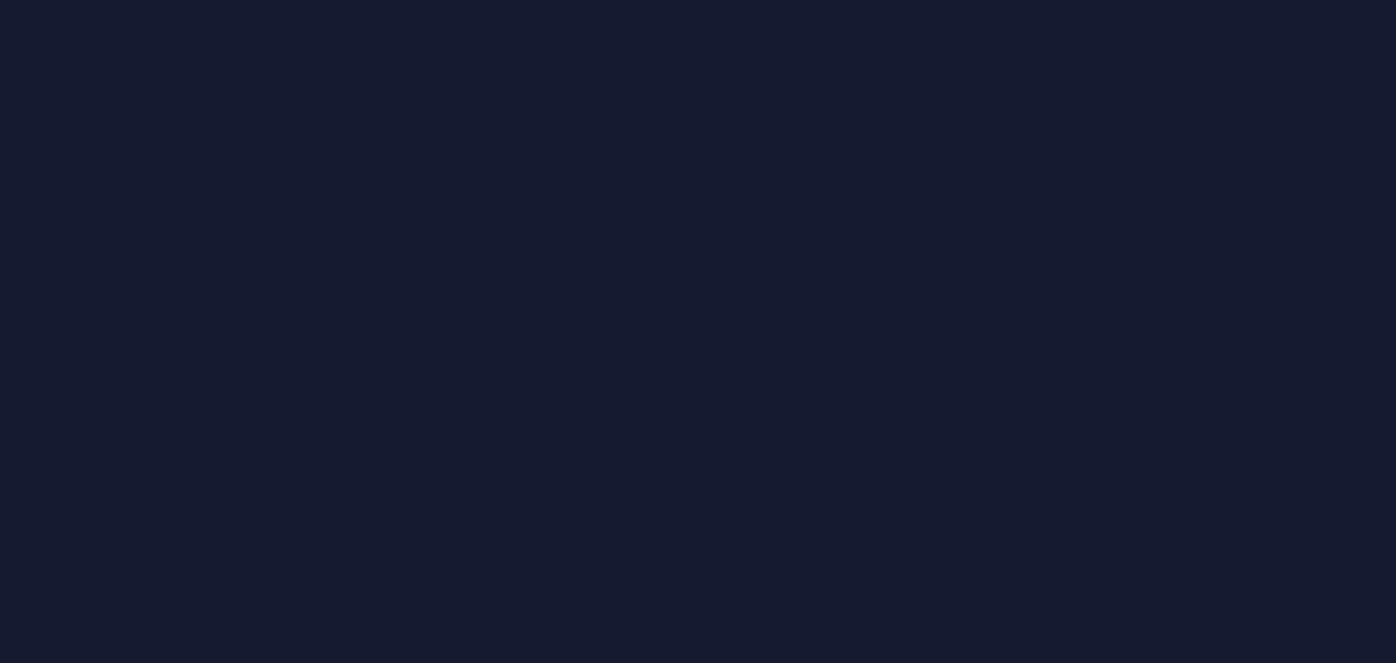 scroll, scrollTop: 0, scrollLeft: 0, axis: both 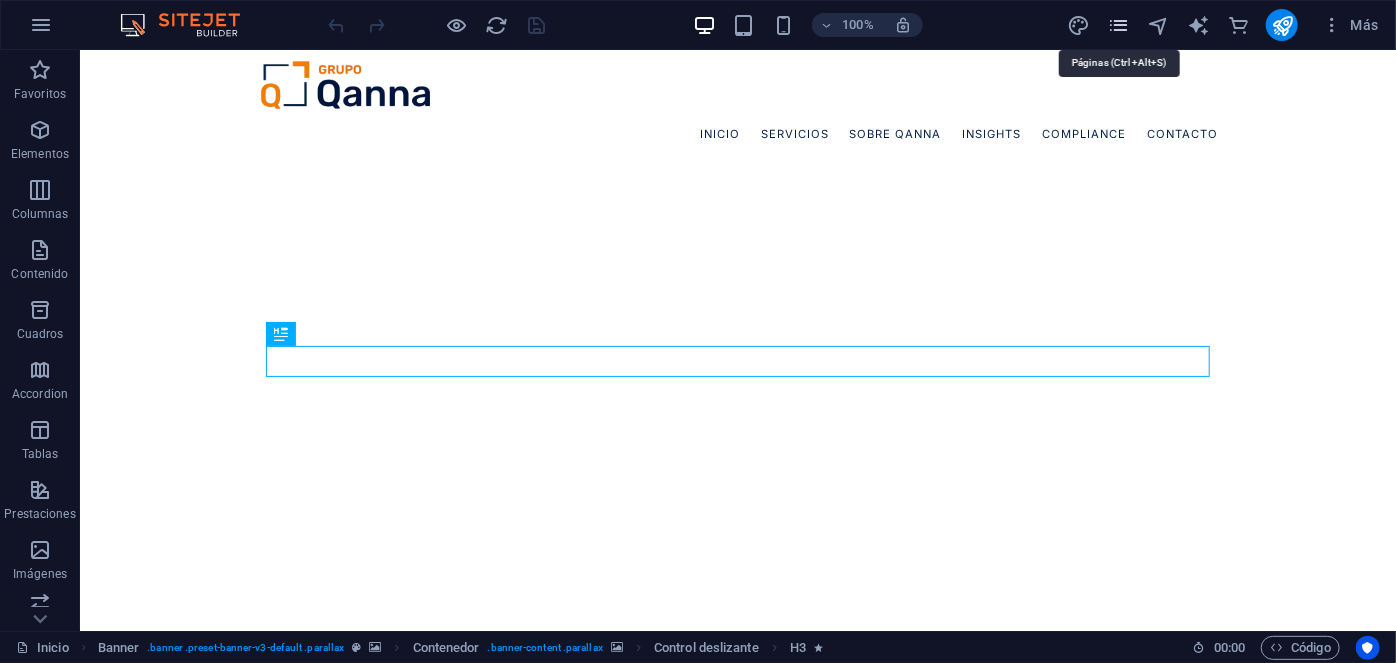 click at bounding box center [1118, 25] 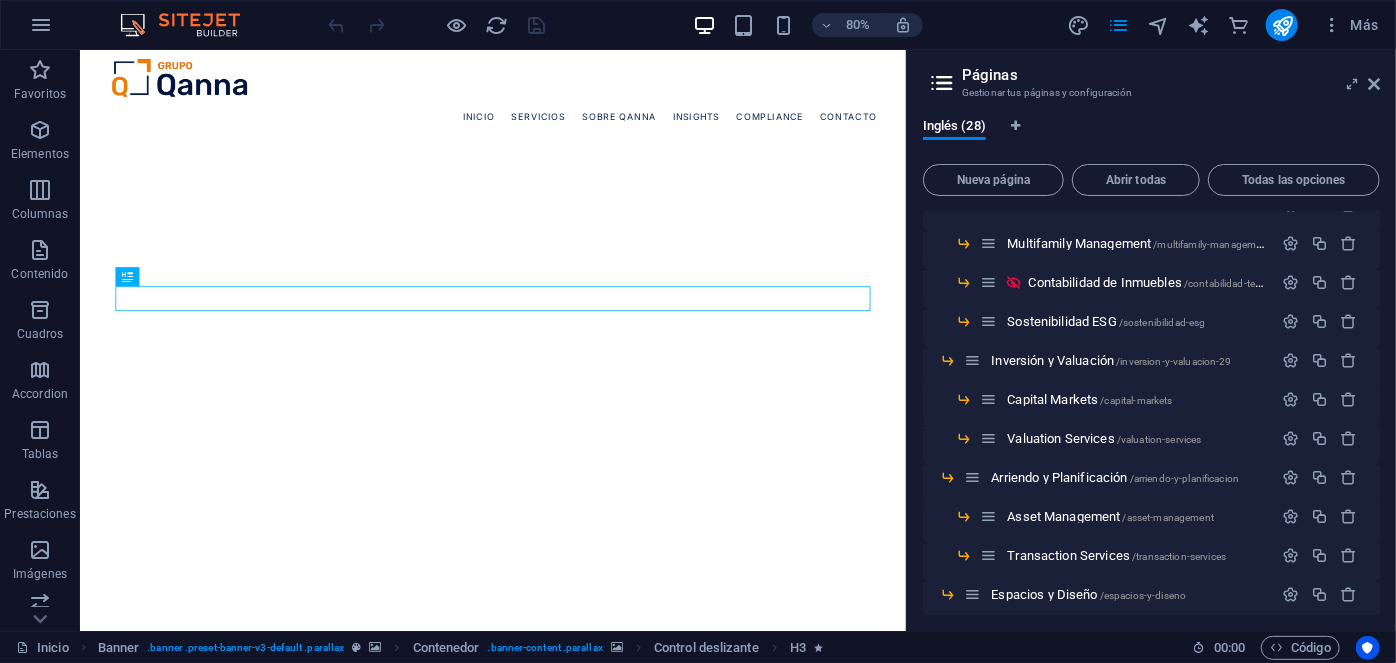 scroll, scrollTop: 272, scrollLeft: 0, axis: vertical 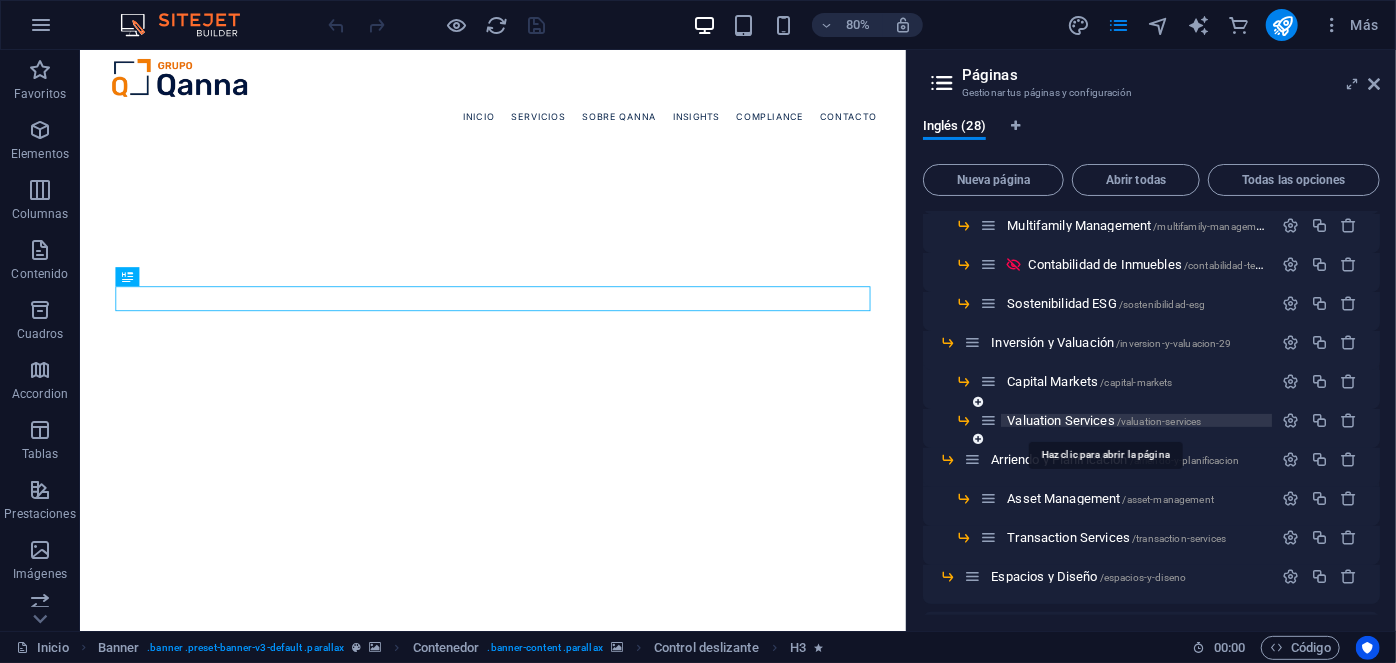 click on "Valuation Services /valuation-services" at bounding box center [1104, 420] 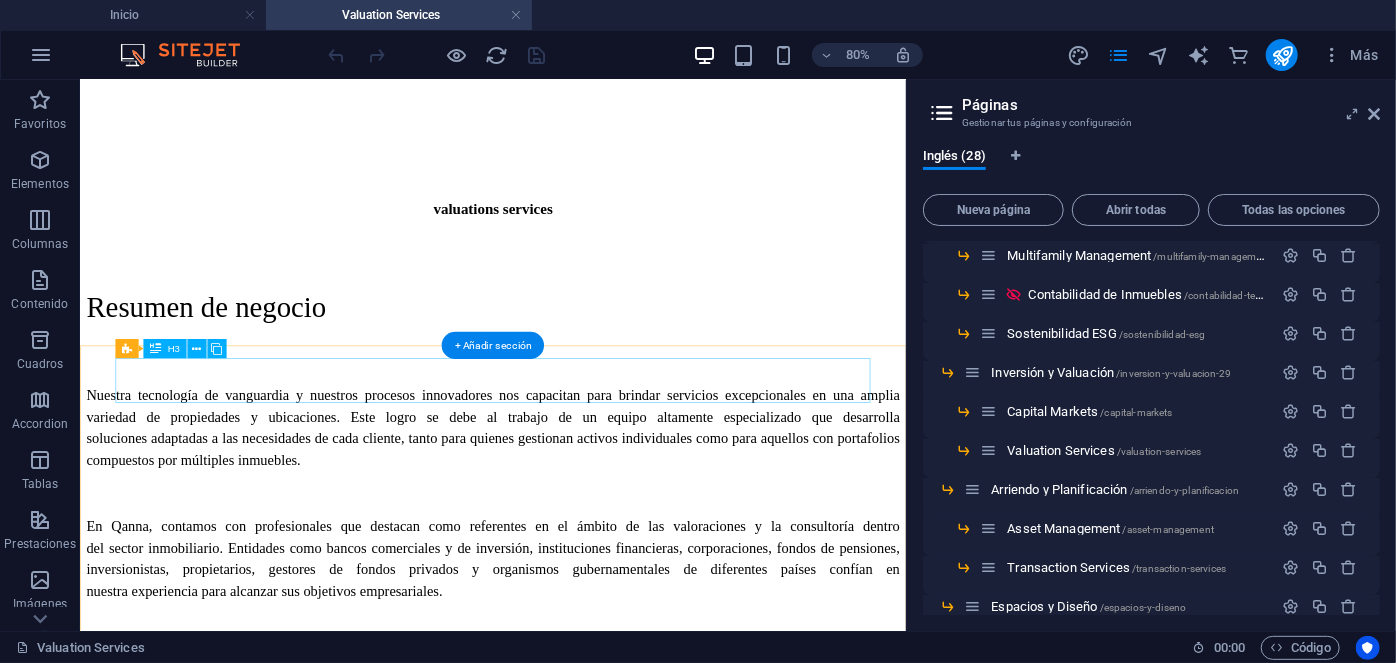 scroll, scrollTop: 536, scrollLeft: 0, axis: vertical 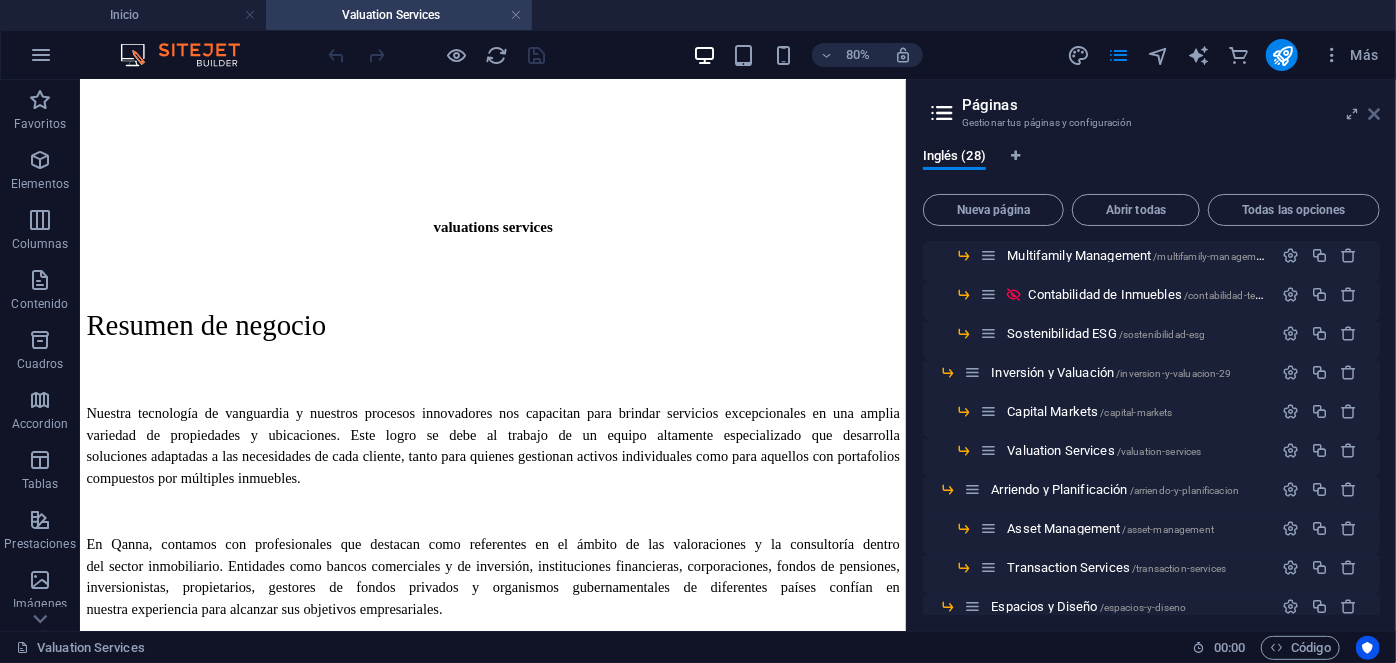 click at bounding box center [1374, 114] 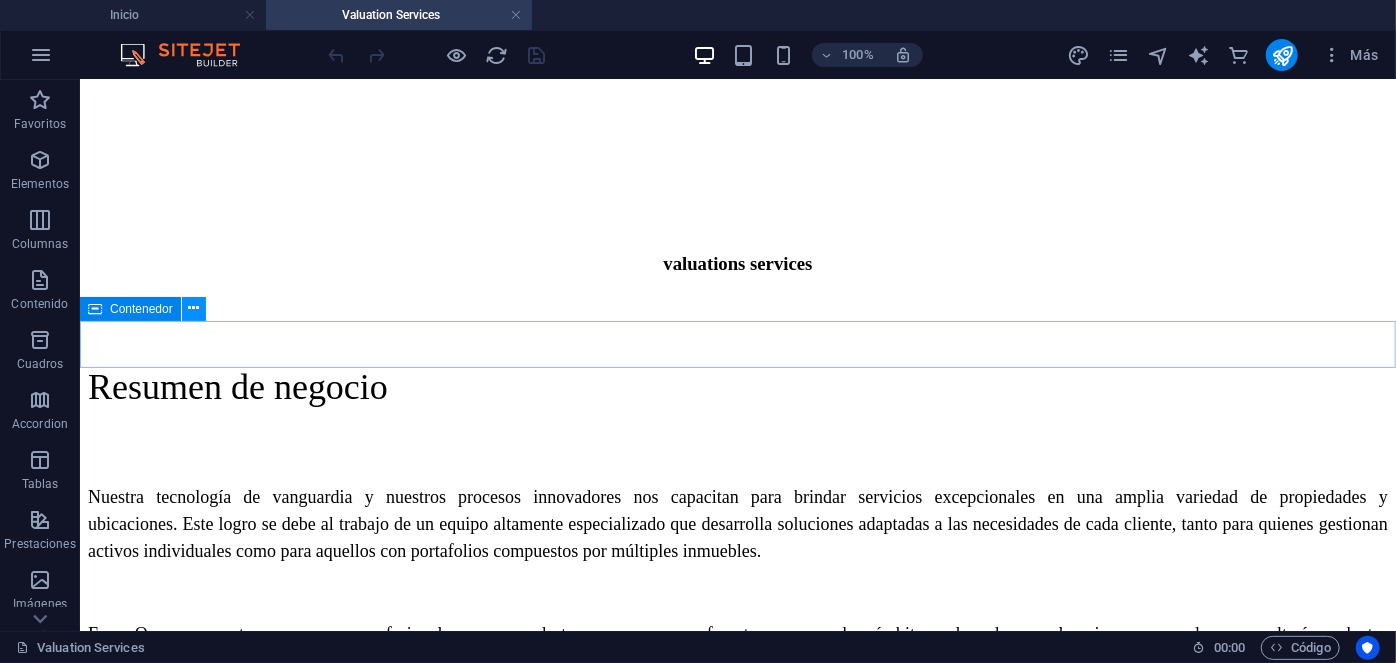 click at bounding box center [194, 309] 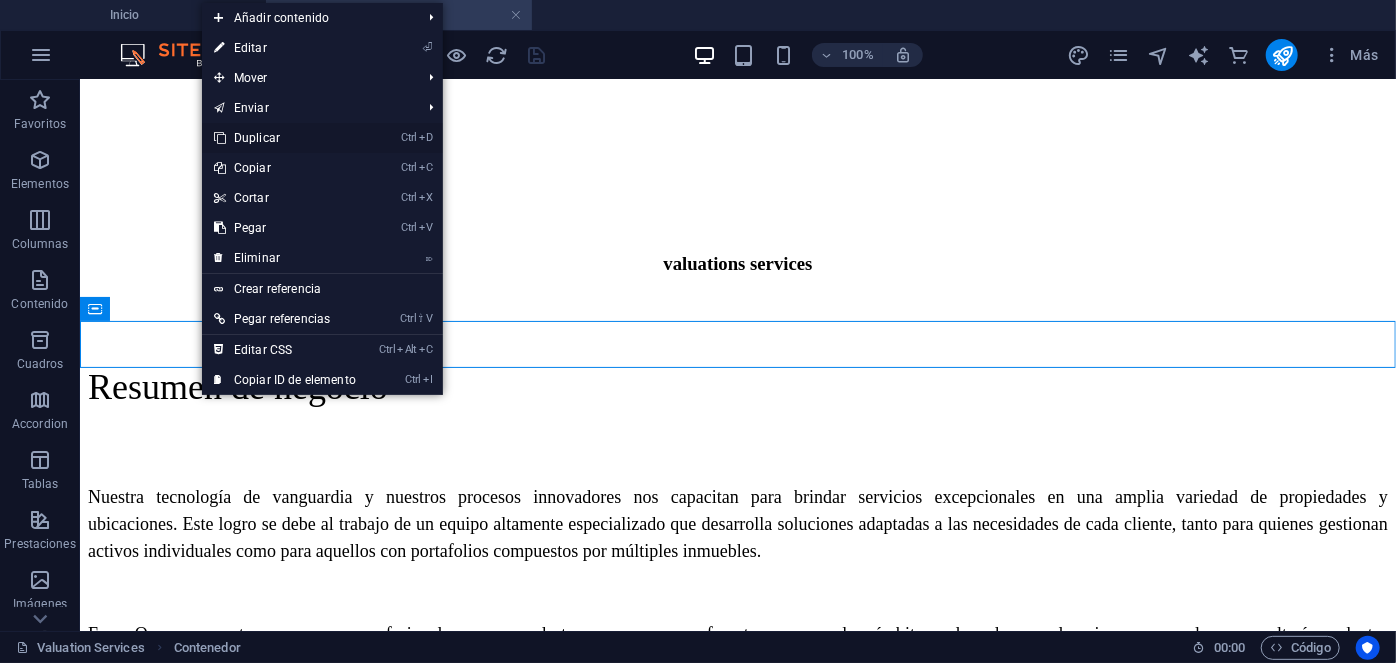 click on "Ctrl D  Duplicar" at bounding box center [285, 138] 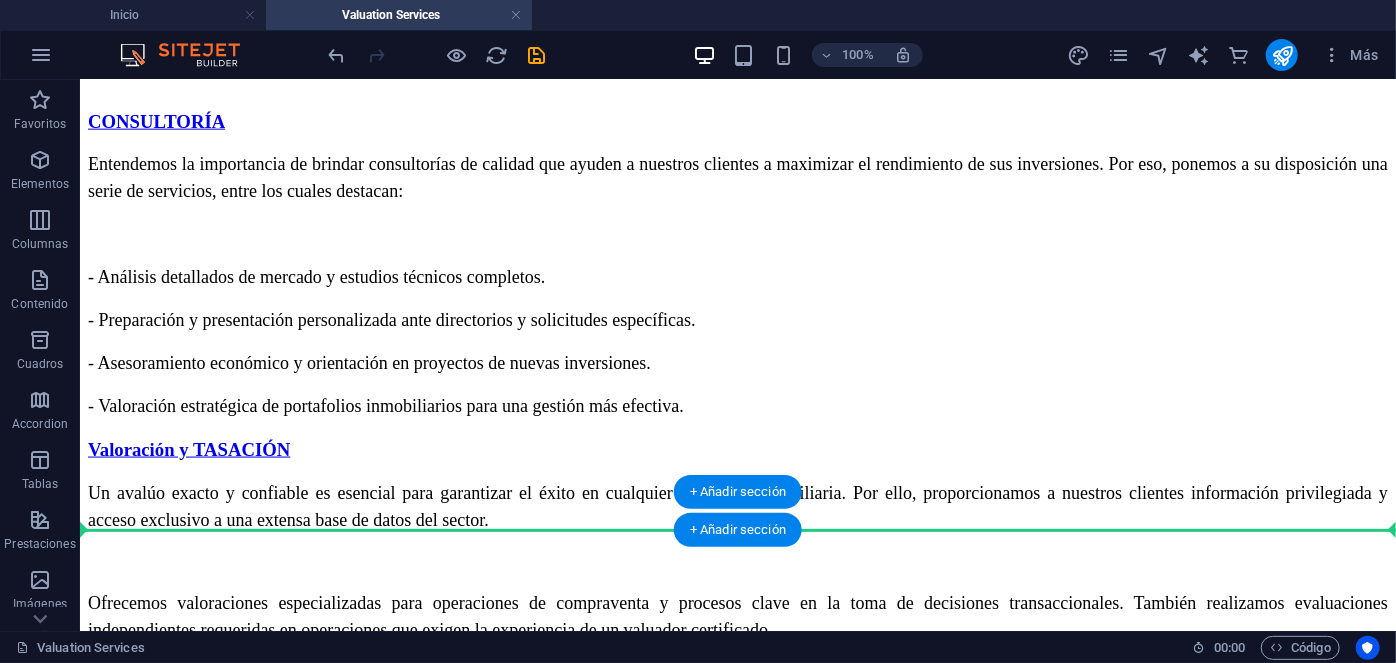 drag, startPoint x: 223, startPoint y: 436, endPoint x: 227, endPoint y: 516, distance: 80.09994 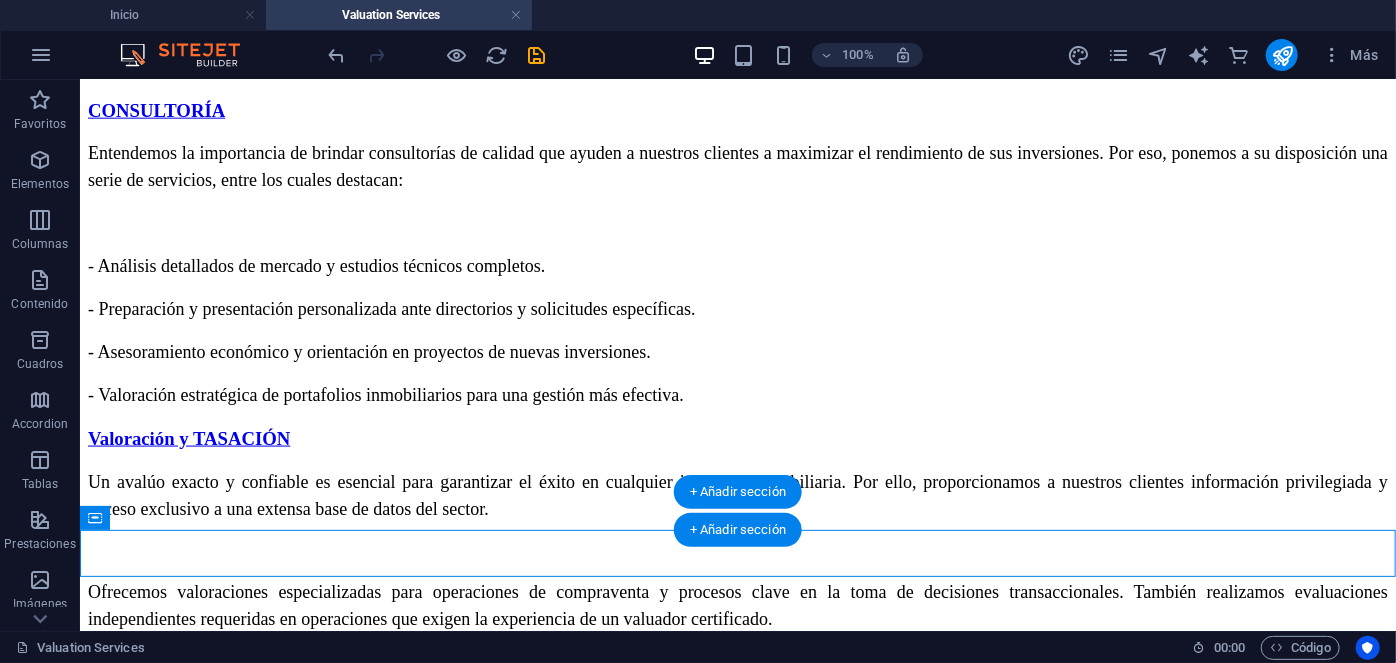 scroll, scrollTop: 1256, scrollLeft: 0, axis: vertical 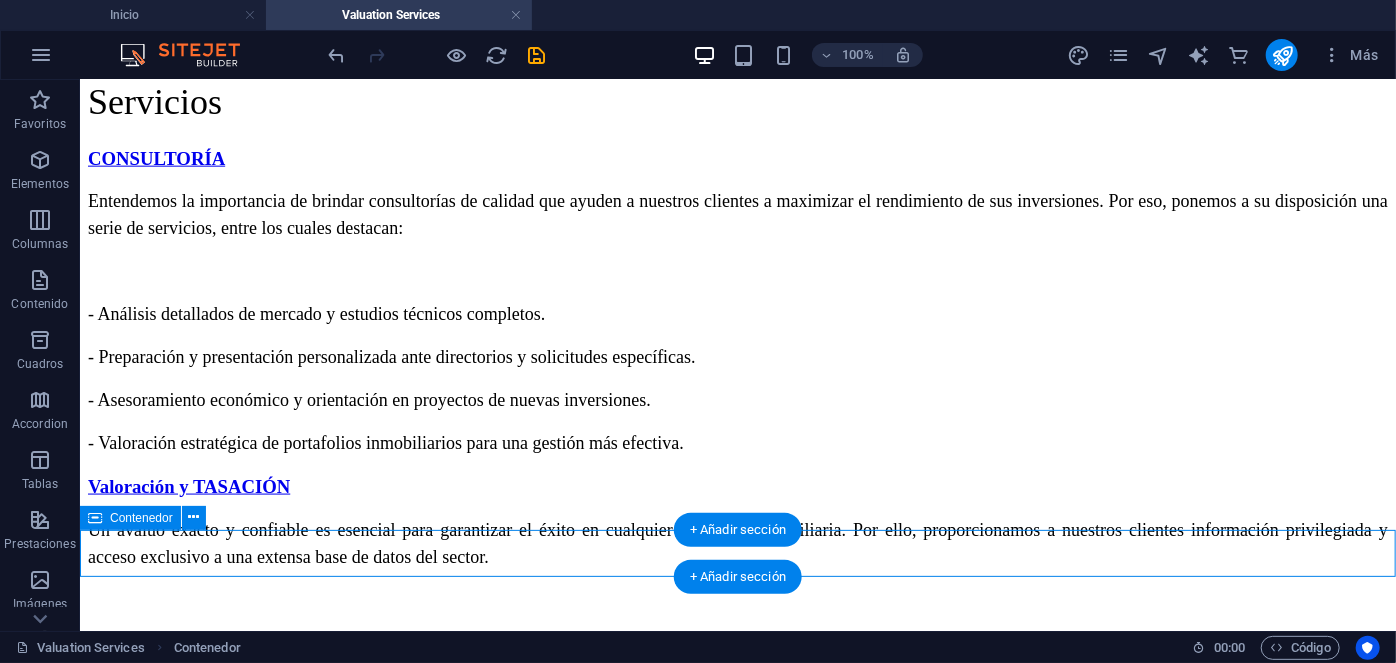 click at bounding box center [737, 864] 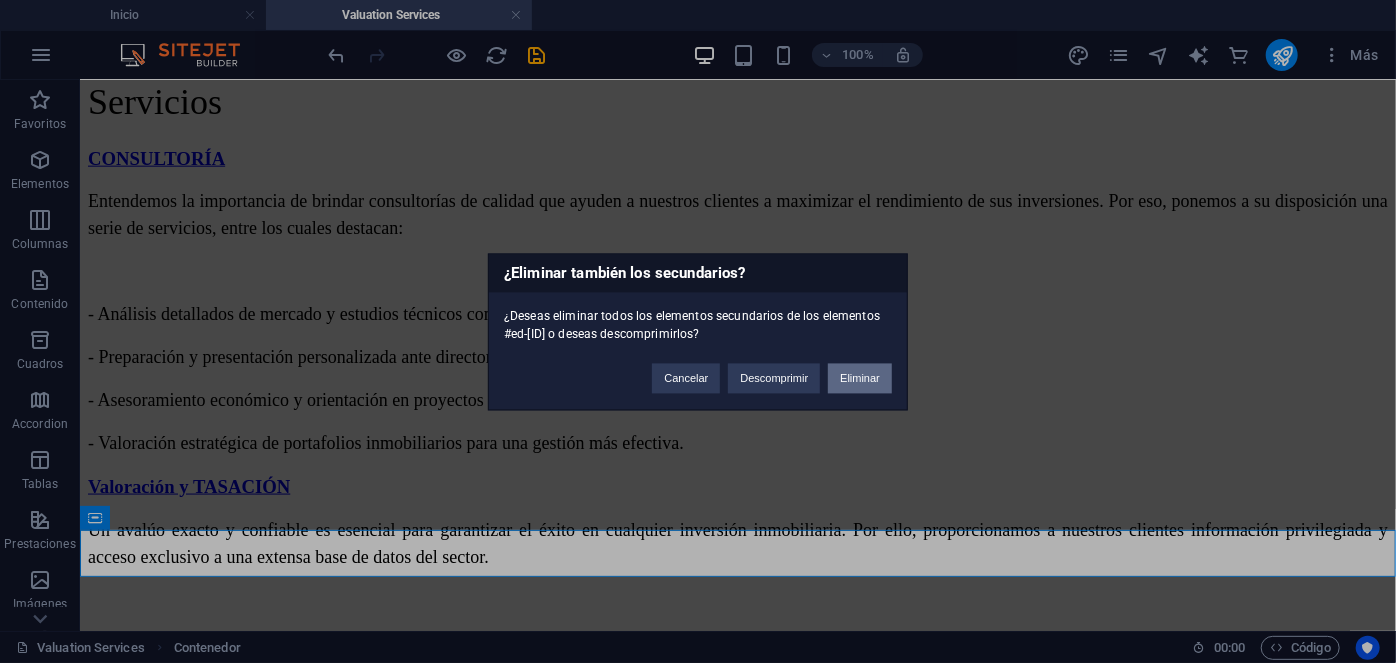 click on "Eliminar" at bounding box center (860, 378) 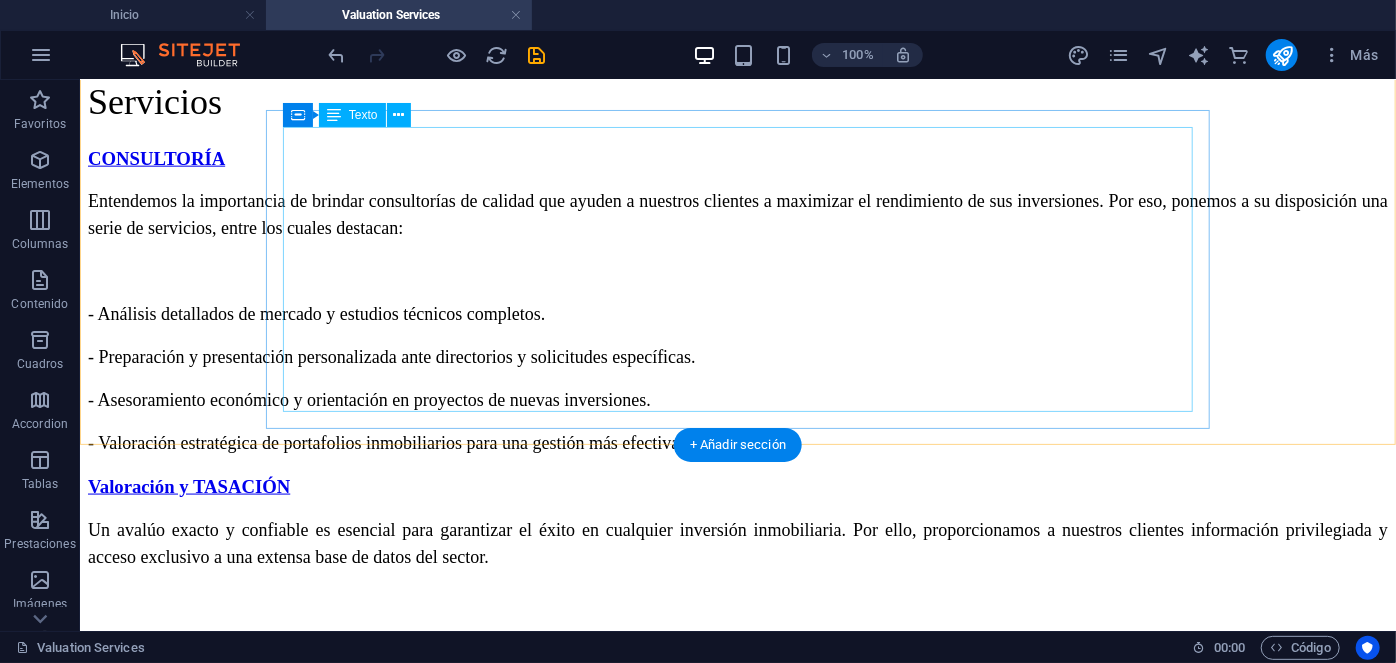 scroll, scrollTop: 792, scrollLeft: 0, axis: vertical 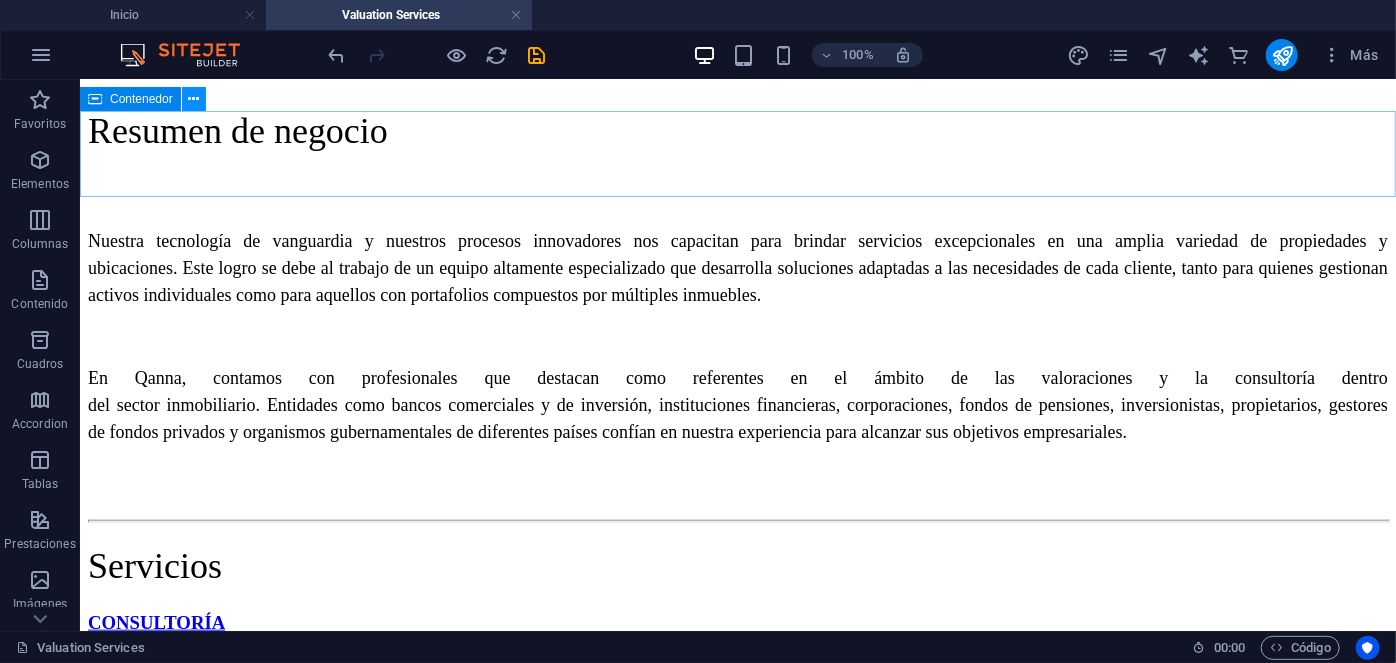 click at bounding box center [193, 99] 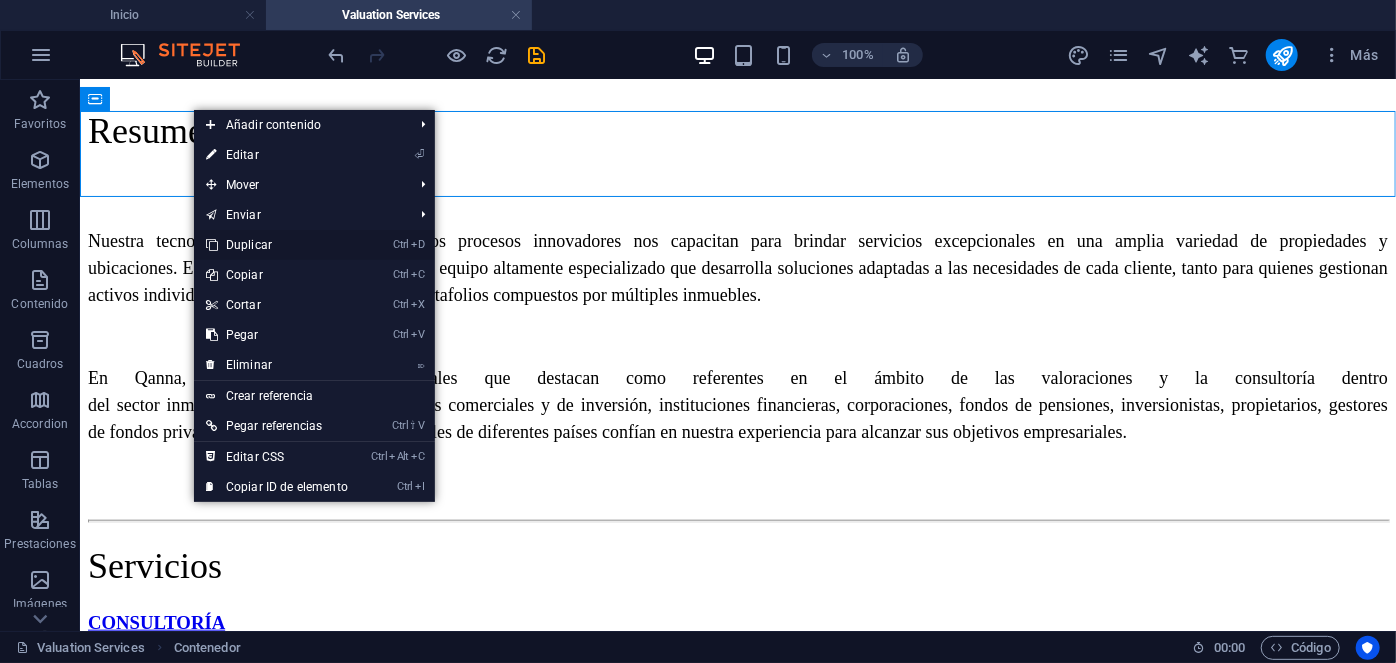 click on "Ctrl D  Duplicar" at bounding box center [277, 245] 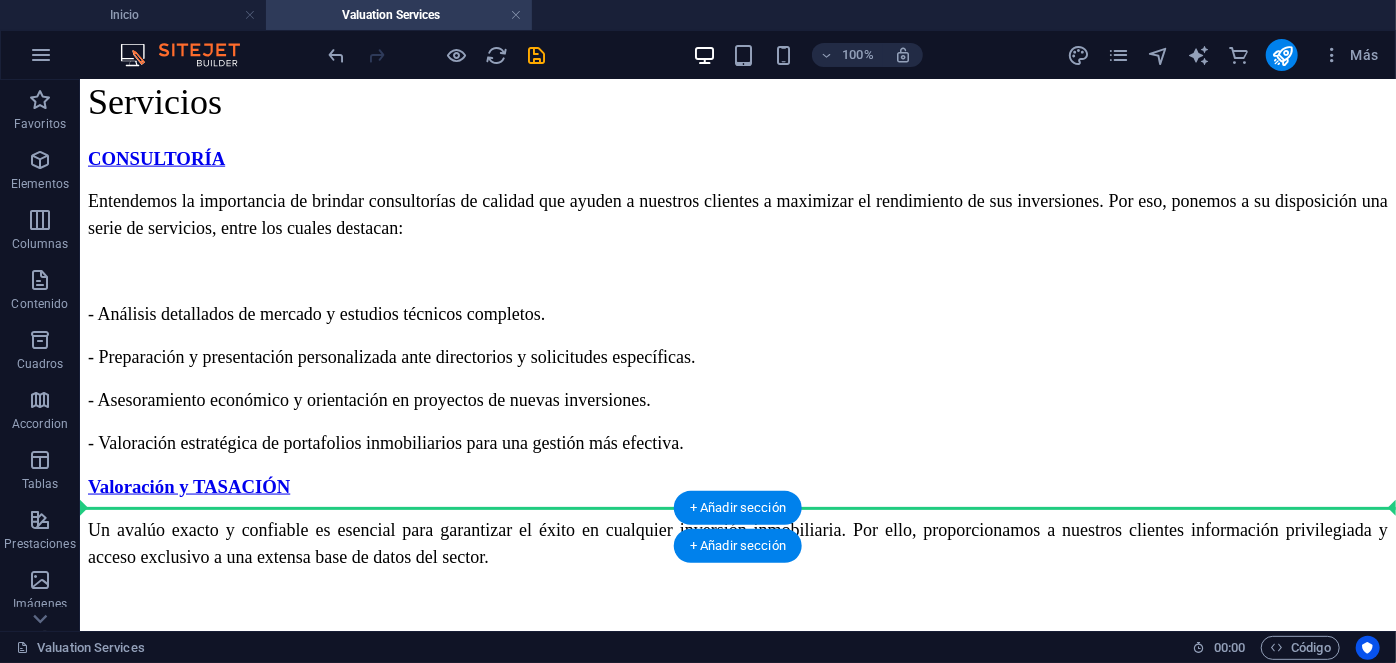 drag, startPoint x: 223, startPoint y: 263, endPoint x: 244, endPoint y: 511, distance: 248.88753 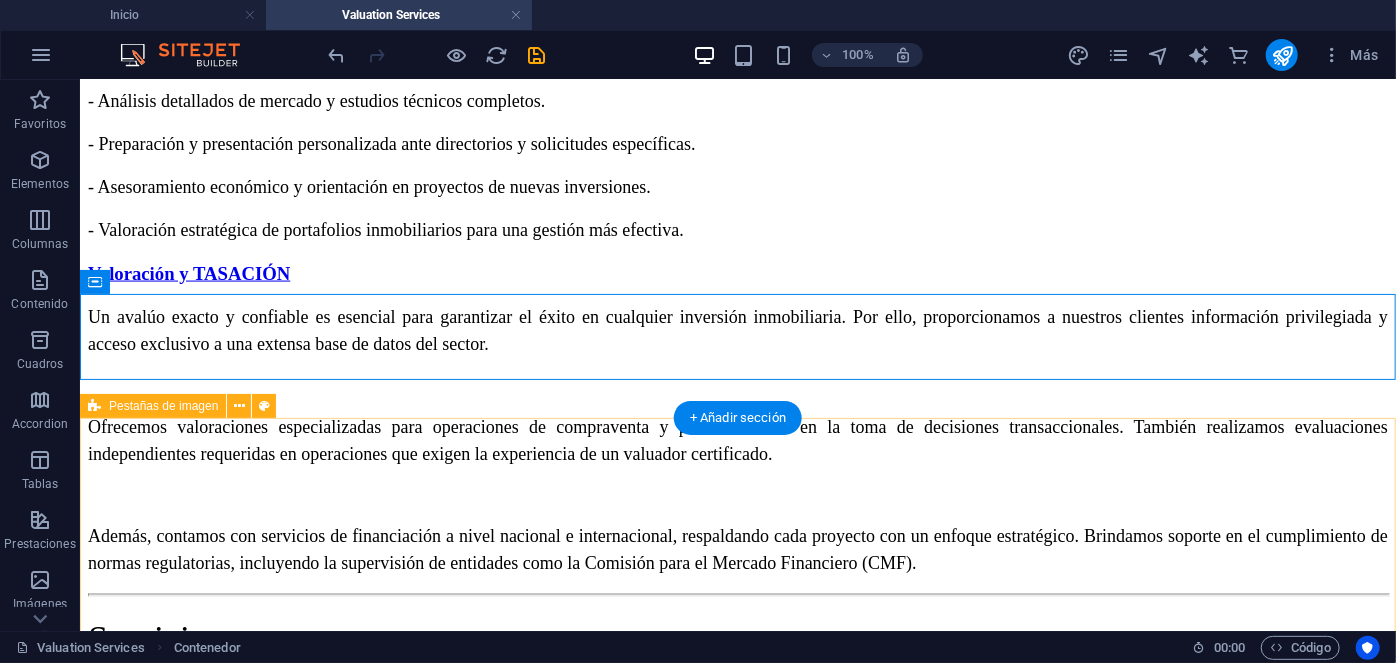 scroll, scrollTop: 1490, scrollLeft: 0, axis: vertical 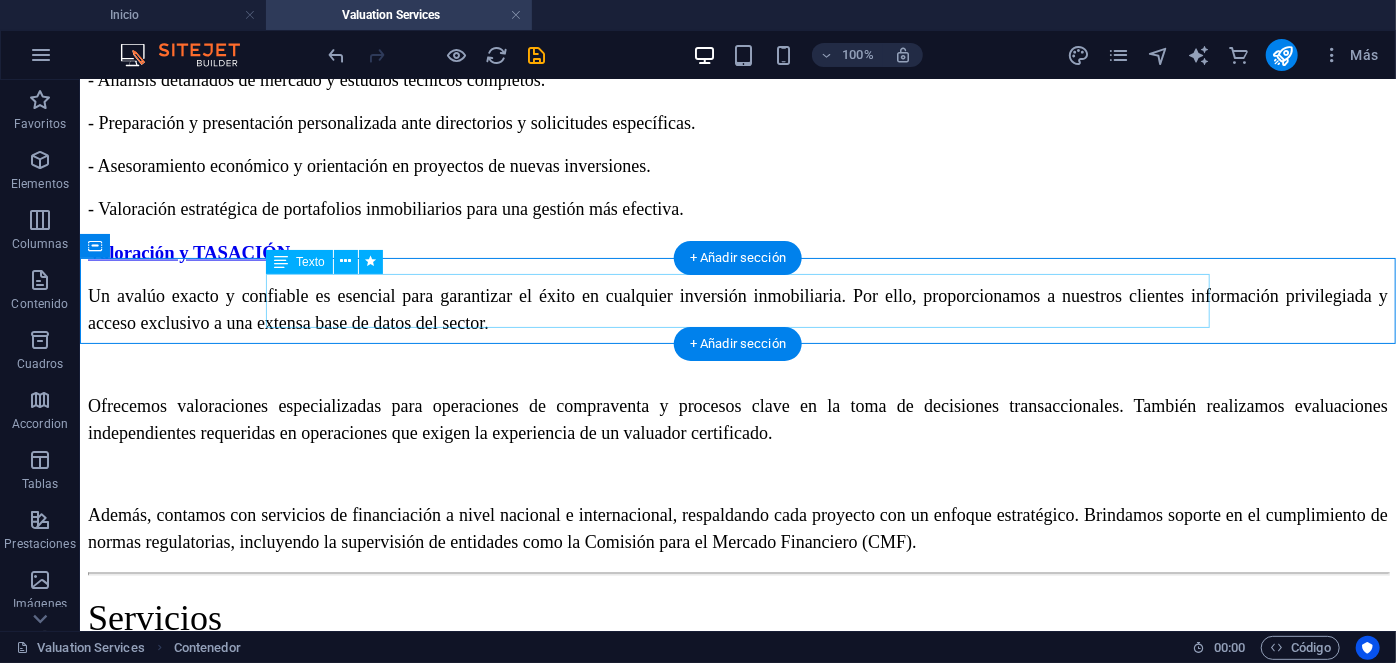 click on "Servicios" at bounding box center [737, 618] 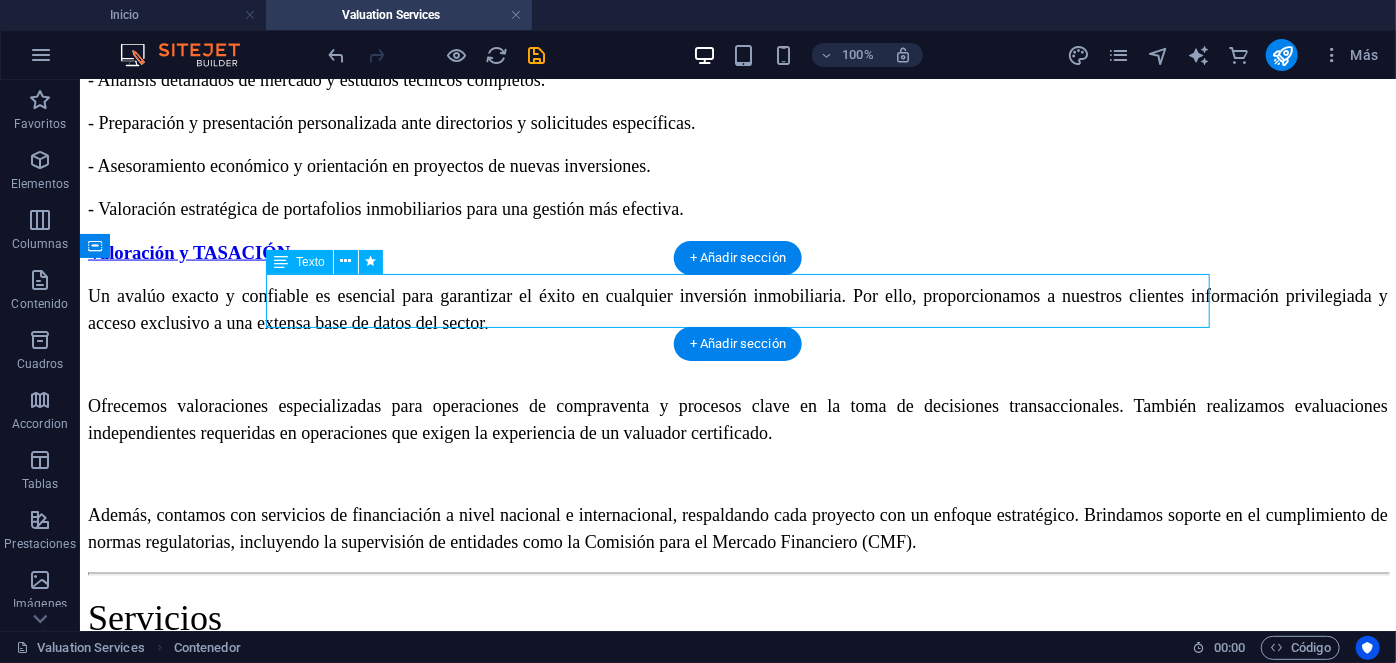 click on "Servicios" at bounding box center [737, 618] 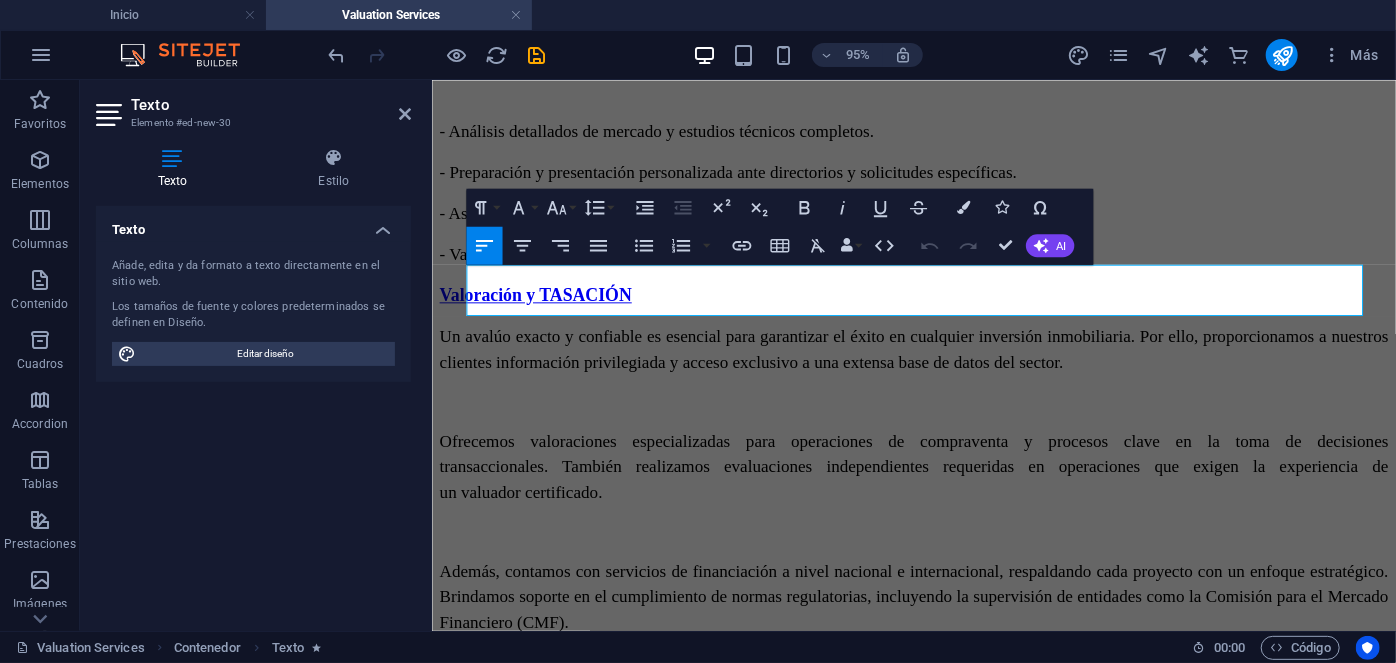 drag, startPoint x: 652, startPoint y: 303, endPoint x: 221, endPoint y: 349, distance: 433.4478 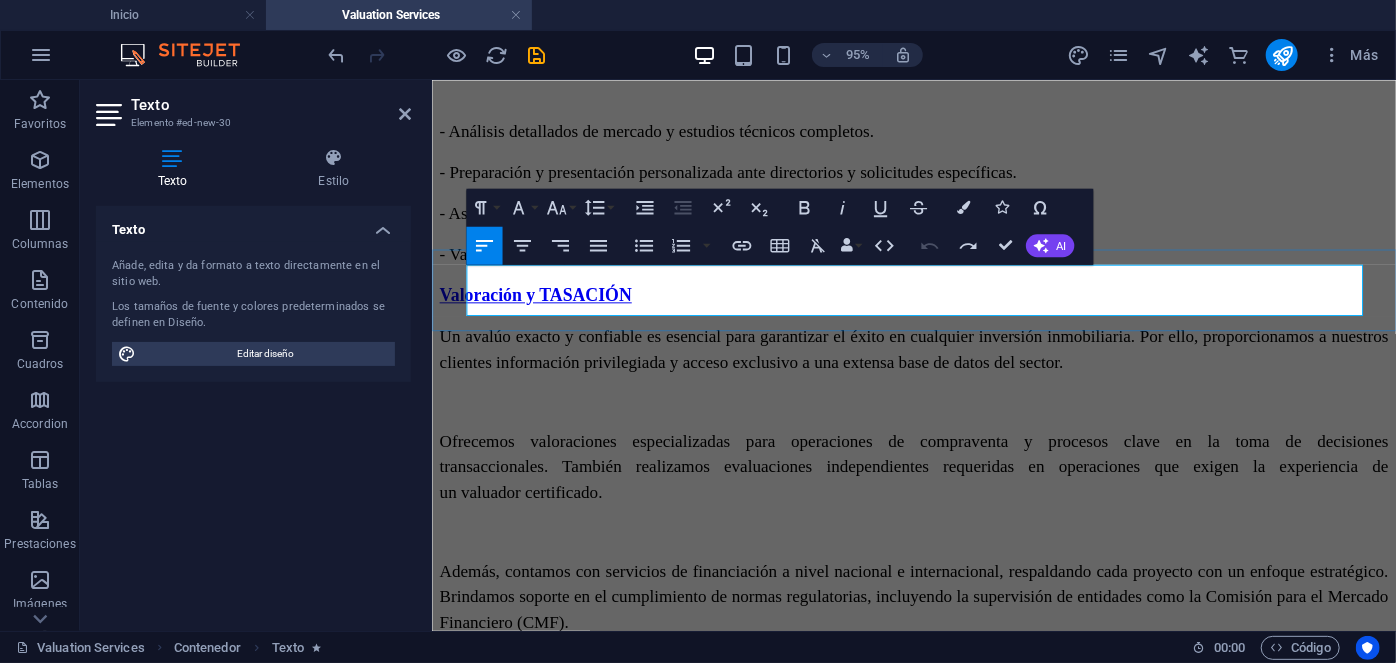 click on "Servicios" at bounding box center [938, 727] 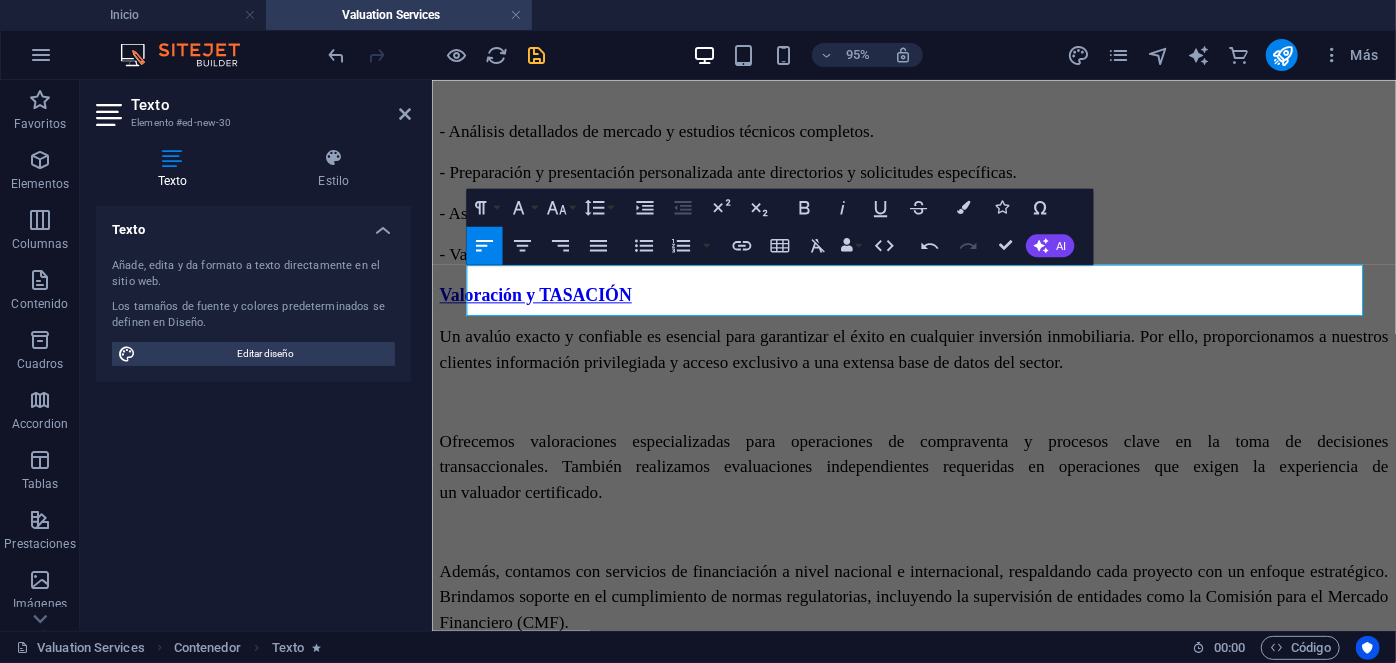 click at bounding box center (537, 55) 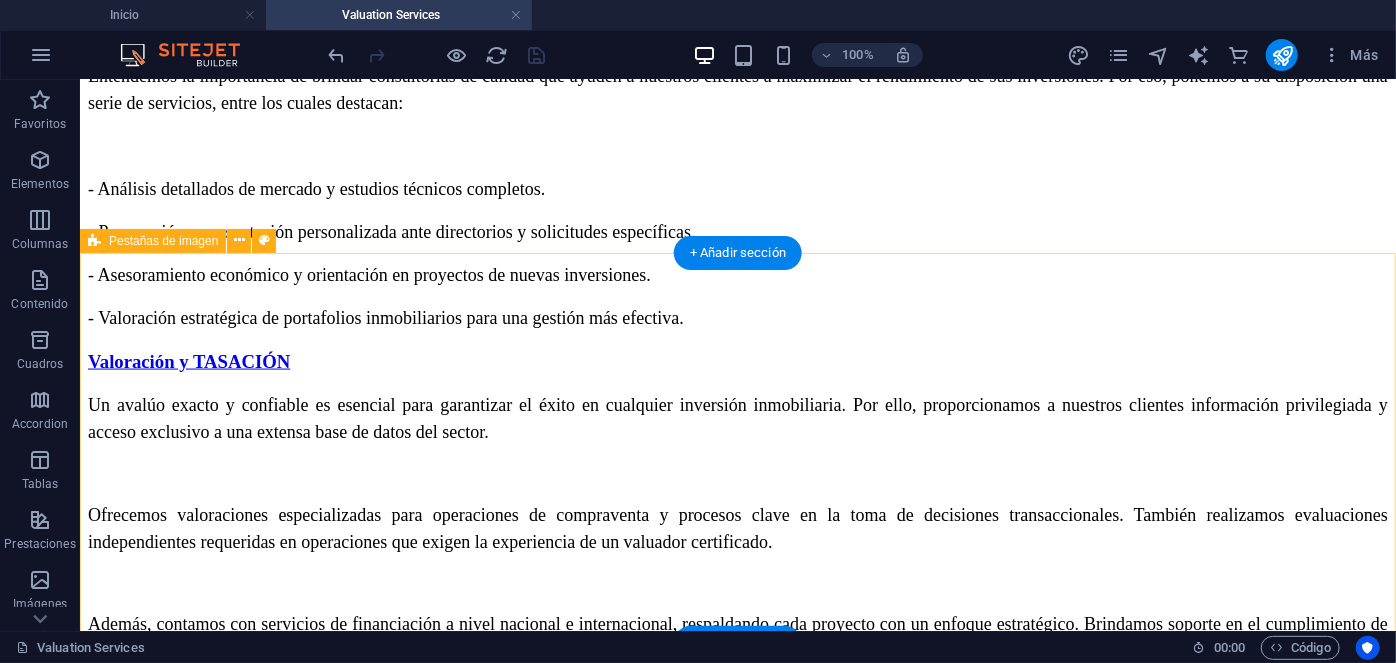 scroll, scrollTop: 1252, scrollLeft: 0, axis: vertical 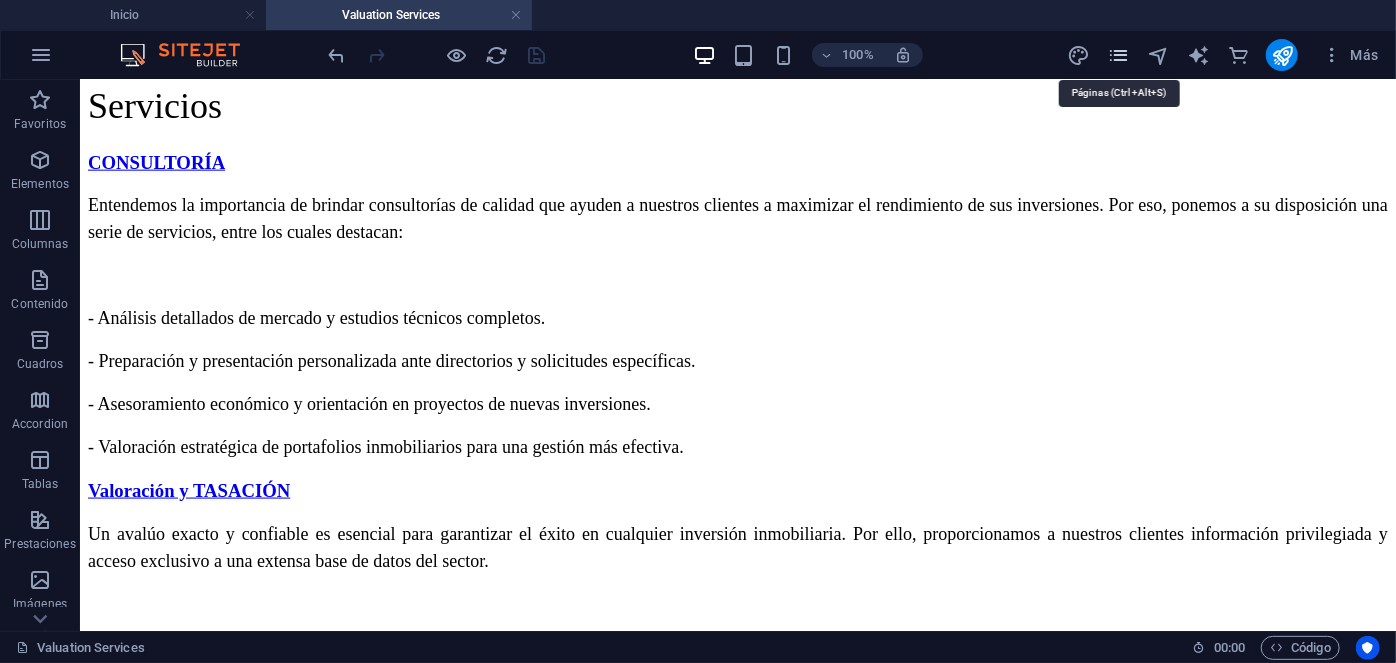 click at bounding box center [1118, 55] 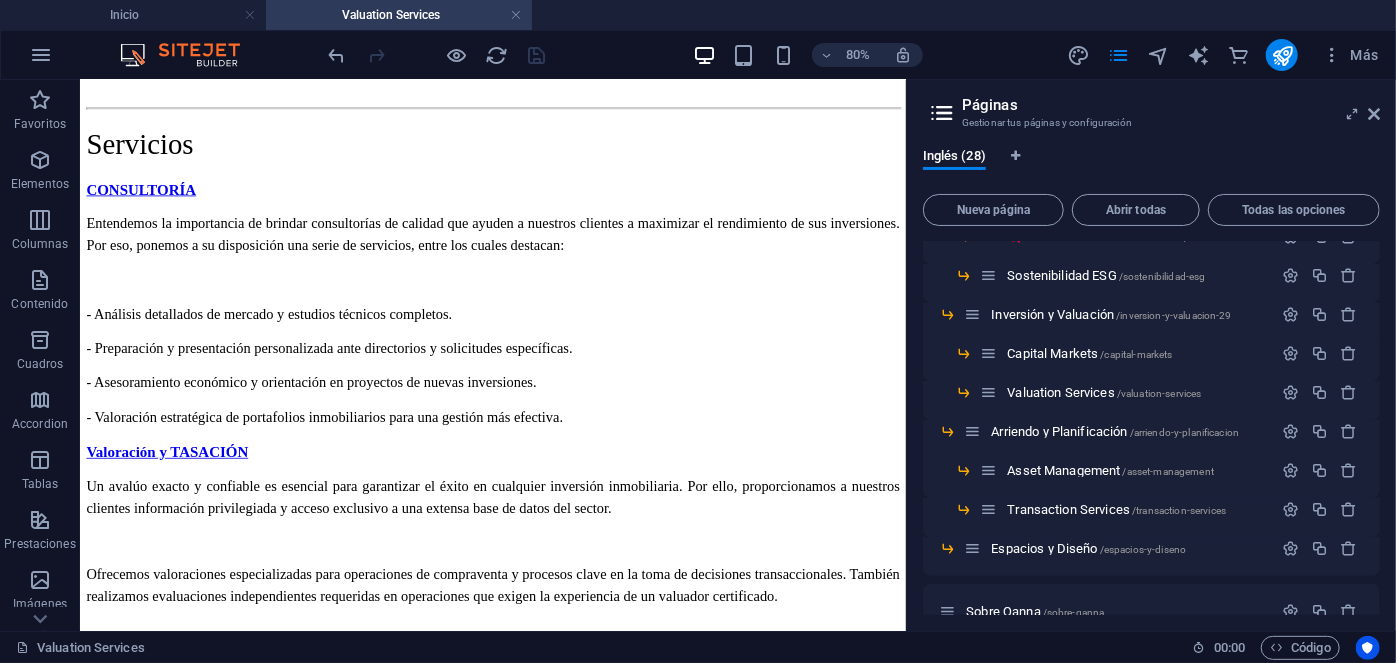 scroll, scrollTop: 330, scrollLeft: 0, axis: vertical 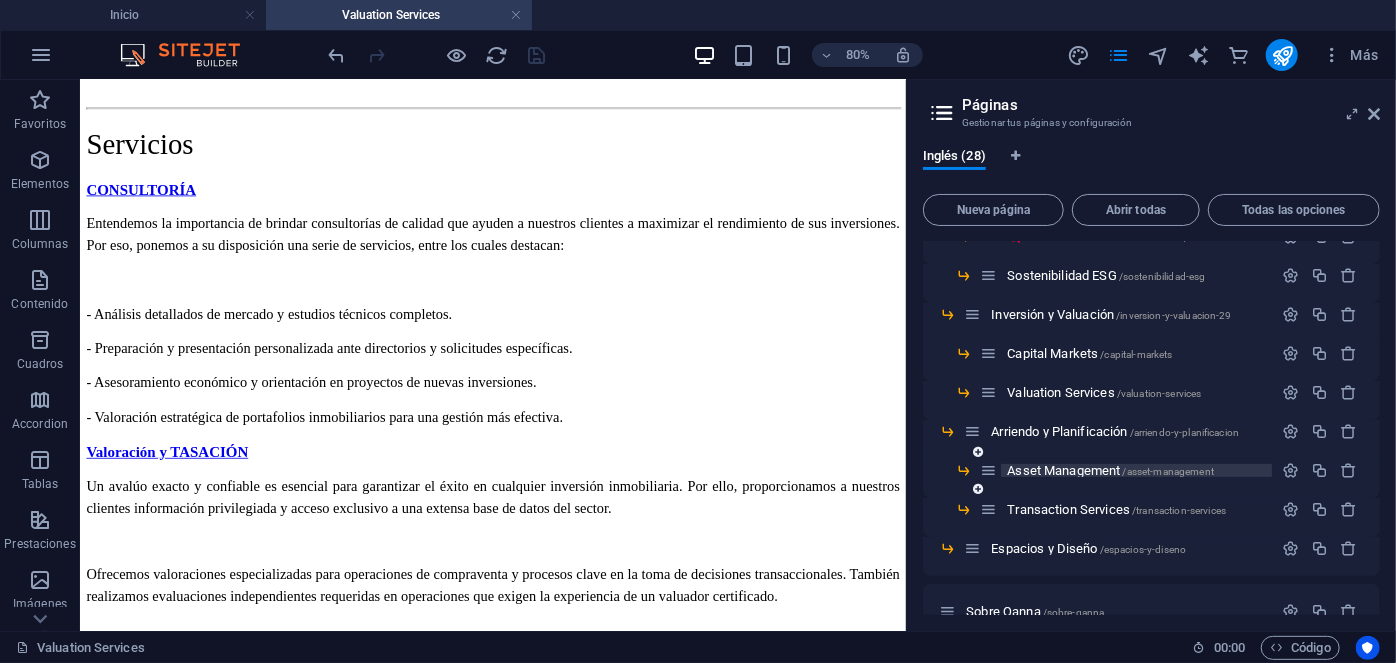 click on "Asset Management /asset-management" at bounding box center (1110, 470) 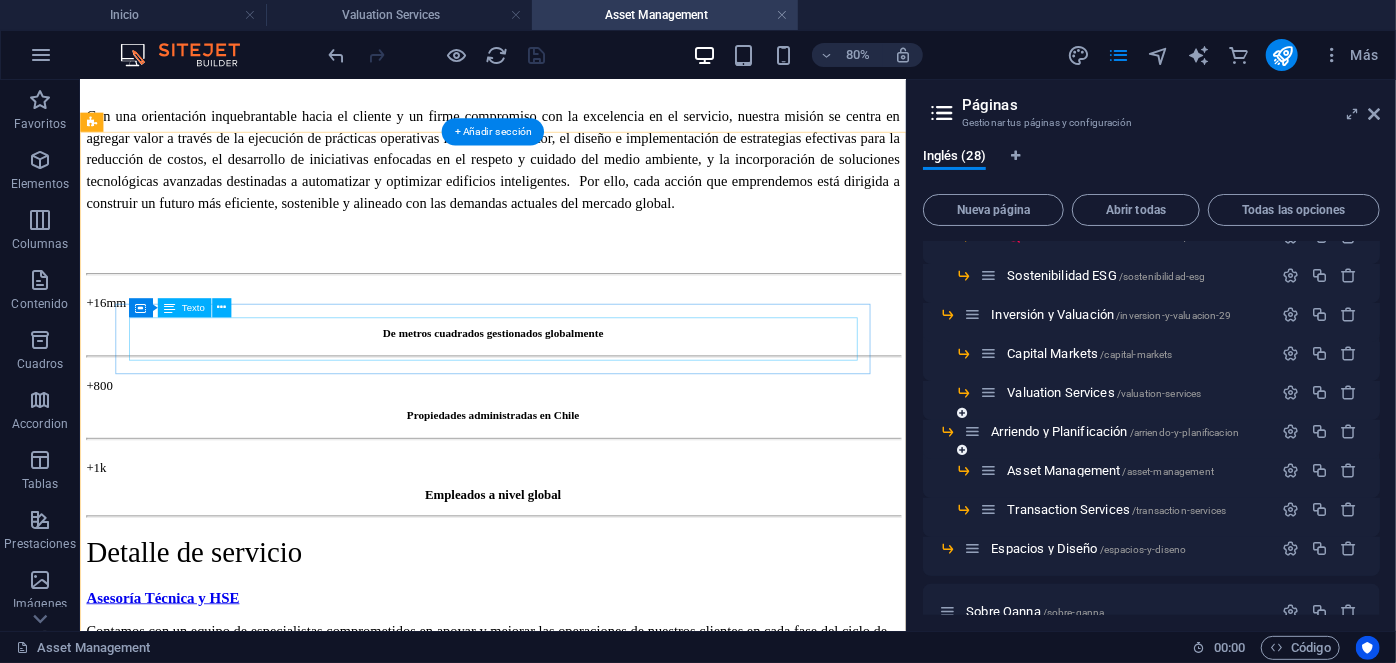 scroll, scrollTop: 1240, scrollLeft: 0, axis: vertical 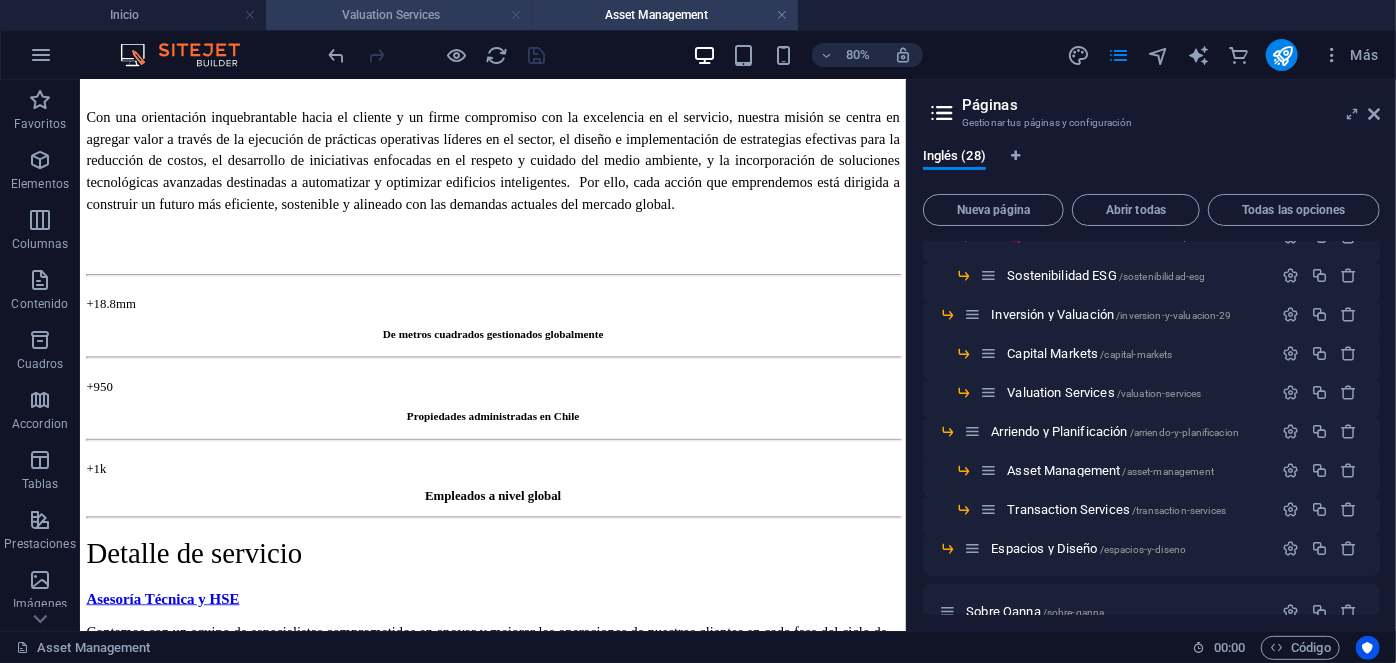 click at bounding box center [516, 15] 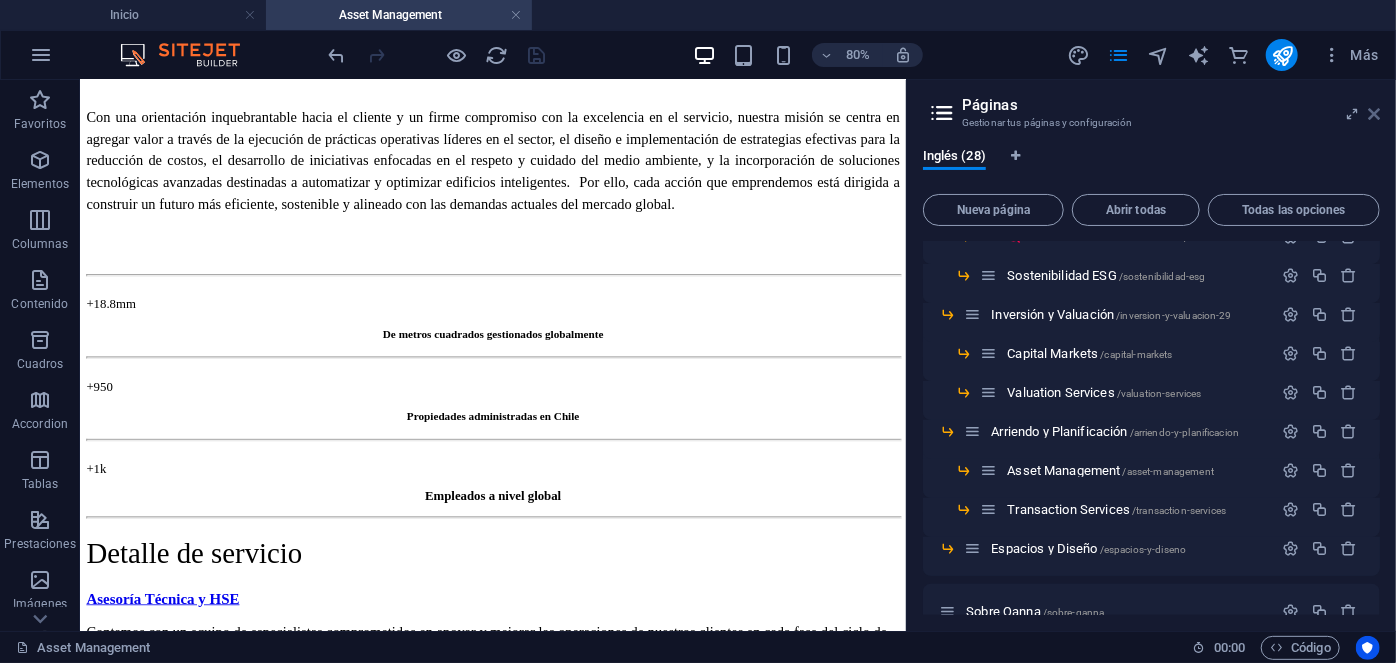 click at bounding box center (1374, 114) 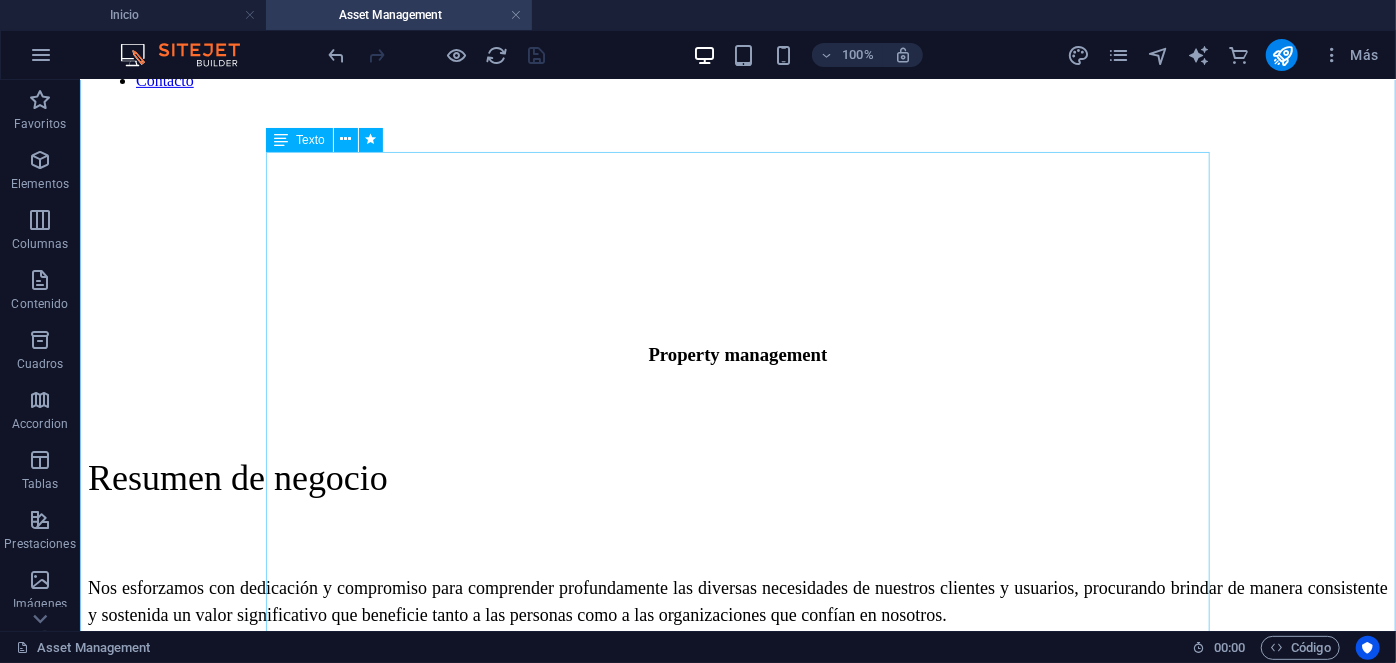 scroll, scrollTop: 458, scrollLeft: 0, axis: vertical 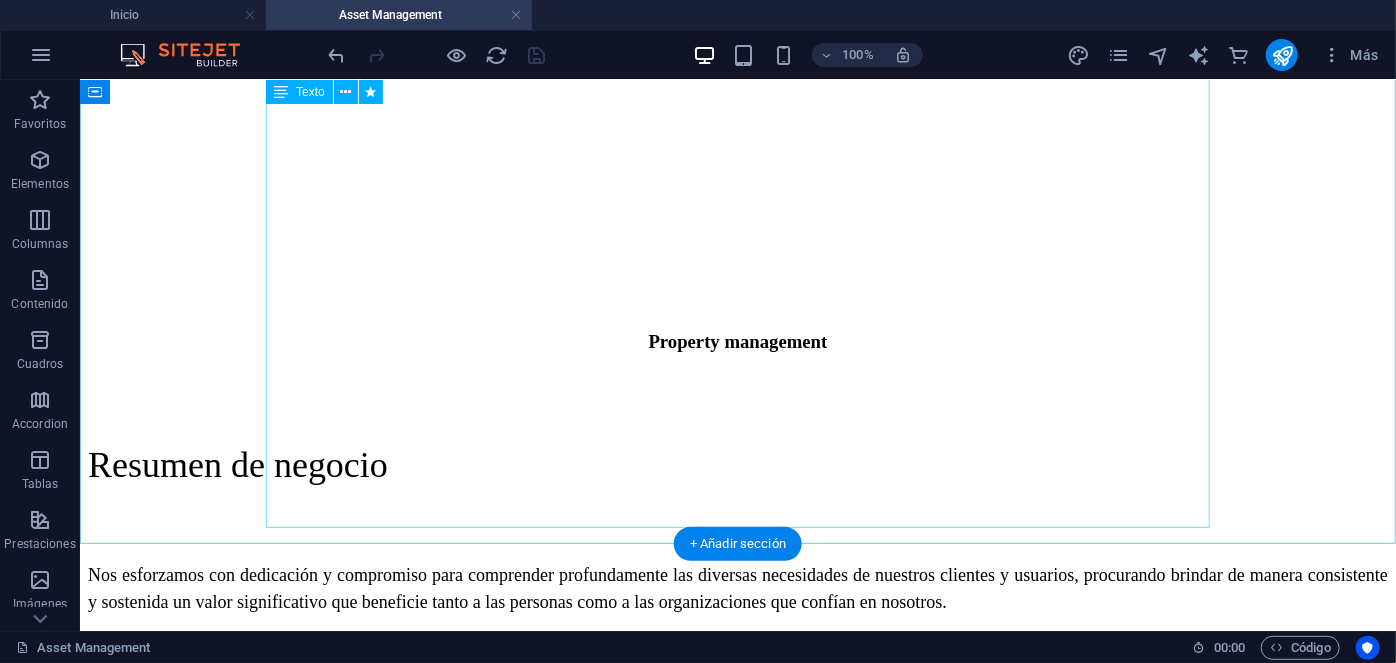 click on "Nos esforzamos con dedicación y compromiso para comprender profundamente las diversas necesidades de nuestros clientes y usuarios, procurando brindar de manera consistente y sostenida un valor significativo que beneficie tanto a las personas como a las organizaciones que confían en nosotros. Disponemos de un equipo altamente capacitado y experimentado que lleva a cabo la gestión integral de más de 6,5 millones de metros cuadrados distribuidos en América Latina y otros 12,3 millones de metros cuadrados ubicados en Estados Unidos. En este esfuerzo continuo, fomentamos entre nuestros profesionales la adopción de valores esenciales que guían nuestra labor diaria, la implementación de prácticas ejemplares, así como el estímulo a ideas innovadoras que emergen desde nuestra experiencia consolidada en la administración global de espacios." at bounding box center [737, 755] 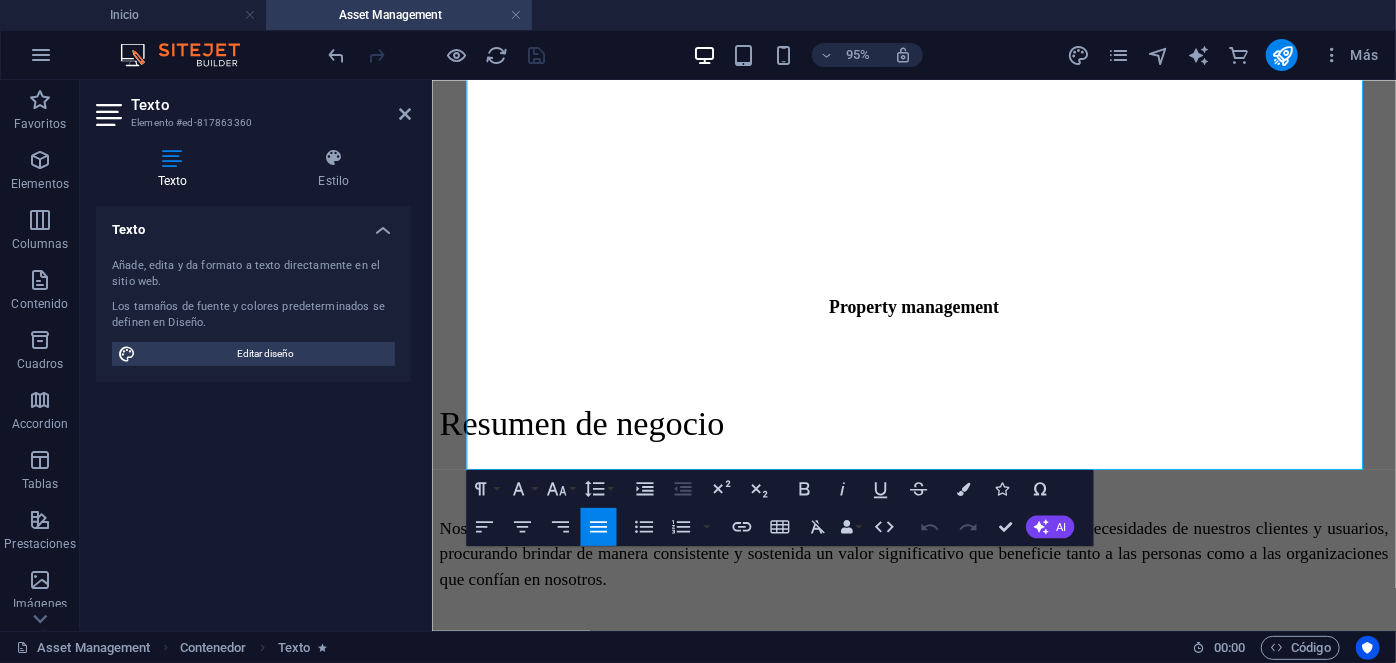 scroll, scrollTop: 473, scrollLeft: 0, axis: vertical 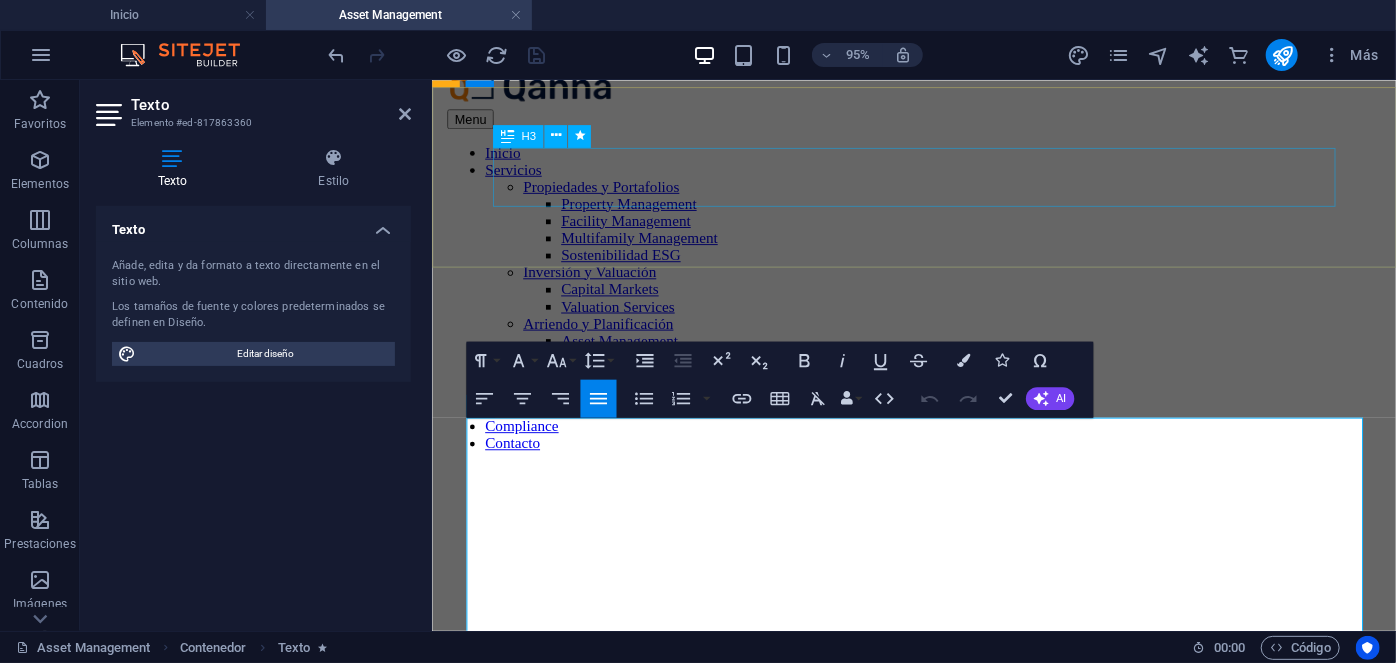 drag, startPoint x: 628, startPoint y: 498, endPoint x: 496, endPoint y: 186, distance: 338.77426 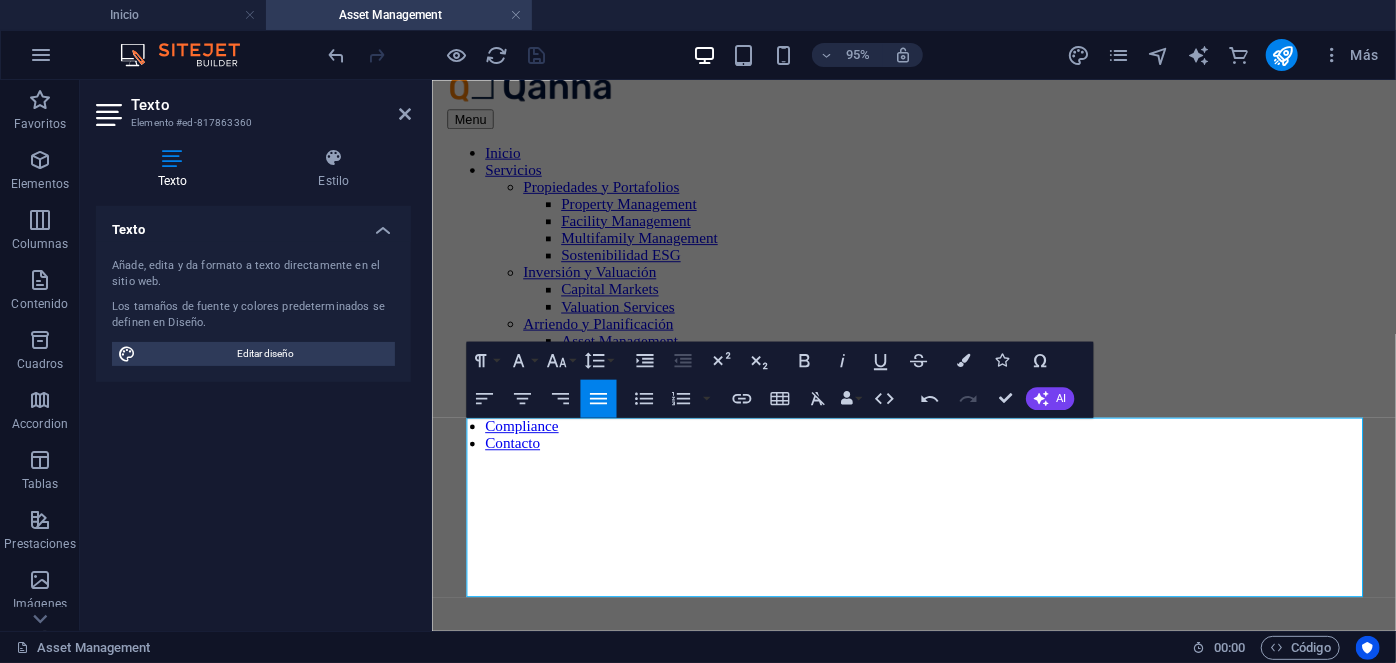 drag, startPoint x: 1180, startPoint y: 606, endPoint x: 339, endPoint y: 424, distance: 860.4679 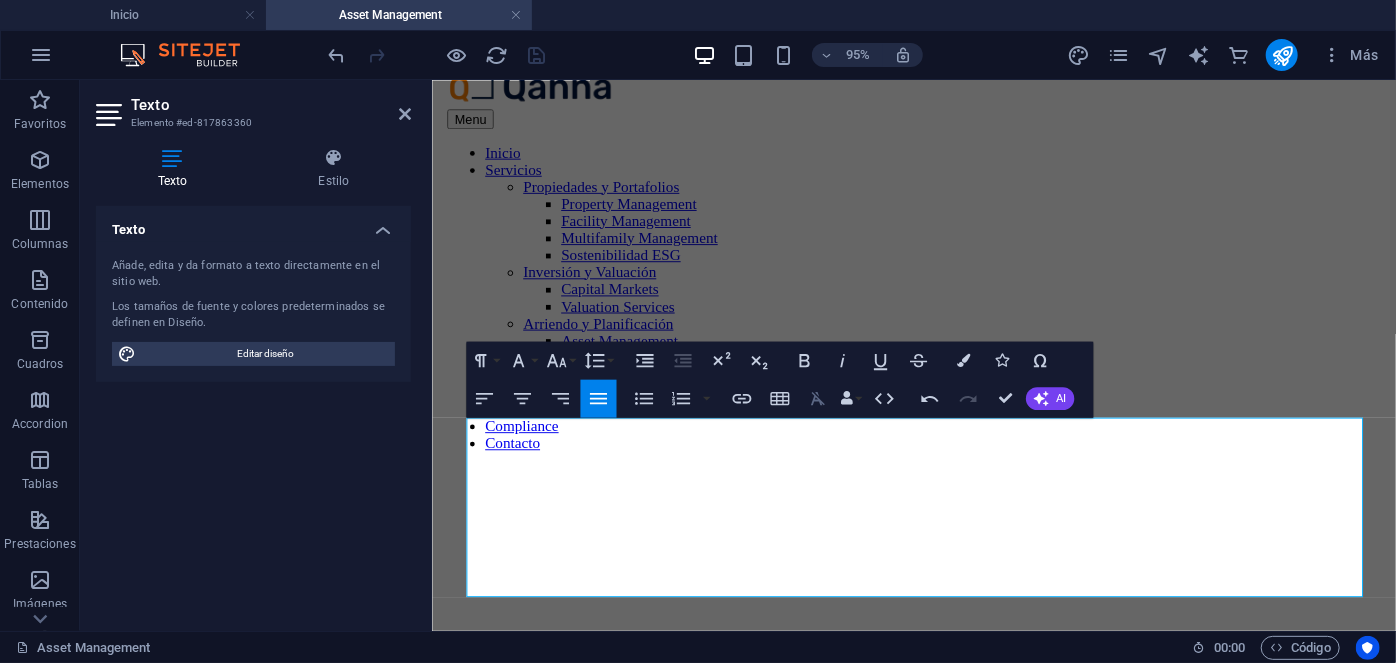click 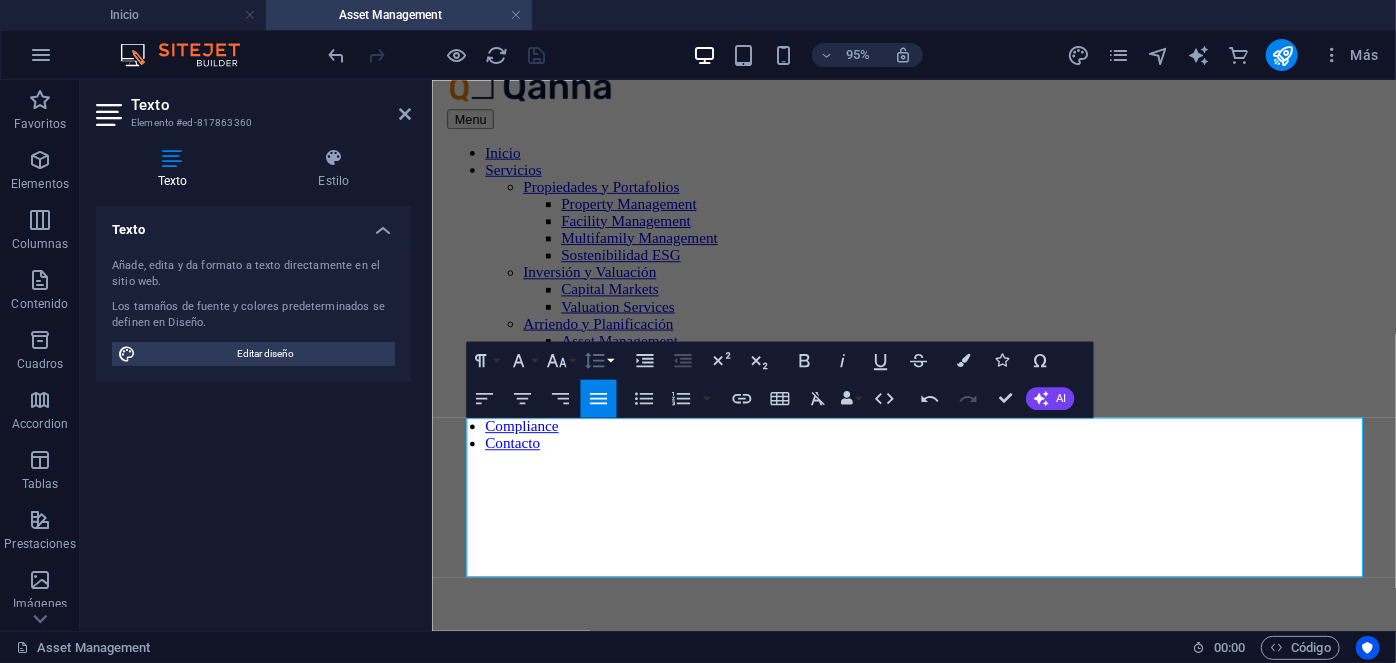 click 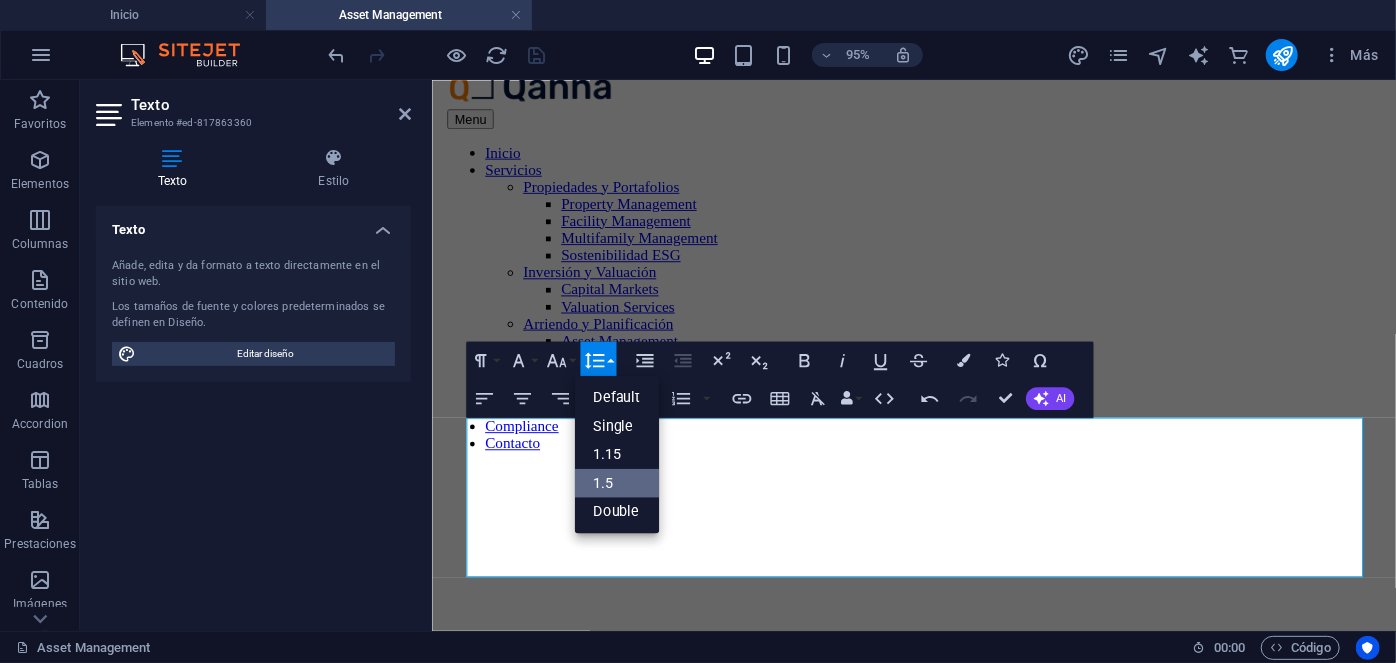 scroll, scrollTop: 0, scrollLeft: 0, axis: both 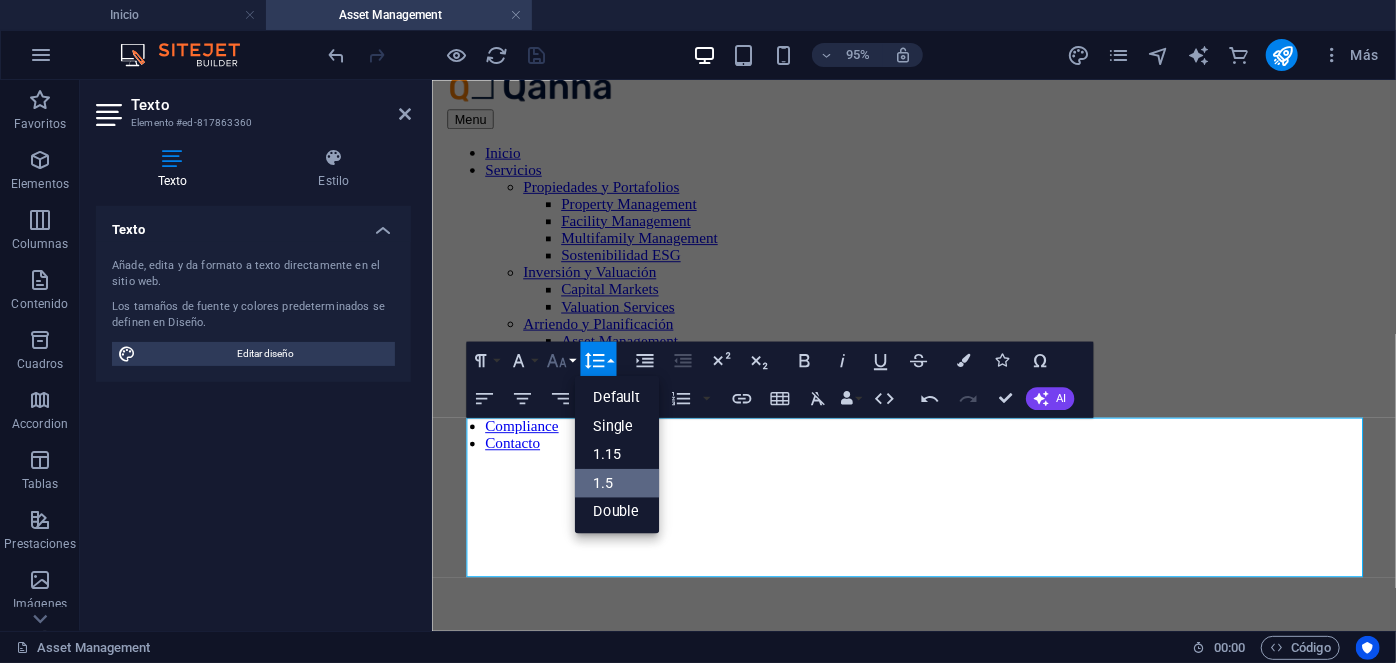 click 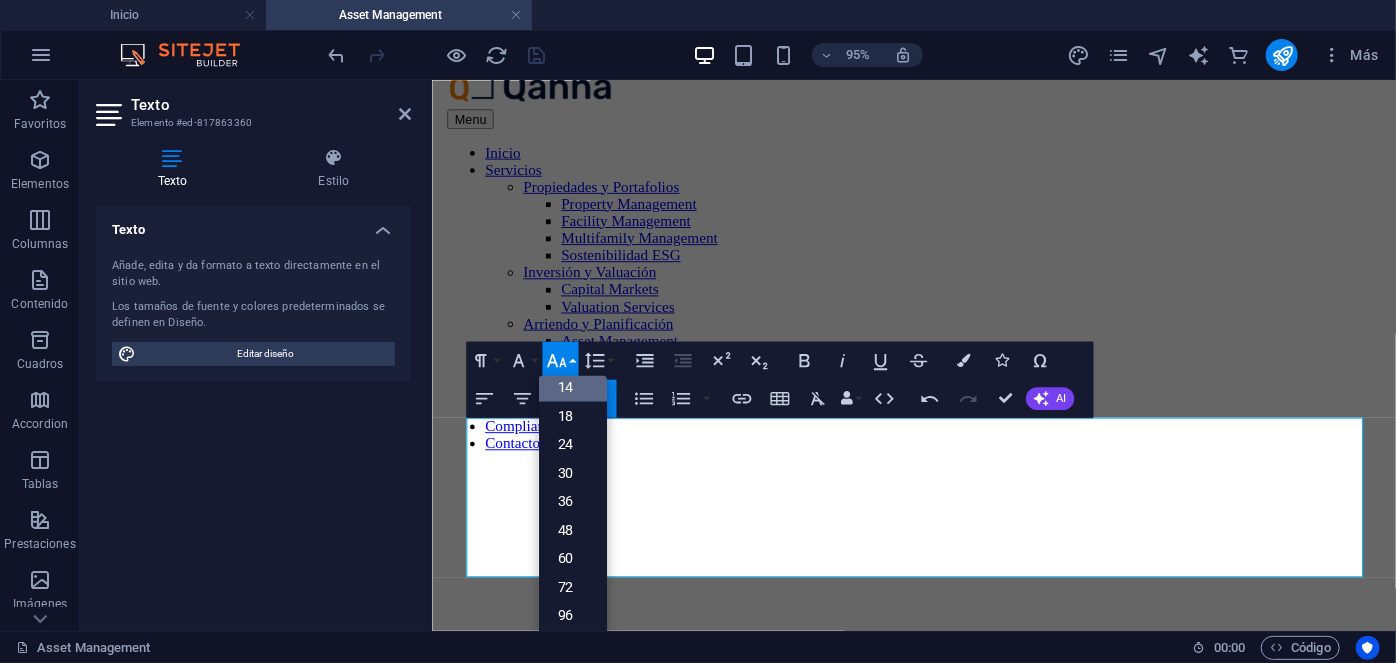scroll, scrollTop: 161, scrollLeft: 0, axis: vertical 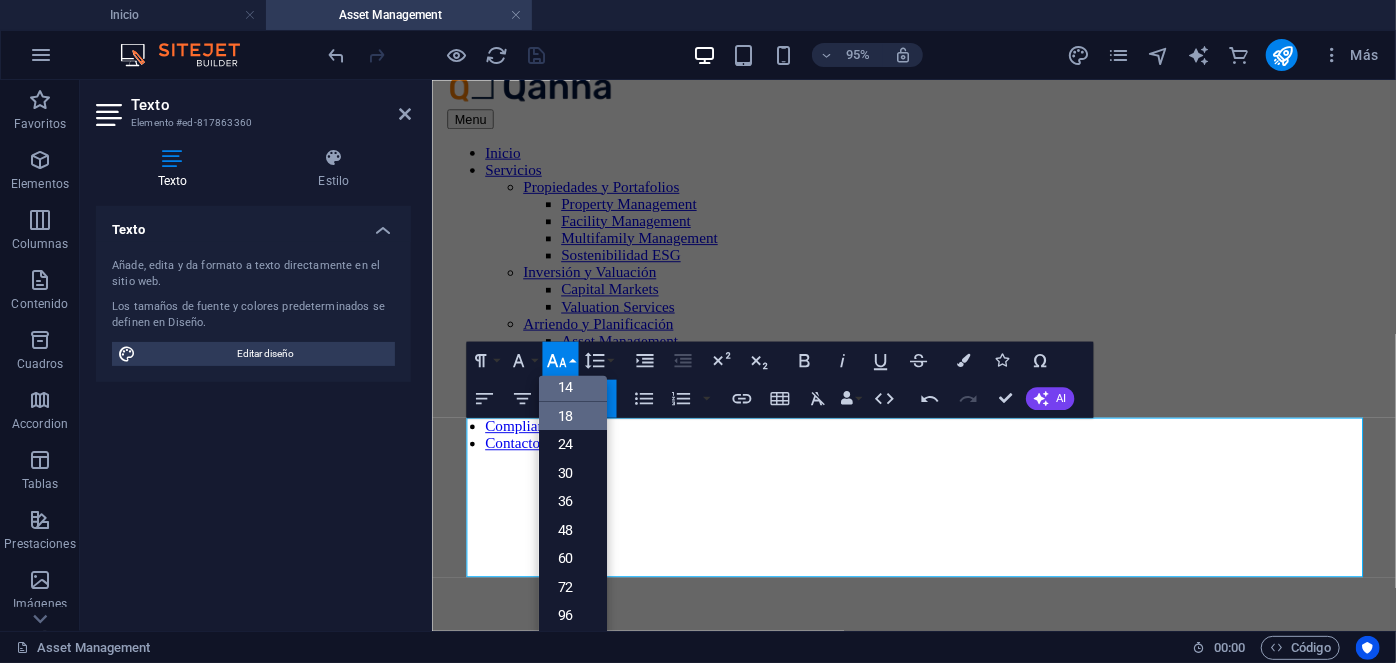 click on "18" at bounding box center (572, 415) 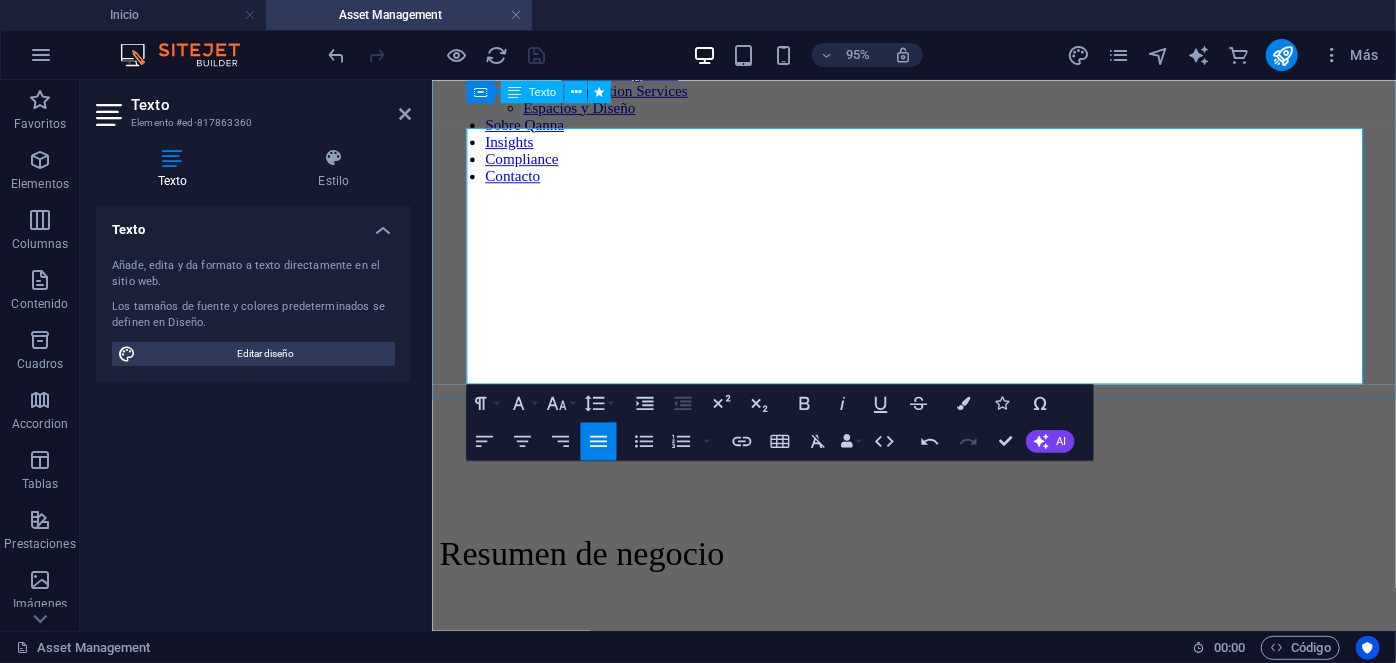 scroll, scrollTop: 340, scrollLeft: 0, axis: vertical 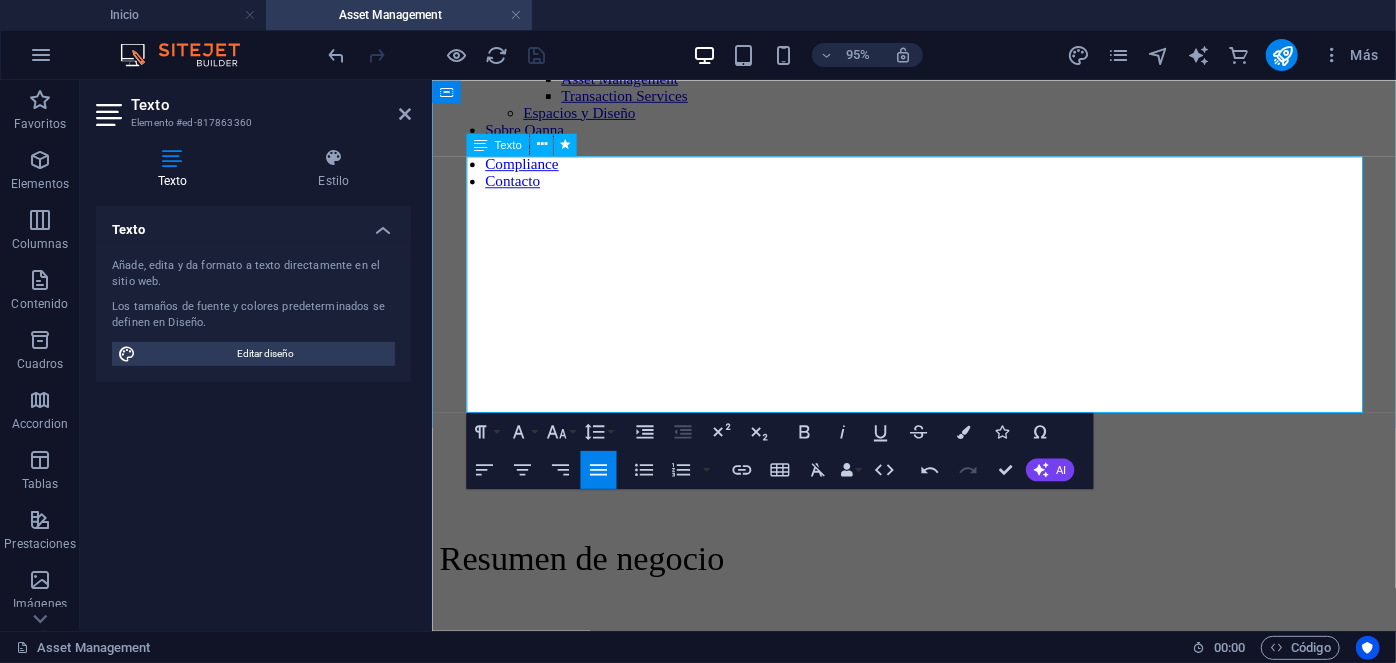 click at bounding box center (938, 787) 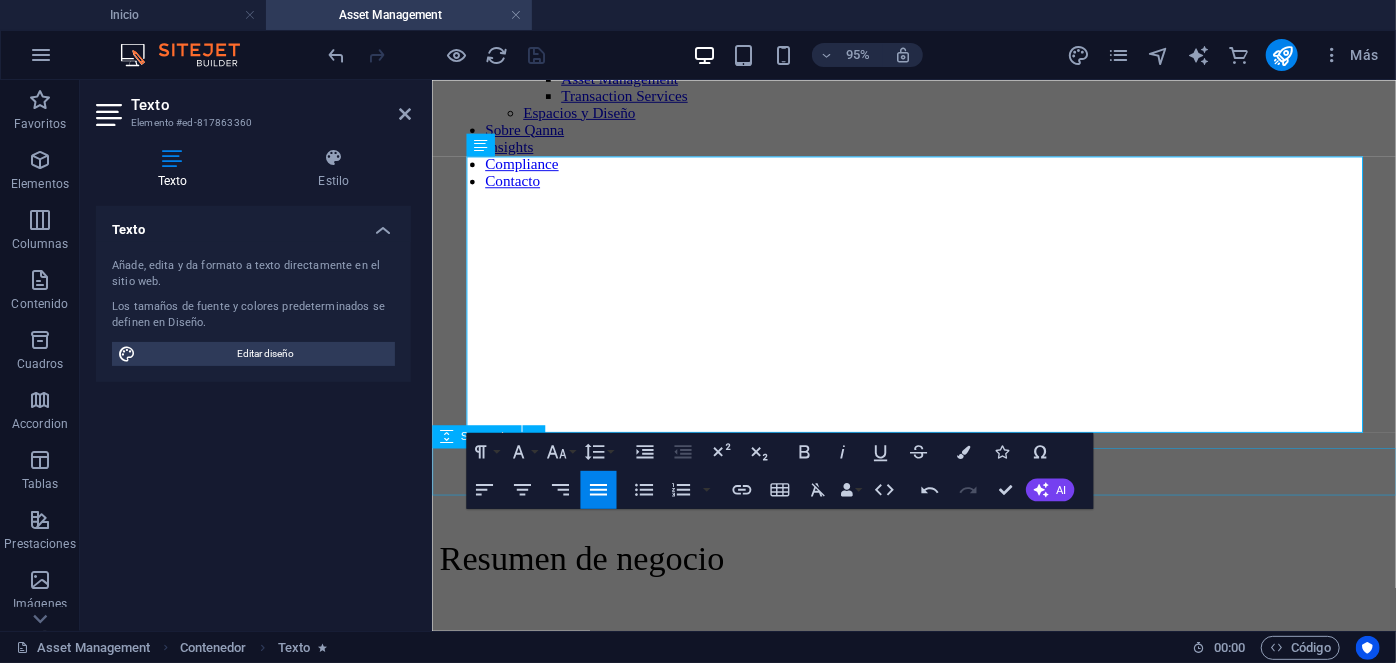 click at bounding box center [938, 993] 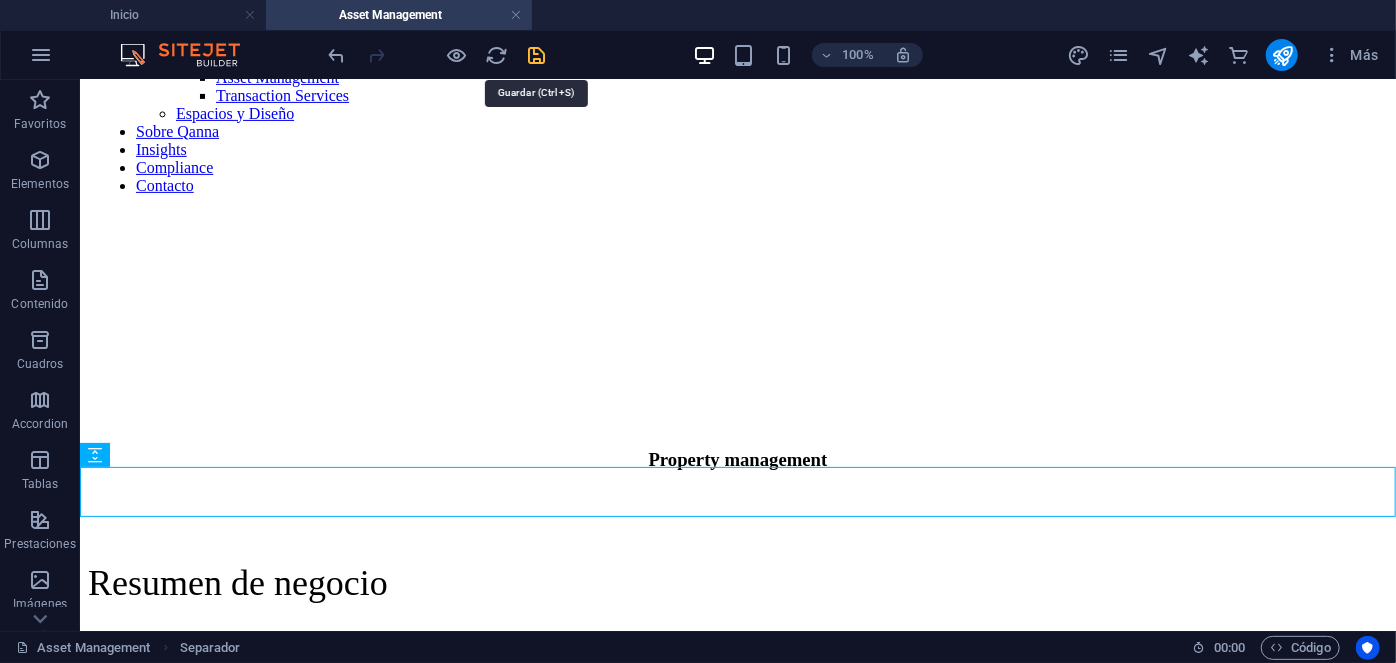 click at bounding box center (537, 55) 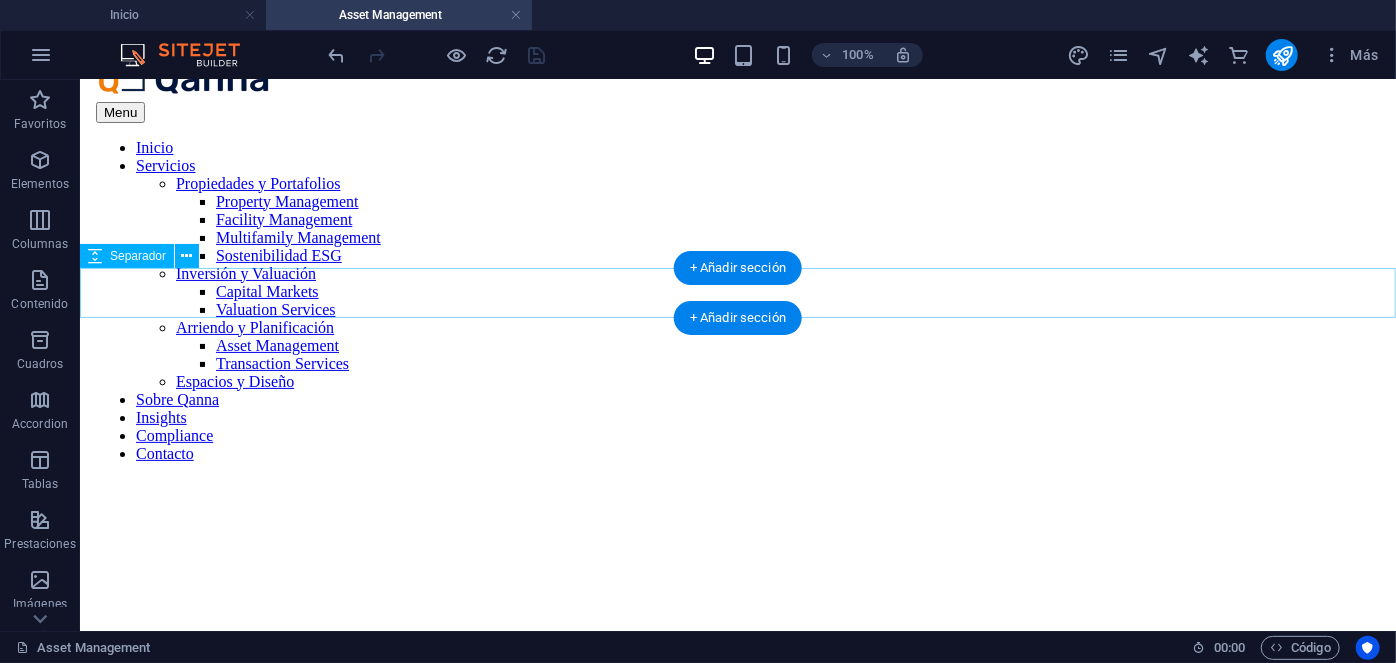 scroll, scrollTop: 73, scrollLeft: 0, axis: vertical 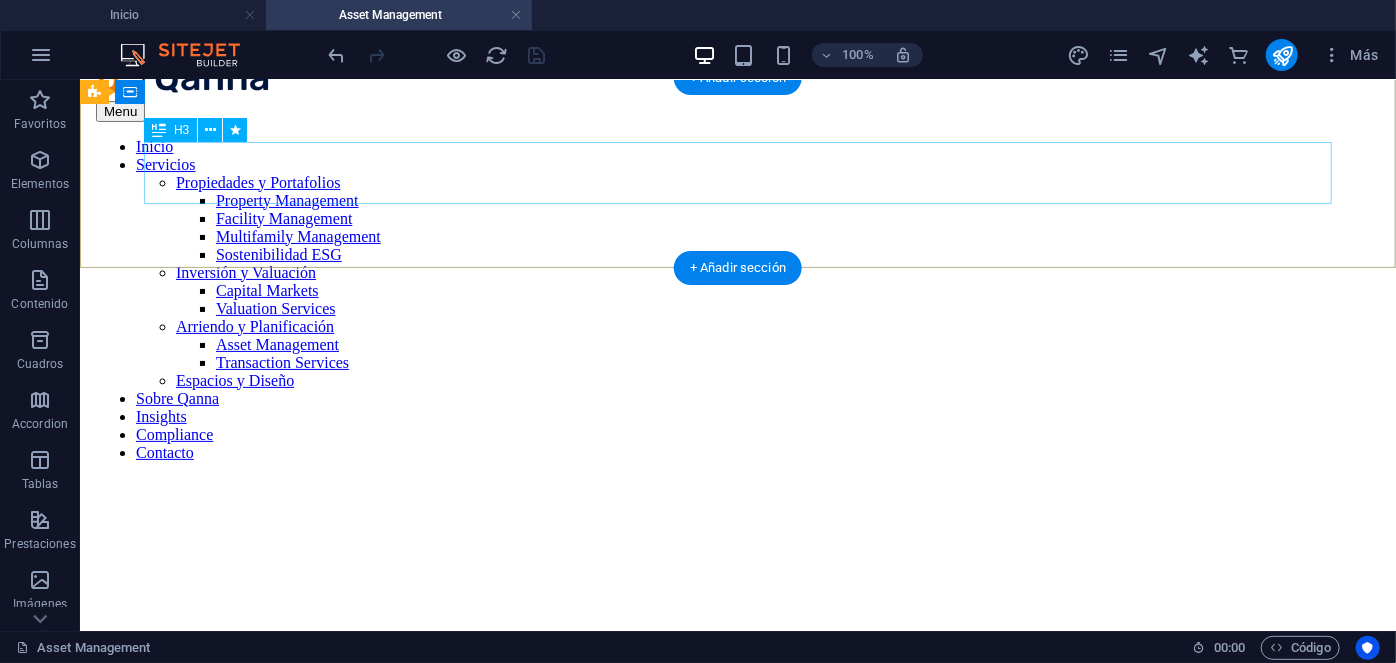 click on "Property management" at bounding box center [737, 715] 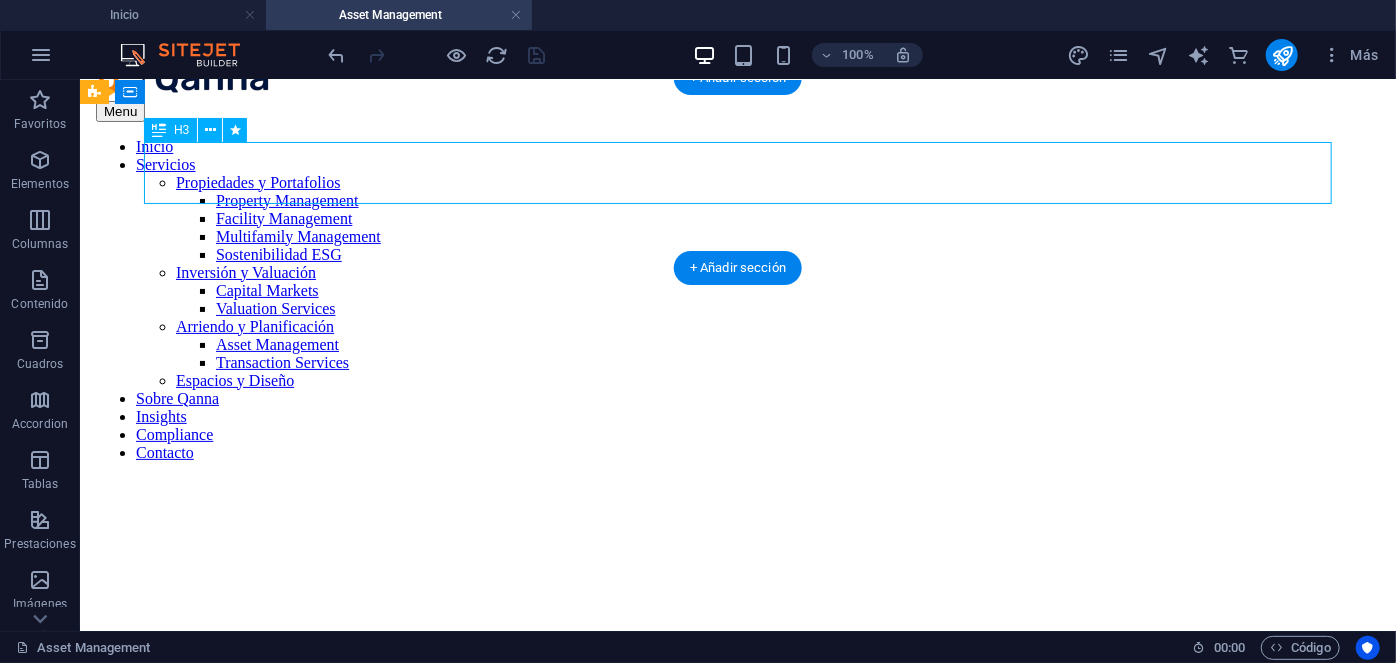 click on "Property management" at bounding box center [737, 715] 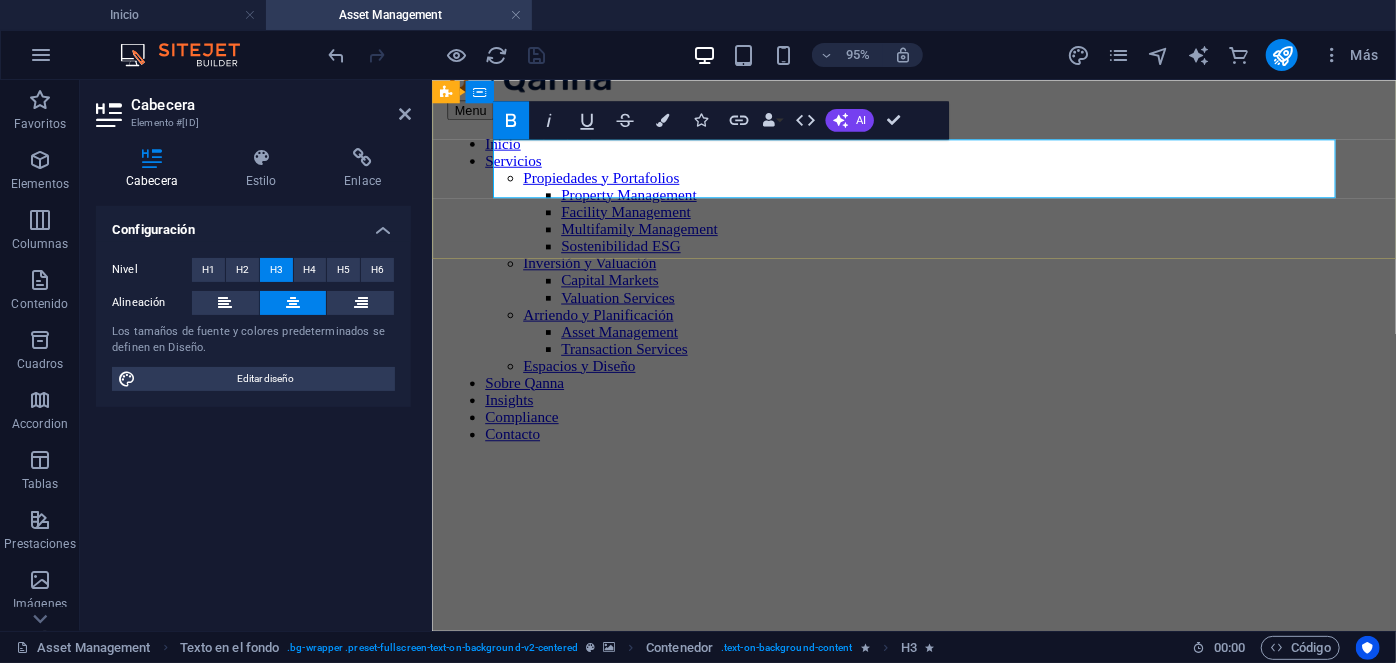 click on "Property management" at bounding box center [938, 726] 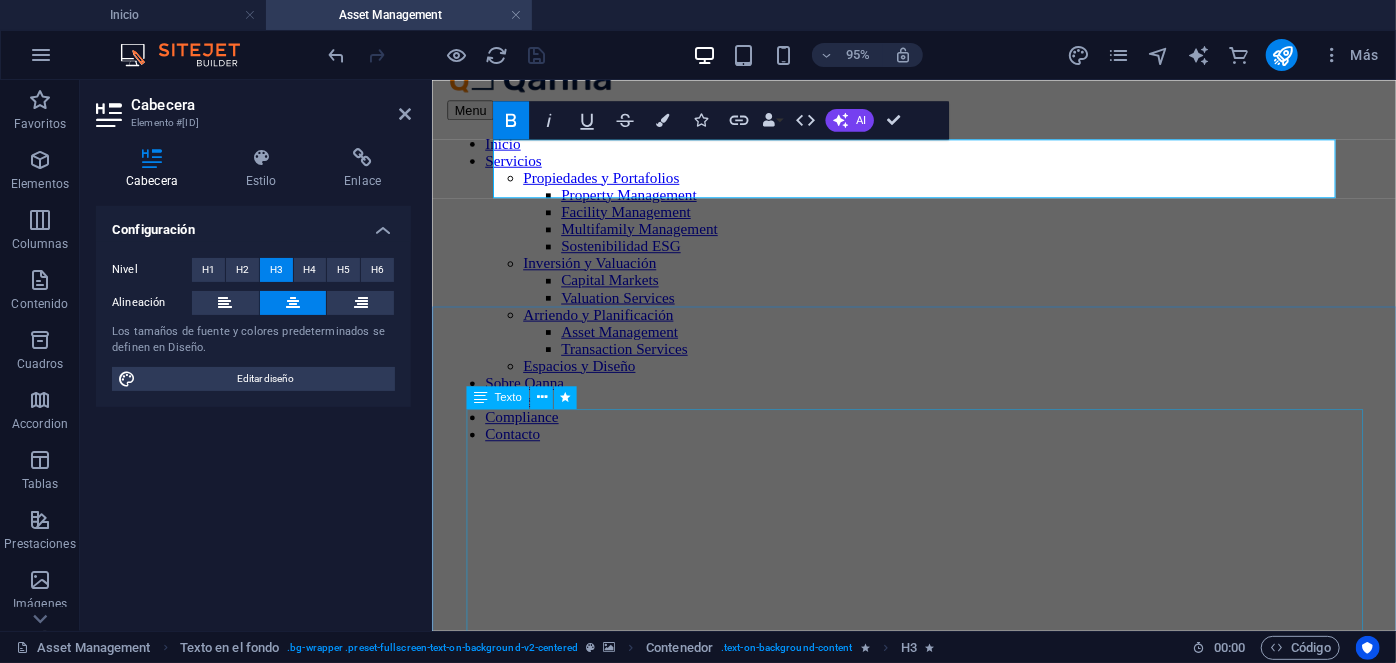 click on "[MONTH] se especializa en la gestión integral de aspectos clave relacionados con inmuebles de inversión, abarcando áreas como arriendos, pagos, auditorías, ocupación y otros temas asociados. Su experiencia incluye una amplia gama de propiedades, que van desde oficinas y bodegas hasta centros industriales y espacios comerciales, con el objetivo principal de optimizar la rentabilidad de cada activo." at bounding box center [938, 1083] 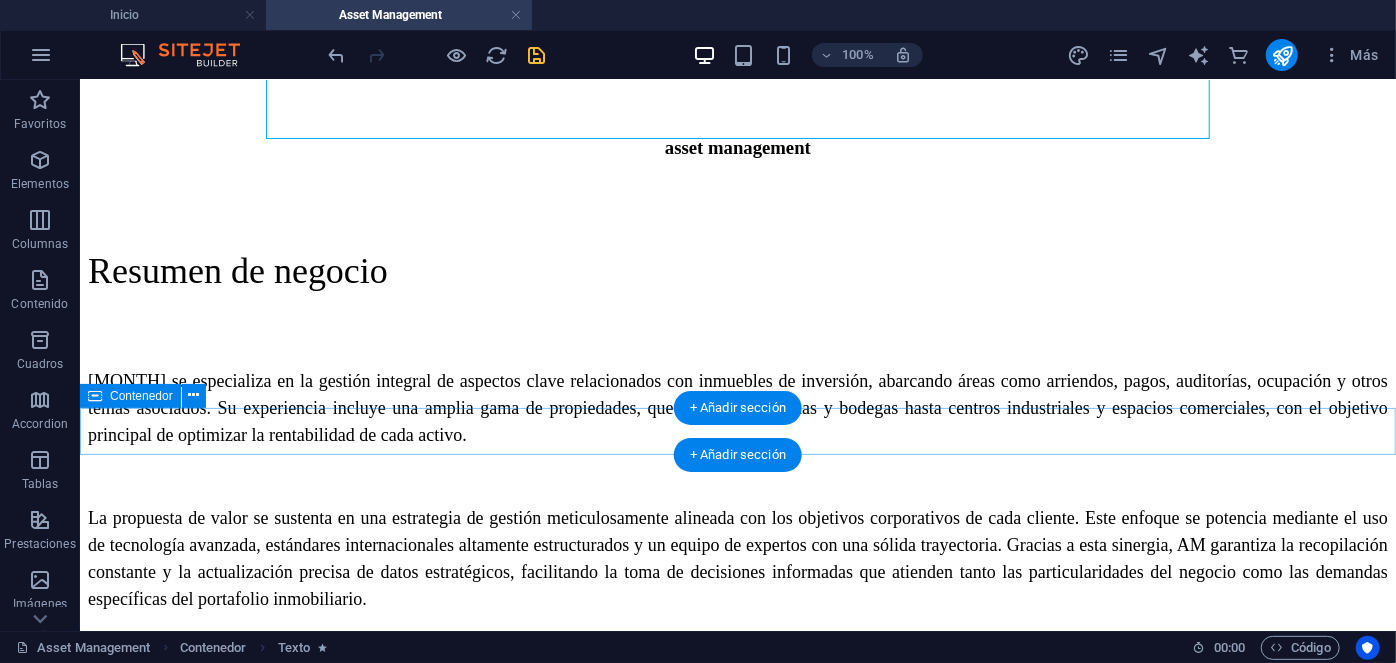 scroll, scrollTop: 650, scrollLeft: 0, axis: vertical 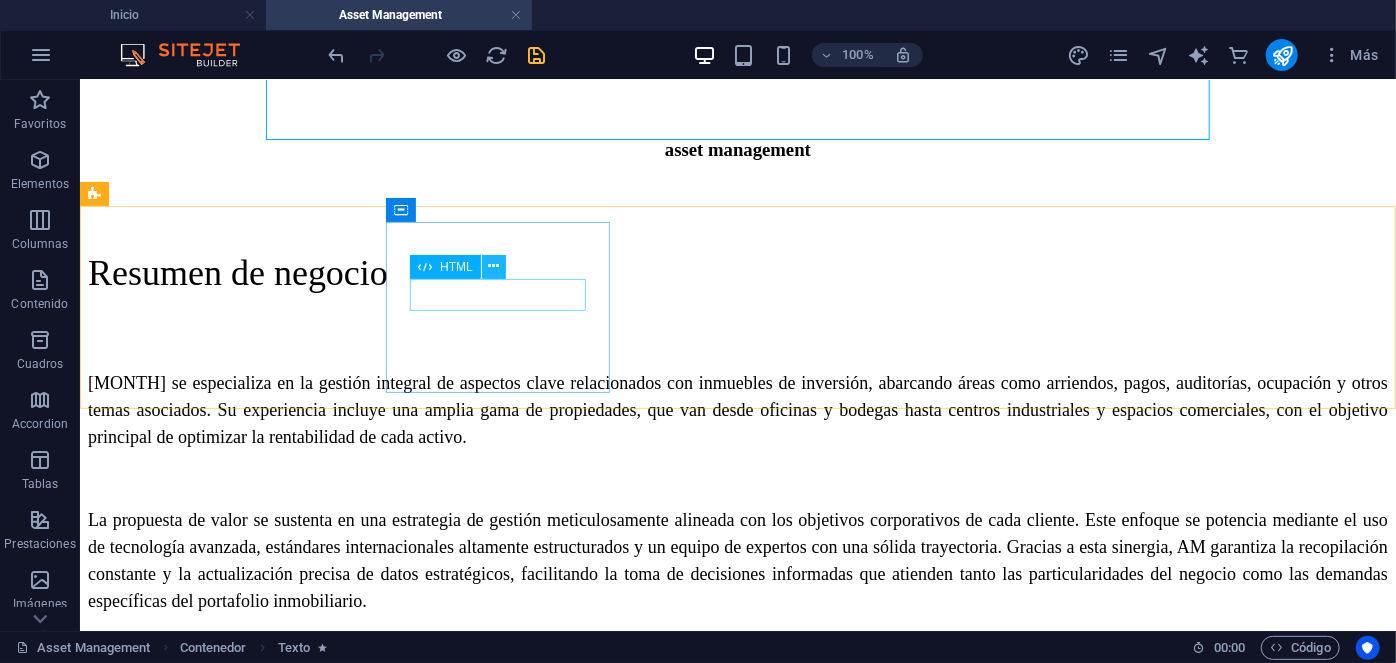click at bounding box center [493, 266] 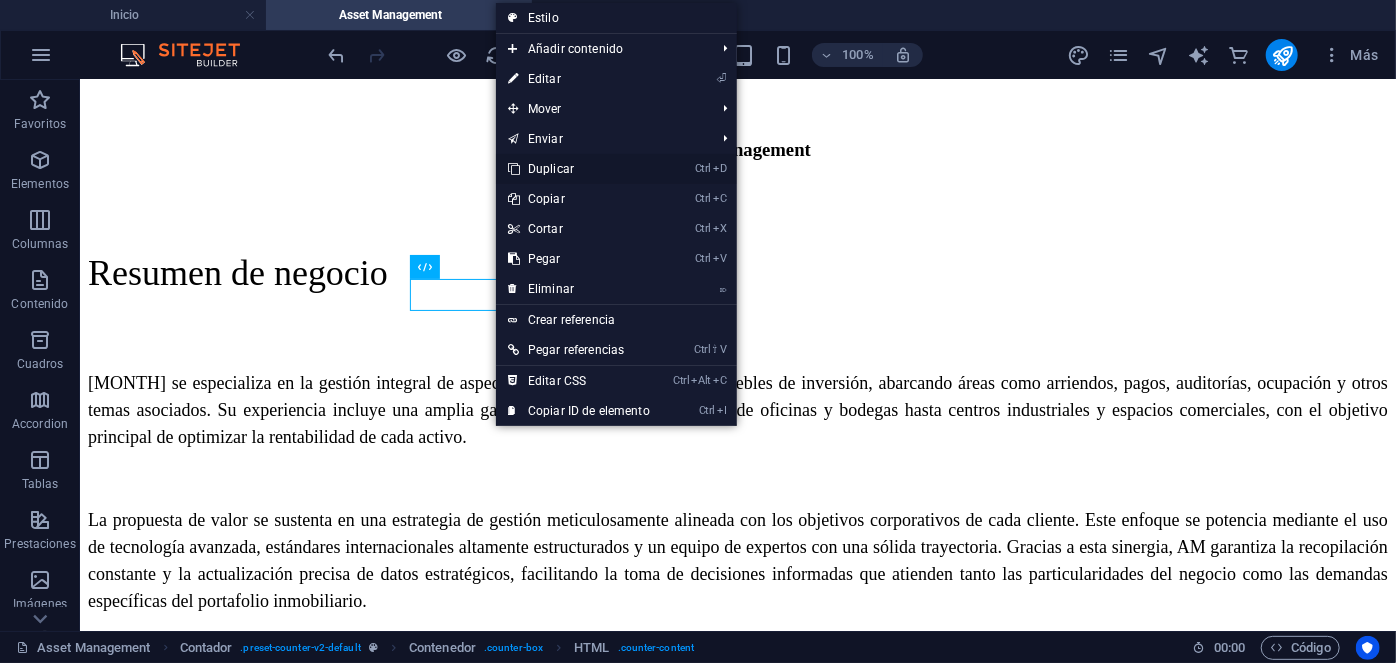 click on "Ctrl D  Duplicar" at bounding box center [579, 169] 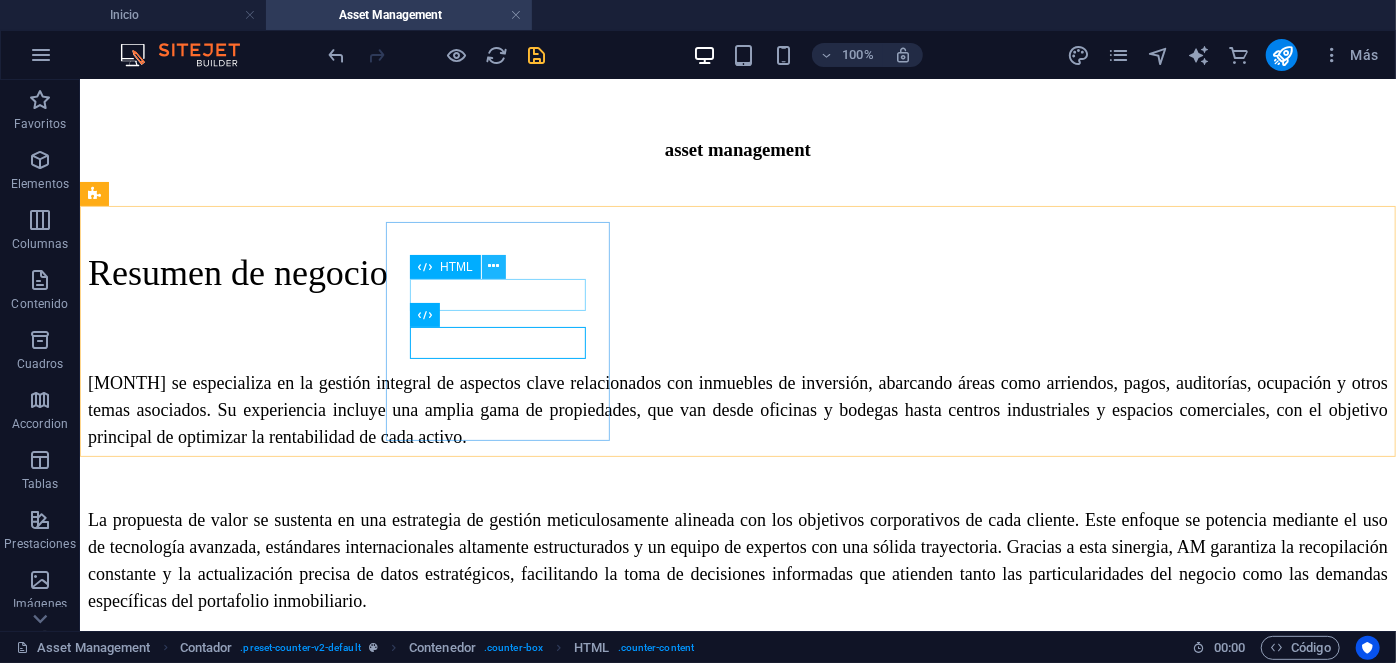 click at bounding box center (493, 266) 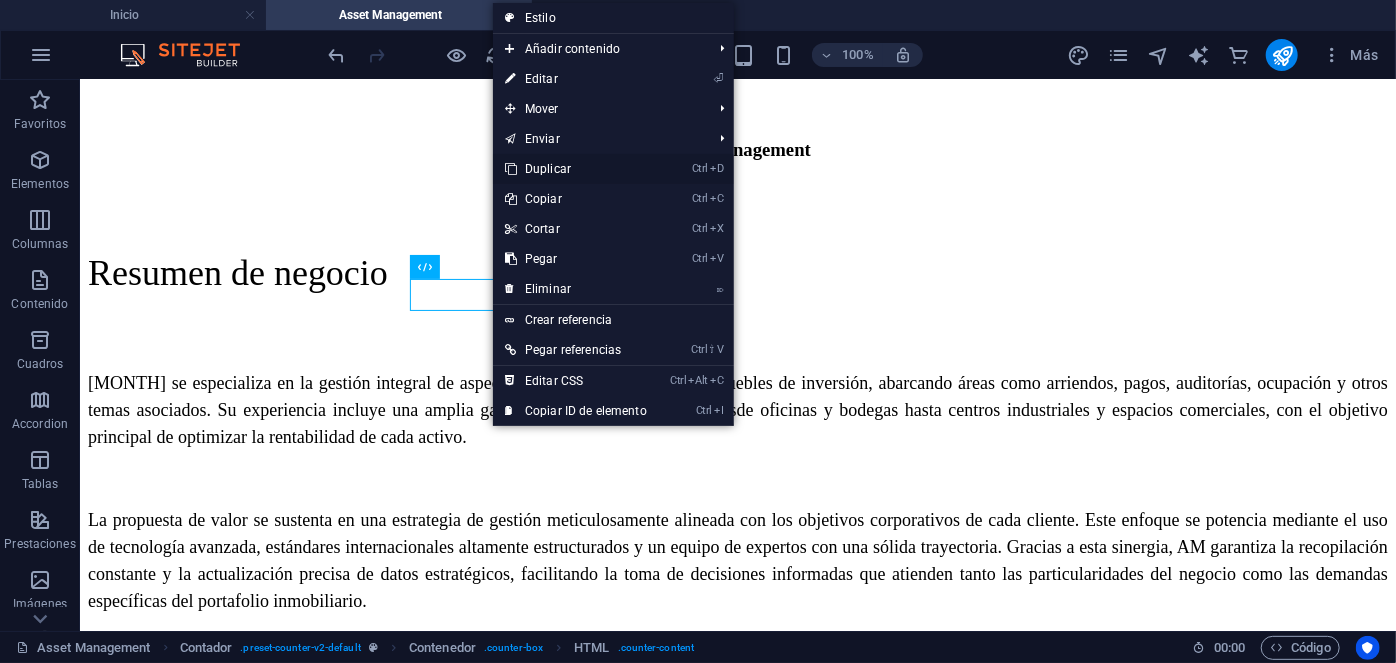 click on "Ctrl D  Duplicar" at bounding box center (576, 169) 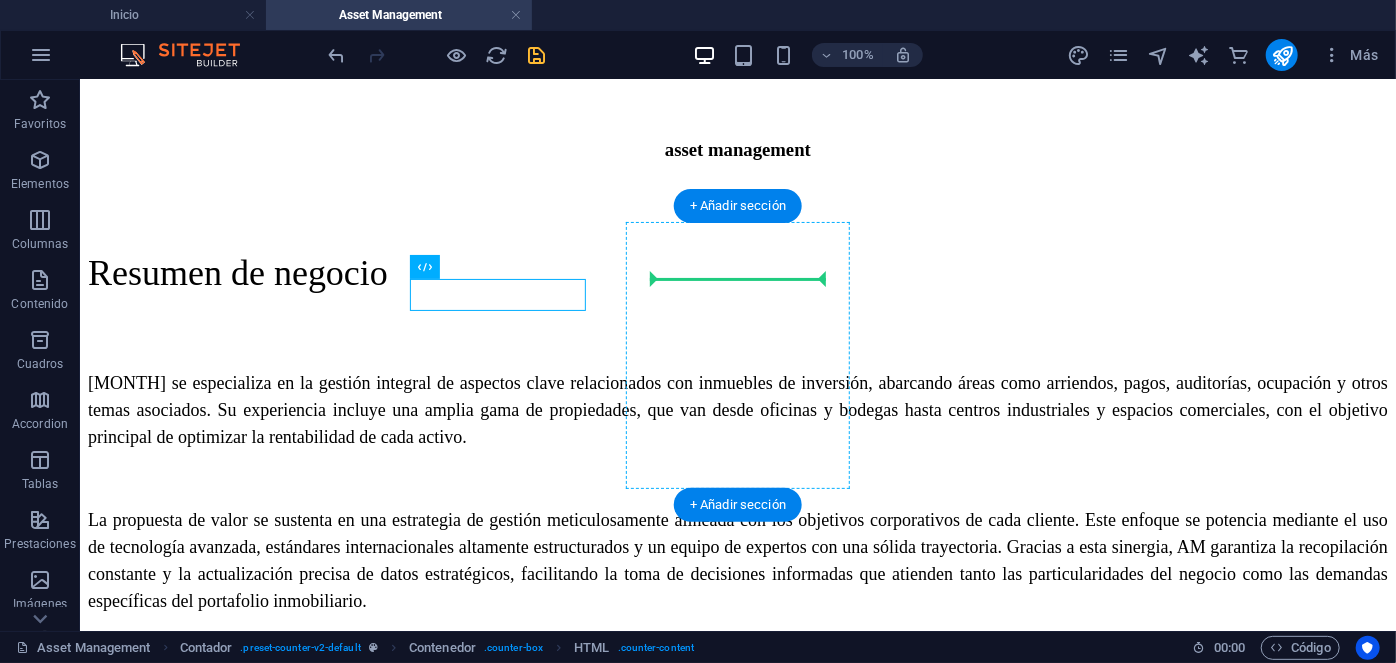 drag, startPoint x: 528, startPoint y: 348, endPoint x: 689, endPoint y: 279, distance: 175.16278 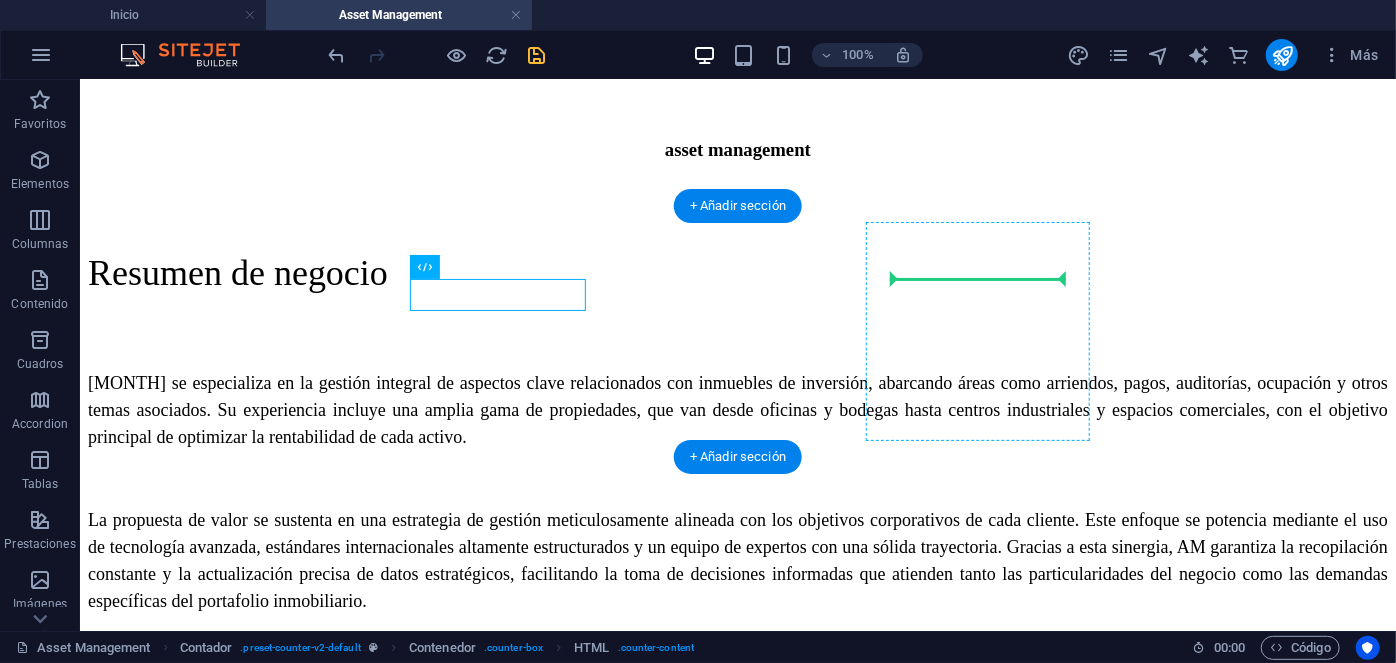 drag, startPoint x: 532, startPoint y: 347, endPoint x: 1030, endPoint y: 274, distance: 503.32196 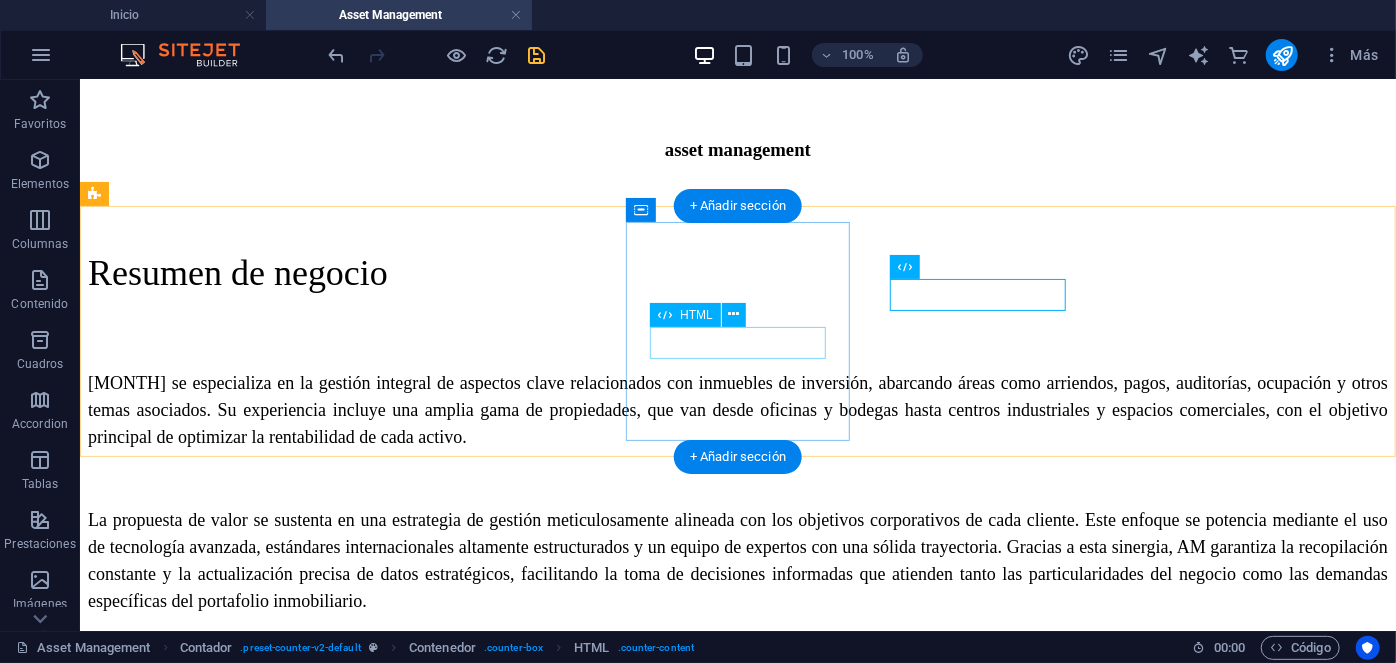 click on "+ 950" at bounding box center [737, 847] 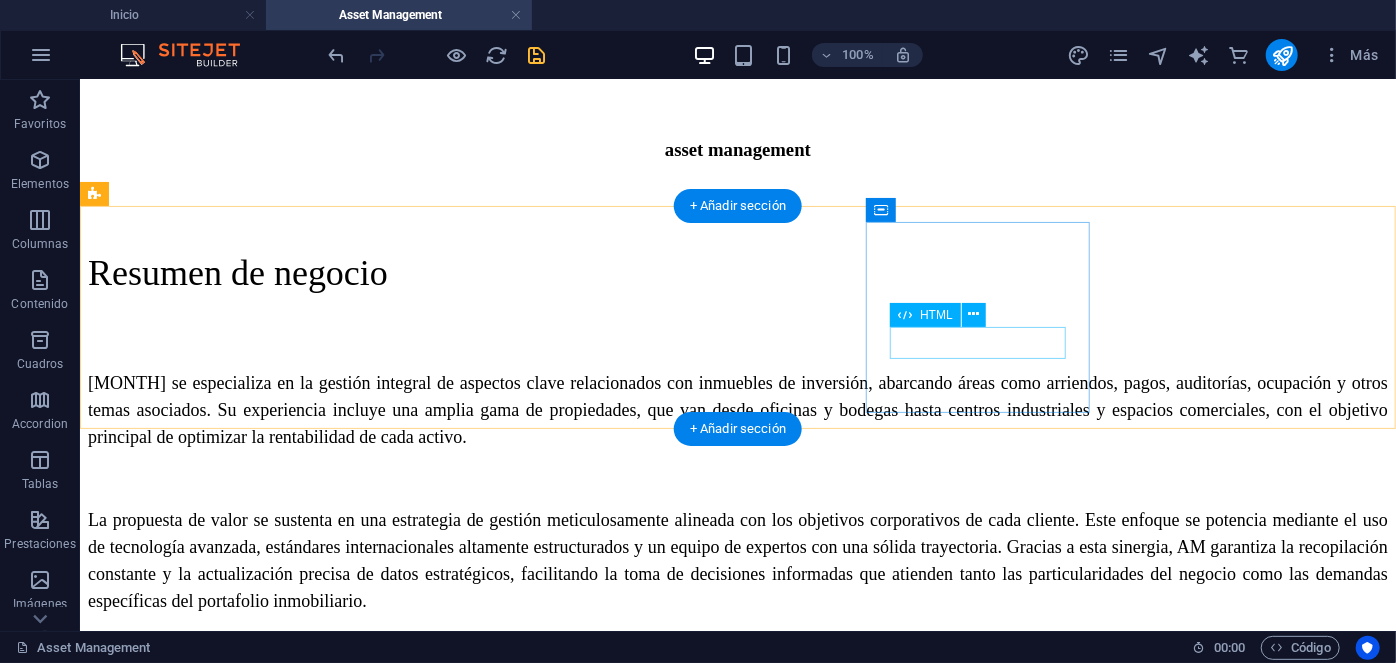click on "+ 1 k" at bounding box center (737, 950) 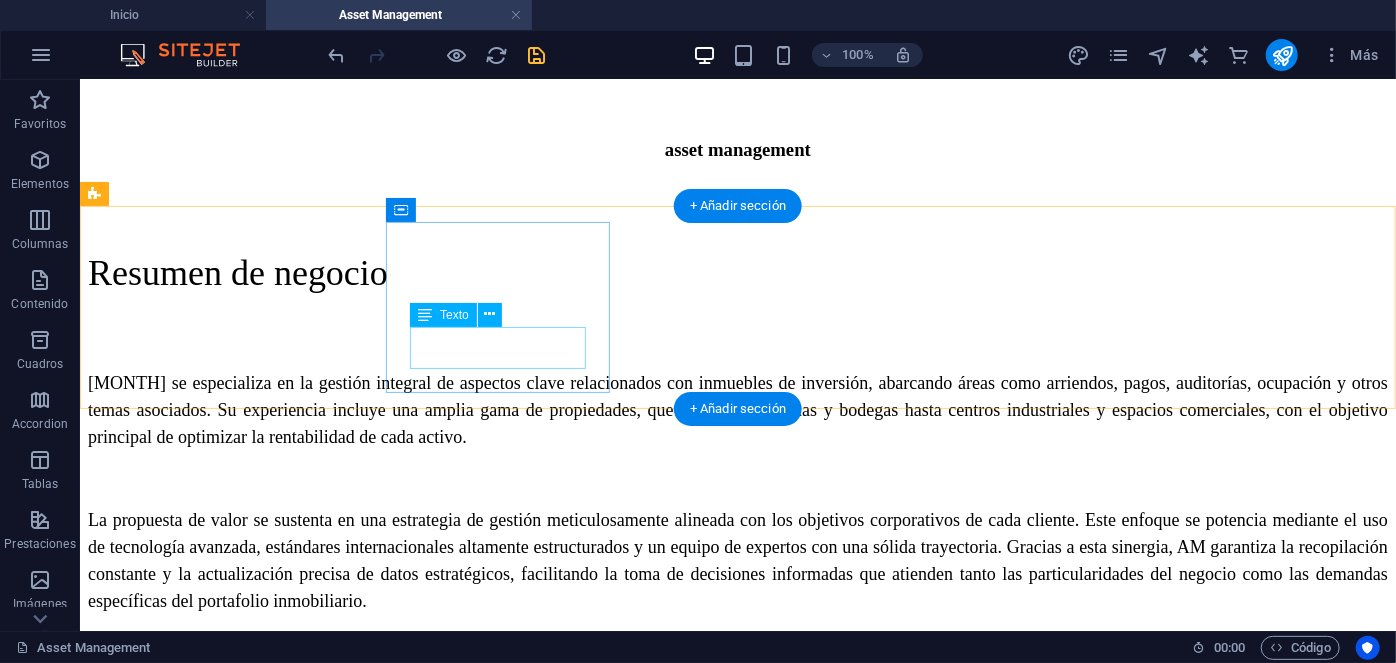 click on "De metros cuadrados gestionados globalmente" at bounding box center (737, 763) 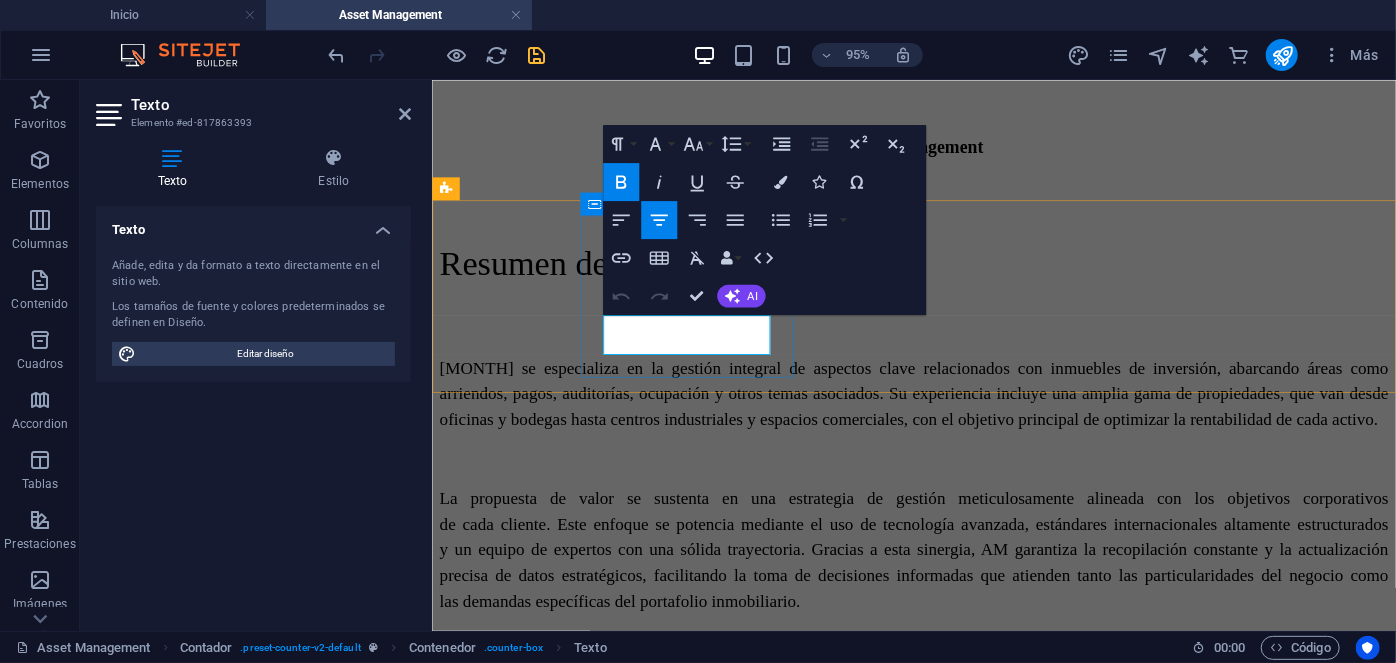 drag, startPoint x: 783, startPoint y: 358, endPoint x: 616, endPoint y: 341, distance: 167.86304 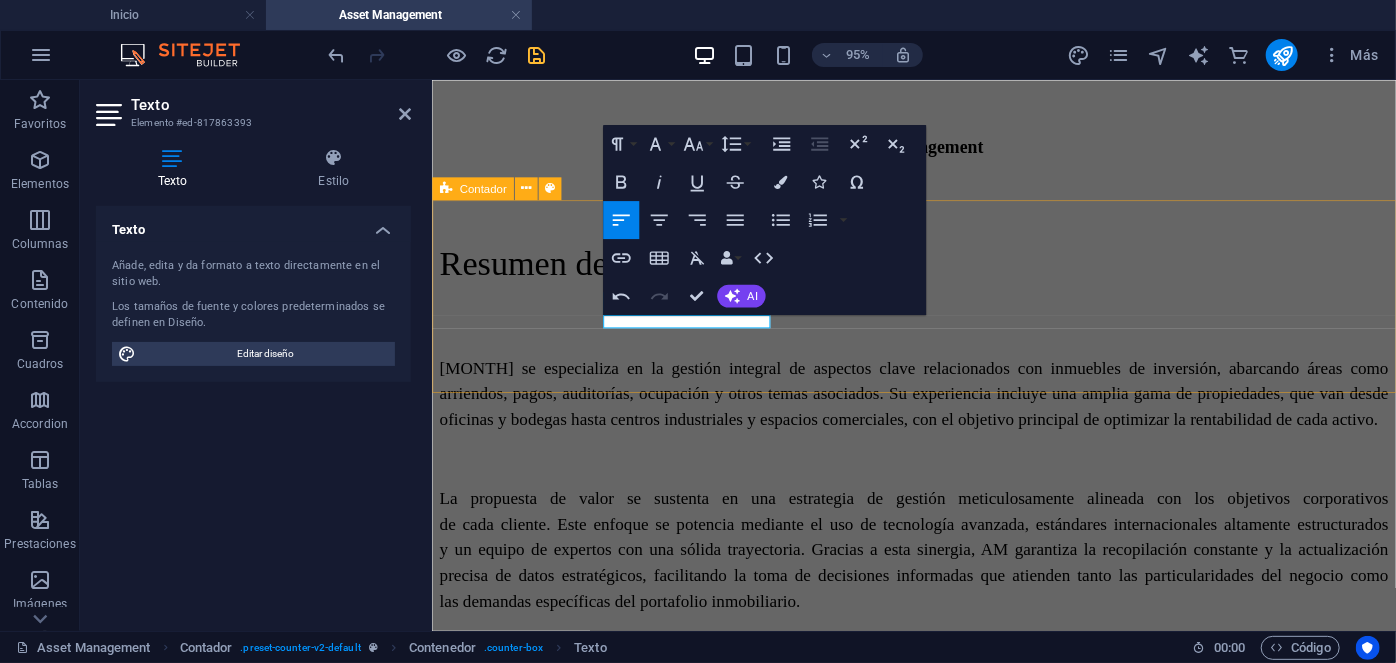 drag, startPoint x: 666, startPoint y: 331, endPoint x: 565, endPoint y: 337, distance: 101.17806 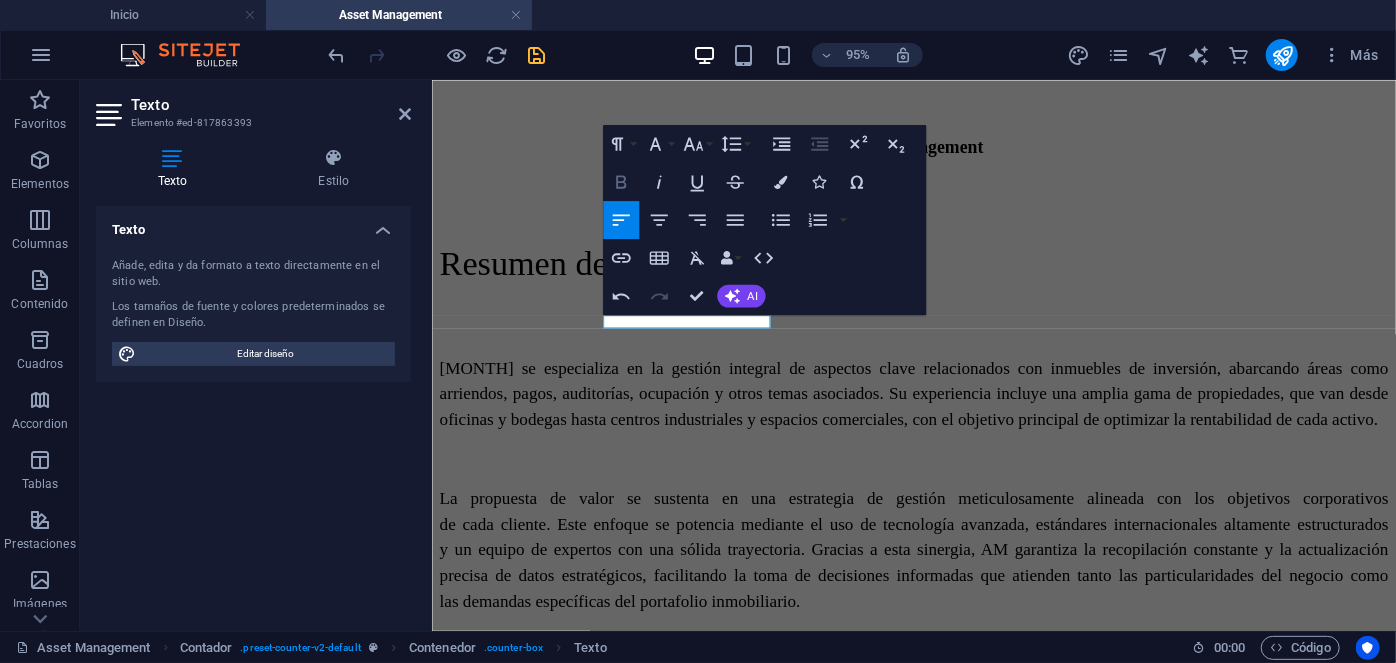 click 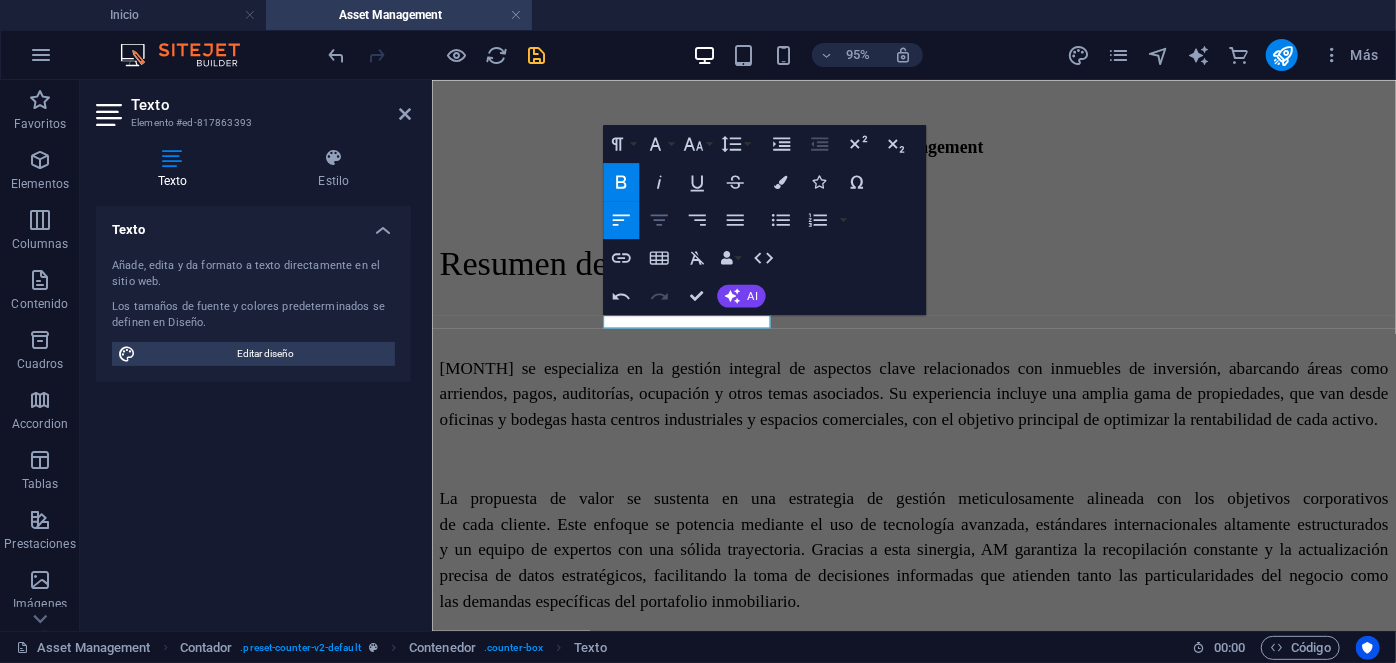 click 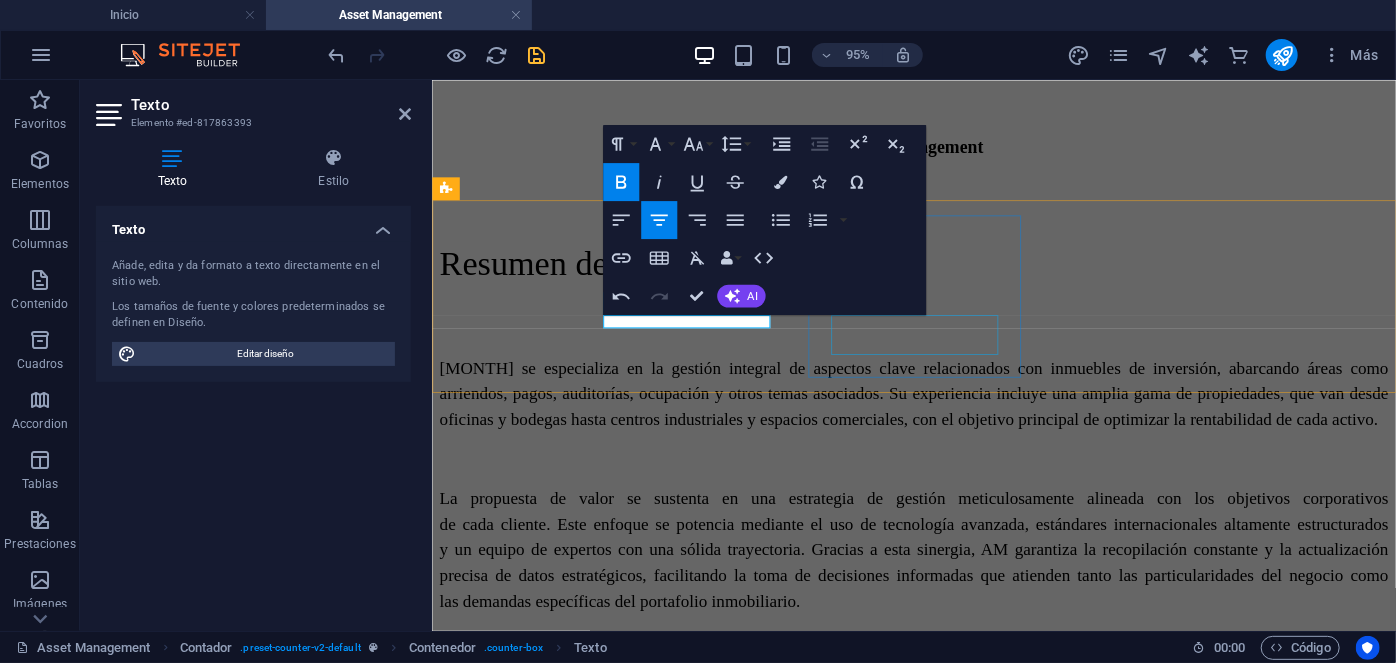 click on "Propiedades administradas en Chile" at bounding box center (938, 888) 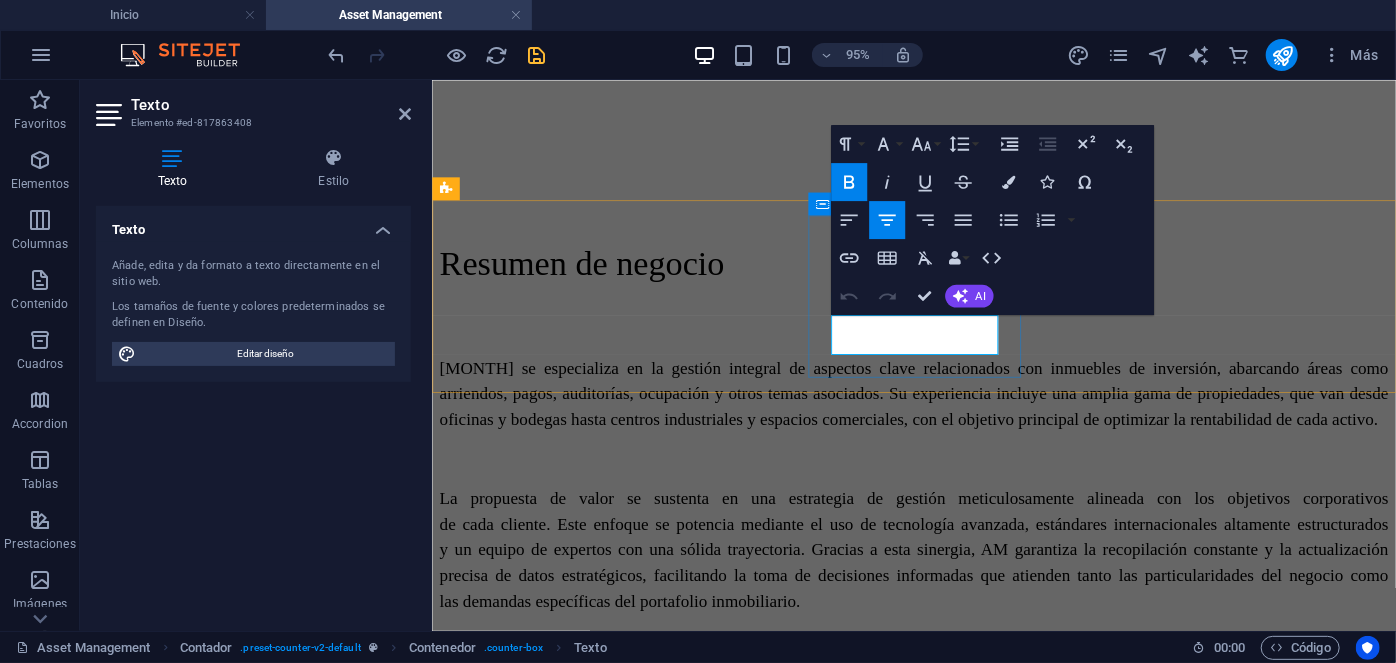drag, startPoint x: 1018, startPoint y: 359, endPoint x: 857, endPoint y: 329, distance: 163.77118 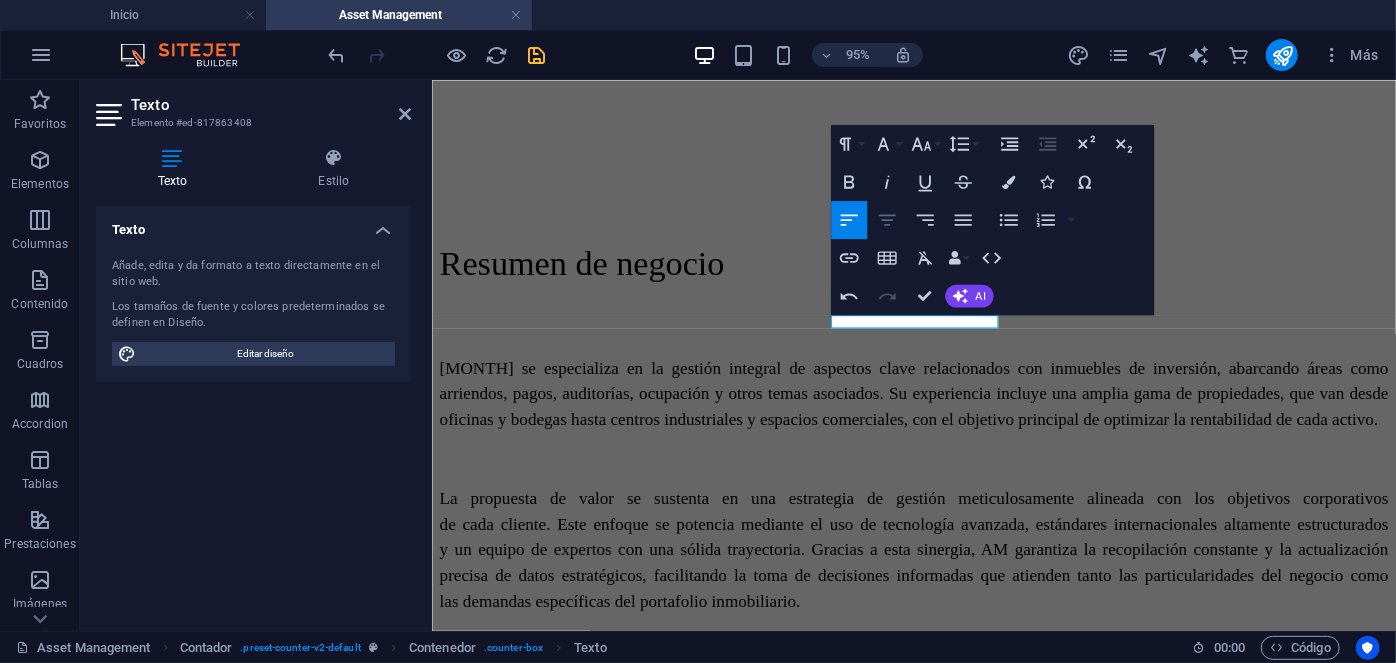click 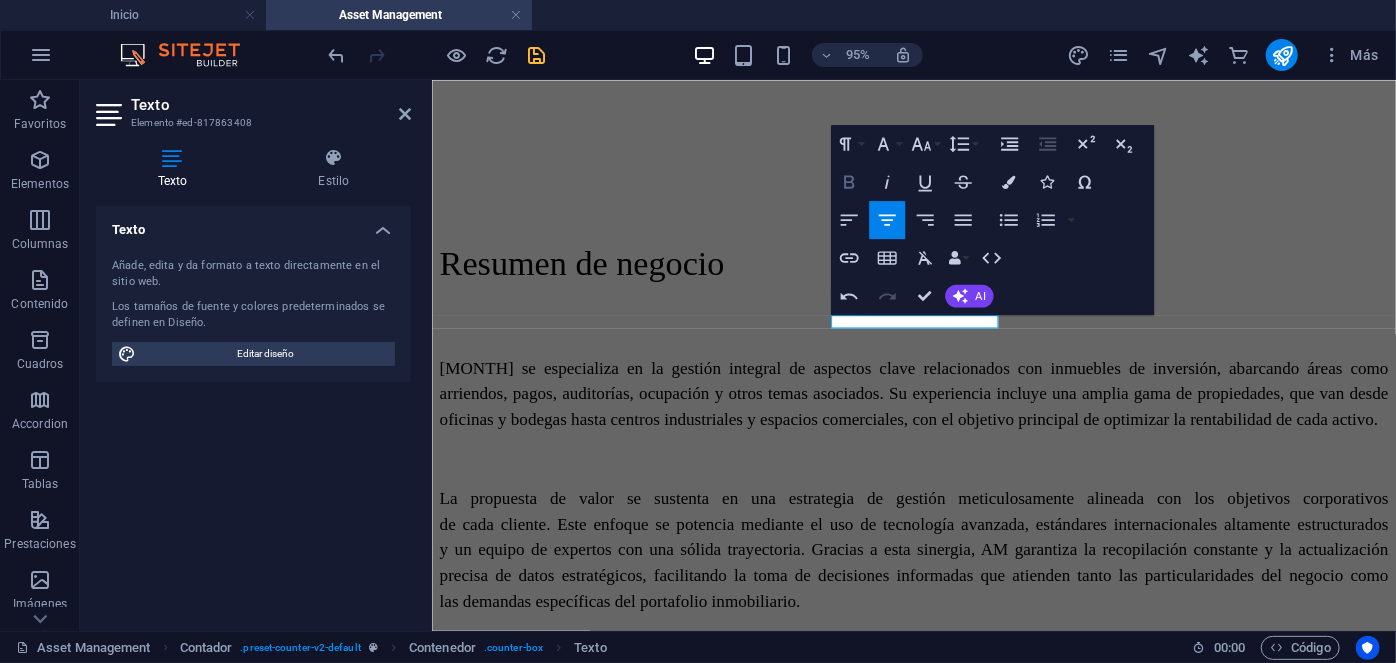 click 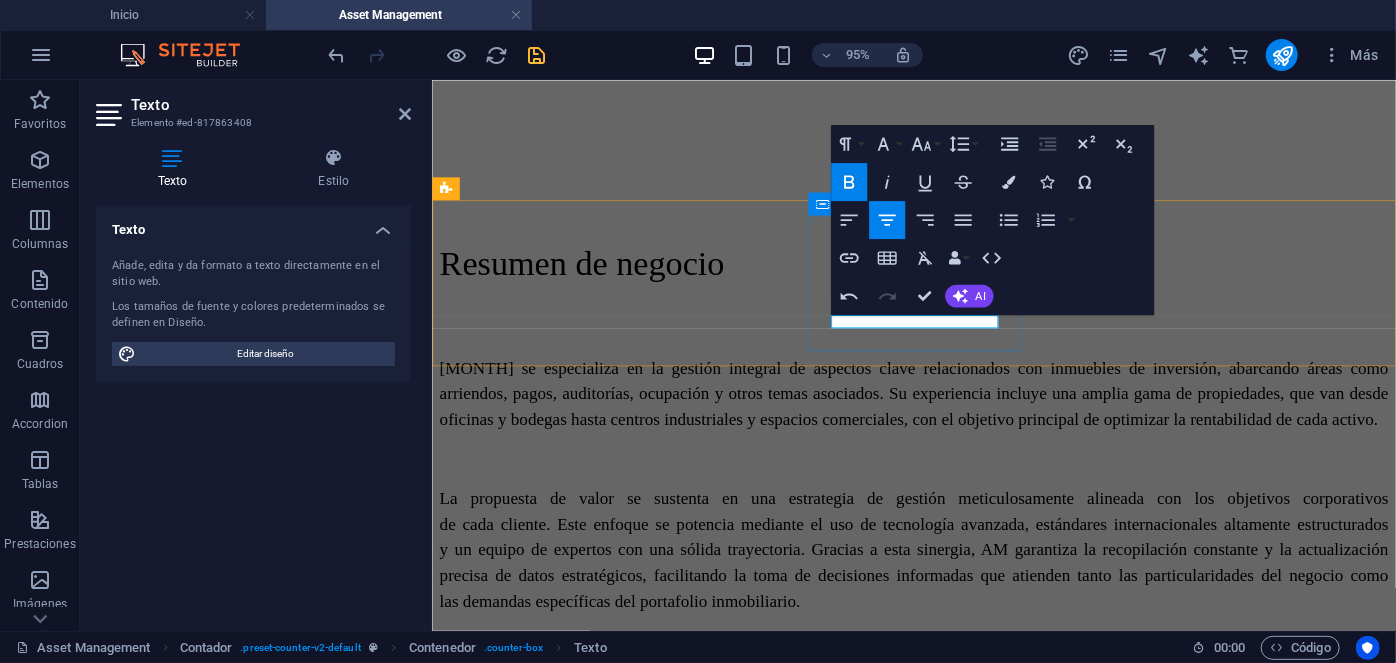 drag, startPoint x: 985, startPoint y: 333, endPoint x: 892, endPoint y: 335, distance: 93.0215 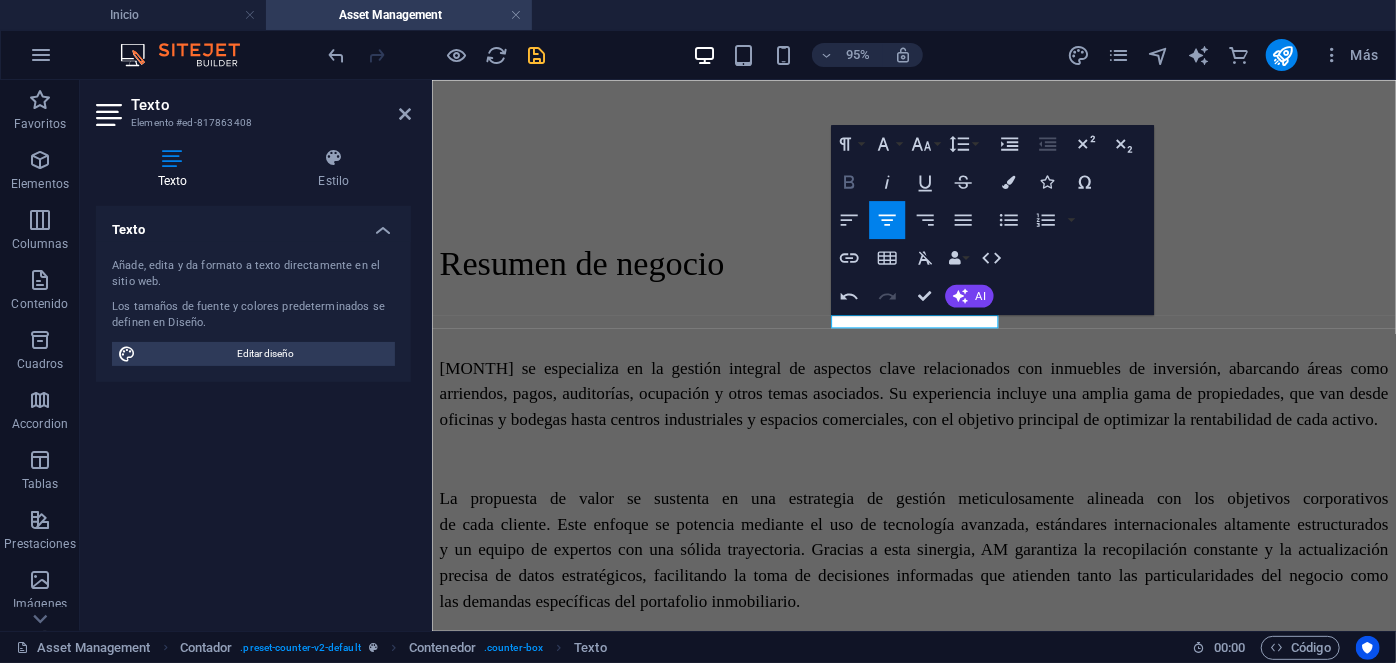 click 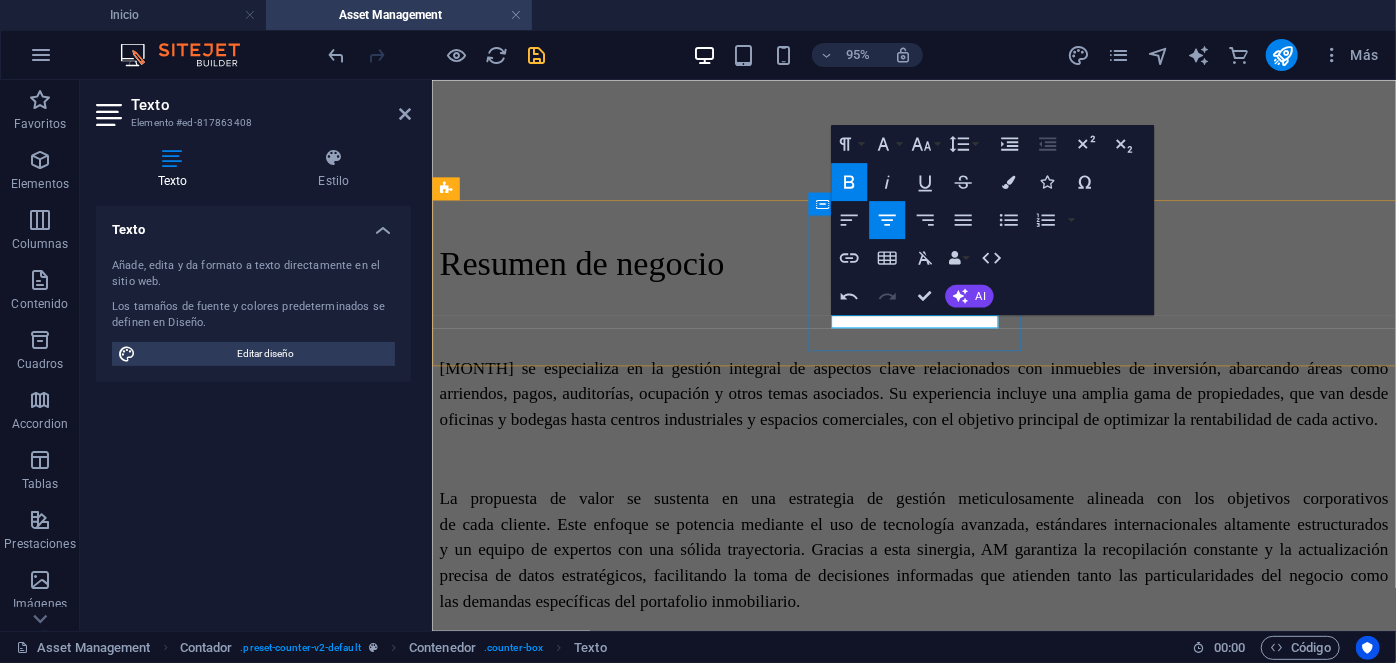 click on "IIndustrial" at bounding box center [938, 884] 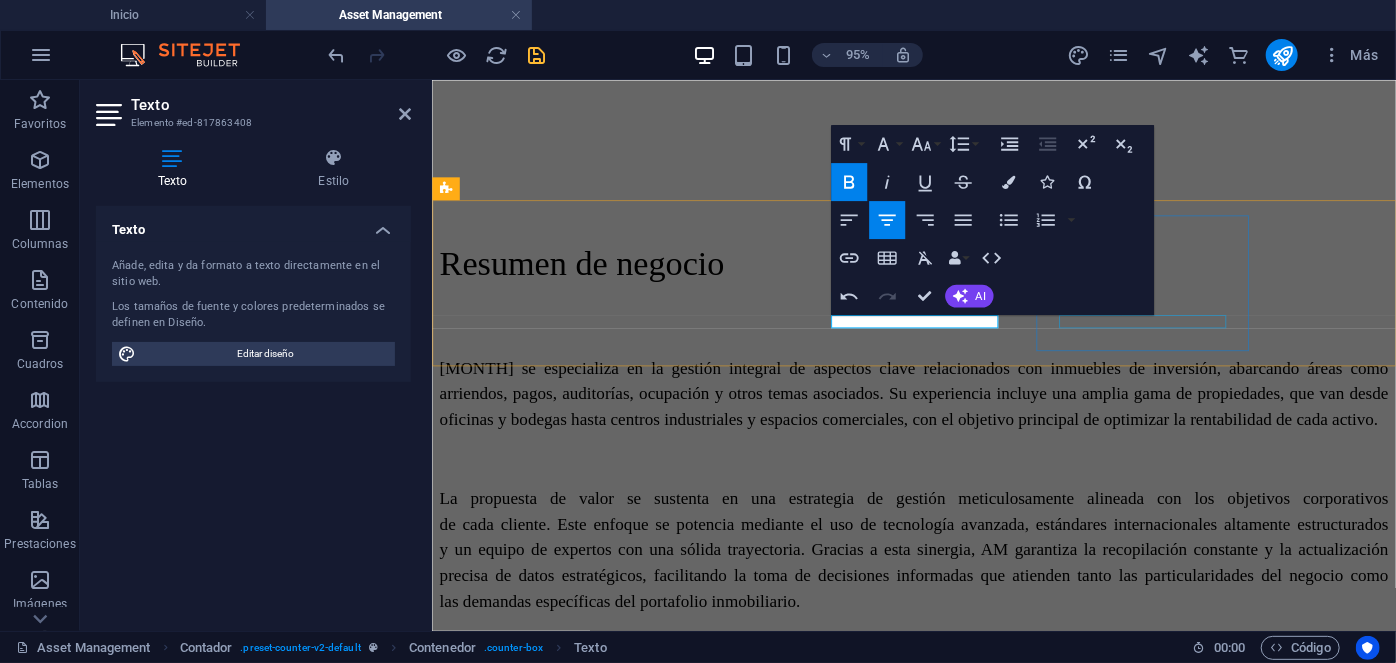 click on "Empleados a nivel global" at bounding box center [938, 982] 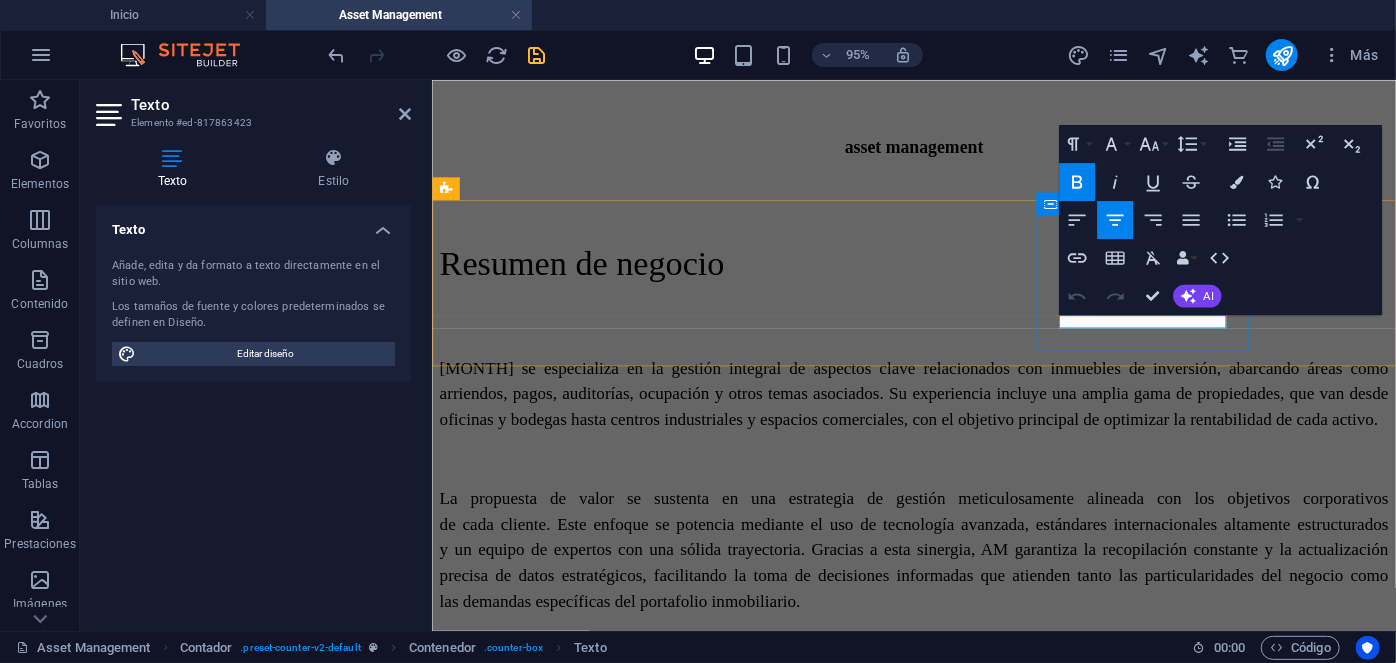 drag, startPoint x: 1263, startPoint y: 334, endPoint x: 1089, endPoint y: 350, distance: 174.73409 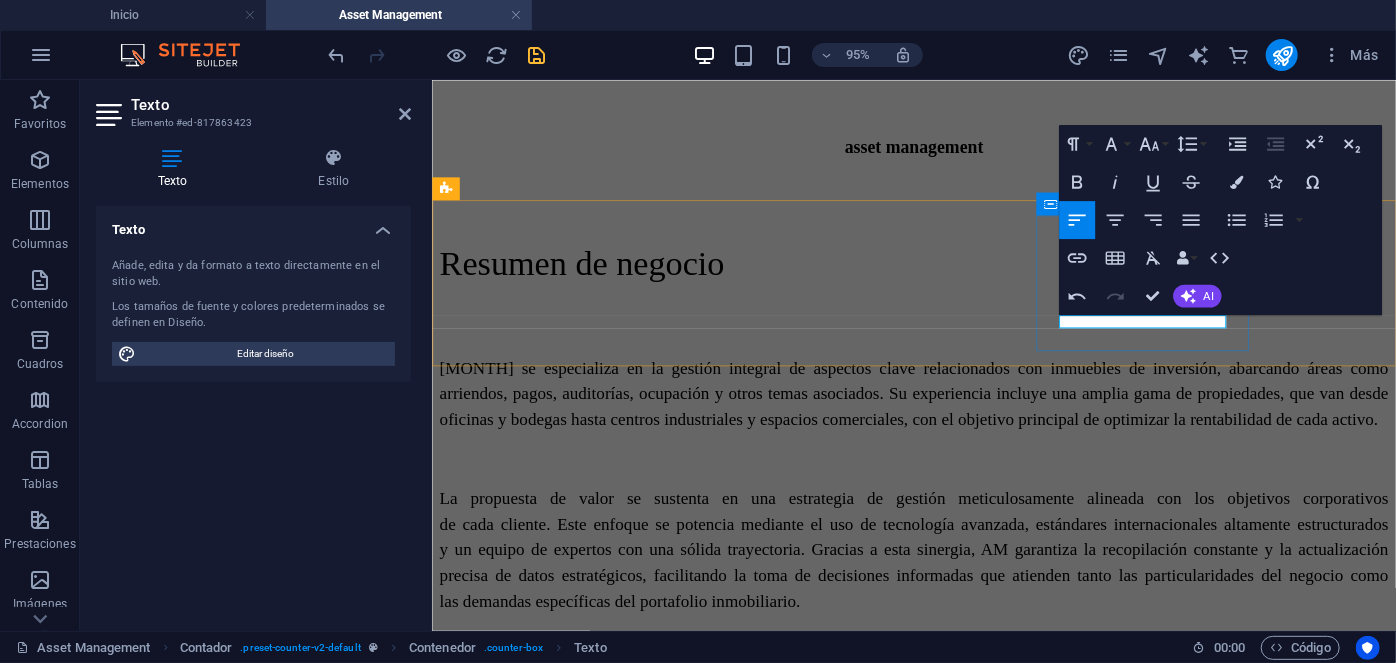 drag, startPoint x: 1158, startPoint y: 328, endPoint x: 1075, endPoint y: 330, distance: 83.02409 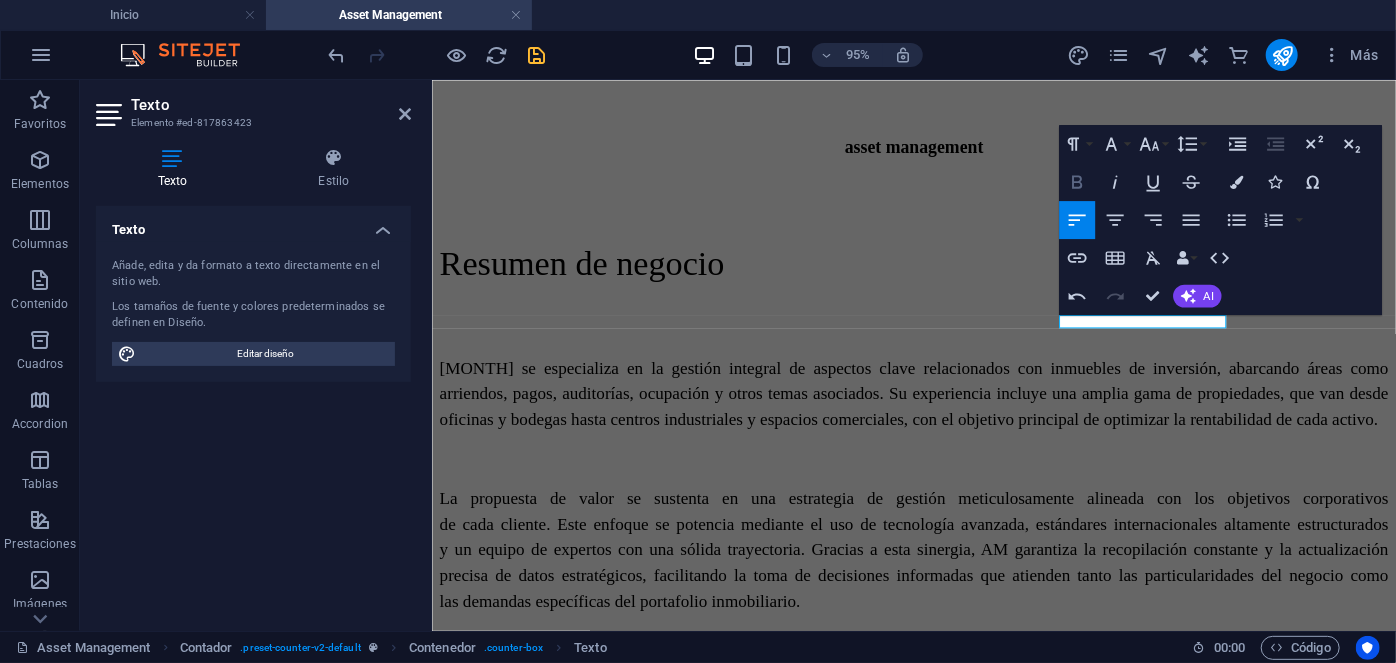 click 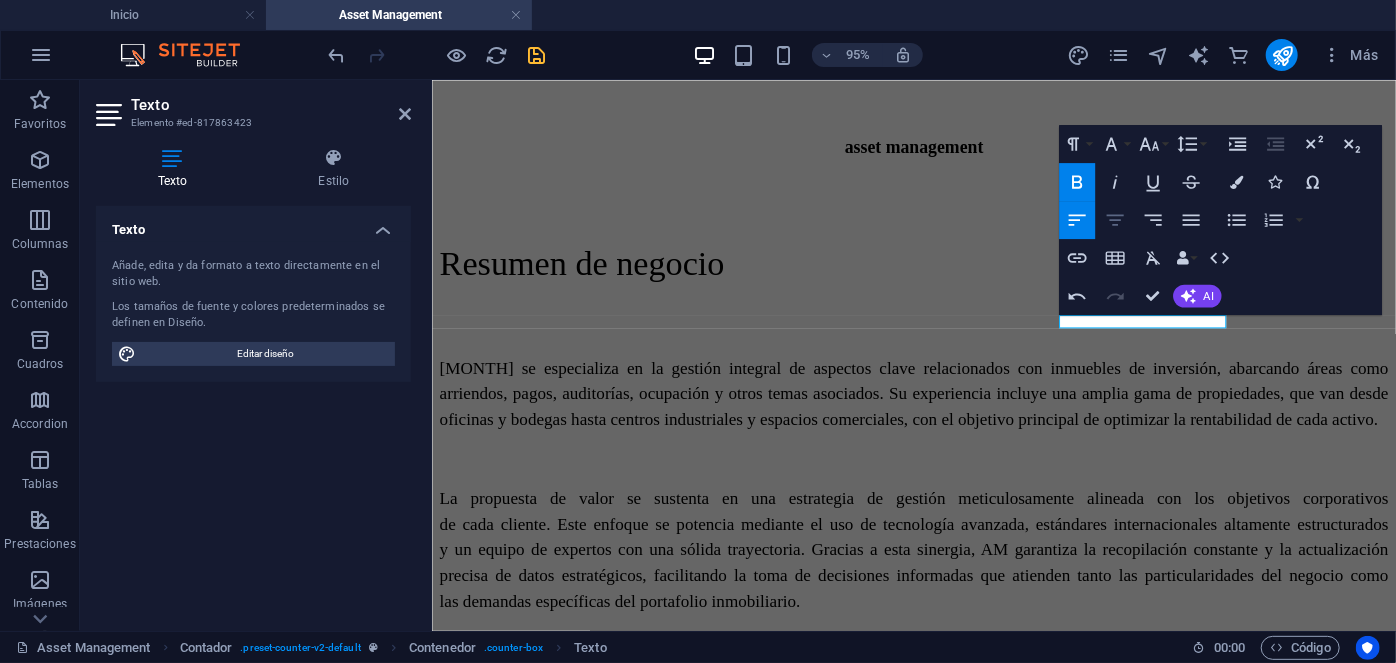 click 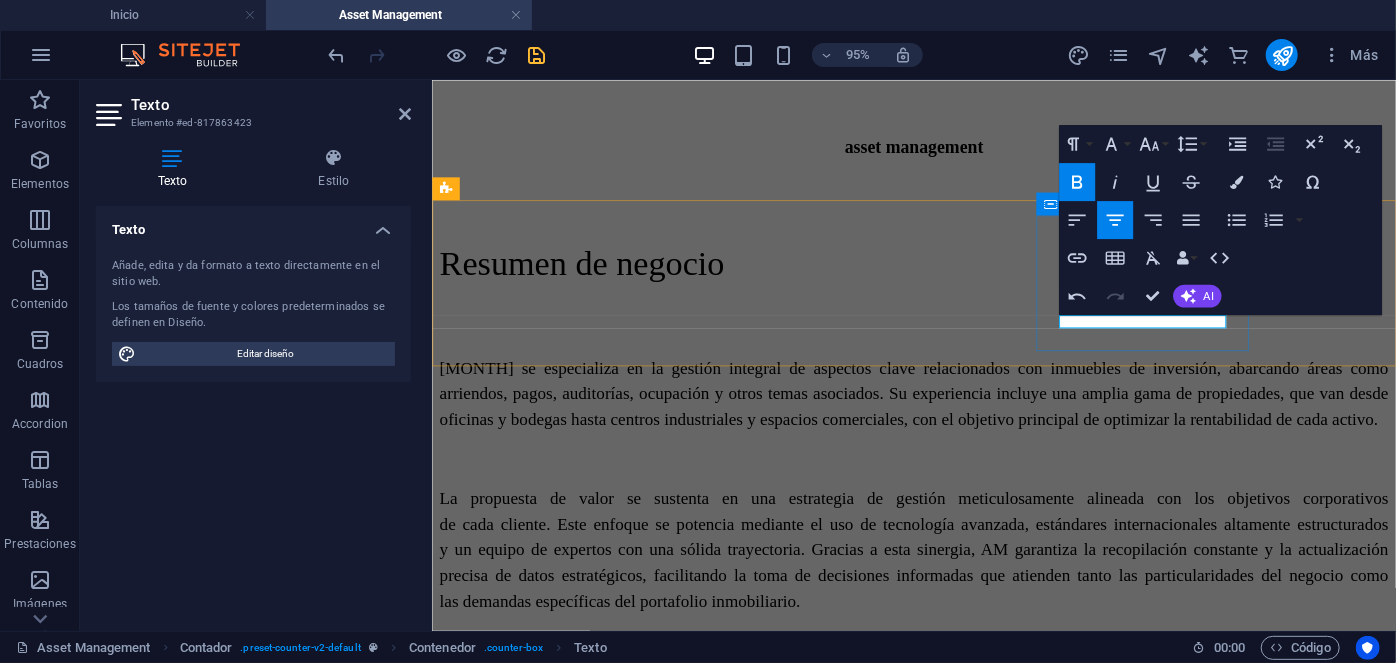 click on "+ 18.8  mm Oficinas" at bounding box center (938, 950) 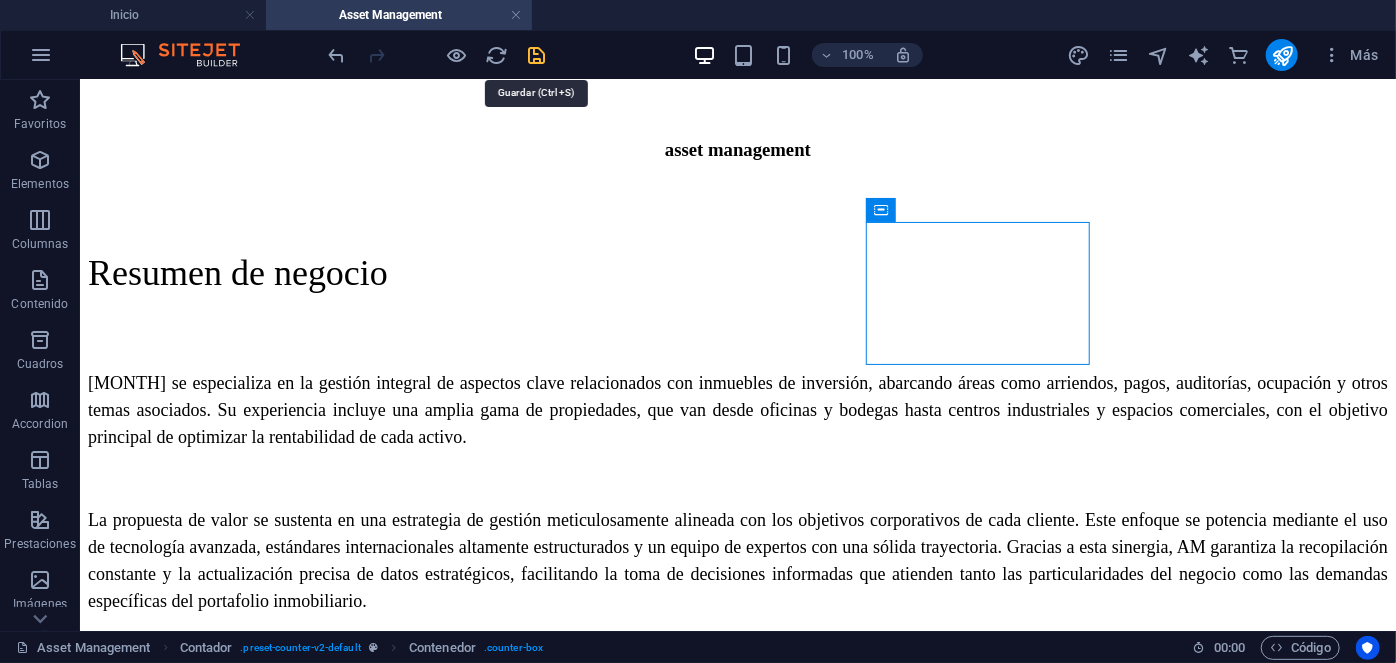 click at bounding box center (537, 55) 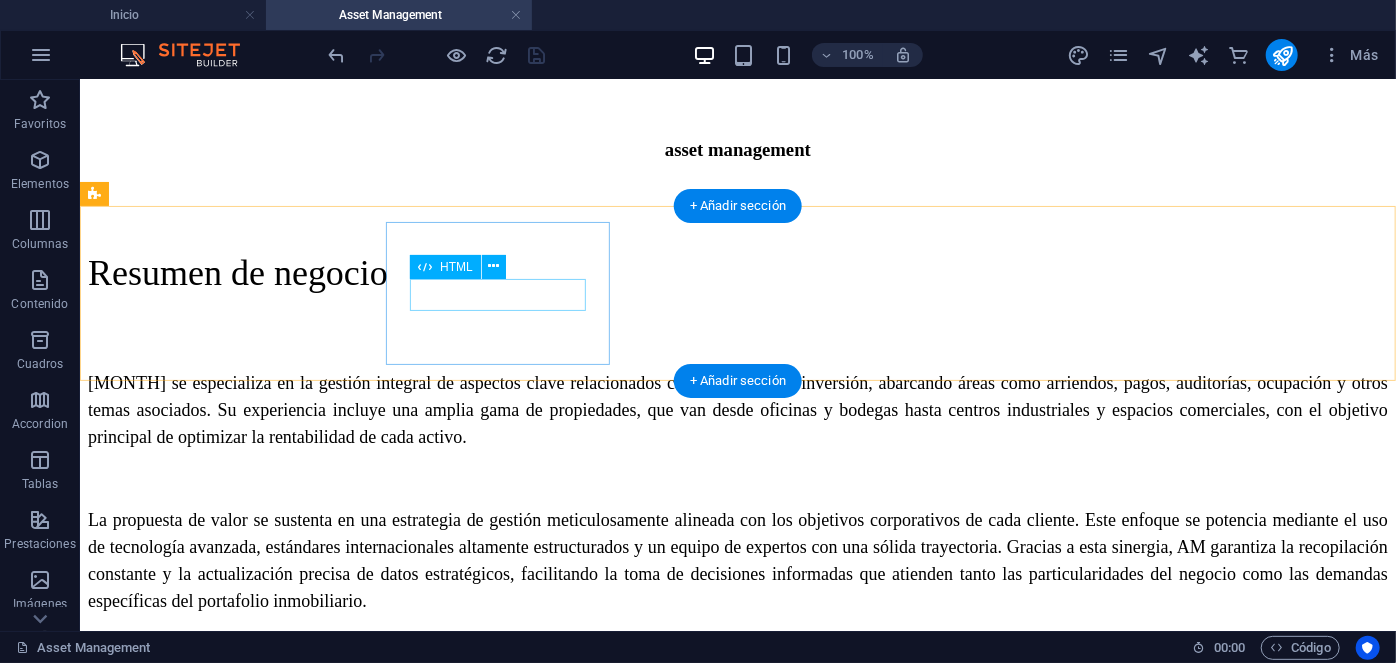 click on "+ 18.8  mm" at bounding box center (737, 726) 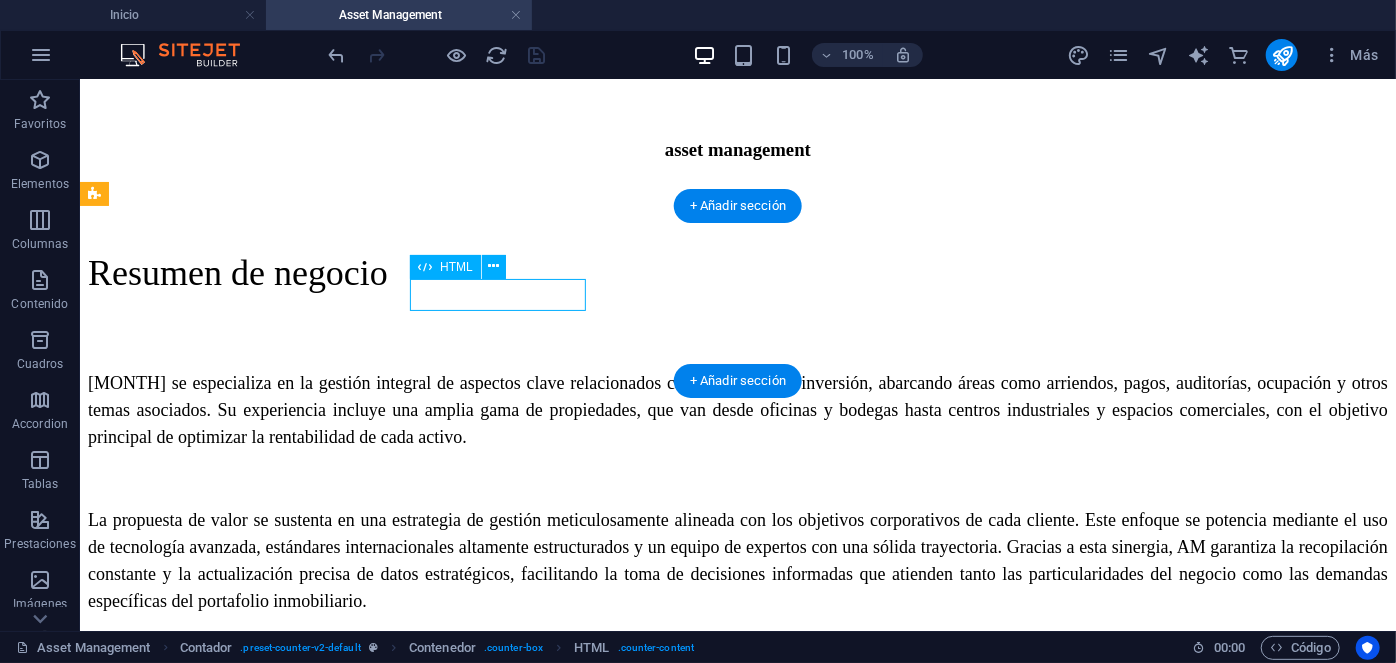 click on "+ 18.8  mm" at bounding box center [737, 726] 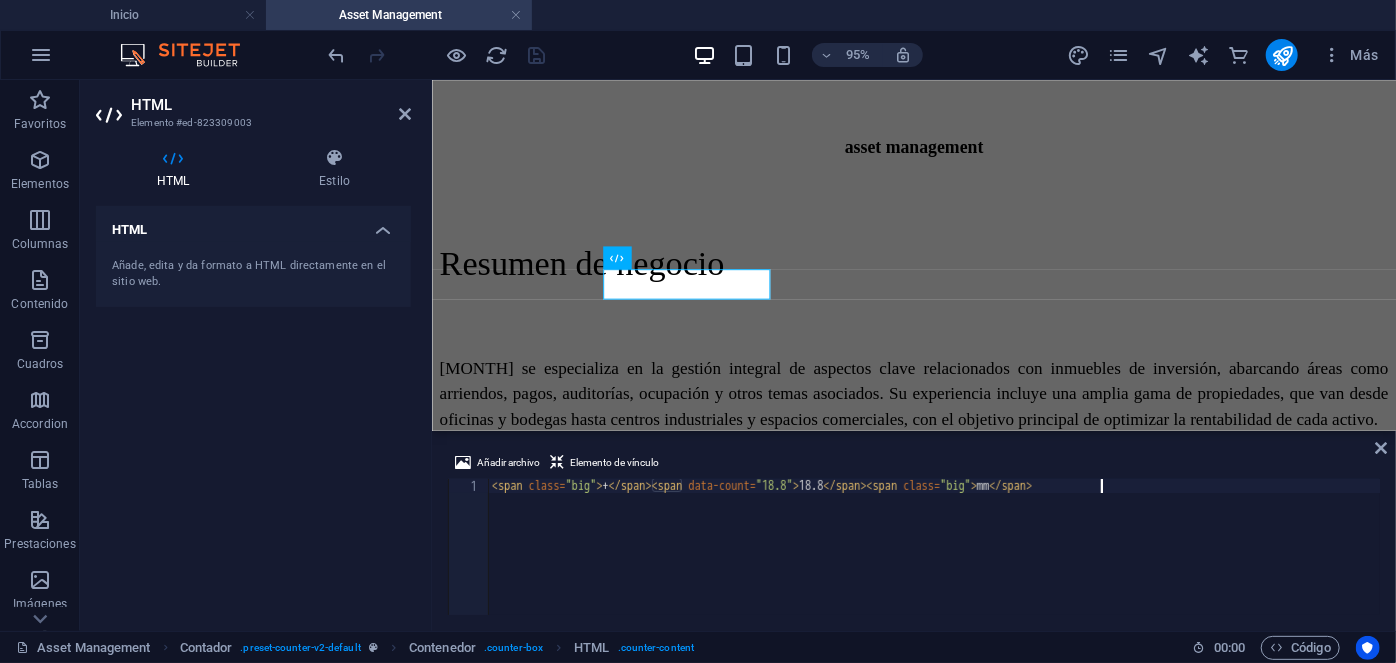 click on "+ [NUMBER].[NUMBER] mm" at bounding box center [934, 561] 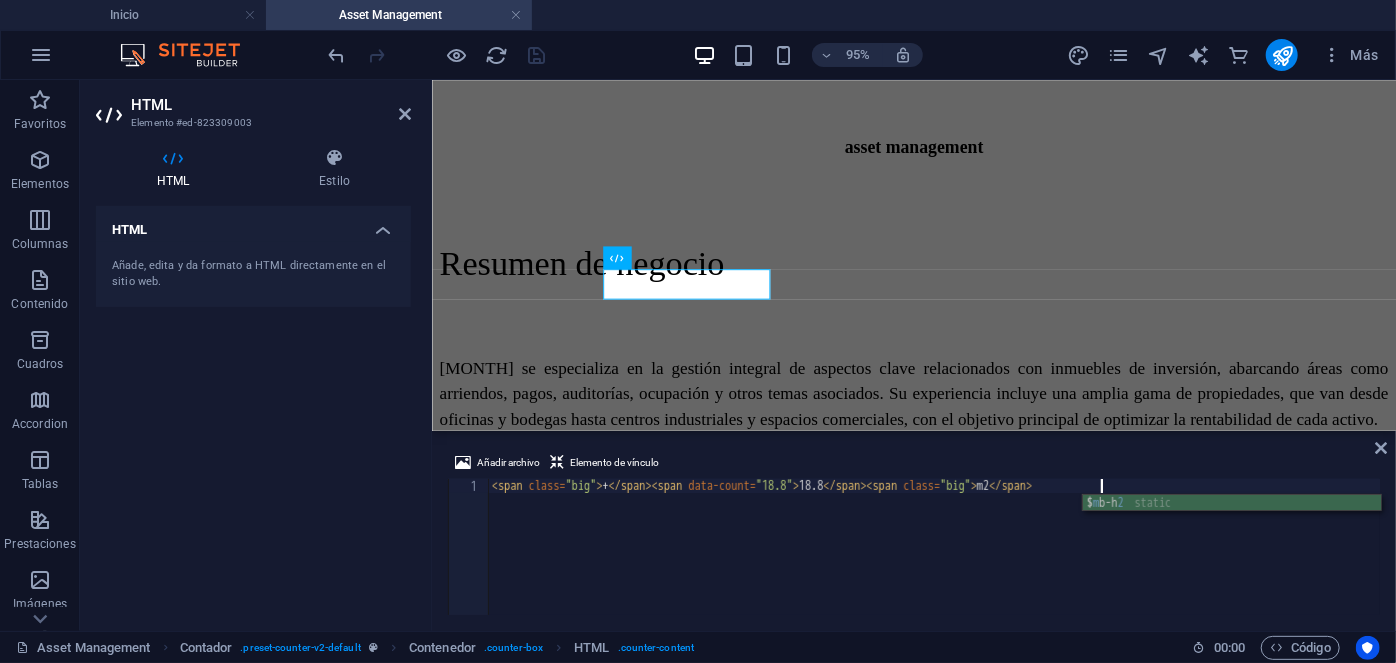 scroll, scrollTop: 0, scrollLeft: 48, axis: horizontal 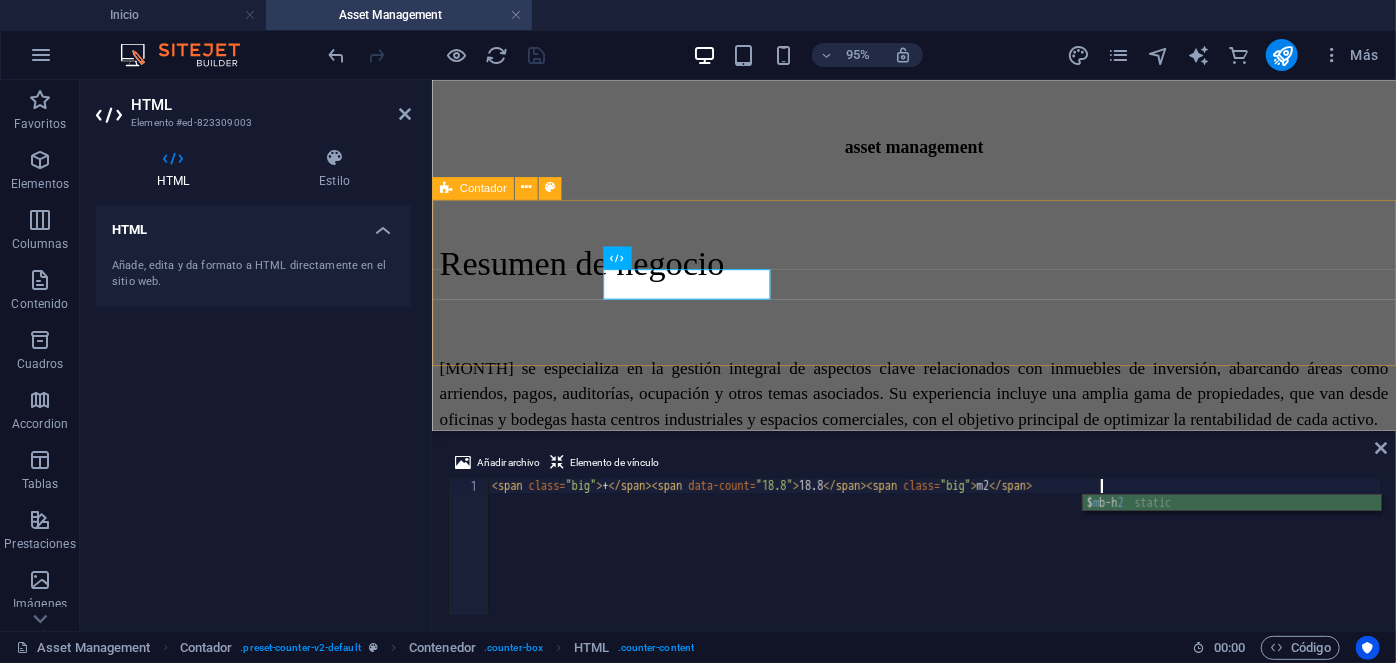type on "[NUMBER] m2" 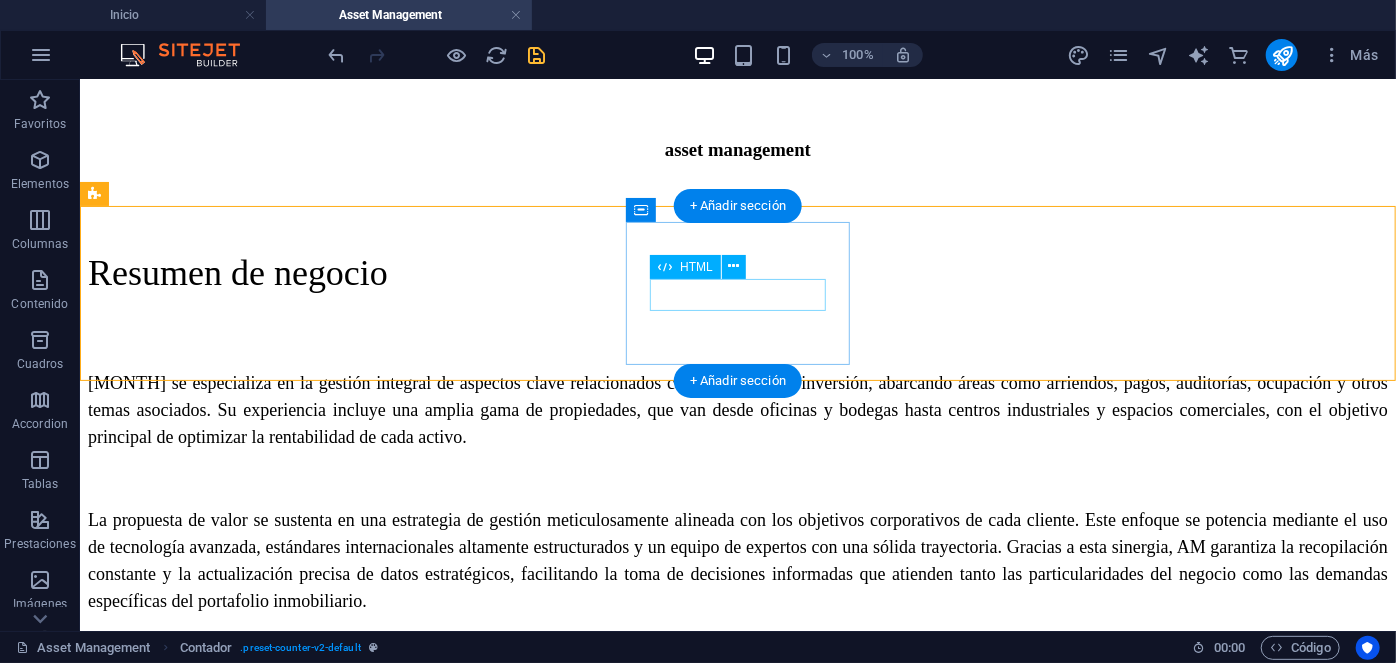 click on "+ 18.8  mm" at bounding box center (737, 823) 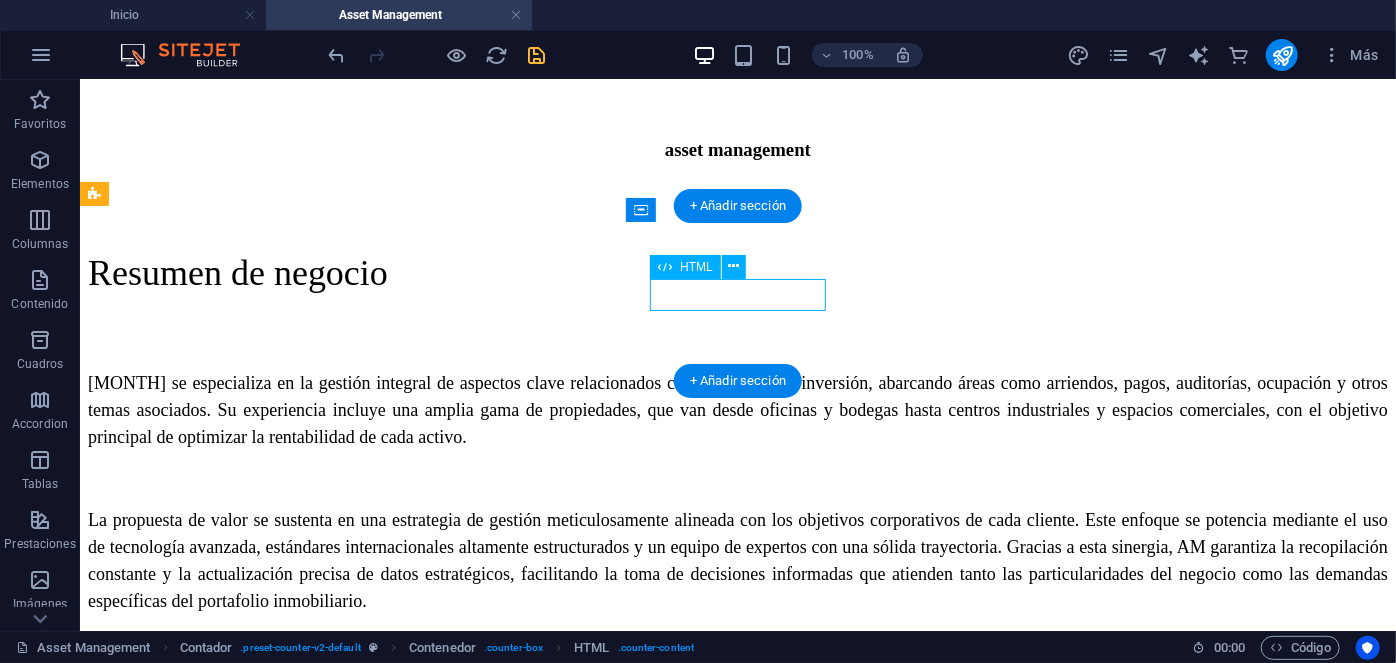 click on "+ 18.8  mm" at bounding box center (737, 823) 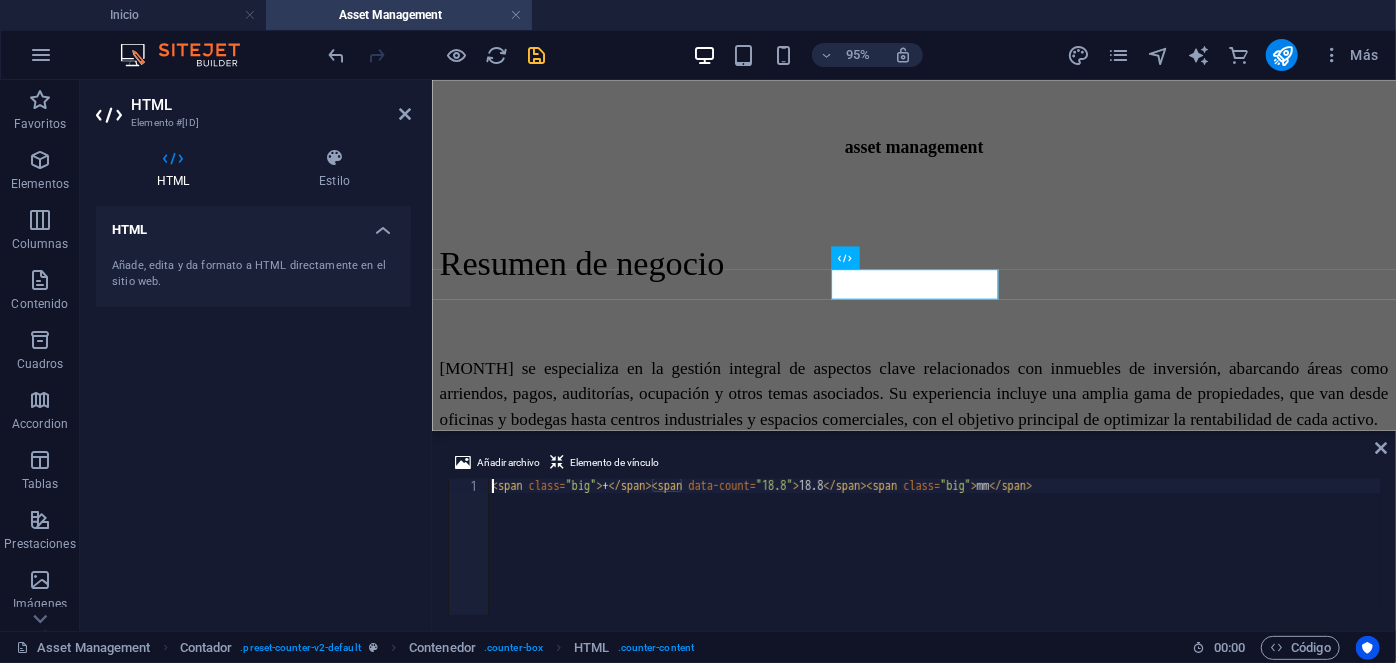 click on "+ [NUMBER].[NUMBER] mm" at bounding box center [934, 561] 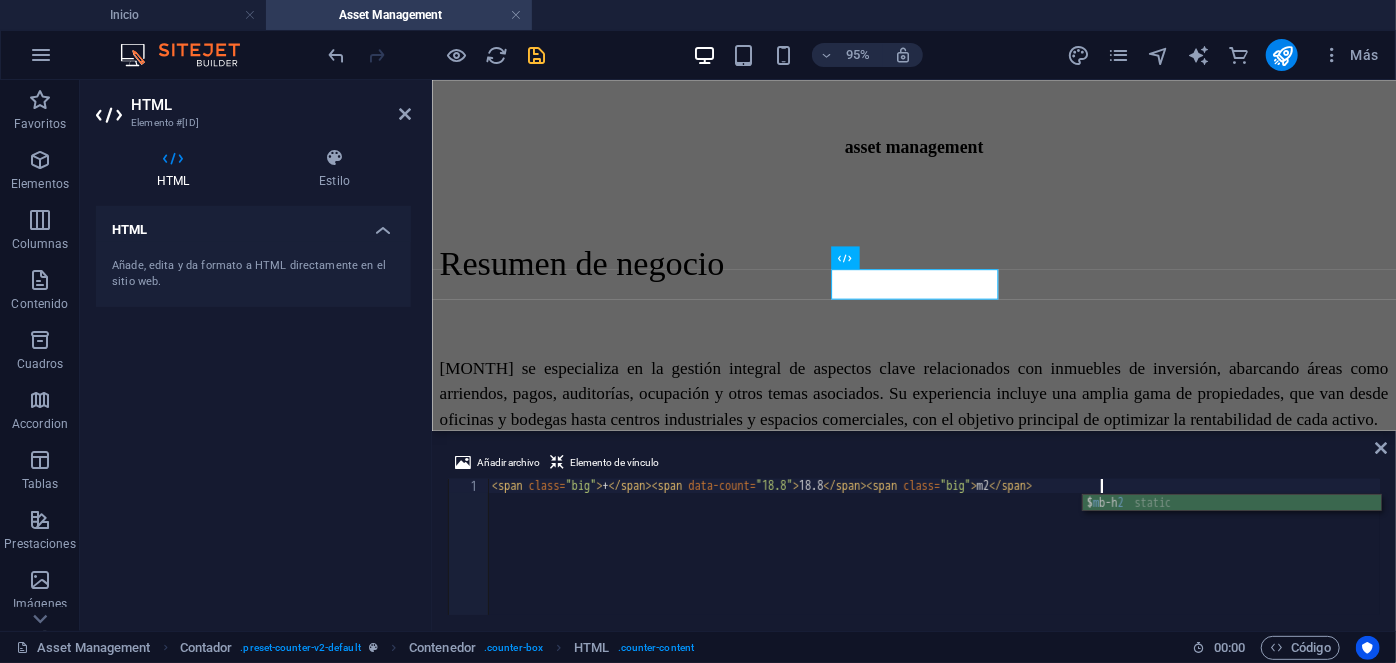 scroll, scrollTop: 0, scrollLeft: 48, axis: horizontal 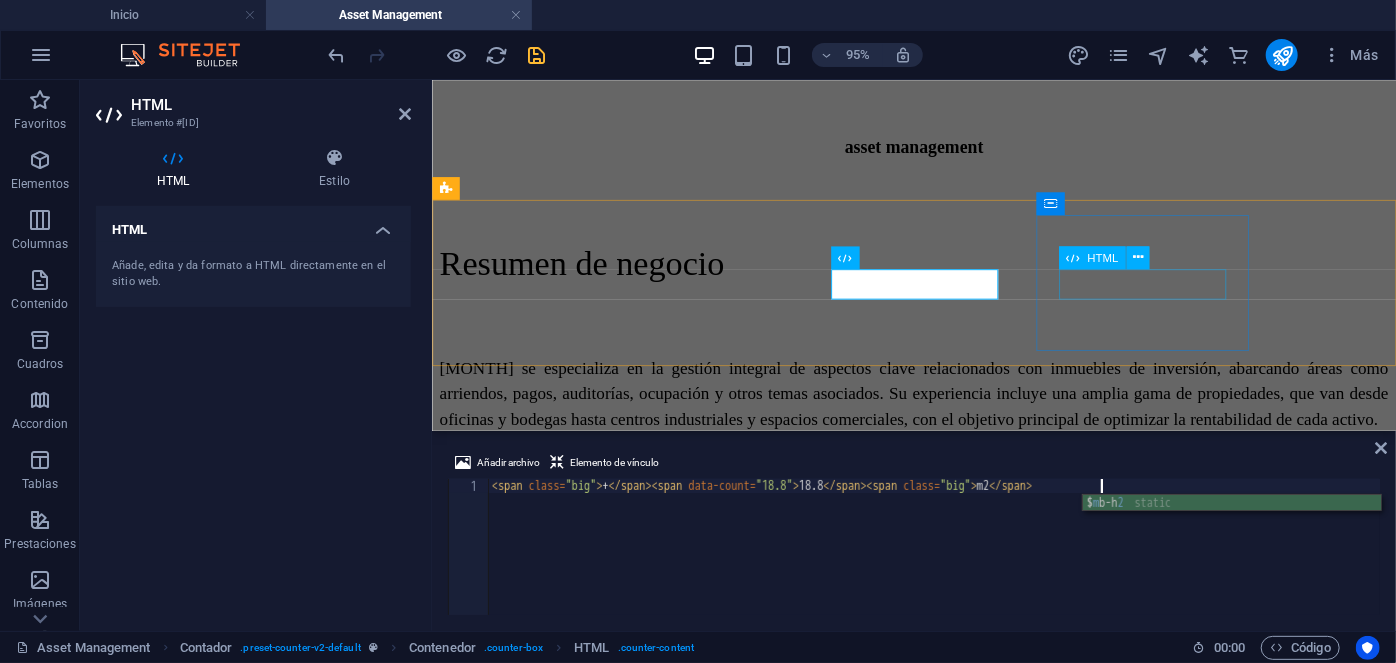 type on "[NUMBER] m2" 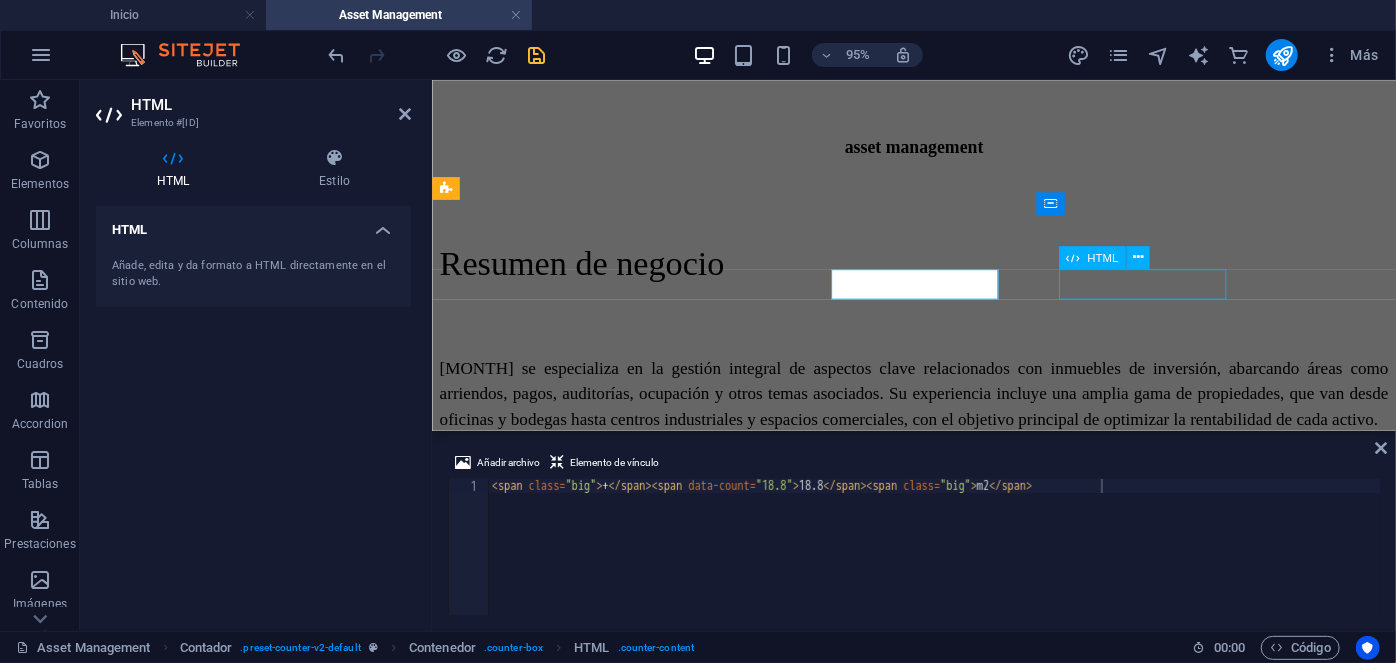 click on "+ 18.8  mm" at bounding box center (938, 947) 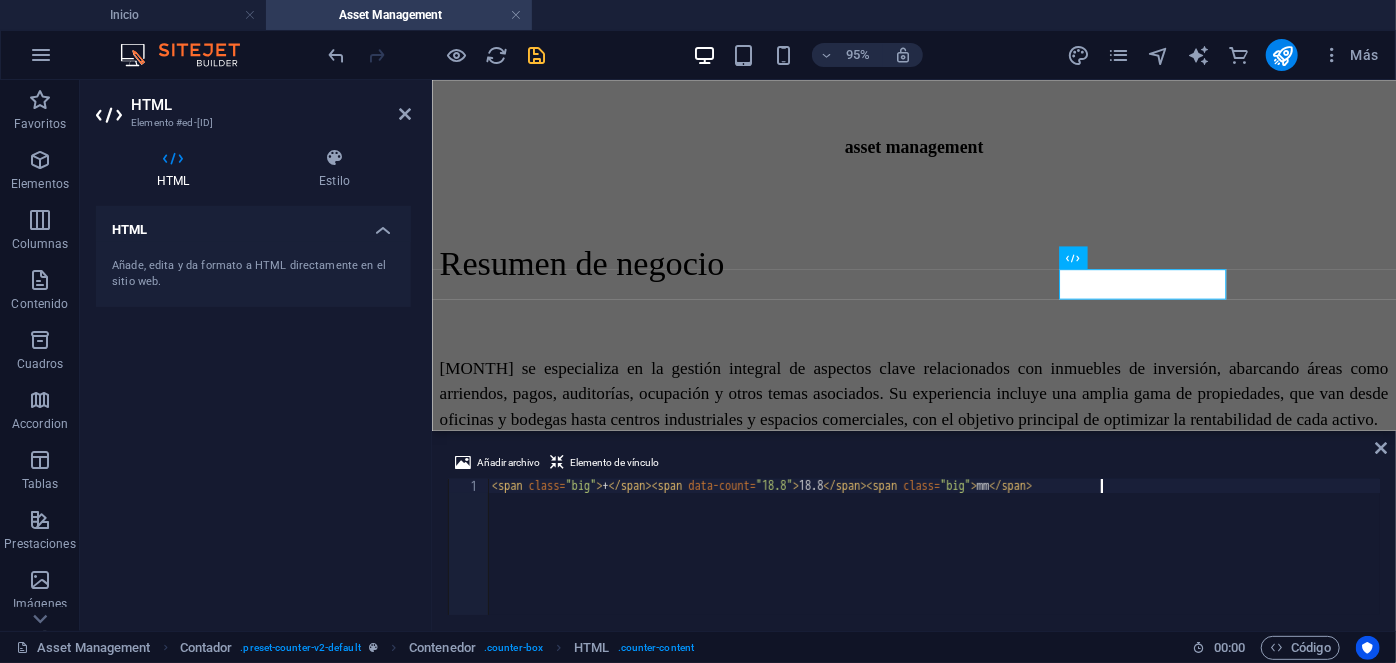 click on "+ [NUMBER].[NUMBER] mm" at bounding box center [934, 561] 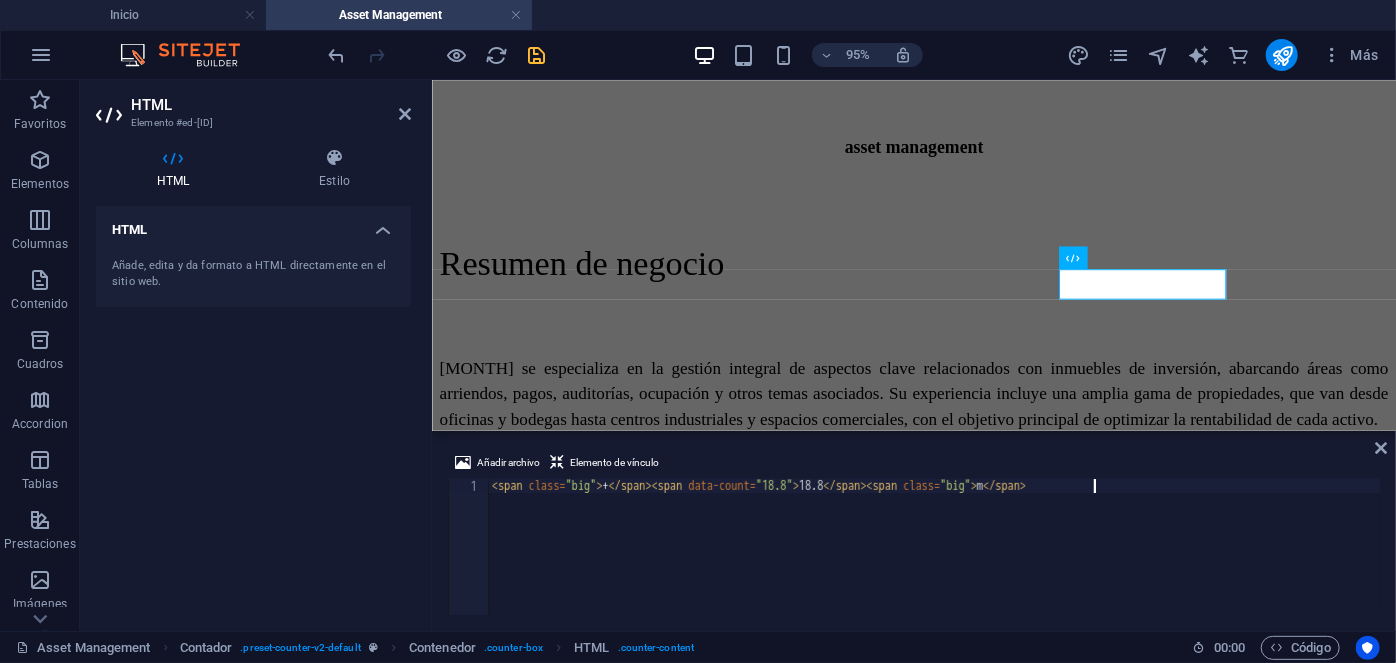 scroll, scrollTop: 0, scrollLeft: 48, axis: horizontal 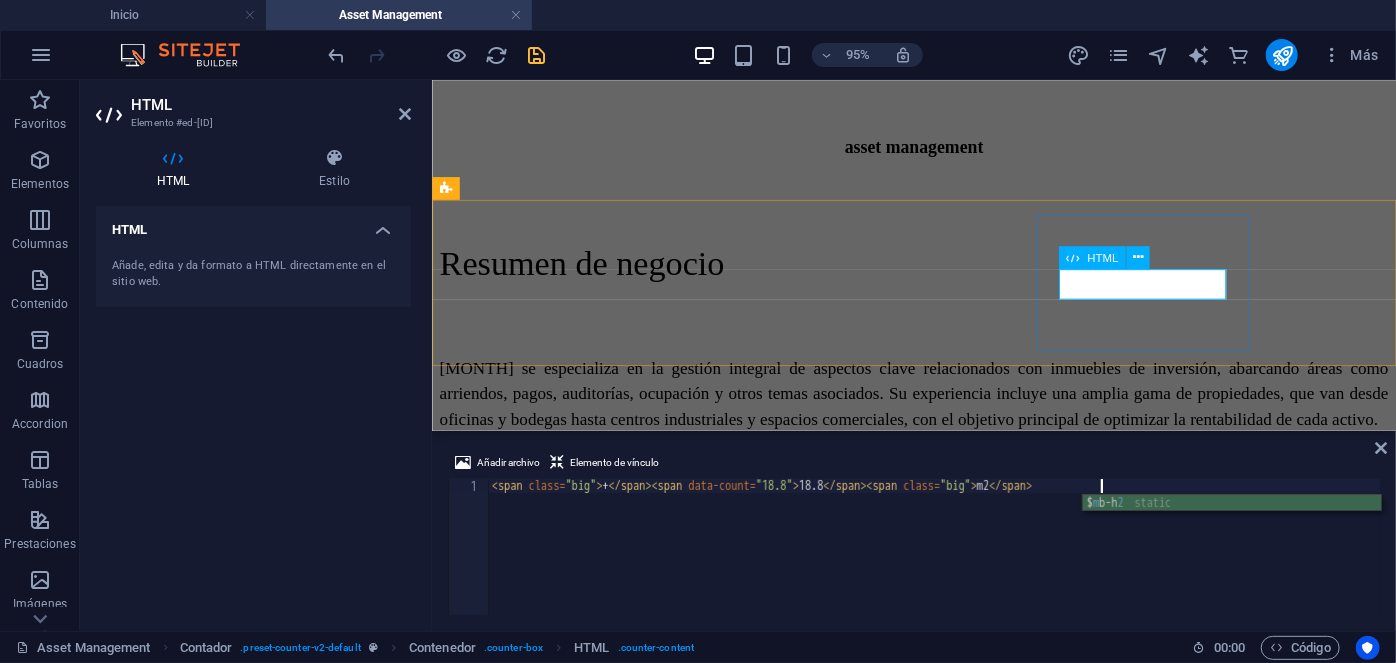 click on "+ 18.8 m2" at bounding box center [938, 947] 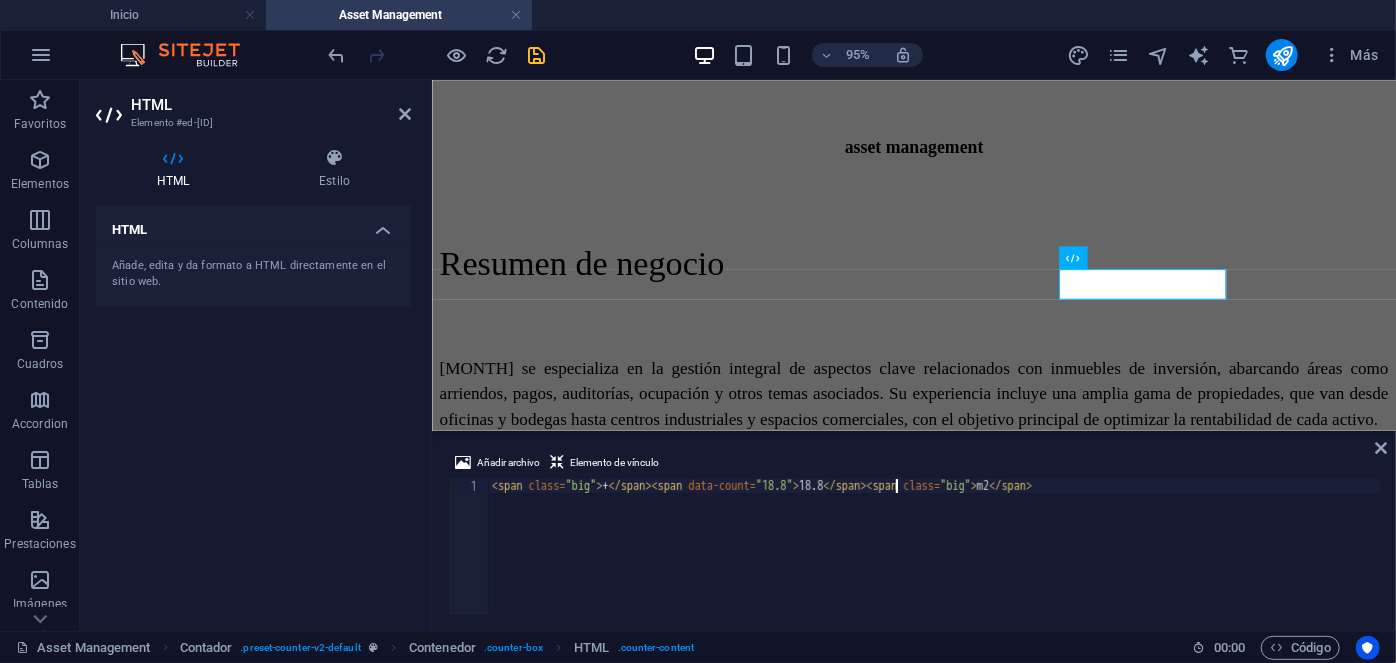 click on "< span   class = "big" >  + </ span > < span   data-count = "18.8" > 18.8 </ span > < span   class = "big" >  m2 </ span >" at bounding box center (934, 561) 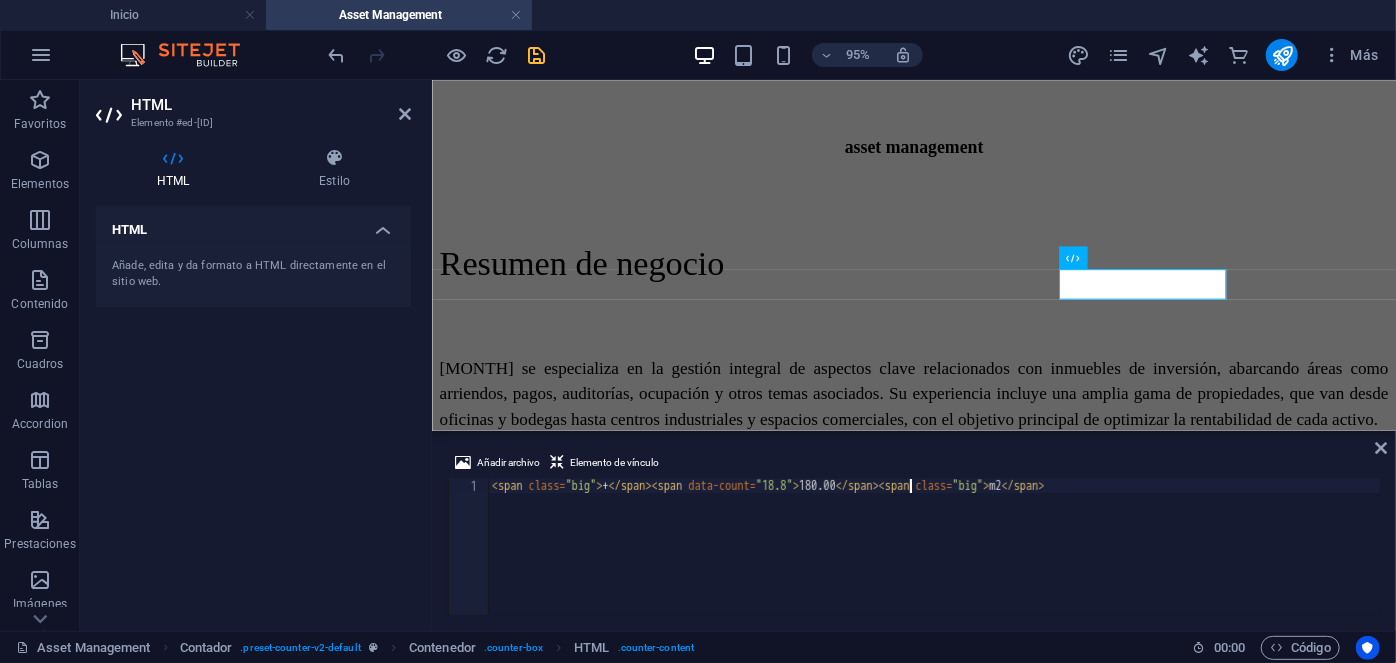 scroll, scrollTop: 0, scrollLeft: 34, axis: horizontal 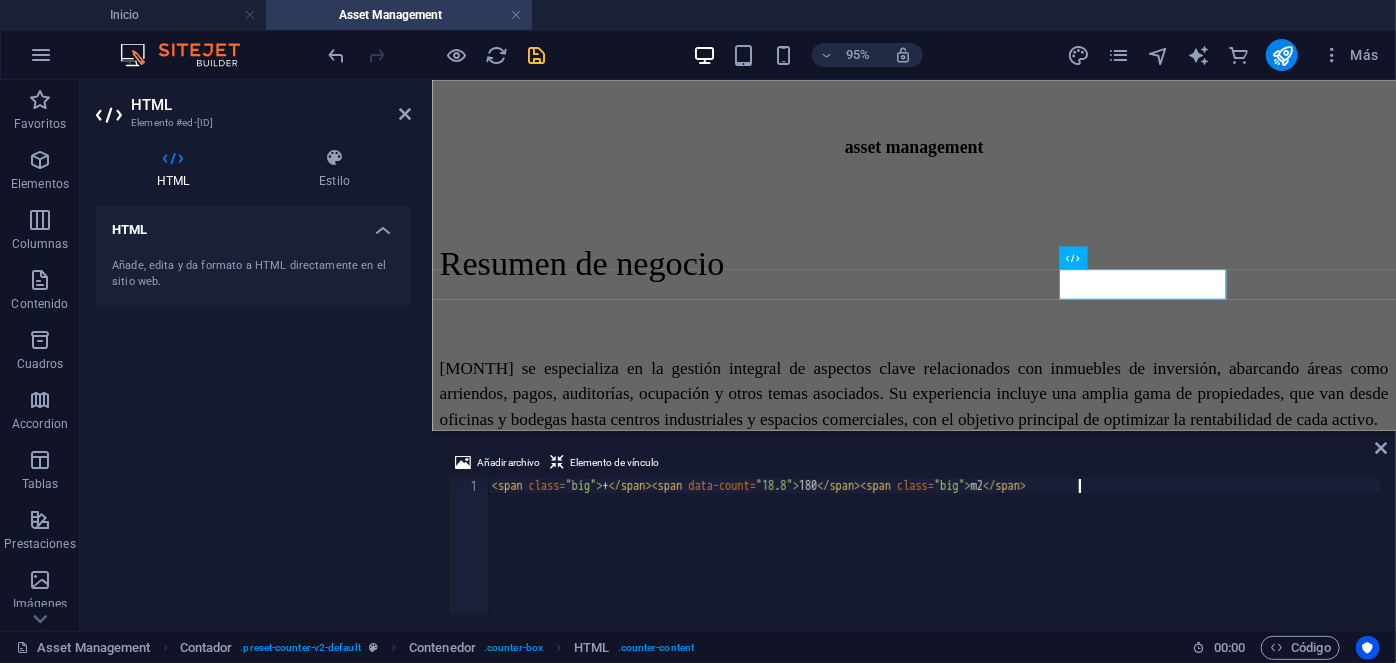 click on "< span   class = "big" >  + </ span > < span   data-count = "18.8" > 180 </ span > < span   class = "big" >  m2 </ span >" at bounding box center [934, 561] 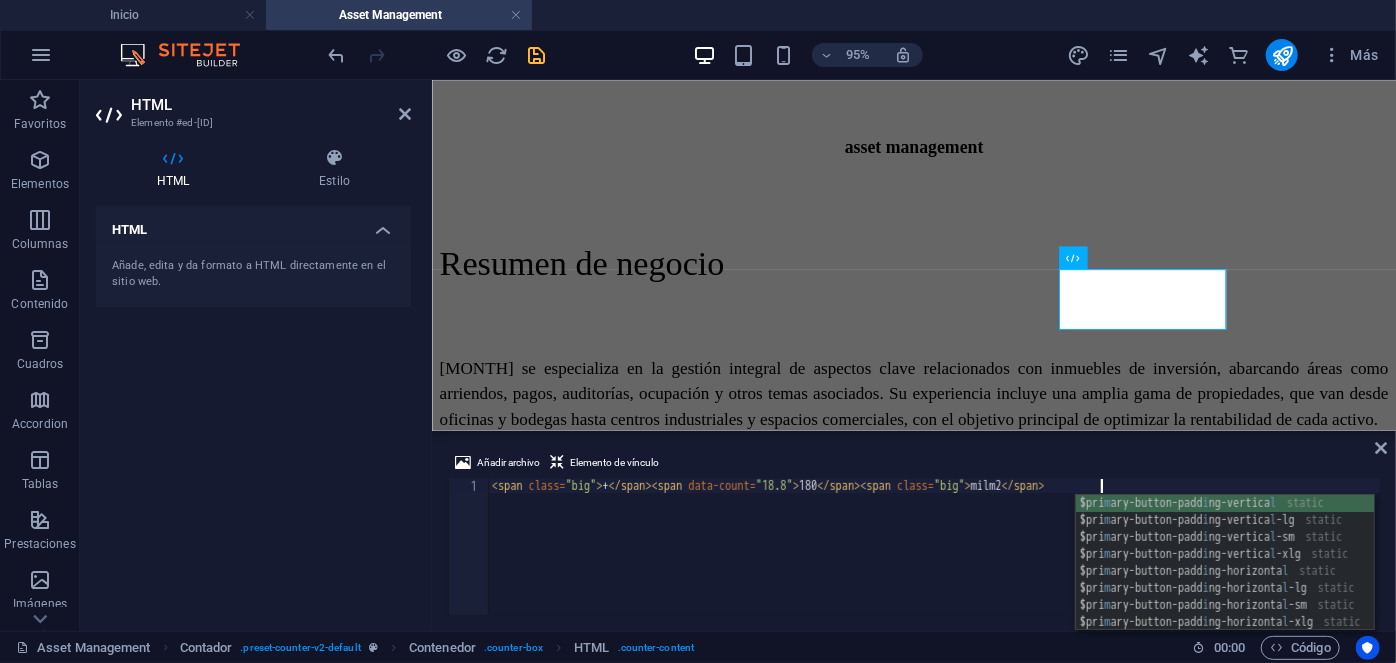scroll, scrollTop: 0, scrollLeft: 49, axis: horizontal 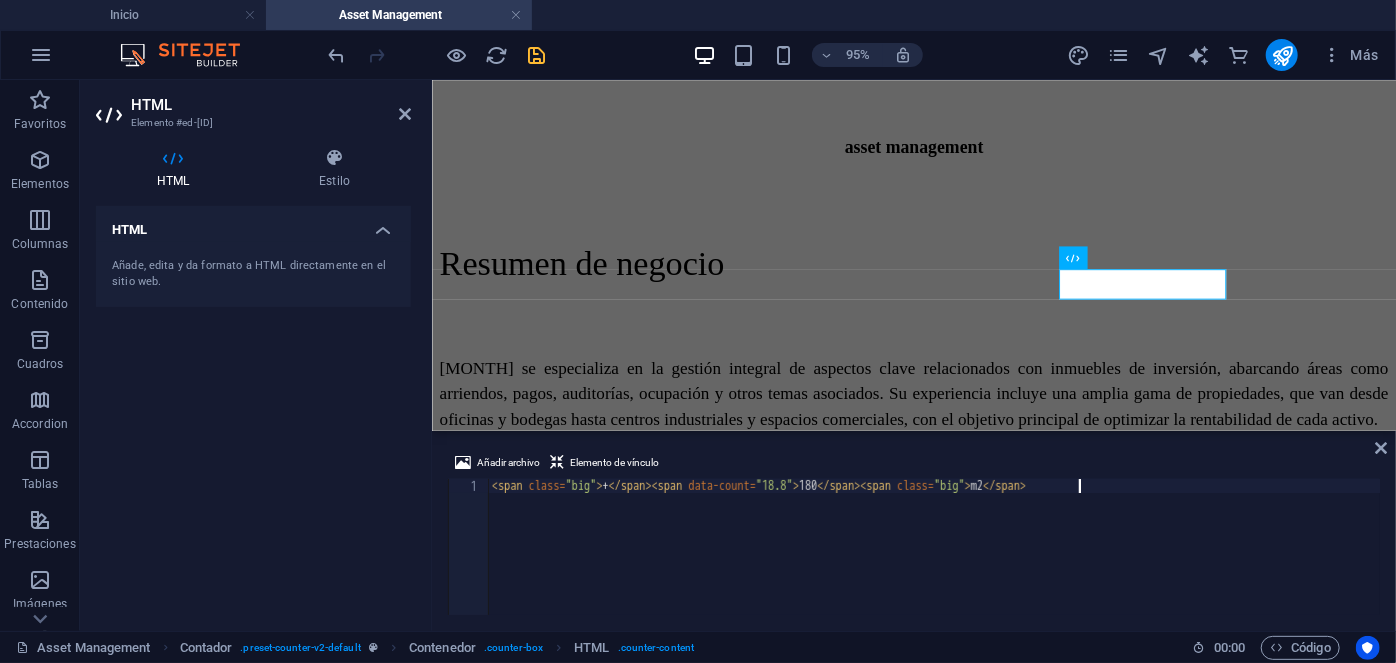 click on "< span   class = "big" >  + </ span > < span   data-count = "18.8" > 180 </ span > < span   class = "big" >  m2 </ span >" at bounding box center [934, 561] 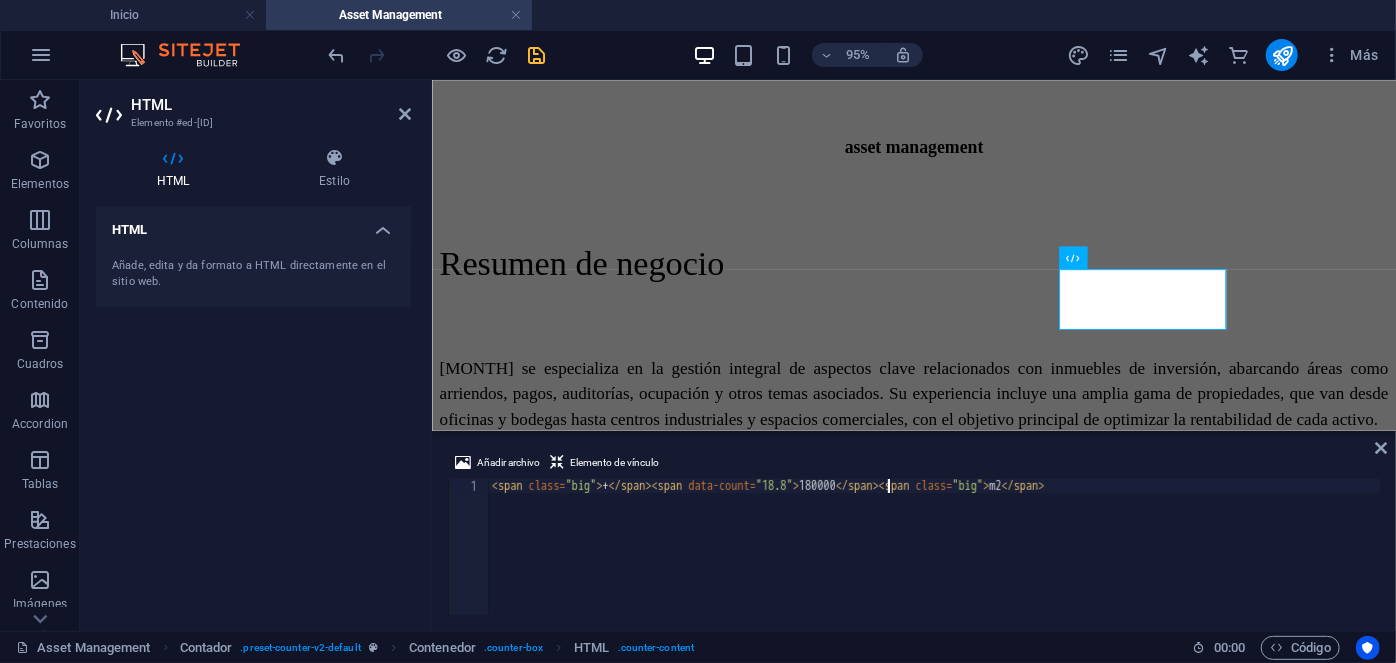 scroll, scrollTop: 0, scrollLeft: 32, axis: horizontal 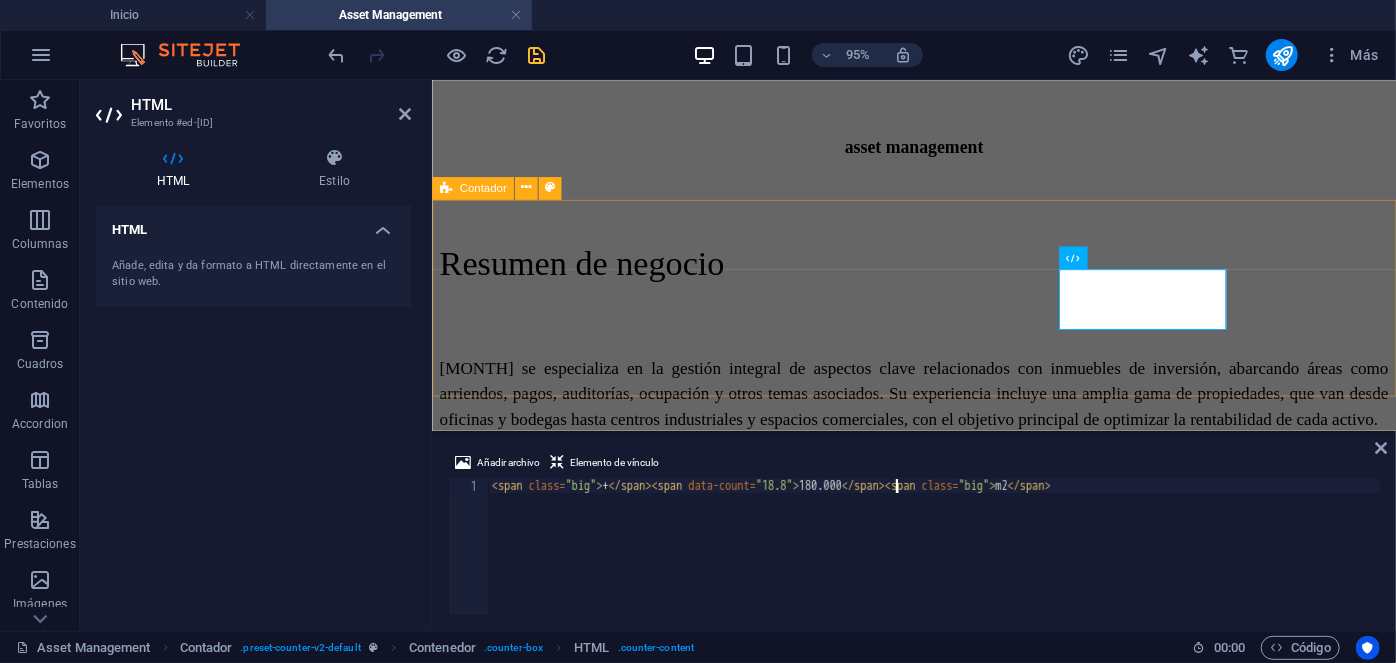 type on "<span class="big"> +</span><span data-count="18.8">180.000</span><span class="big"> m2</span>" 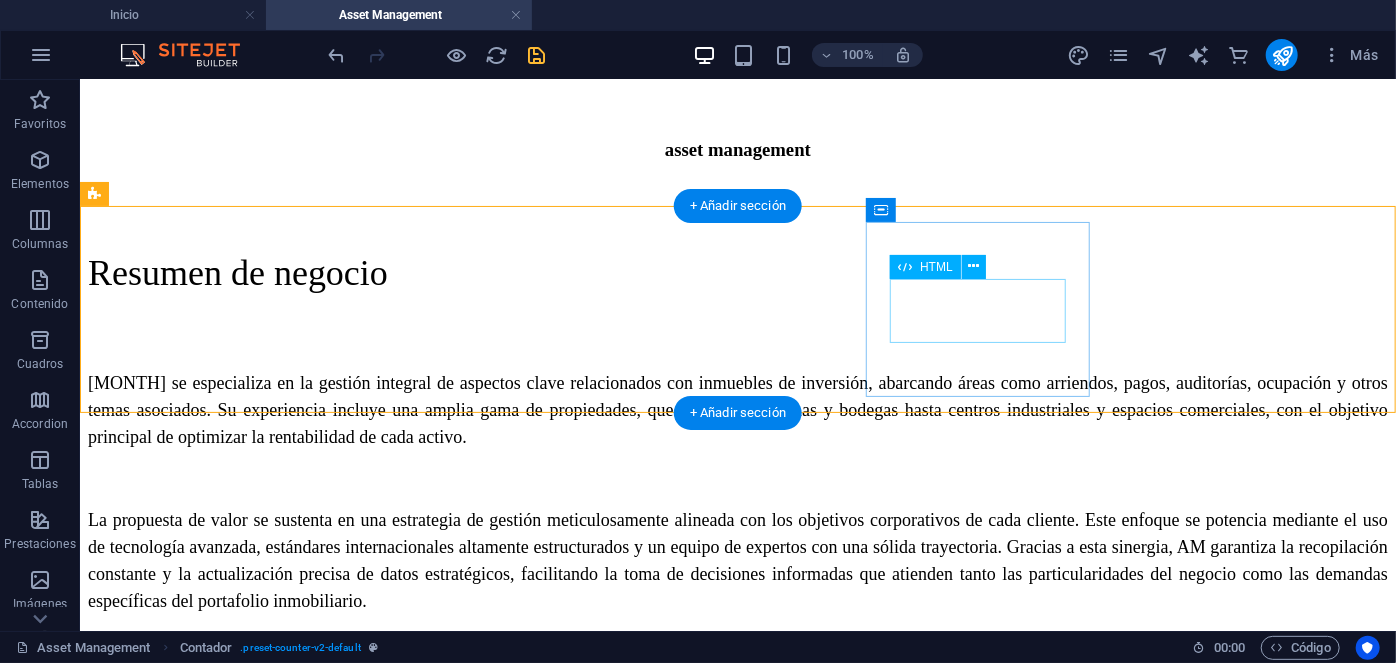 click on "+ [NUMBER] m2" at bounding box center [737, 920] 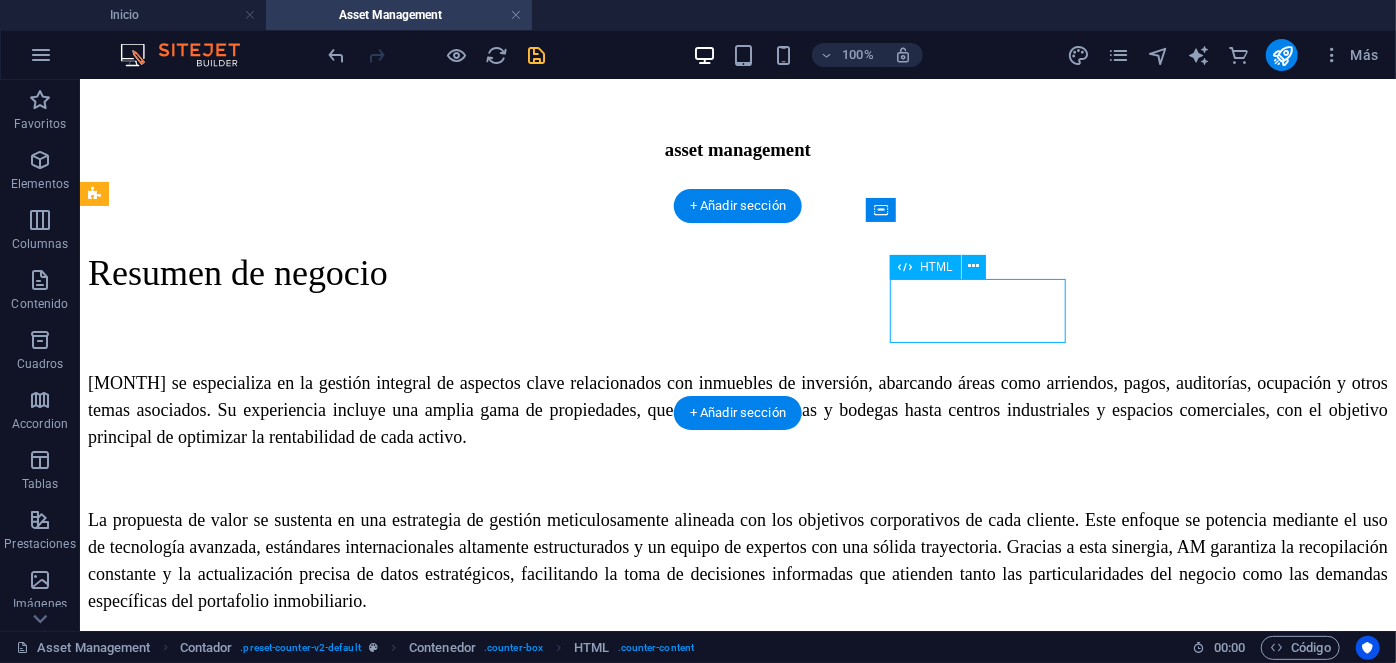 click on "+ [NUMBER] m2" at bounding box center (737, 920) 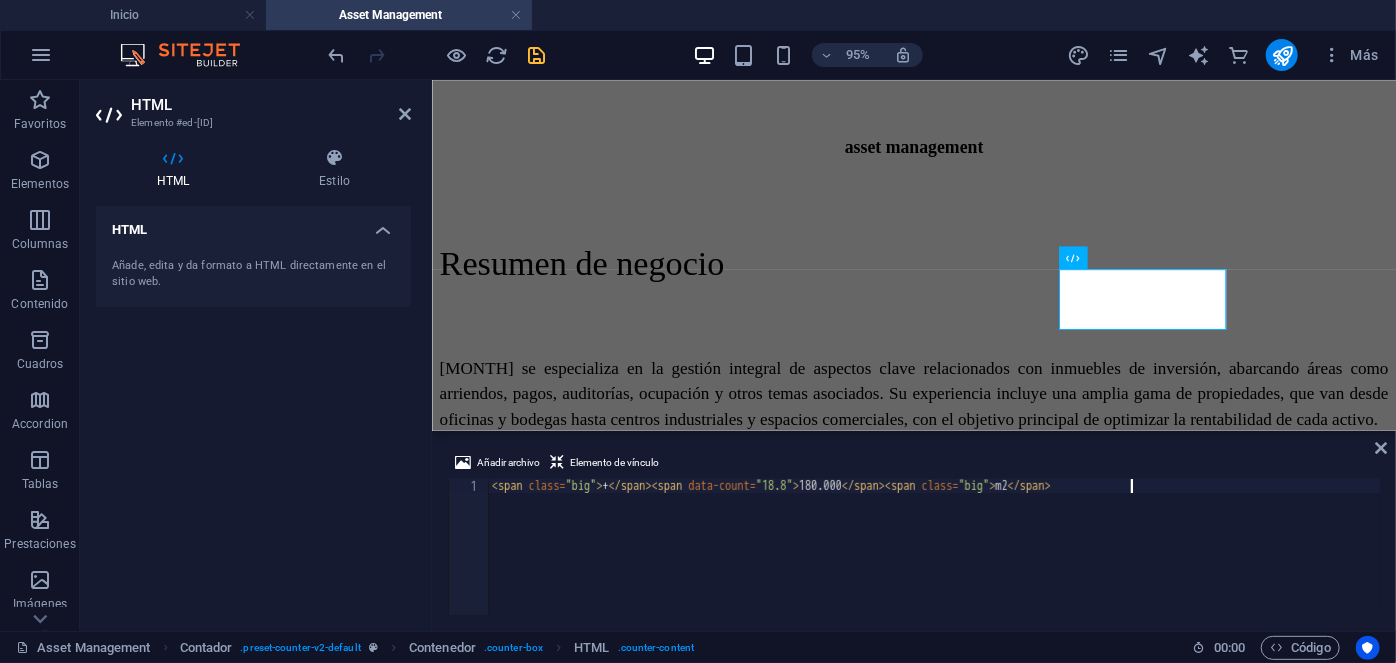 click on "< span   class = "big" >  + < / span > < span   data-count = "18.8" > 180.000 < / span > < span   class = "big" >  m2 < / span >" at bounding box center [934, 561] 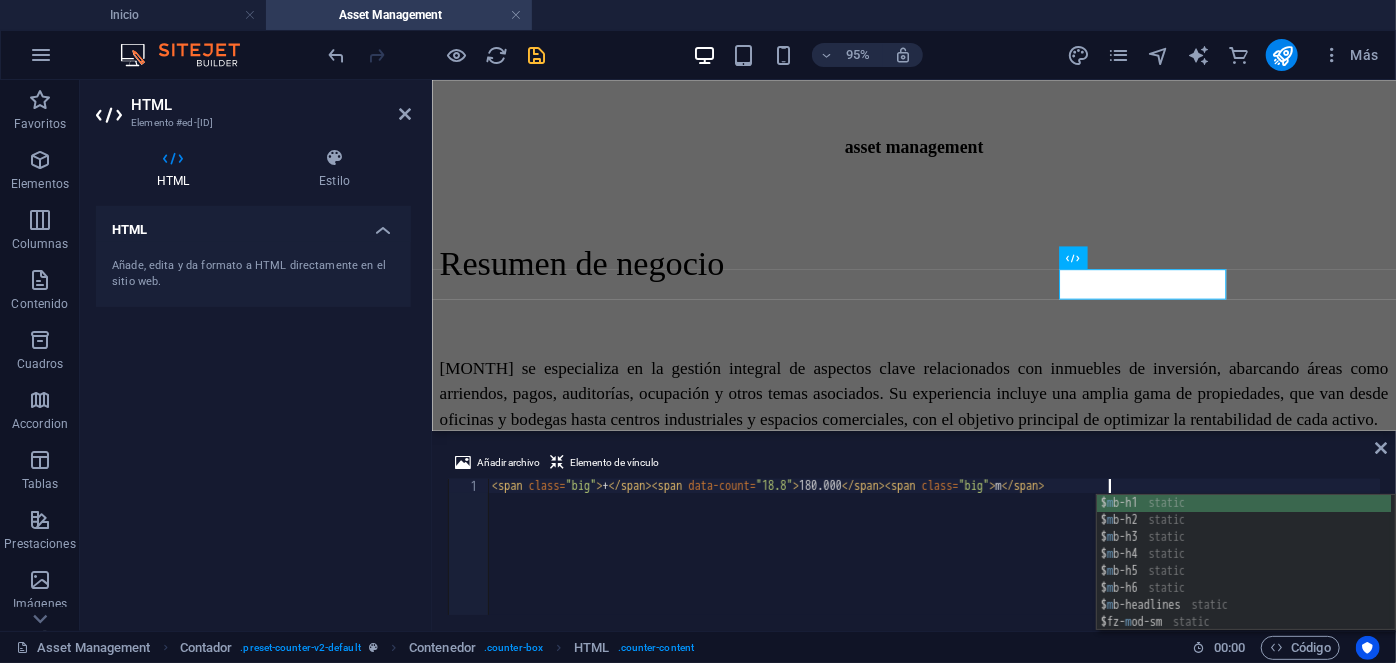 scroll, scrollTop: 0, scrollLeft: 50, axis: horizontal 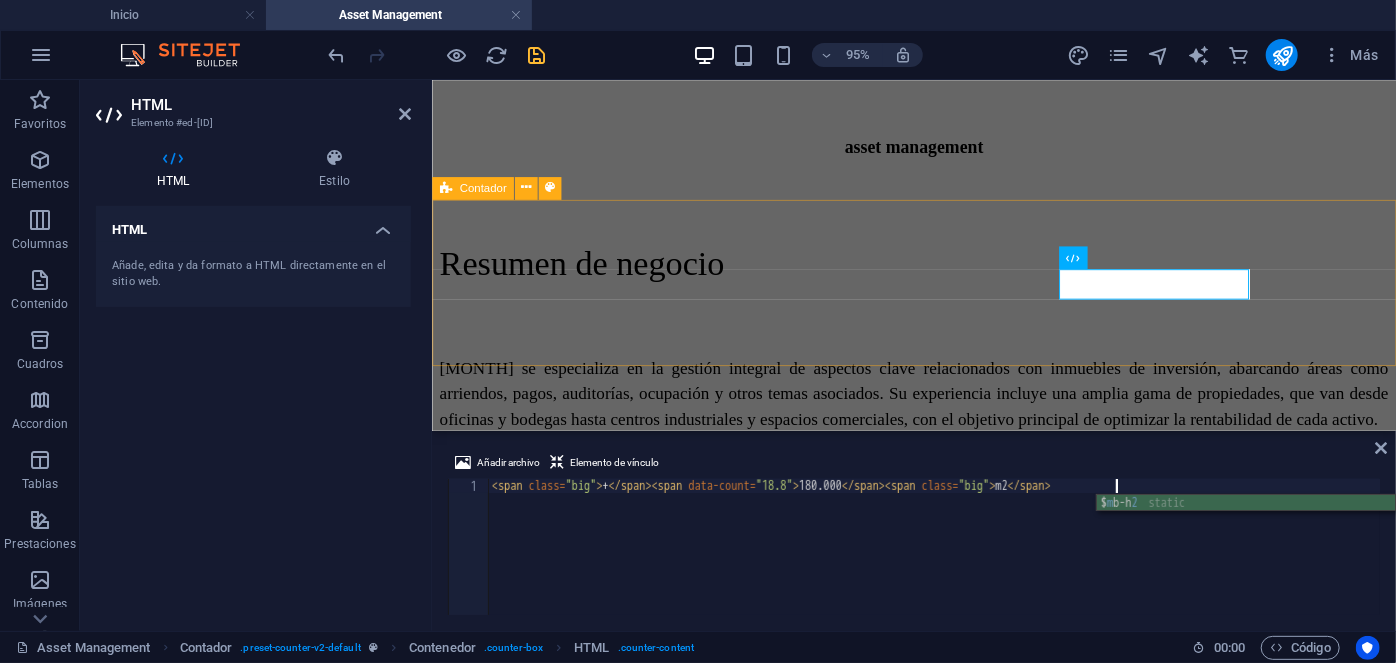 type on "<span class="big"> +</span><span data-count="18.8">180.000</span><span class="big">m2</span>" 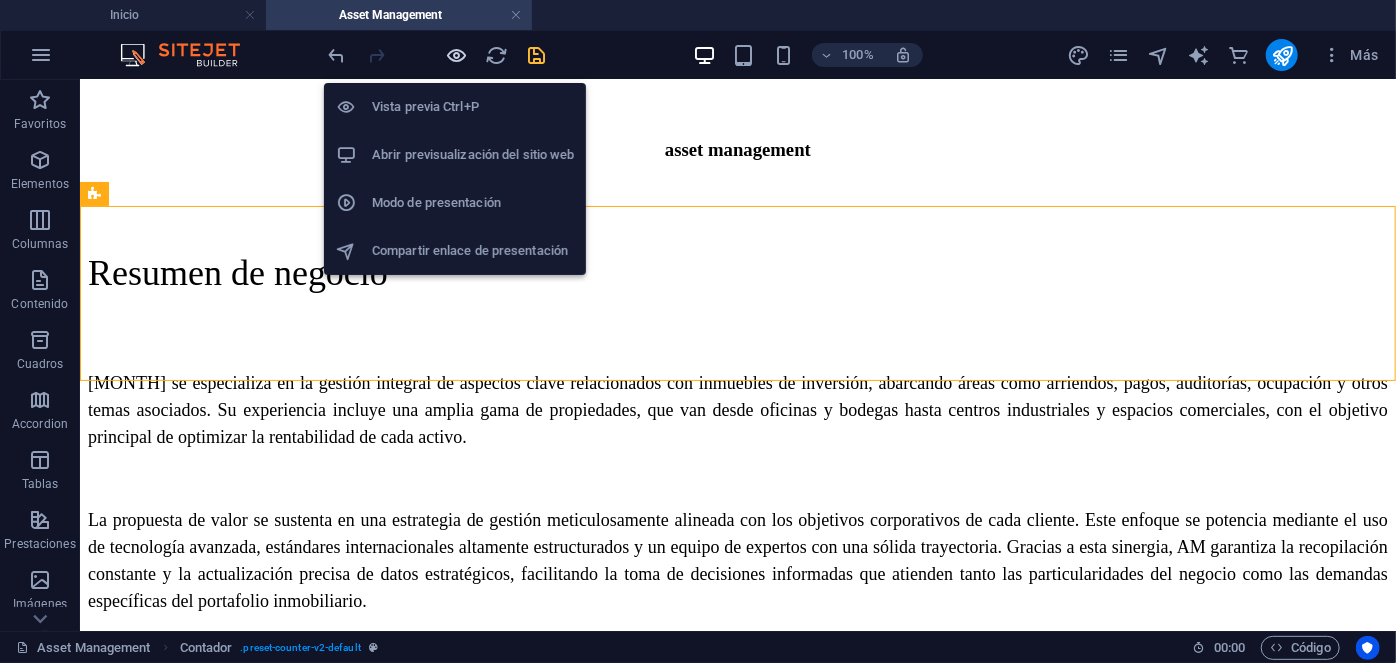 click at bounding box center (457, 55) 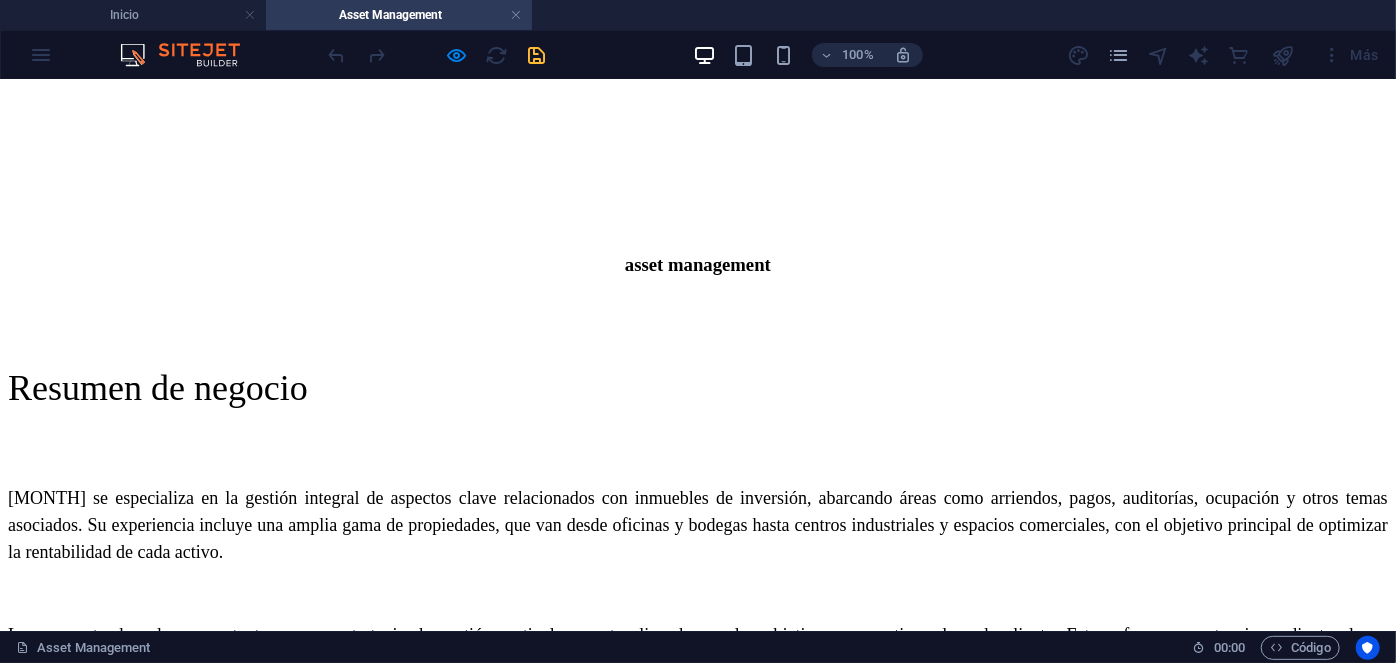 scroll, scrollTop: 533, scrollLeft: 0, axis: vertical 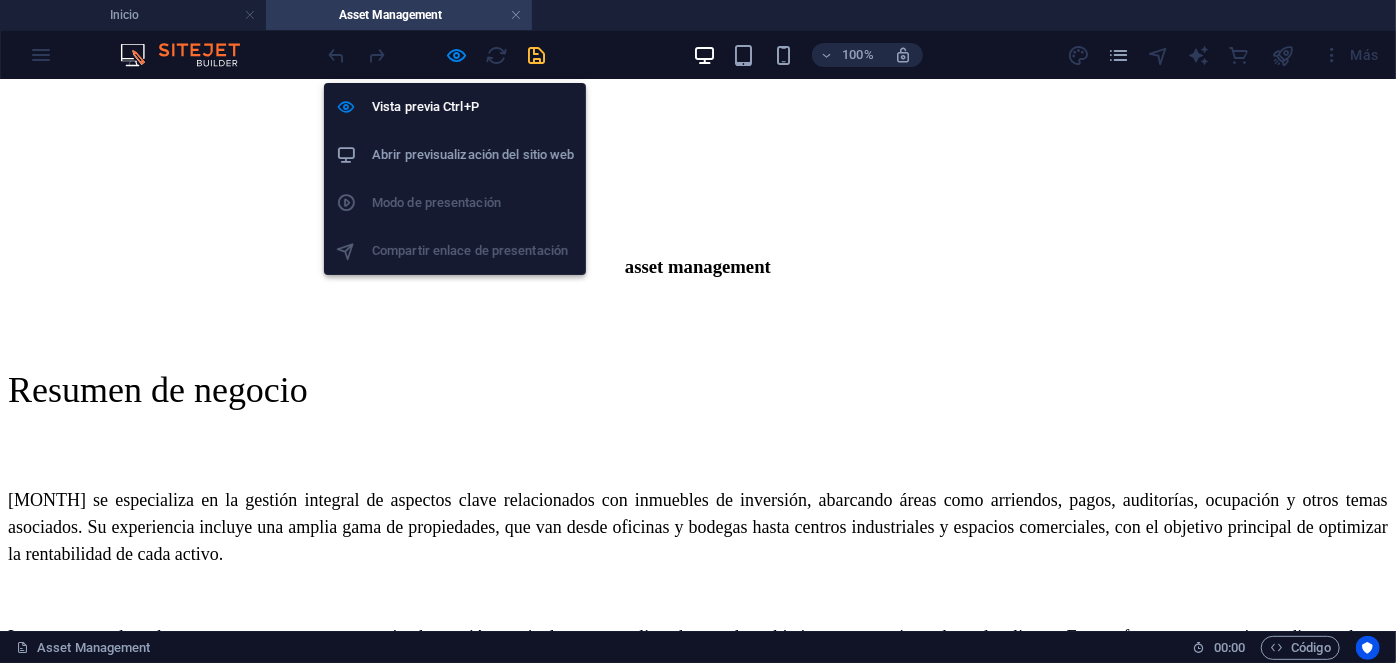 click on "Abrir previsualización del sitio web" at bounding box center [473, 155] 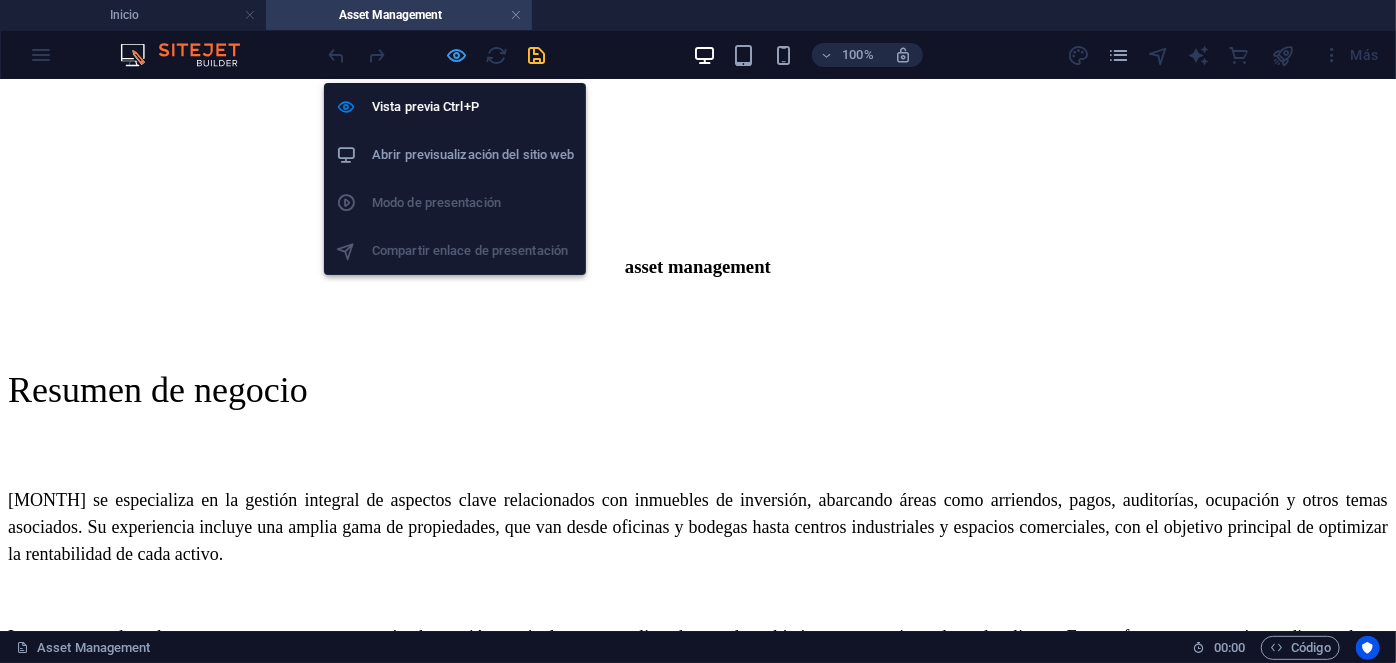 click at bounding box center (457, 55) 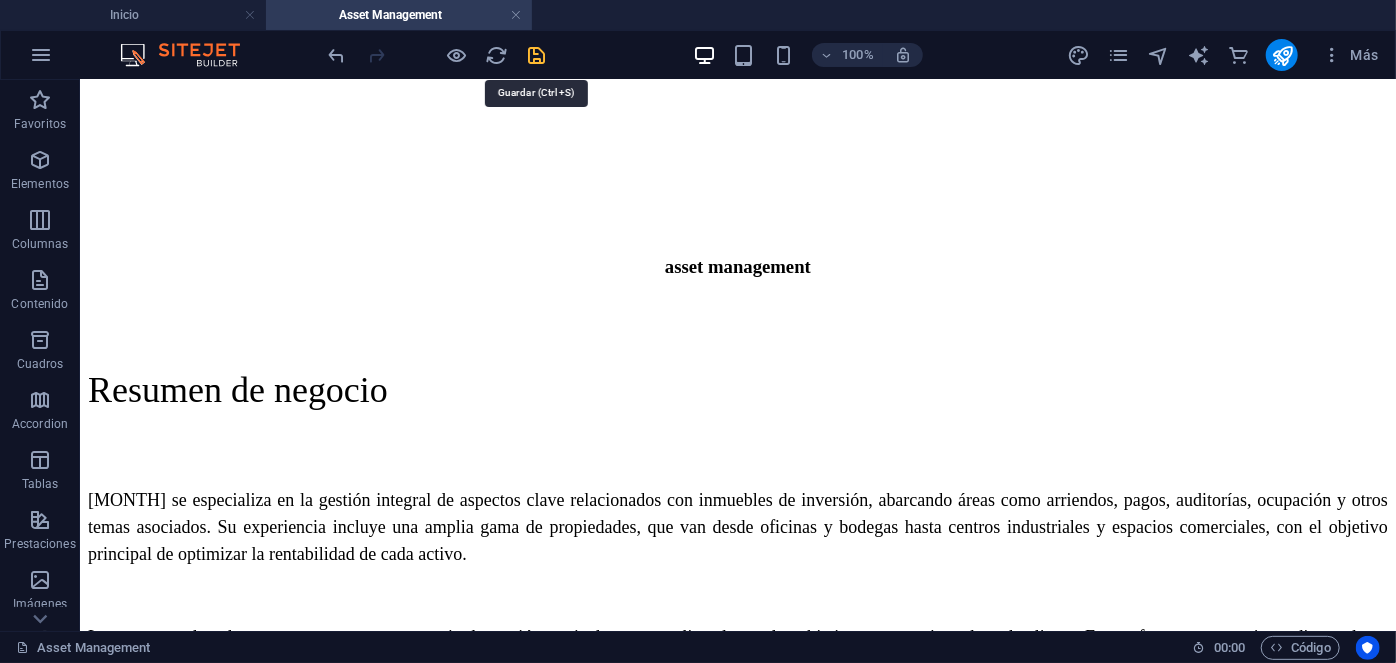 click at bounding box center [537, 55] 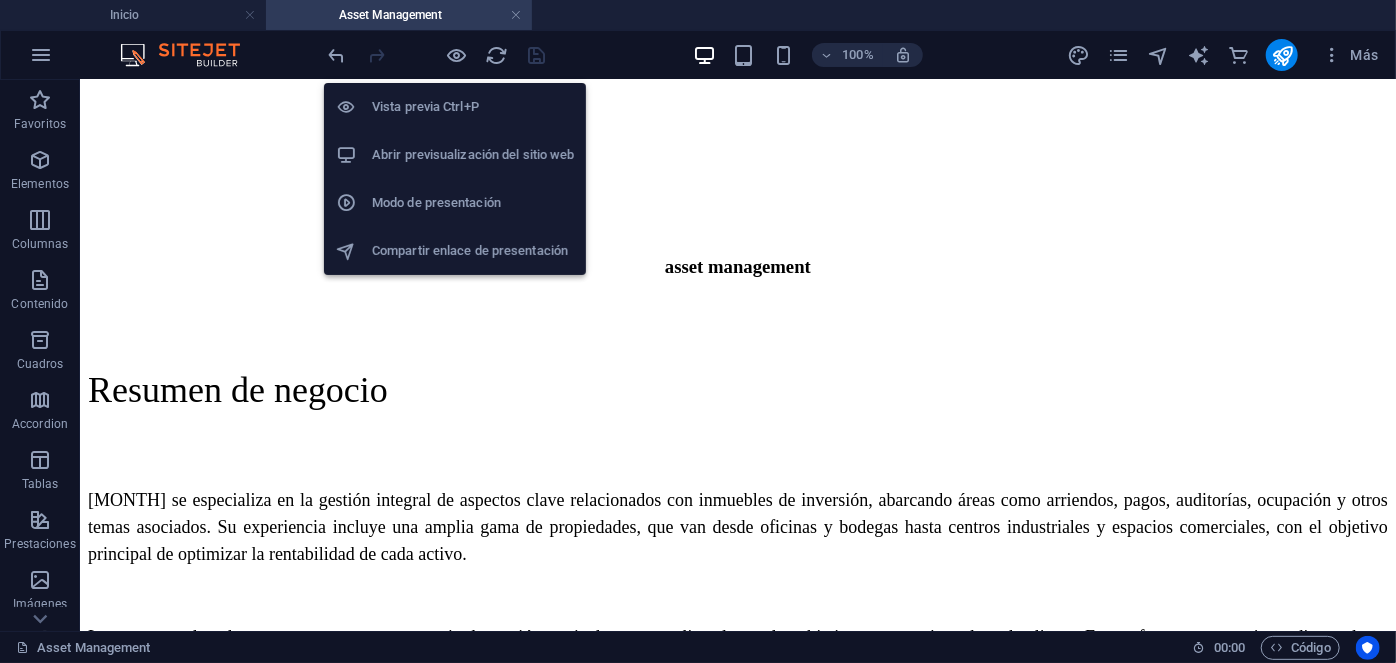 click on "Abrir previsualización del sitio web" at bounding box center [473, 155] 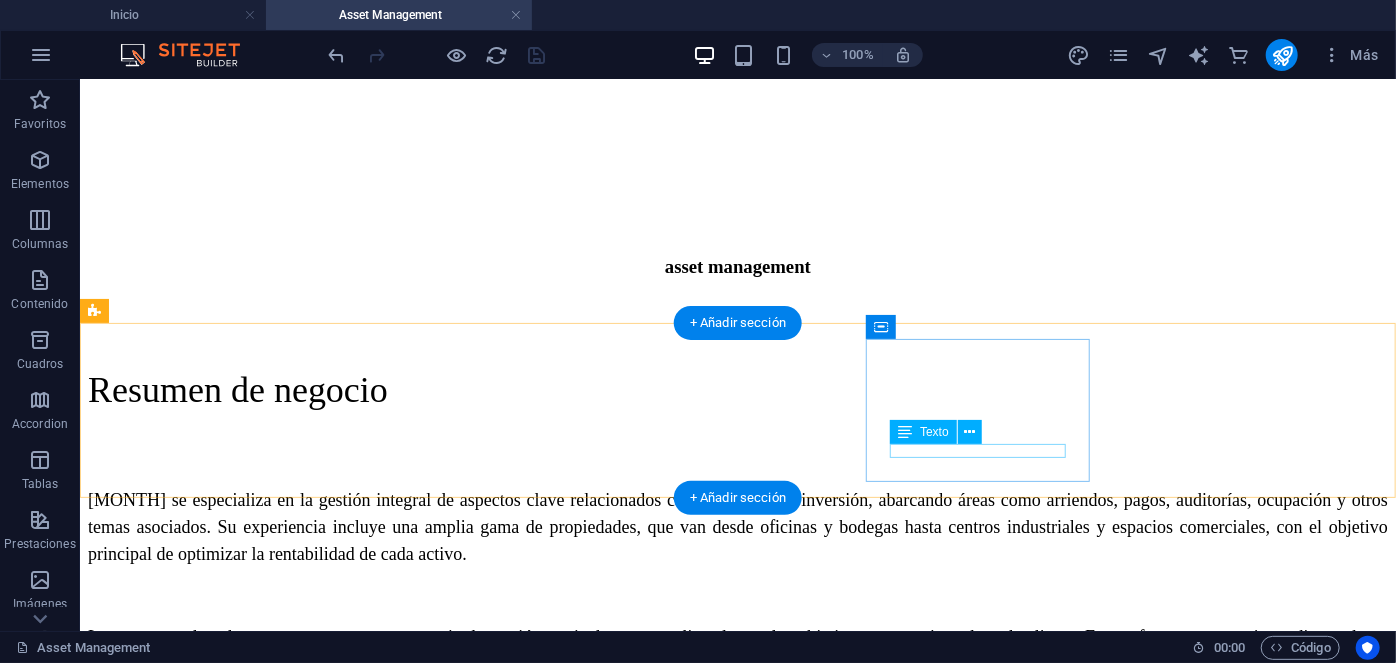 click on "Oficinas" at bounding box center (737, 1071) 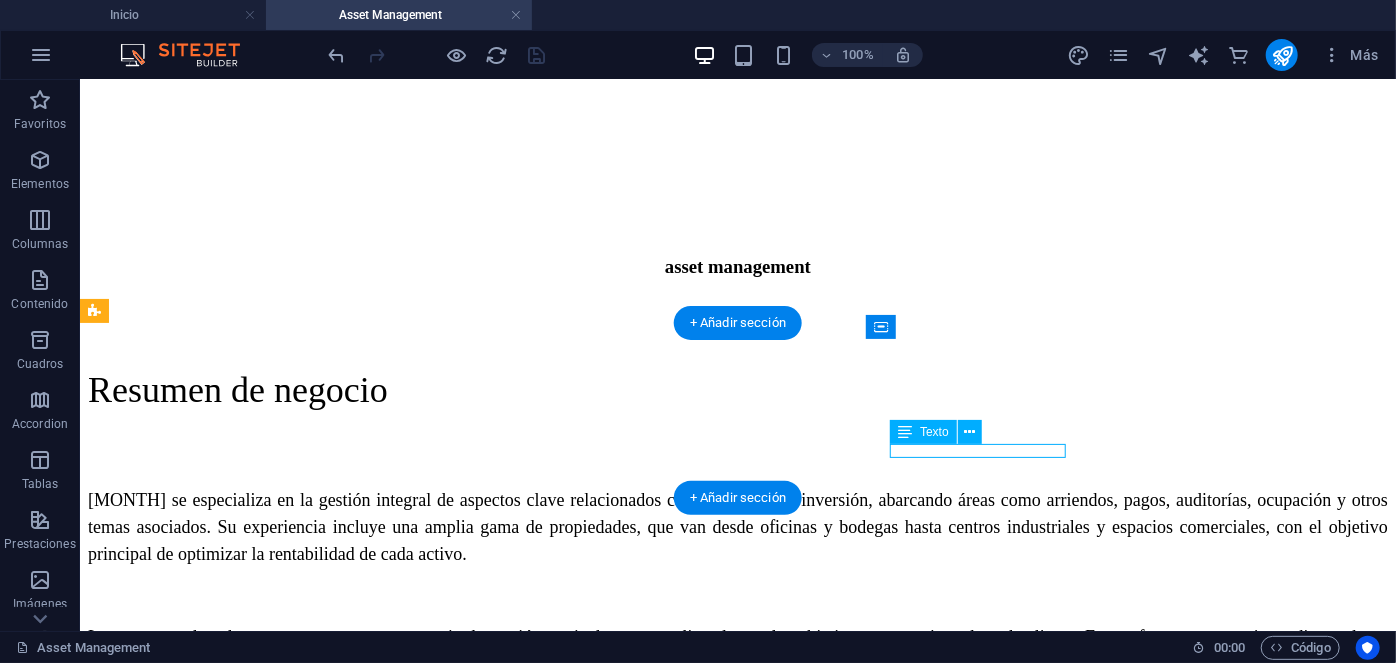 click on "Oficinas" at bounding box center [737, 1071] 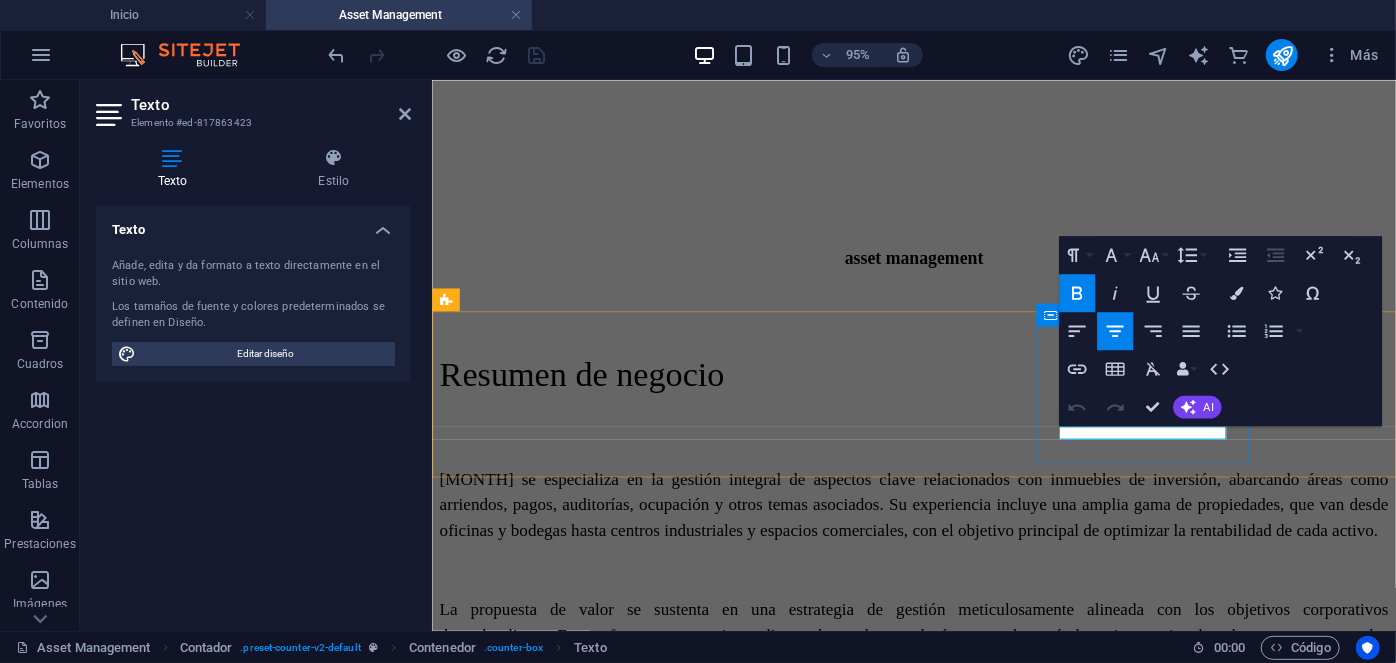 type 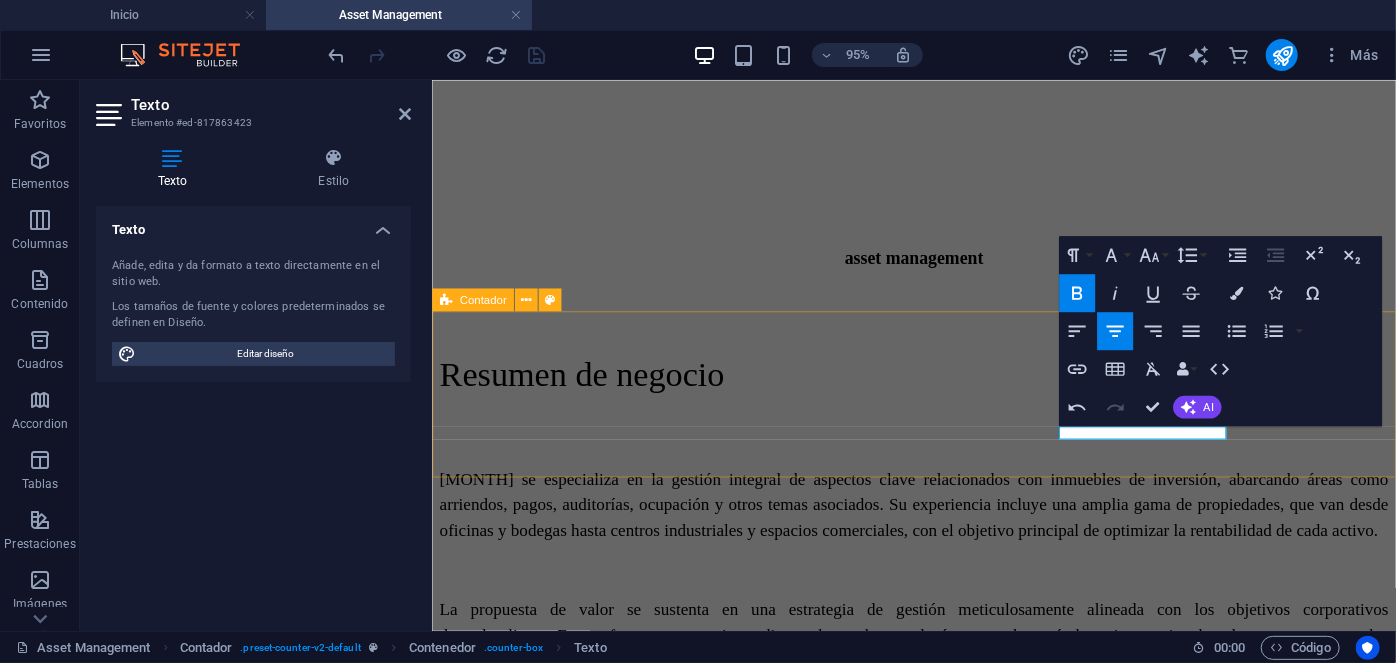 click at bounding box center [938, 1125] 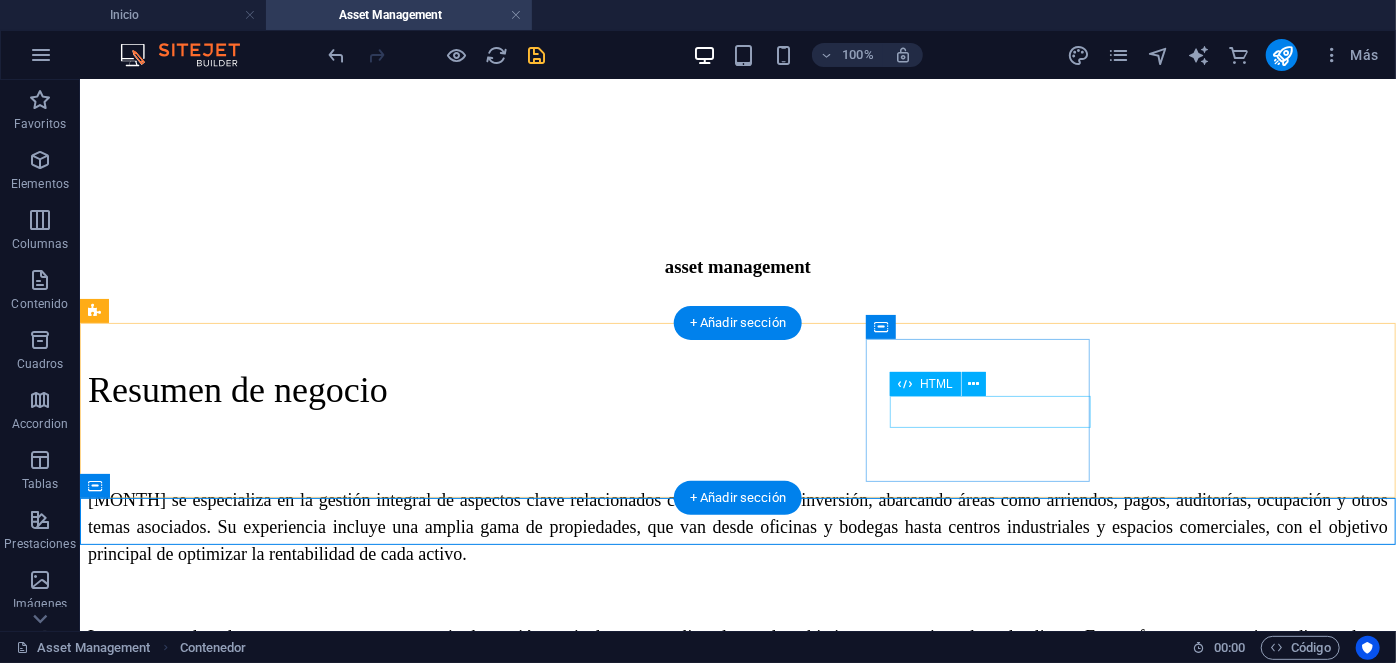 click on "+ 180.000 m2" at bounding box center [737, 1037] 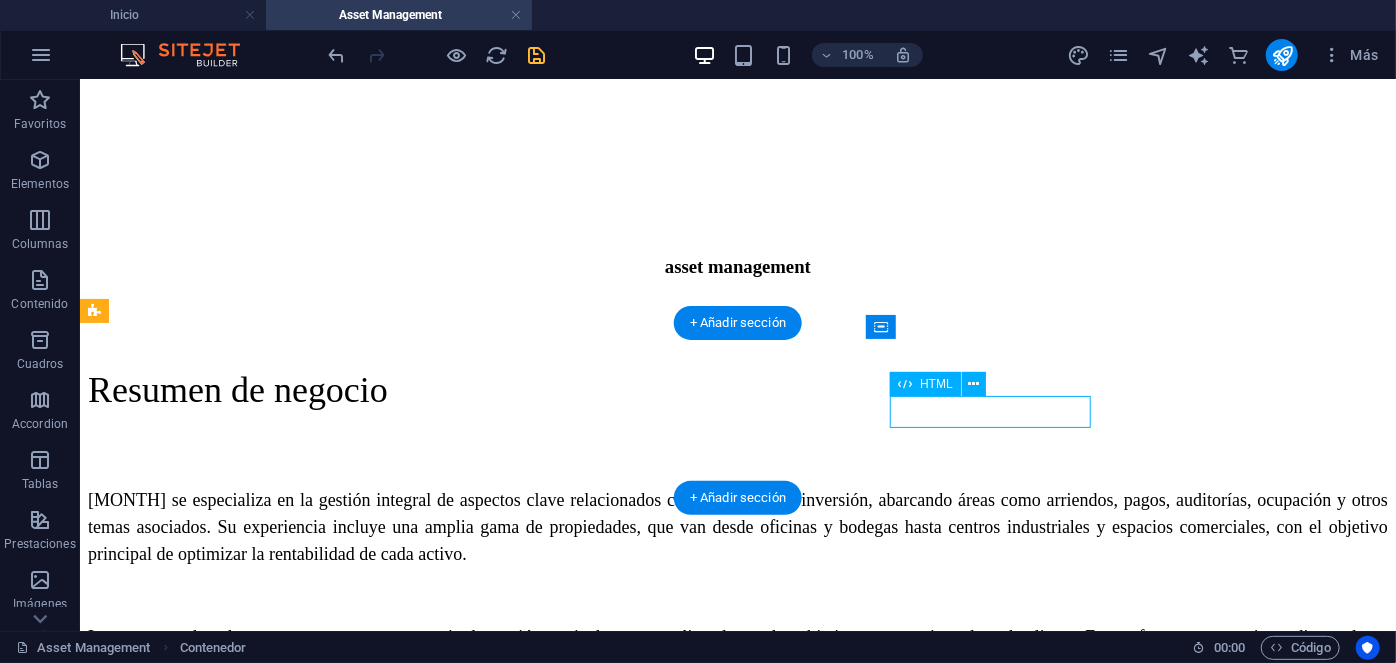 click on "+ 180.000 m2" at bounding box center (737, 1037) 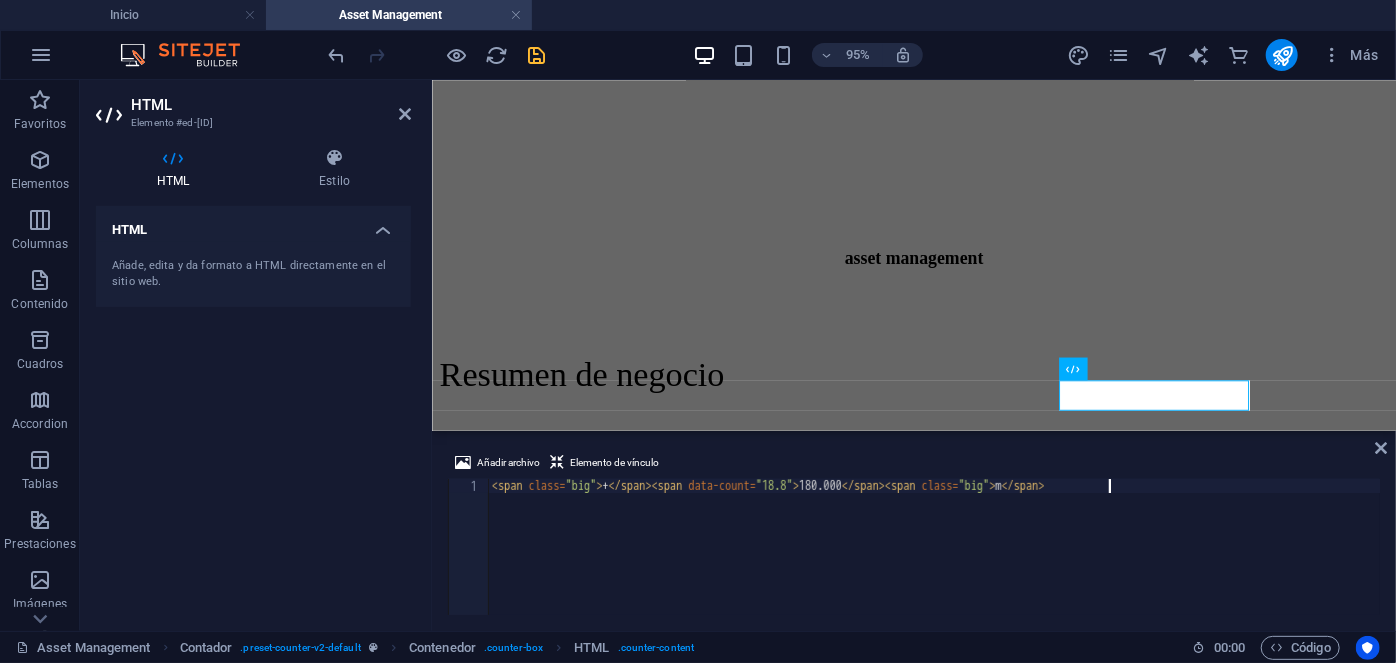 type on "<span class="big"> +</span><span data-count="18.8">180.000</span><span class="big"></span>" 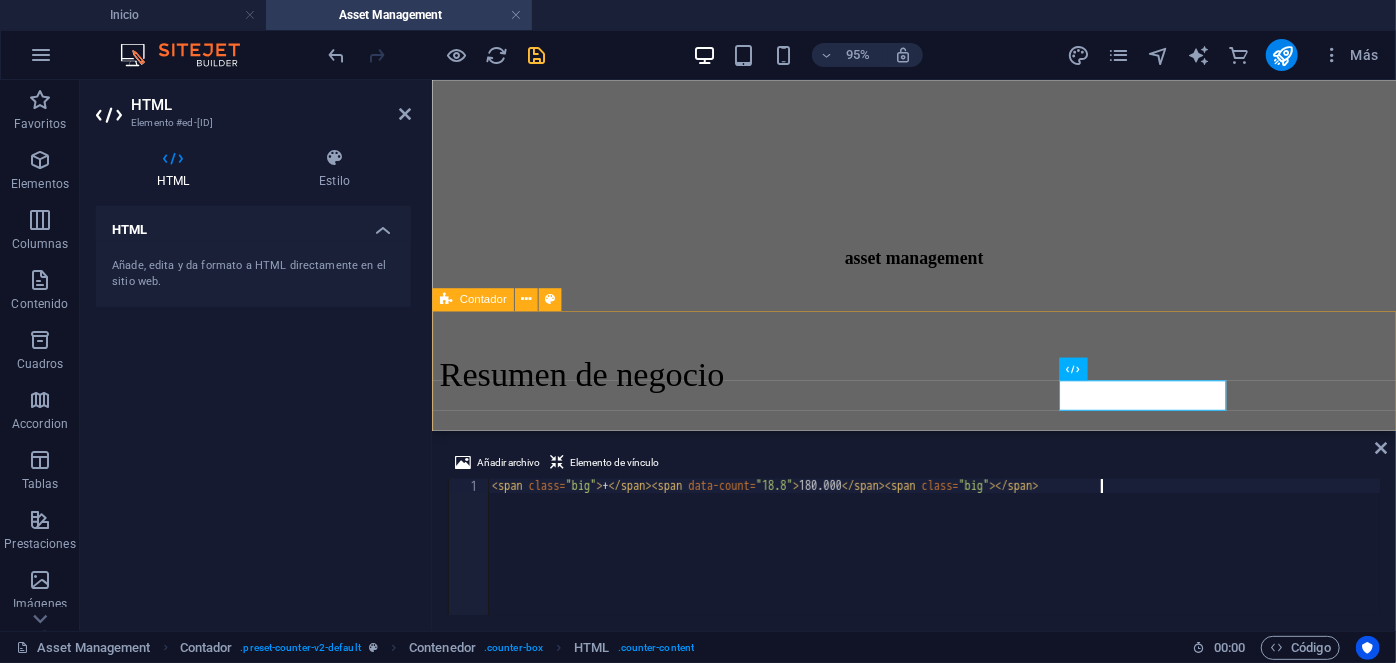 click on "+ [NUMBER] m2 Retail + [NUMBER] m2 Industrial + [NUMBER] M2 Oficinas" at bounding box center [938, 969] 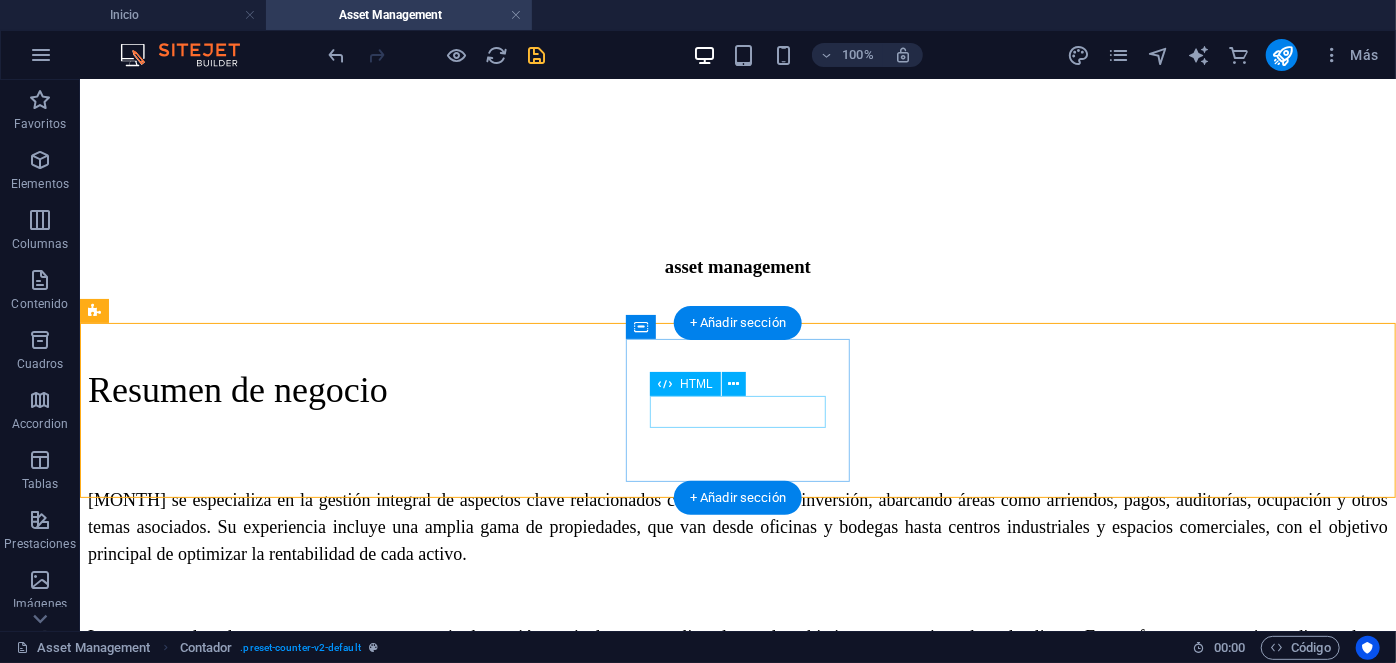 click on "+ 18.8 m2" at bounding box center [737, 940] 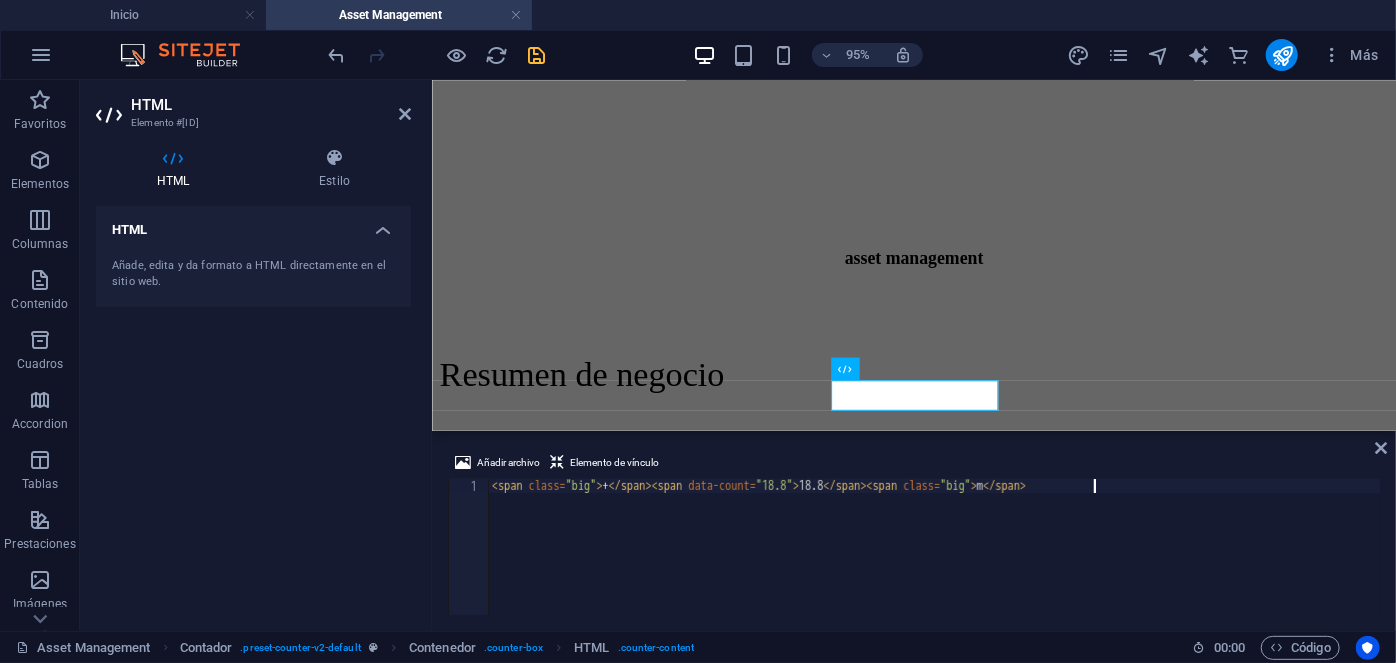 type on "+[NUMBER] +[NUMBER]" 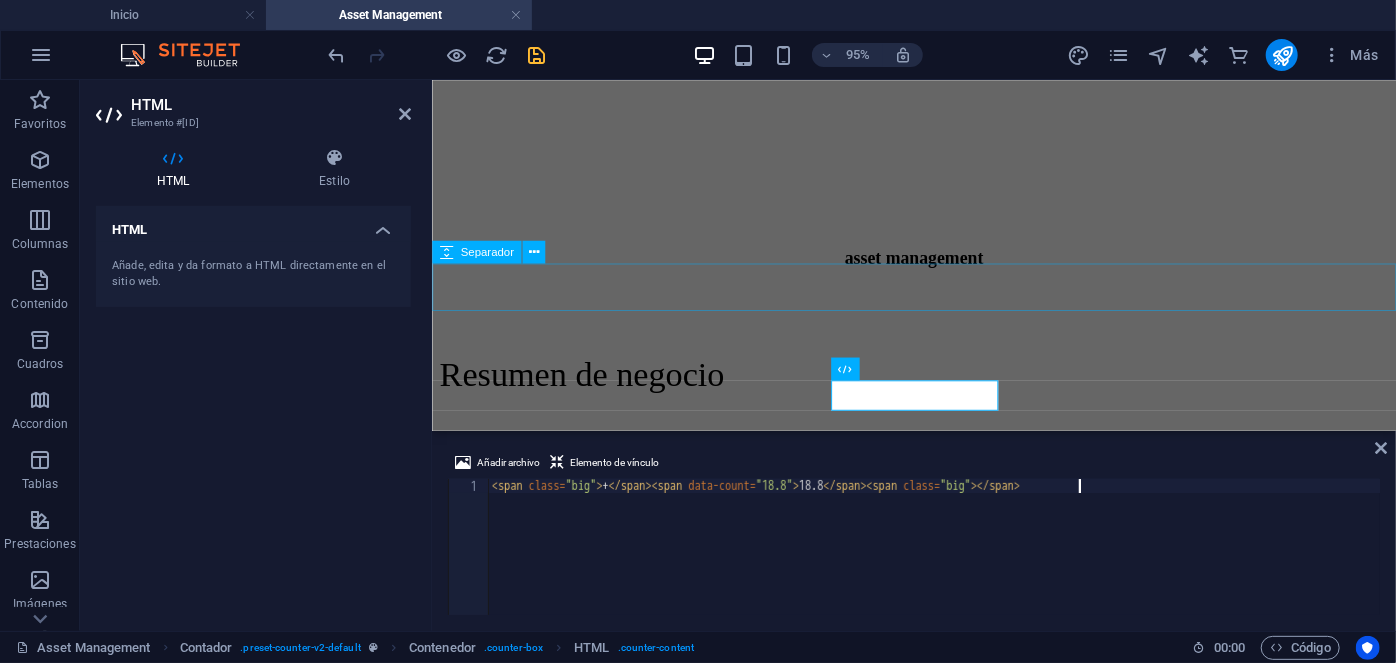 click at bounding box center (938, 799) 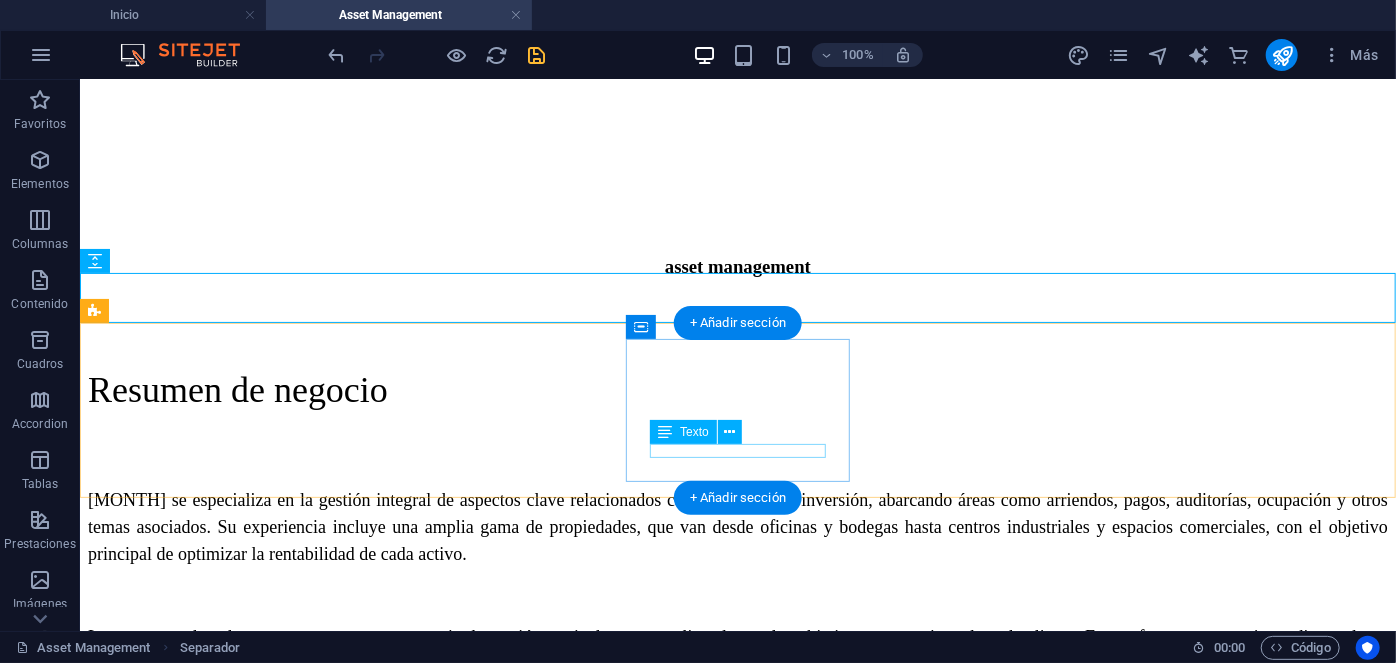 click on "Industrial" at bounding box center [737, 974] 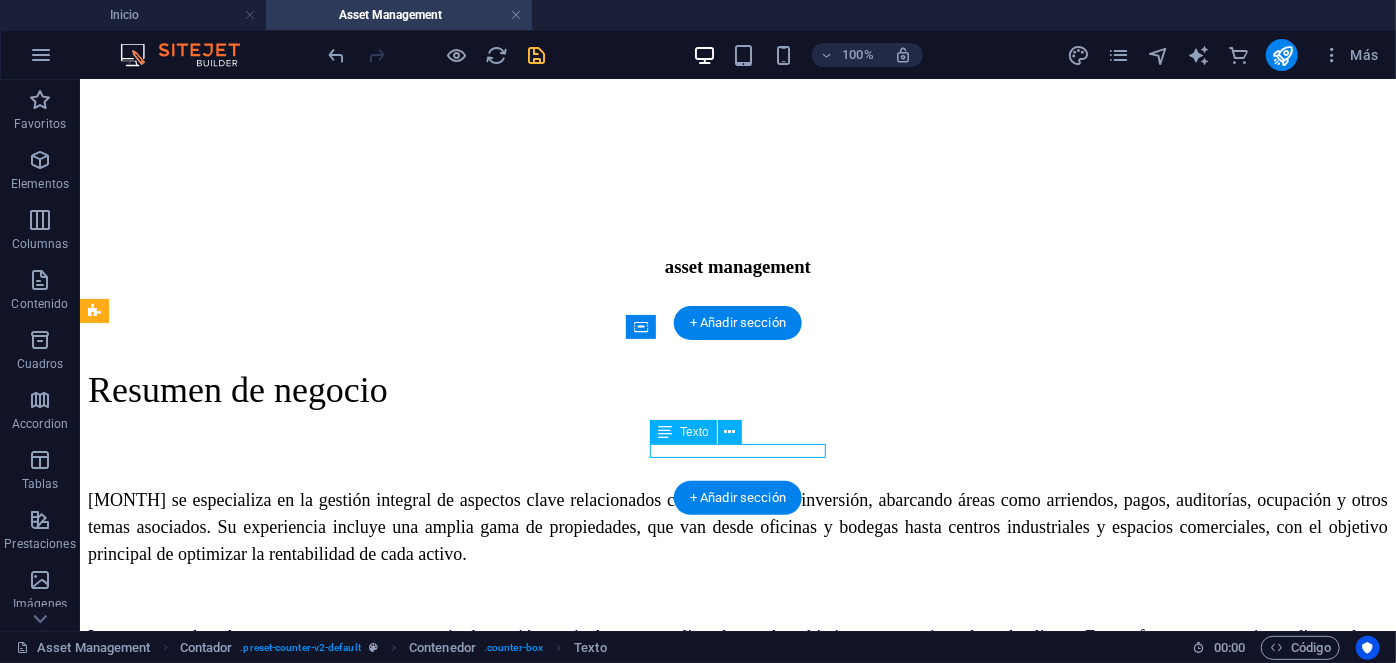 click on "Industrial" at bounding box center (737, 974) 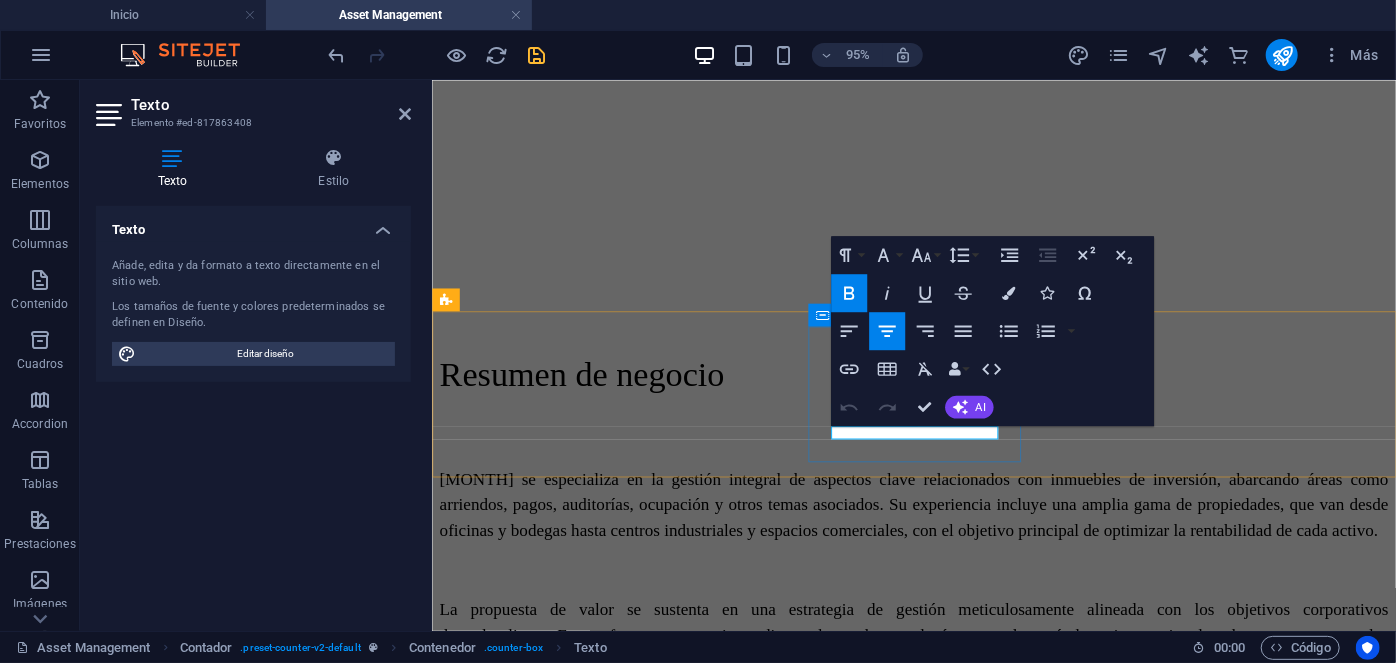 click on "Industrial" at bounding box center [938, 1002] 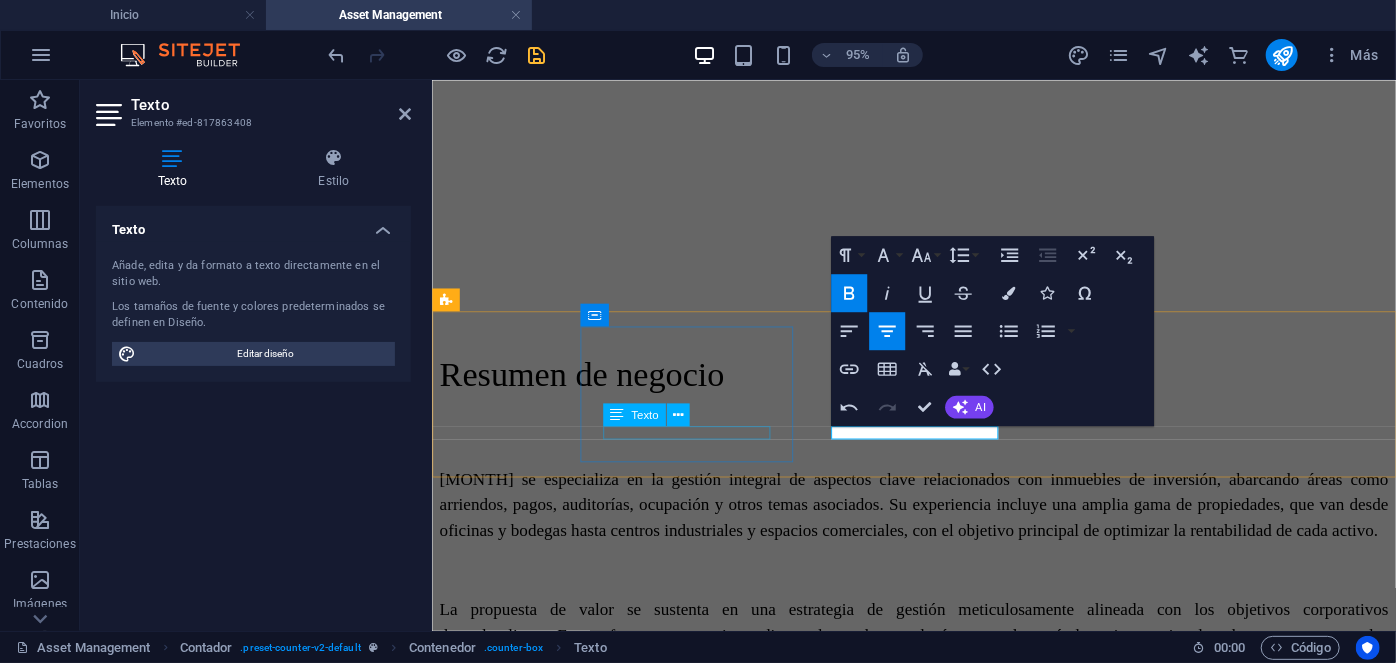 click on "Retail" at bounding box center (938, 905) 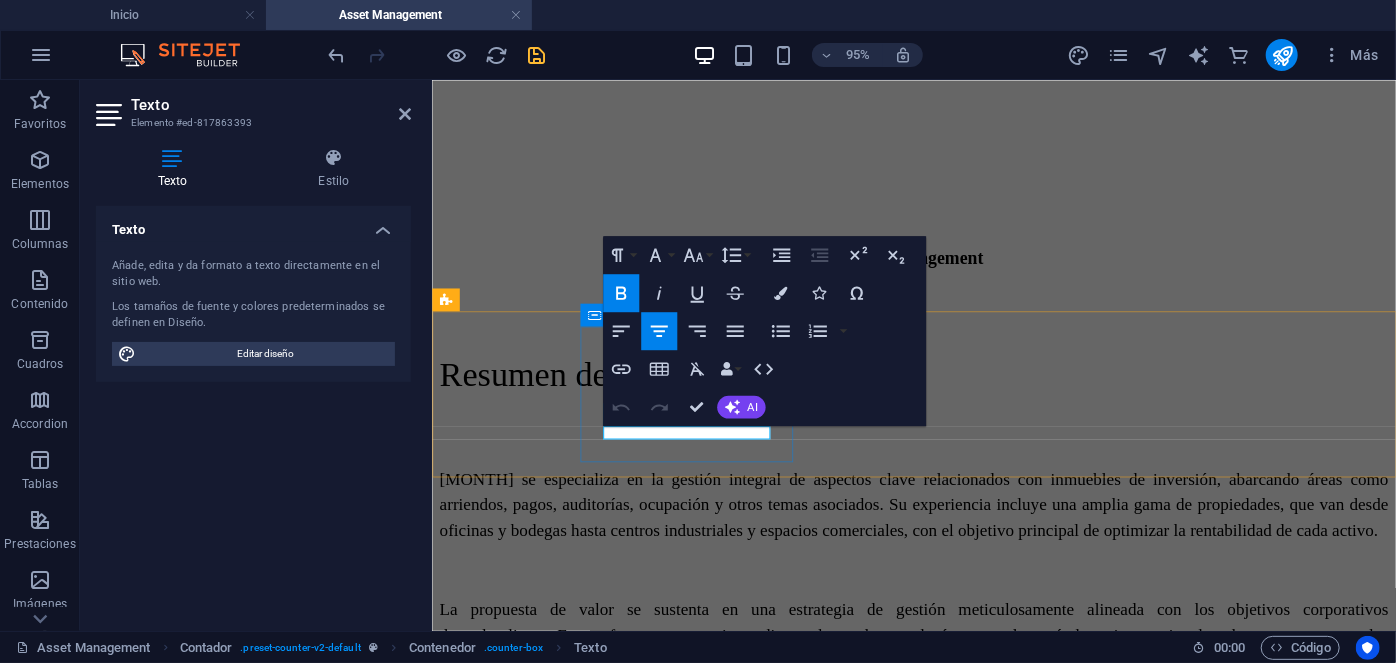 type 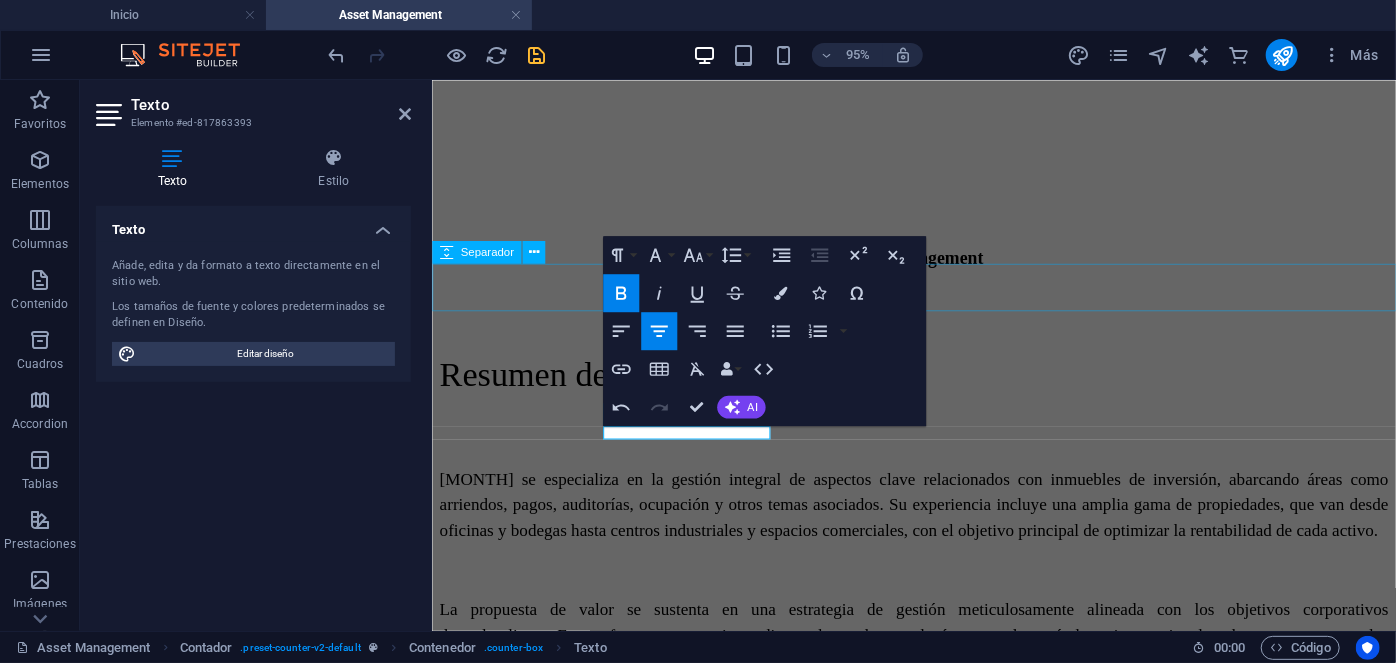 click at bounding box center [938, 800] 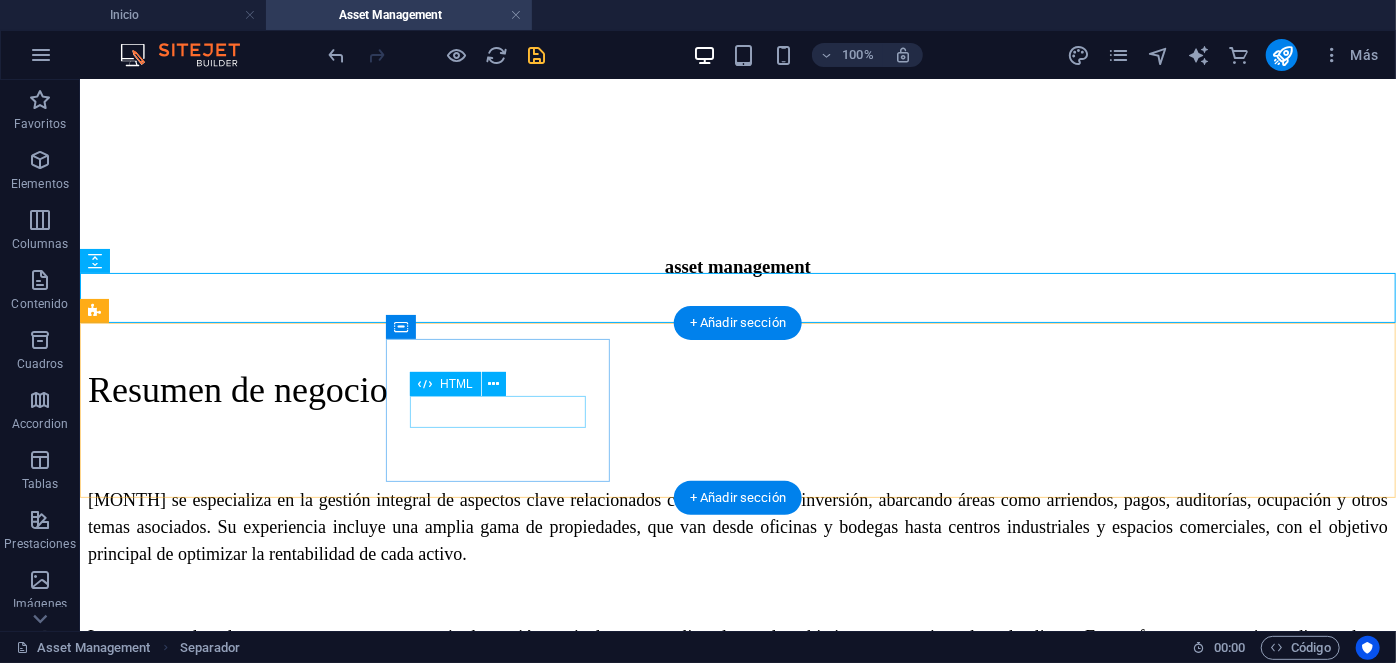 click on "+ 18.8 m2" at bounding box center [737, 843] 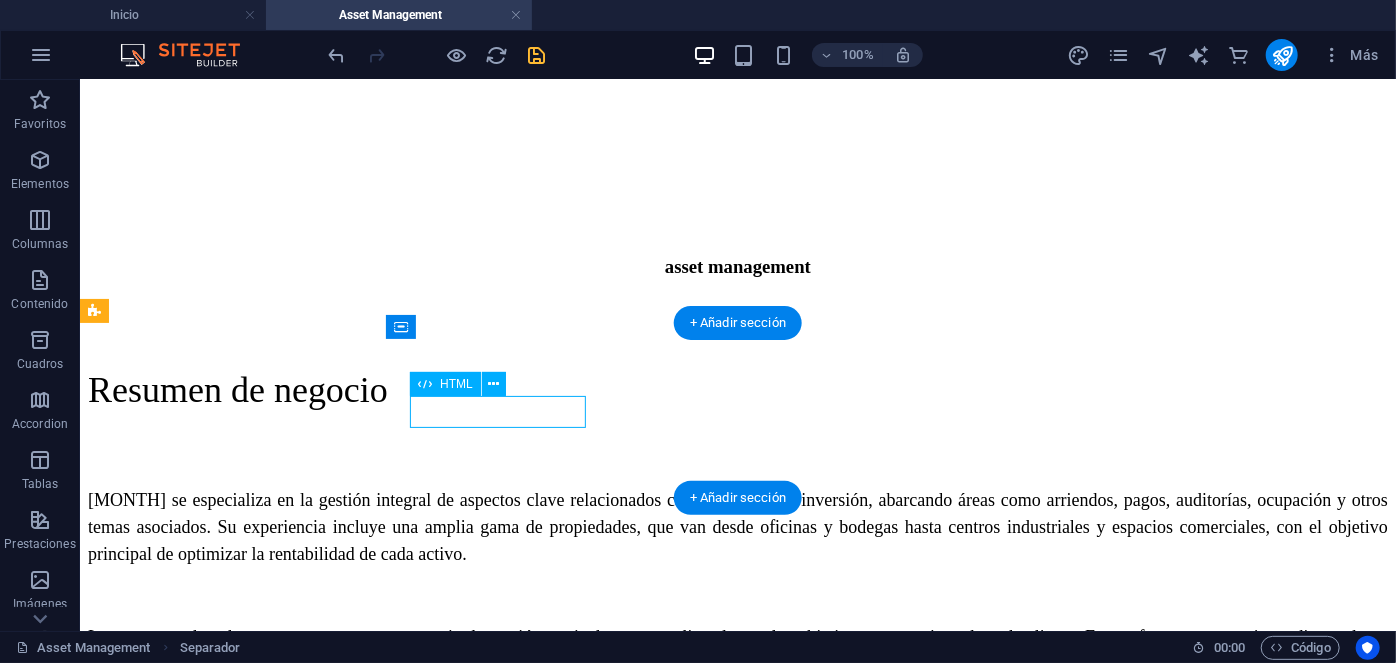 click on "+ 18.8 m2" at bounding box center [737, 843] 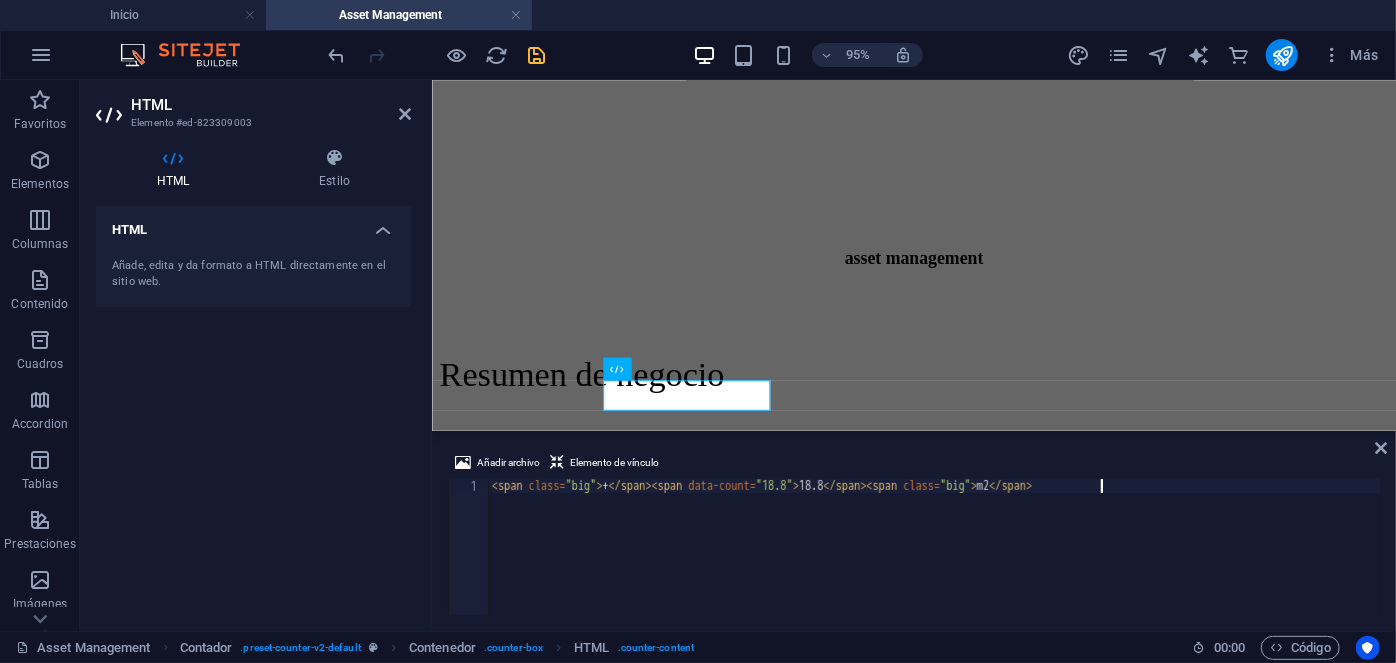 click on "< span   class = "big" >  + </ span > < span   data-count = "18.8" > 18.8 </ span > < span   class = "big" >  m2 </ span >" at bounding box center (934, 561) 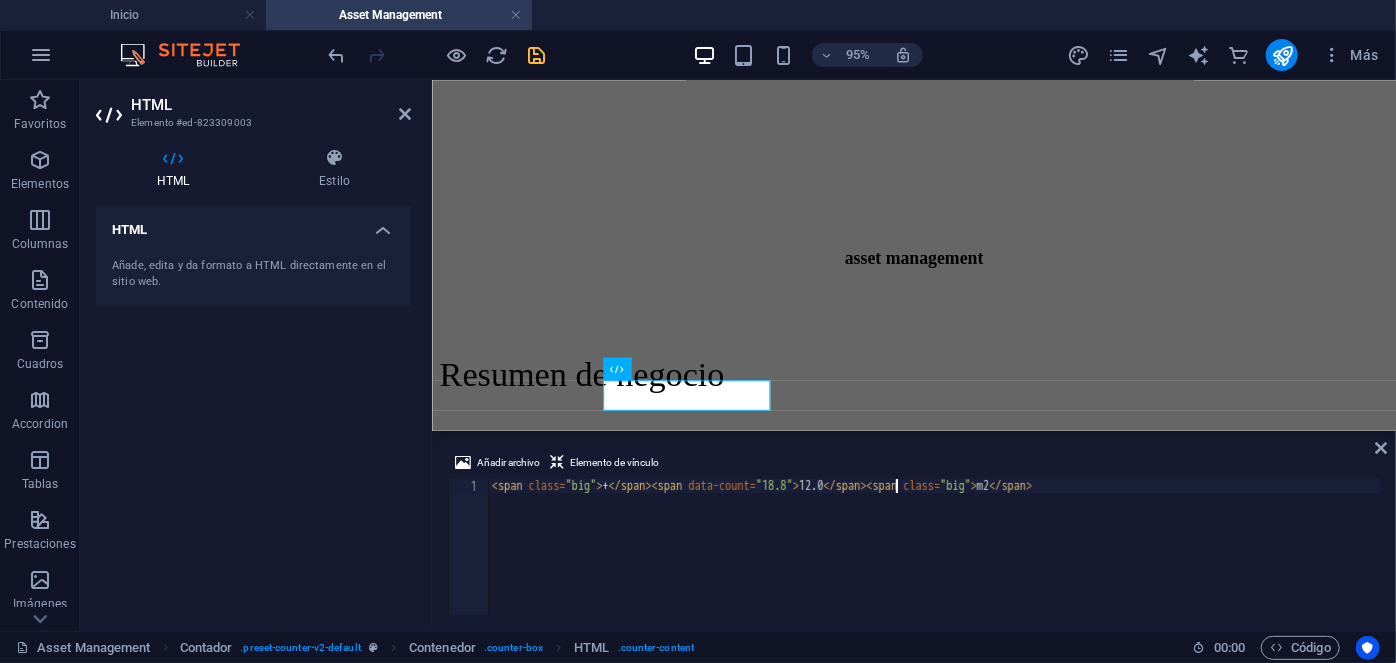 scroll, scrollTop: 0, scrollLeft: 33, axis: horizontal 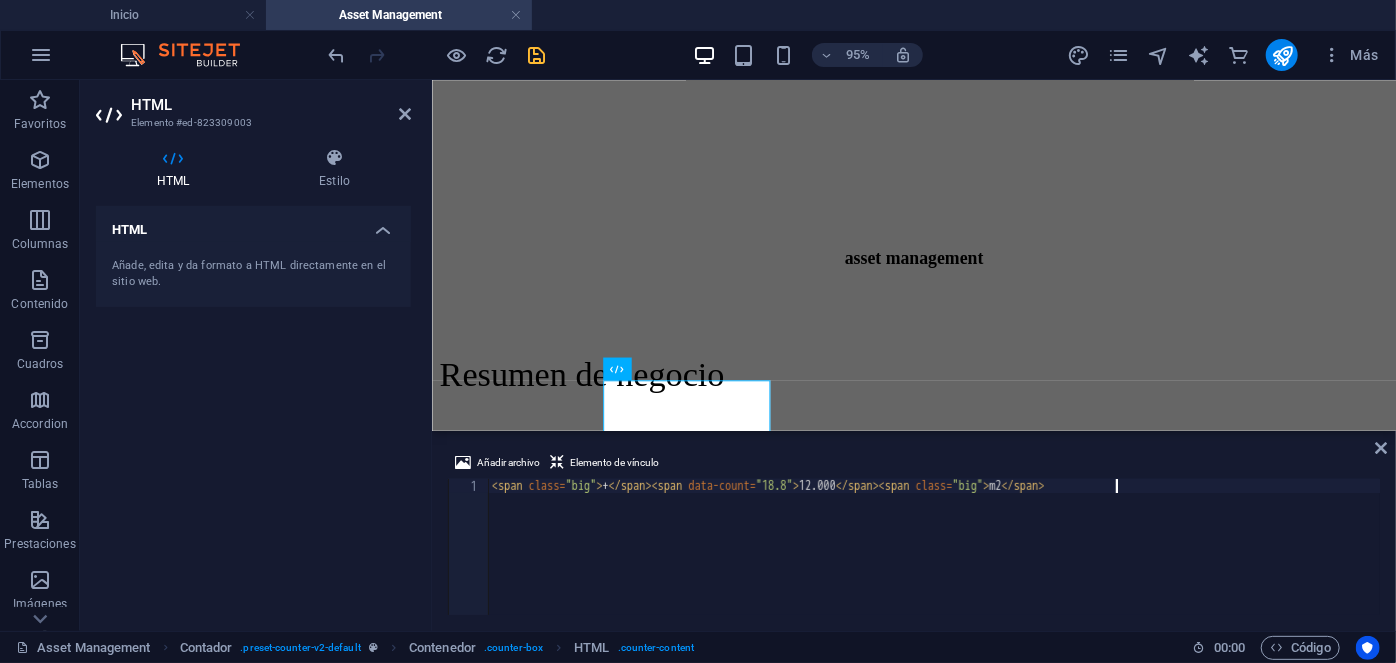 click on "< span   class = "big" >  + < / span > < span   data-count = "18.8" > 12.000 < / span > < span   class = "big" >  m2 < / span >" at bounding box center (934, 561) 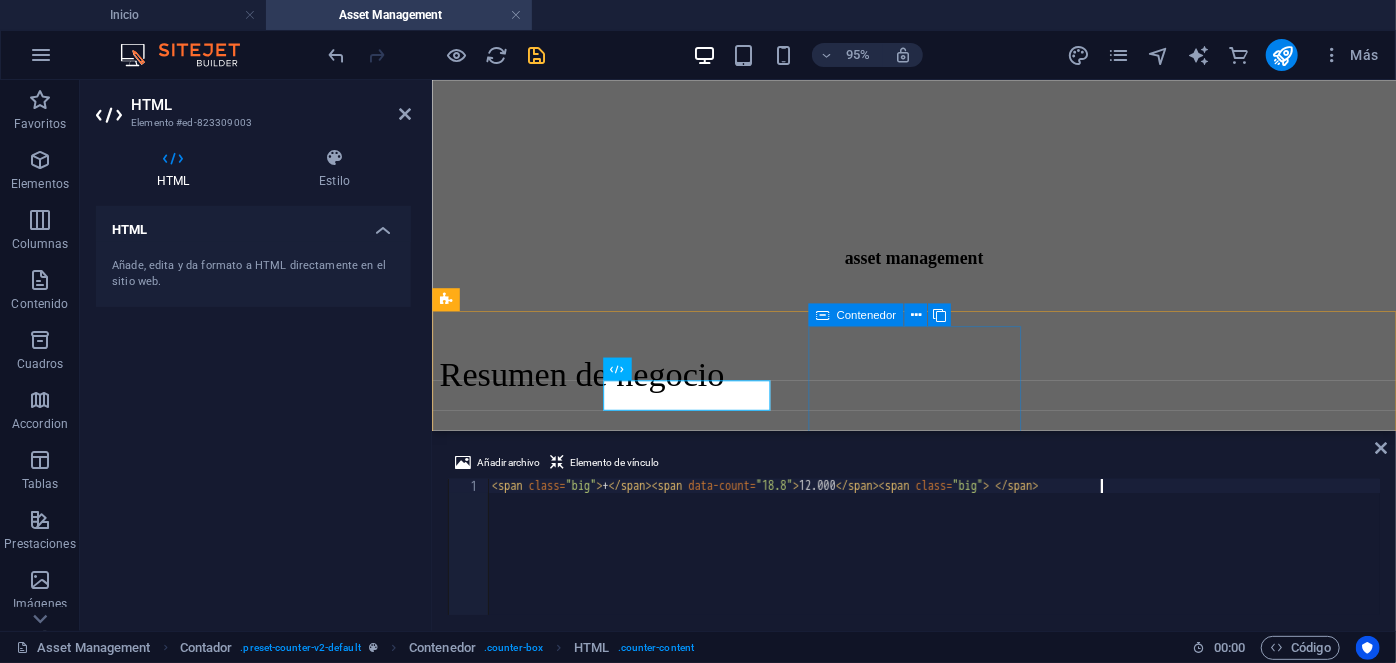 type on "<span class="big"> +</span><span data-count="18.8">12.000</span><span class="big"> </span>" 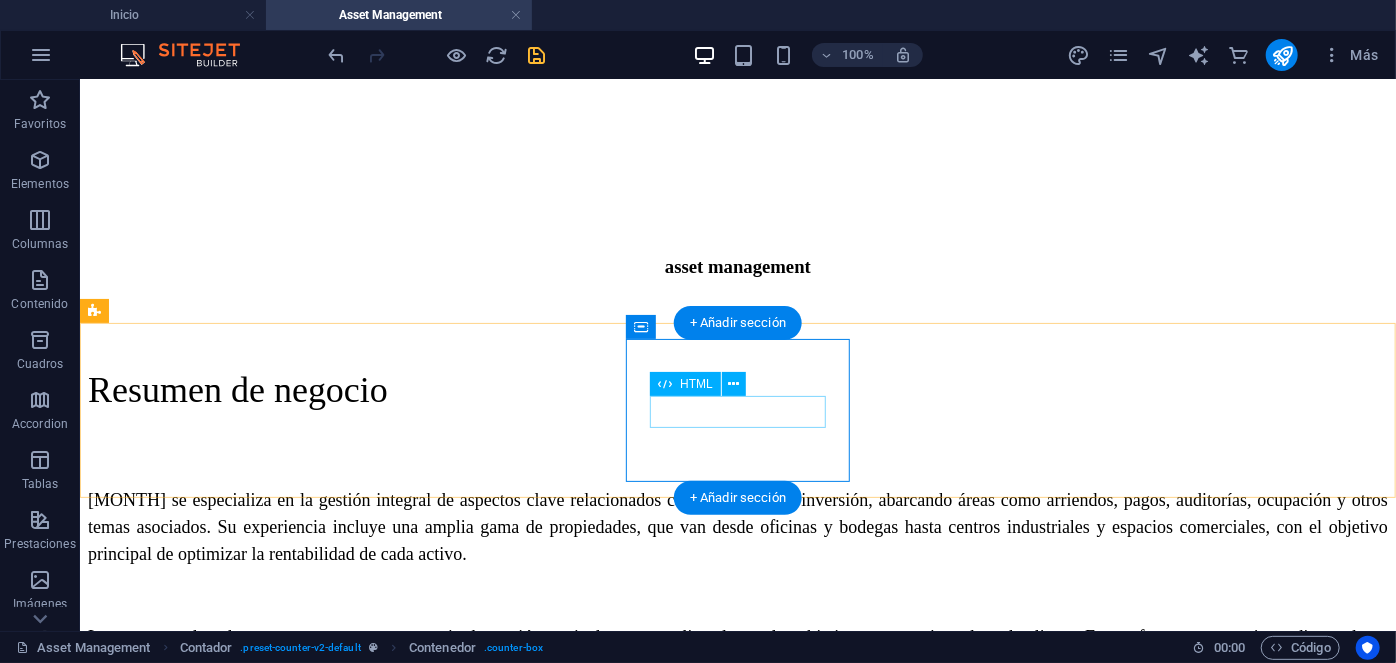 click on "+ 18.8" at bounding box center (737, 940) 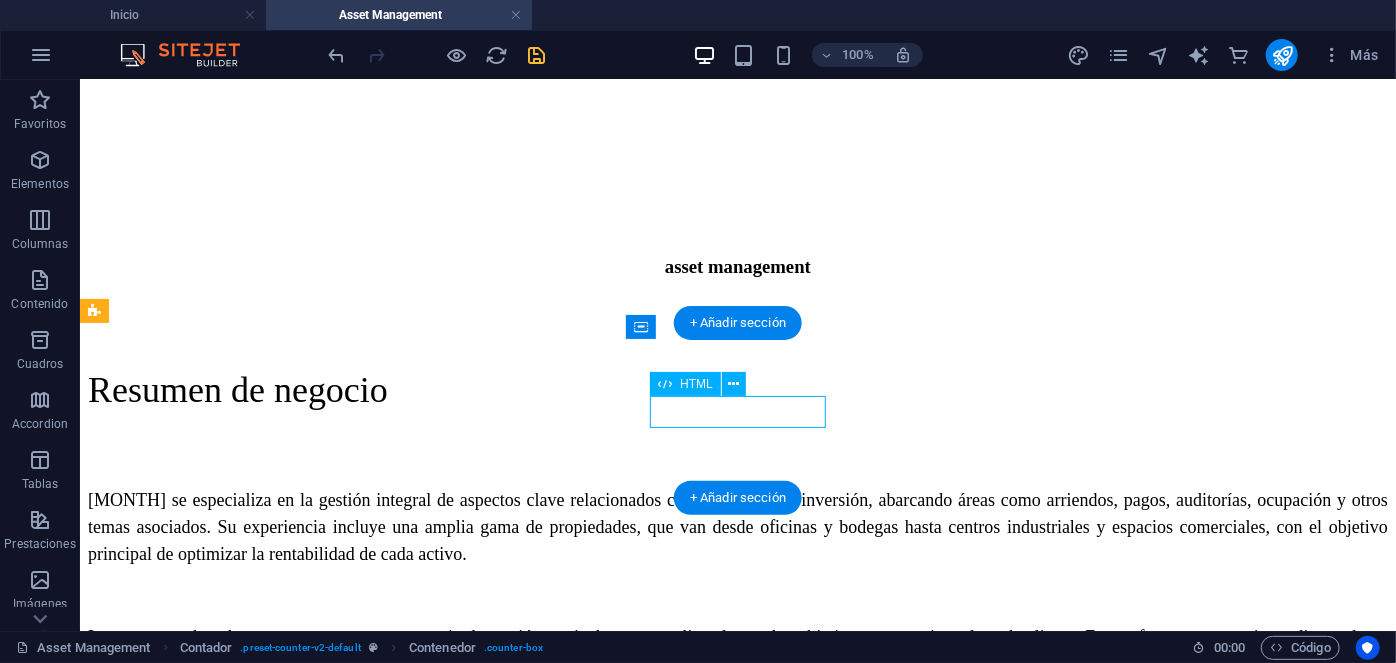 click on "+ 18.8" at bounding box center [737, 940] 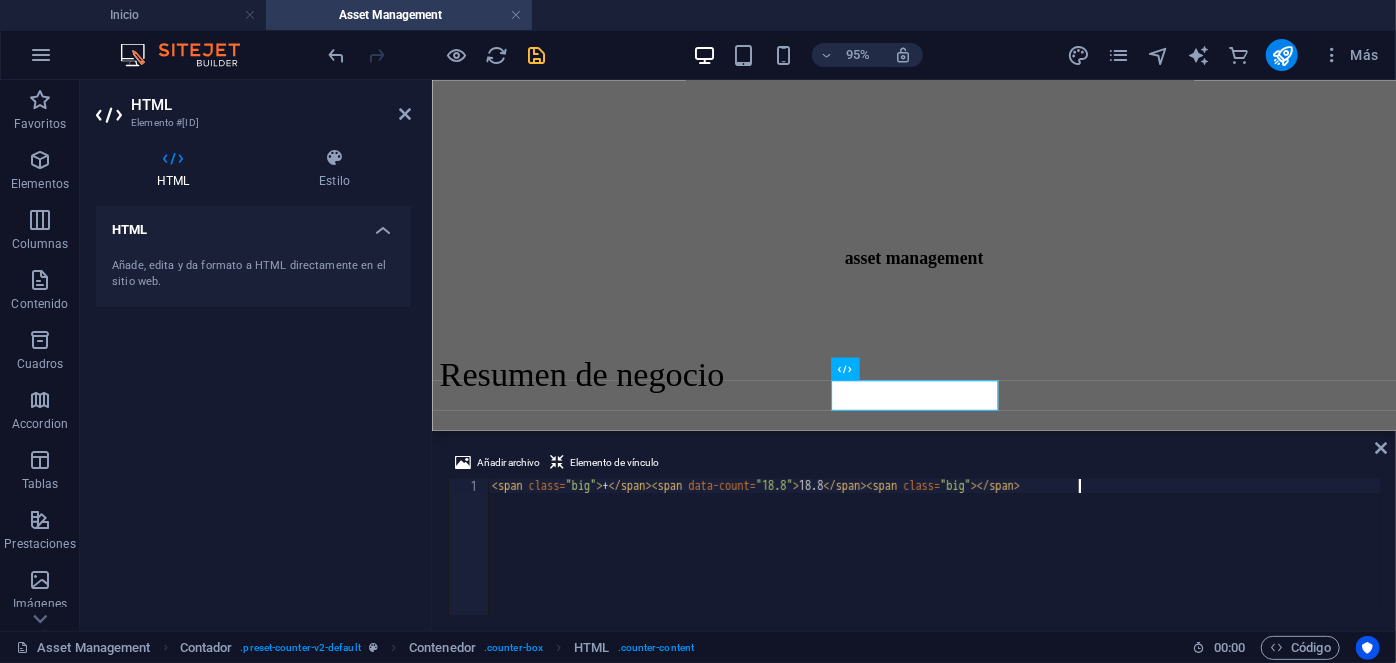 click on "< span   class = "big" >  + </ span > < span   data-count = "18.8" > 18.8 </ span > < span   class = "big" > </ span >" at bounding box center (934, 561) 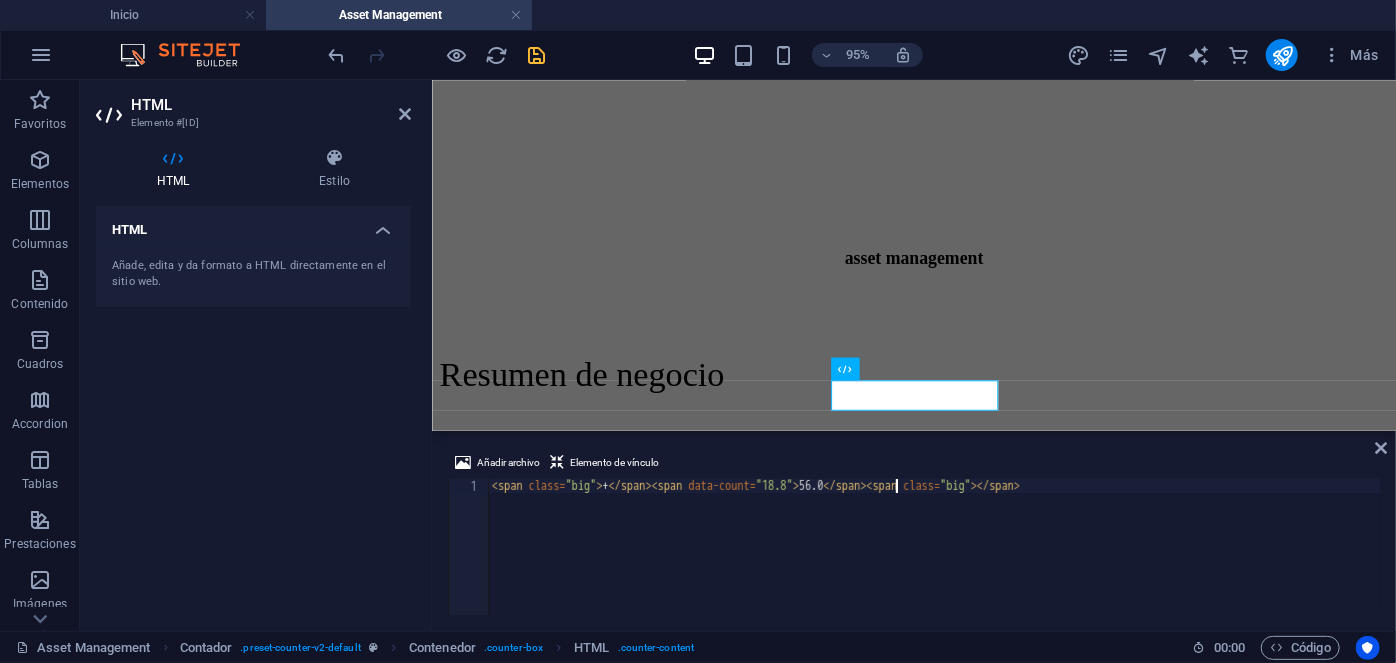 scroll, scrollTop: 0, scrollLeft: 33, axis: horizontal 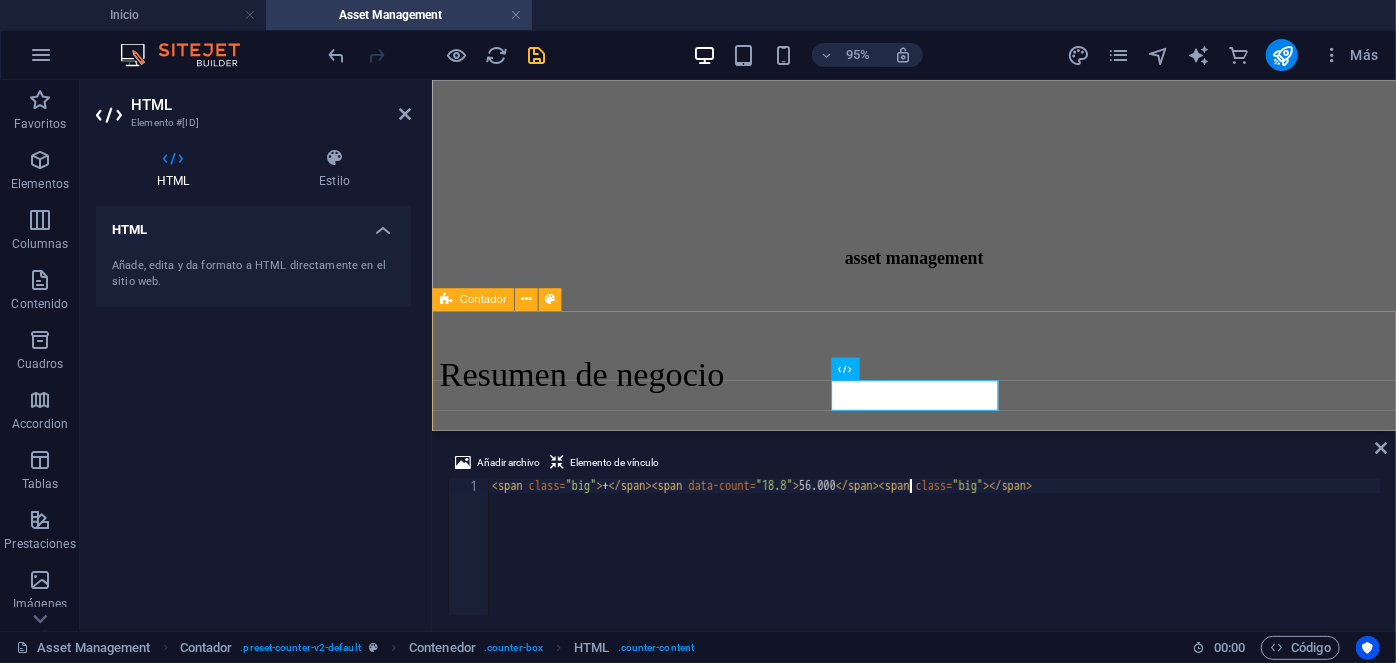 type on "<span class="big"> +</span><span data-count="18.8">56.000</span><span class="big"></span>" 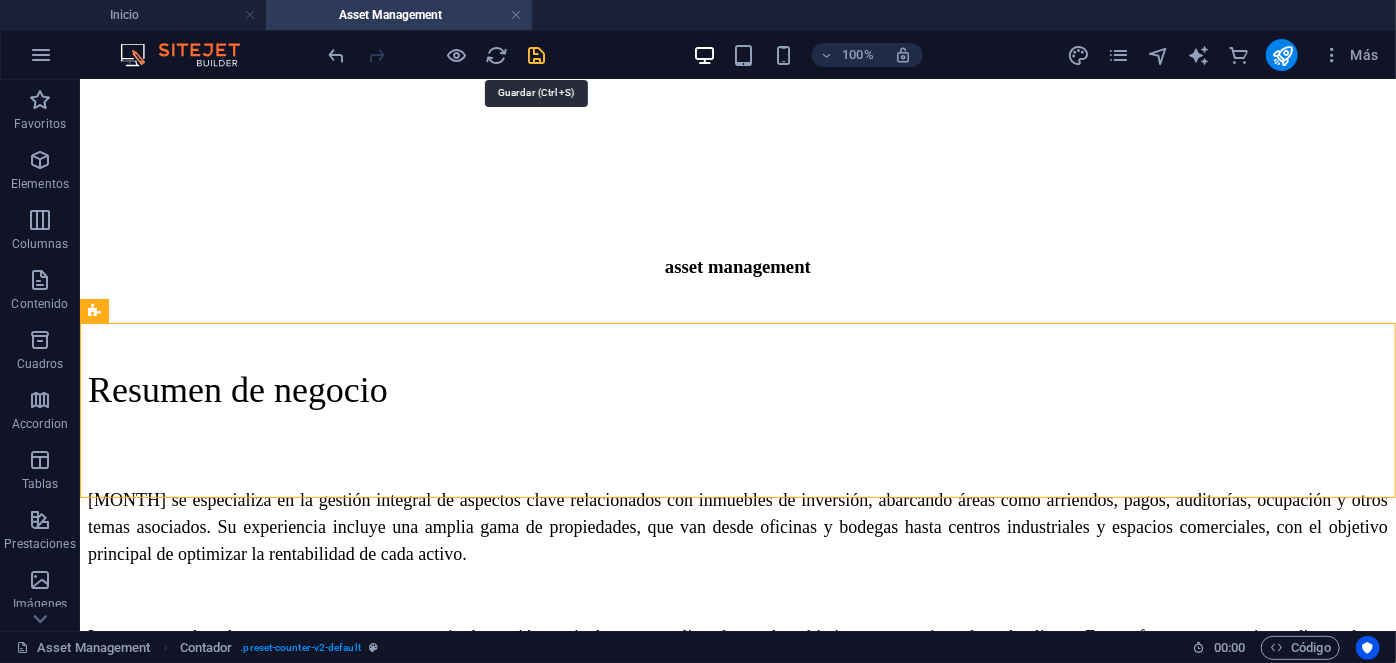 click at bounding box center (537, 55) 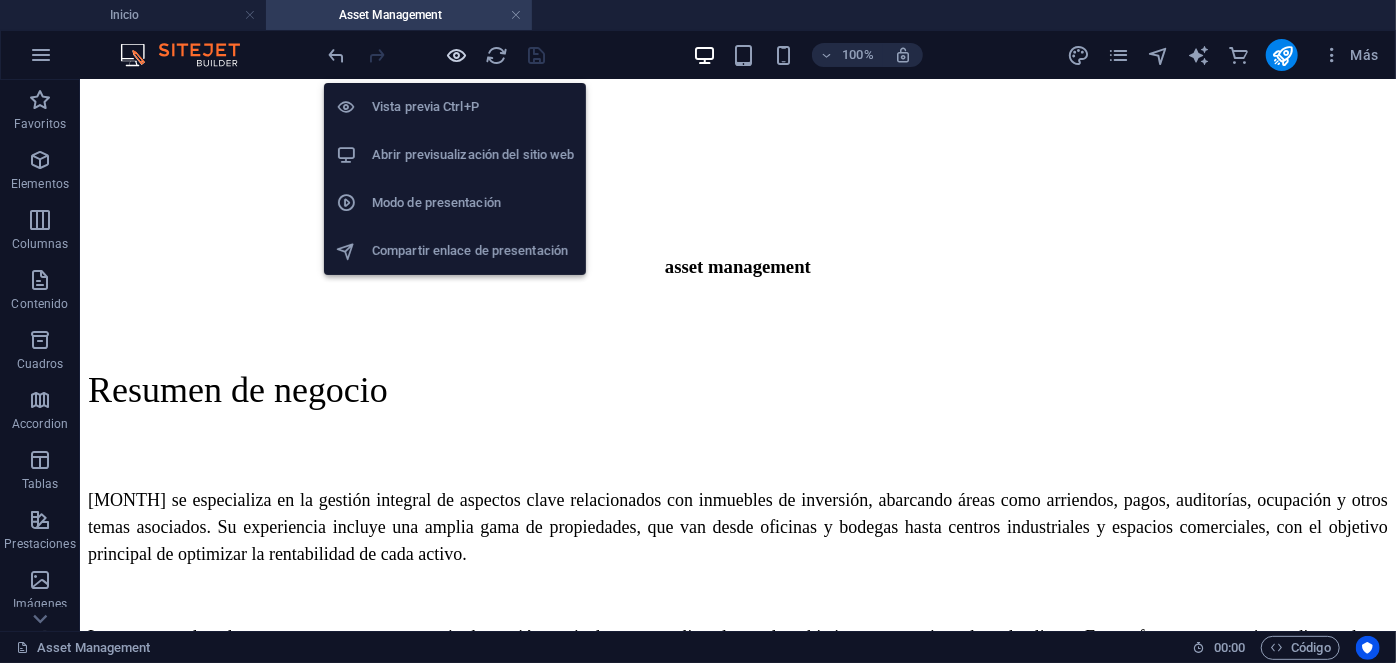 click at bounding box center (457, 55) 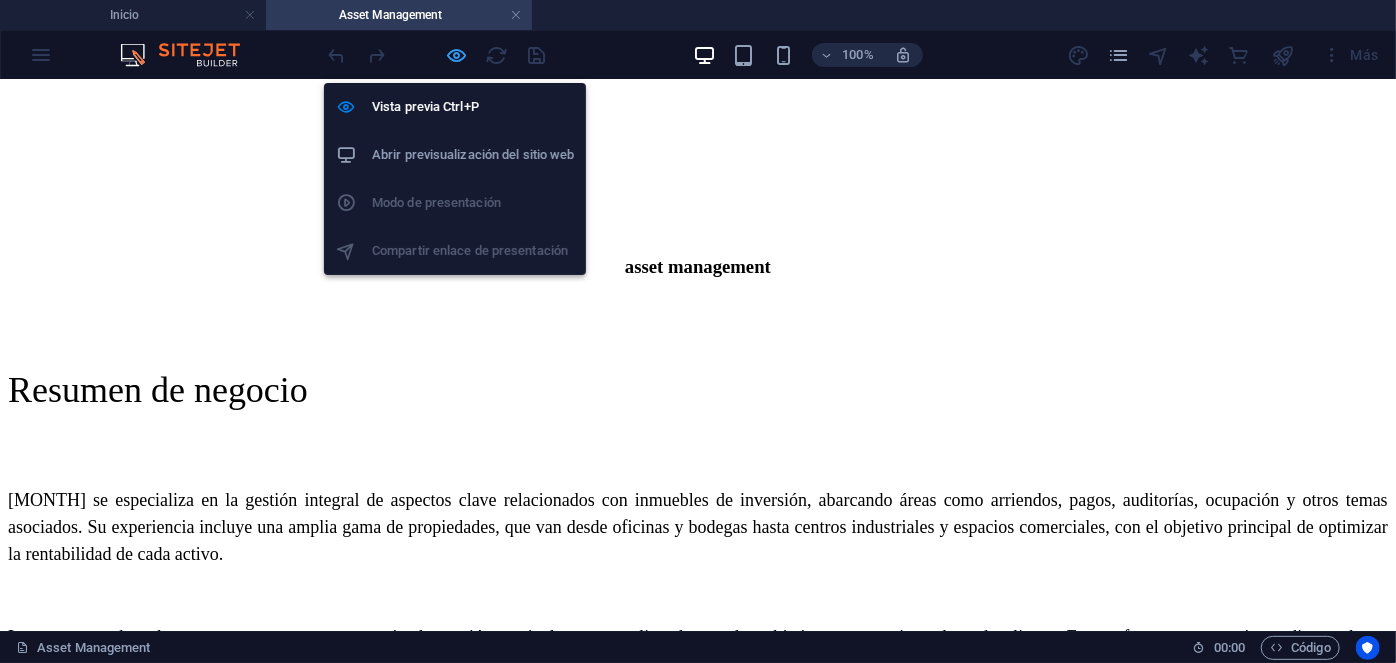 click at bounding box center [457, 55] 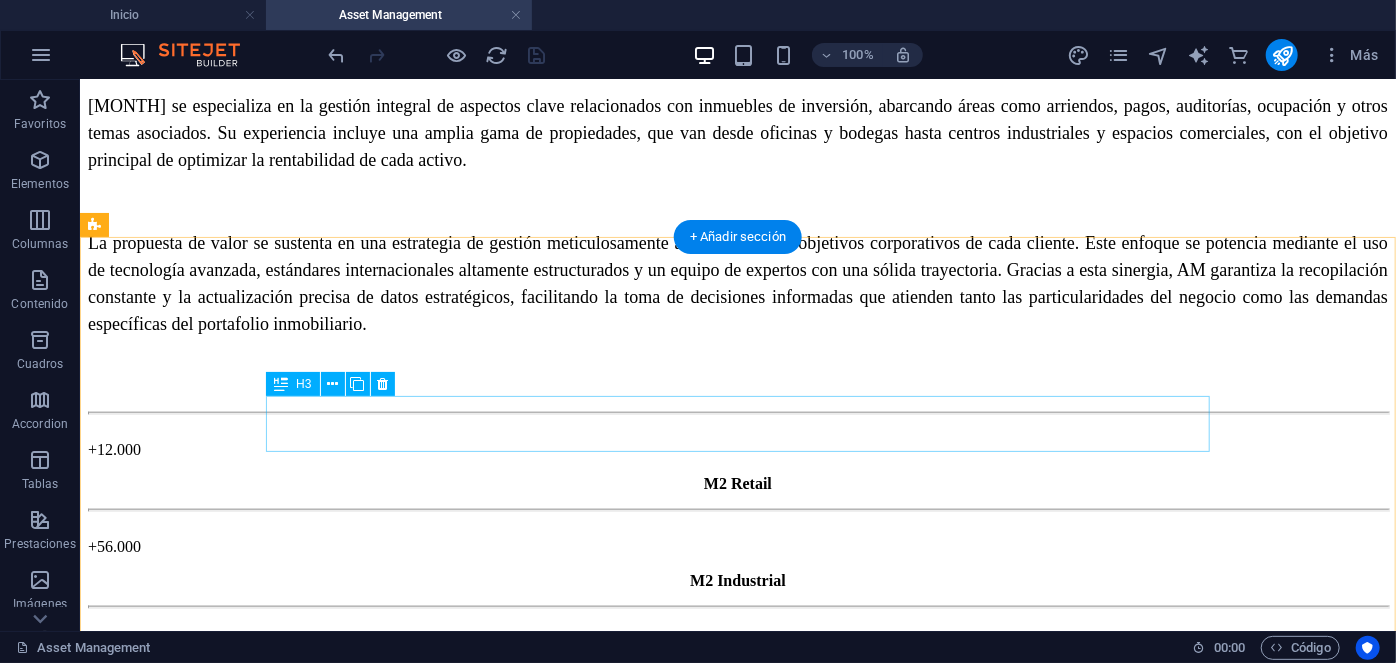 scroll, scrollTop: 928, scrollLeft: 0, axis: vertical 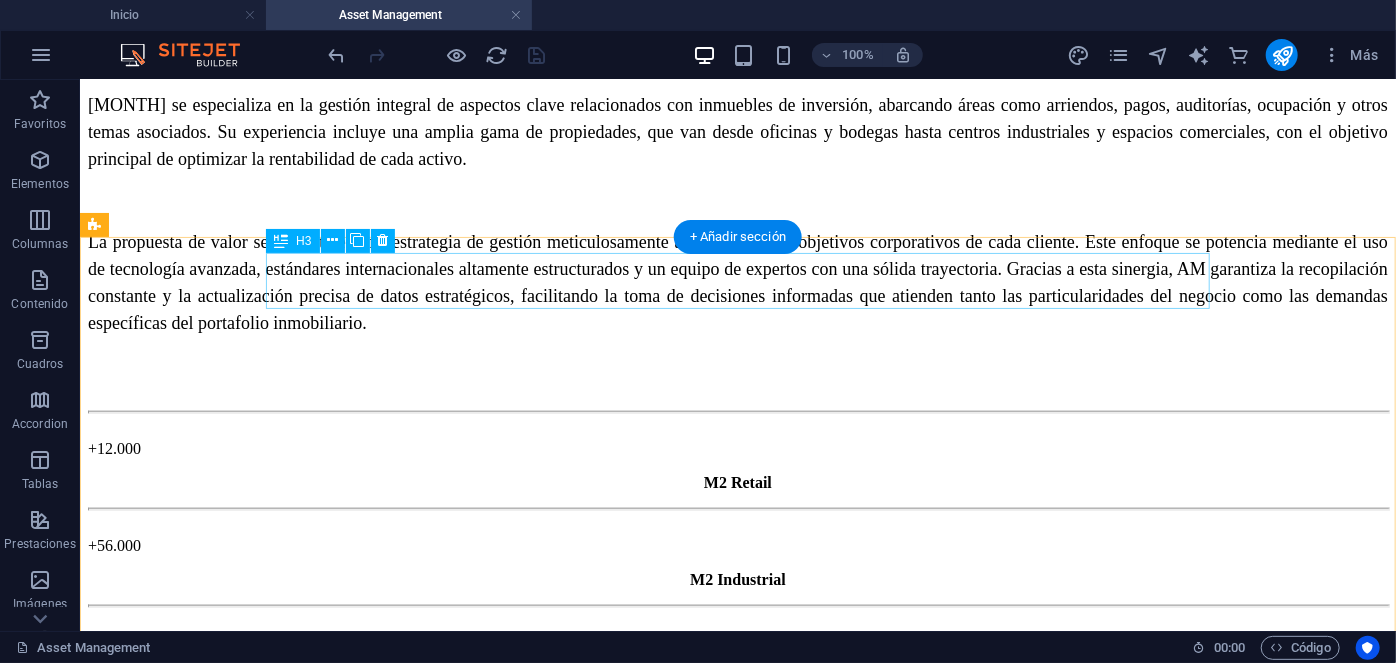 click on "Asesoría Técnica y HSE" at bounding box center [737, 804] 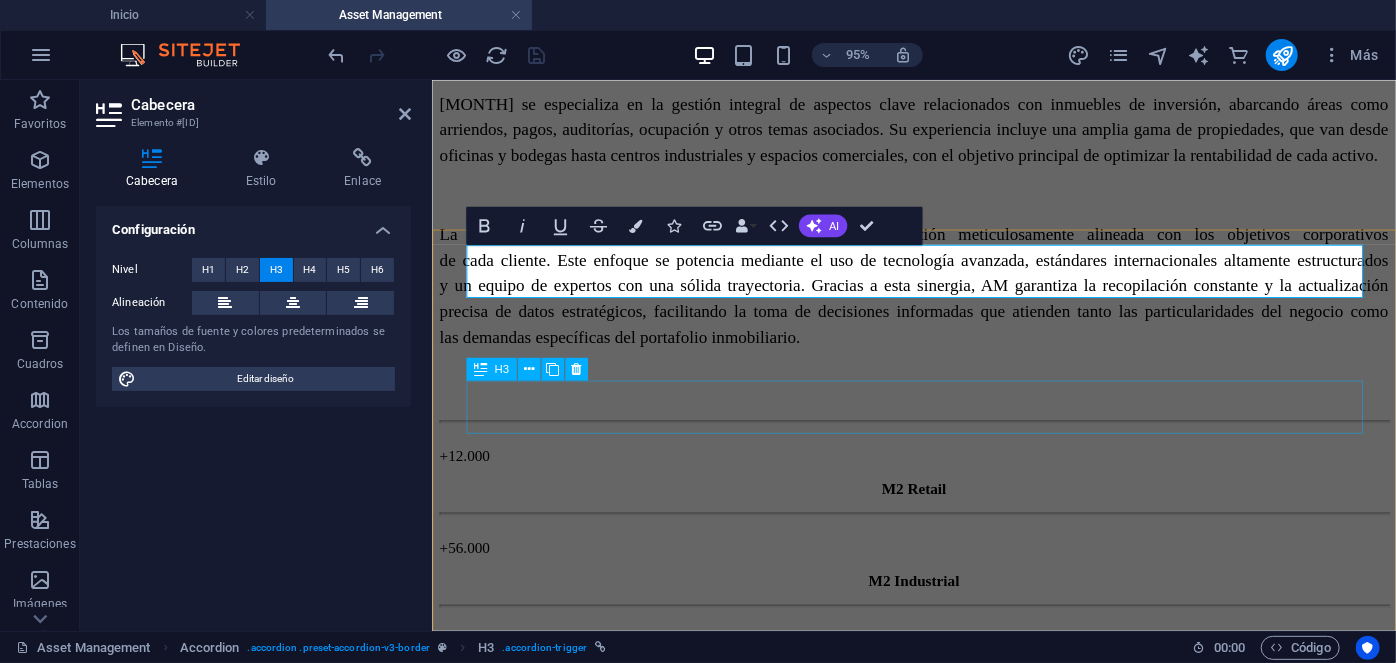 click on "rrhh" at bounding box center [938, 945] 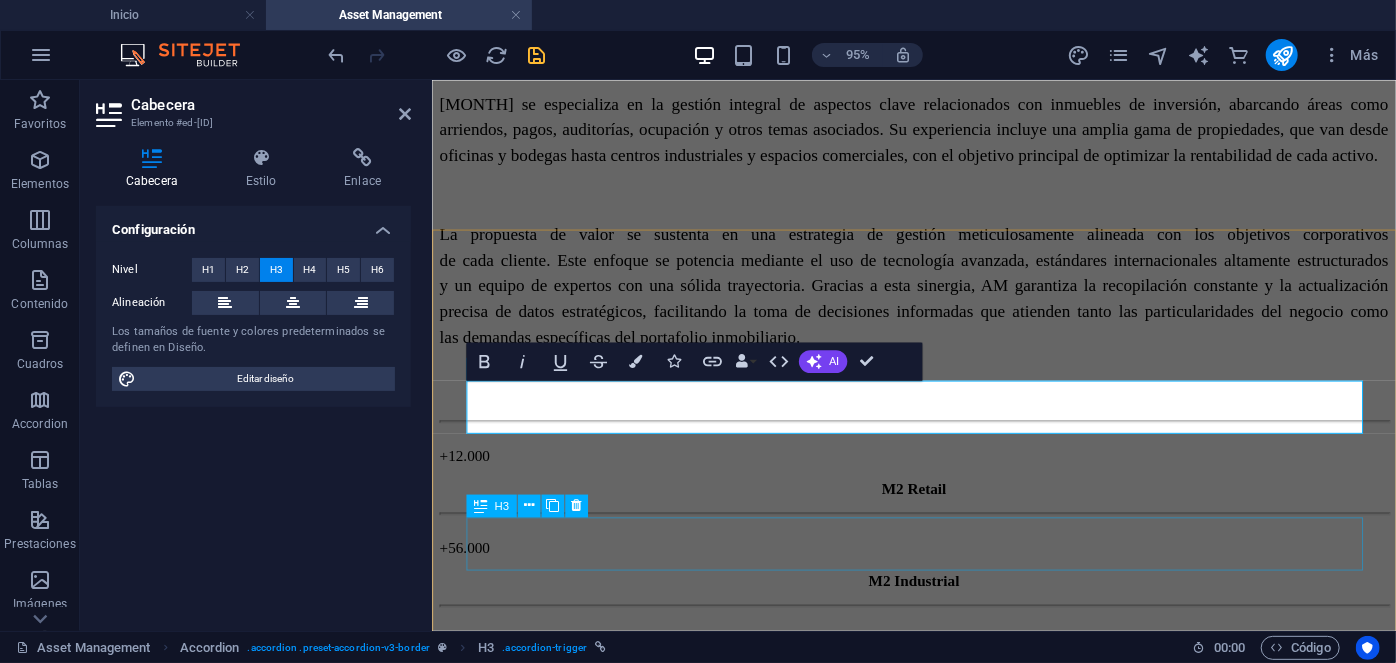 click on "desarrollo" at bounding box center [938, 1059] 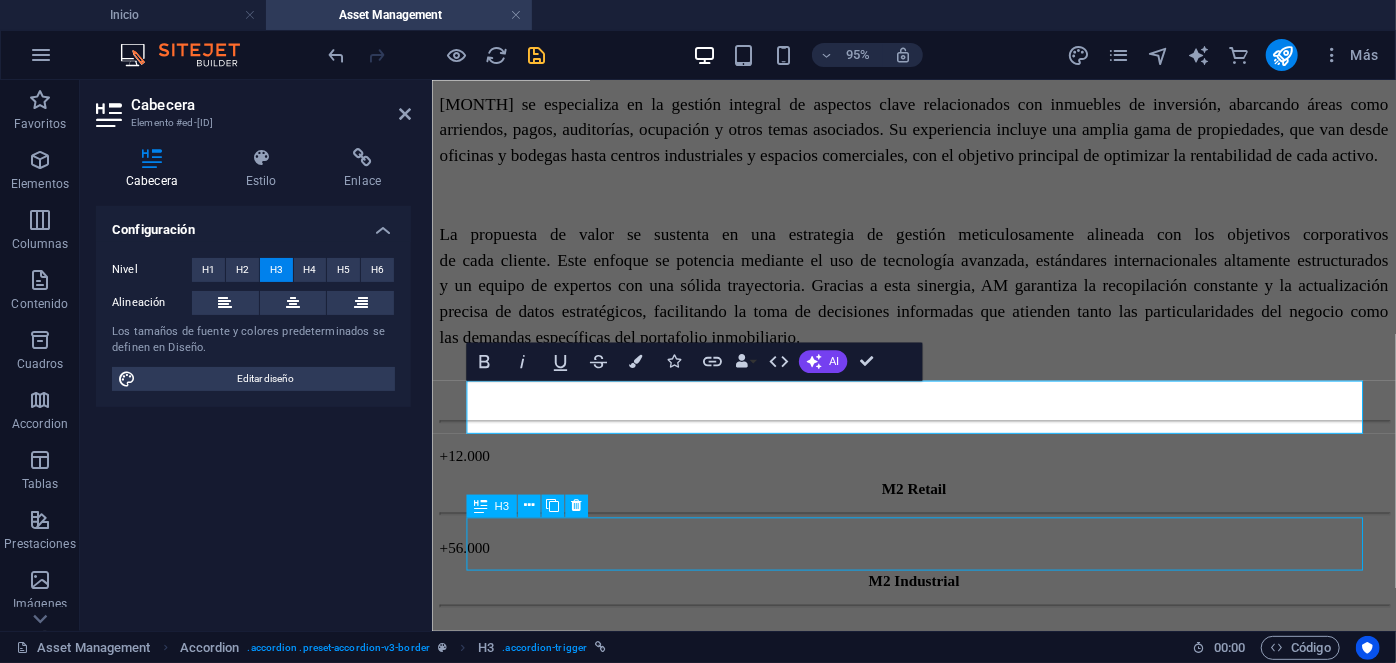 click on "desarrollo" at bounding box center [938, 1059] 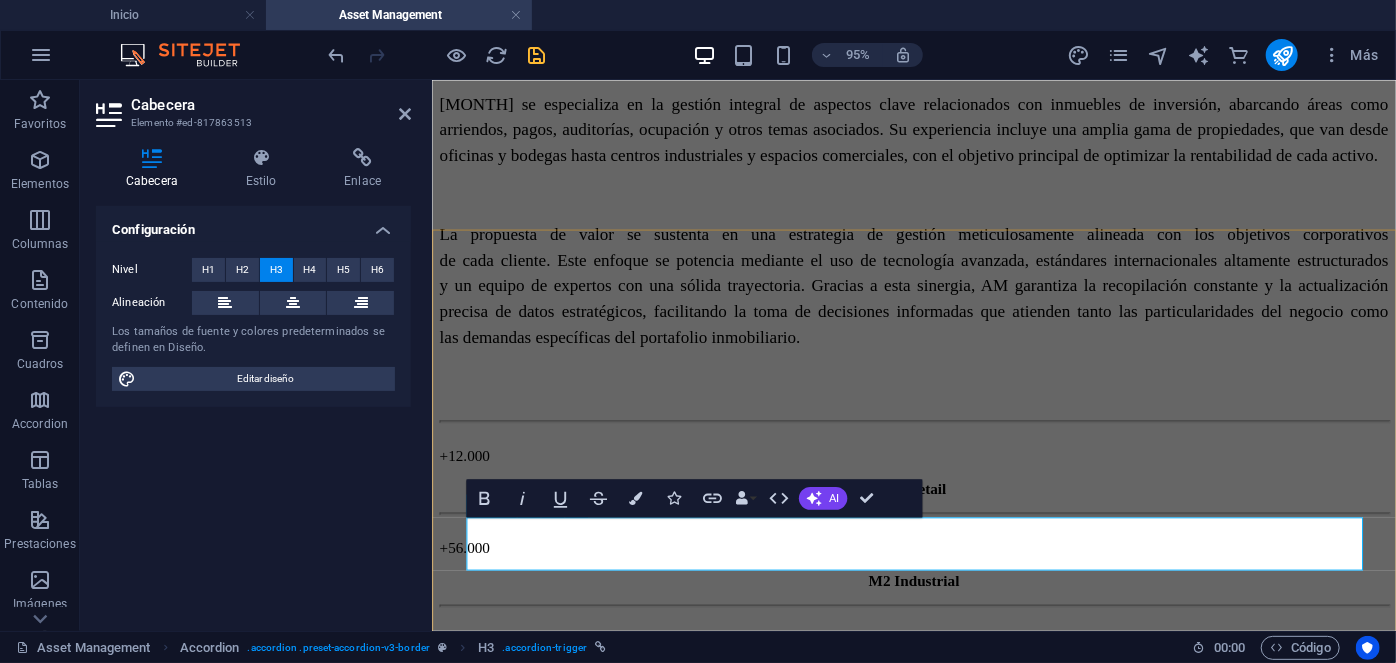 type 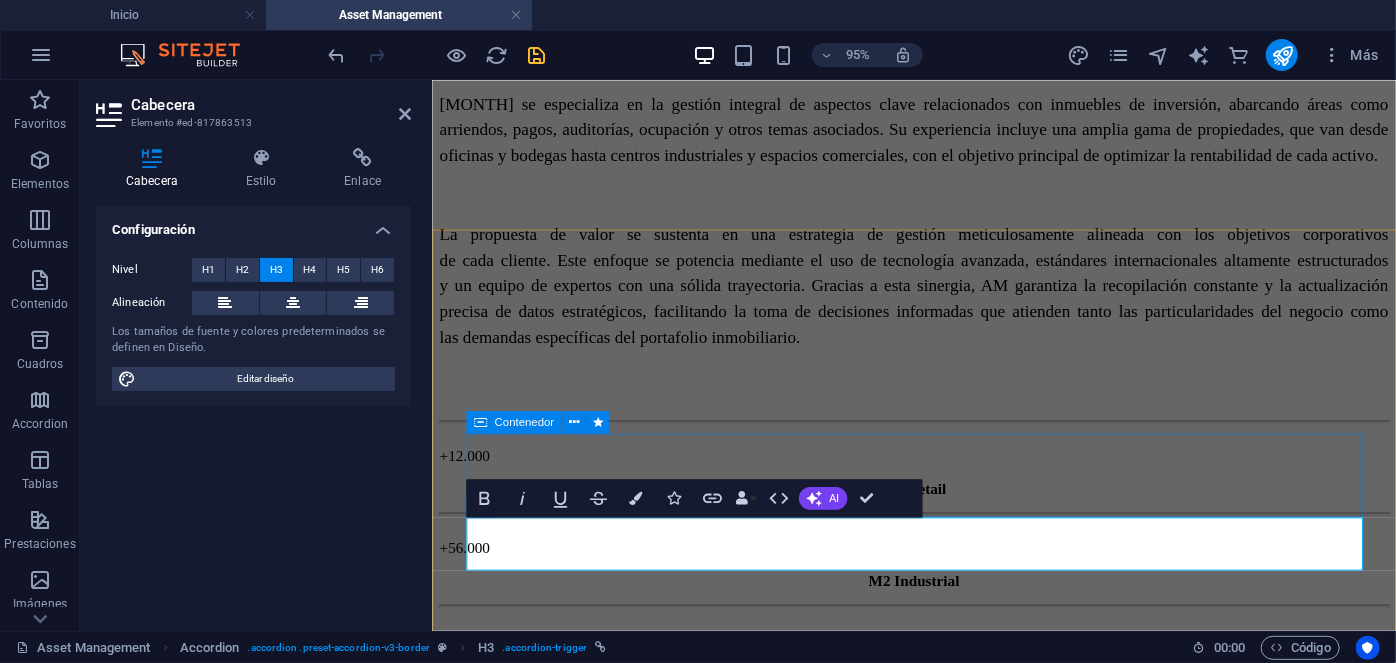 click on "El proceso de reclutamiento, formación y desarrollo del talento humano en los equipos del Grupo Qanna, destinados a prestar servicios dentro de las instalaciones de los clientes." at bounding box center (938, 1002) 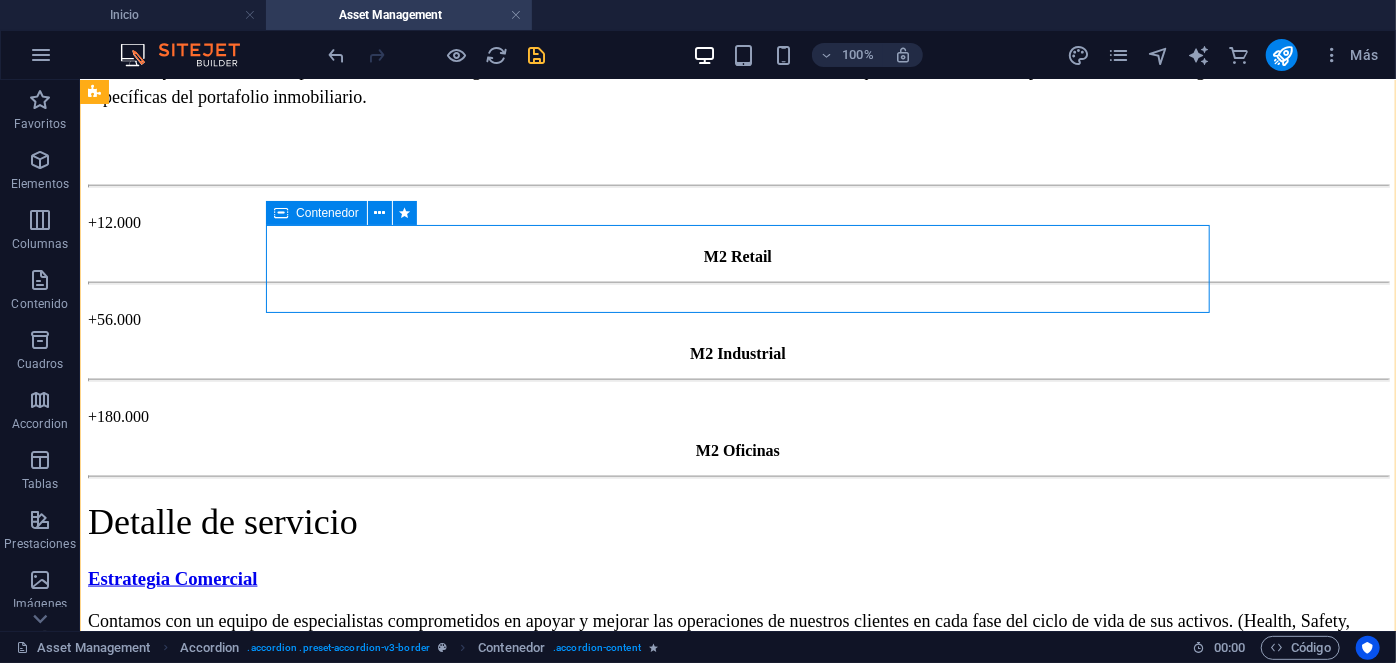 scroll, scrollTop: 1173, scrollLeft: 0, axis: vertical 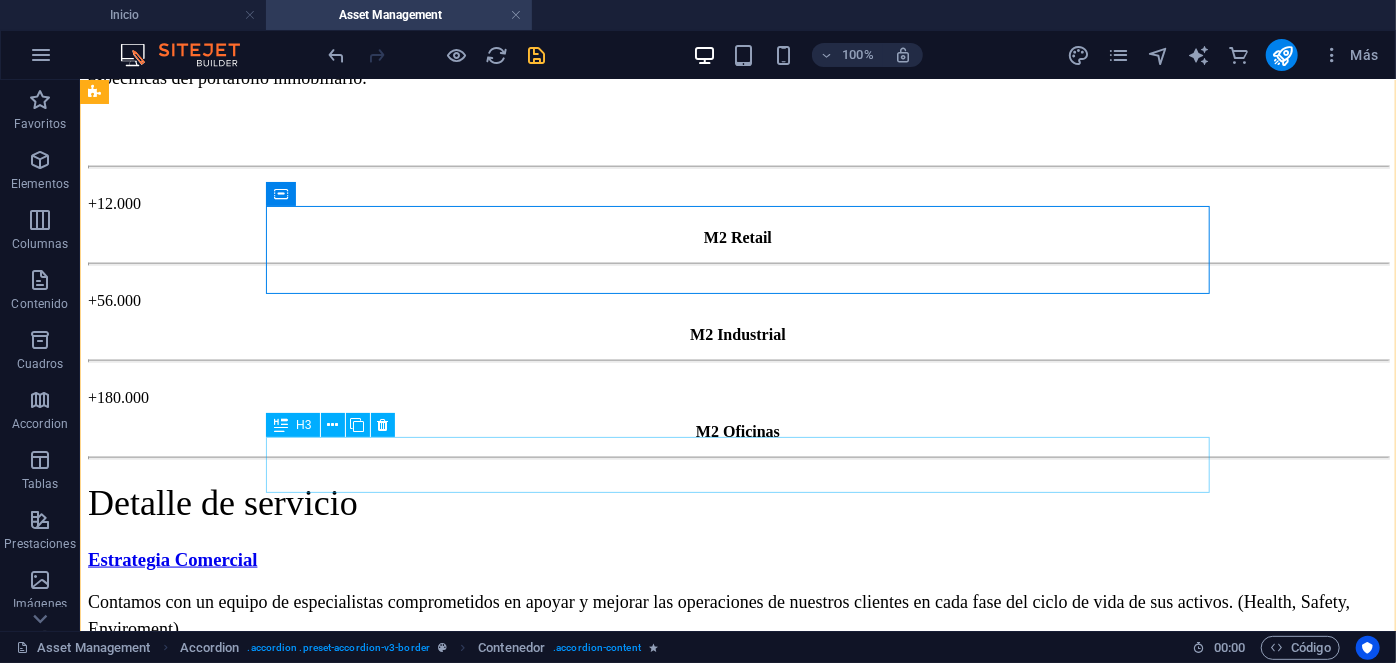 click on "Adquisiciones y Licitaciones" at bounding box center [737, 845] 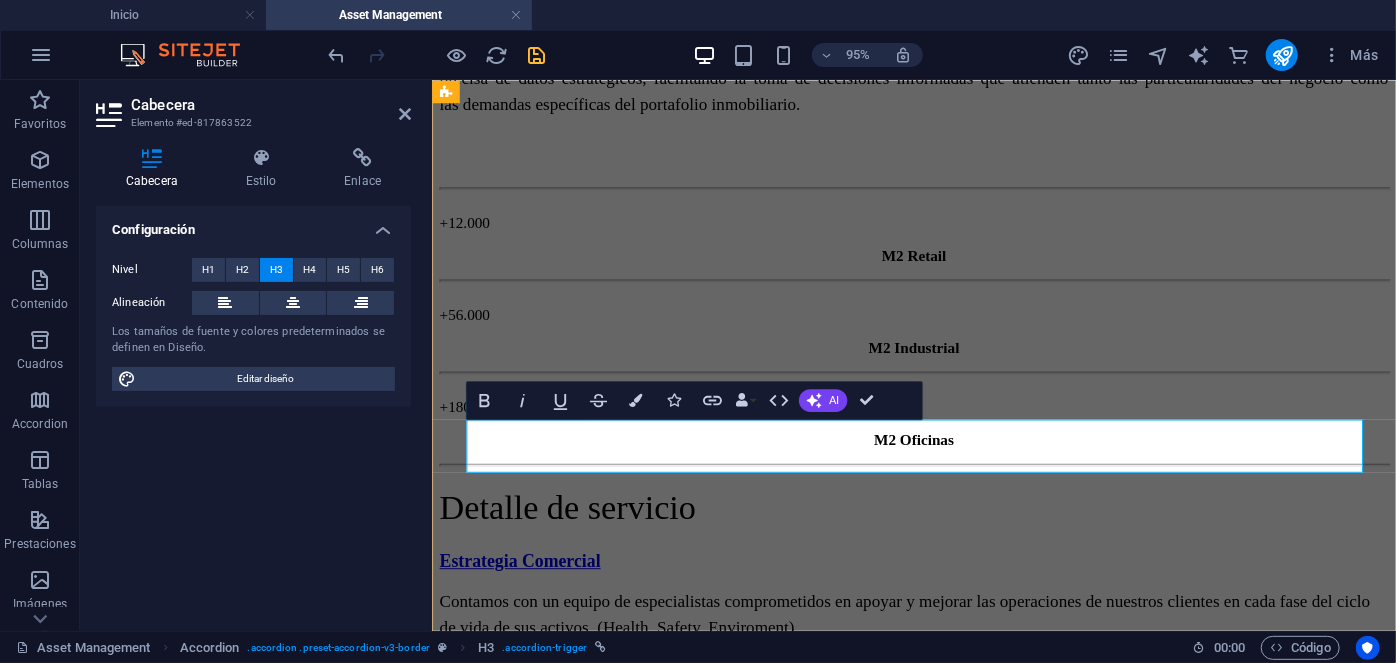 drag, startPoint x: 638, startPoint y: 460, endPoint x: 484, endPoint y: 472, distance: 154.46683 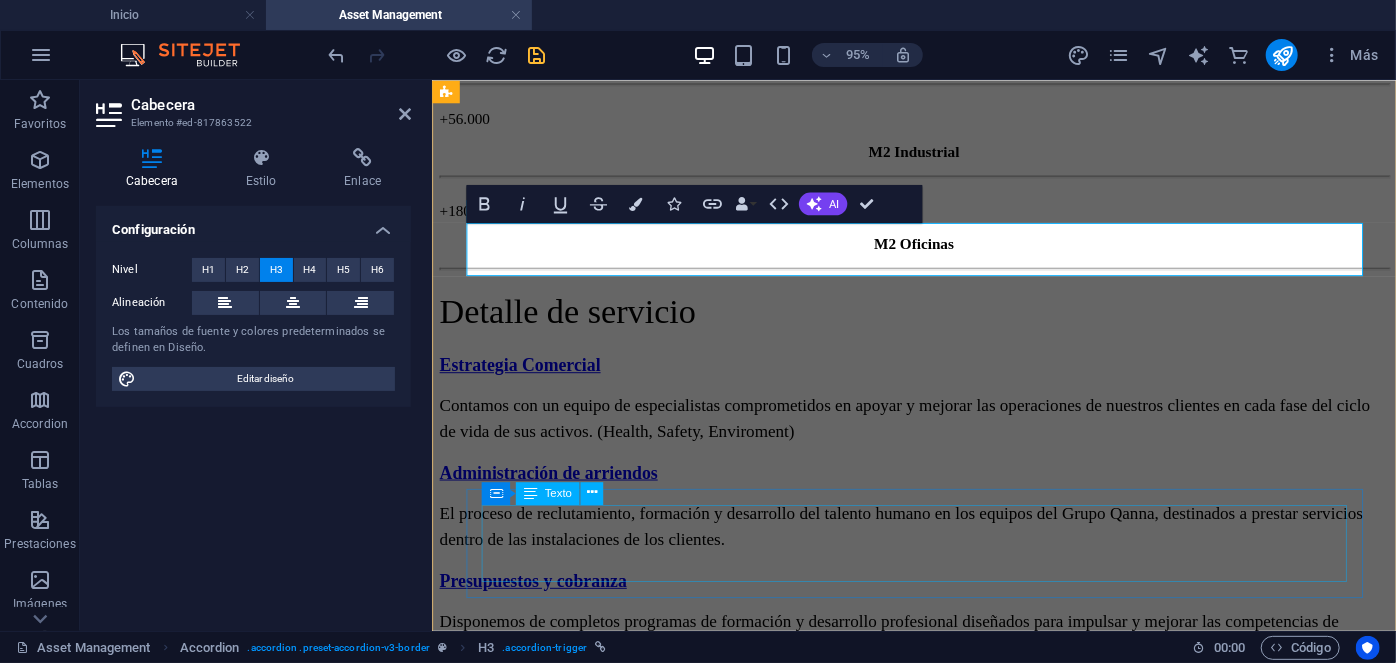 scroll, scrollTop: 1381, scrollLeft: 0, axis: vertical 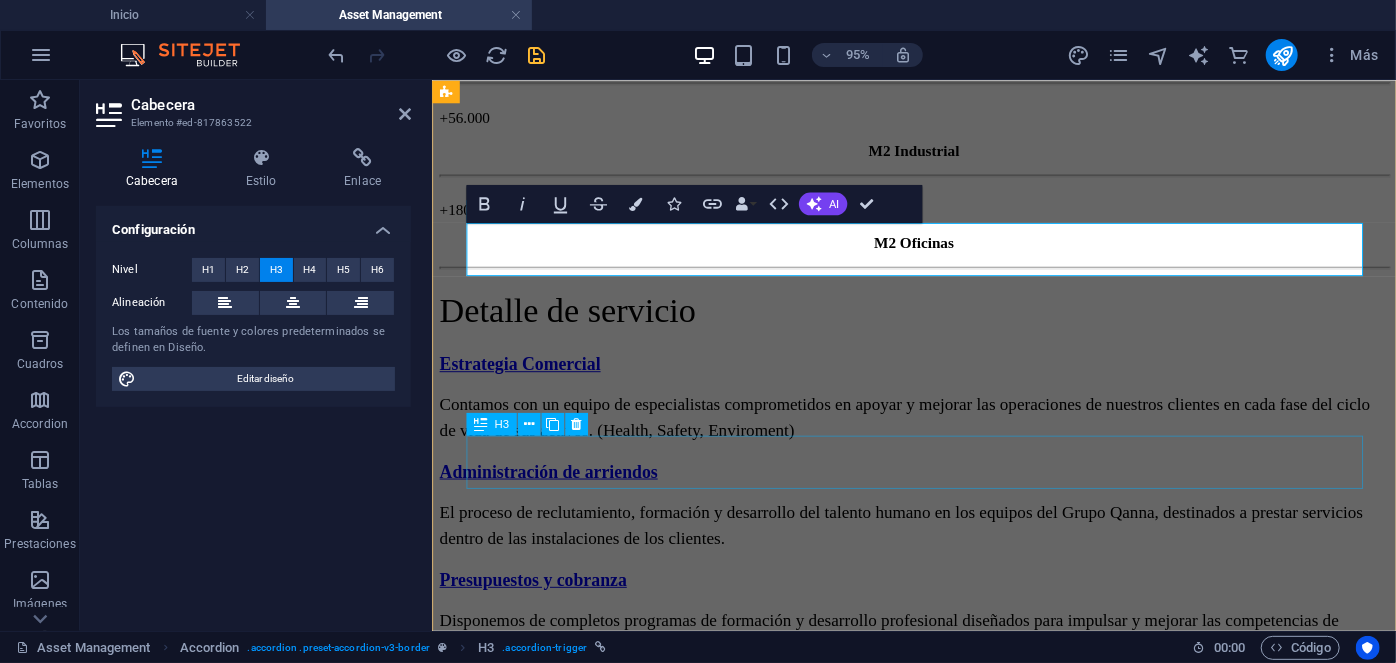click on "Seguridad" at bounding box center [938, 886] 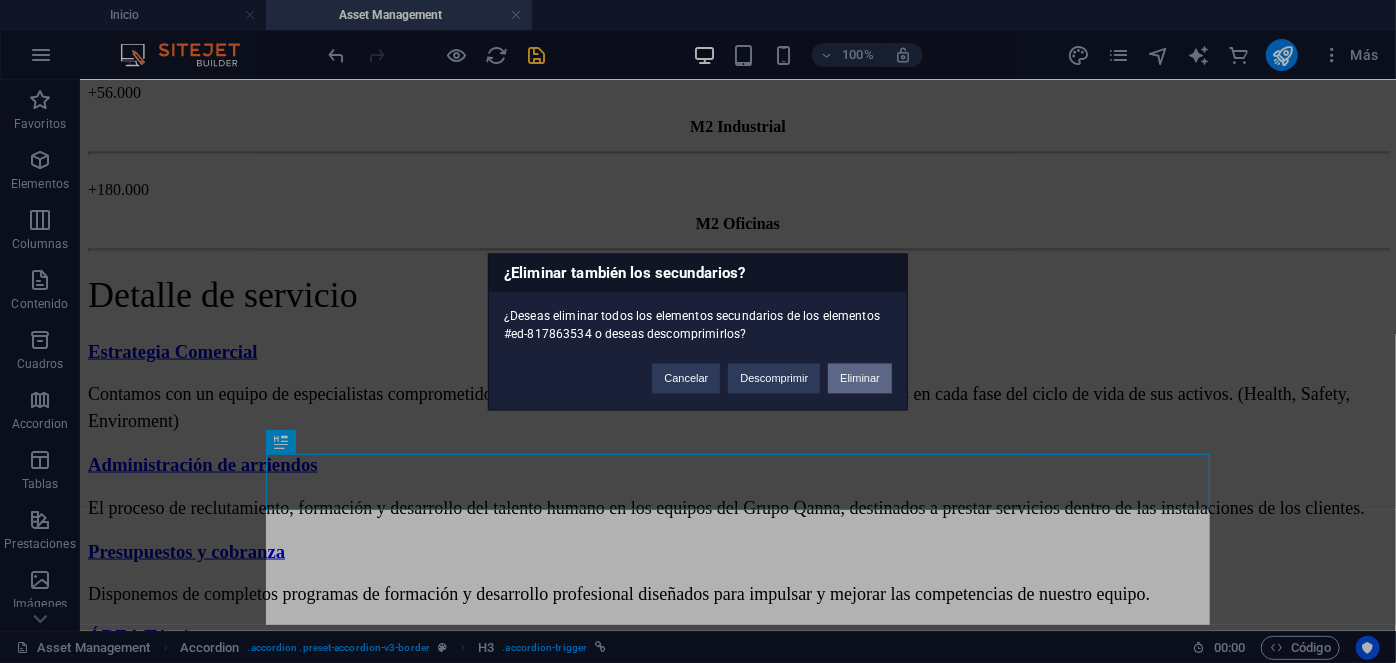 click on "Eliminar" at bounding box center (860, 378) 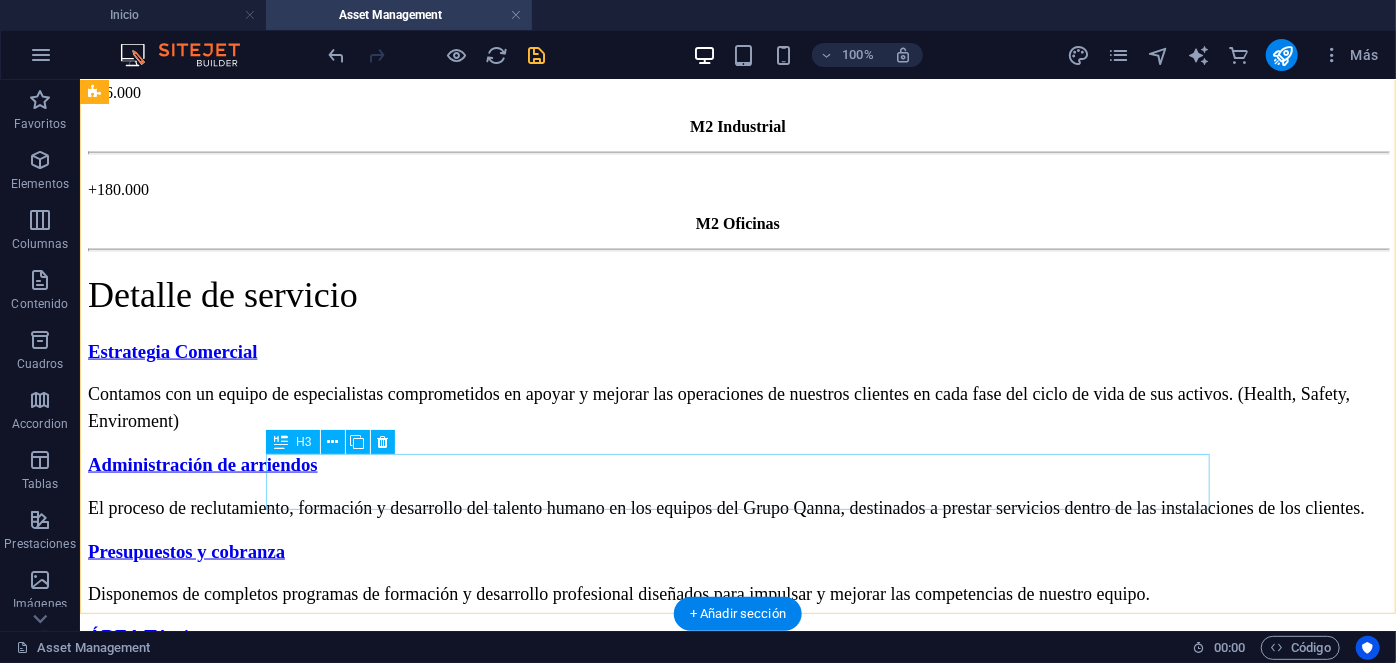 click on "Servicios técnicos y de gestión" at bounding box center (737, 777) 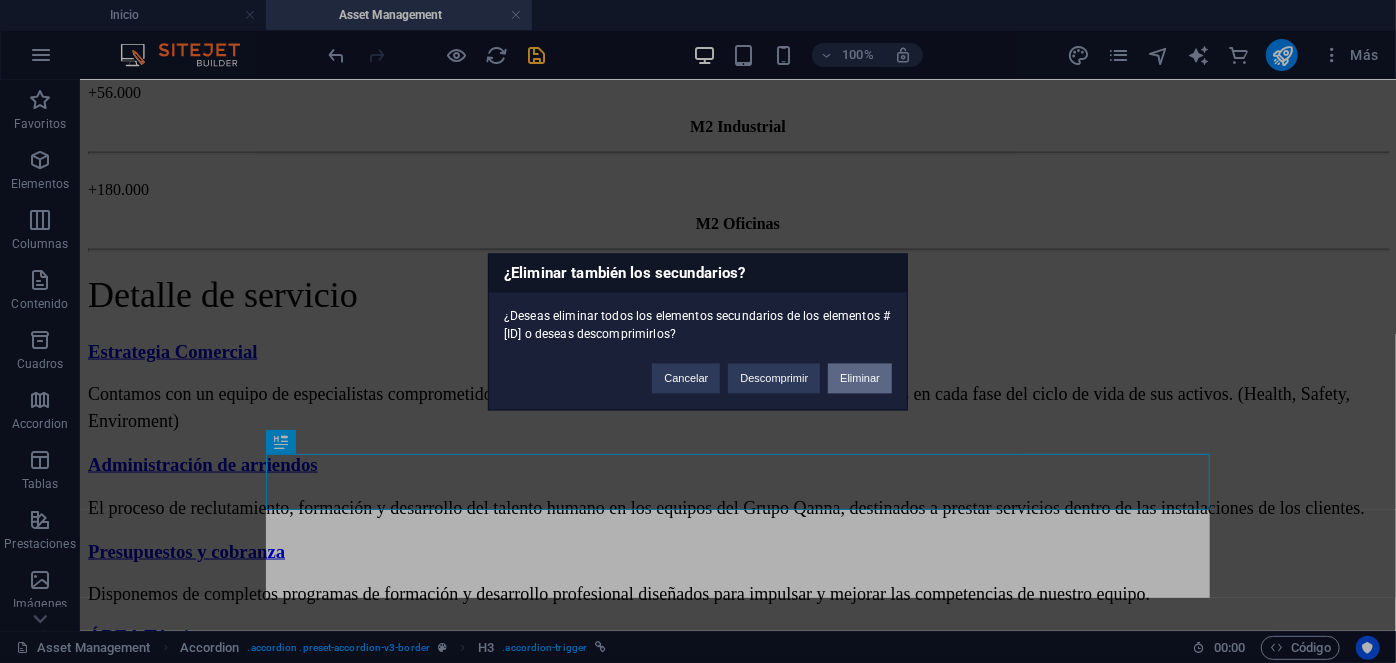 click on "Eliminar" at bounding box center (860, 378) 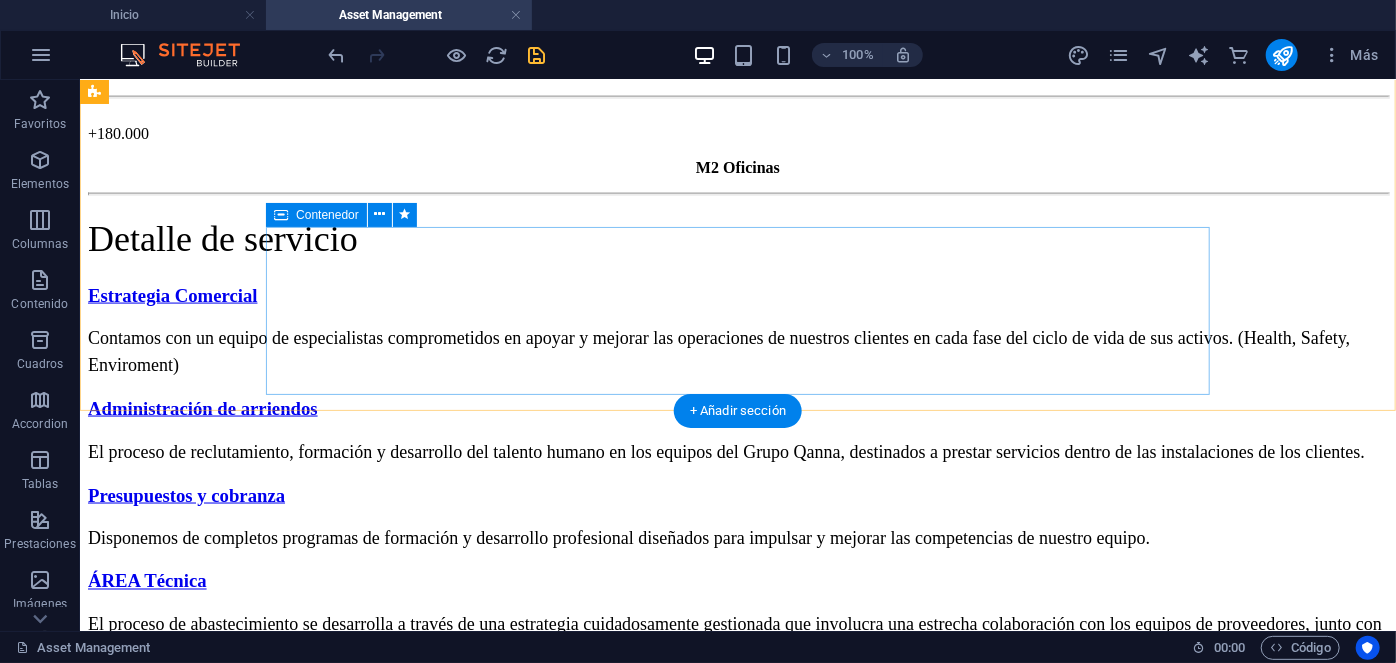 scroll, scrollTop: 1441, scrollLeft: 0, axis: vertical 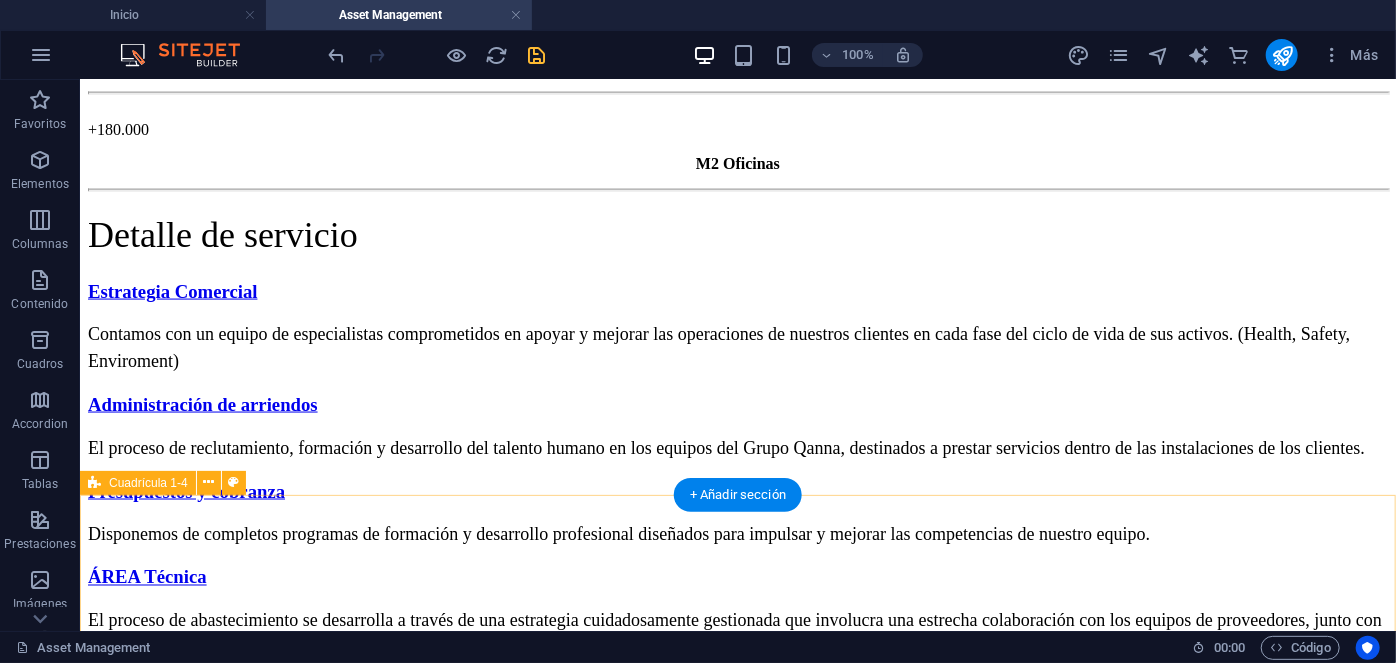 click on "Soluciones Relacionadas Reporte y Contabilidad La gestión que ofrecemos abarca desde la fase de consultoría para el establecimiento inicial hasta la administración continua y sostenible de las operaciones del edificio. Reporte y Contabilidad Ver más Asset Management AM gestiona los arriendos, pagos, auditorías y la ocupación de inmuebles de inversión para el sector de oficinas, industrial, logística, retail y multifamily, con el objetivo principal de maximizar su rentabilidad. Asset Management Ver más" at bounding box center [737, 1110] 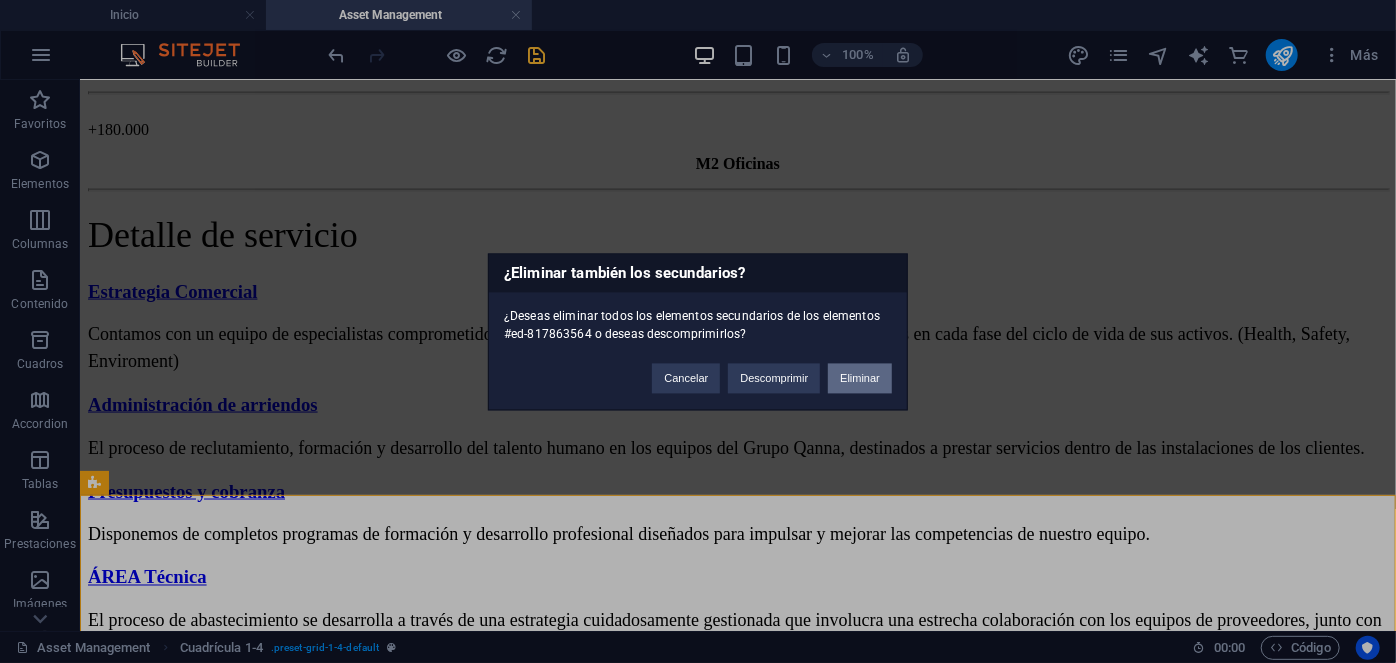 click on "Eliminar" at bounding box center [860, 378] 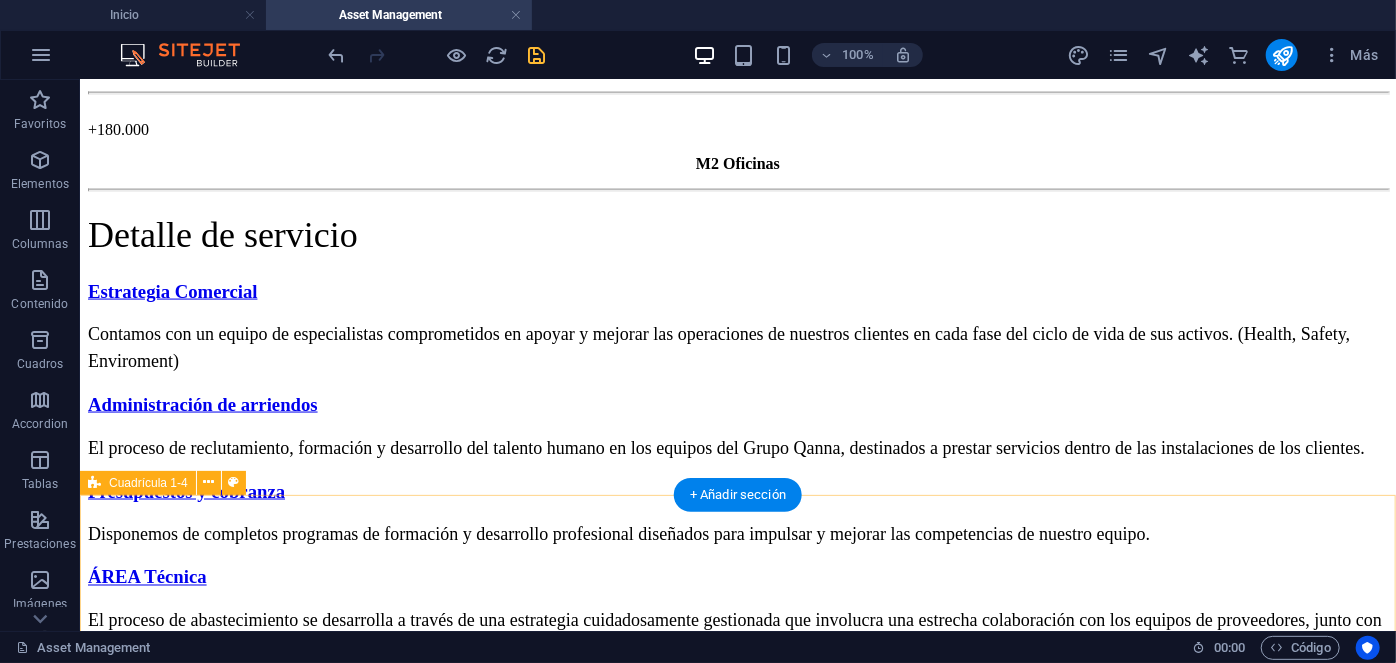 click on "Conoce más sobre Multifamily Management Nos especializamos en la gestión completa de edificios destinados al alquiler residencial, asumiendo un rol estratégico en su administración y representando directamente a los propietarios ante los residentes.  Multifamily Management Ver más Área Técnica   El equipo técnico que tenemos a disposición se especializa en ofrecer soluciones de máxima calidad, diseñadas para salvaguardar y potenciar las inversiones en bienes raíces.  Área Técnica  Ver más" at bounding box center (737, 1108) 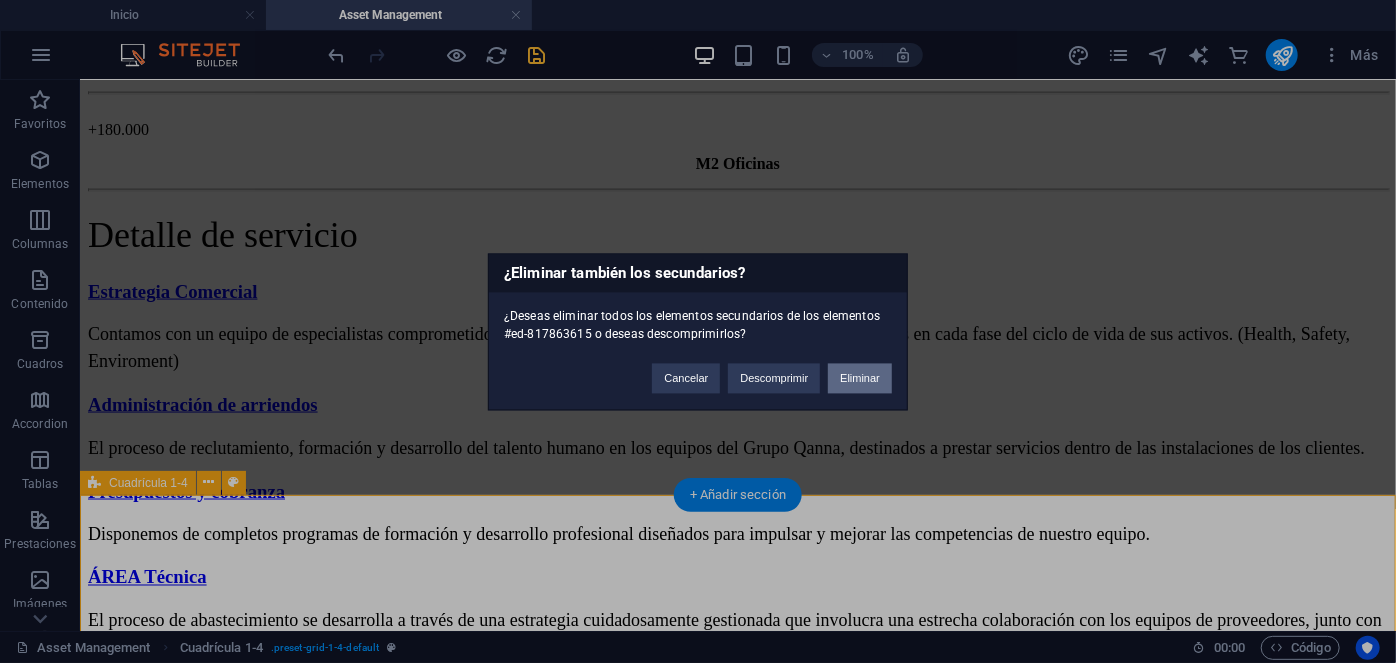 type 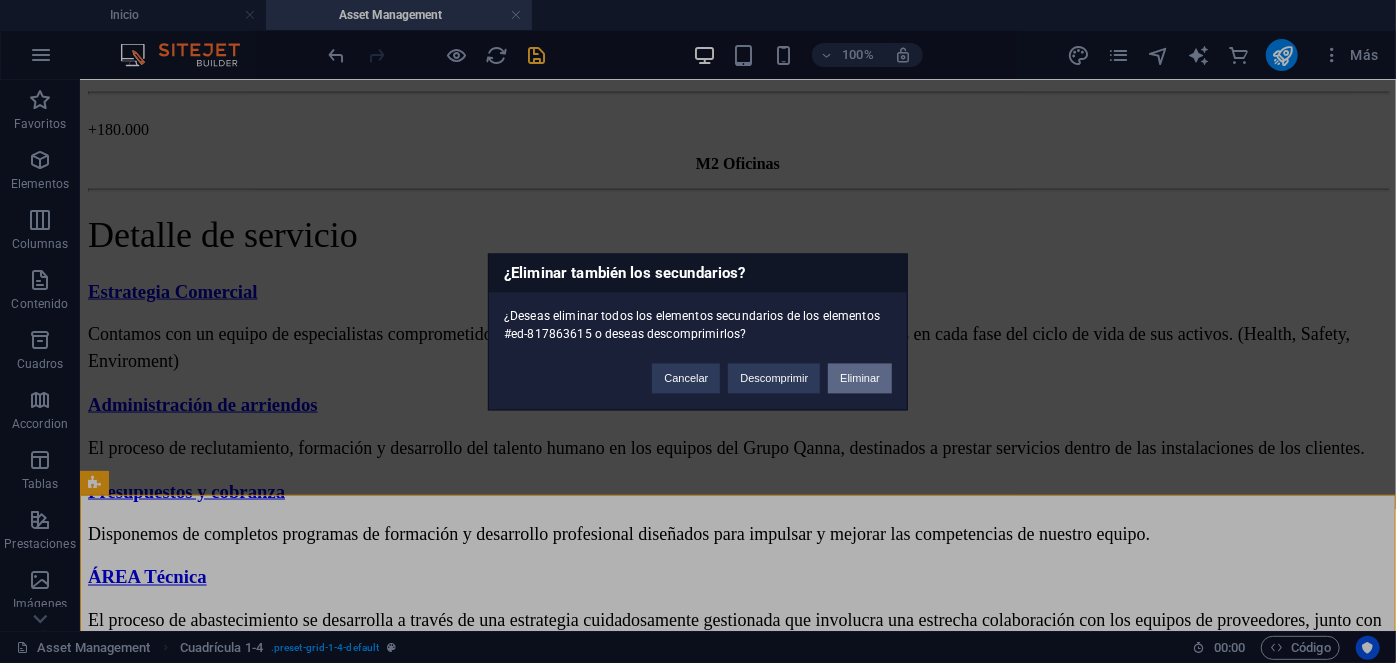 click on "Eliminar" at bounding box center [860, 378] 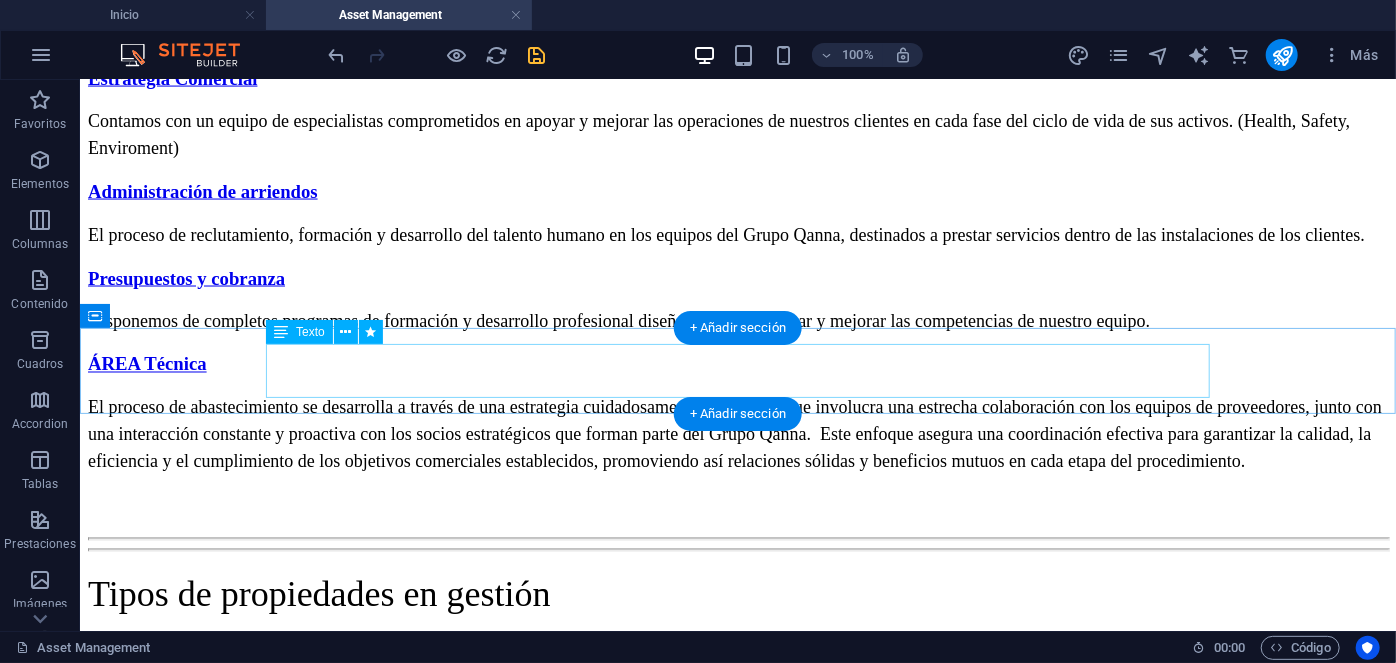 scroll, scrollTop: 1655, scrollLeft: 0, axis: vertical 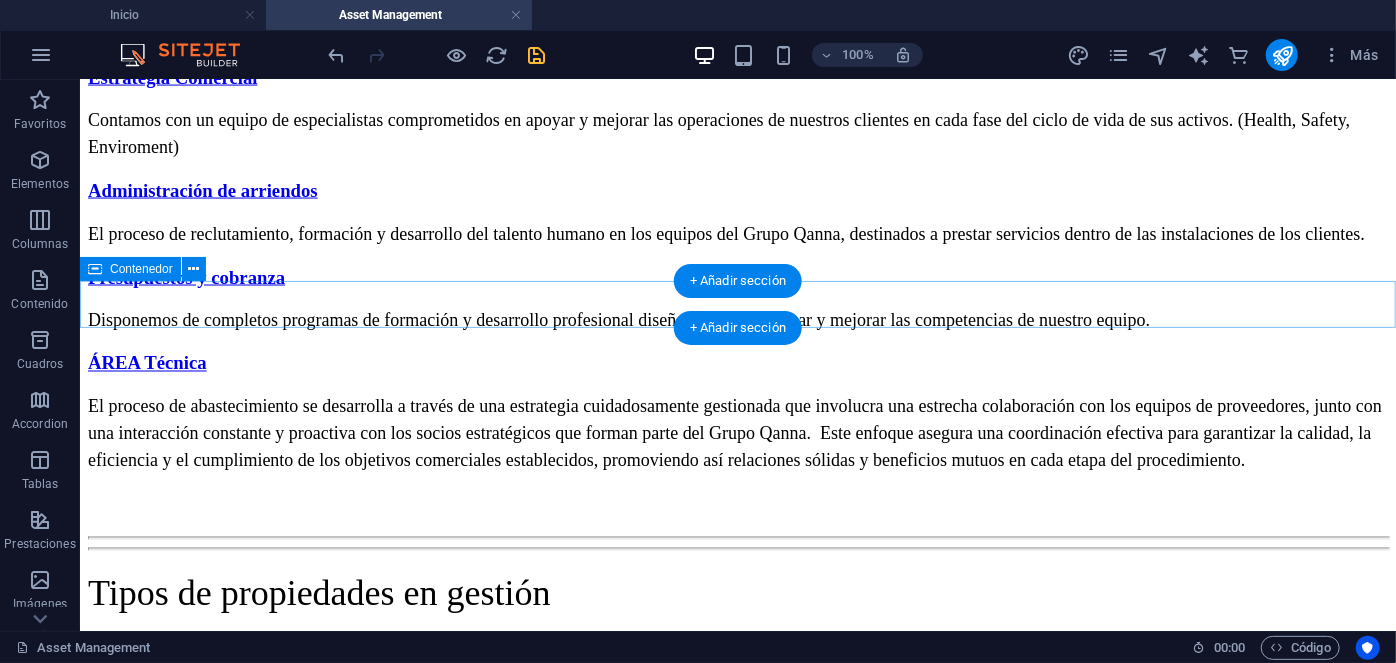 click at bounding box center (737, 548) 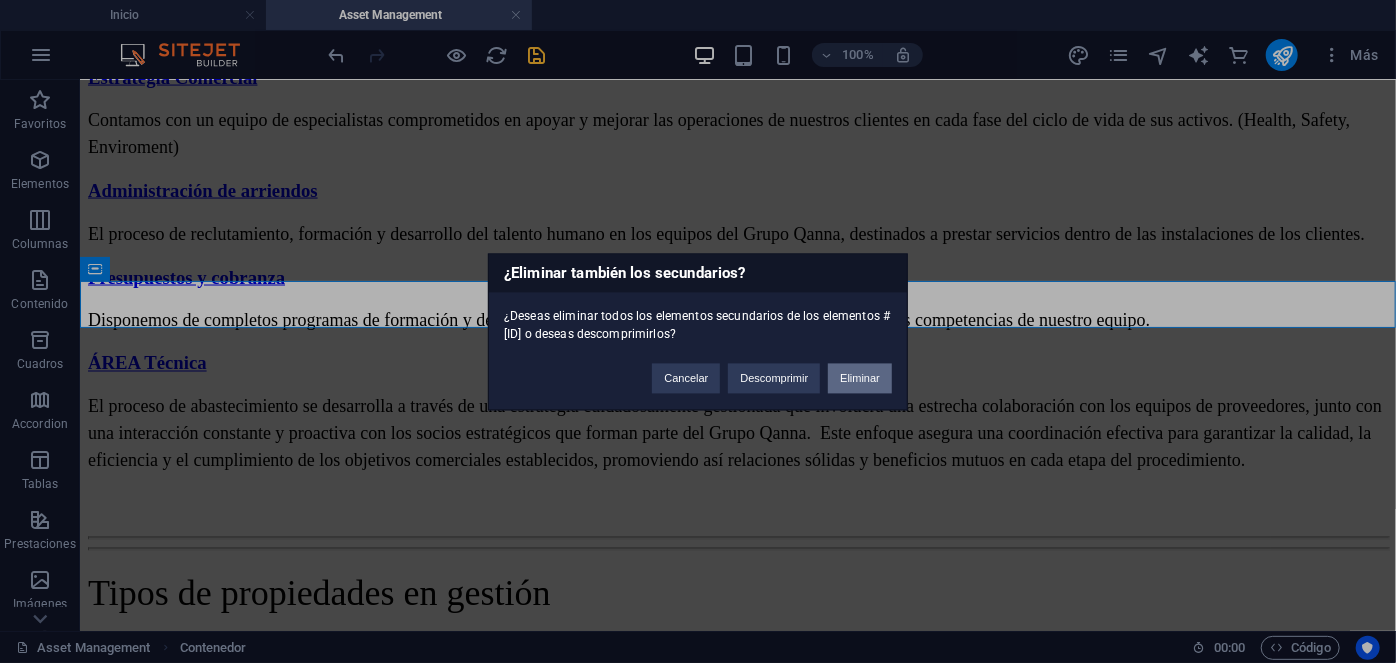 click on "Eliminar" at bounding box center [860, 378] 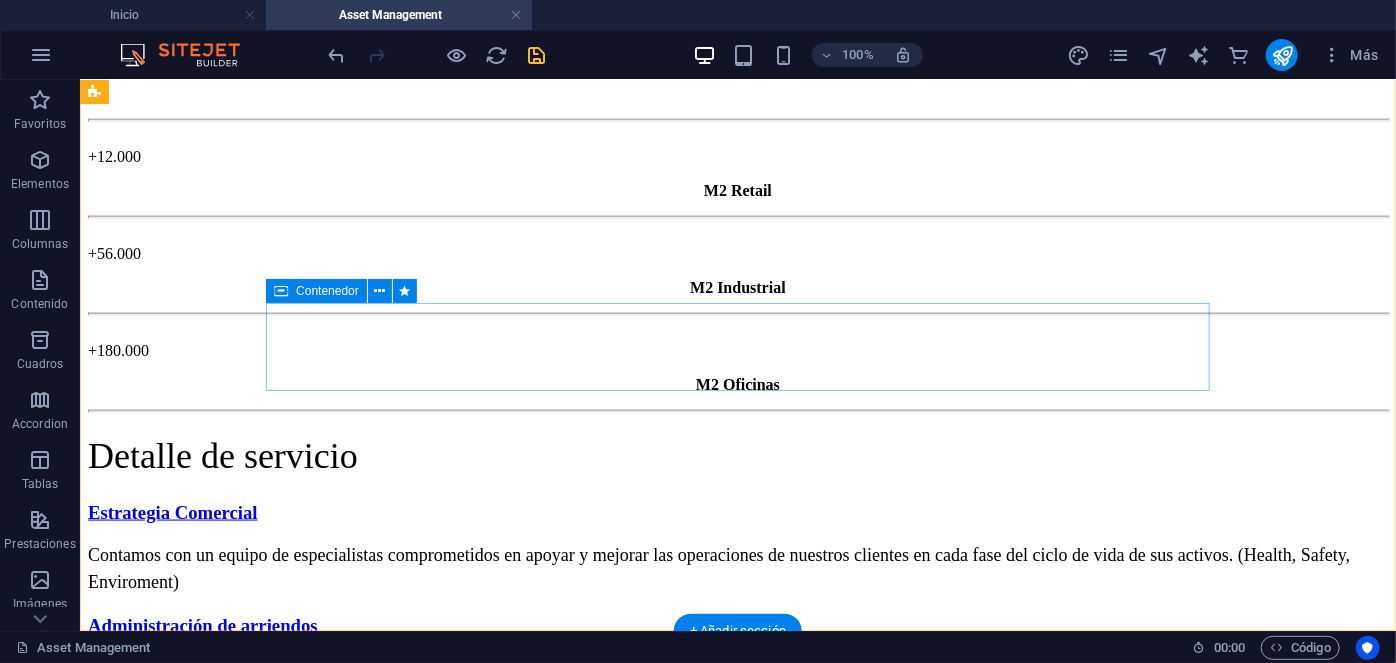 scroll, scrollTop: 1235, scrollLeft: 0, axis: vertical 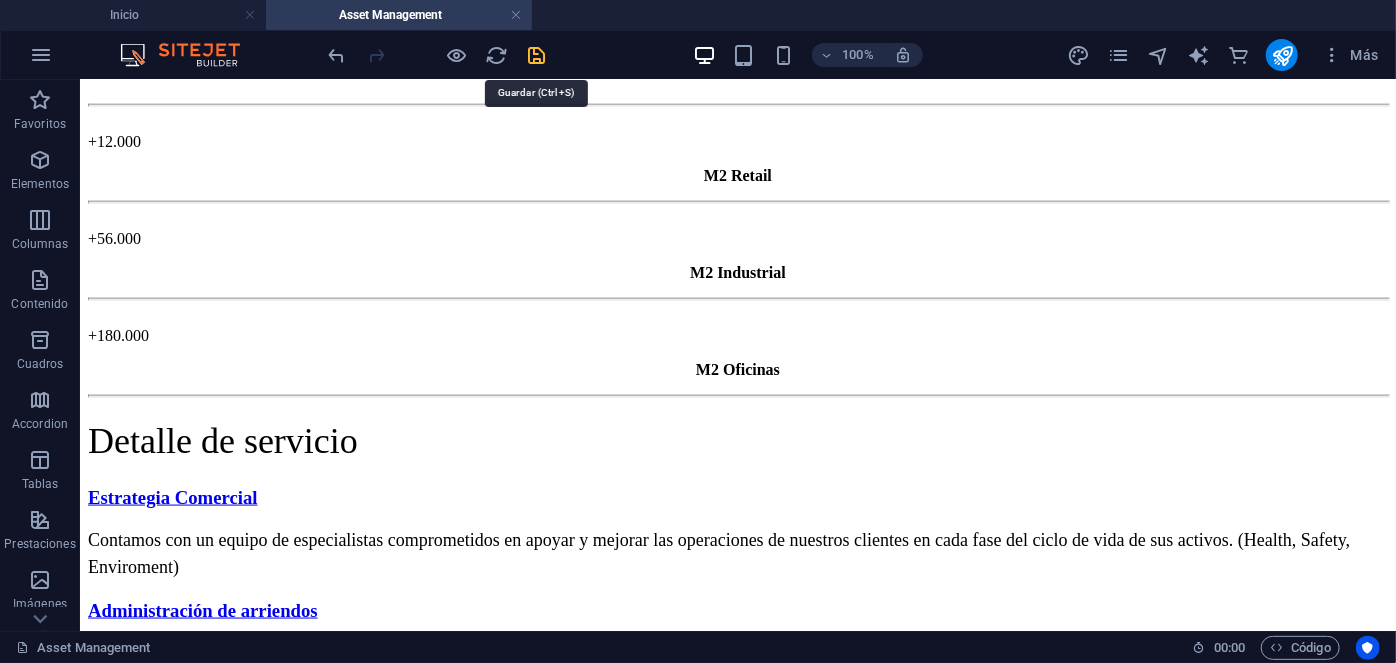 click at bounding box center [537, 55] 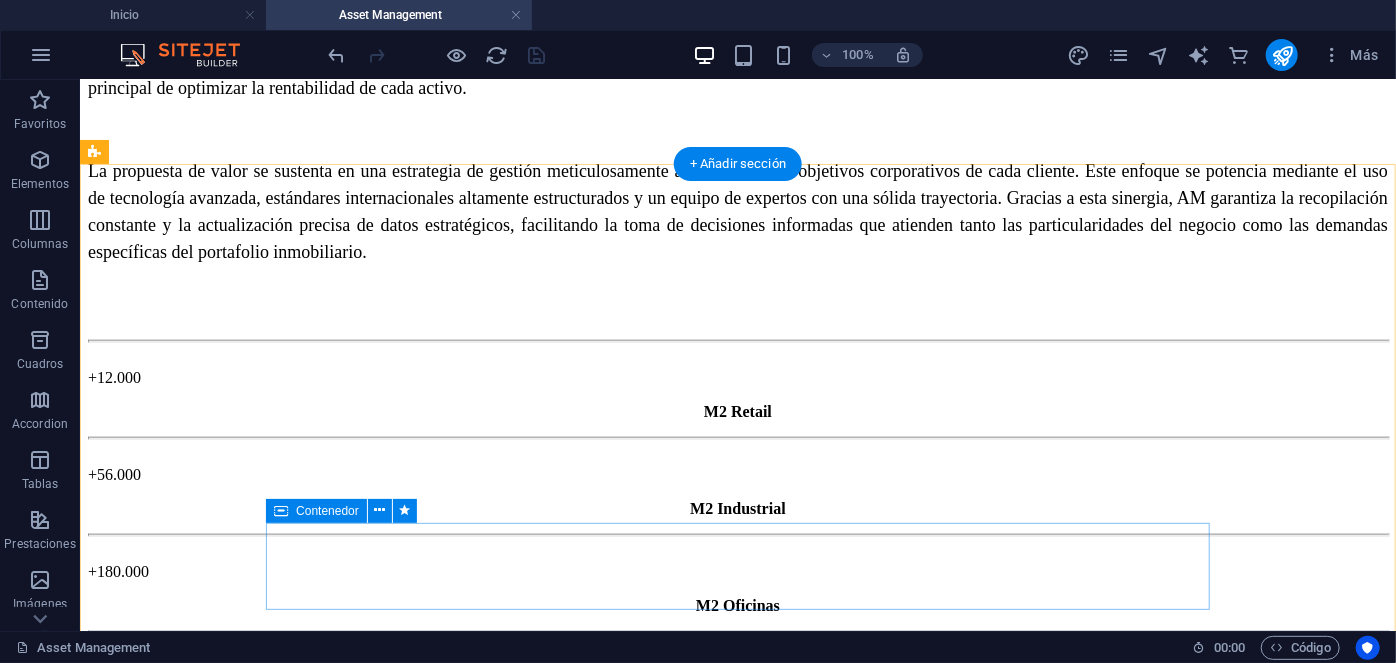 scroll, scrollTop: 996, scrollLeft: 0, axis: vertical 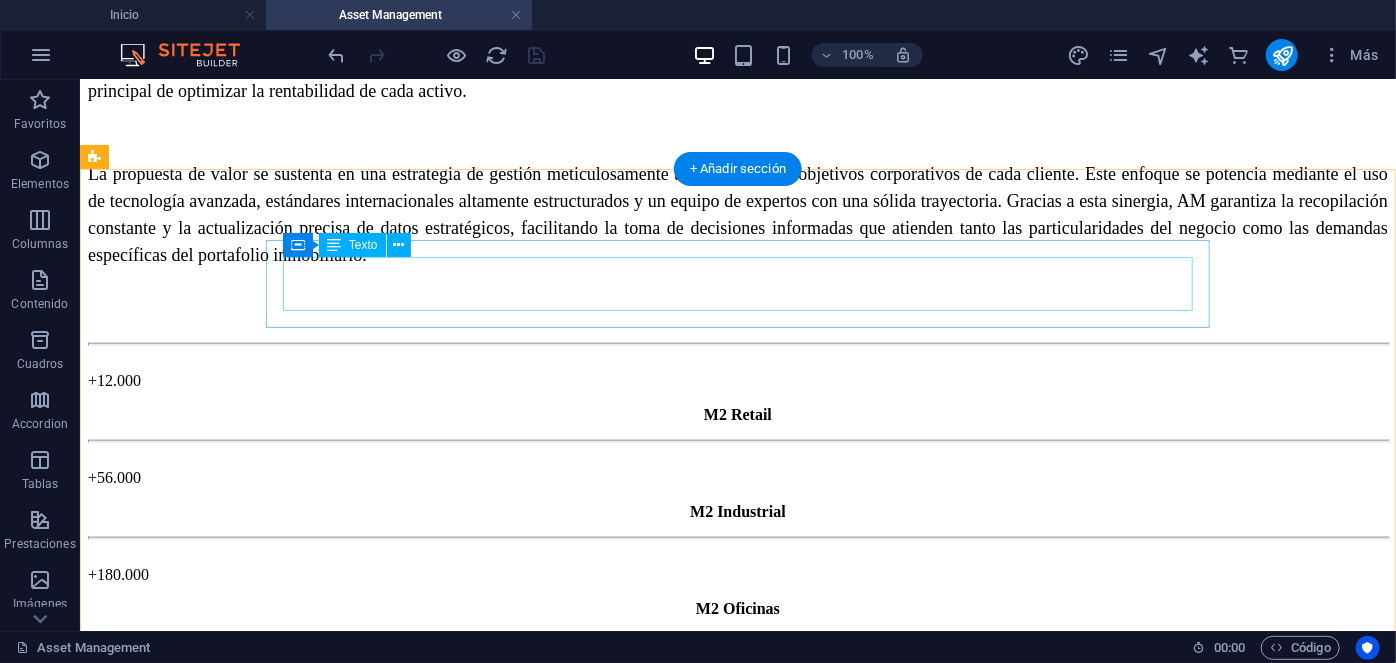 click on "Contamos con un equipo de especialistas comprometidos en apoyar y mejorar las operaciones de nuestros clientes en cada fase del ciclo de vida de sus activos. (Health, Safety, Enviroment)" at bounding box center [737, 792] 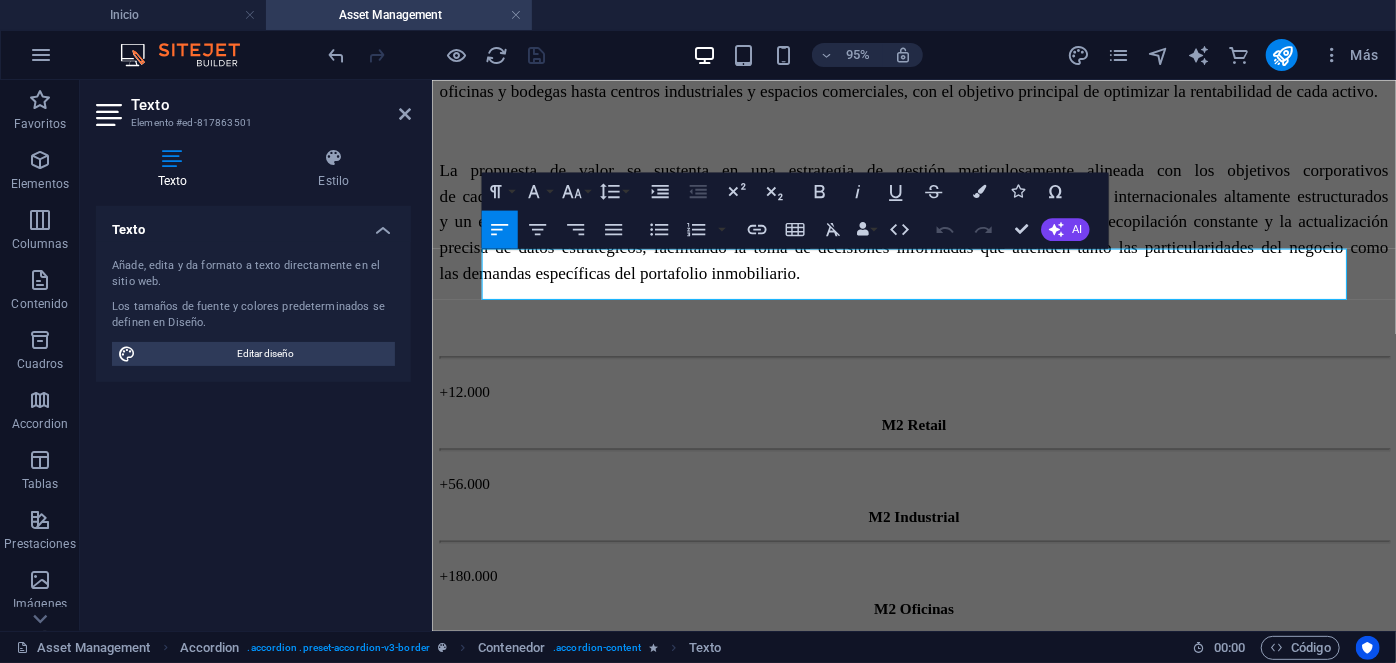 drag, startPoint x: 1206, startPoint y: 304, endPoint x: 409, endPoint y: 236, distance: 799.8956 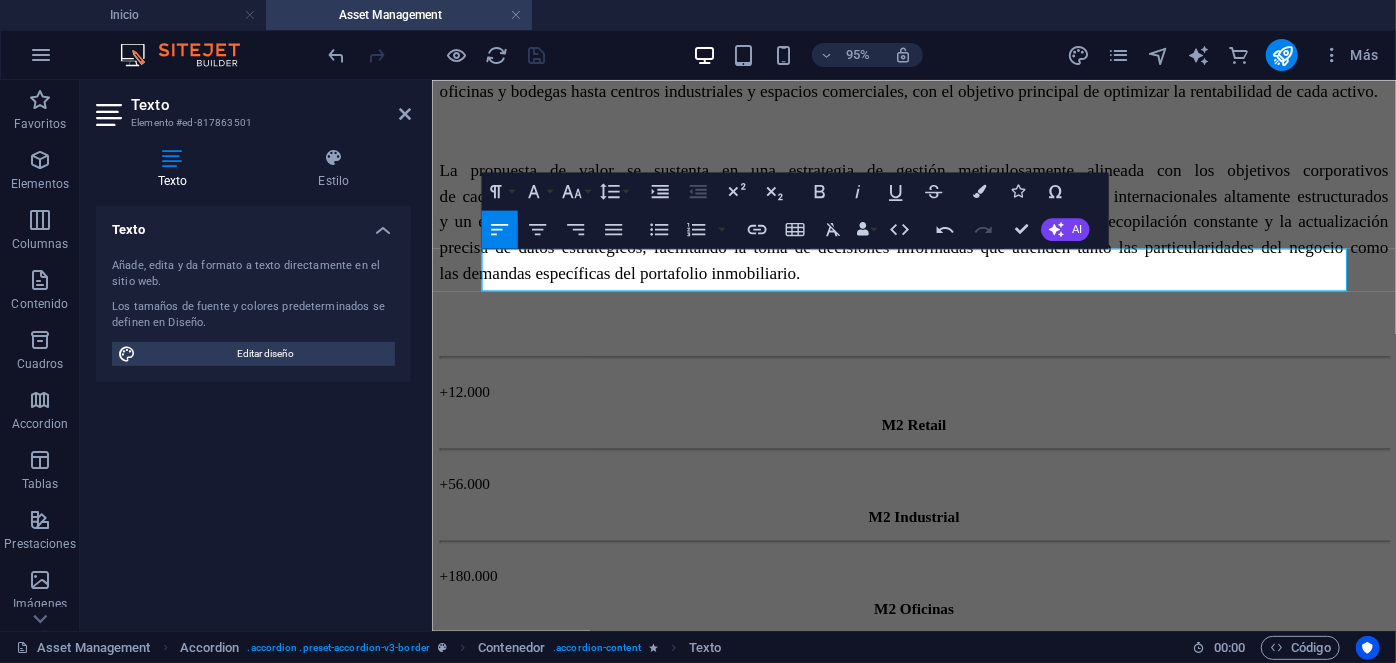 drag, startPoint x: 951, startPoint y: 281, endPoint x: -24, endPoint y: 191, distance: 979.145 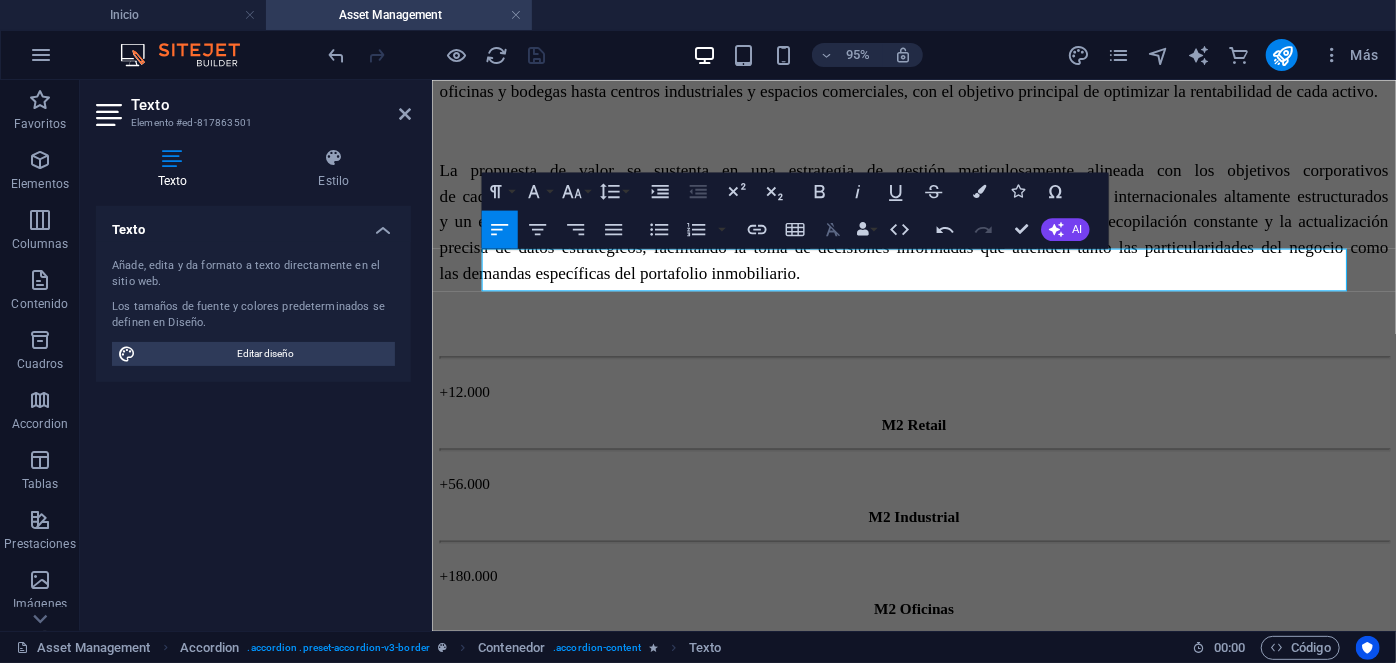 click 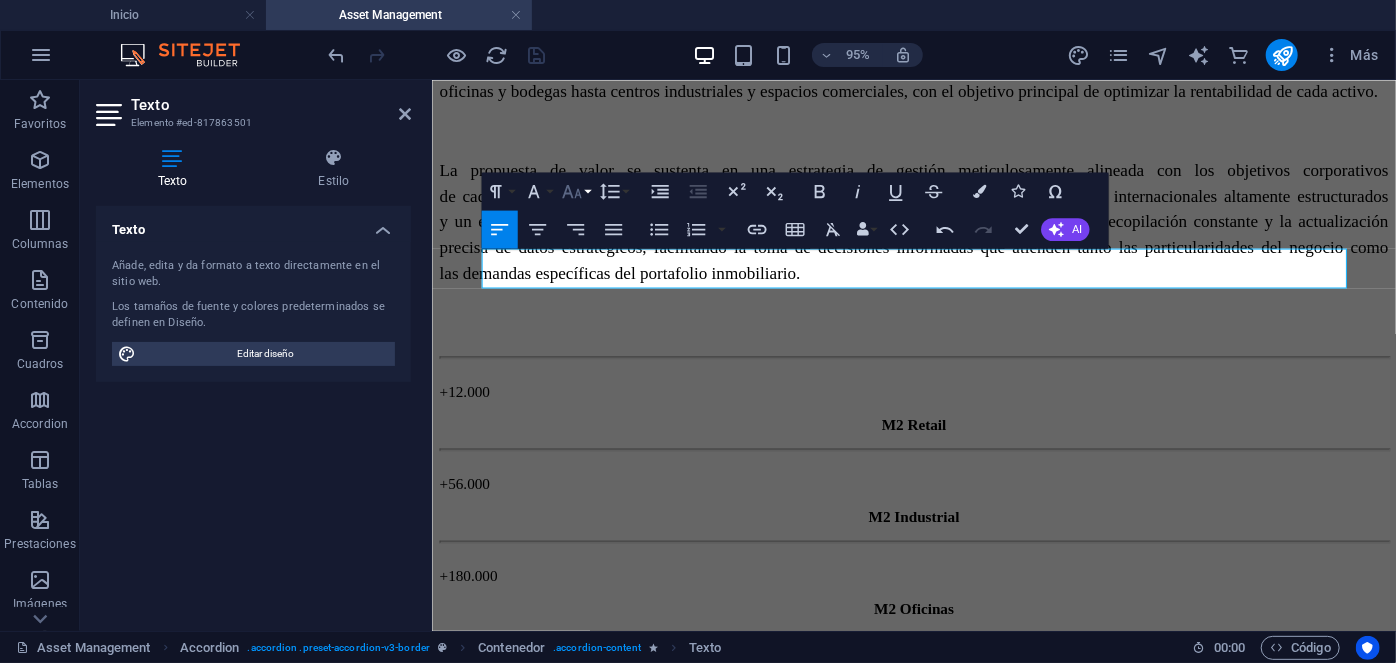 click 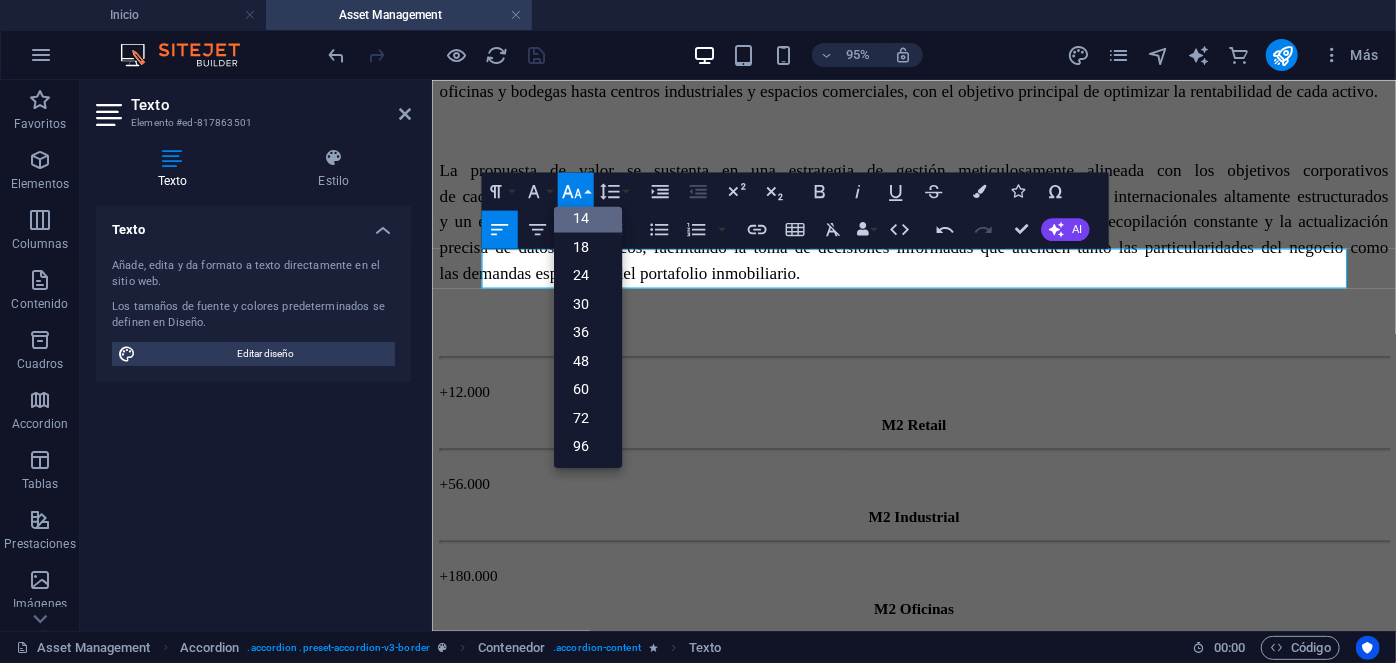 scroll, scrollTop: 161, scrollLeft: 0, axis: vertical 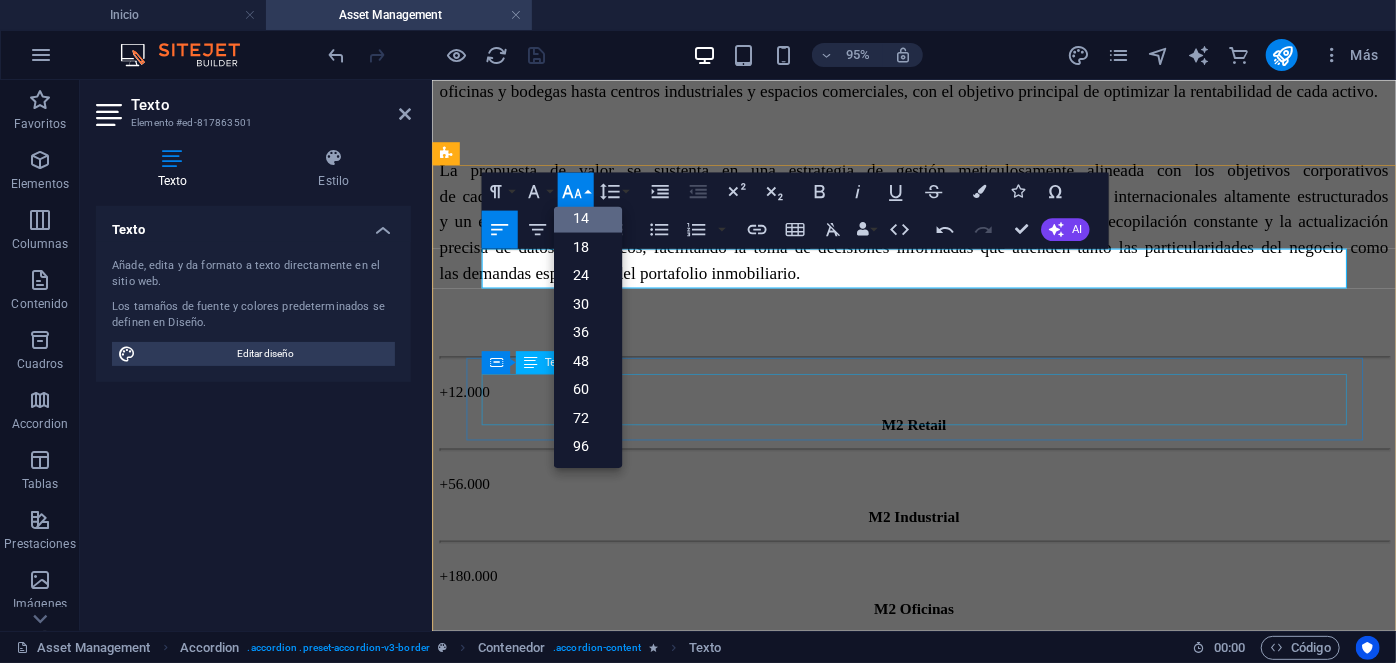 click on "El proceso de reclutamiento, formación y desarrollo del talento humano en los equipos del Grupo Qanna, destinados a prestar servicios dentro de las instalaciones de los clientes." at bounding box center (938, 928) 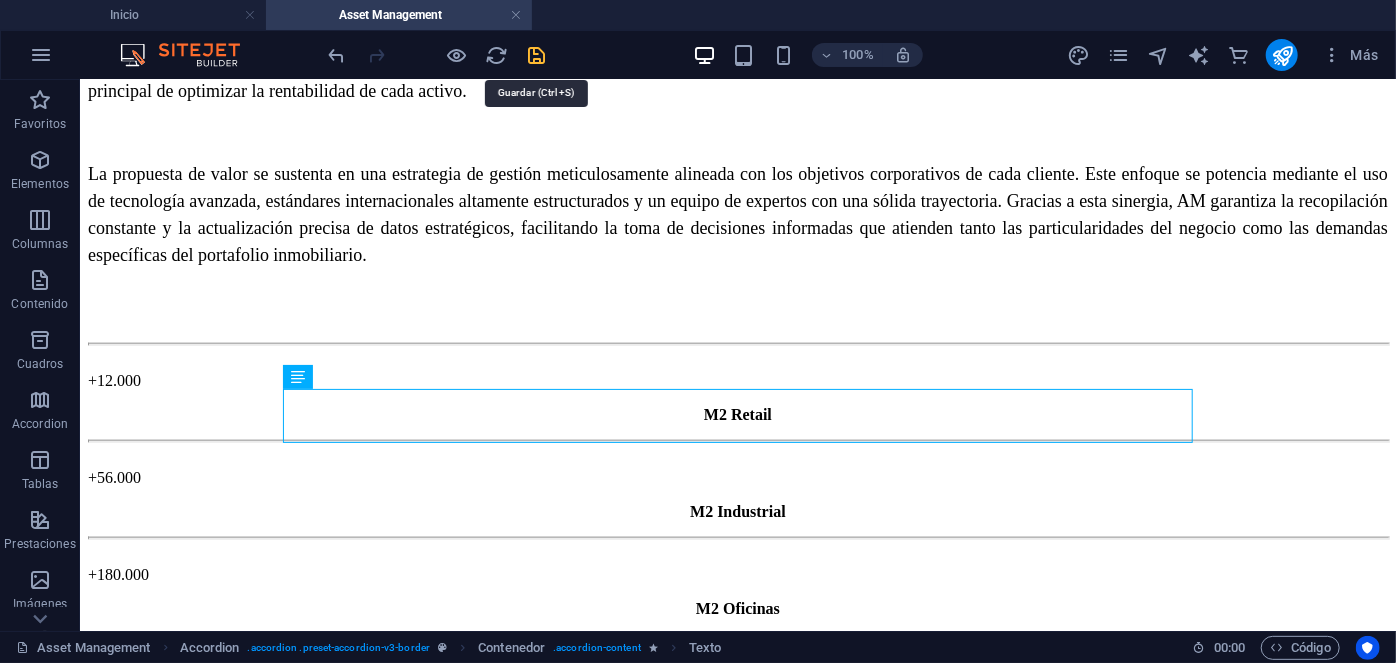 click at bounding box center [537, 55] 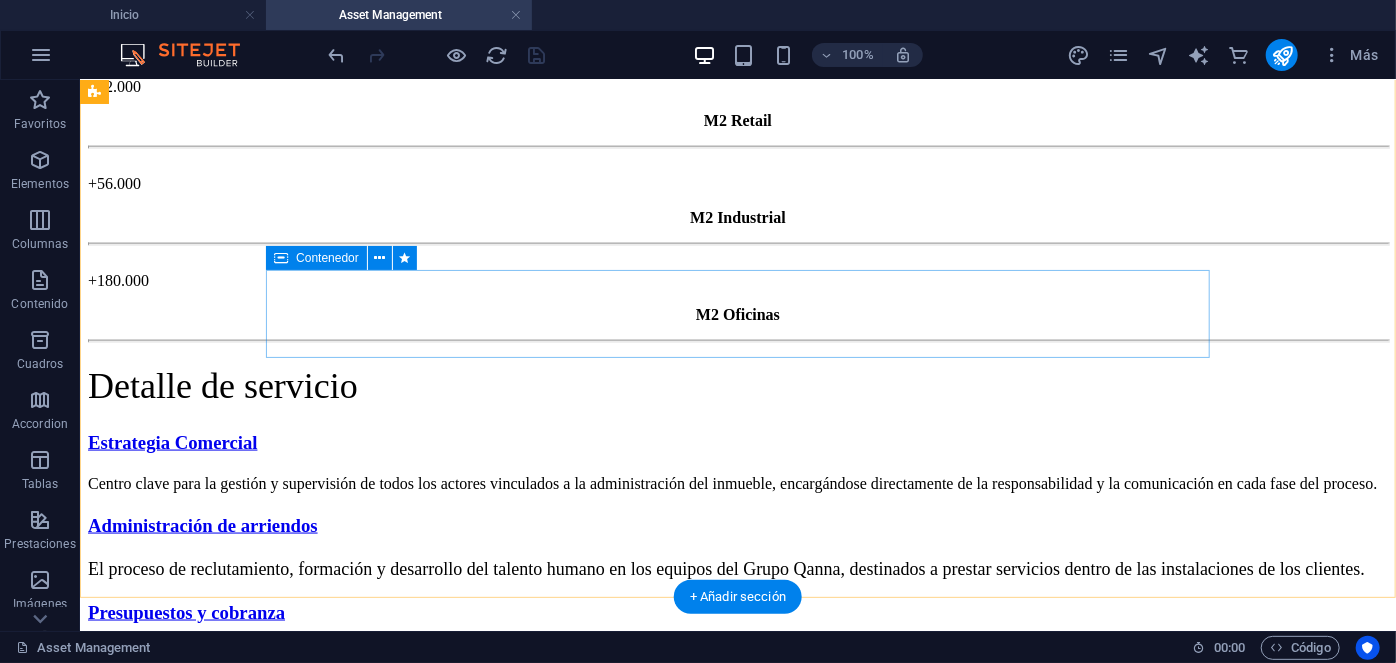 scroll, scrollTop: 1309, scrollLeft: 0, axis: vertical 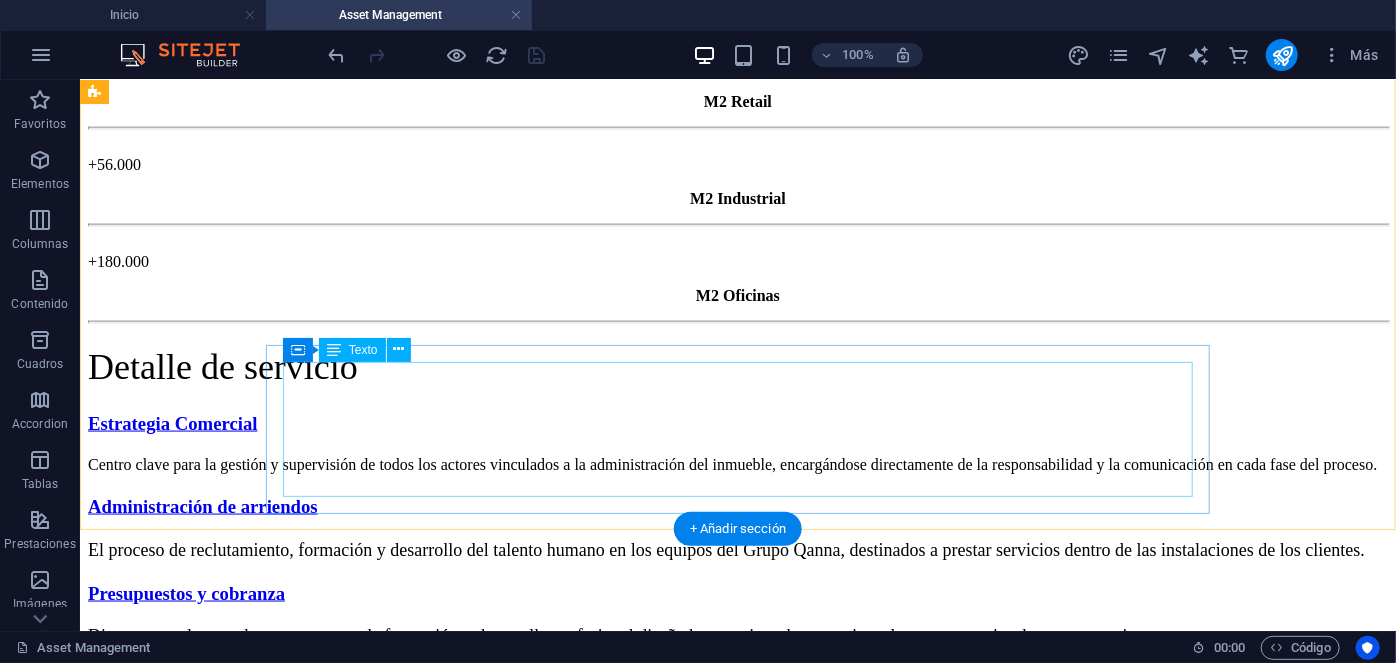 click on "El proceso de abastecimiento se desarrolla a través de una estrategia cuidadosamente gestionada que involucra una estrecha colaboración con los equipos de proveedores, junto con una interacción constante y proactiva con los socios estratégicos que forman parte del Grupo Qanna.  Este enfoque asegura una coordinación efectiva para garantizar la calidad, la eficiencia y el cumplimiento de los objetivos comerciales establecidos, promoviendo así relaciones sólidas y beneficios mutuos en cada etapa del procedimiento." at bounding box center [737, 749] 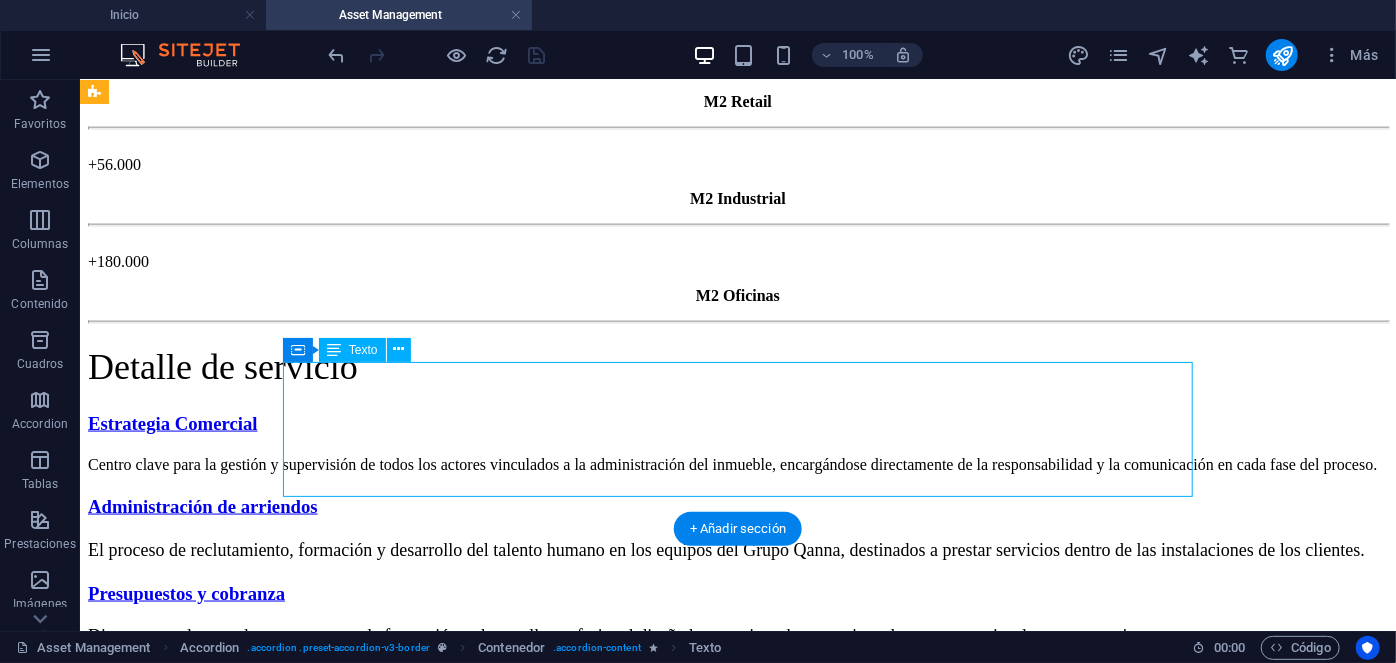 click on "El proceso de abastecimiento se desarrolla a través de una estrategia cuidadosamente gestionada que involucra una estrecha colaboración con los equipos de proveedores, junto con una interacción constante y proactiva con los socios estratégicos que forman parte del Grupo Qanna.  Este enfoque asegura una coordinación efectiva para garantizar la calidad, la eficiencia y el cumplimiento de los objetivos comerciales establecidos, promoviendo así relaciones sólidas y beneficios mutuos en cada etapa del procedimiento." at bounding box center (737, 749) 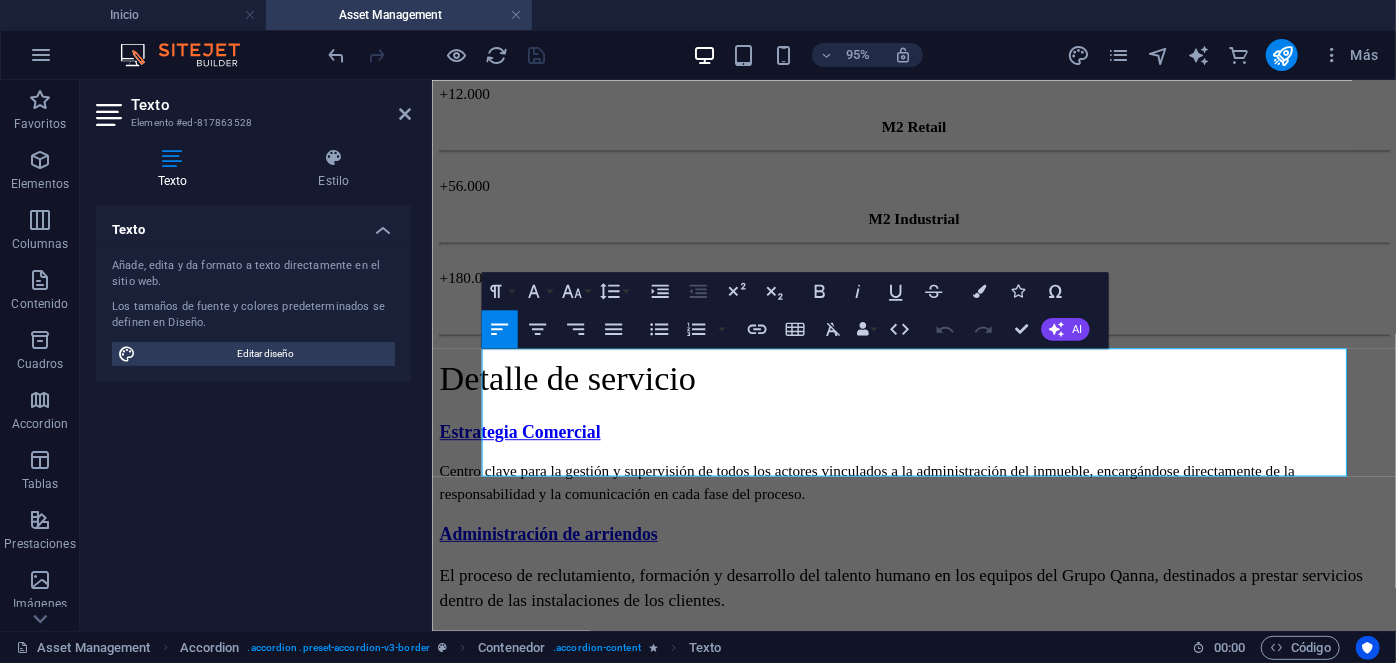 drag, startPoint x: 1366, startPoint y: 489, endPoint x: 312, endPoint y: 360, distance: 1061.8649 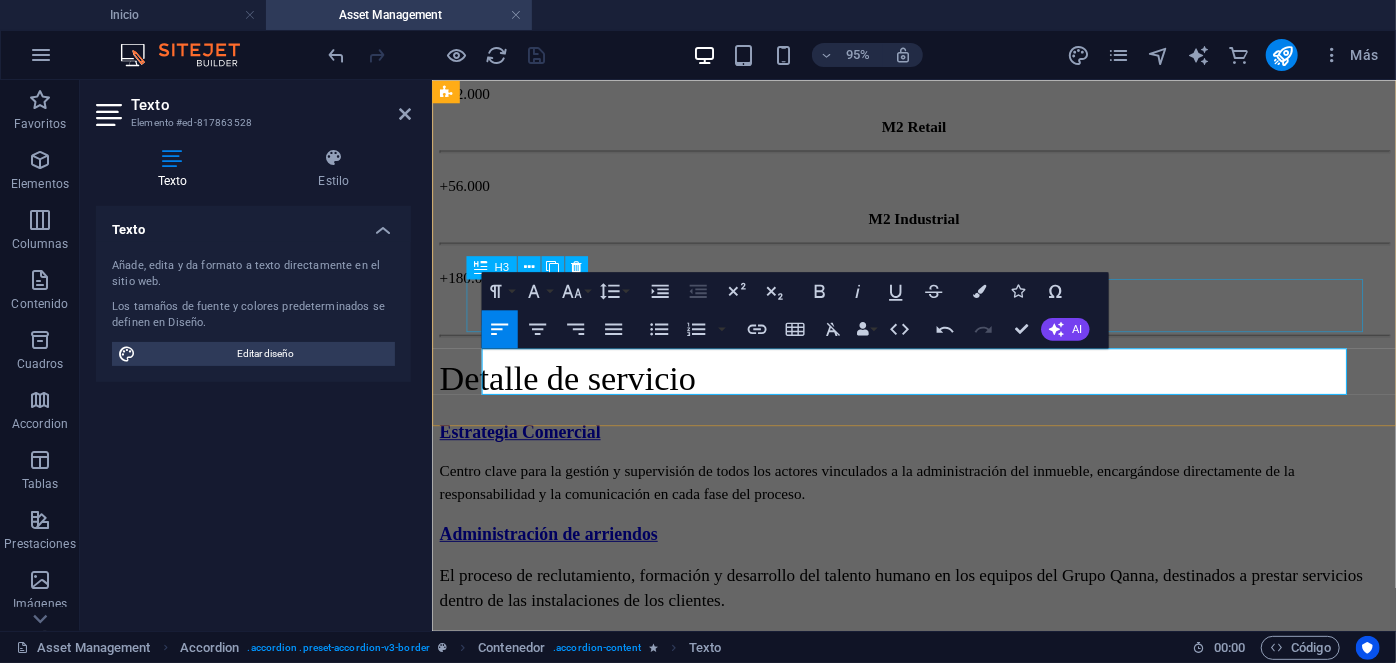 drag, startPoint x: 873, startPoint y: 400, endPoint x: 530, endPoint y: 341, distance: 348.03735 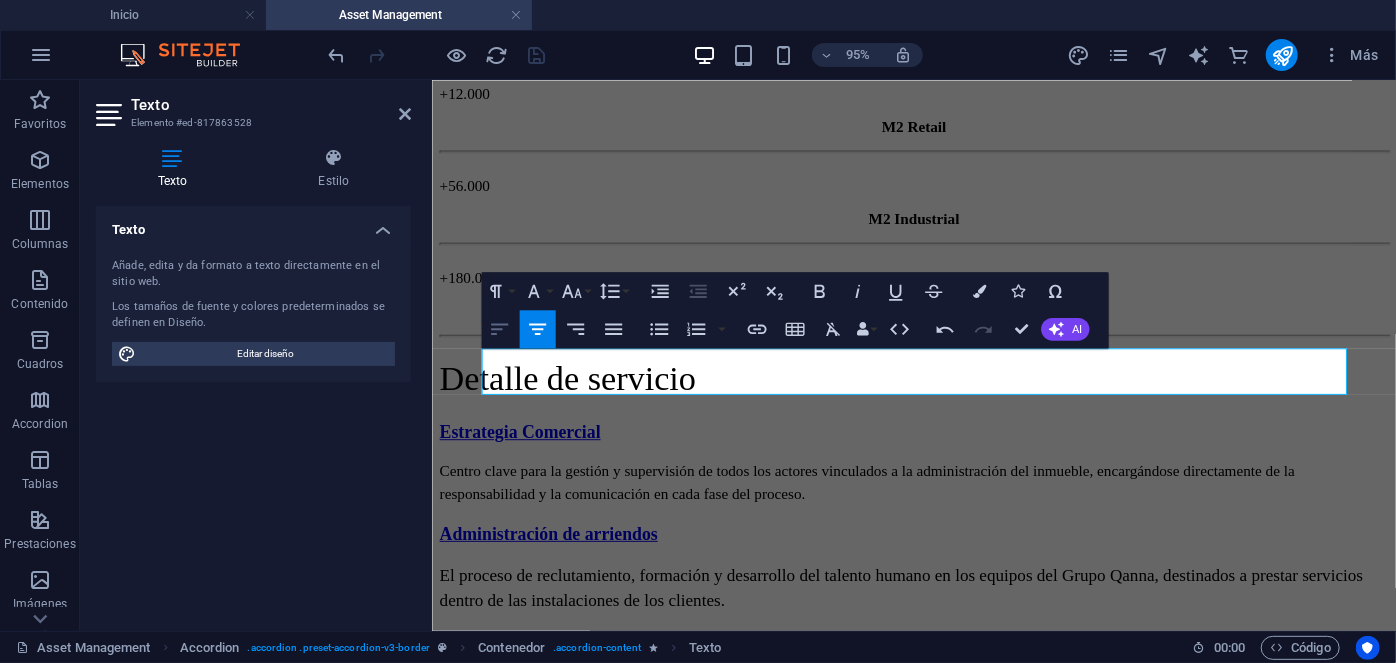 click 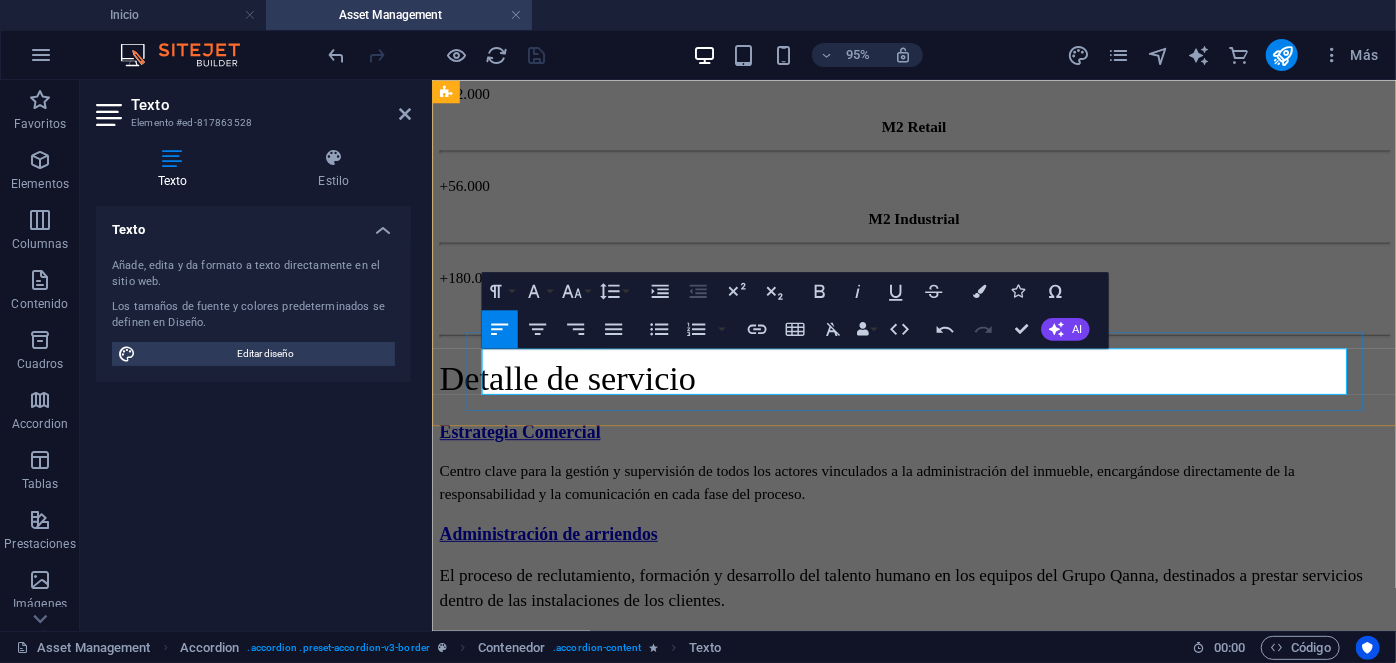 click on "Ce nt r o c lav e para la gestión y  sup e r v i sió n de todos los a c t or es  v in cu lados  a  la administración del inmueble,  enc a rgá ndo se   directamente de  la responsabilidad y l a  co mu n i c aci ón  en cada  f a se  del proceso." at bounding box center [938, 840] 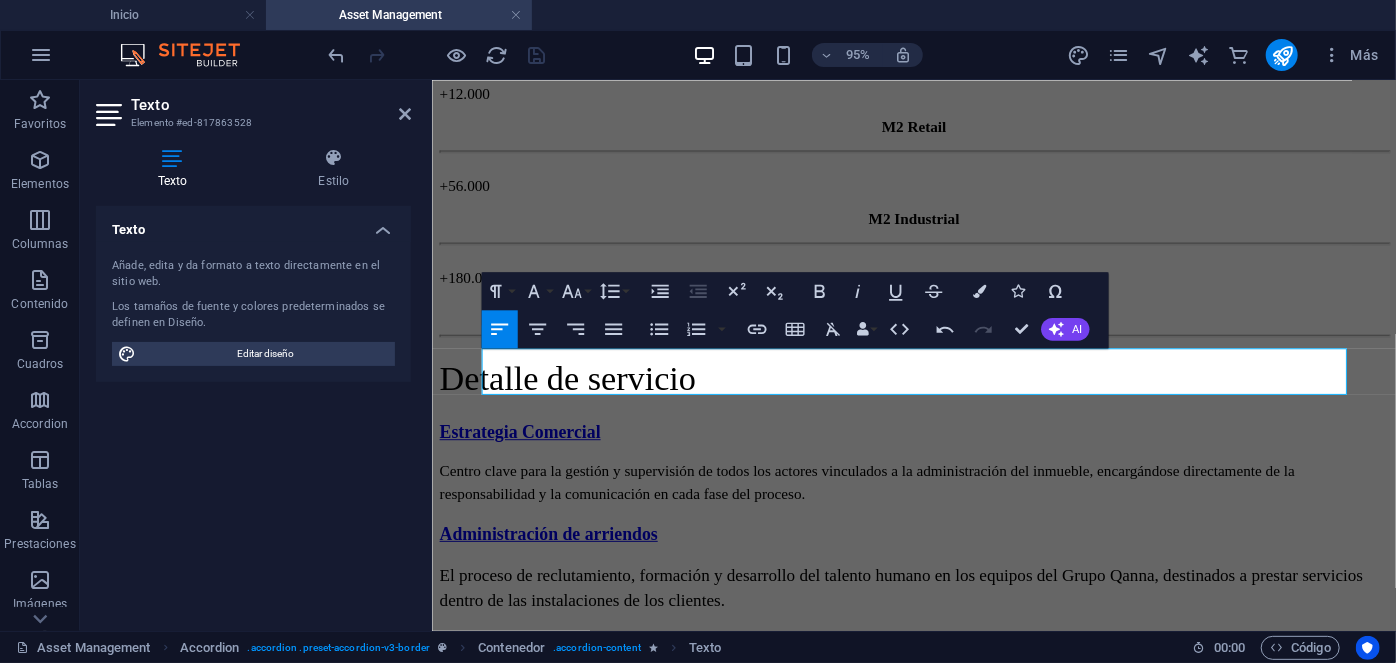 drag, startPoint x: 881, startPoint y: 404, endPoint x: 218, endPoint y: 406, distance: 663.003 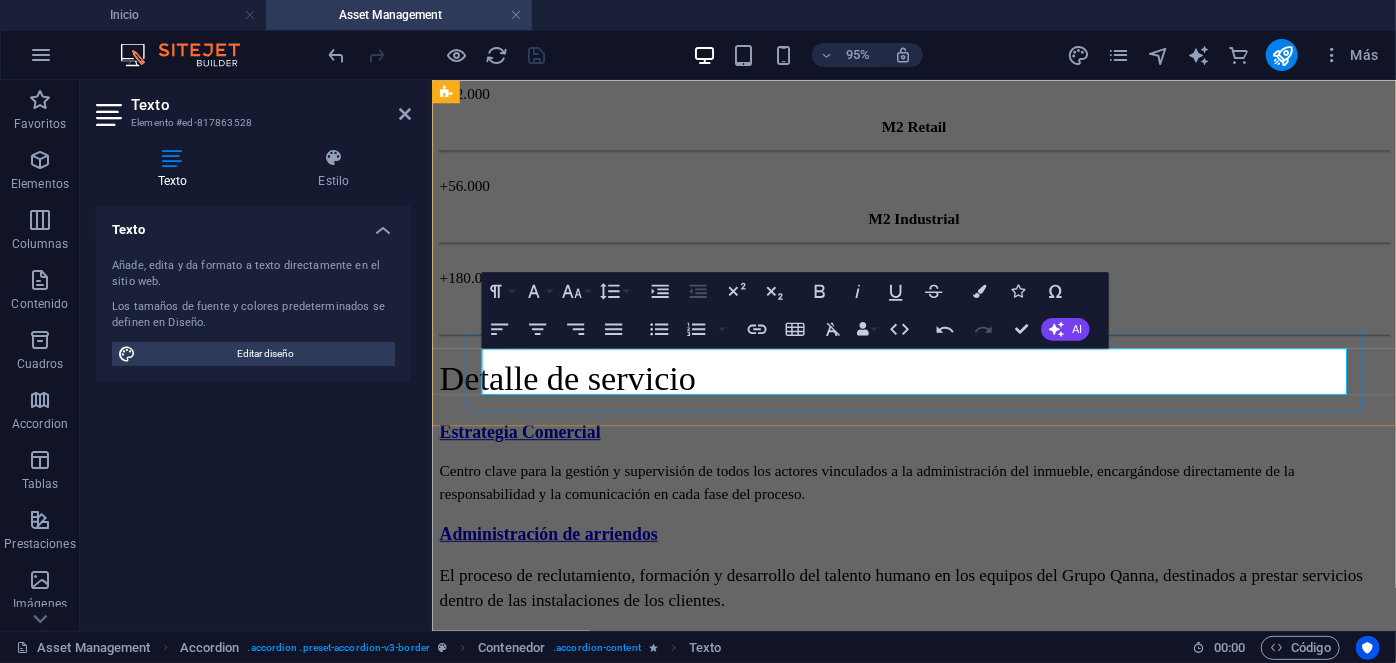 click on "Ce nt r o c lav e para la gestión y  sup e r v i sió n de todos los a c t or es  v in cu lados  a  la administración del inmueble,  enc a rgá ndo se   directamente de  la responsabilidad y l a  co mu n i c aci ón  en cada  f a se  del proceso." at bounding box center [938, 840] 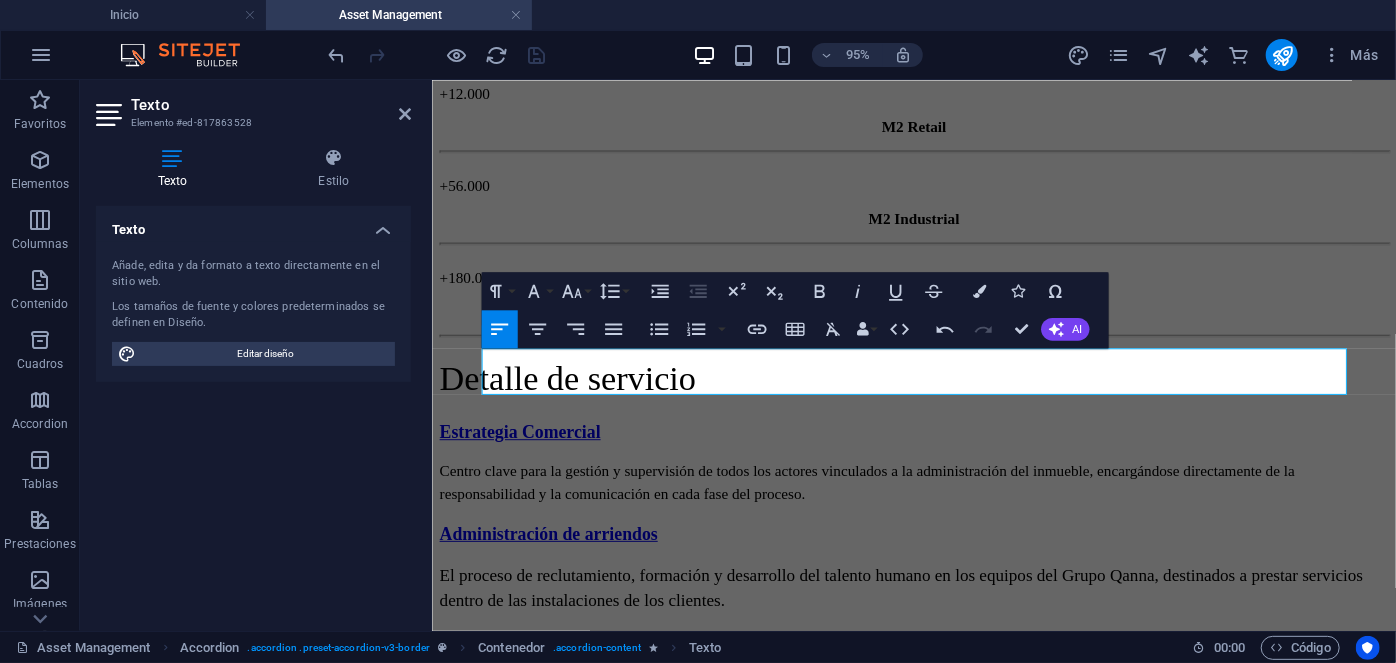 drag, startPoint x: 939, startPoint y: 391, endPoint x: 306, endPoint y: 283, distance: 642.14716 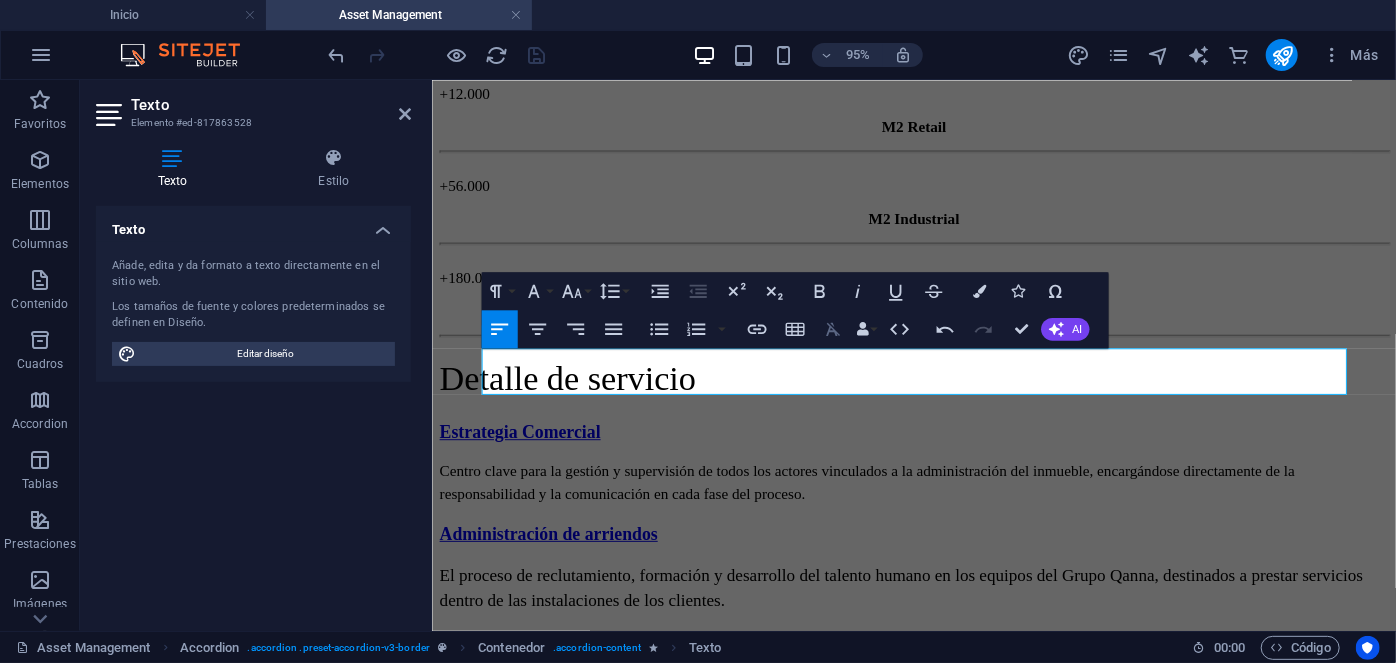 click 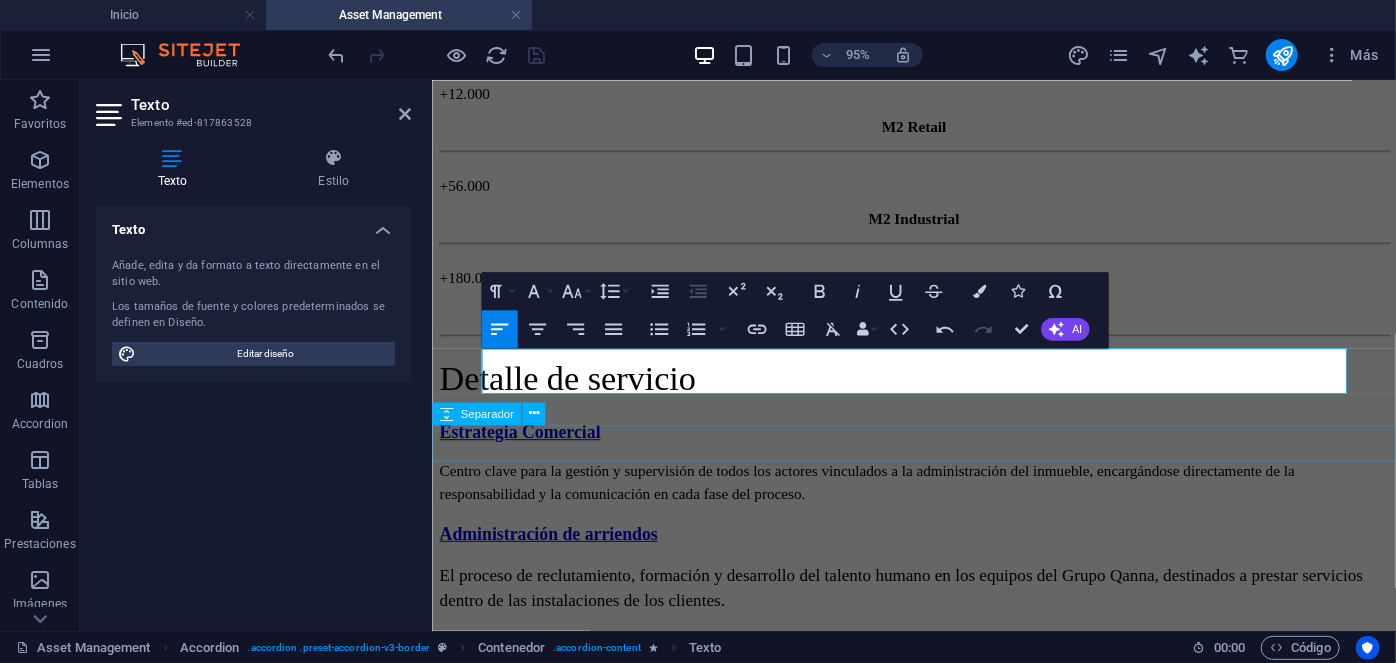 click at bounding box center [938, 901] 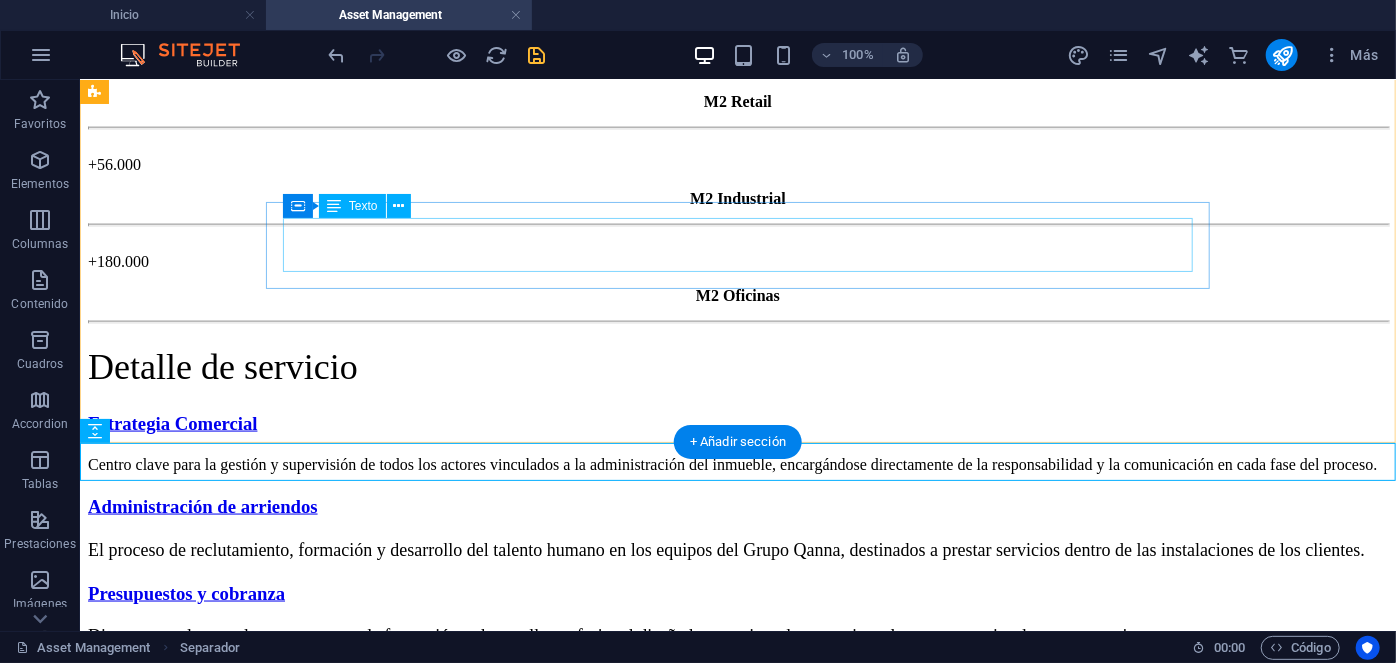 click on "Disponemos de completos programas de formación y desarrollo profesional diseñados para impulsar y mejorar las competencias de nuestro equipo." at bounding box center (737, 635) 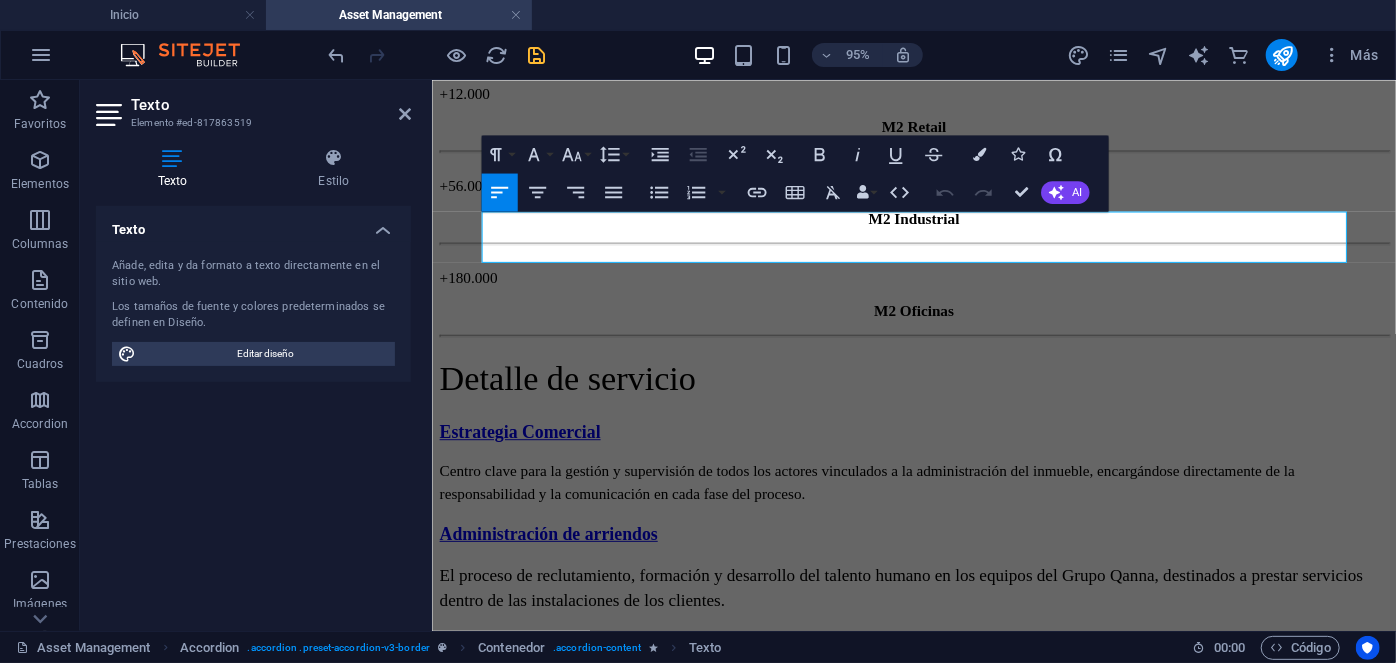 drag, startPoint x: 999, startPoint y: 266, endPoint x: 416, endPoint y: 221, distance: 584.73413 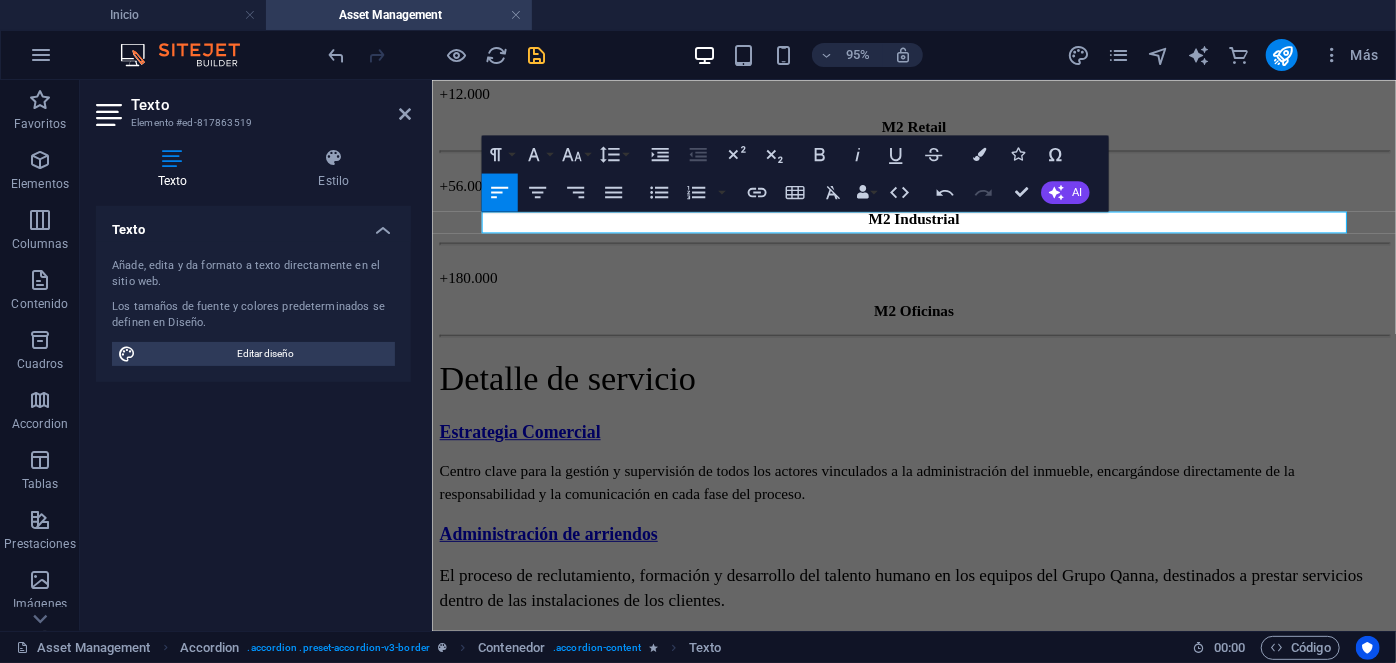 drag, startPoint x: 938, startPoint y: 233, endPoint x: 51, endPoint y: 97, distance: 897.3656 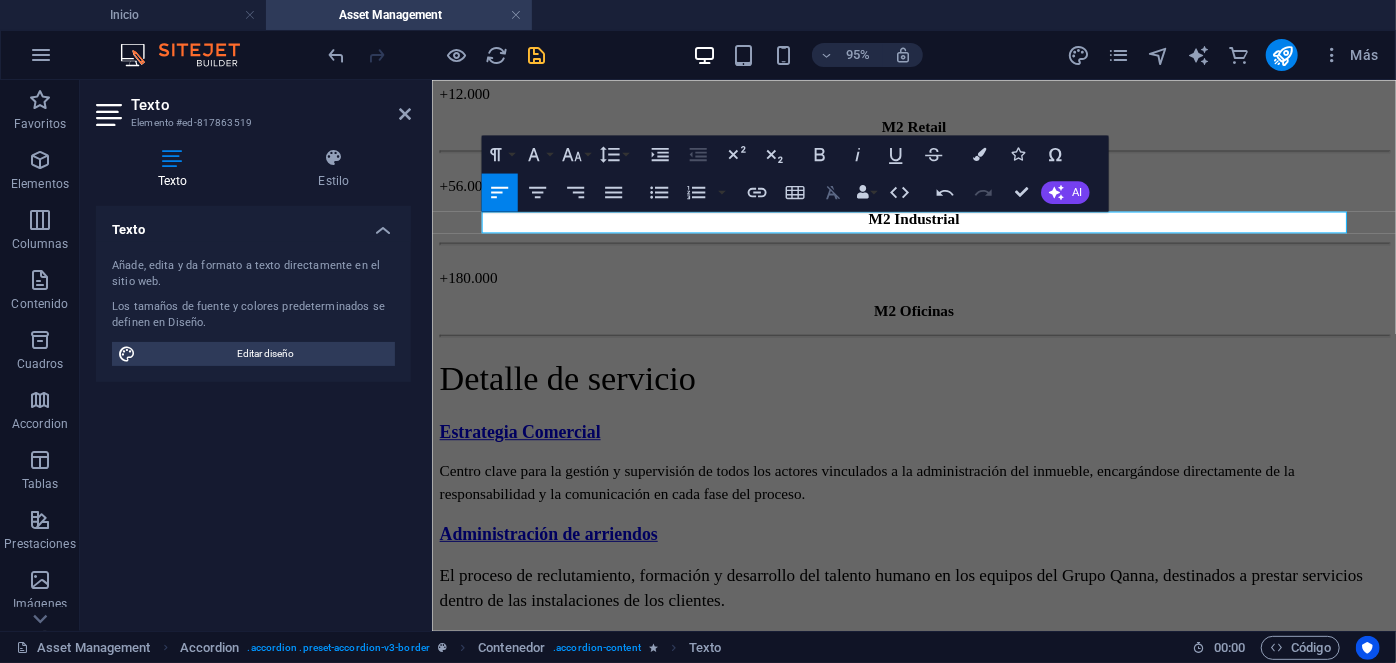click 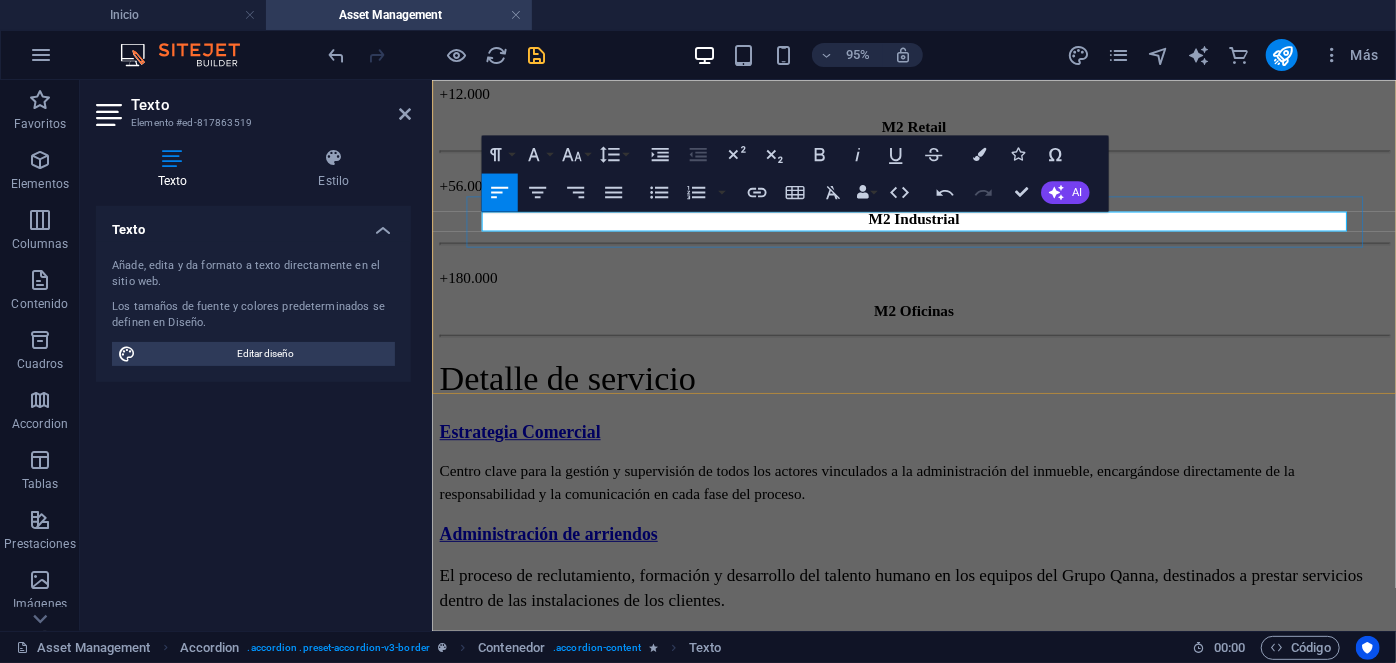 click on "Informes mensuales sobre ingresos, cuentas por cobrar y Rent Roll." at bounding box center [938, 713] 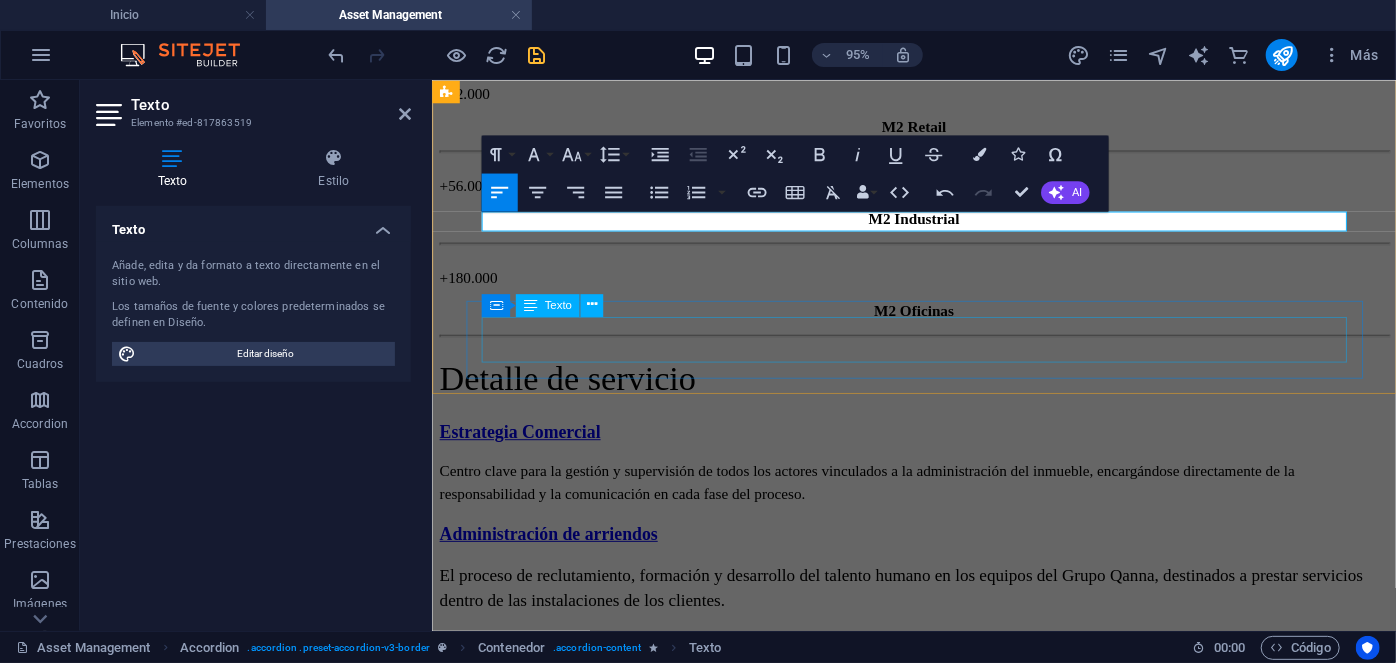 click on "Centro clave para la gestión y supervisión de todos los actores vinculados a la administración del inmueble, encargándose directamente de la responsabilidad y la comunicación en cada fase del proceso." at bounding box center [938, 810] 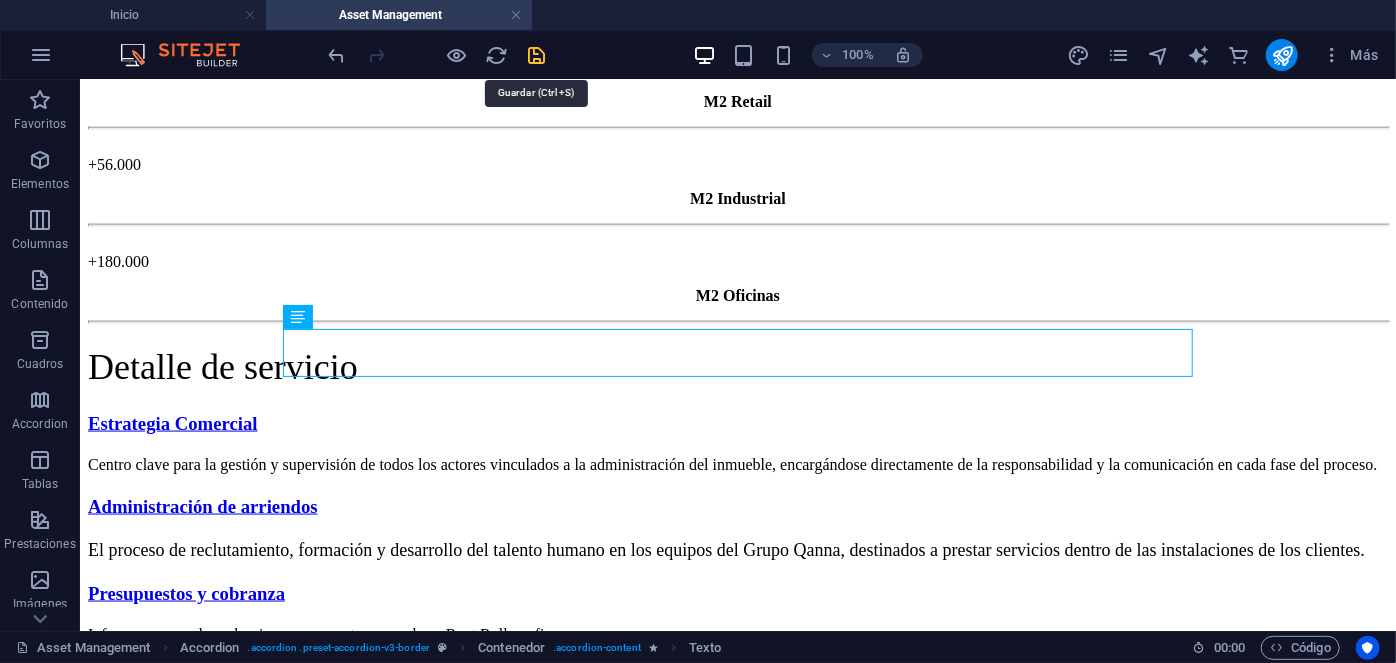 click at bounding box center [537, 55] 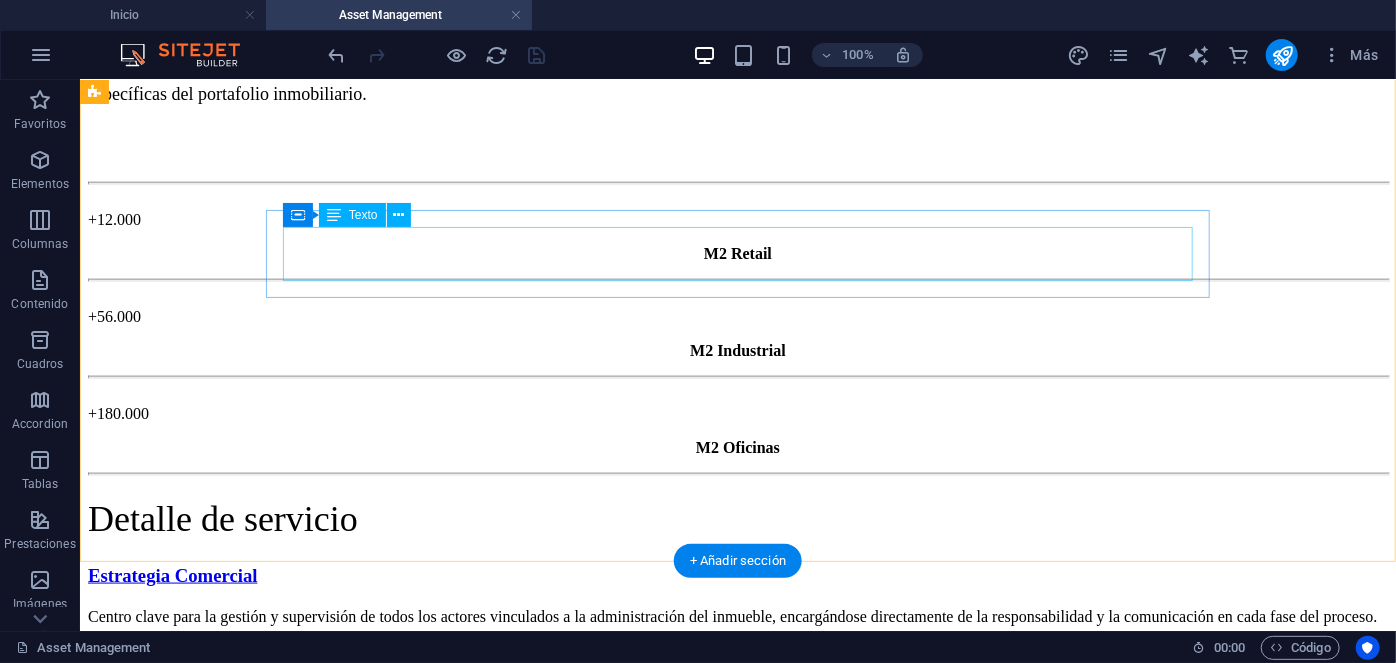 scroll, scrollTop: 1152, scrollLeft: 0, axis: vertical 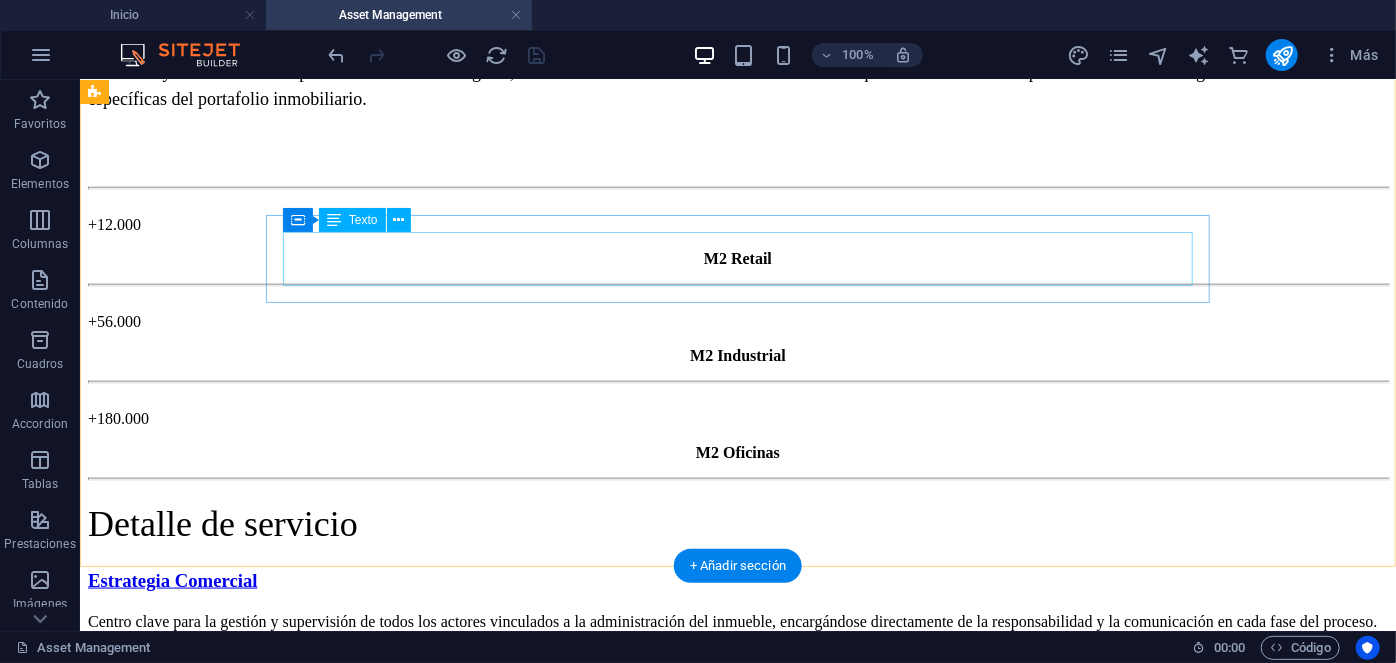 click on "El proceso de reclutamiento, formación y desarrollo del talento humano en los equipos del Grupo Qanna, destinados a prestar servicios dentro de las instalaciones de los clientes." at bounding box center (737, 706) 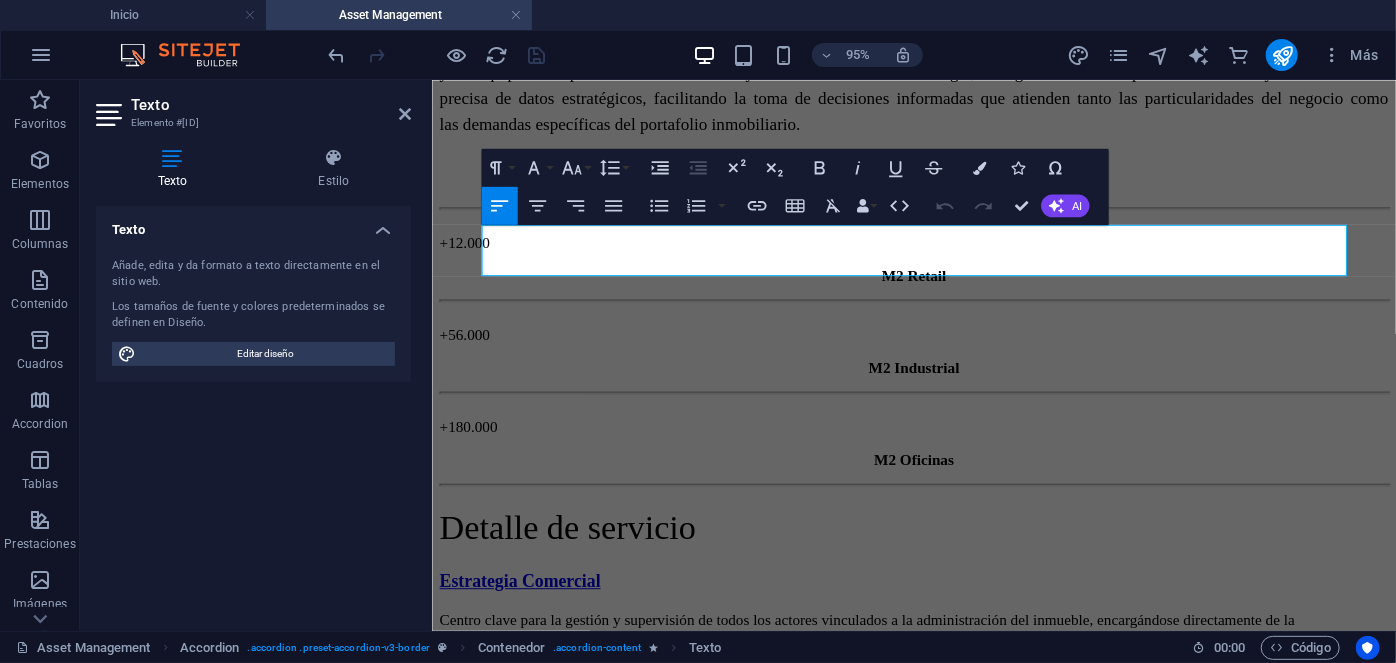 drag, startPoint x: 1145, startPoint y: 278, endPoint x: -23, endPoint y: 128, distance: 1177.5924 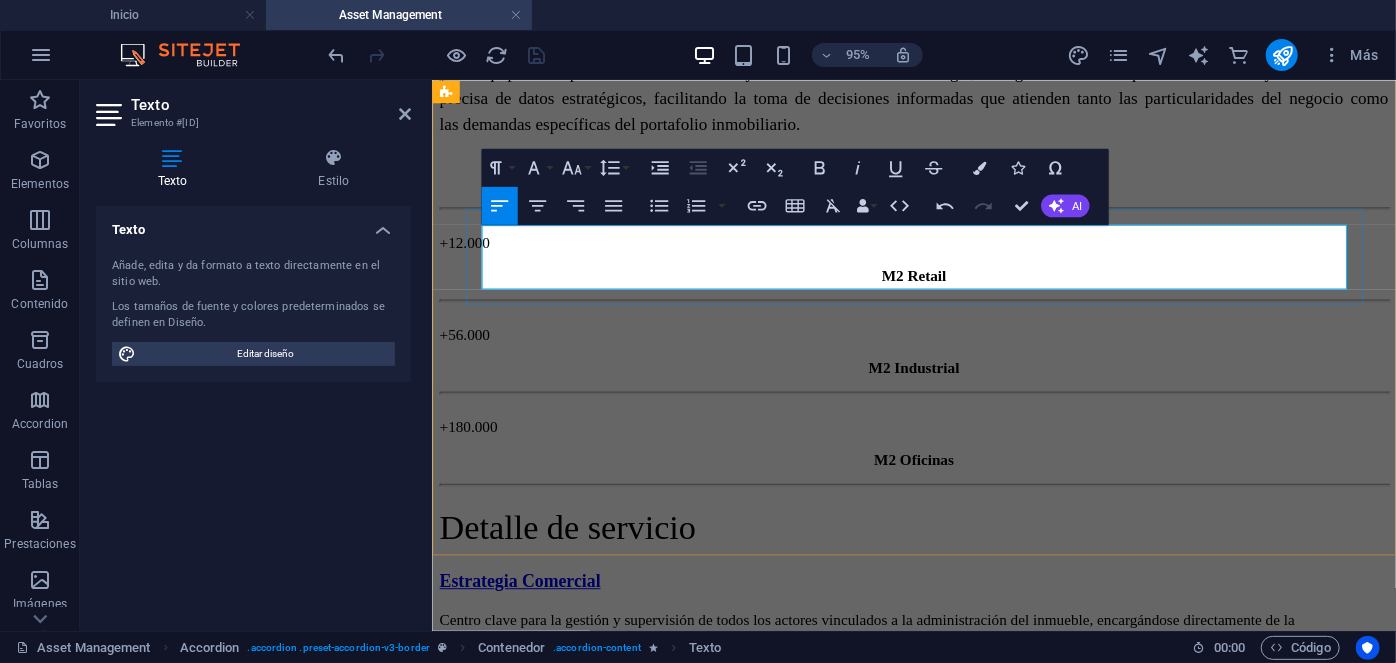 click on "todos los" at bounding box center (973, 757) 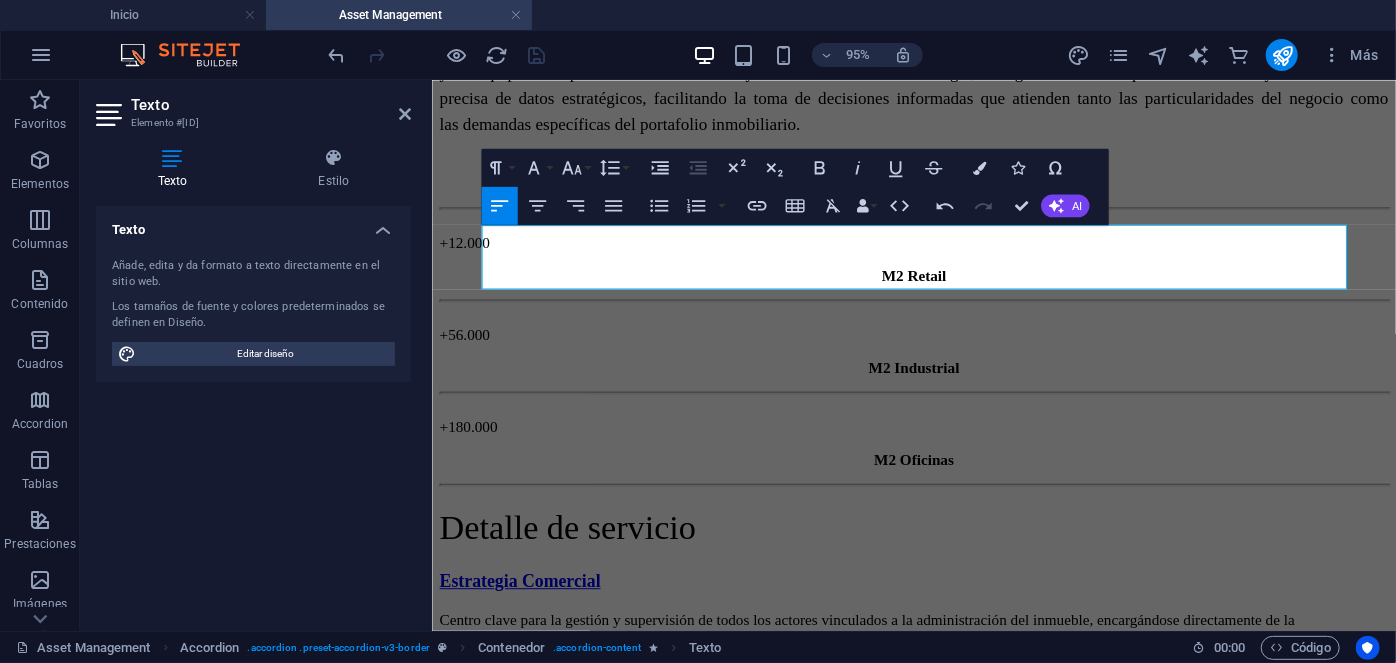 drag, startPoint x: 792, startPoint y: 288, endPoint x: 412, endPoint y: 230, distance: 384.40082 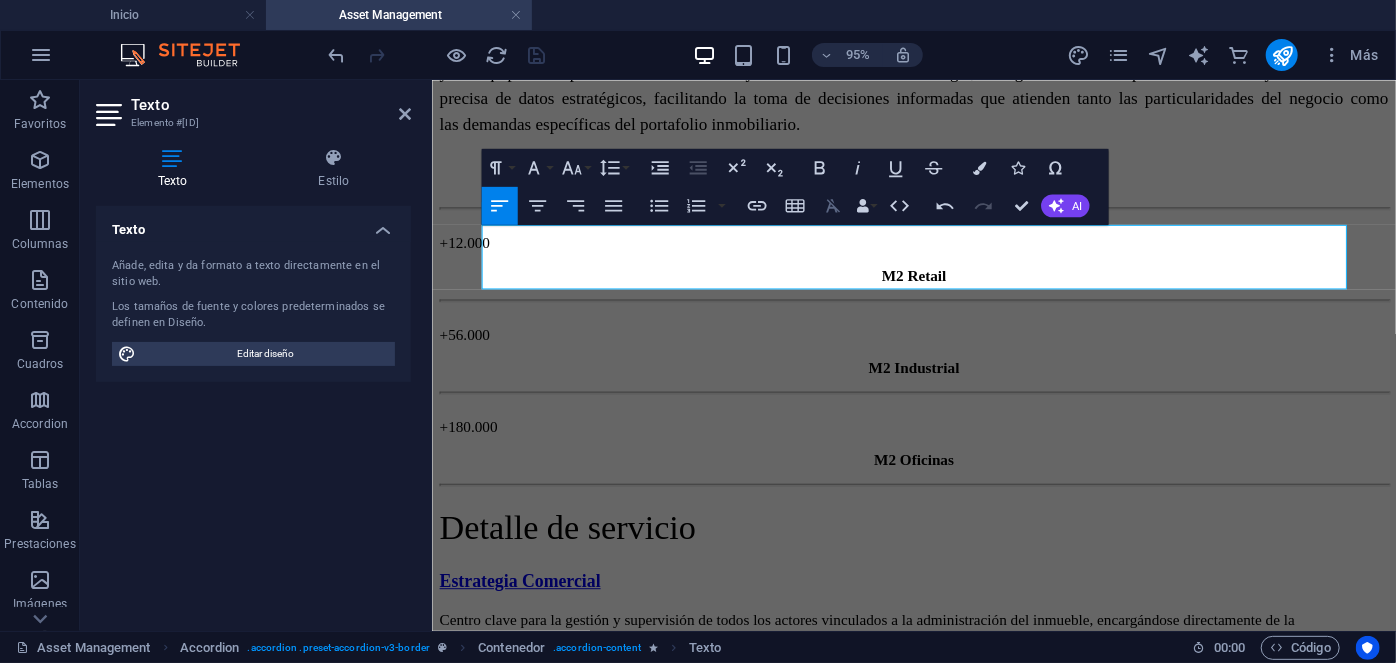 click 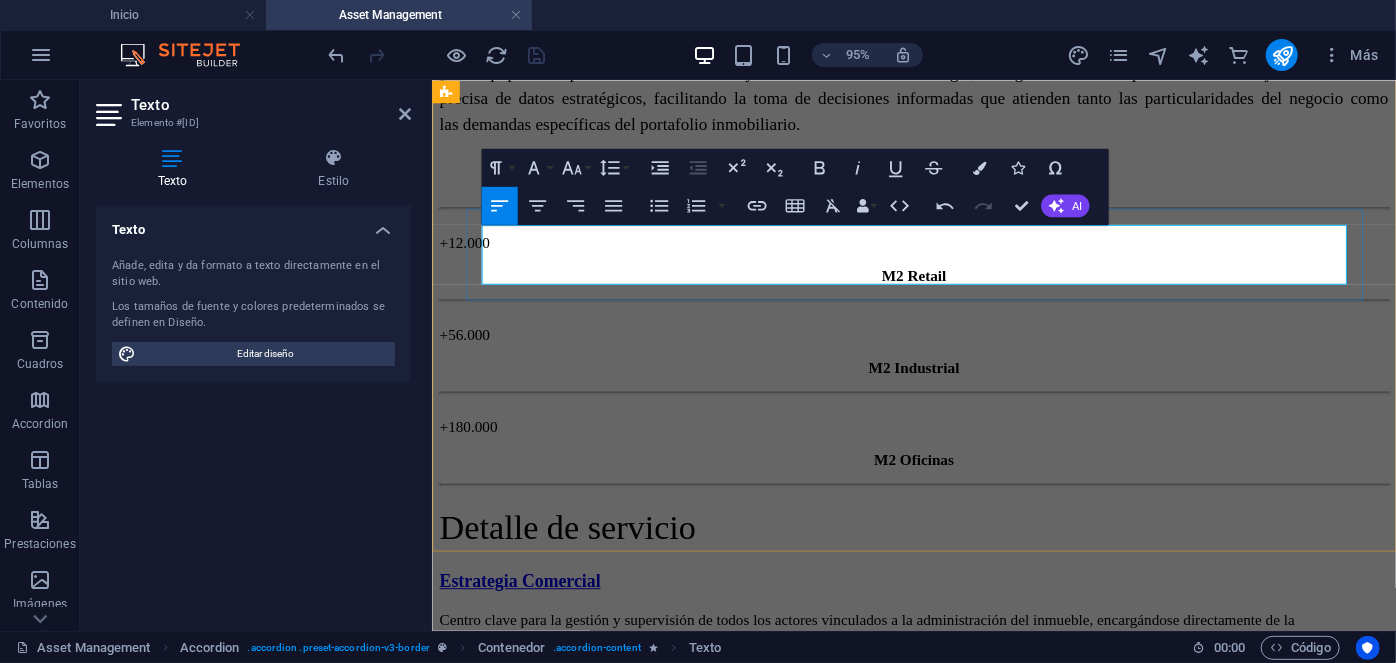 click on "Gestión completa de negociaciones con arrendatarios, abarcando la supervisión de todos los procesos vinculados al arriendo. Esto incluye la administración de la facturación, el seguimiento de pagos, la ejecución de auditorías, el control de la ocupación y otras tareas relacionadas." at bounding box center (938, 769) 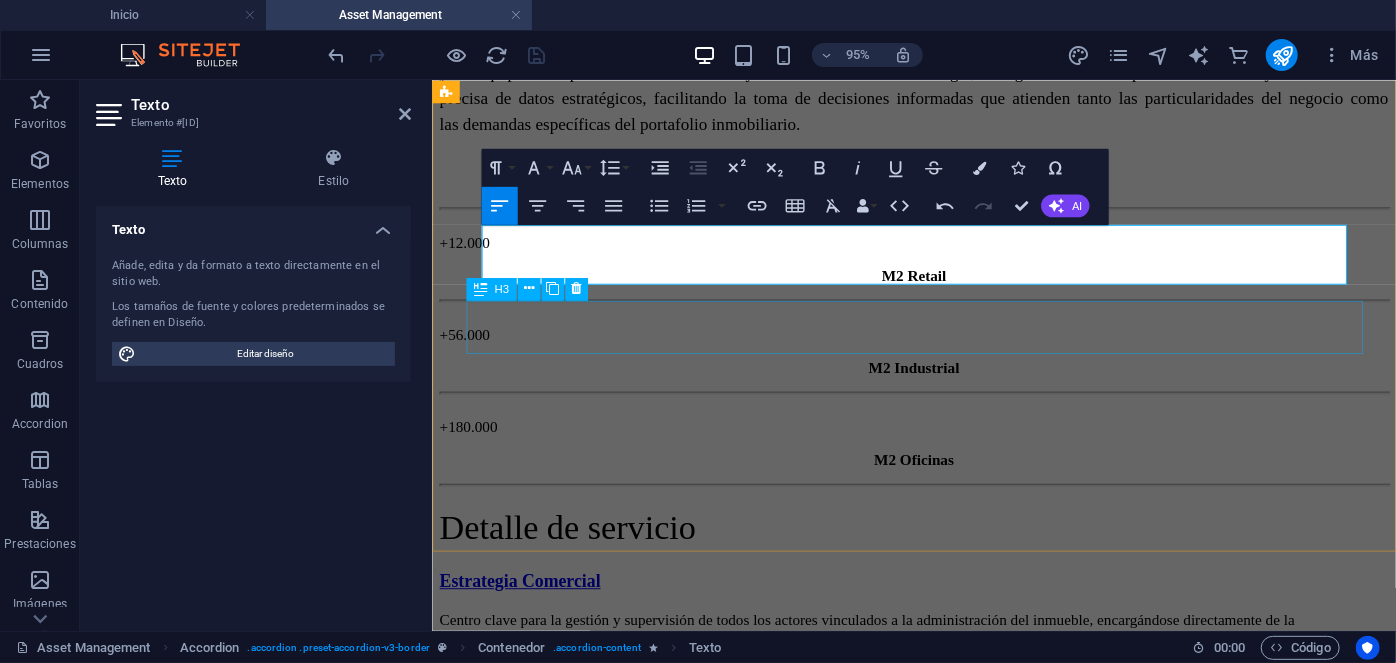 click on "Presupuestos y cobranza" at bounding box center [938, 823] 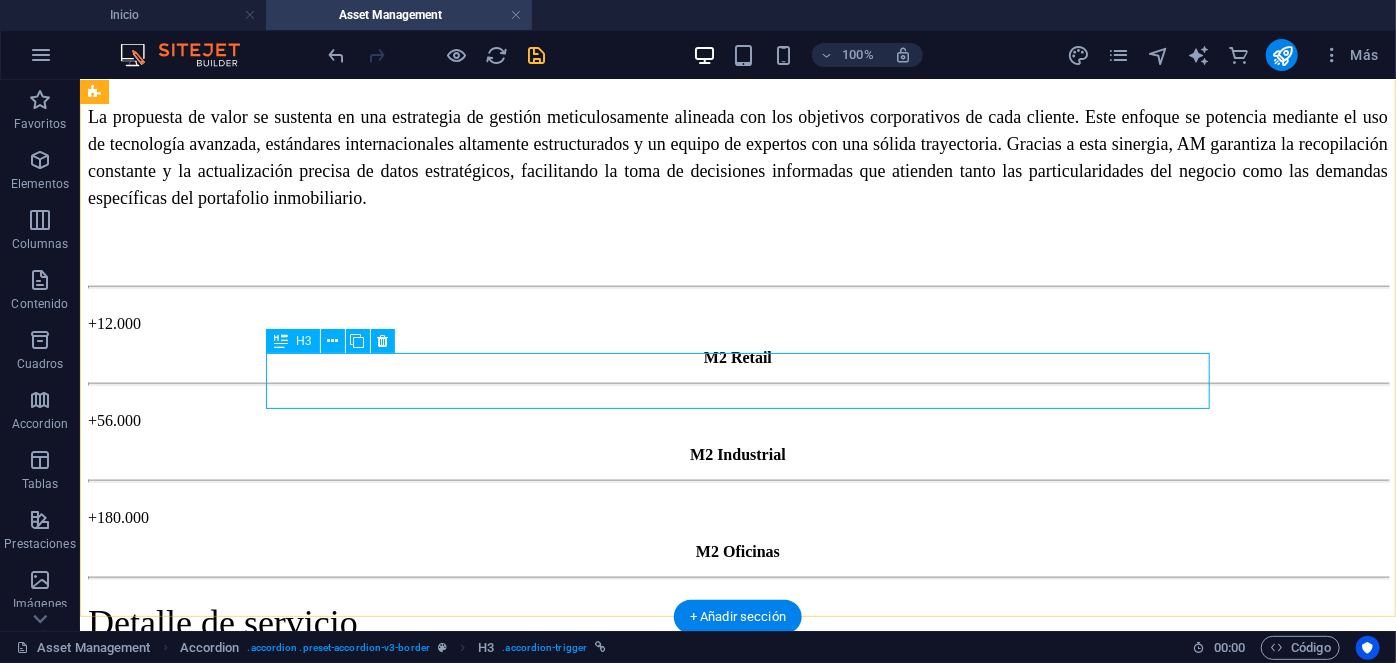scroll, scrollTop: 1050, scrollLeft: 0, axis: vertical 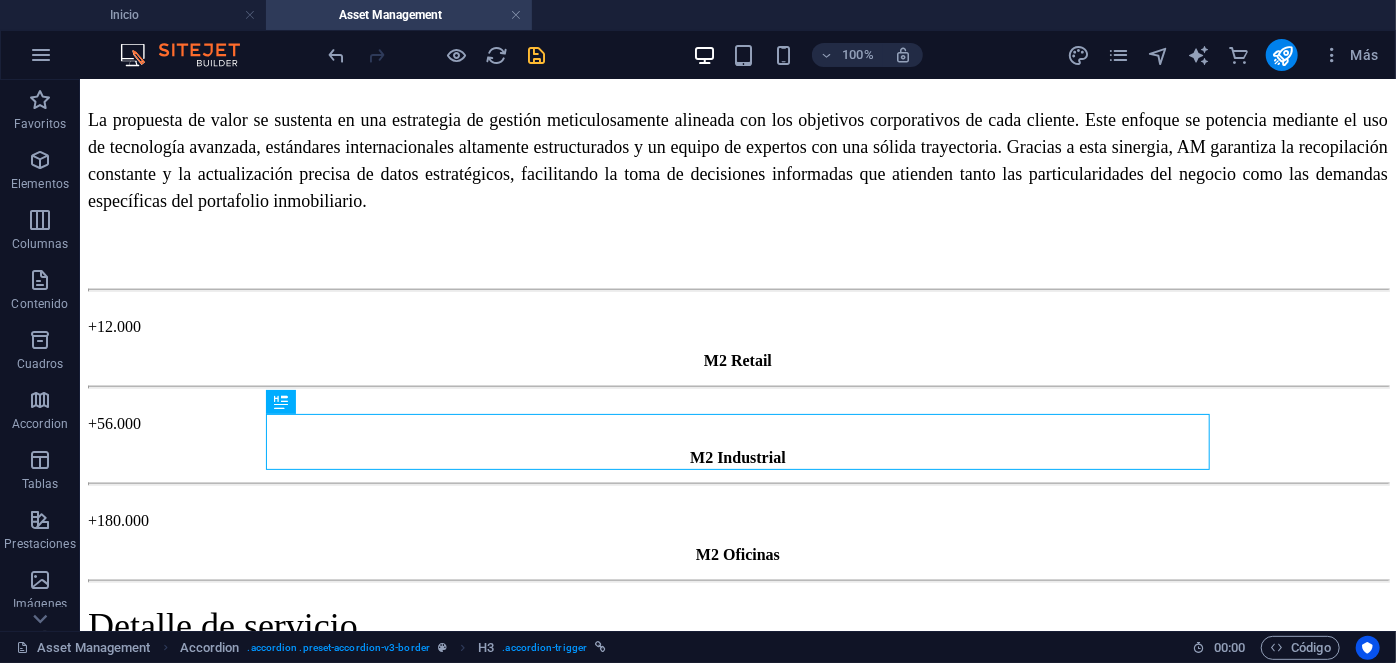 click at bounding box center [437, 55] 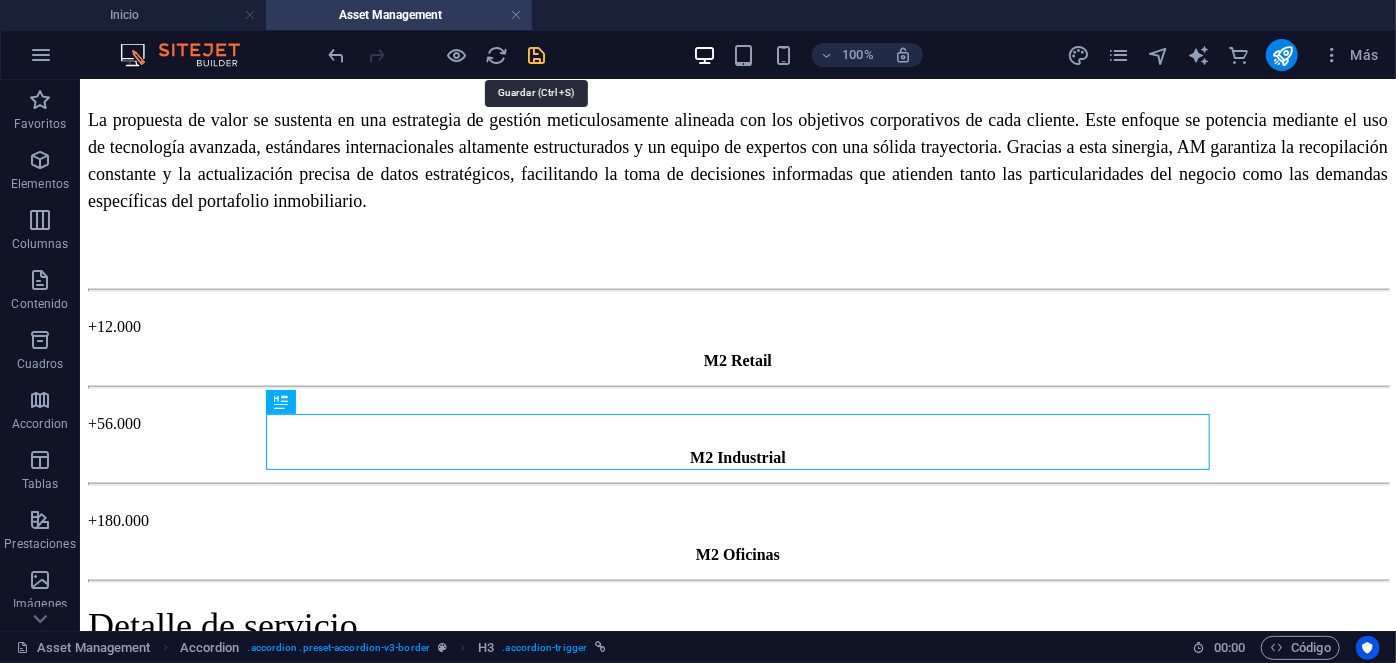 click at bounding box center (537, 55) 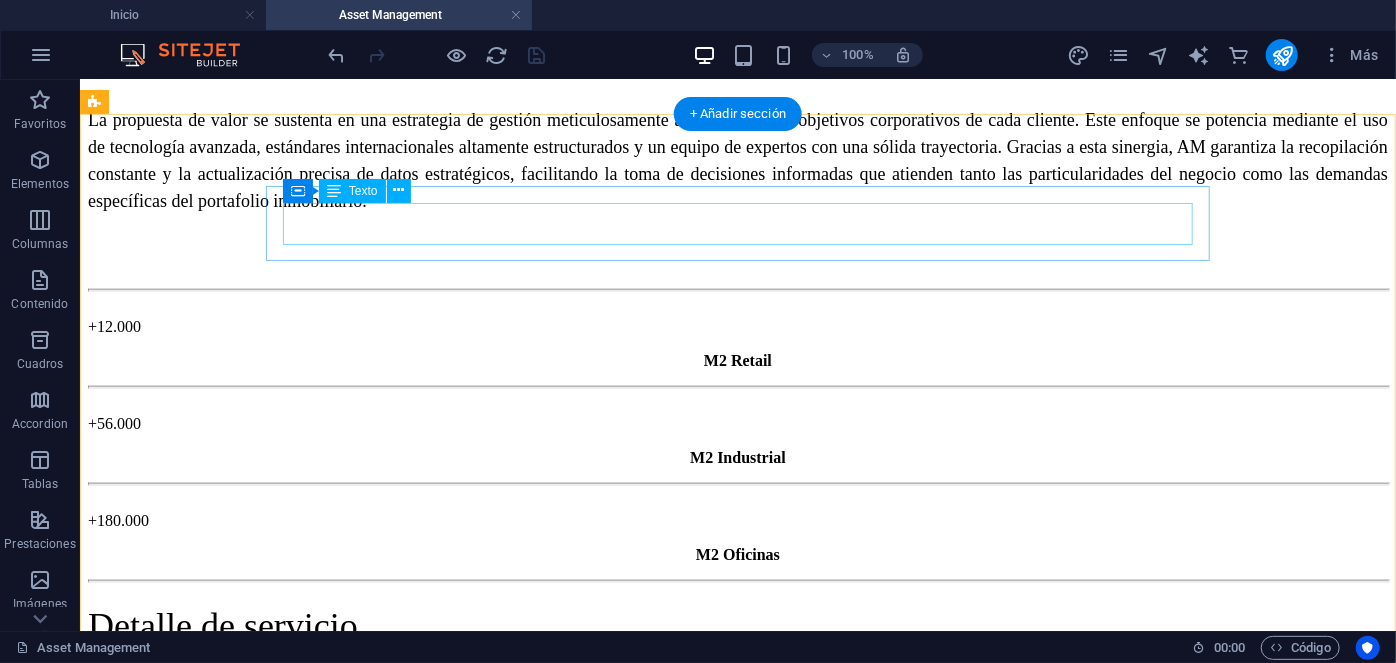 click on "Centro clave para la gestión y supervisión de todos los actores vinculados a la administración del inmueble, encargándose directamente de la responsabilidad y la comunicación en cada fase del proceso." at bounding box center [737, 723] 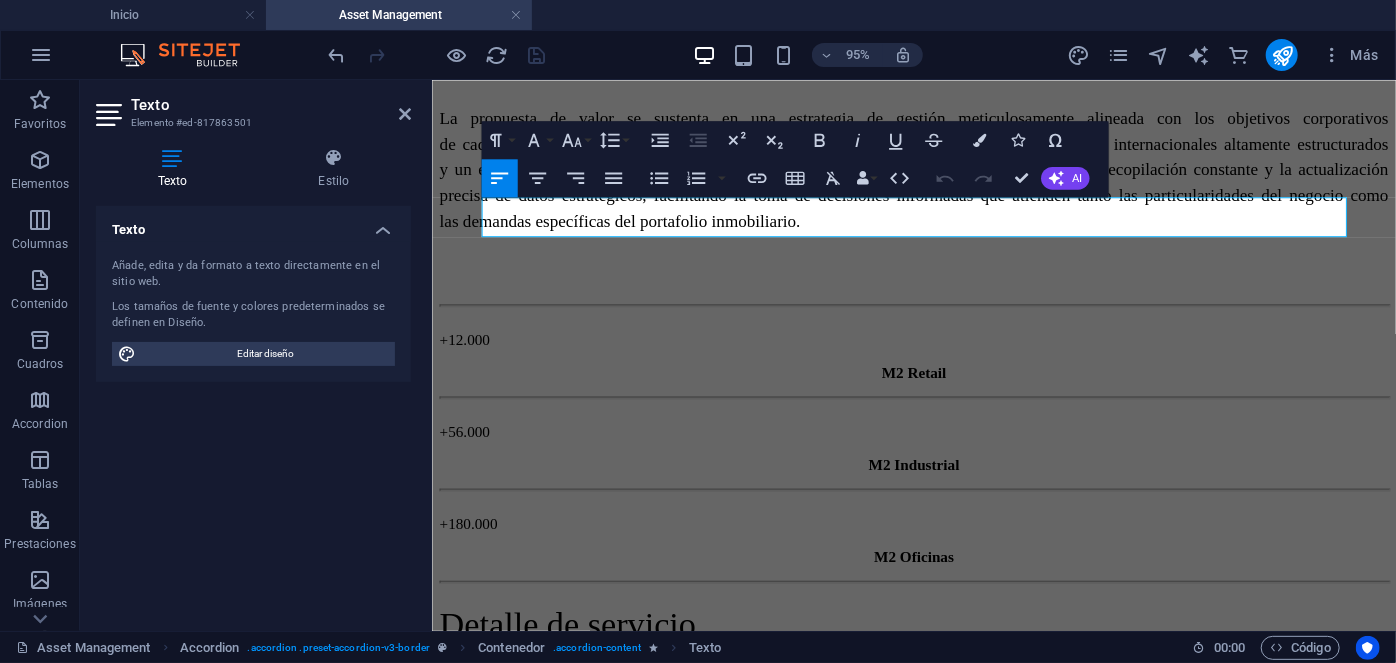 drag, startPoint x: 945, startPoint y: 230, endPoint x: 341, endPoint y: 205, distance: 604.51715 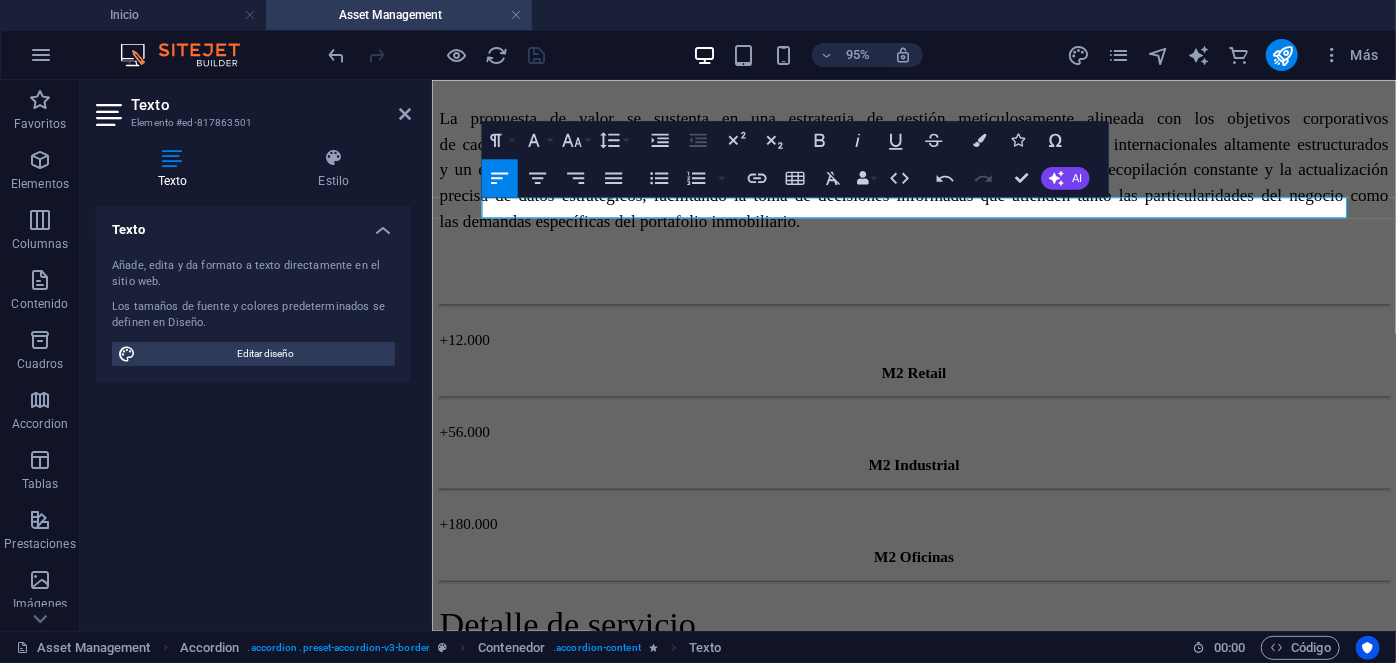 drag, startPoint x: 1271, startPoint y: 218, endPoint x: 201, endPoint y: 254, distance: 1070.6055 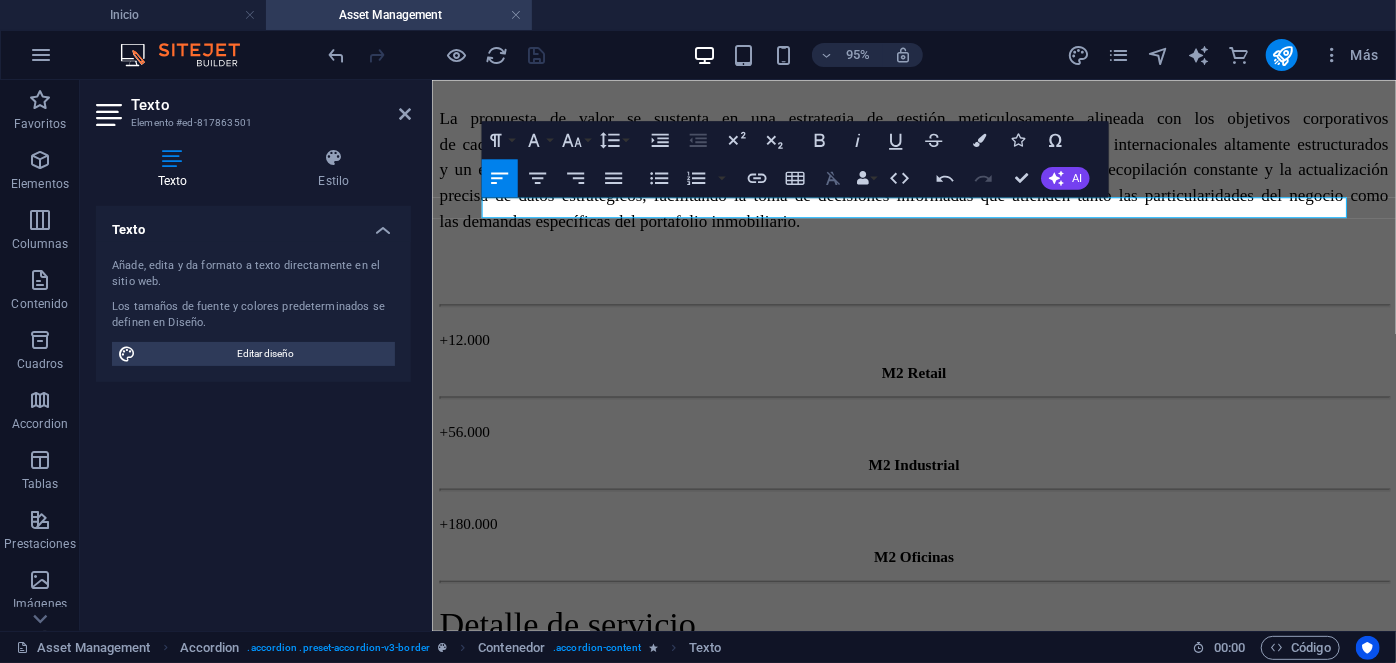 click 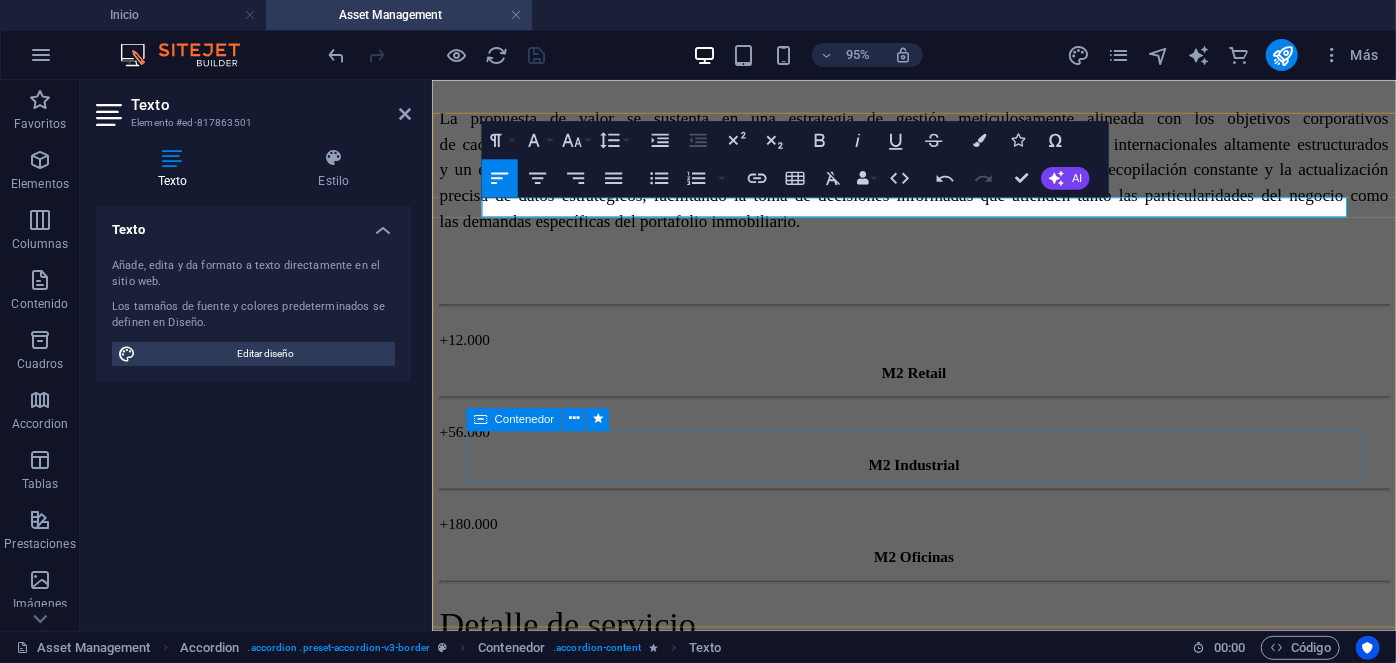 click on "Informes mensuales sobre ingresos, cuentas por cobrar, Rent Roll y a fines." at bounding box center [938, 942] 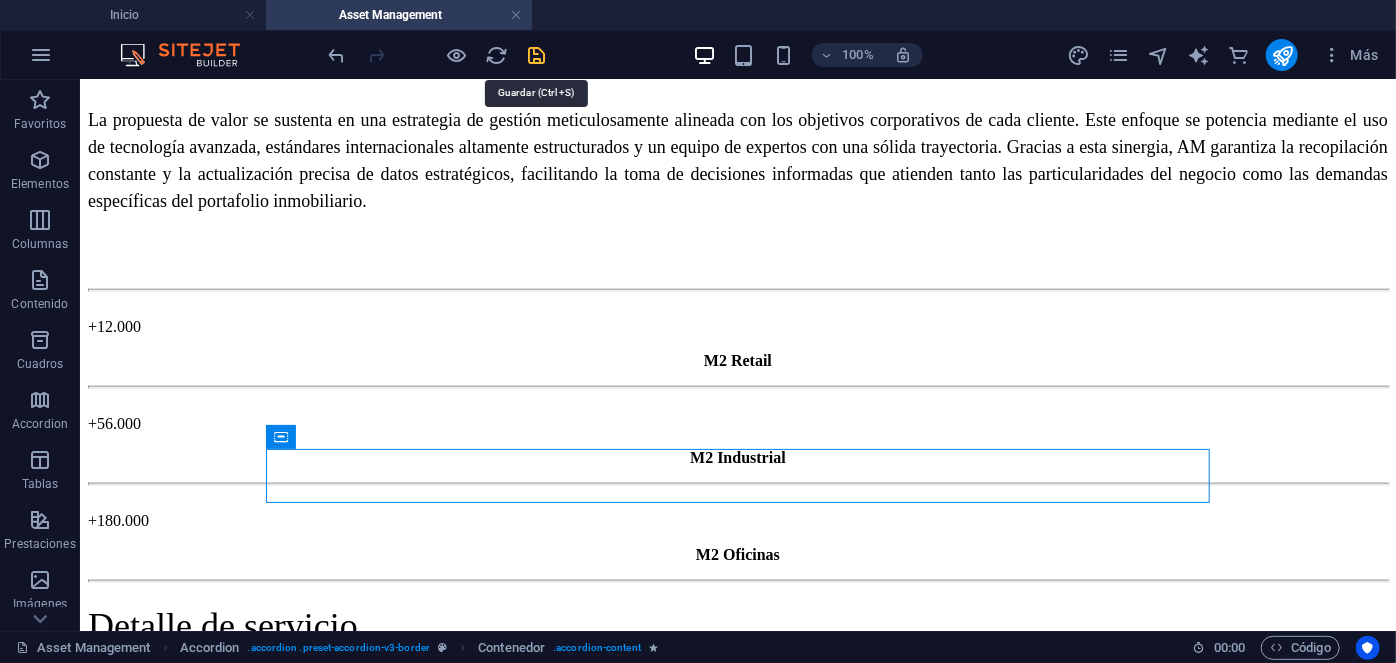 click at bounding box center [537, 55] 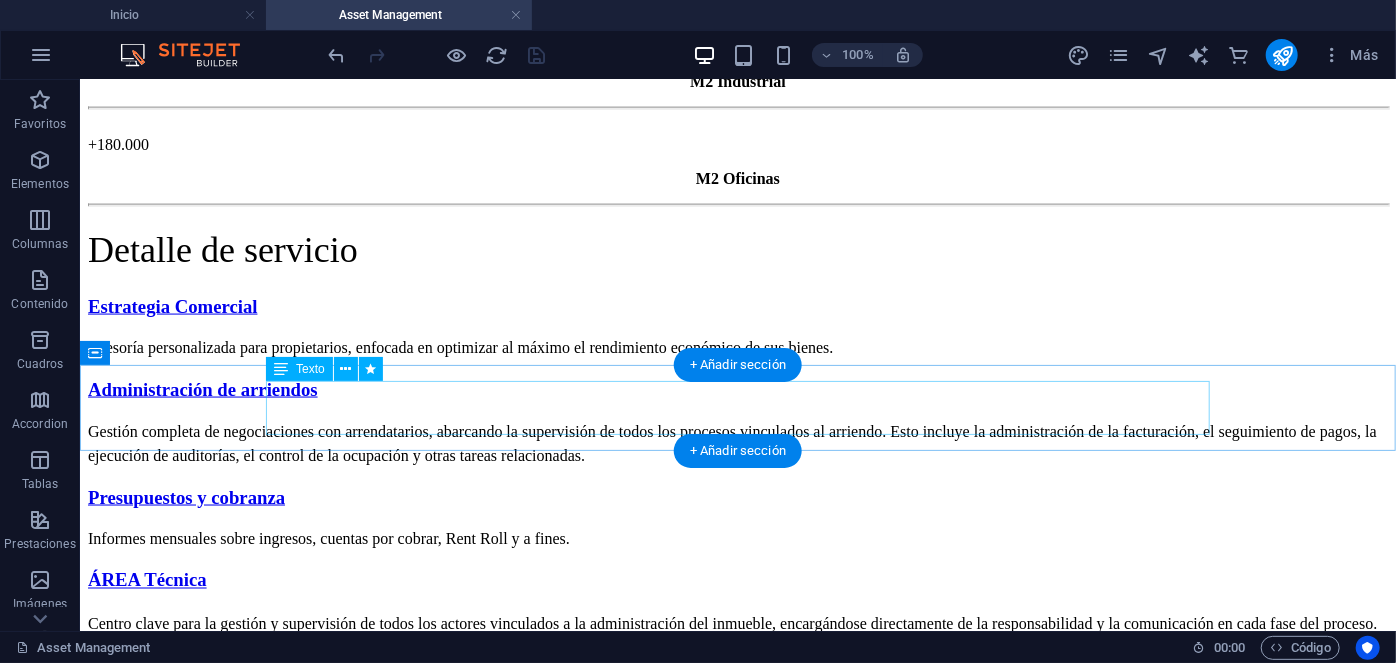 scroll, scrollTop: 1428, scrollLeft: 0, axis: vertical 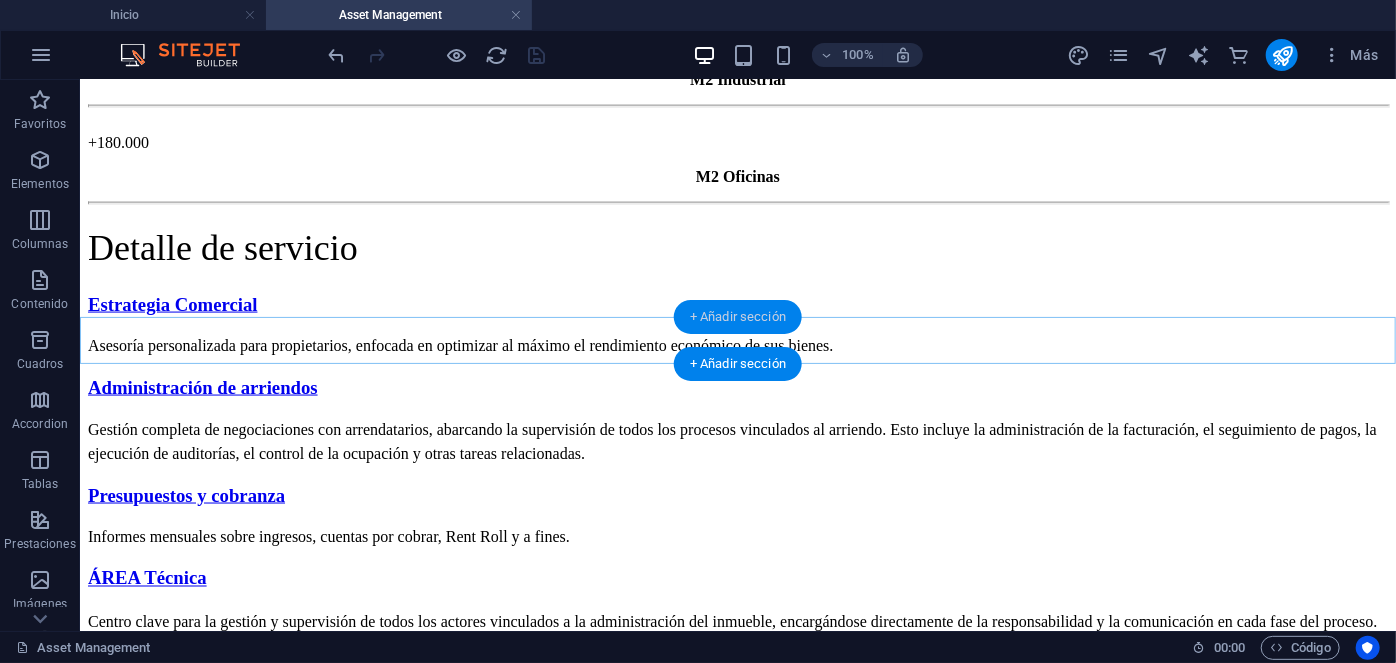 click on "+ Añadir sección" at bounding box center [738, 317] 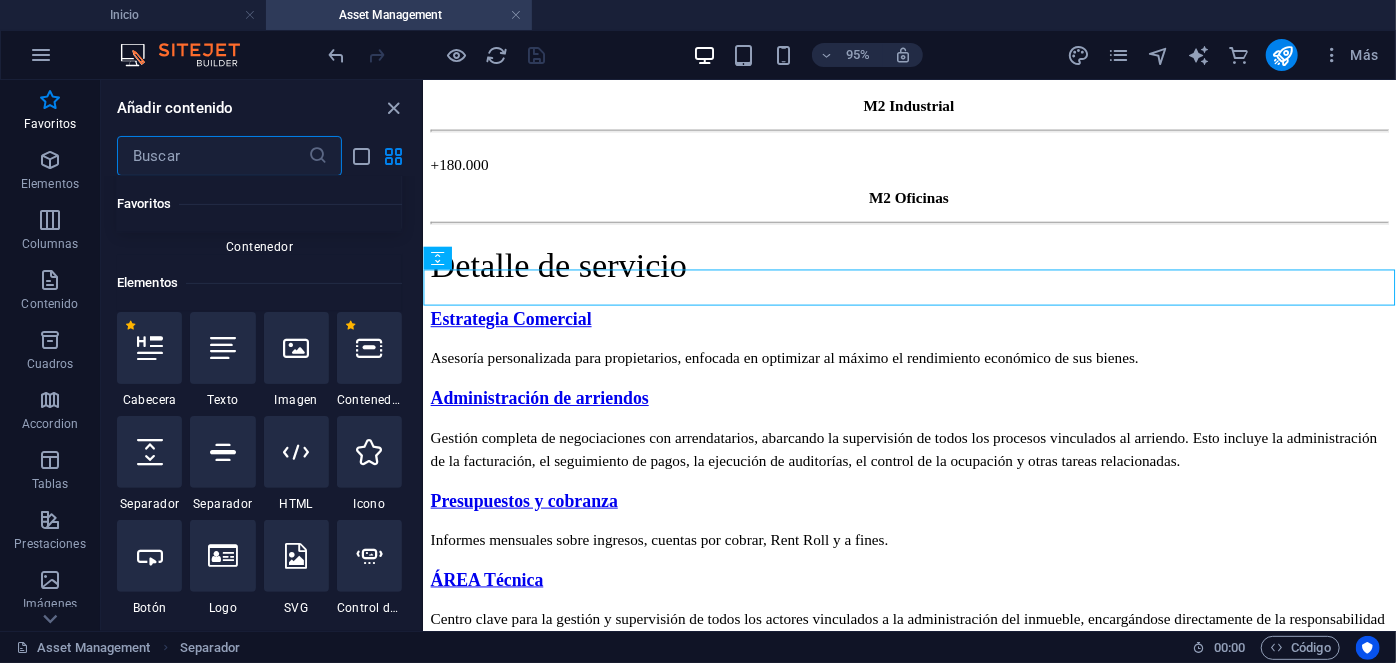 scroll, scrollTop: 124, scrollLeft: 0, axis: vertical 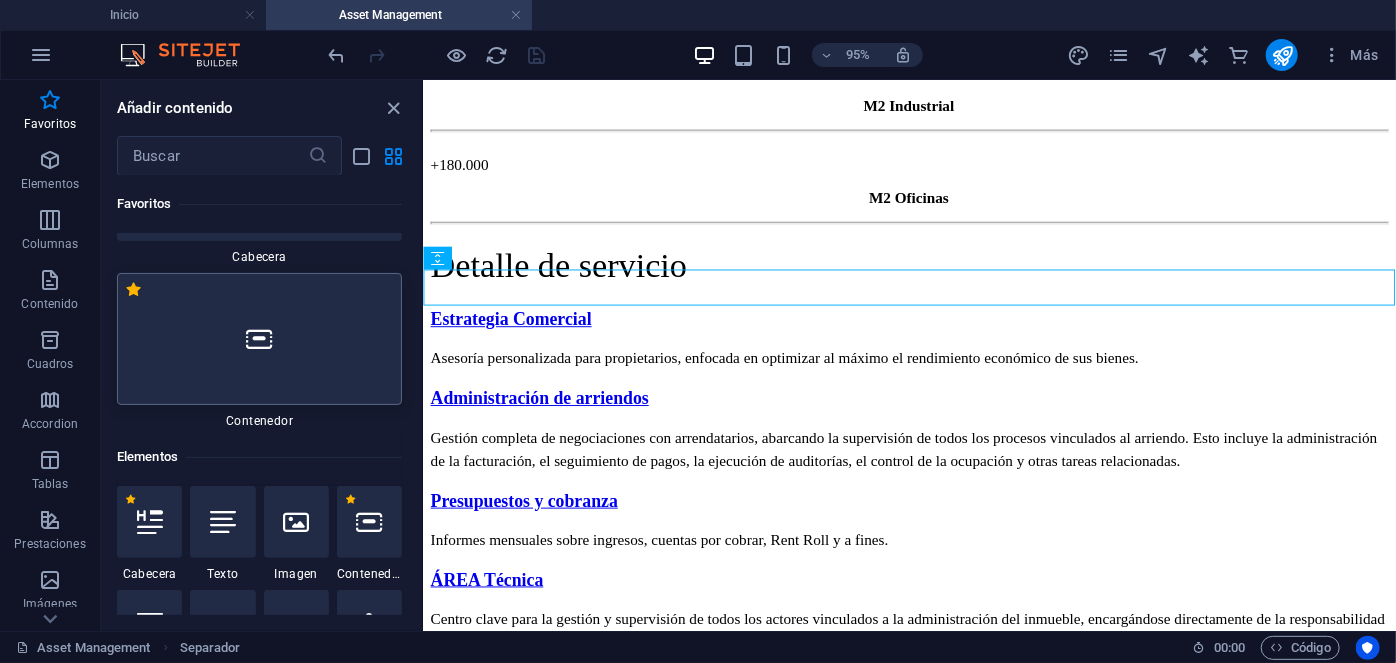 click at bounding box center [259, 339] 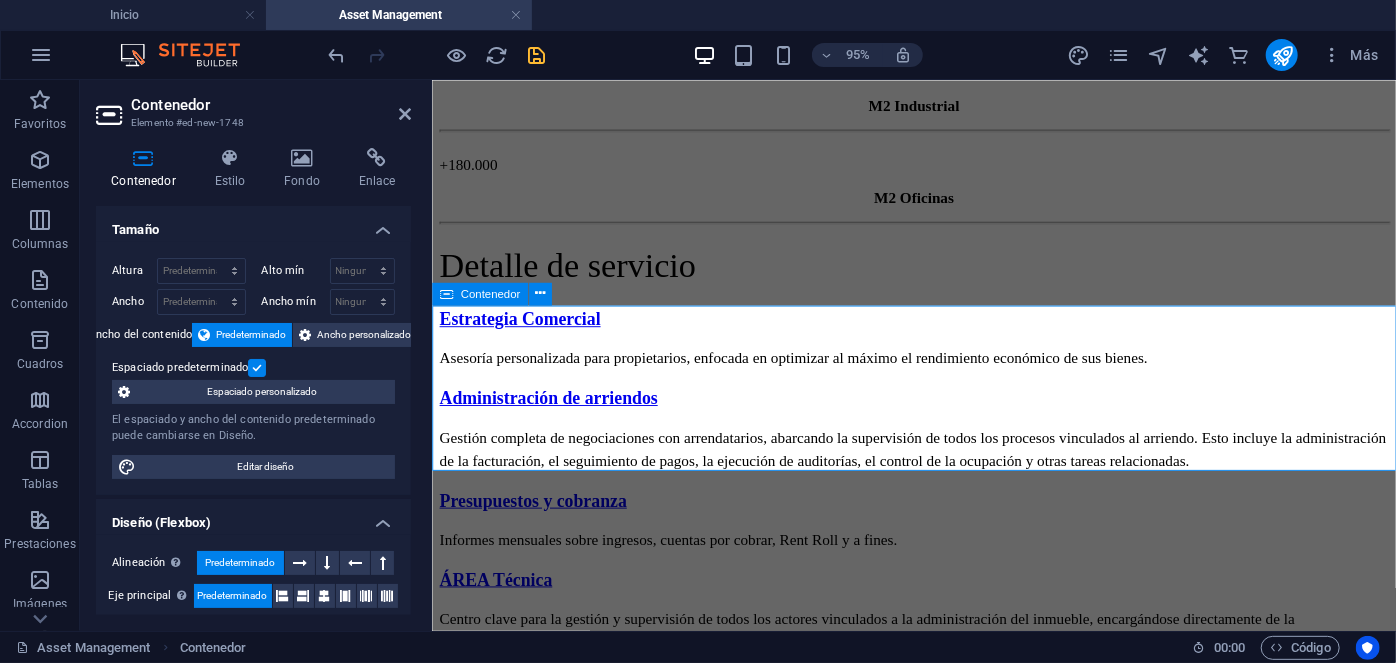 click on "Añadir elementos" at bounding box center [867, 842] 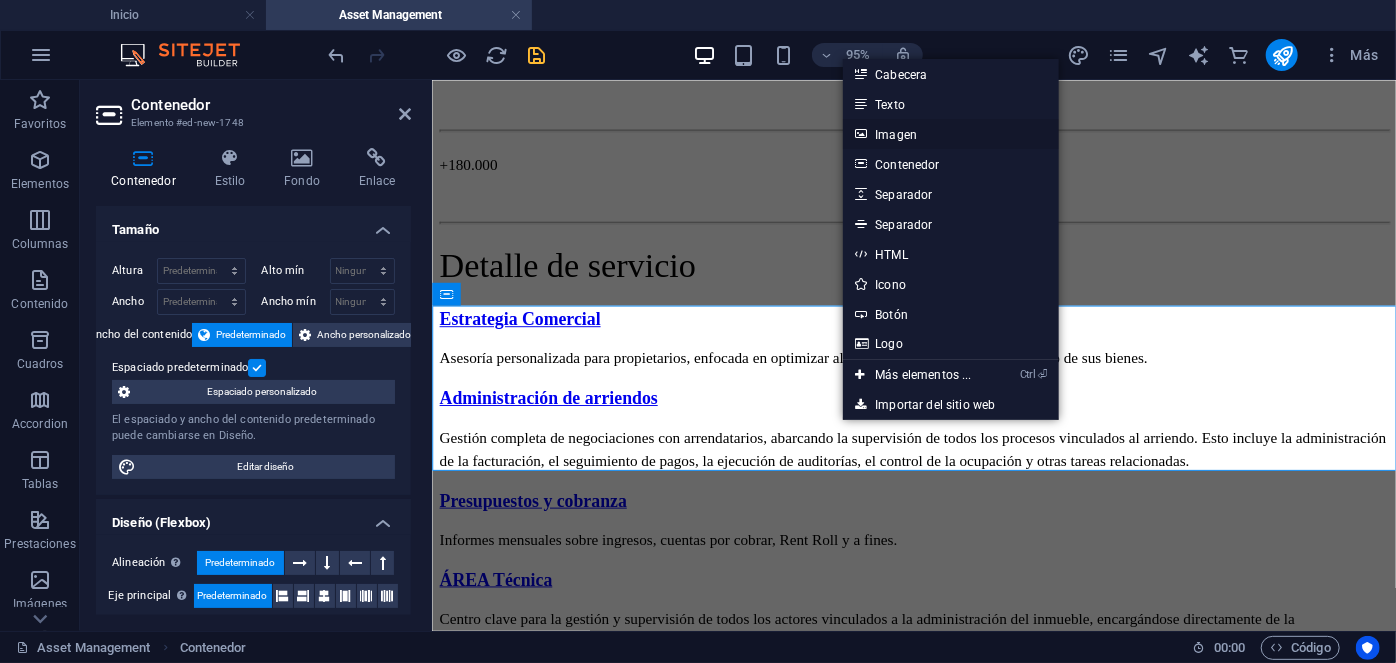 click on "Imagen" at bounding box center (950, 134) 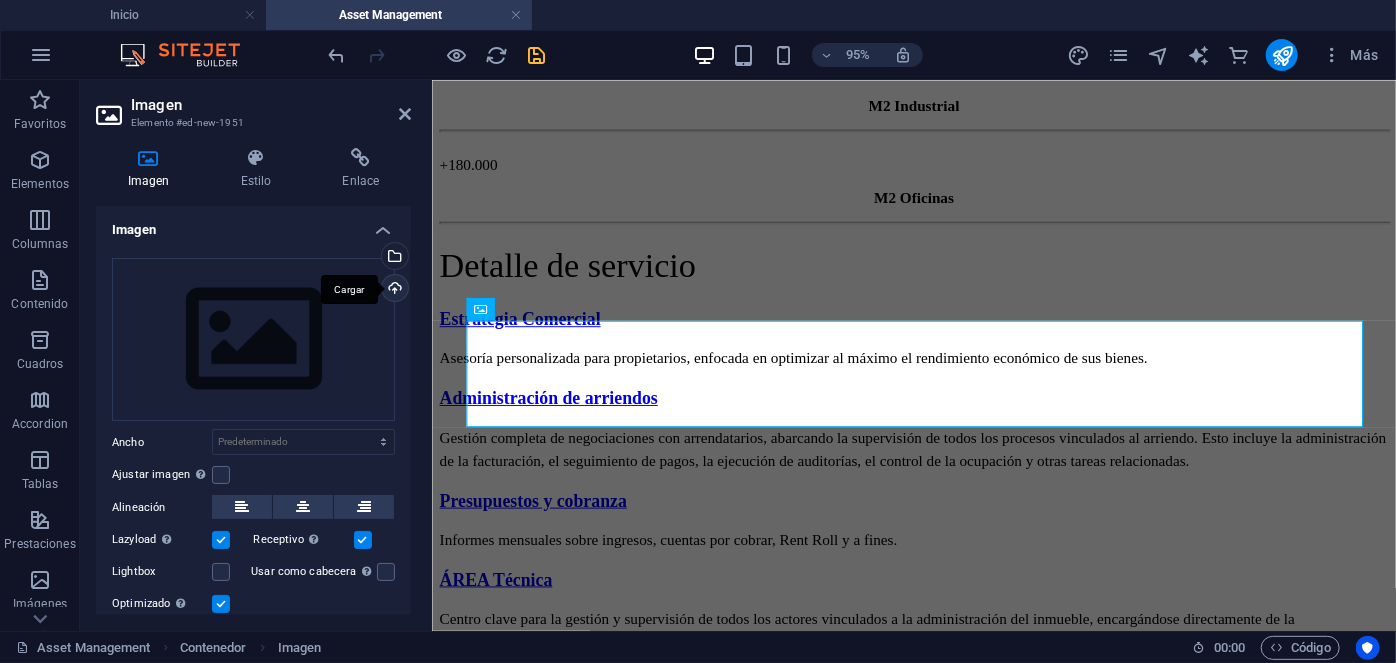 click on "Cargar" at bounding box center [393, 290] 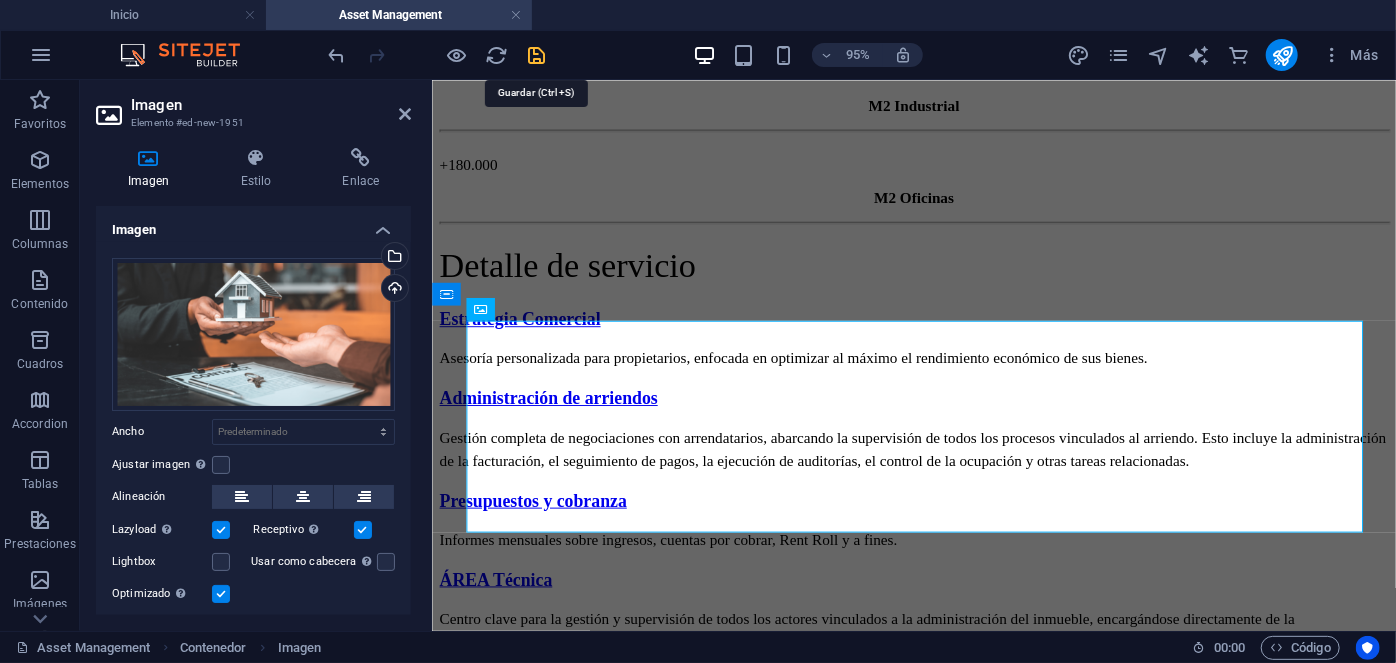 click at bounding box center [537, 55] 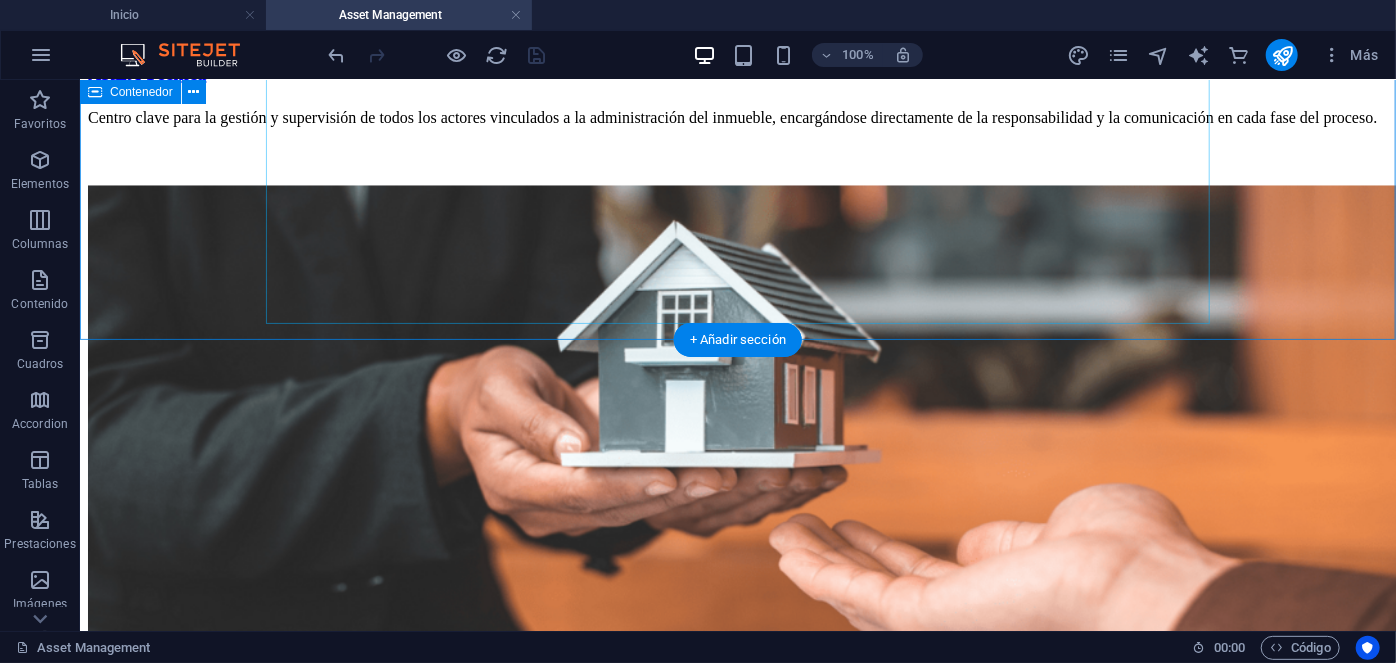 scroll, scrollTop: 1933, scrollLeft: 0, axis: vertical 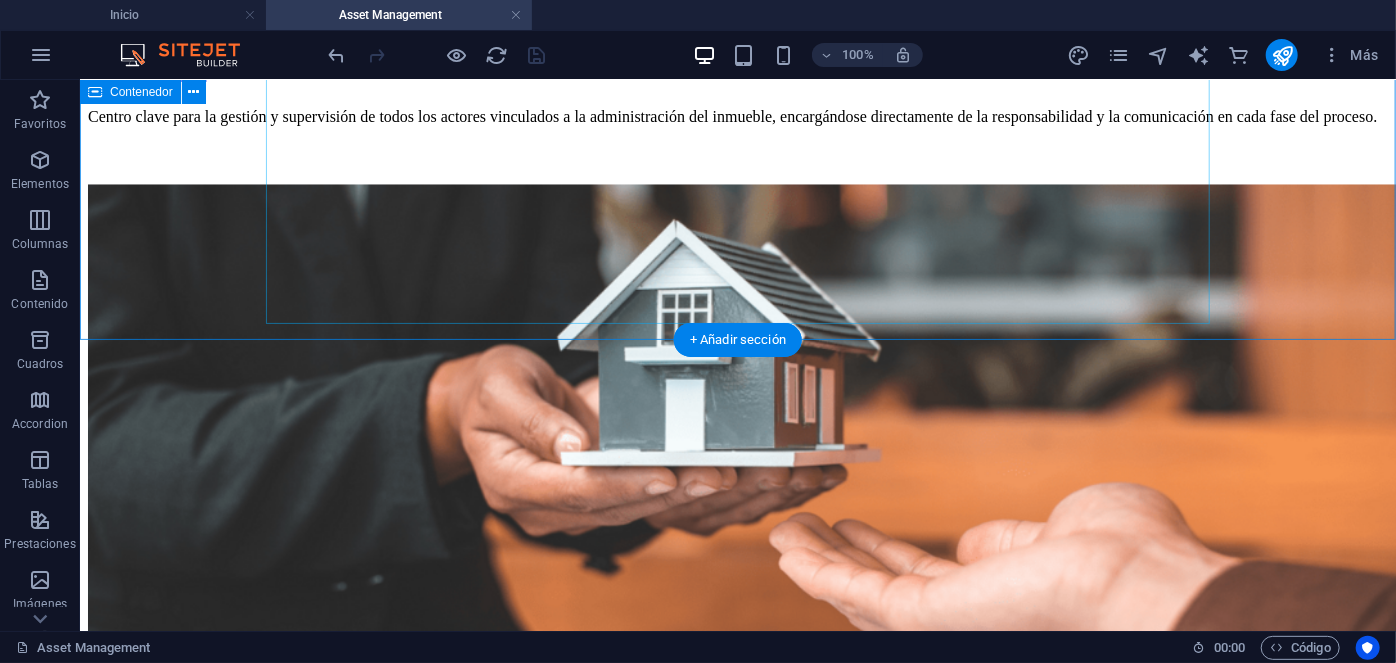 click at bounding box center [737, 531] 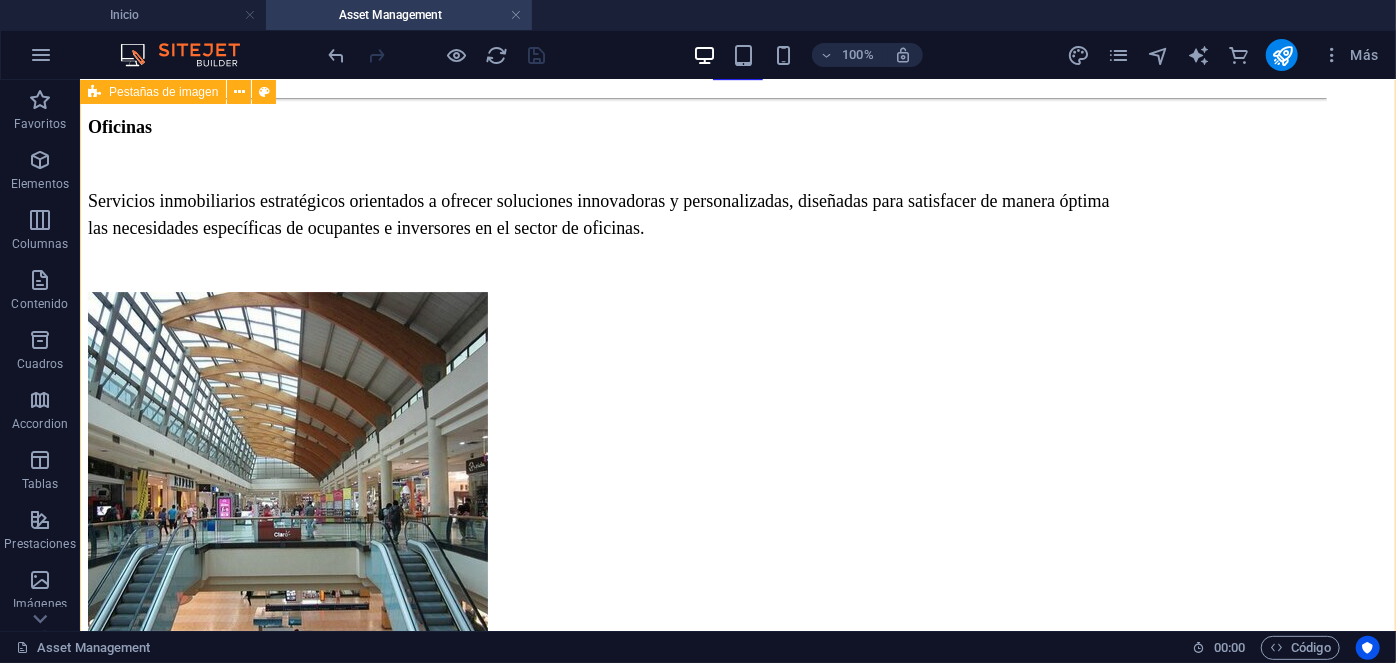 scroll, scrollTop: 3264, scrollLeft: 0, axis: vertical 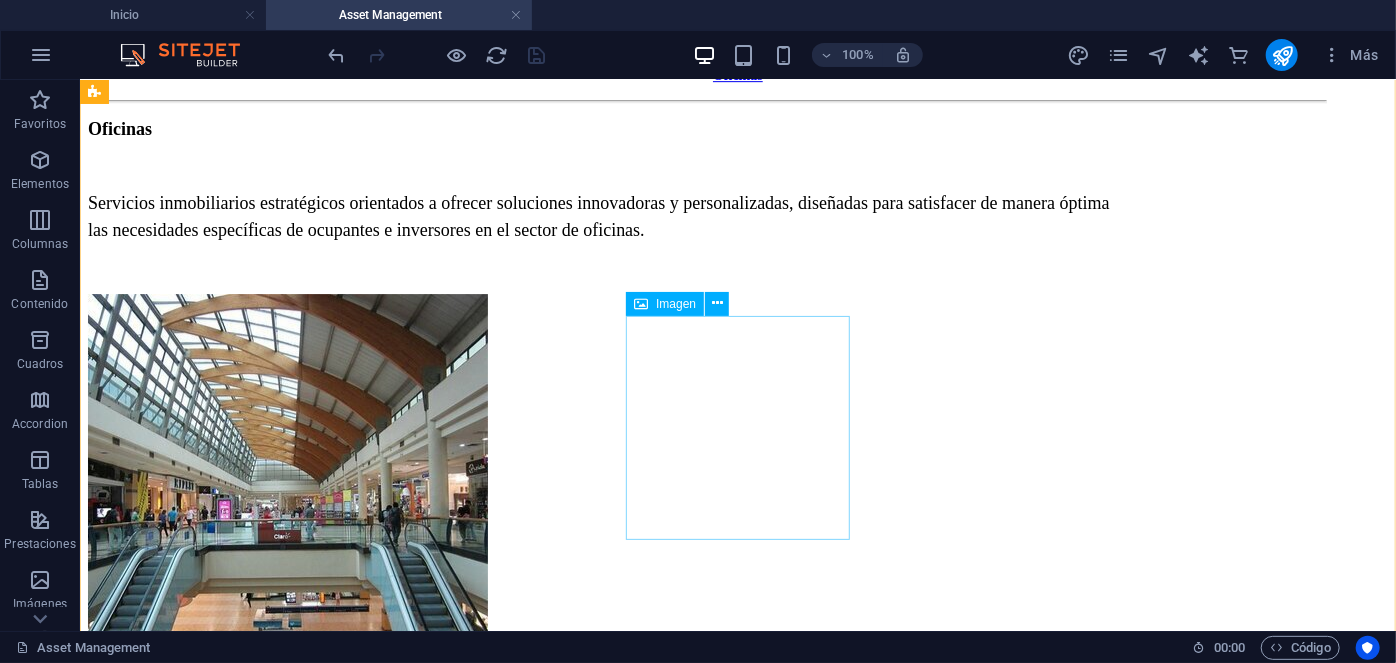 click on "Multifamily" at bounding box center (737, 1932) 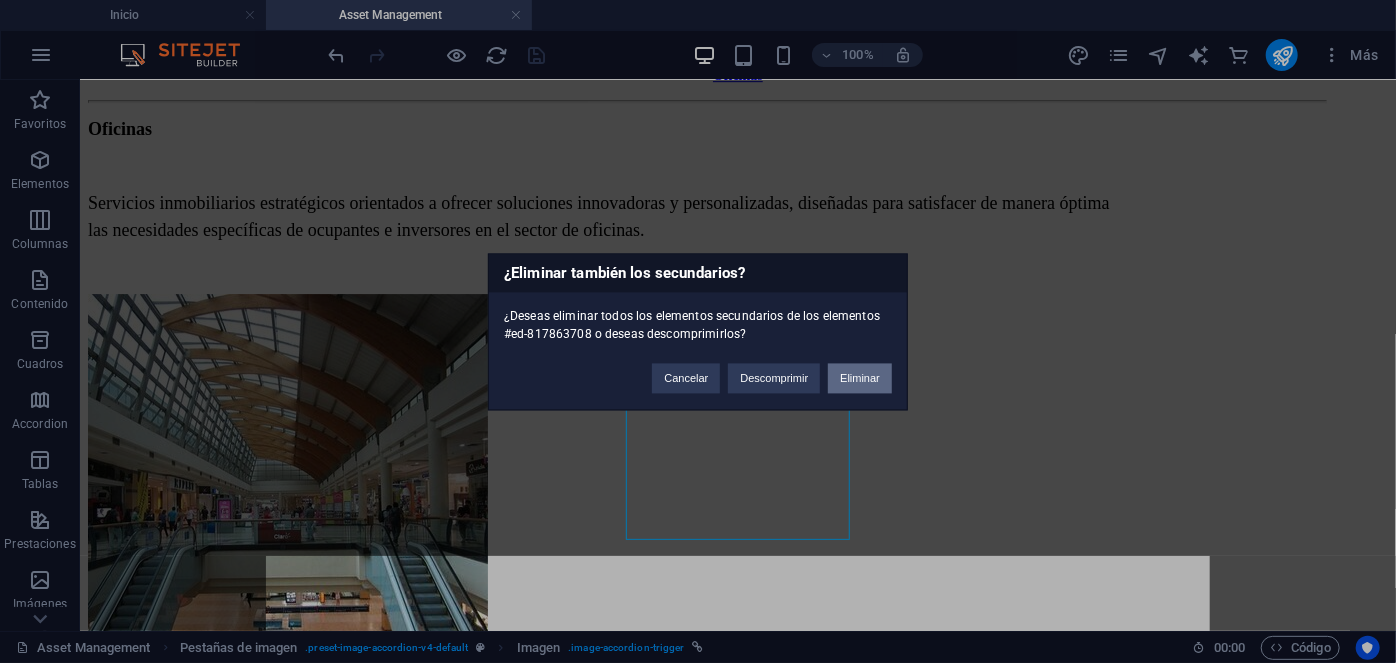 click on "Eliminar" at bounding box center (860, 378) 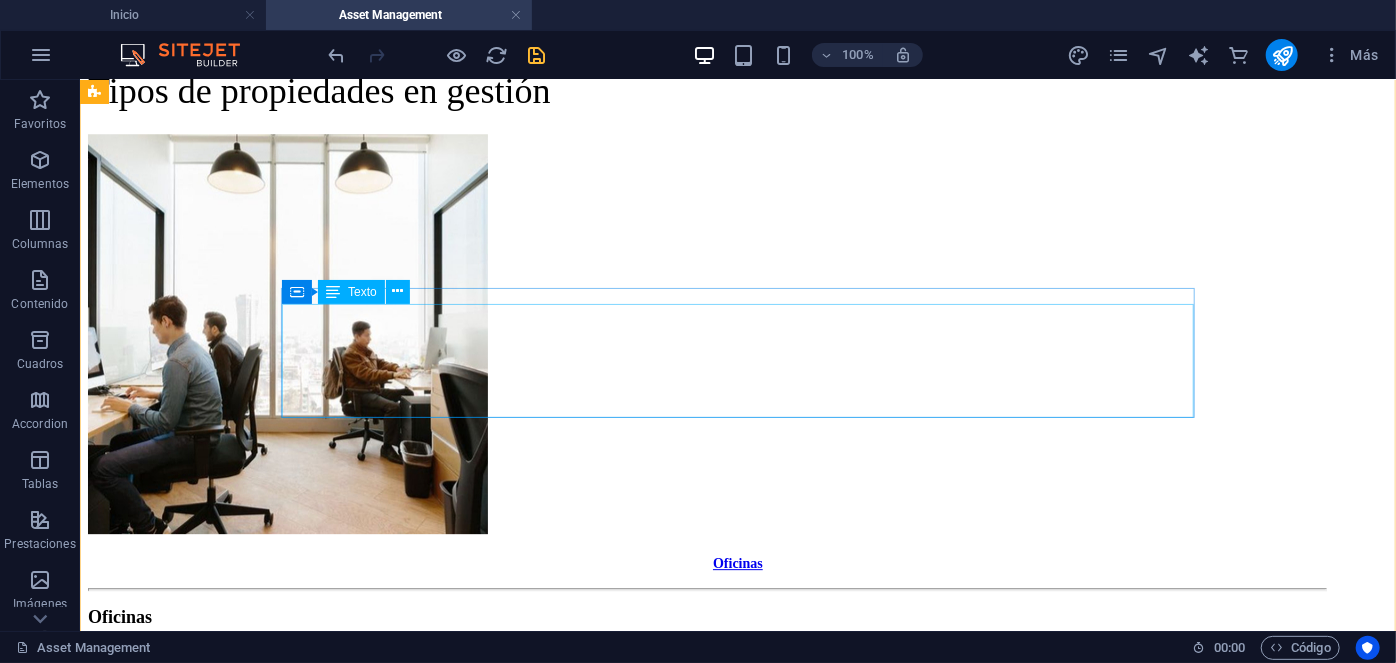 scroll, scrollTop: 2772, scrollLeft: 0, axis: vertical 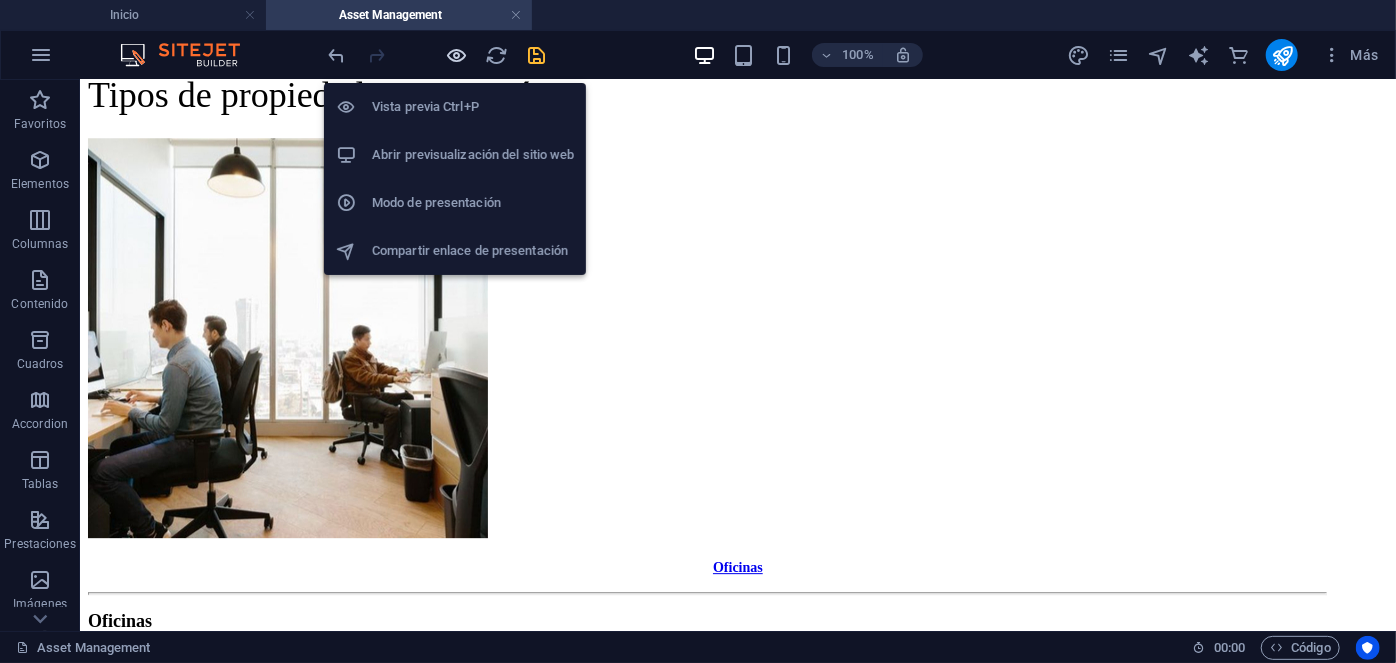 click at bounding box center [457, 55] 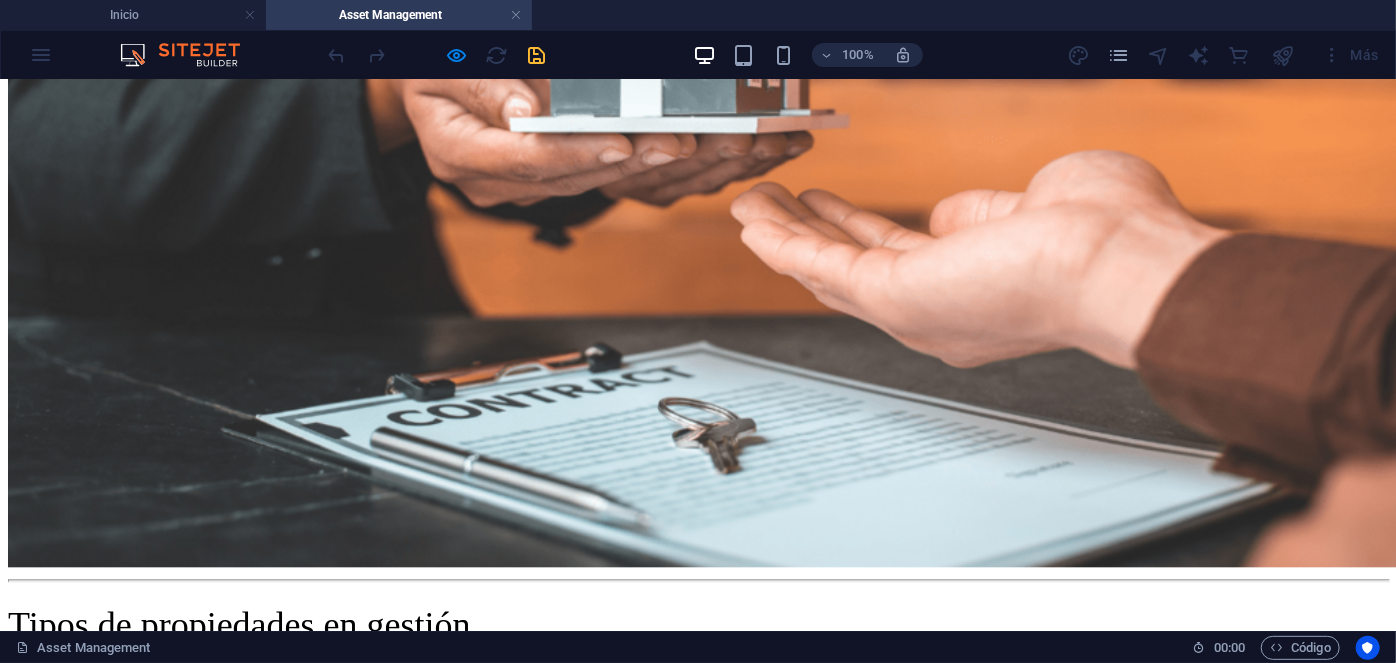 scroll, scrollTop: 1913, scrollLeft: 0, axis: vertical 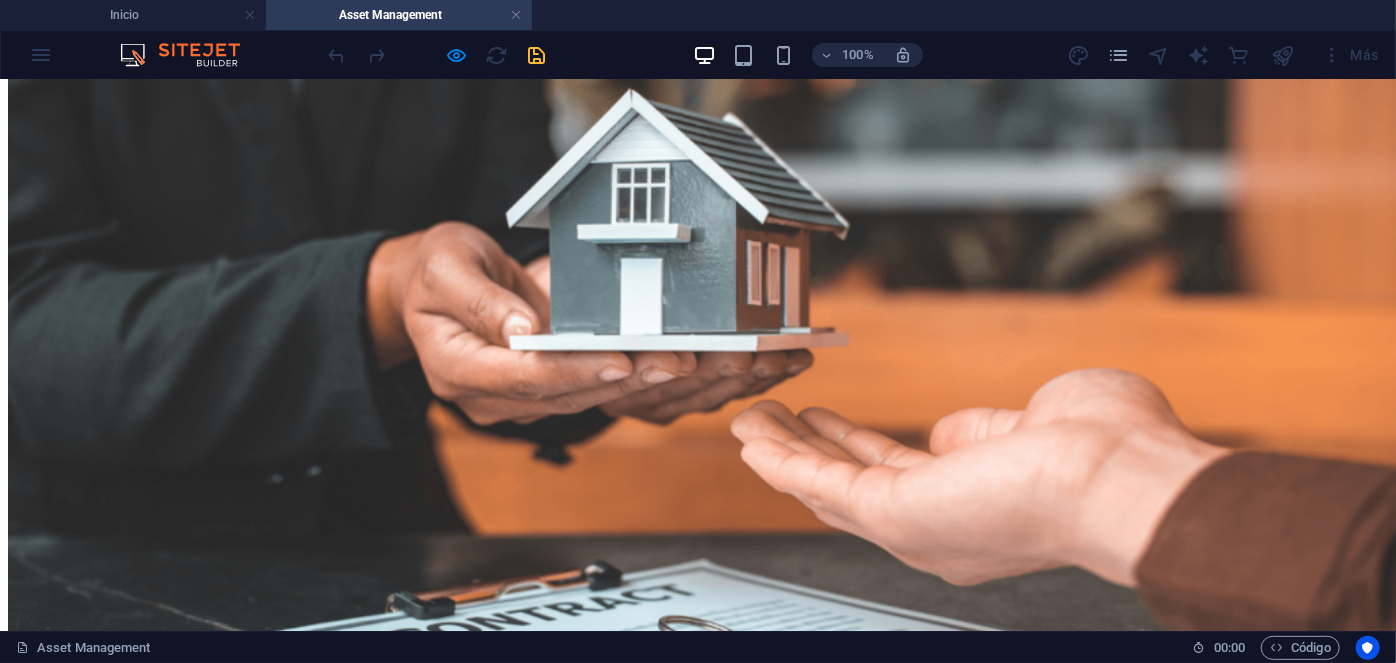 click on "Oficinas Oficinas Servicios inmobiliarios estratégicos orientados a ofrecer soluciones innovadoras y personalizadas, diseñadas para satisfacer de manera óptima las necesidades específicas de ocupantes e inversores en el sector de oficinas. Retail Retail Brindamos una perspectiva distintiva y una experiencia excepcional, generando resultados para minoristas, restauradores, inversores, propietarios y desarrolladores. Industrial & Logística Industrial & Logística" at bounding box center (698, 1627) 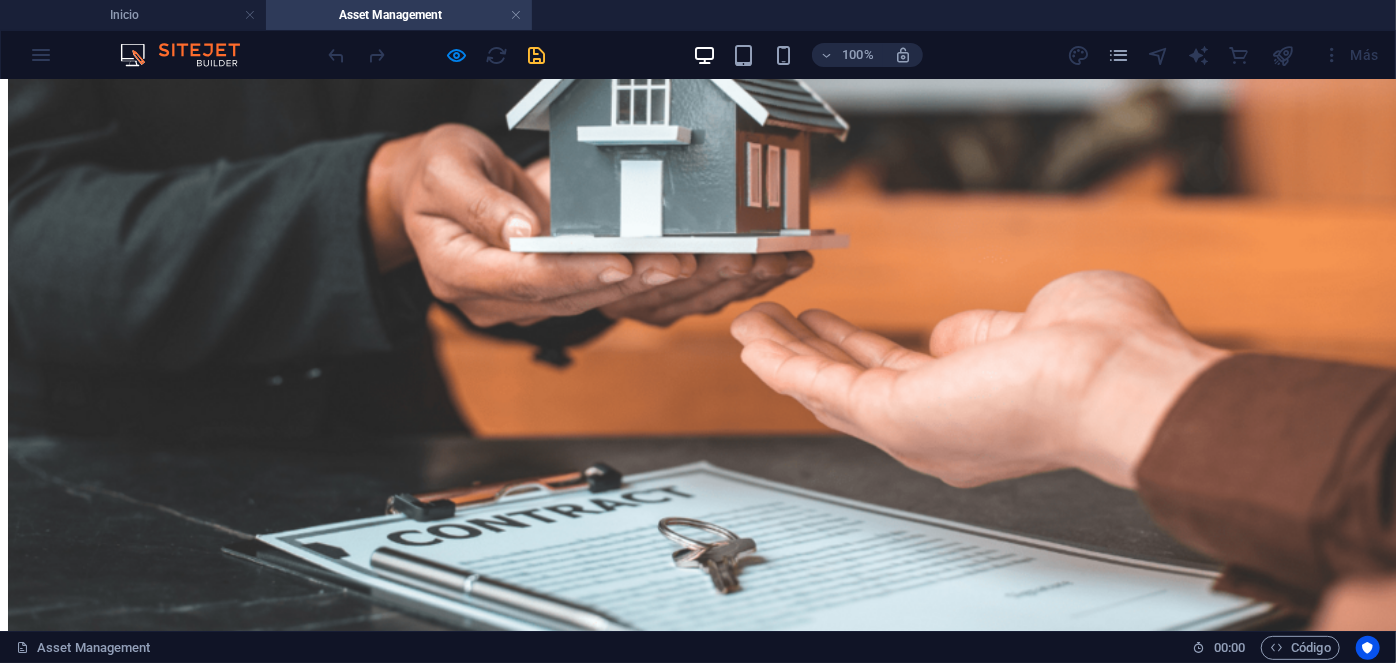 scroll, scrollTop: 2015, scrollLeft: 0, axis: vertical 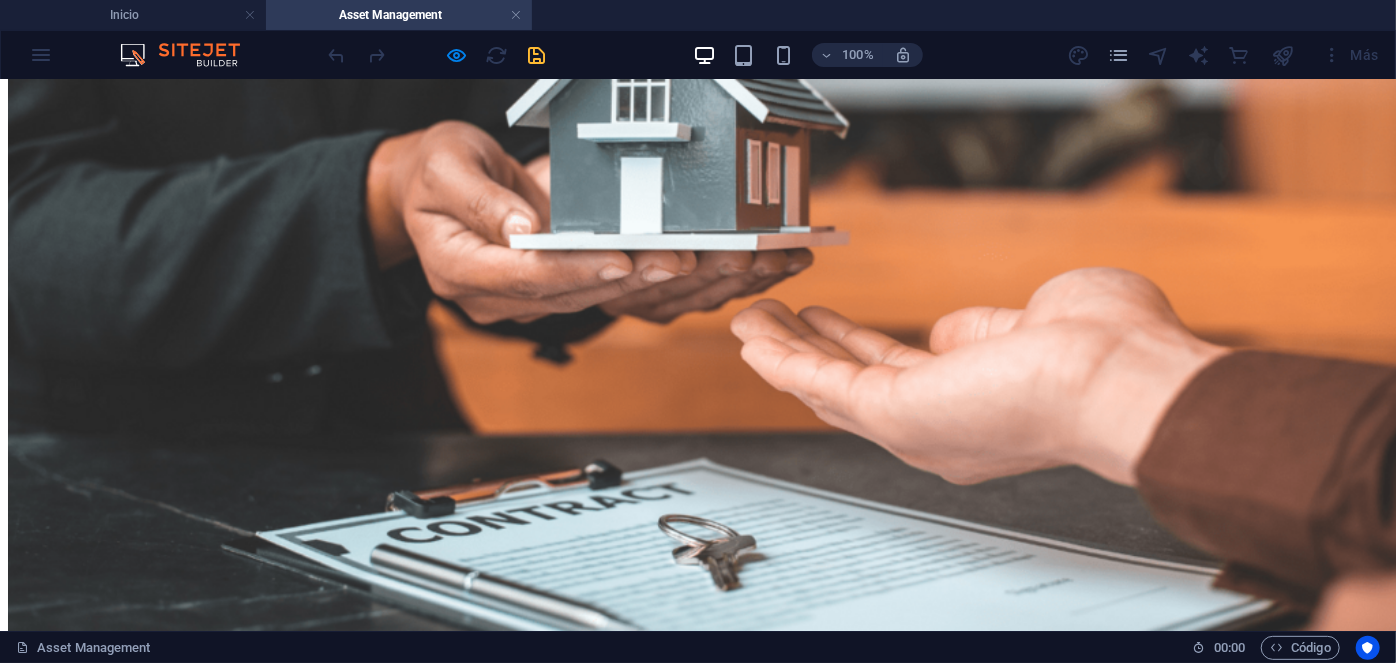 click at bounding box center [698, 1929] 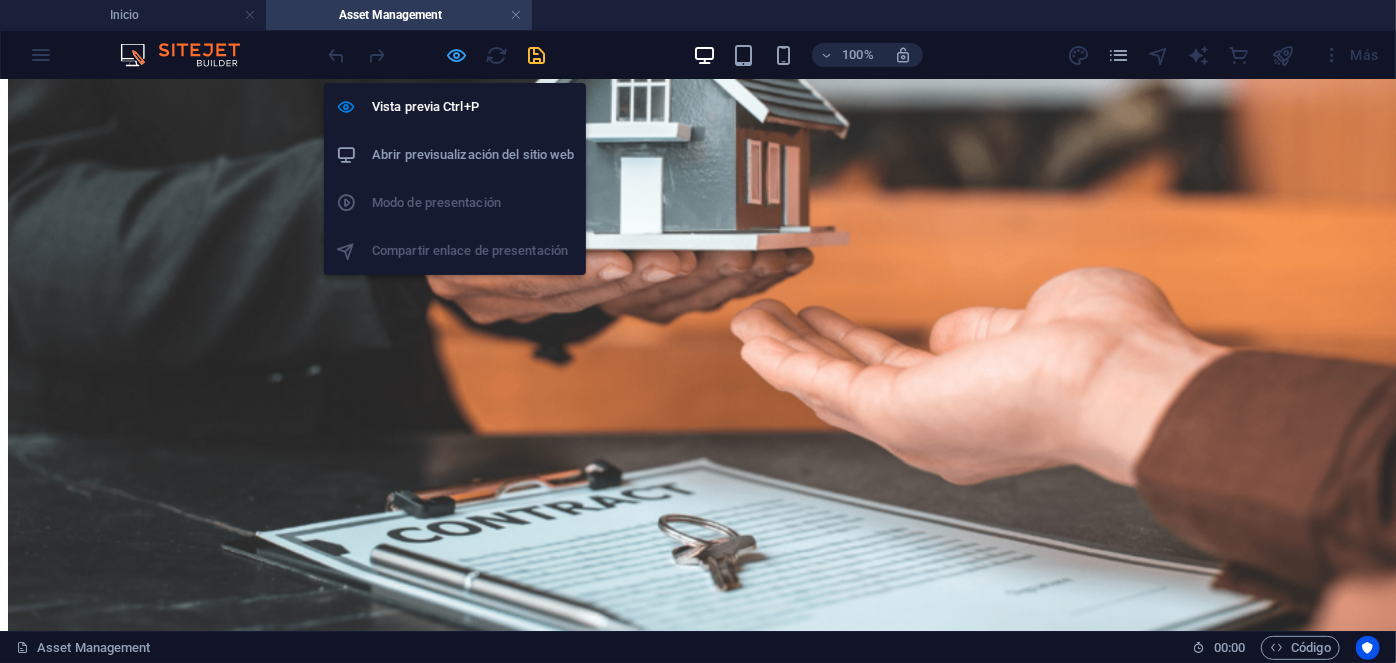 click at bounding box center (457, 55) 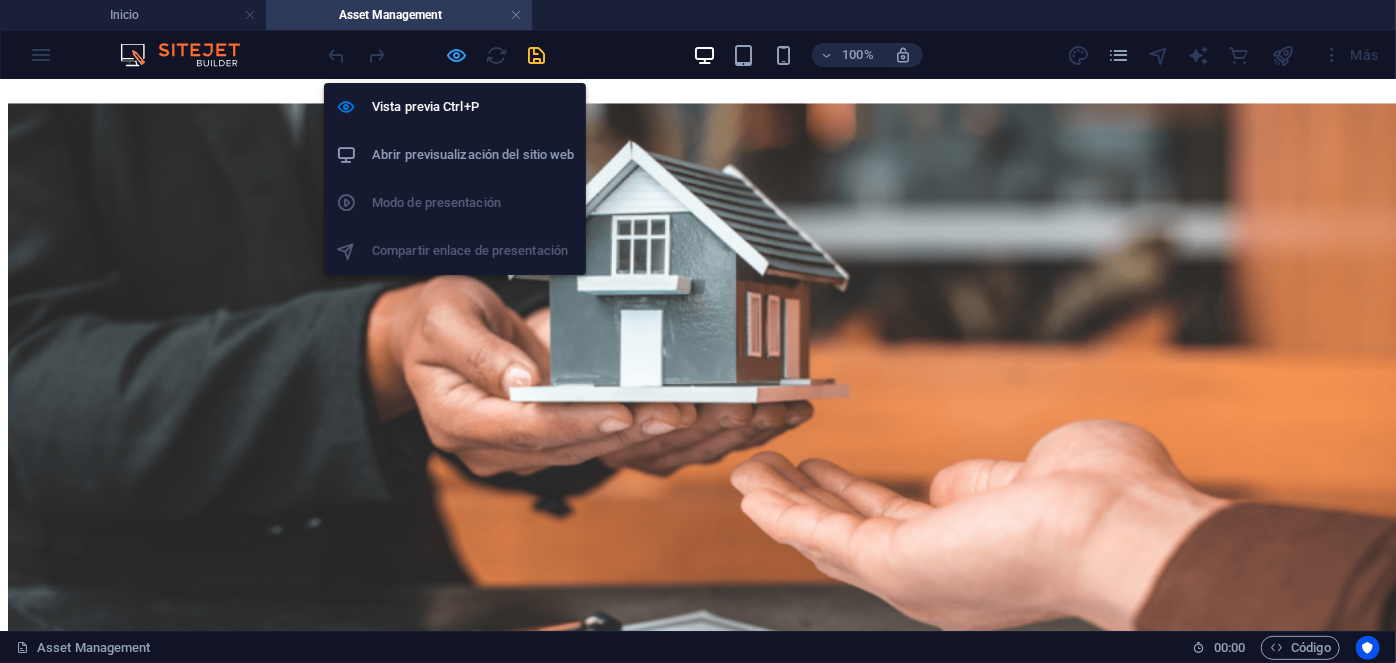 scroll, scrollTop: 2254, scrollLeft: 0, axis: vertical 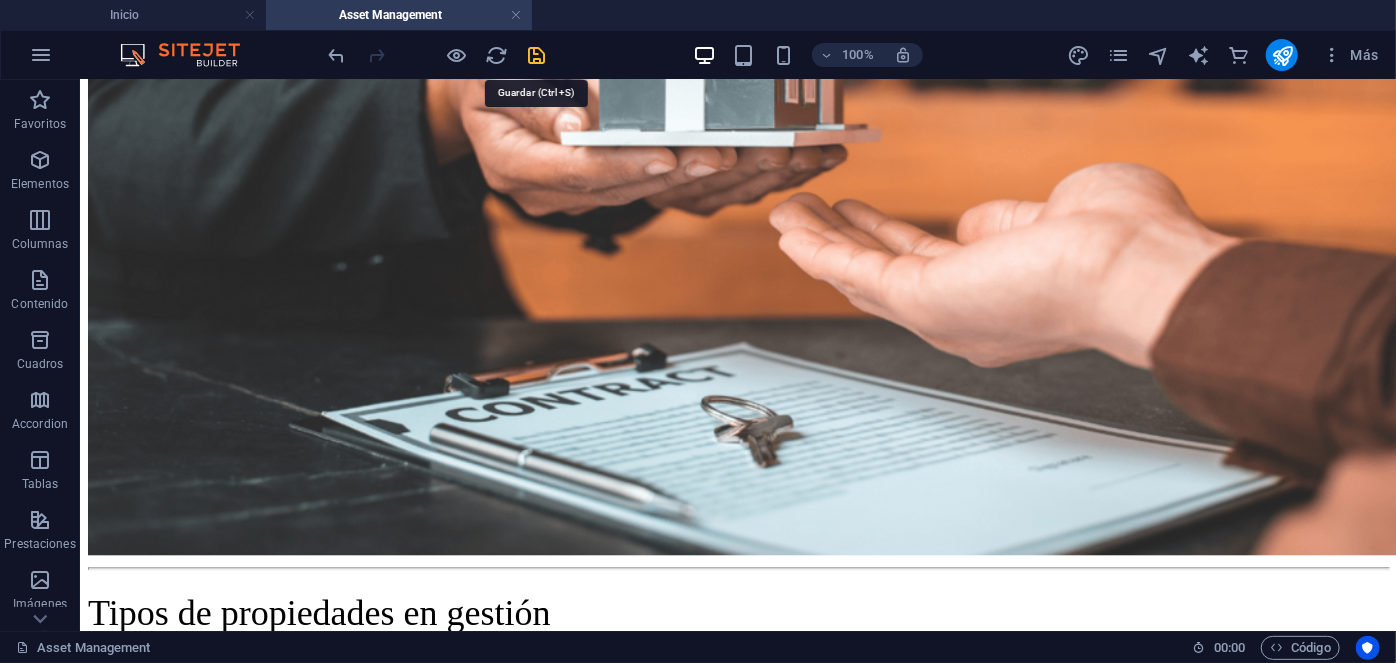 click at bounding box center (537, 55) 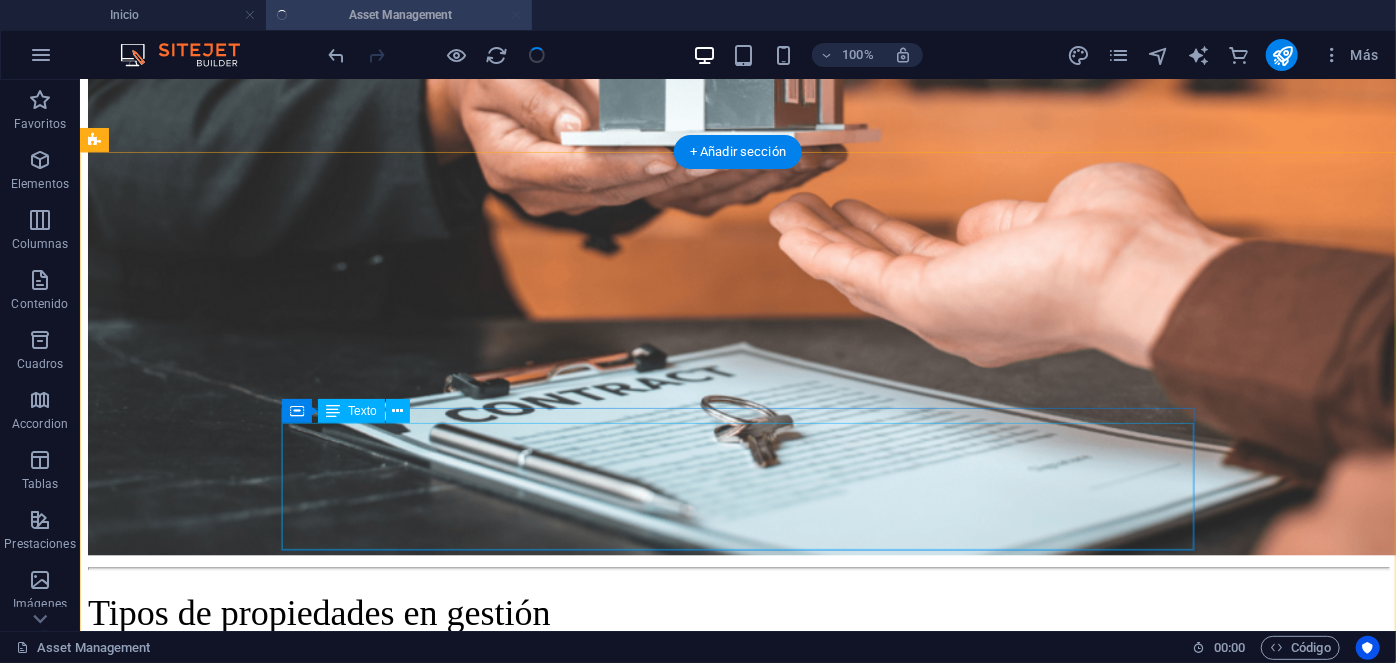 click on "Oficinas Servicios inmobiliarios estratégicos orientados a ofrecer soluciones innovadoras y personalizadas, diseñadas para satisfacer de manera óptima las necesidades específicas de ocupantes e inversores en el sector de oficinas." at bounding box center [705, 1207] 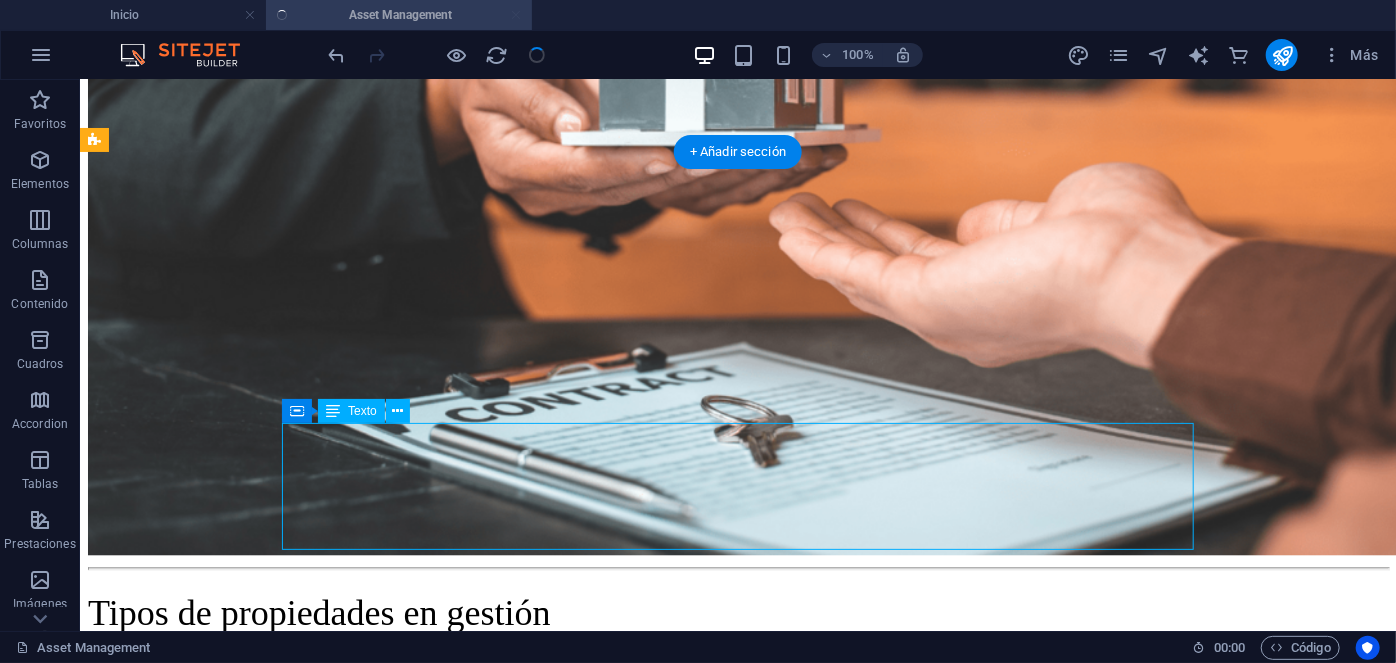 click on "Oficinas Servicios inmobiliarios estratégicos orientados a ofrecer soluciones innovadoras y personalizadas, diseñadas para satisfacer de manera óptima las necesidades específicas de ocupantes e inversores en el sector de oficinas." at bounding box center [705, 1207] 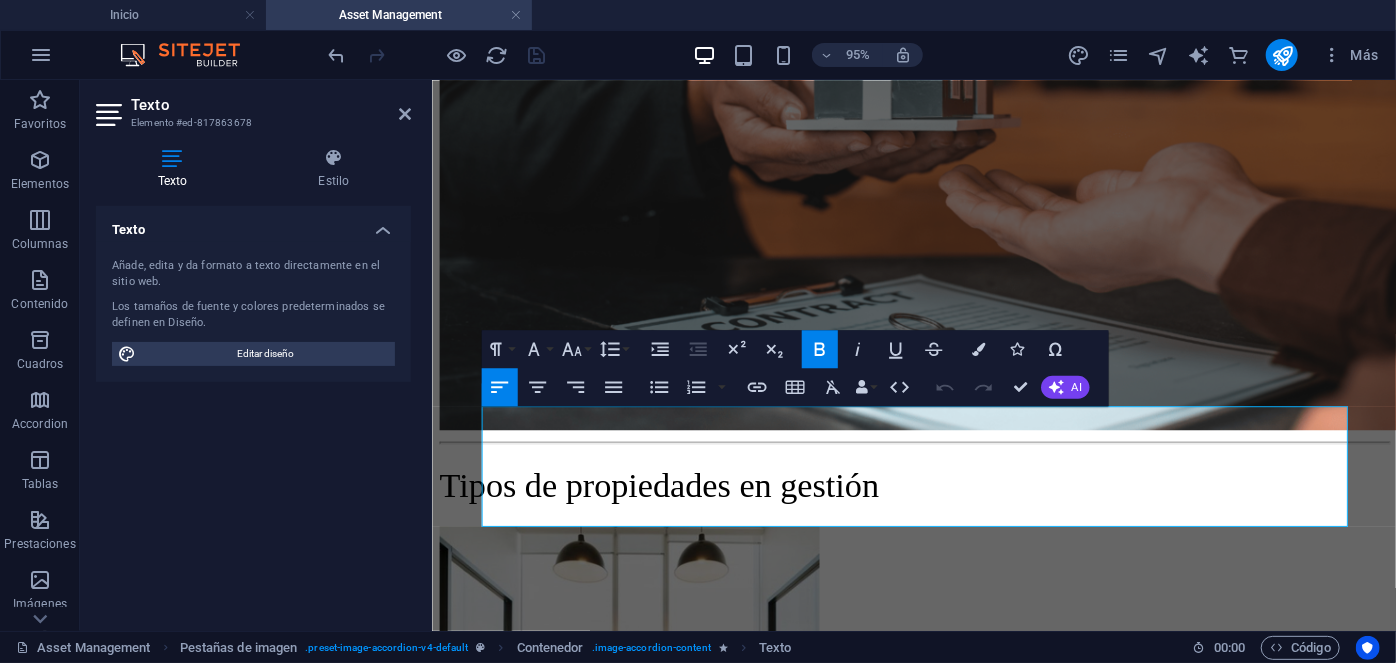 drag, startPoint x: 1212, startPoint y: 522, endPoint x: 336, endPoint y: 386, distance: 886.4942 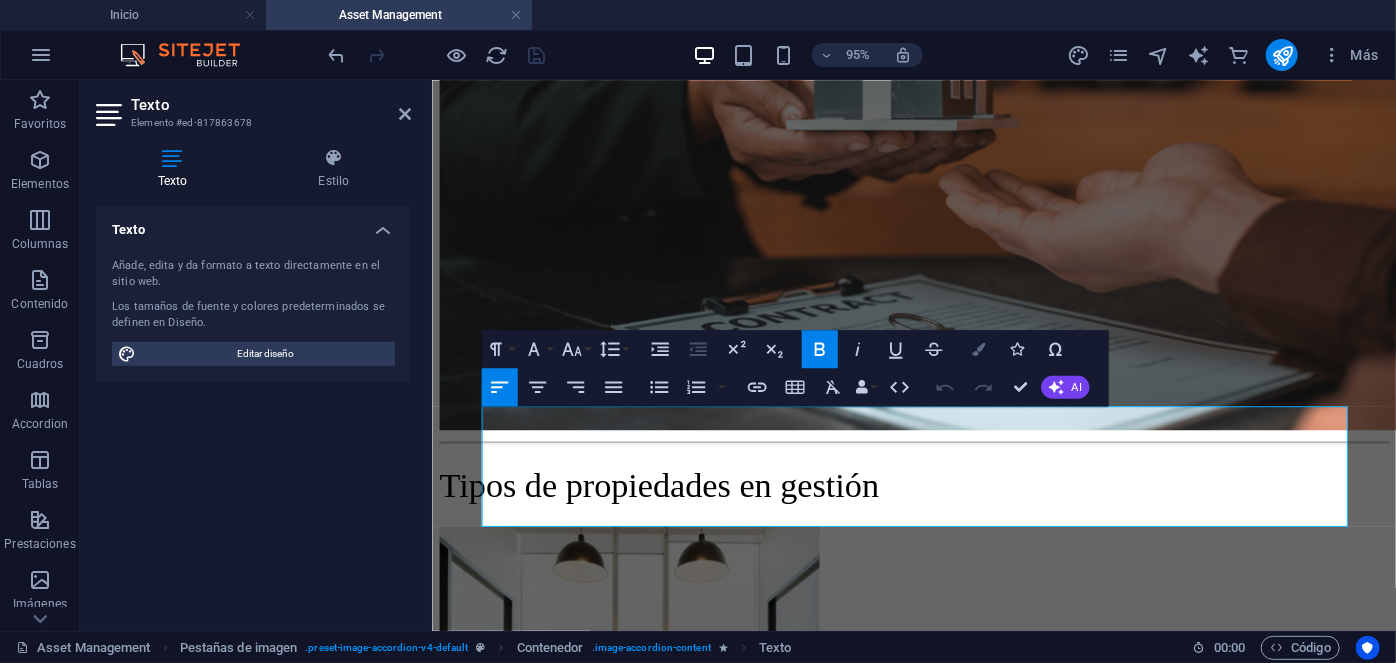 click on "Colors" at bounding box center (979, 349) 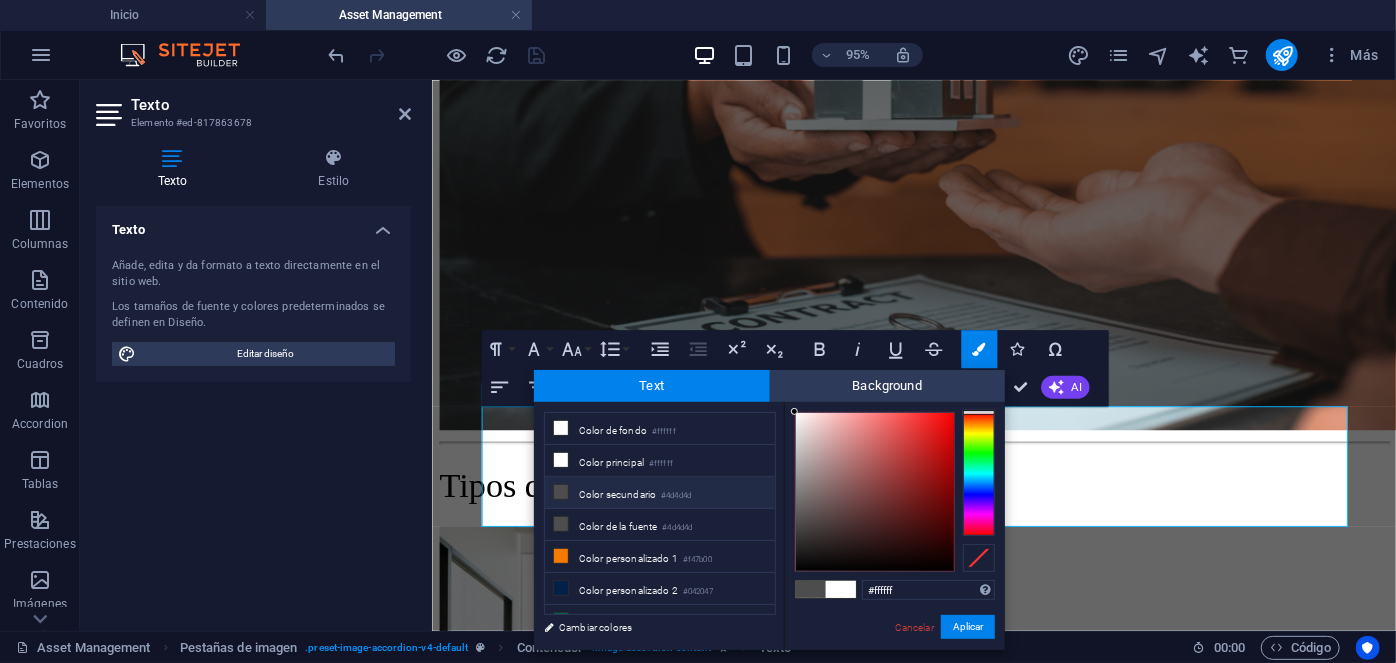 click on "#4d4d4d" at bounding box center (676, 496) 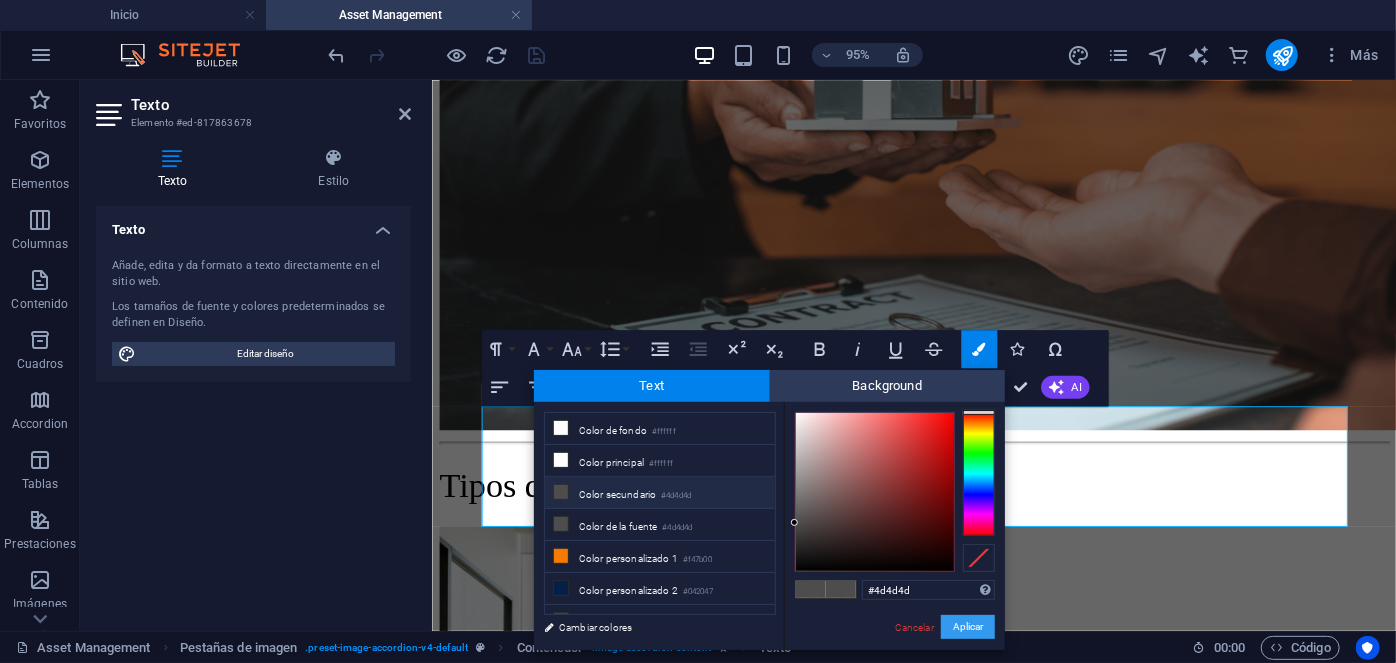 click on "Aplicar" at bounding box center [968, 627] 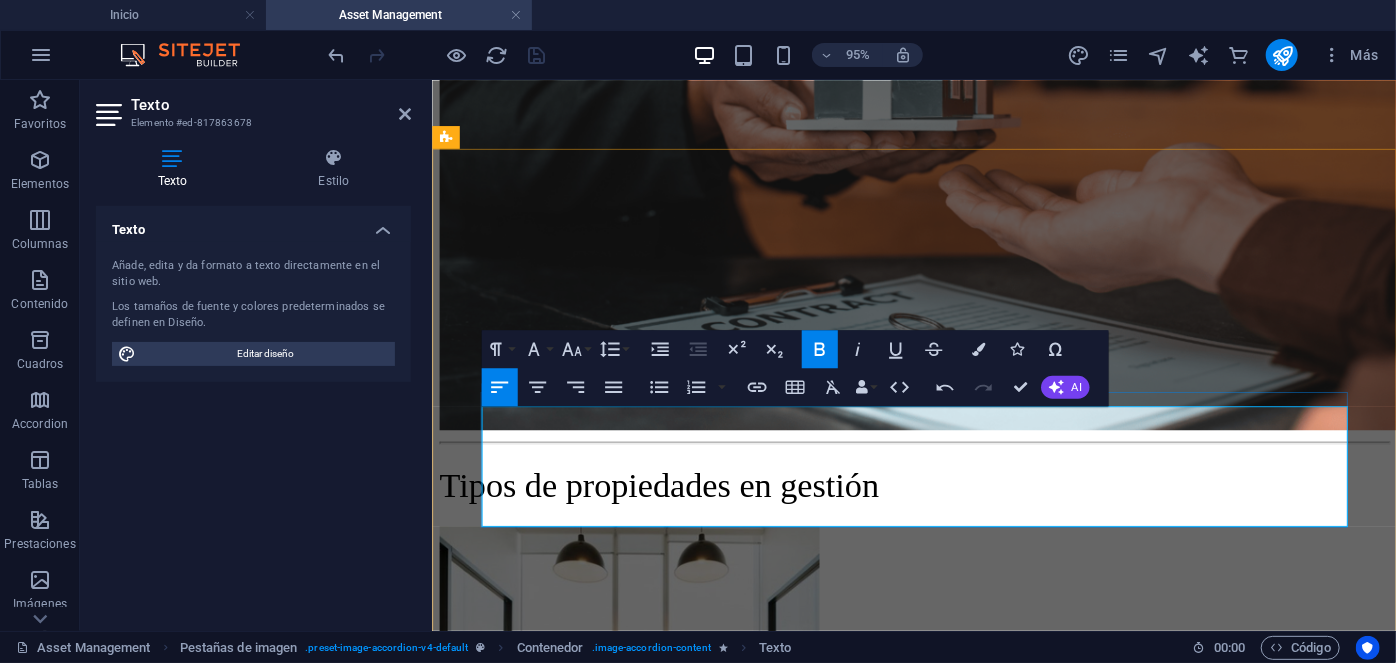 click on "Servicios inmobiliarios estratégicos orientados a ofrecer soluciones innovadoras y personalizadas, diseñadas para satisfacer de manera óptima las necesidades específicas de ocupantes e inversores en el sector de oficinas." at bounding box center (914, 1120) 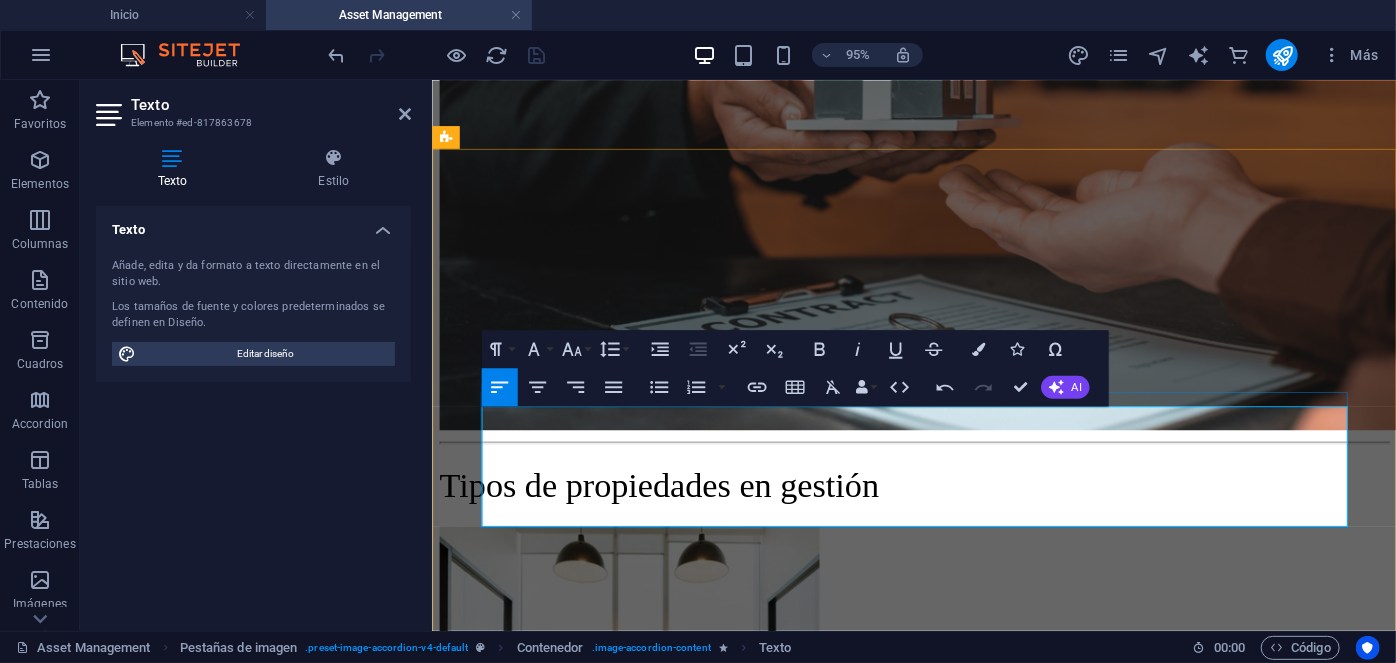 click on "Oficinas" at bounding box center (914, 1032) 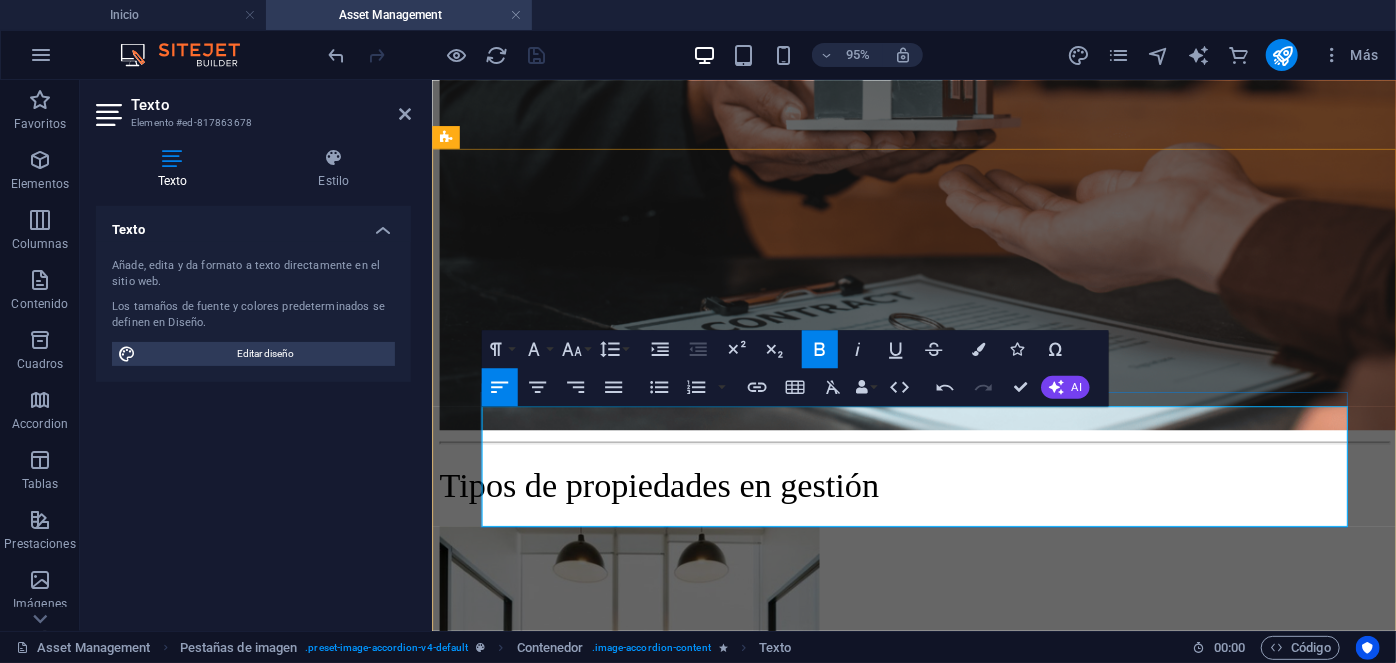 drag, startPoint x: 484, startPoint y: 468, endPoint x: 486, endPoint y: 440, distance: 28.071337 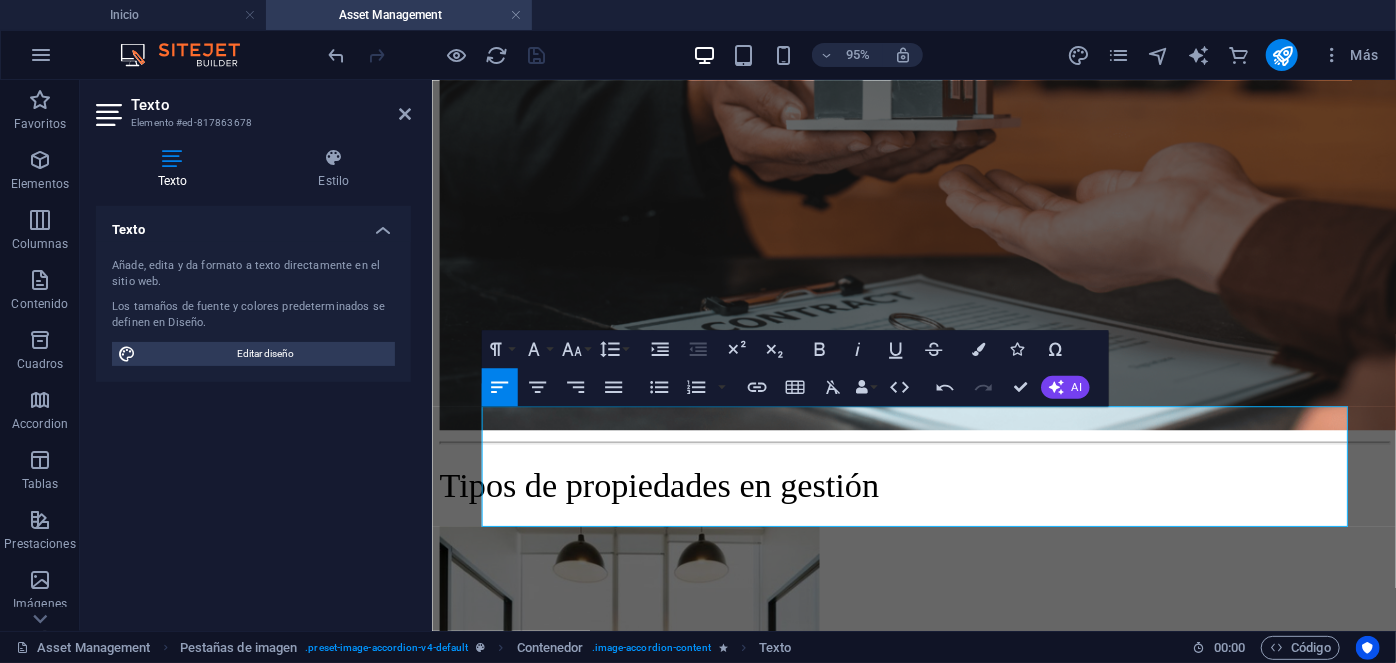 drag, startPoint x: 707, startPoint y: 444, endPoint x: 408, endPoint y: 406, distance: 301.40503 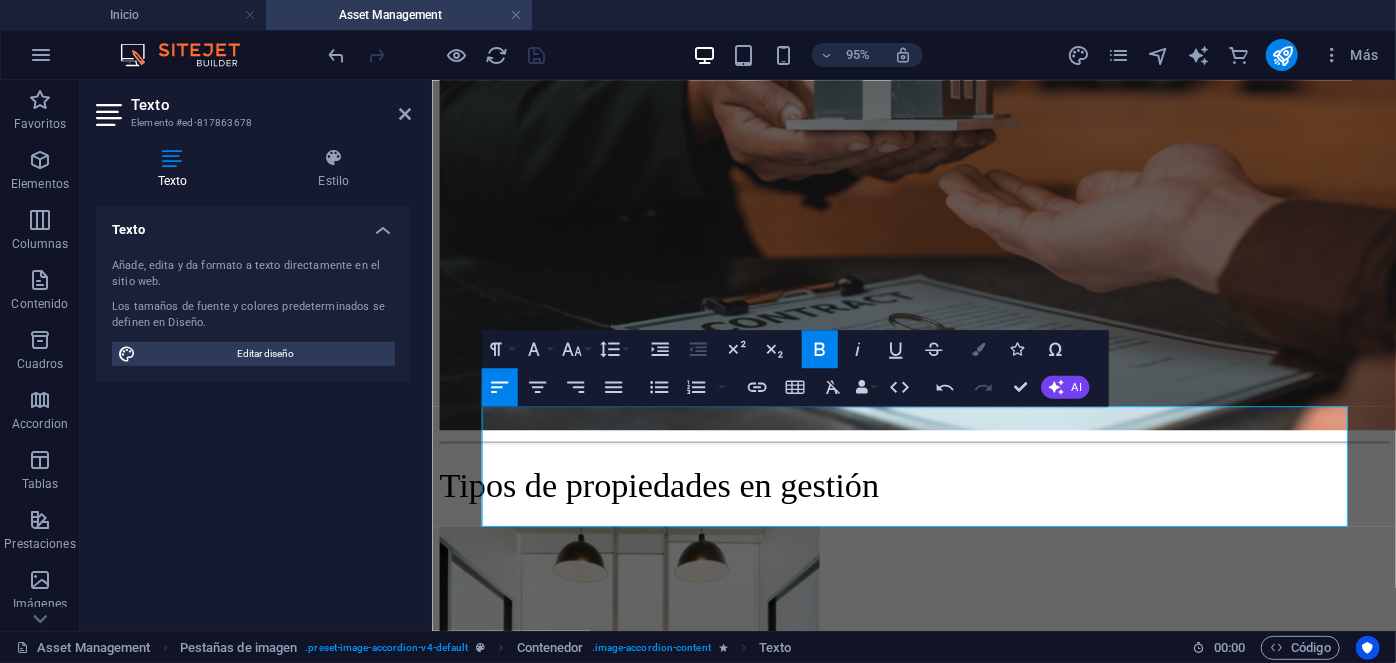 click at bounding box center (978, 349) 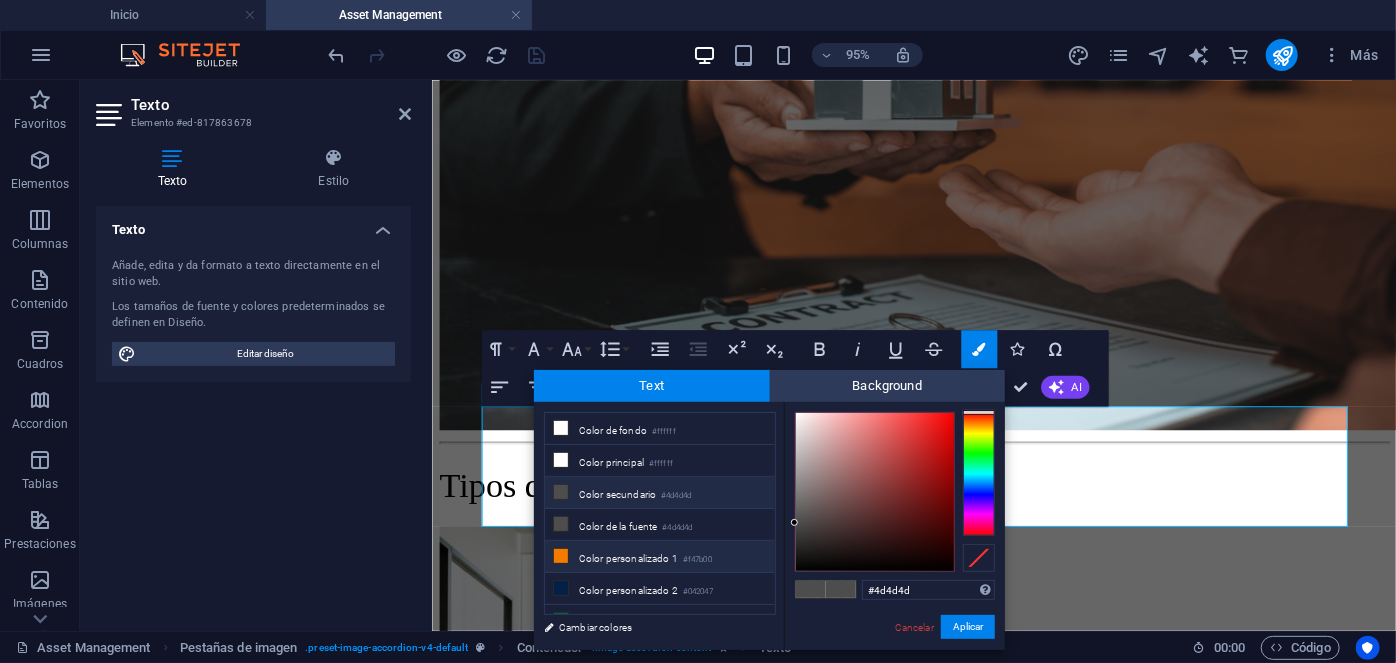 click on "#f47b00" at bounding box center [697, 560] 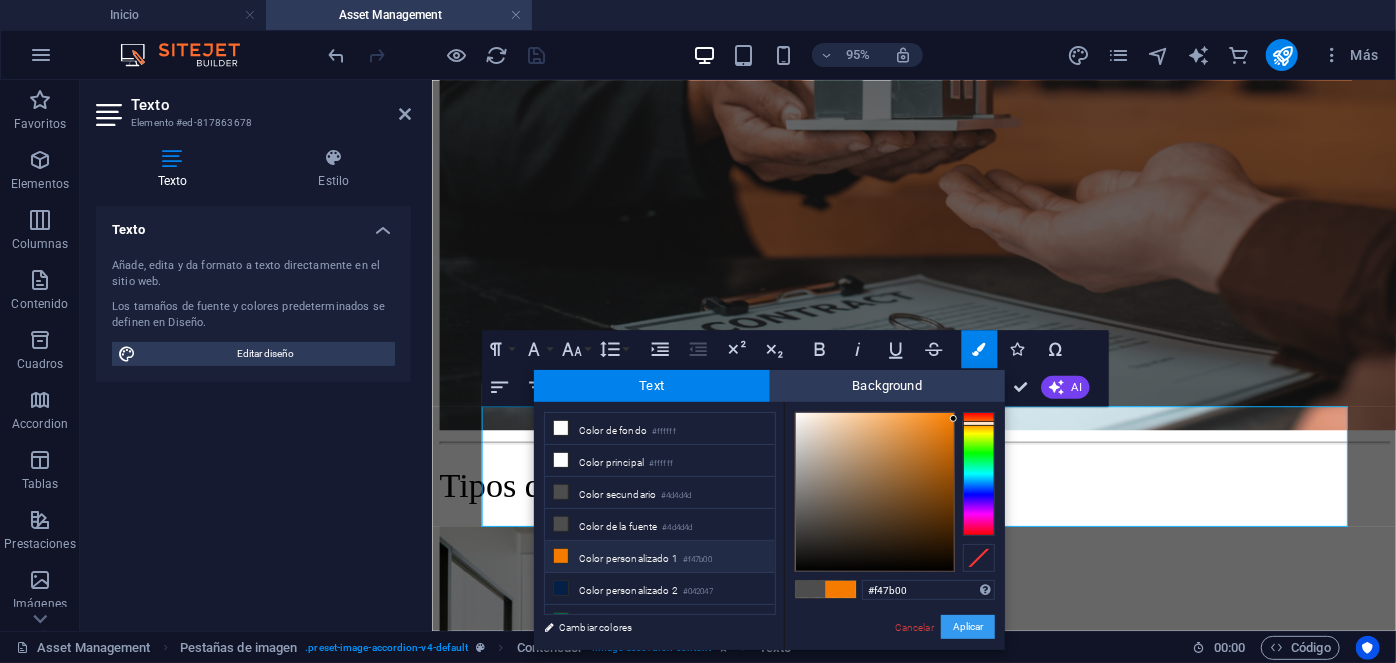 click on "Aplicar" at bounding box center (968, 627) 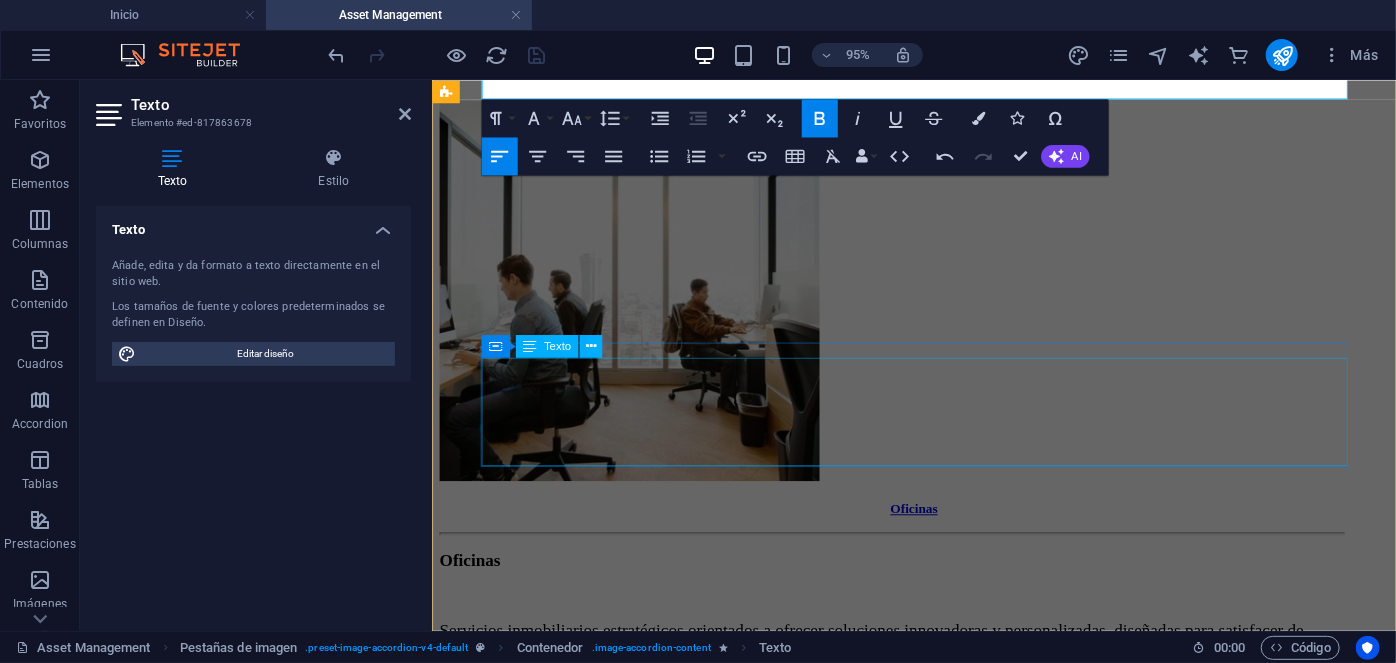 scroll, scrollTop: 2720, scrollLeft: 0, axis: vertical 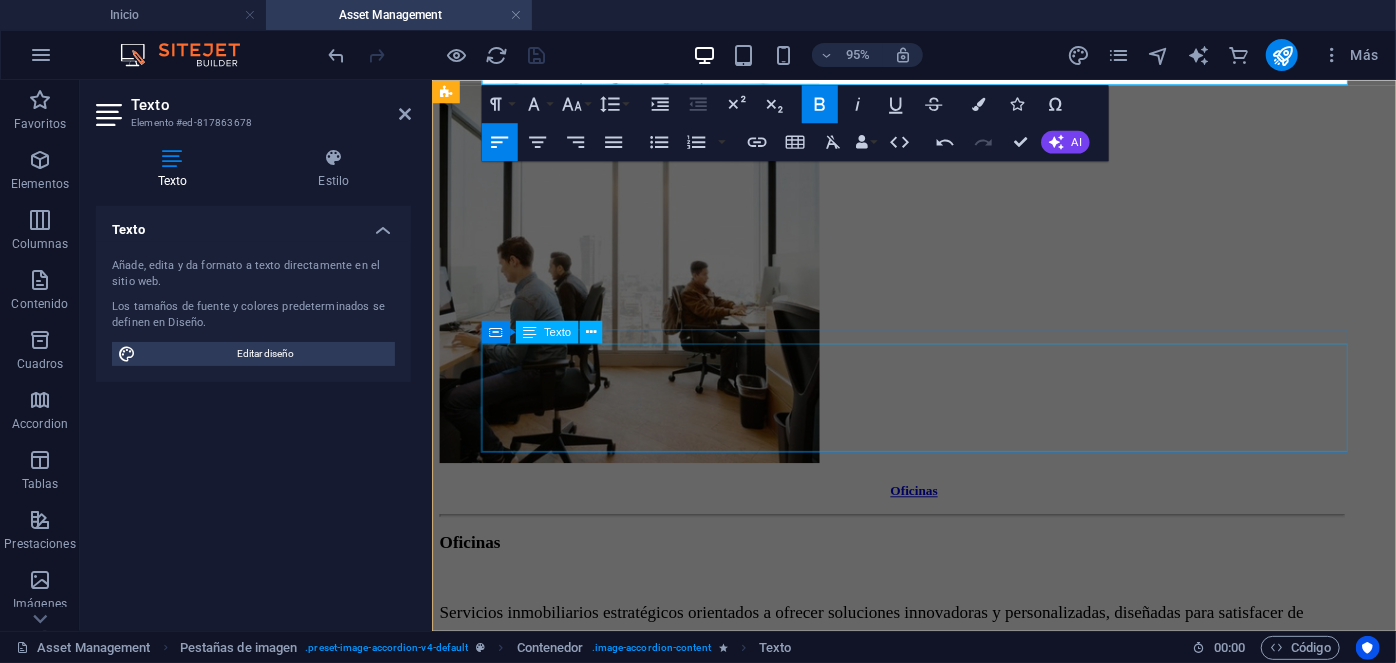click on "Retail                                                                                           Brindamos una perspectiva distintiva y una experiencia excepcional, generando resultados para minoristas, restauradores, inversores, propietarios y desarrolladores." at bounding box center [914, 1368] 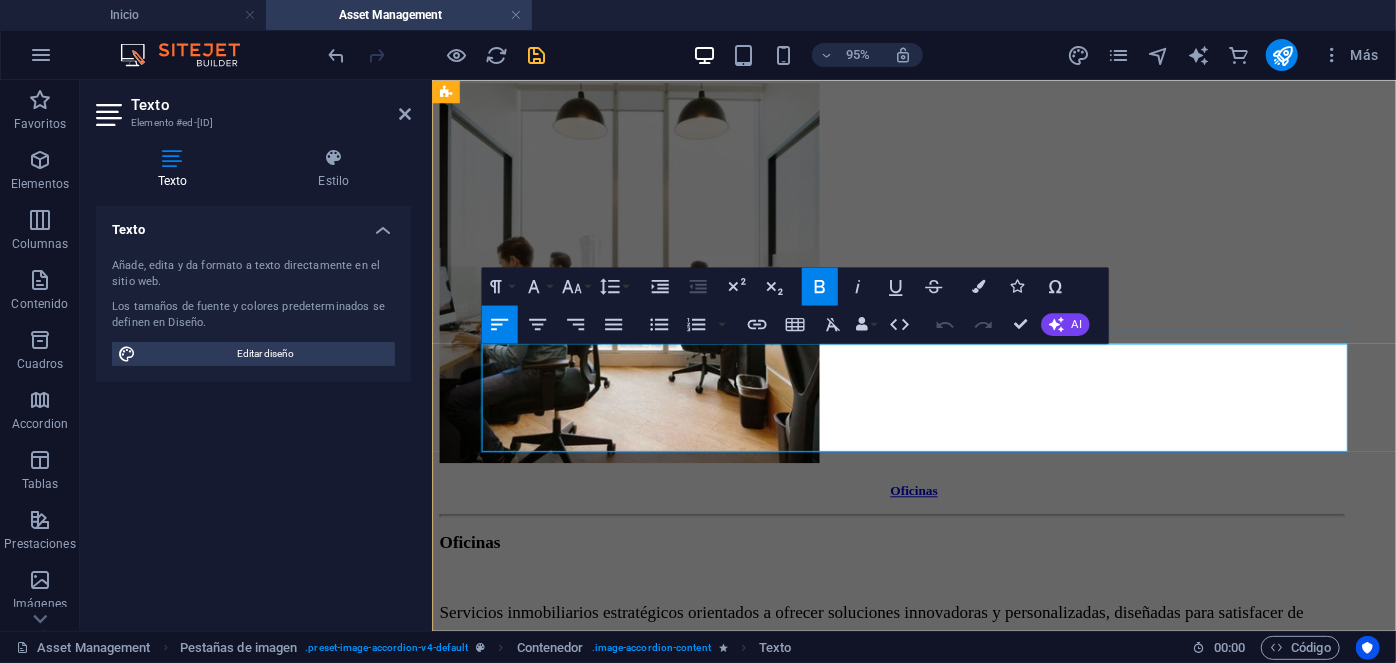 drag, startPoint x: 1353, startPoint y: 380, endPoint x: 691, endPoint y: 357, distance: 662.3994 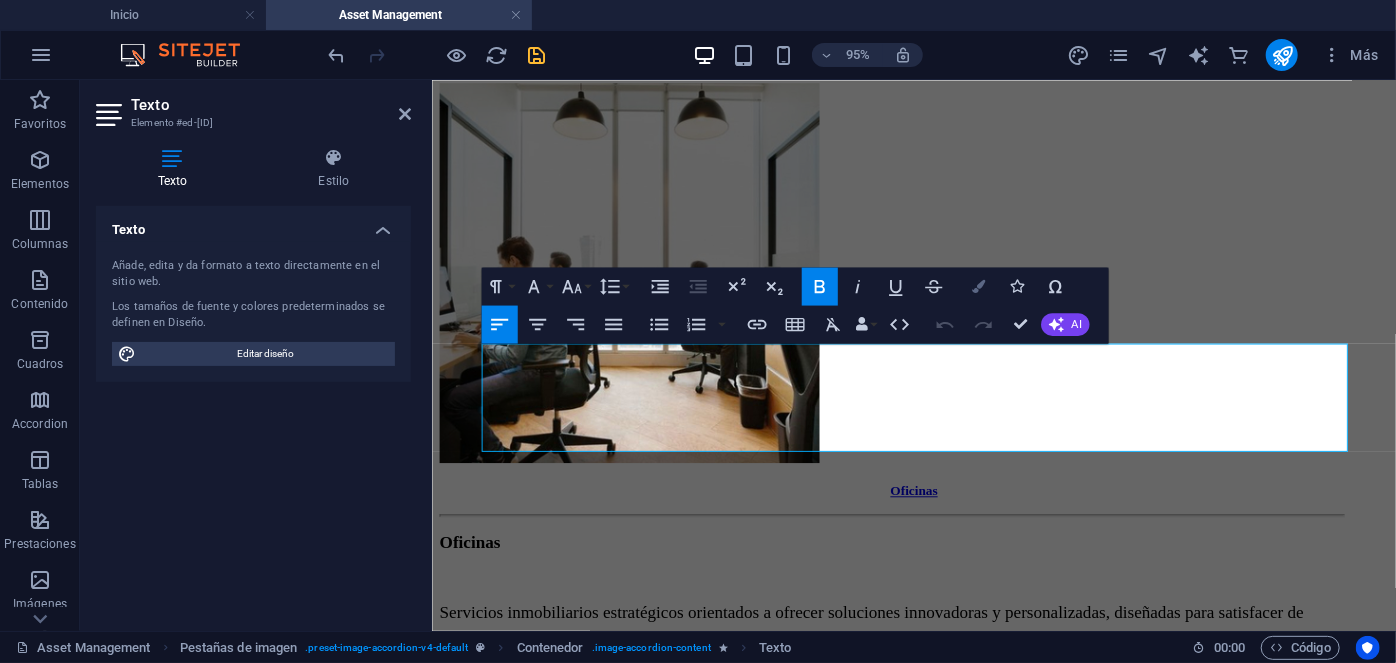 click at bounding box center (978, 286) 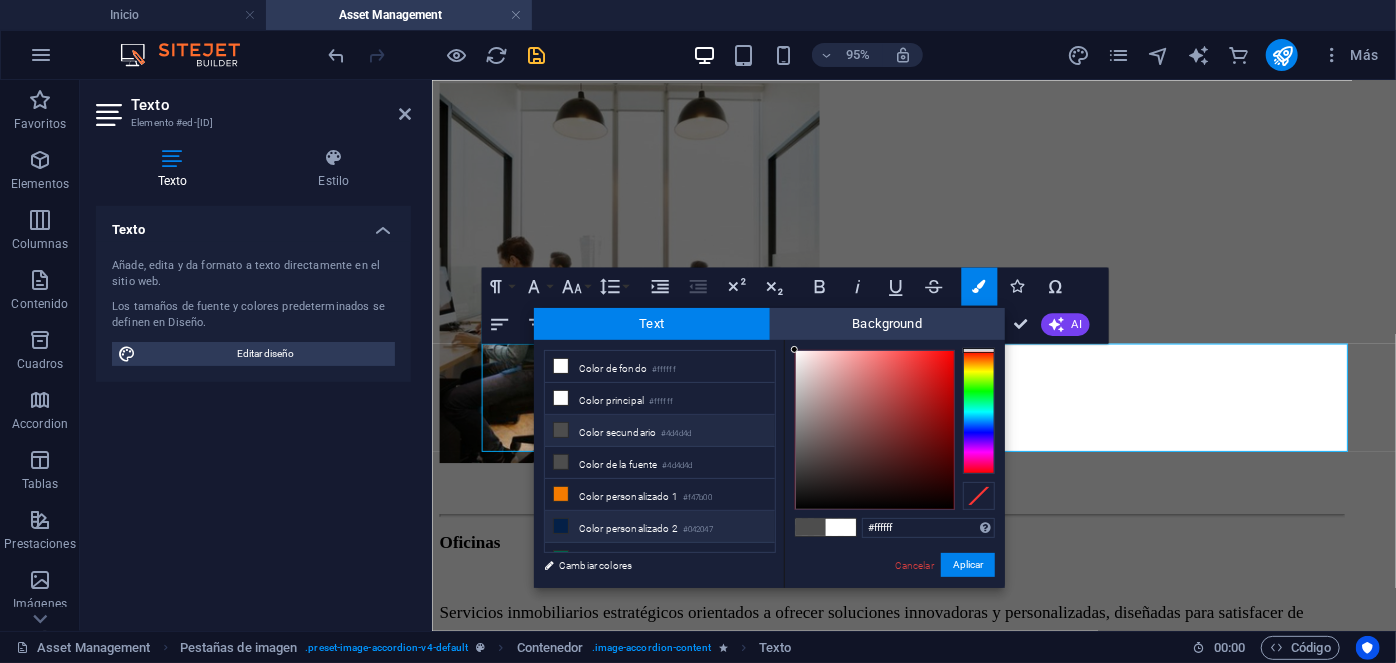 click on "Color personalizado 2
#042047" at bounding box center (660, 527) 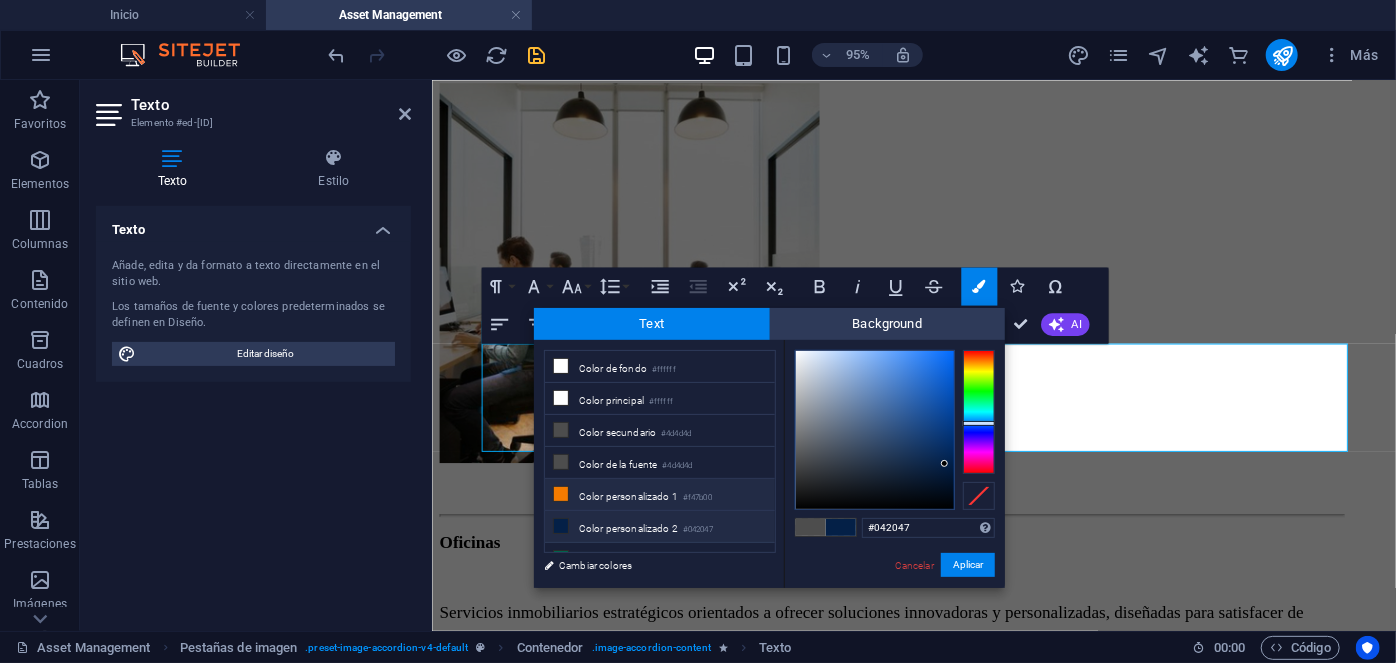 click on "#f47b00" at bounding box center [697, 498] 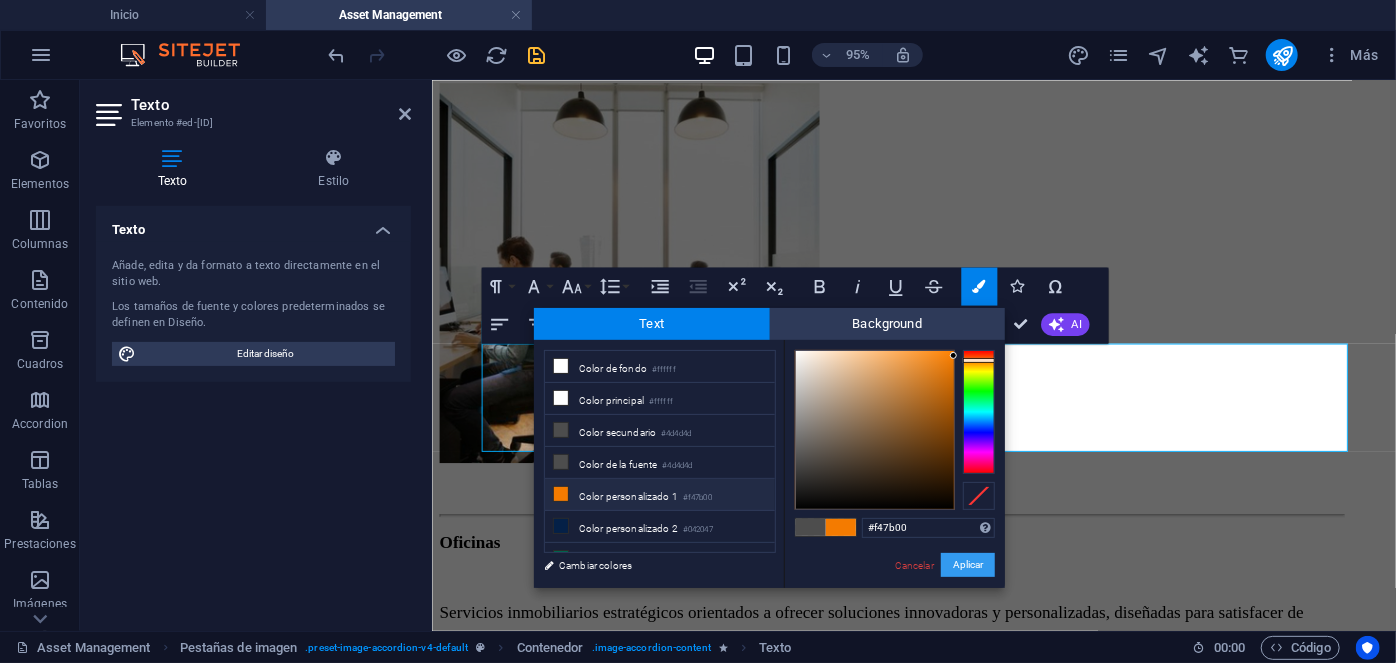 click on "Aplicar" at bounding box center (968, 565) 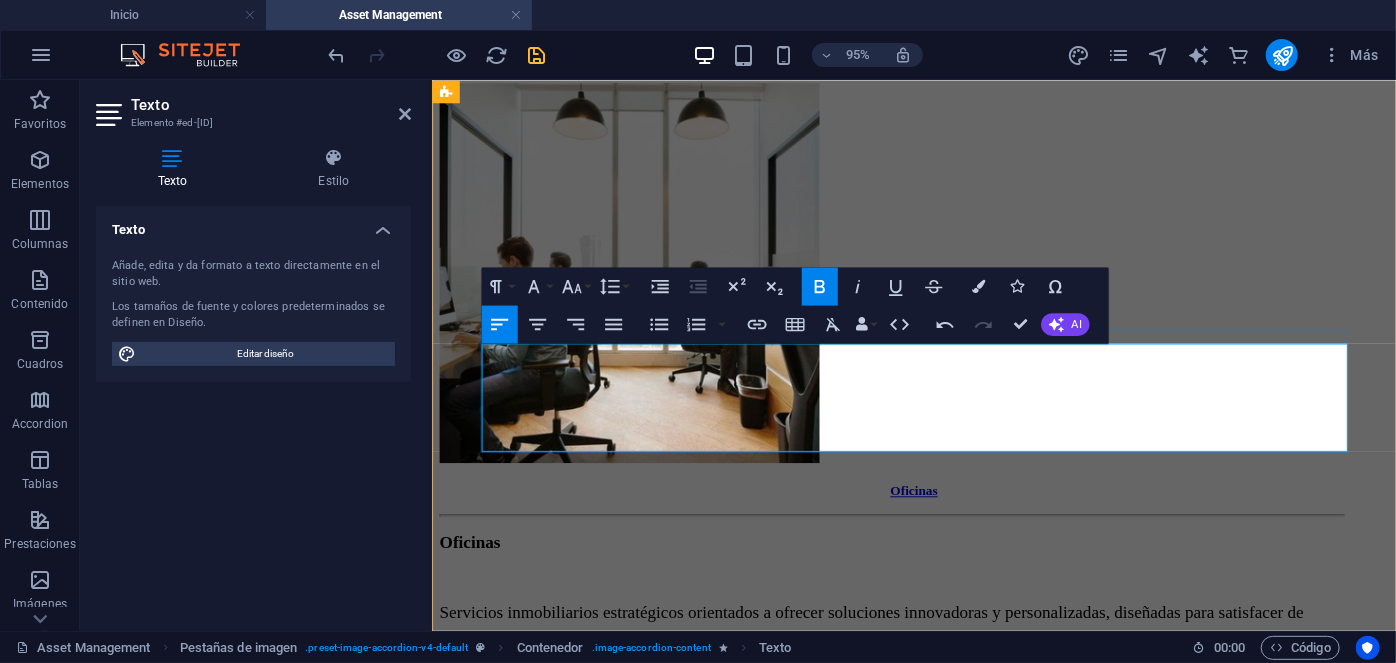 click on "Brindamos una perspectiva distintiva y una experiencia excepcional, generando resultados para minoristas, restauradores, inversores, propietarios y desarrolladores." at bounding box center (914, 1404) 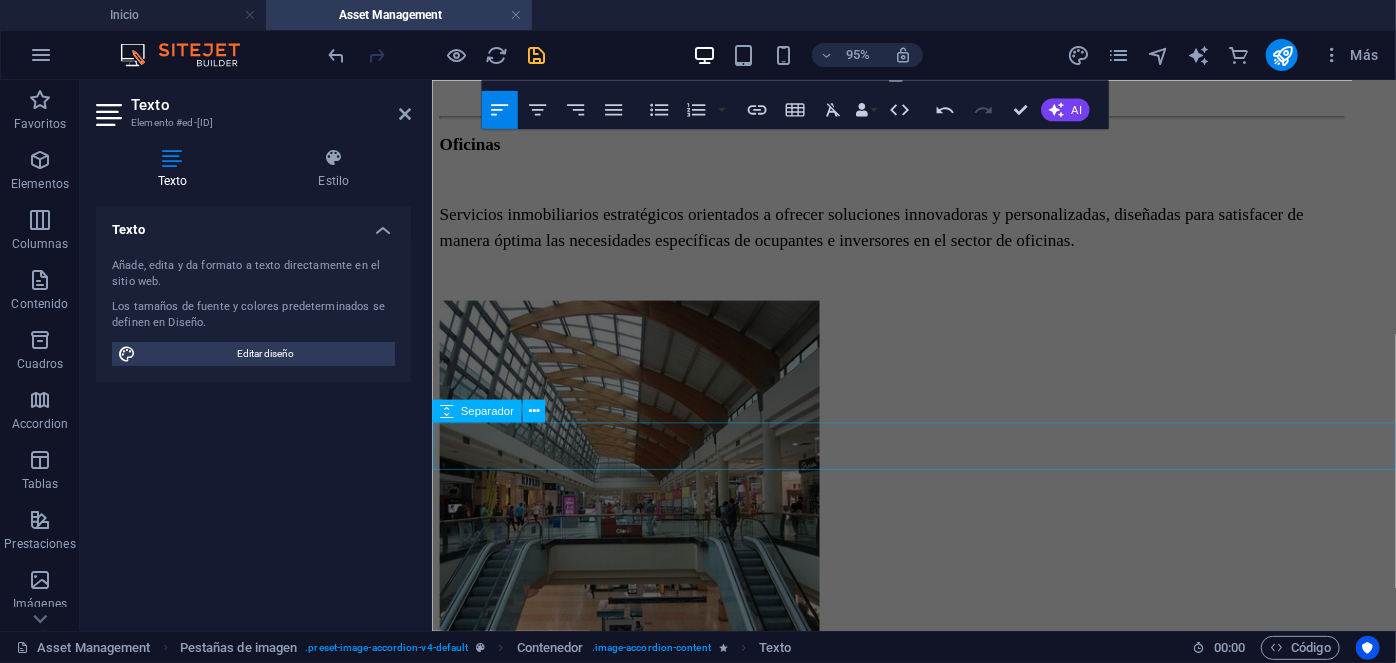 scroll, scrollTop: 3140, scrollLeft: 0, axis: vertical 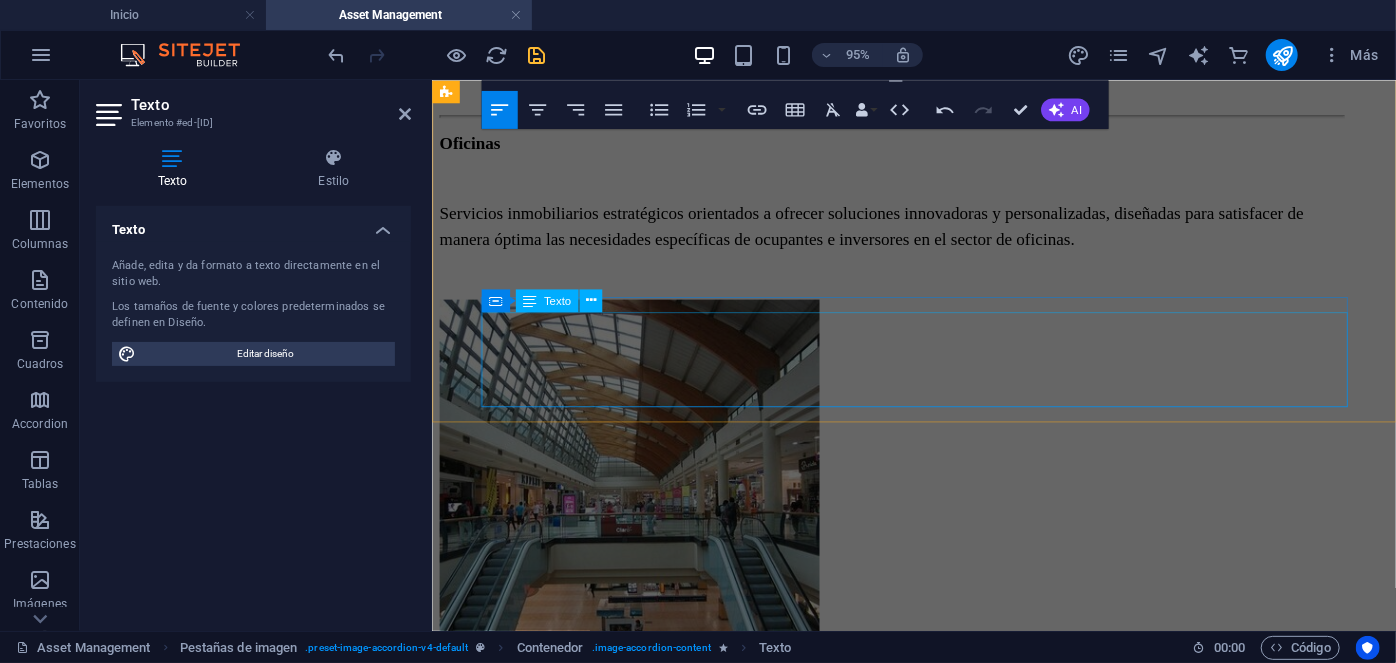 click on "Industrial & Logística                                                                                      Brindamos una gama completa de servicios integrados diseñados específicamente para satisfacer las necesidades de ocupantes e inversores." at bounding box center (914, 1681) 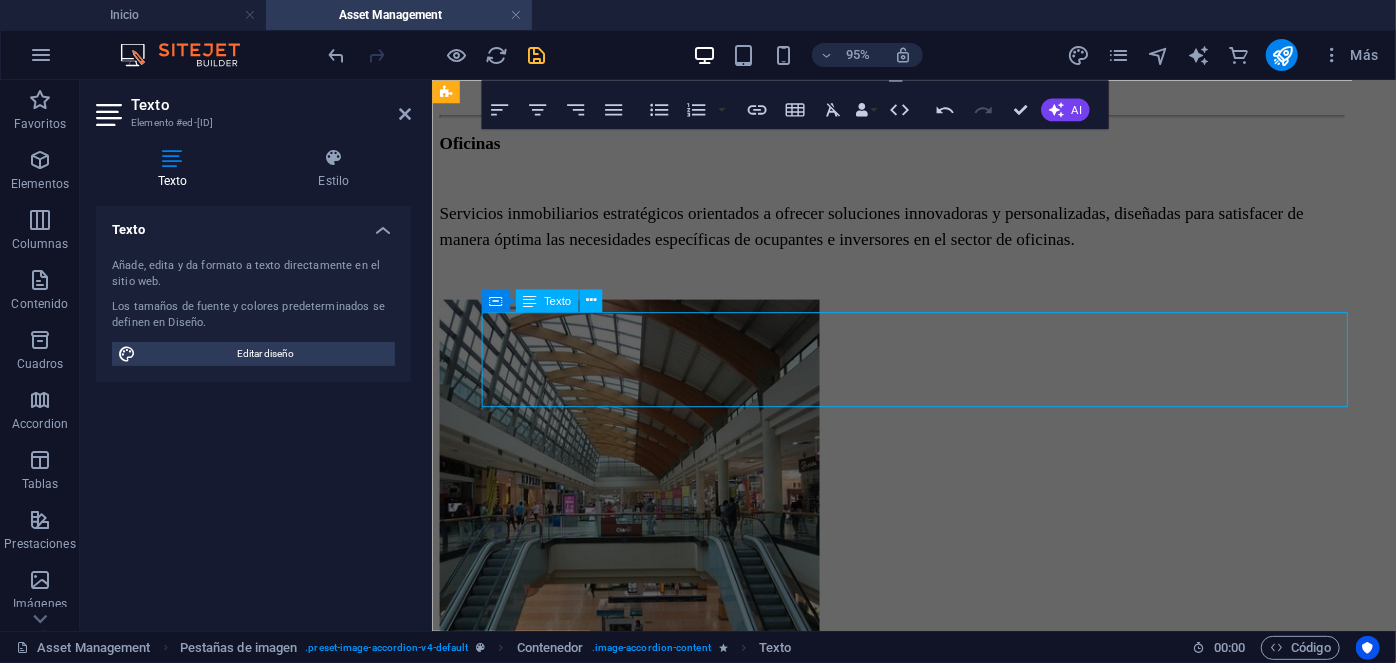 click on "Industrial & Logística                                                                                      Brindamos una gama completa de servicios integrados diseñados específicamente para satisfacer las necesidades de ocupantes e inversores." at bounding box center (914, 1681) 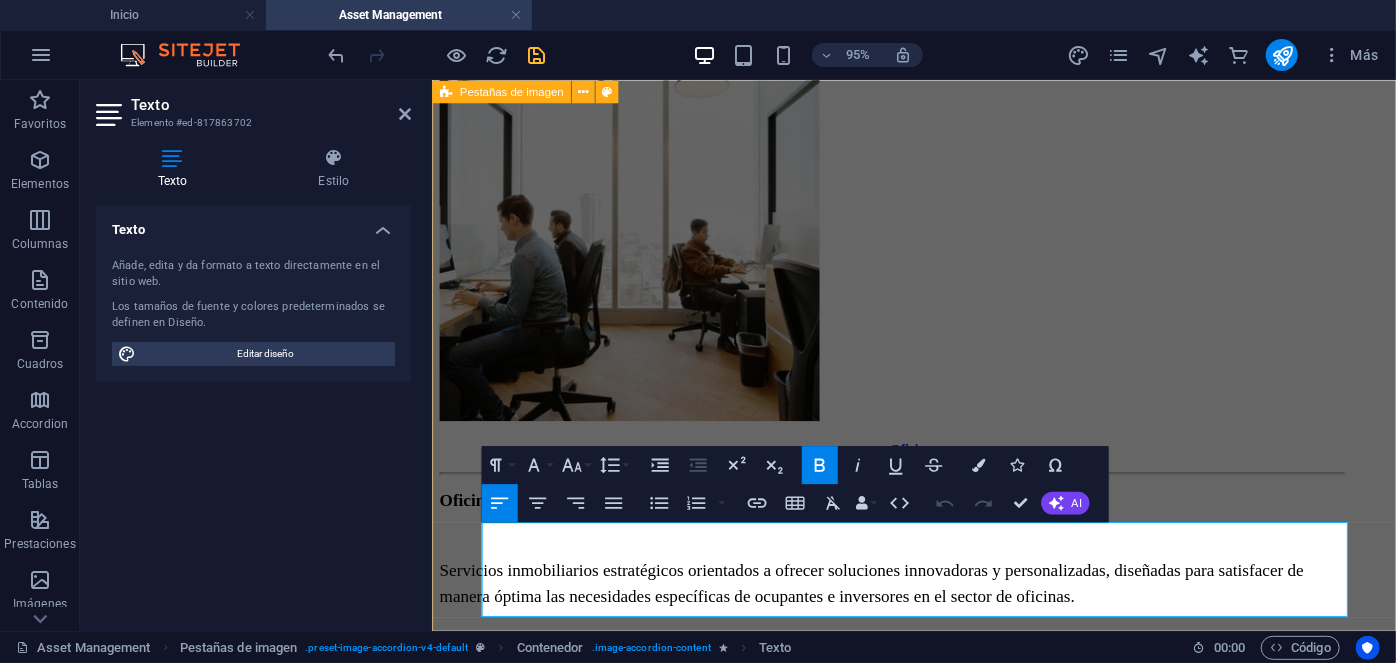 scroll, scrollTop: 3144, scrollLeft: 0, axis: vertical 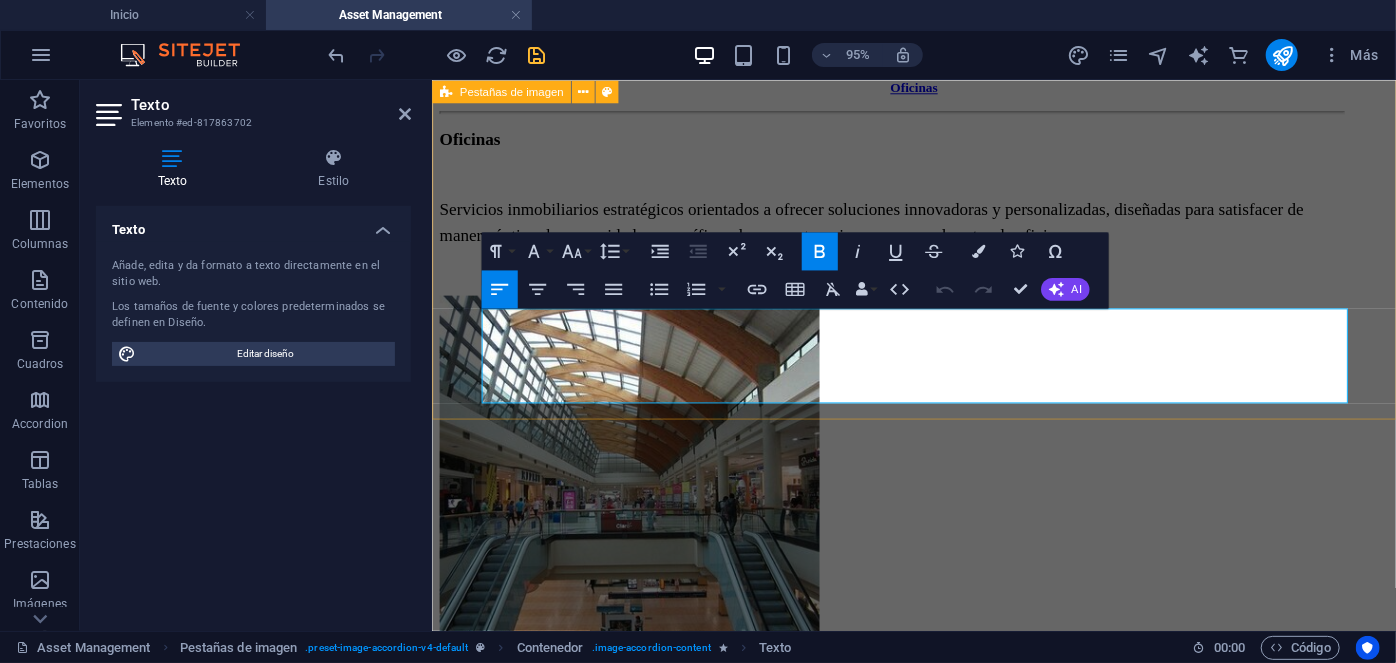 drag, startPoint x: 1006, startPoint y: 339, endPoint x: 1445, endPoint y: 345, distance: 439.041 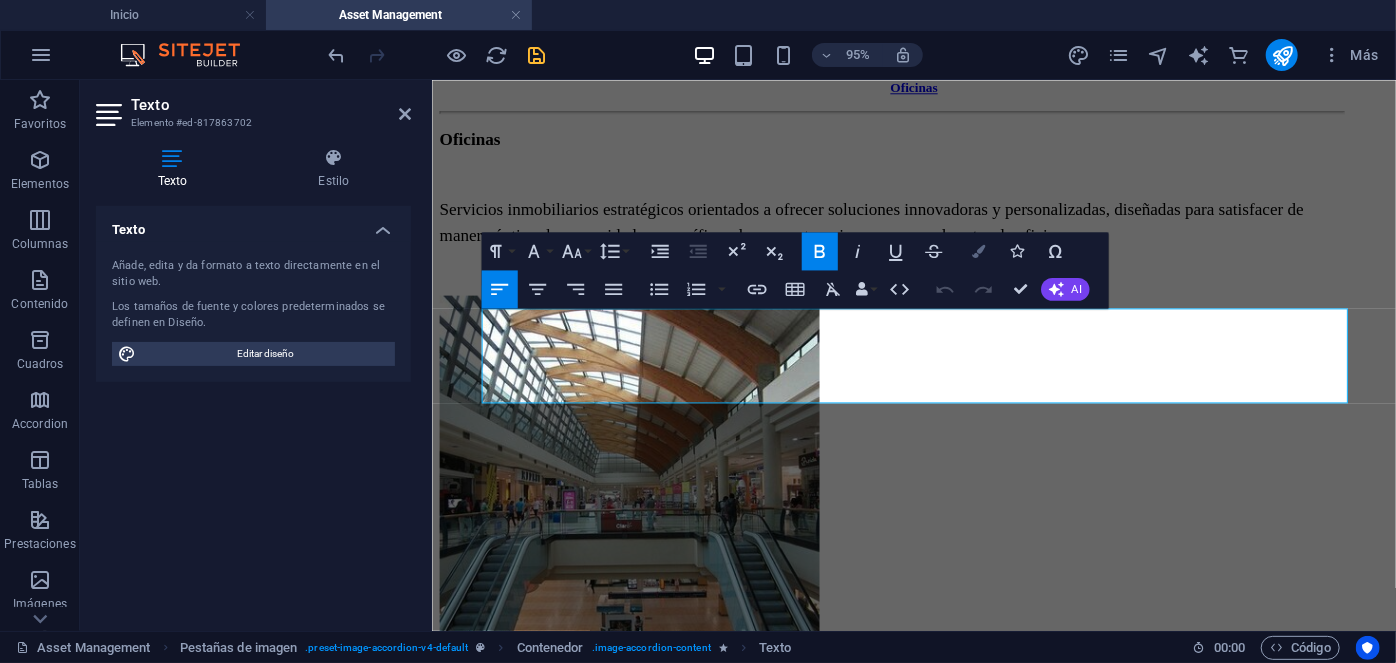 click at bounding box center [978, 250] 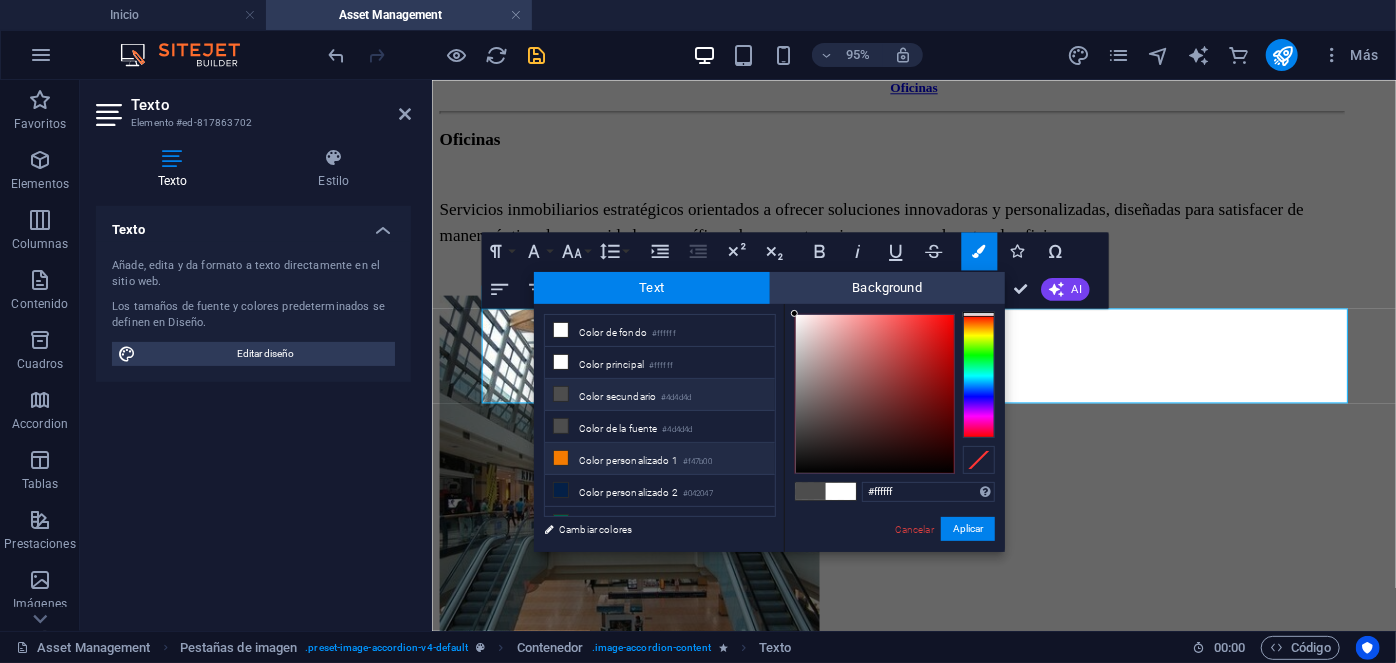 click on "Color personalizado 1
#f47b00" at bounding box center (660, 459) 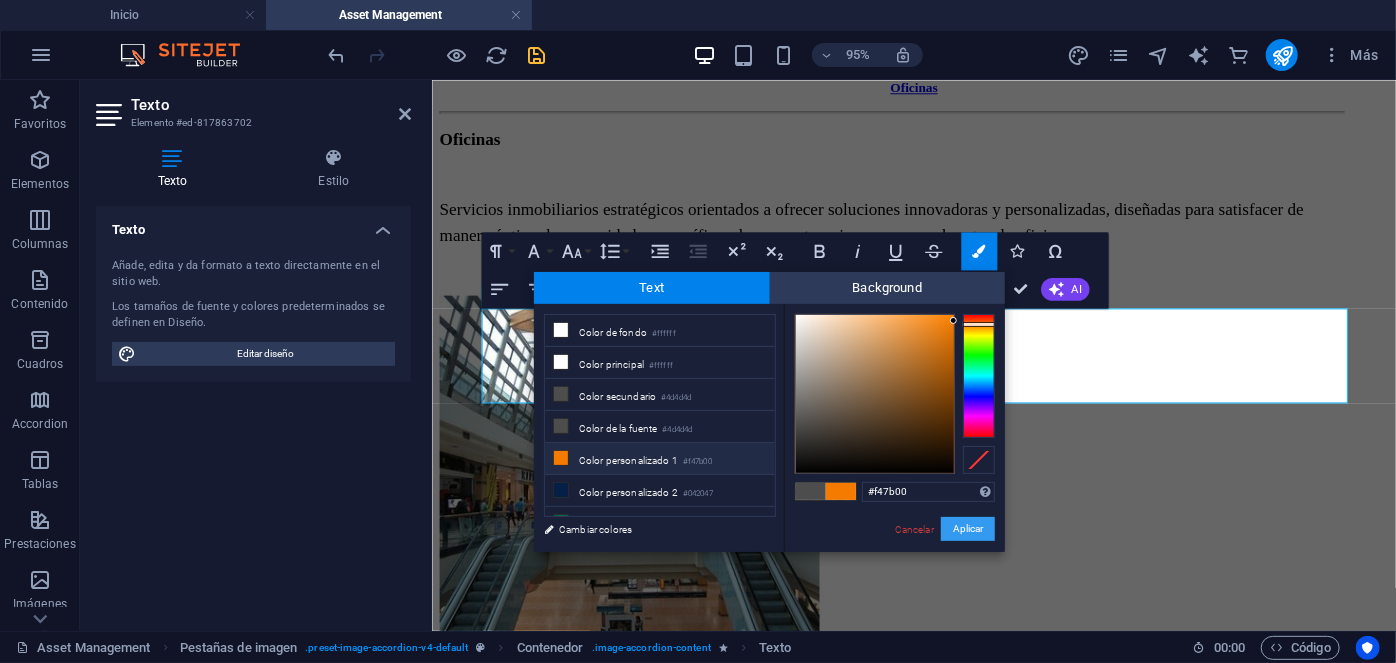 click on "Aplicar" at bounding box center (968, 529) 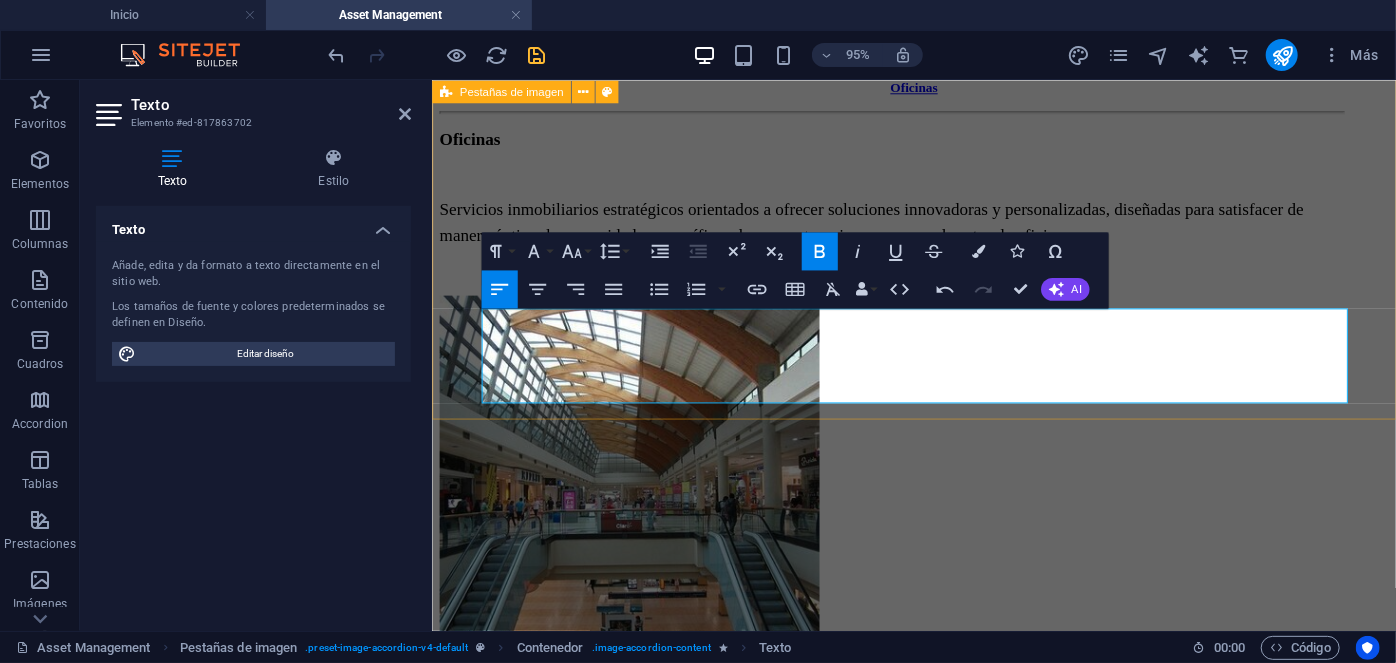 click on "Oficinas Oficinas Servicios inmobiliarios estratégicos orientados a ofrecer soluciones innovadoras y personalizadas, diseñadas para satisfacer de manera óptima las necesidades específicas de ocupantes e inversores en el sector de oficinas. Retail                                                                         Retail                                                                                           Brindamos una perspectiva distintiva y una experiencia excepcional, generando resultados para minoristas, restauradores, inversores, propietarios y desarrolladores. Industrial & Logística                                                                                                         ​         Industrial & Logística                                                 ​" at bounding box center [938, 708] 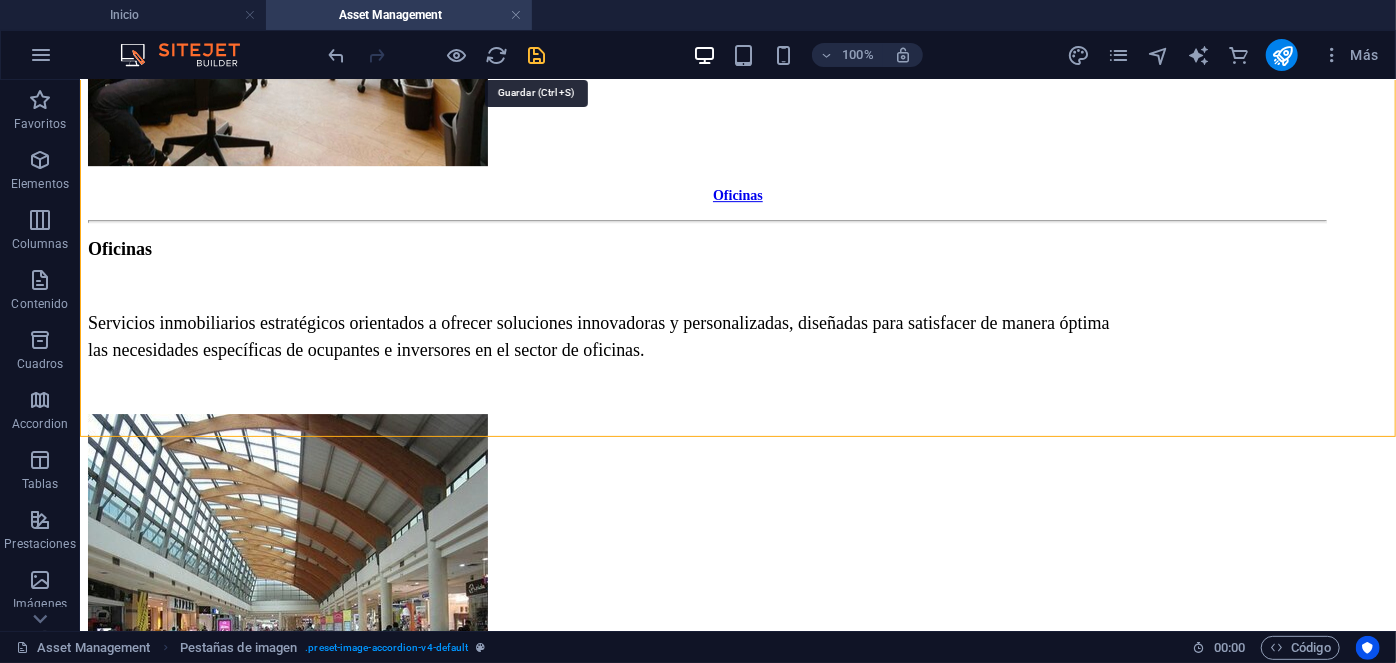 click at bounding box center (537, 55) 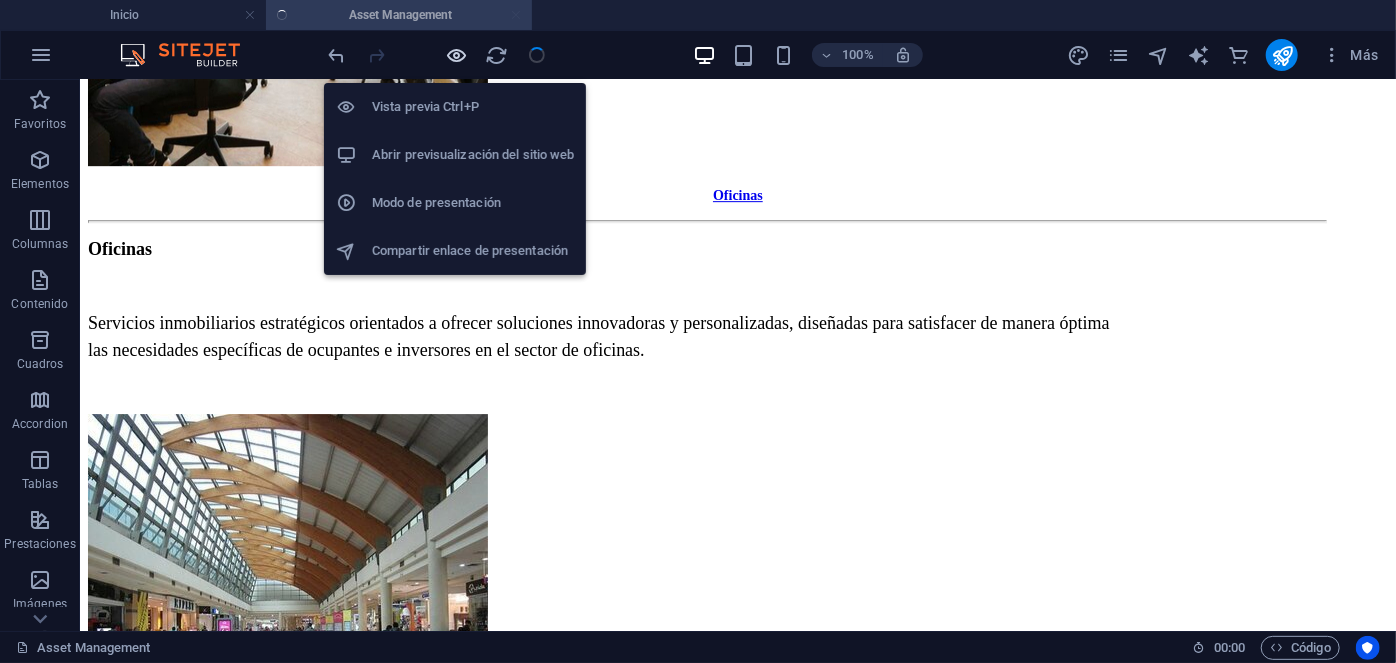 click at bounding box center (457, 55) 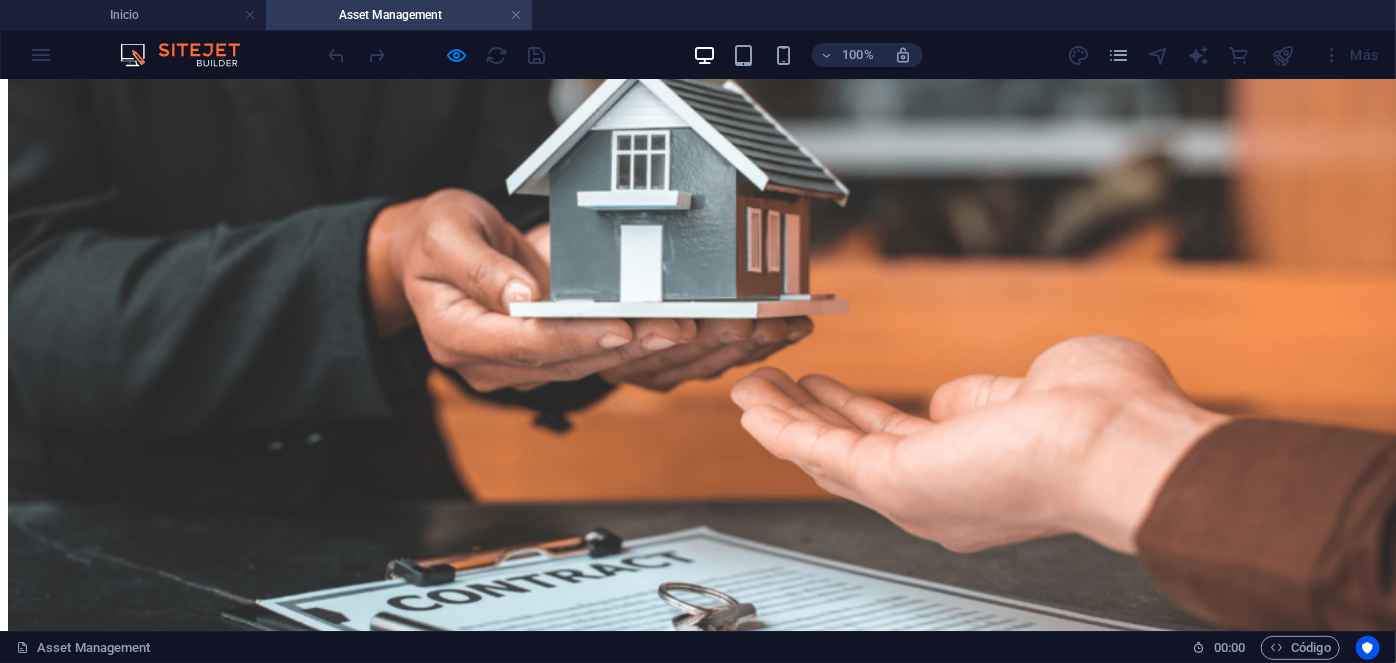 scroll, scrollTop: 1941, scrollLeft: 0, axis: vertical 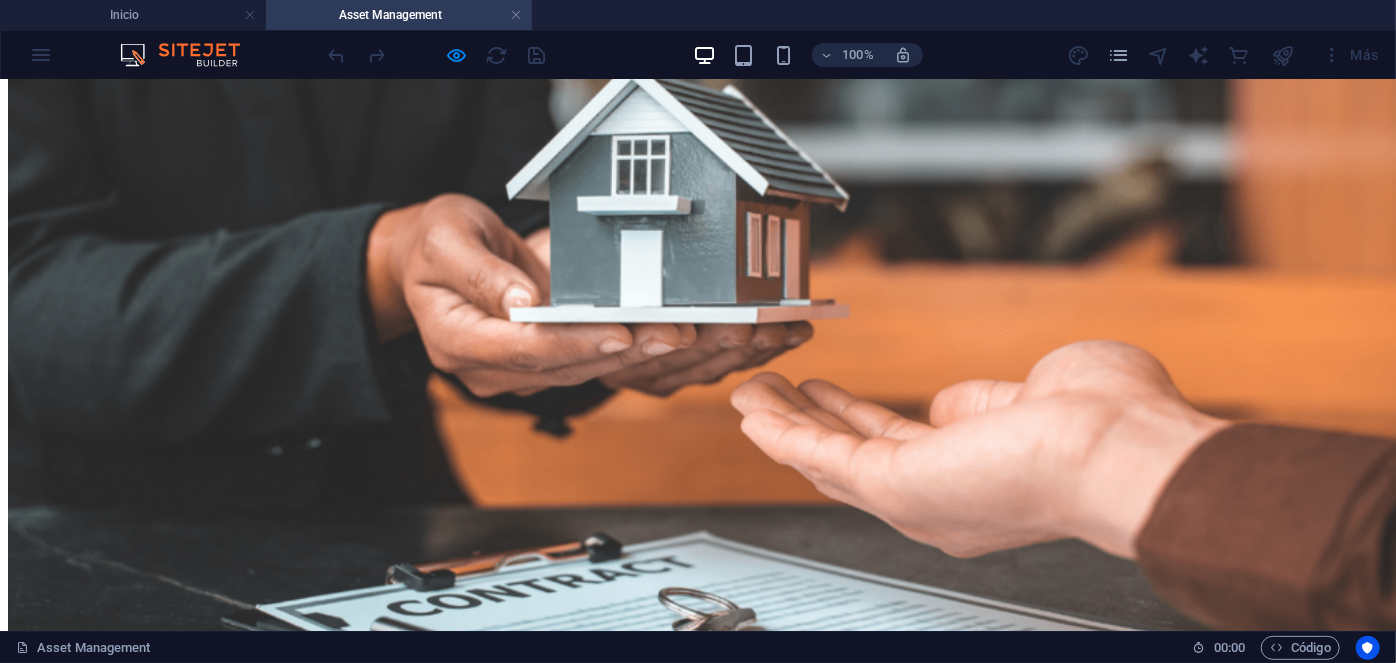 click on "Oficinas" at bounding box center (698, 1287) 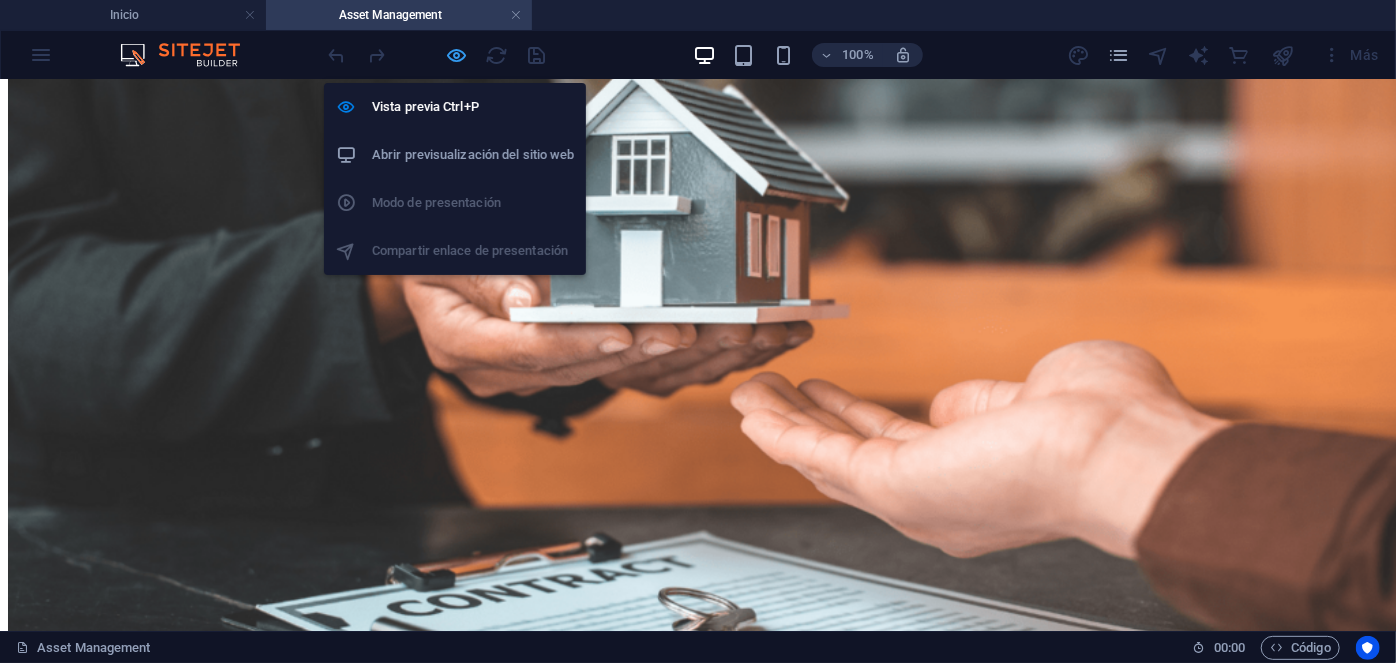 click at bounding box center [457, 55] 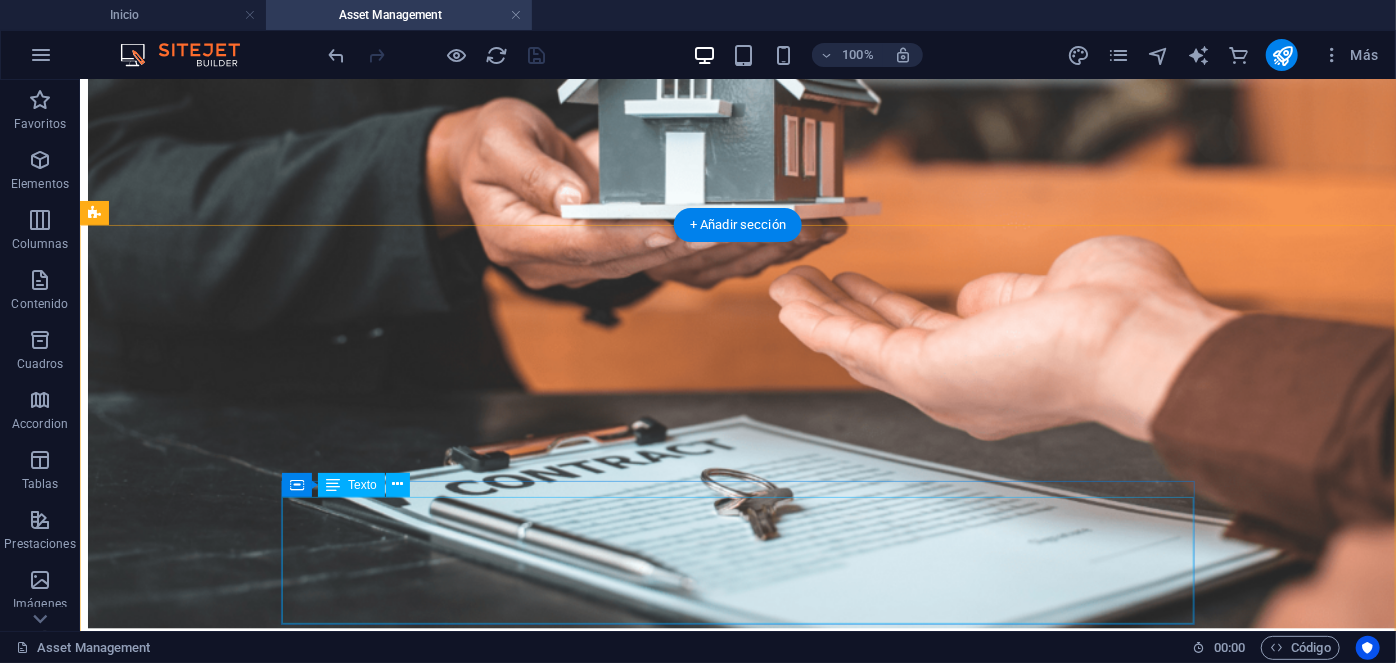 click on "Oficinas Servicios inmobiliarios estratégicos orientados a ofrecer soluciones innovadoras y personalizadas, diseñadas para satisfacer de manera óptima las necesidades específicas de ocupantes e inversores en el sector de oficinas." at bounding box center [705, 1280] 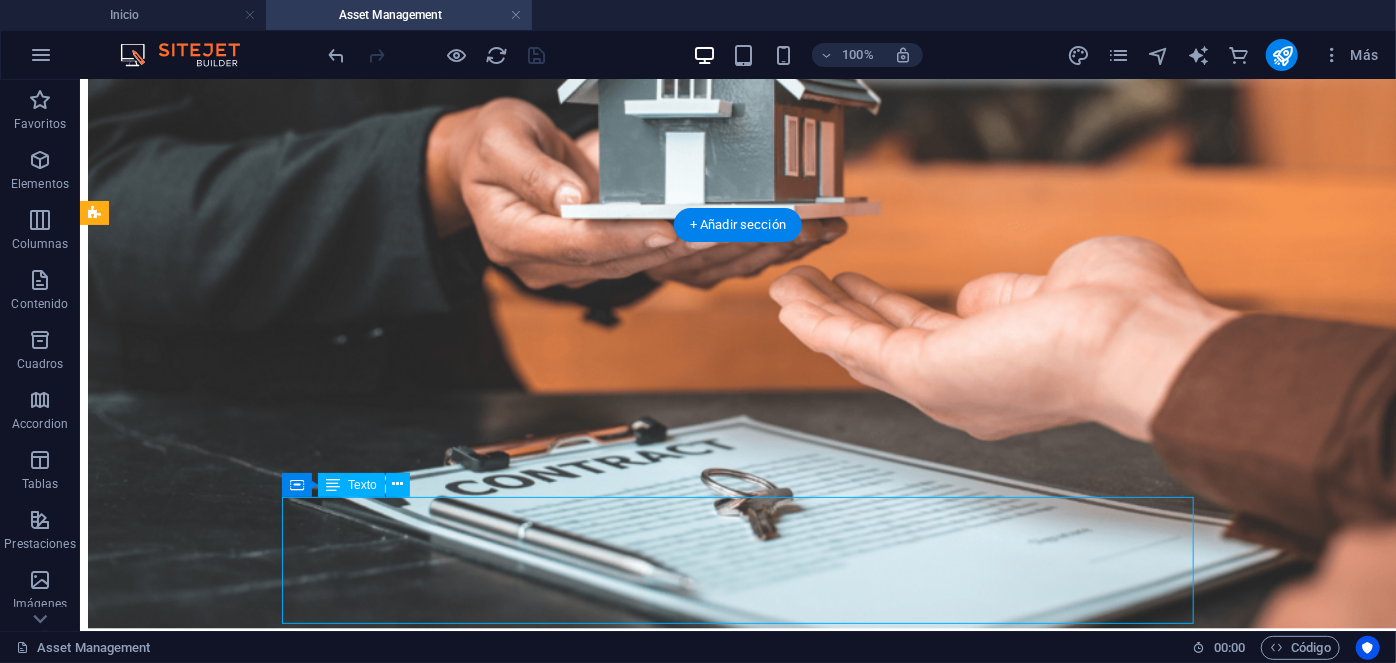 click on "Oficinas Servicios inmobiliarios estratégicos orientados a ofrecer soluciones innovadoras y personalizadas, diseñadas para satisfacer de manera óptima las necesidades específicas de ocupantes e inversores en el sector de oficinas." at bounding box center [705, 1280] 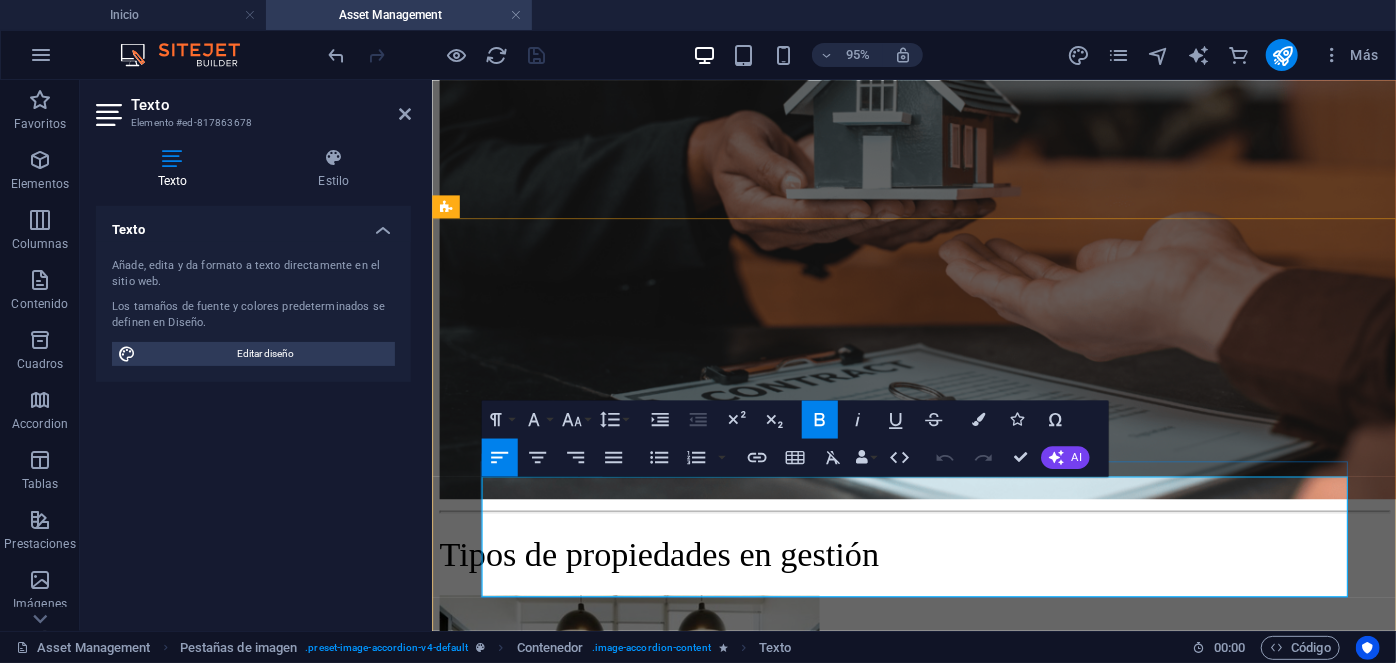 click on "Oficinas" at bounding box center [471, 1105] 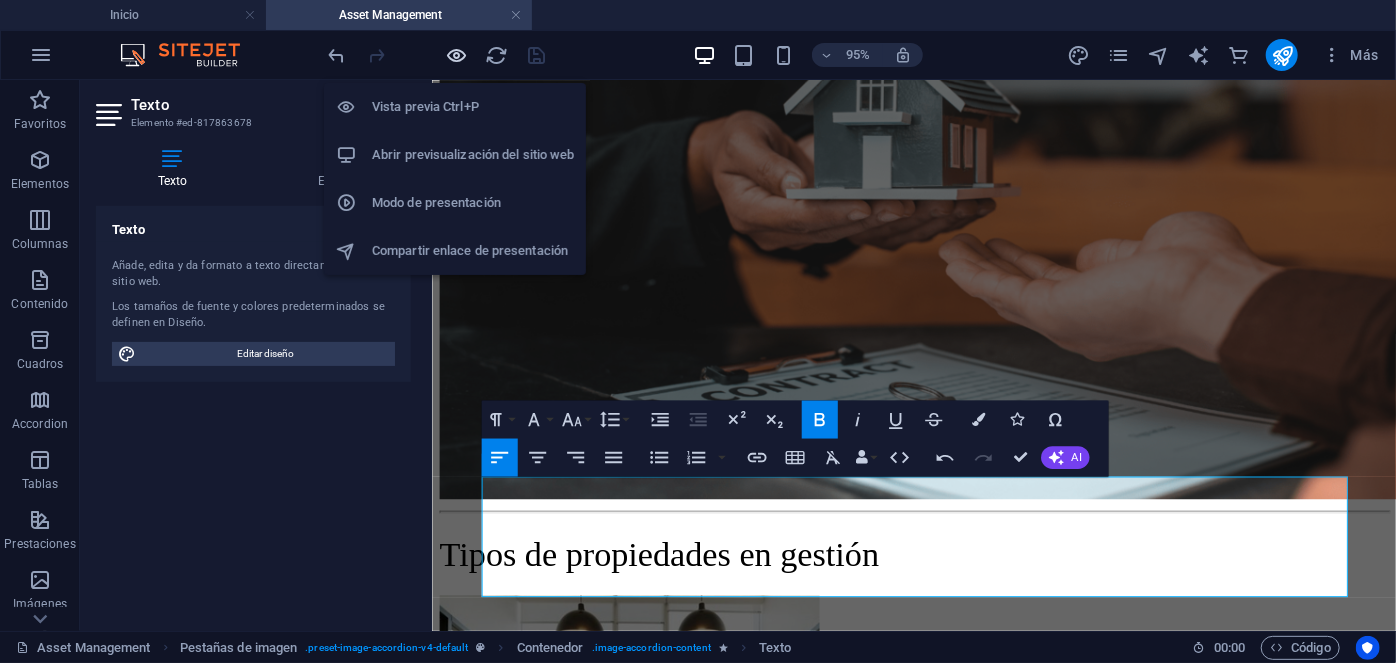 click at bounding box center [457, 55] 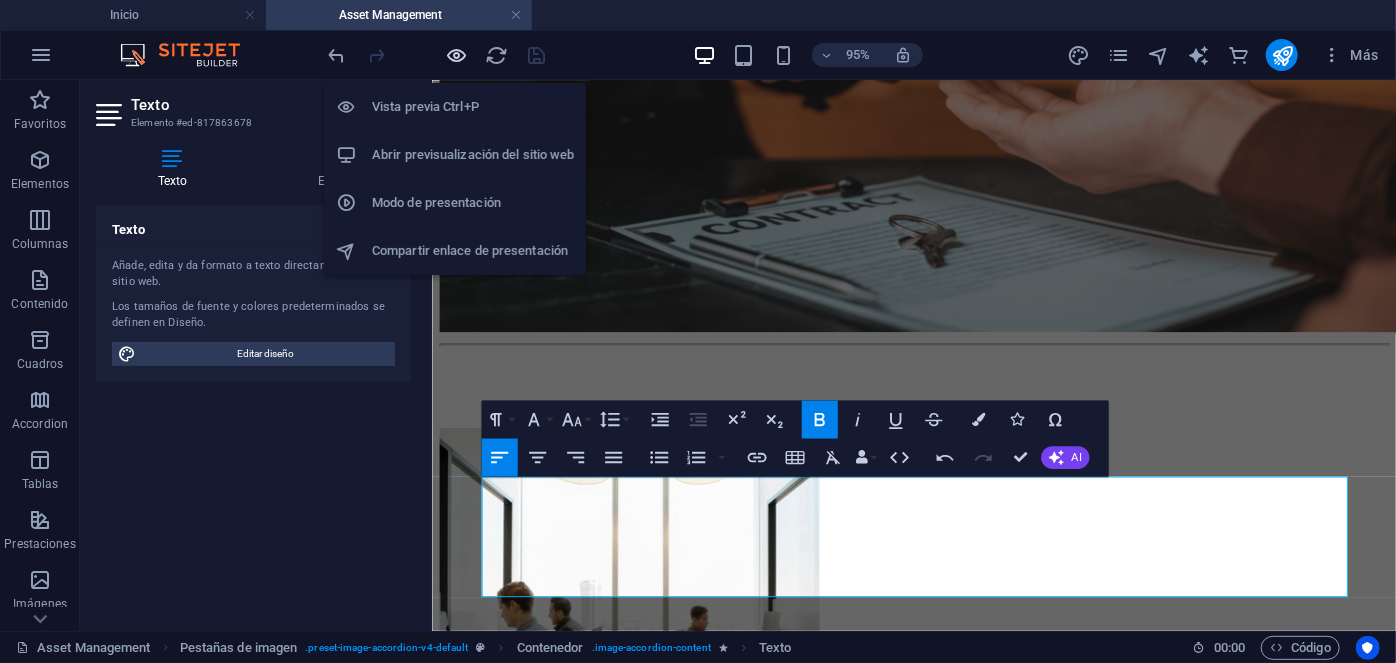 scroll, scrollTop: 1941, scrollLeft: 0, axis: vertical 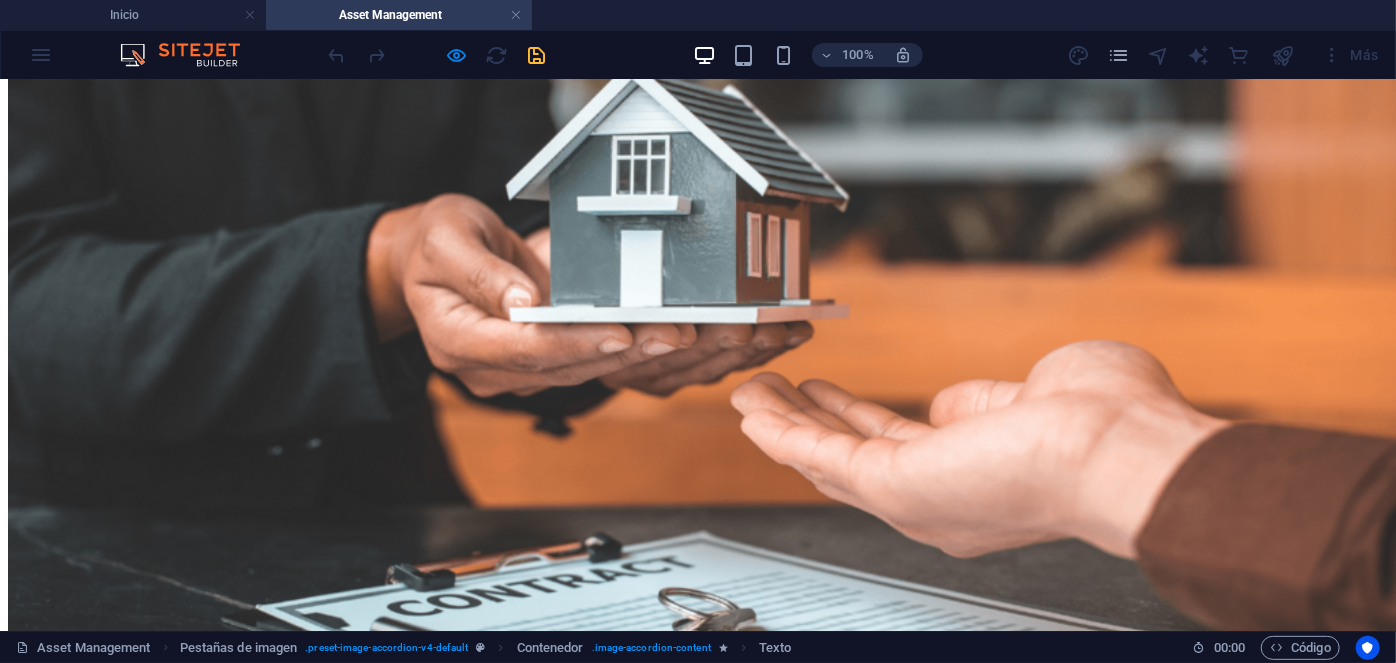 click on "Oficinas" at bounding box center [698, 1287] 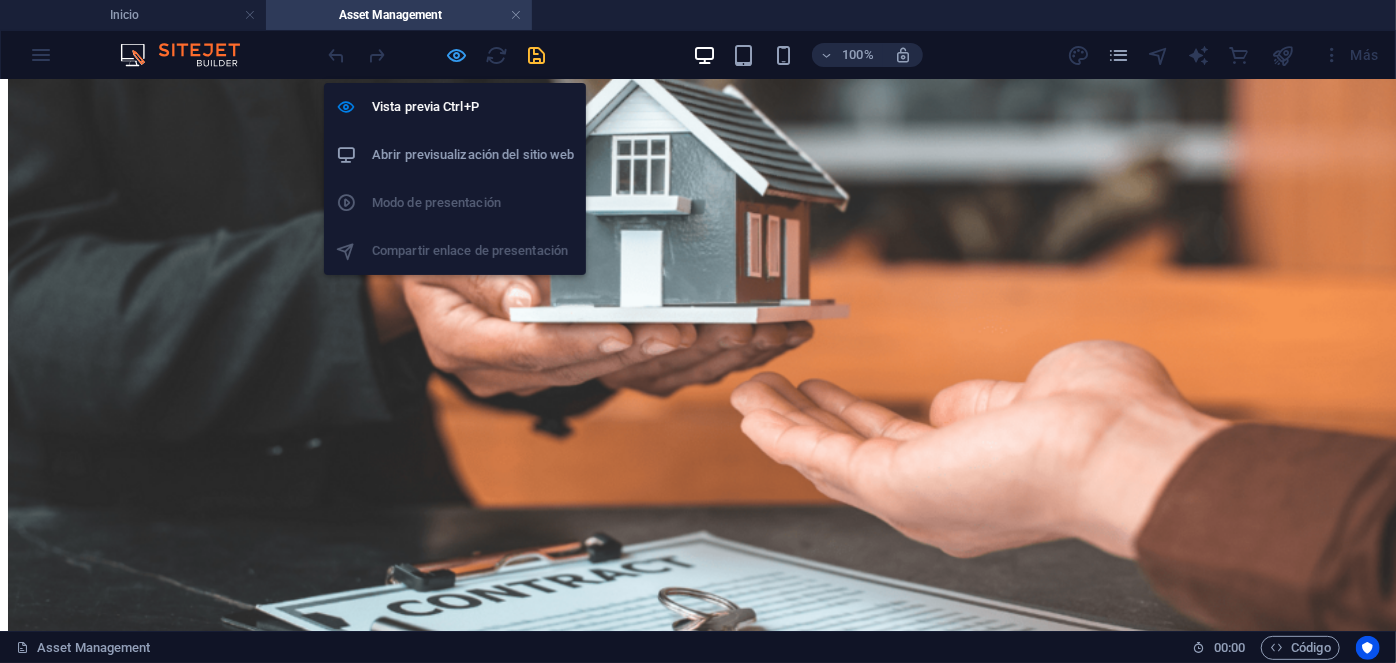 click at bounding box center (457, 55) 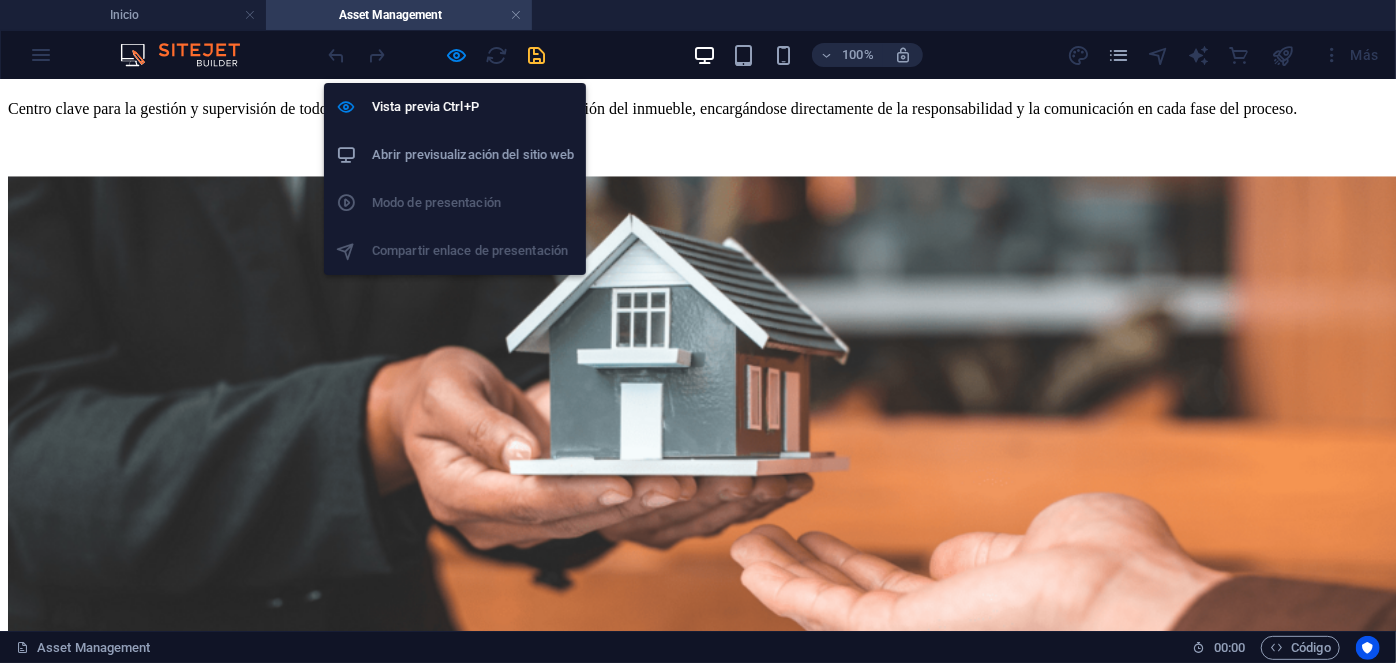 scroll, scrollTop: 2308, scrollLeft: 0, axis: vertical 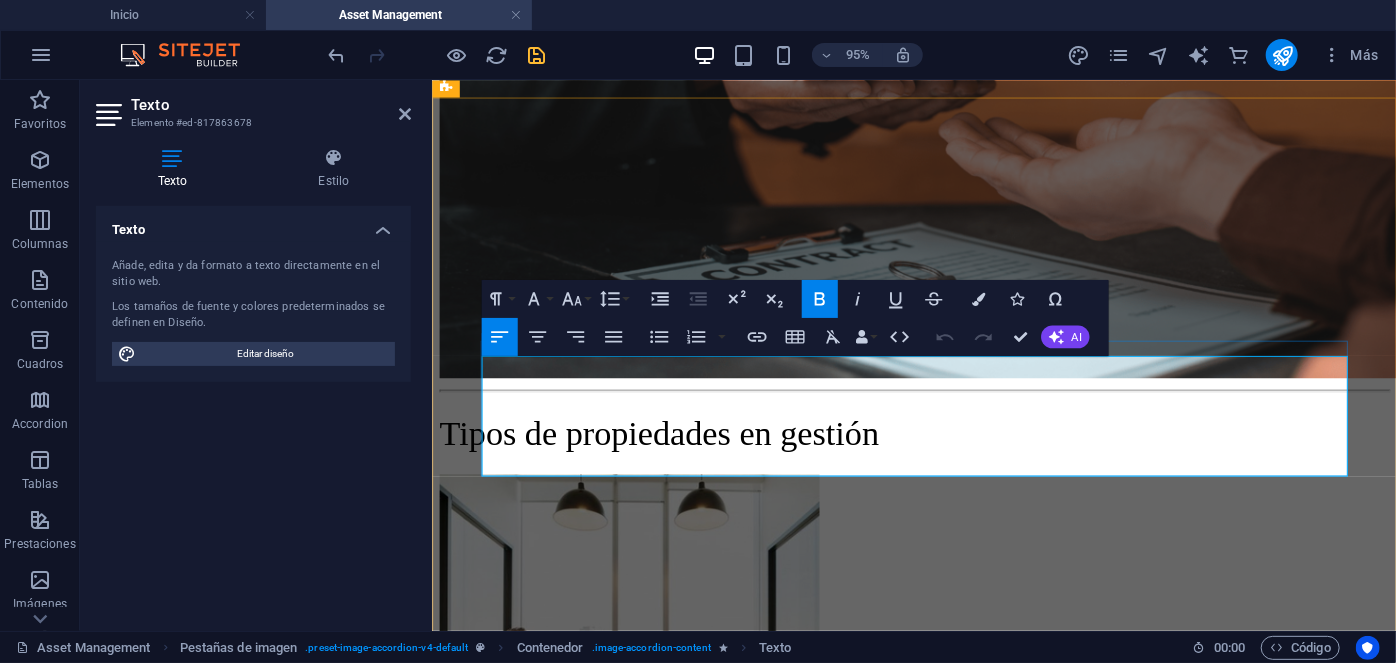 click on "Oficinas" at bounding box center [471, 978] 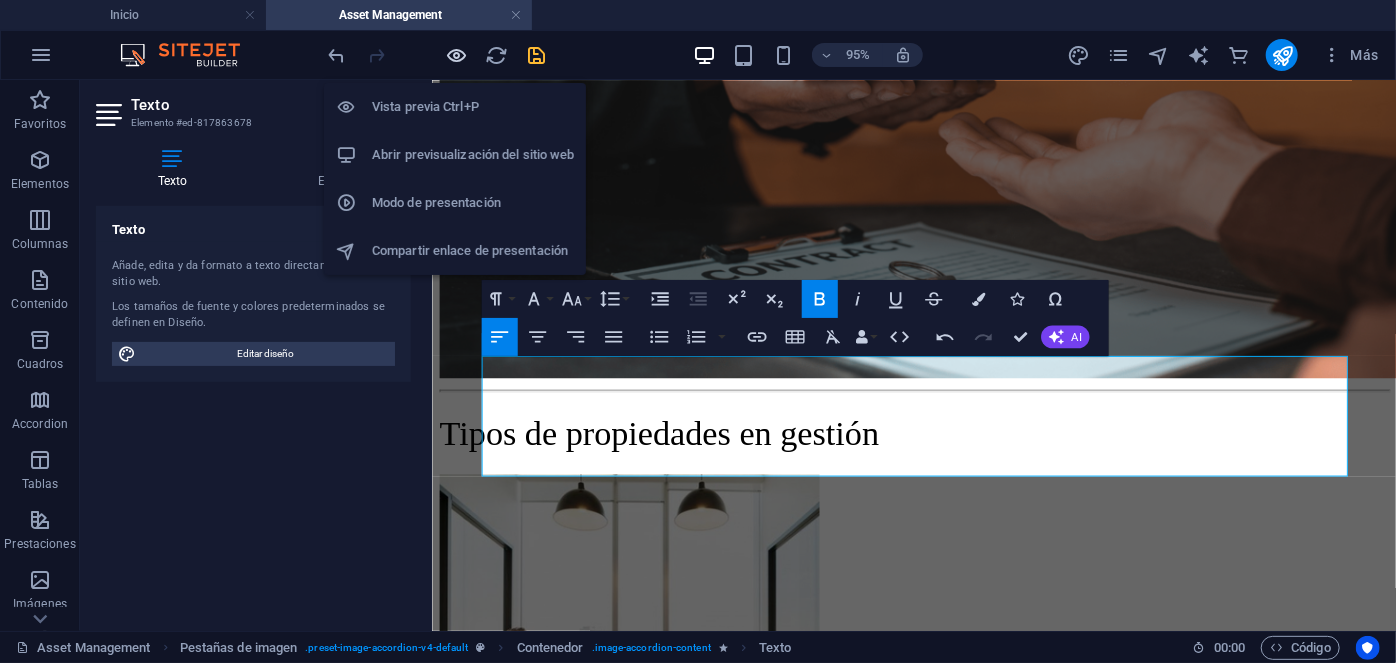 click at bounding box center [457, 55] 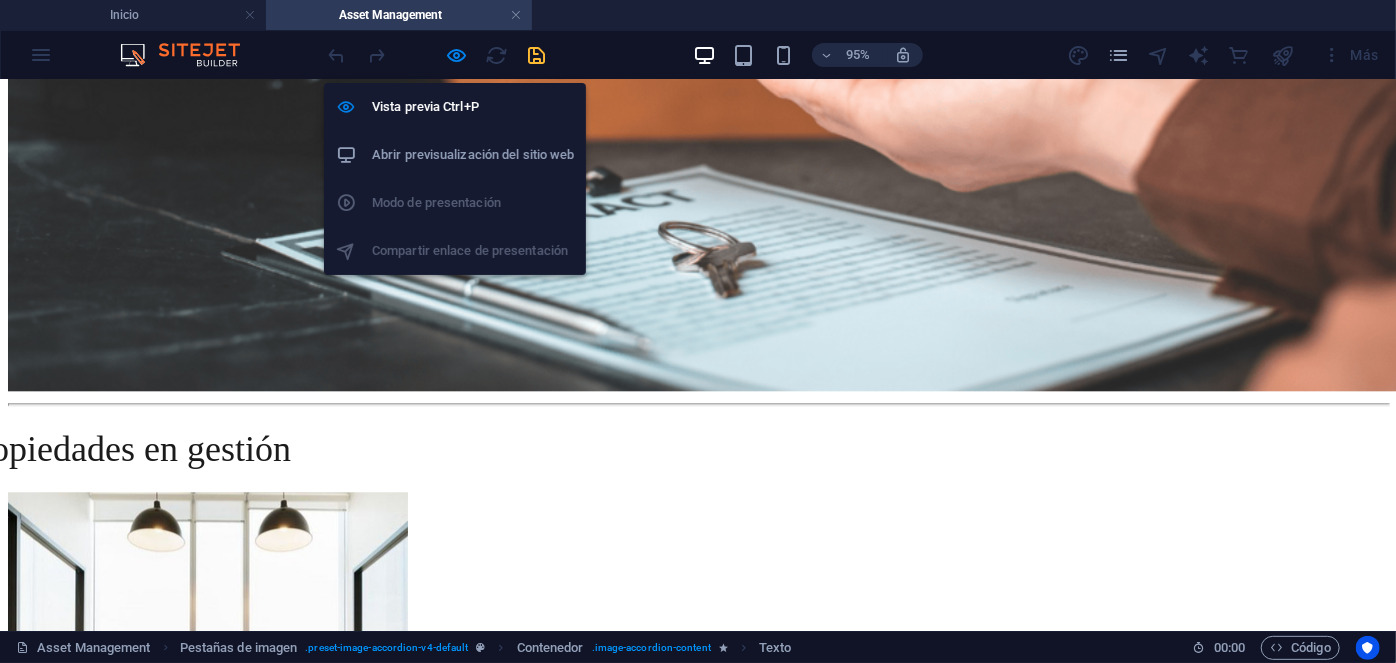 scroll, scrollTop: 2069, scrollLeft: 0, axis: vertical 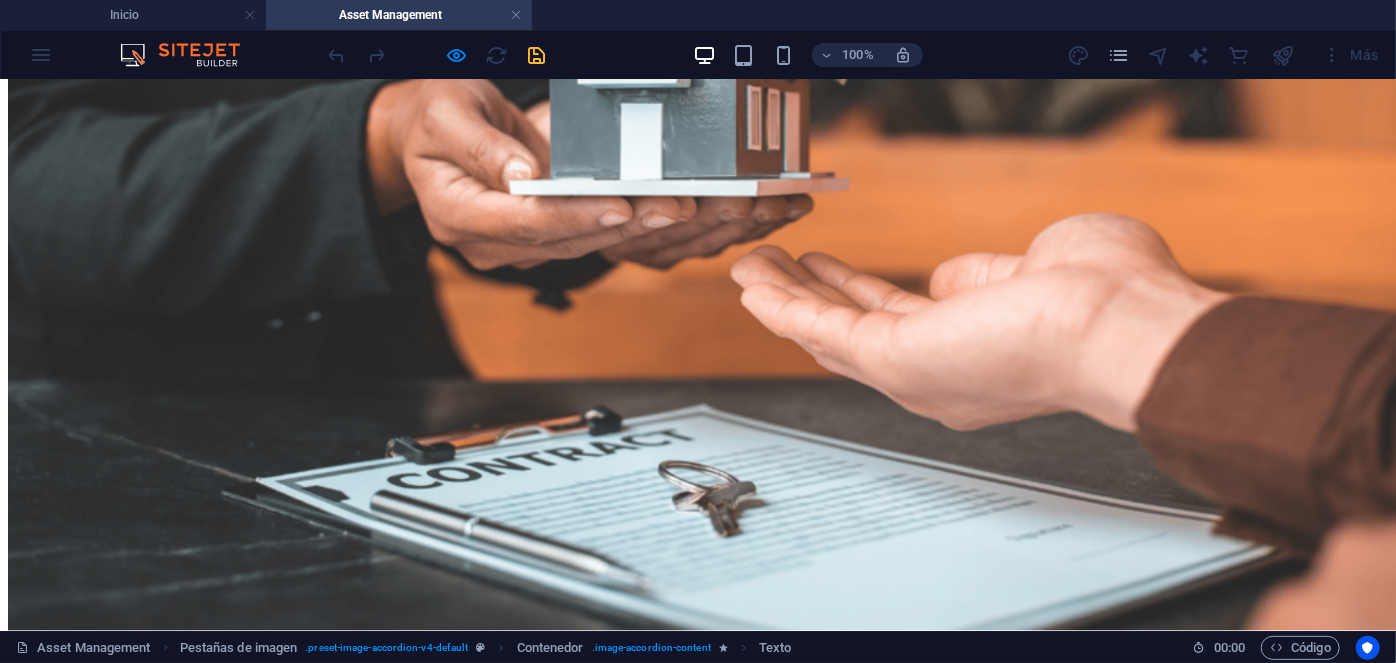 click on "Oficinas" at bounding box center (698, 1159) 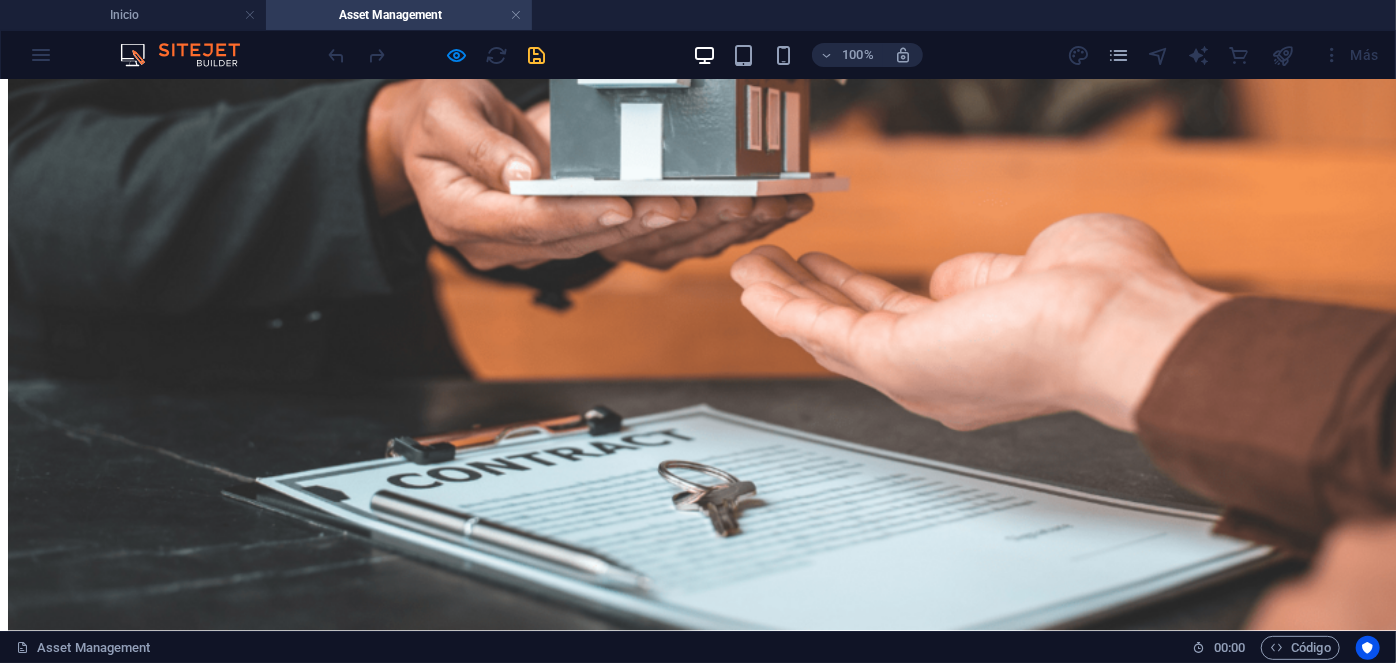 click on "Oficinas" at bounding box center (698, 1159) 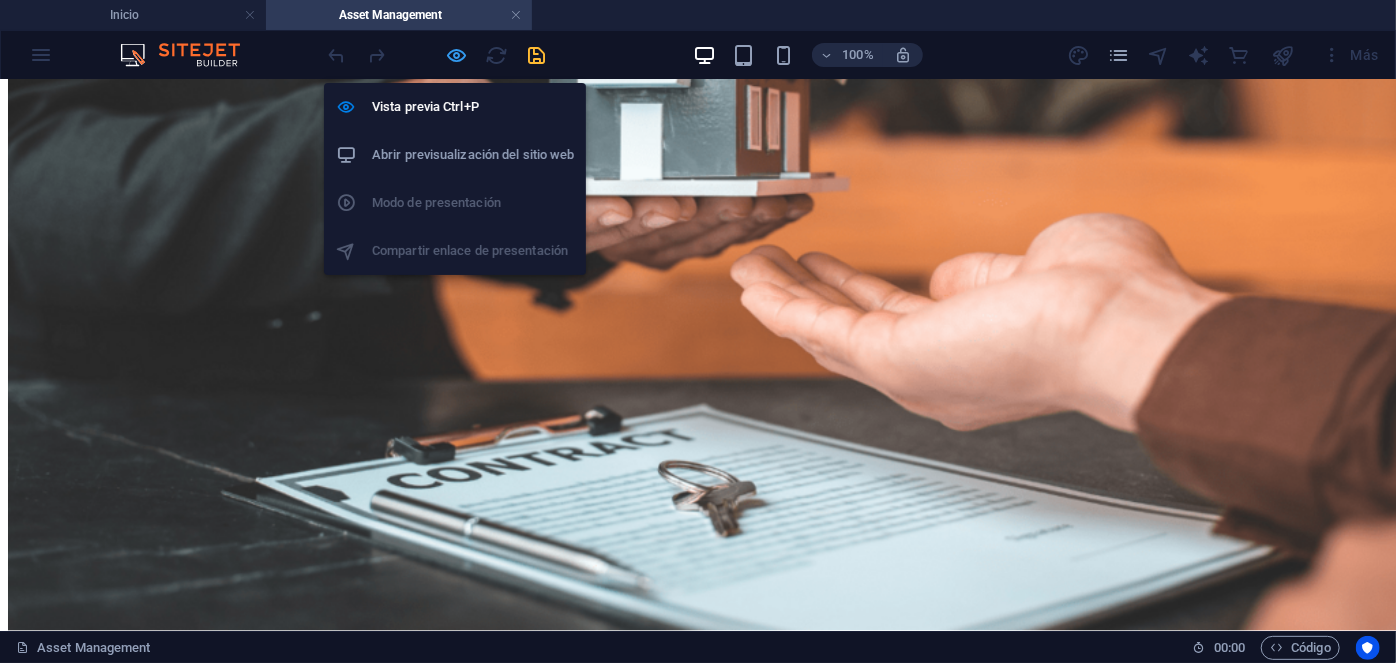 click at bounding box center (457, 55) 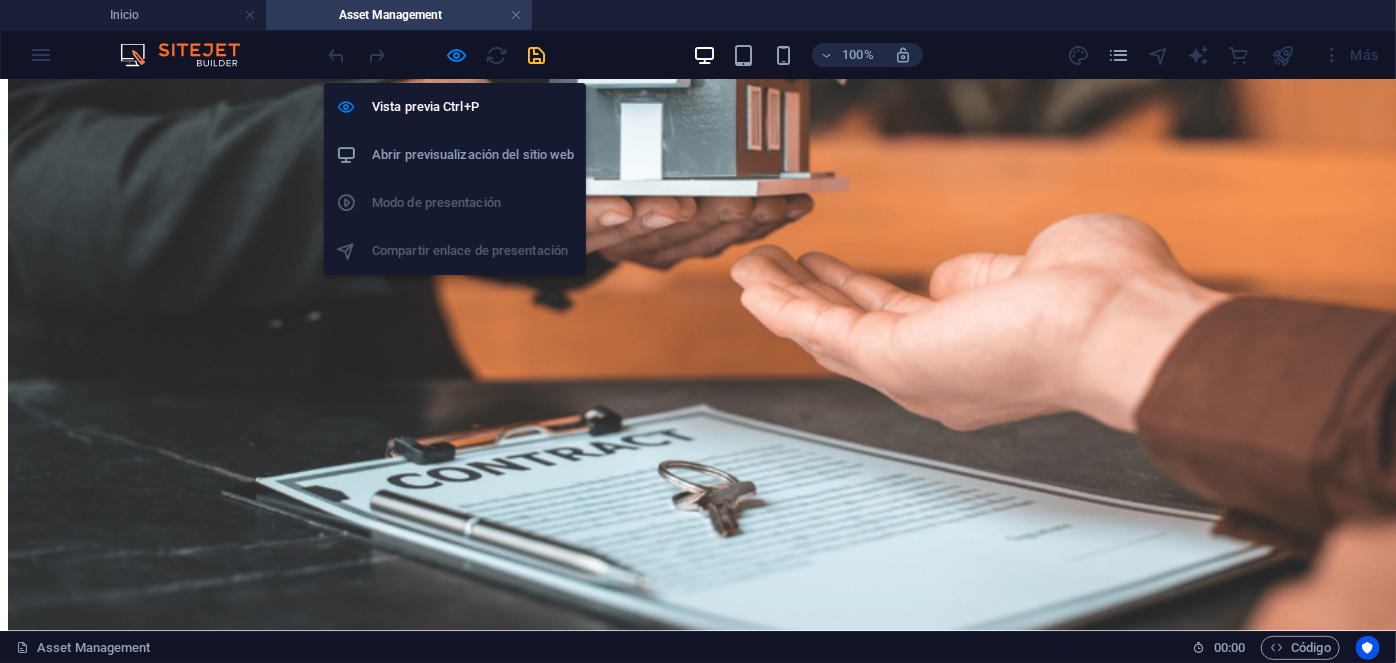 scroll, scrollTop: 2076, scrollLeft: 0, axis: vertical 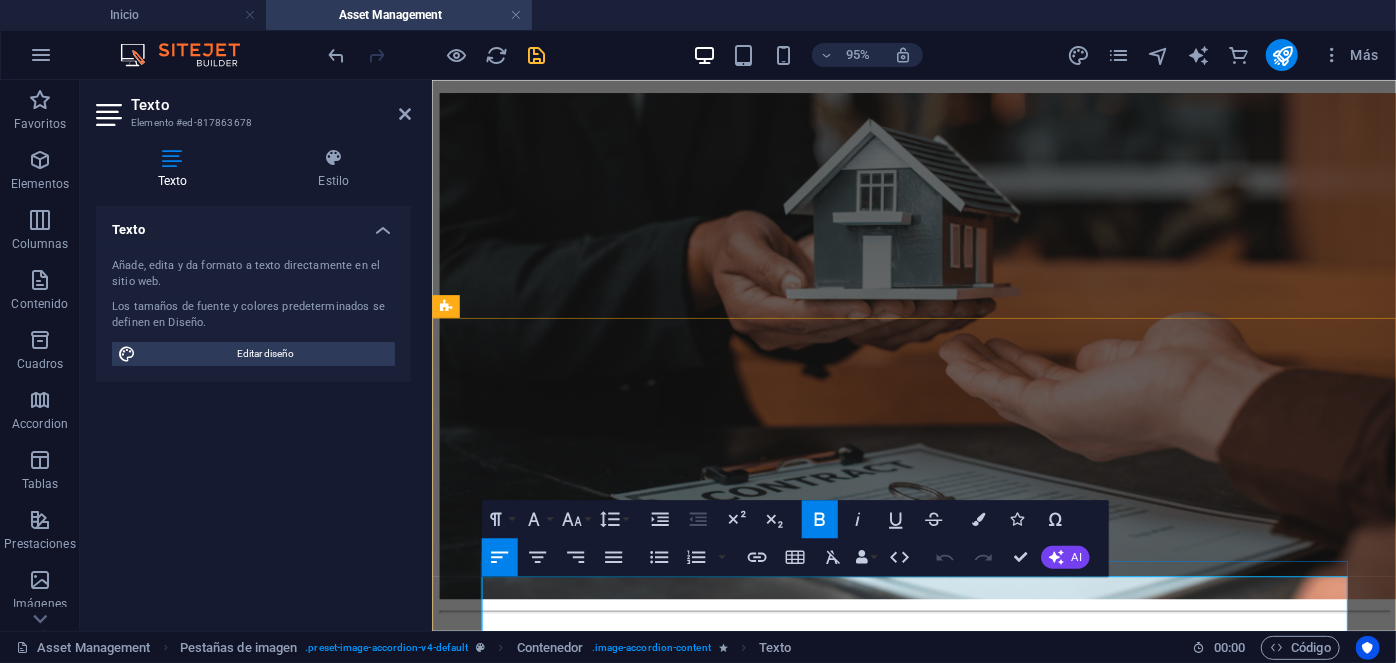 click on "Oficinas" at bounding box center (471, 1210) 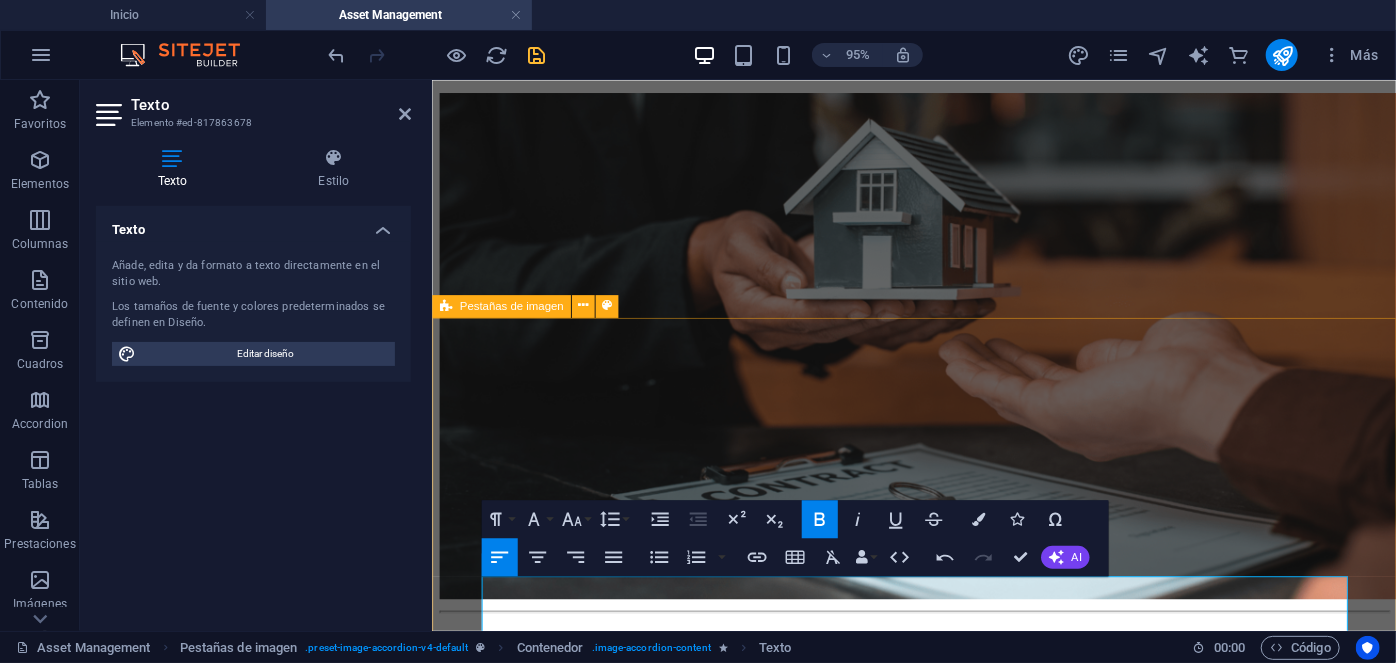 click on "Oficinas                                     Oficinas Servicios inmobiliarios estratégicos orientados a ofrecer soluciones innovadoras y personalizadas, diseñadas para satisfacer de manera óptima las necesidades específicas de ocupantes e inversores en el sector de oficinas. Retail                                                                         Retail                                                                                           Brindamos una perspectiva distintiva y una experiencia excepcional, generando resultados para minoristas, restauradores, inversores, propietarios y desarrolladores. Industrial & Logística                                                                                                                 Industrial & Logística" at bounding box center [938, 1776] 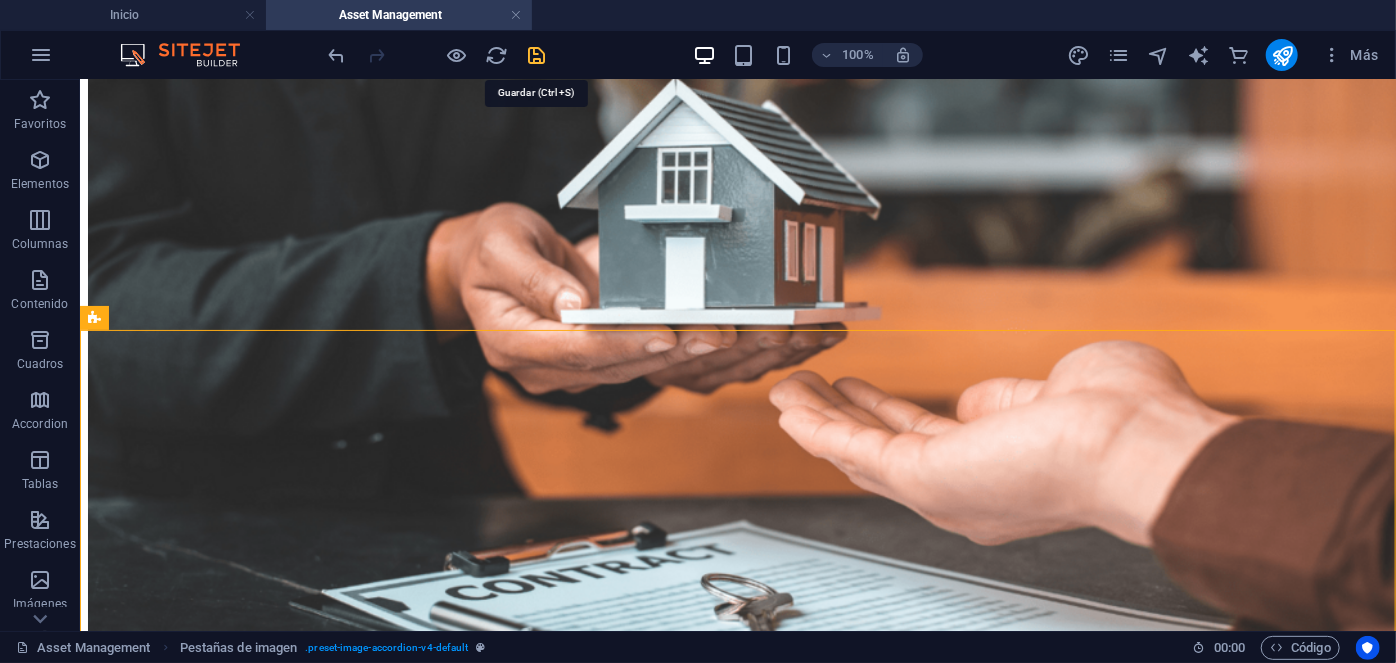 click at bounding box center [537, 55] 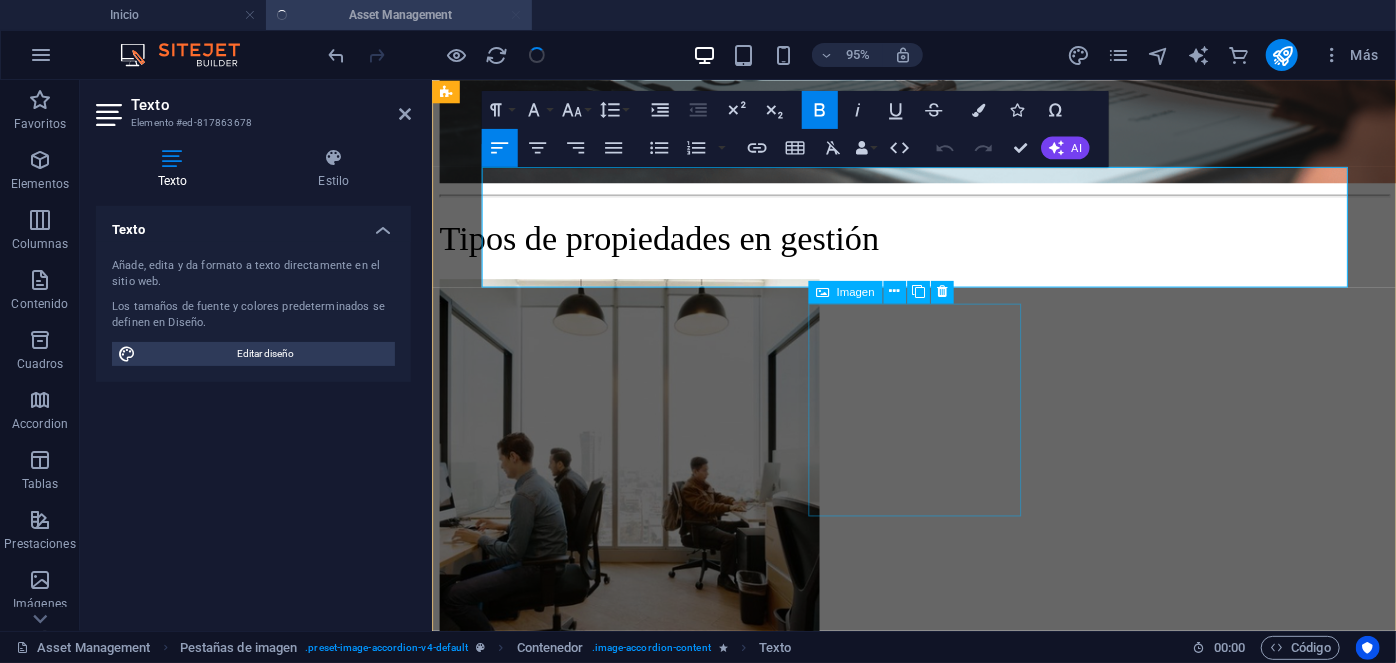 scroll, scrollTop: 2537, scrollLeft: 0, axis: vertical 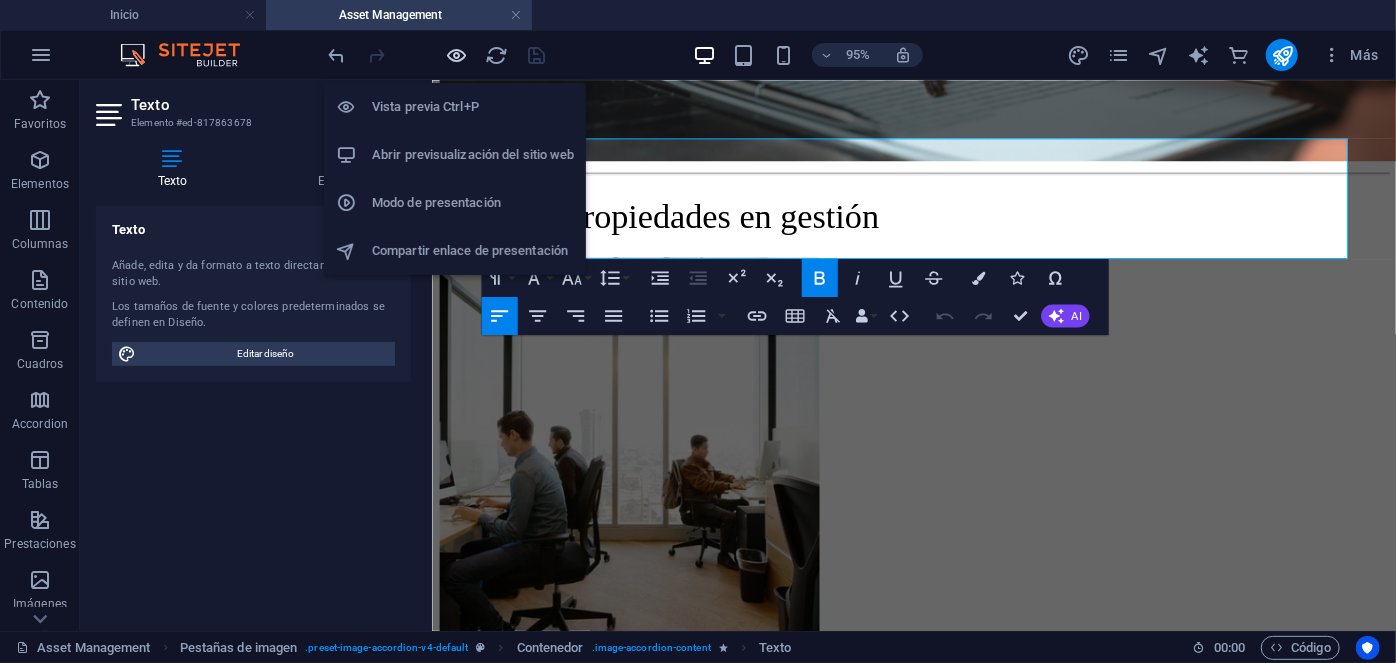 click at bounding box center (457, 55) 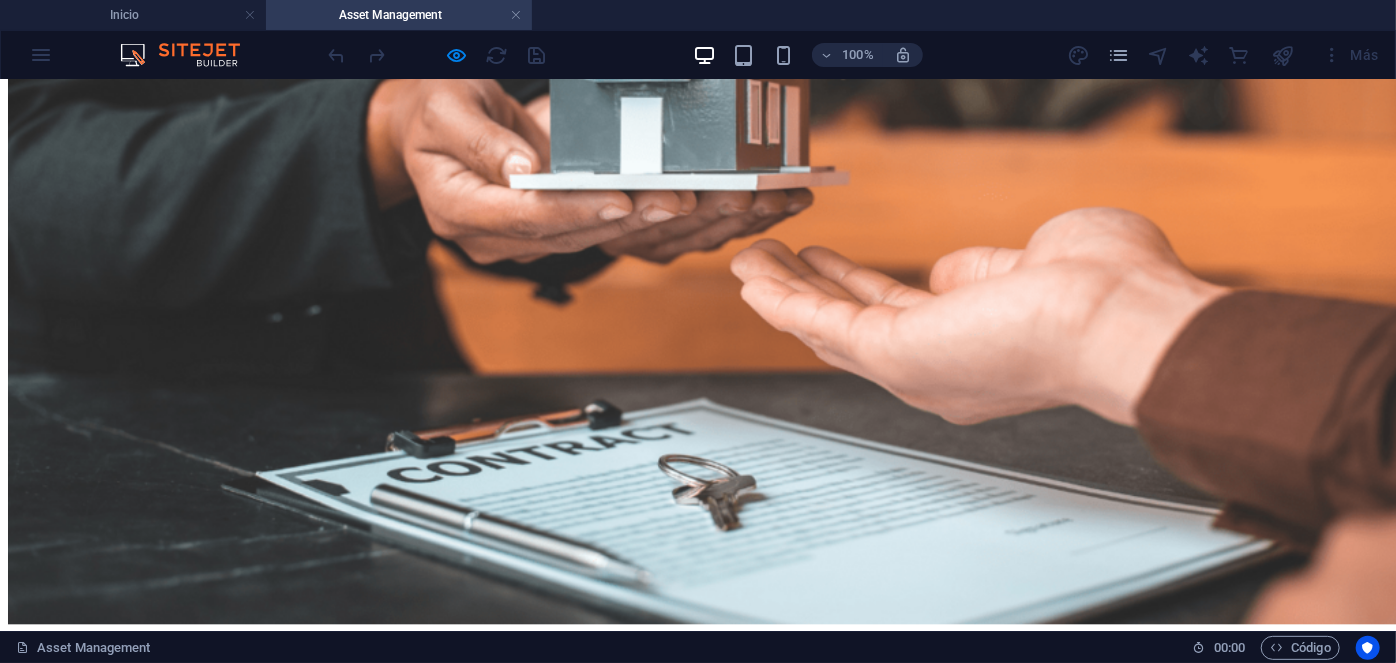 scroll, scrollTop: 2067, scrollLeft: 0, axis: vertical 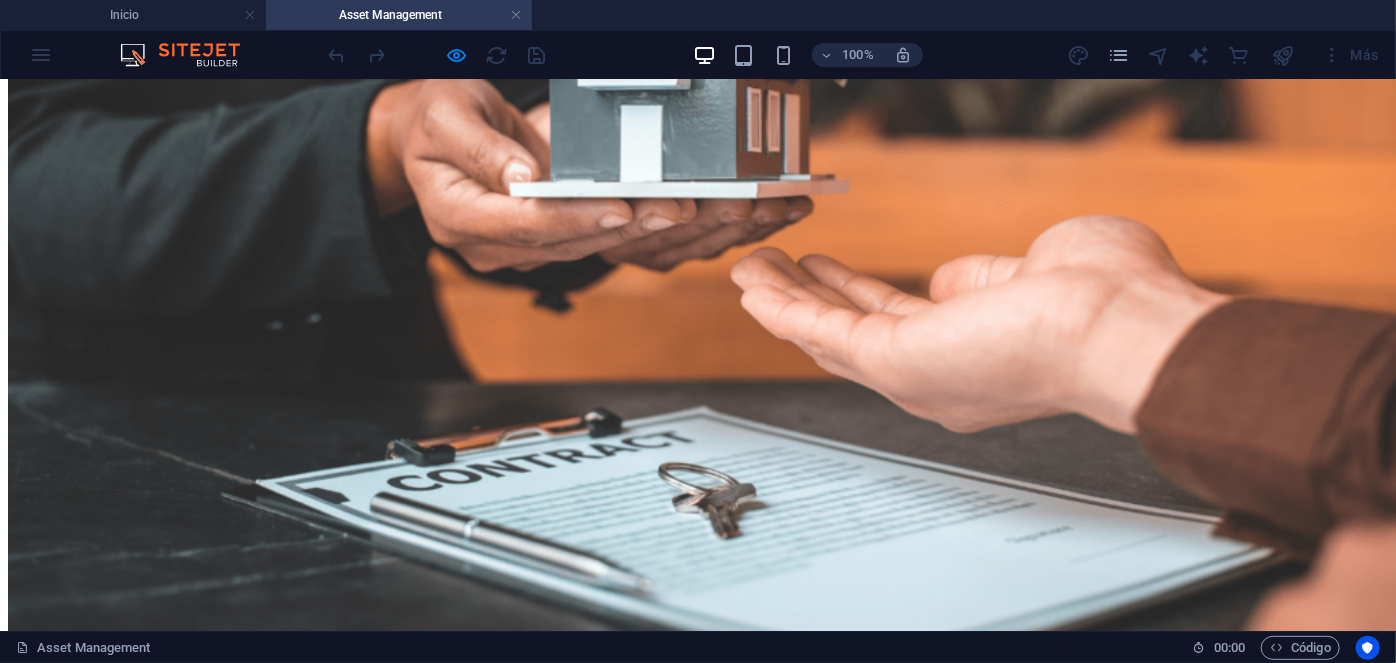 click on "Retail" at bounding box center [698, 1649] 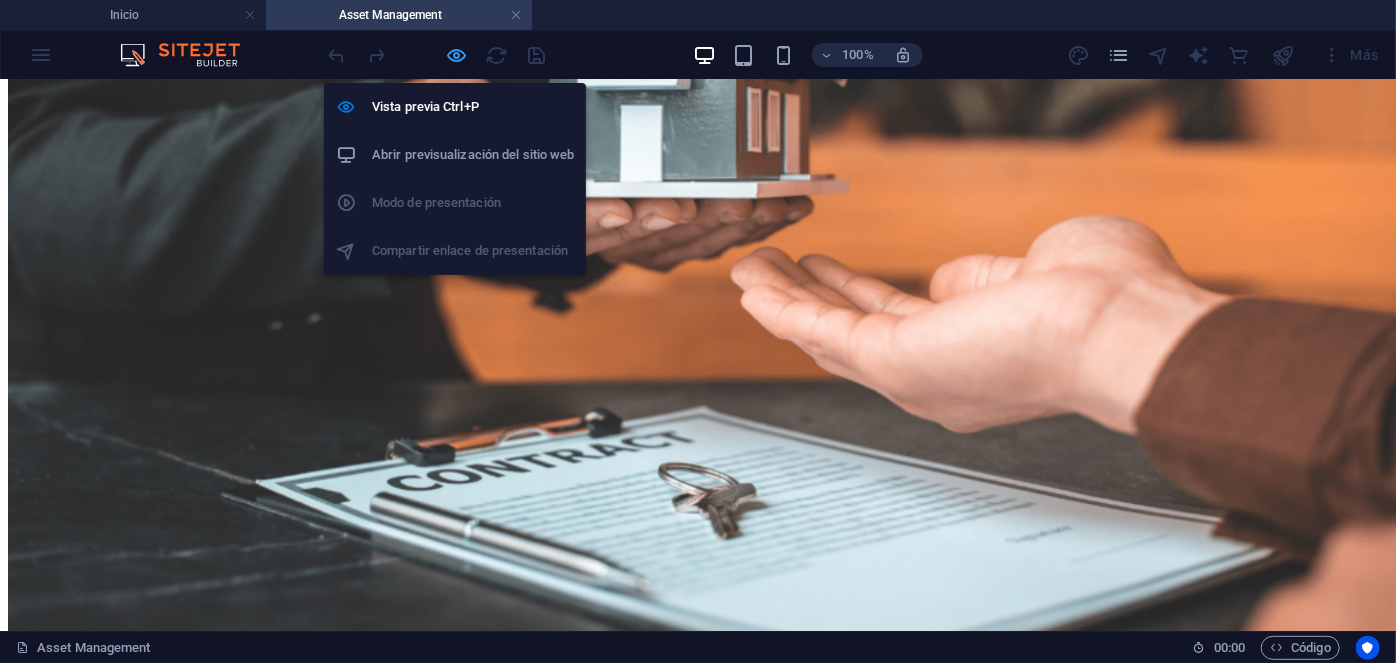 click at bounding box center [457, 55] 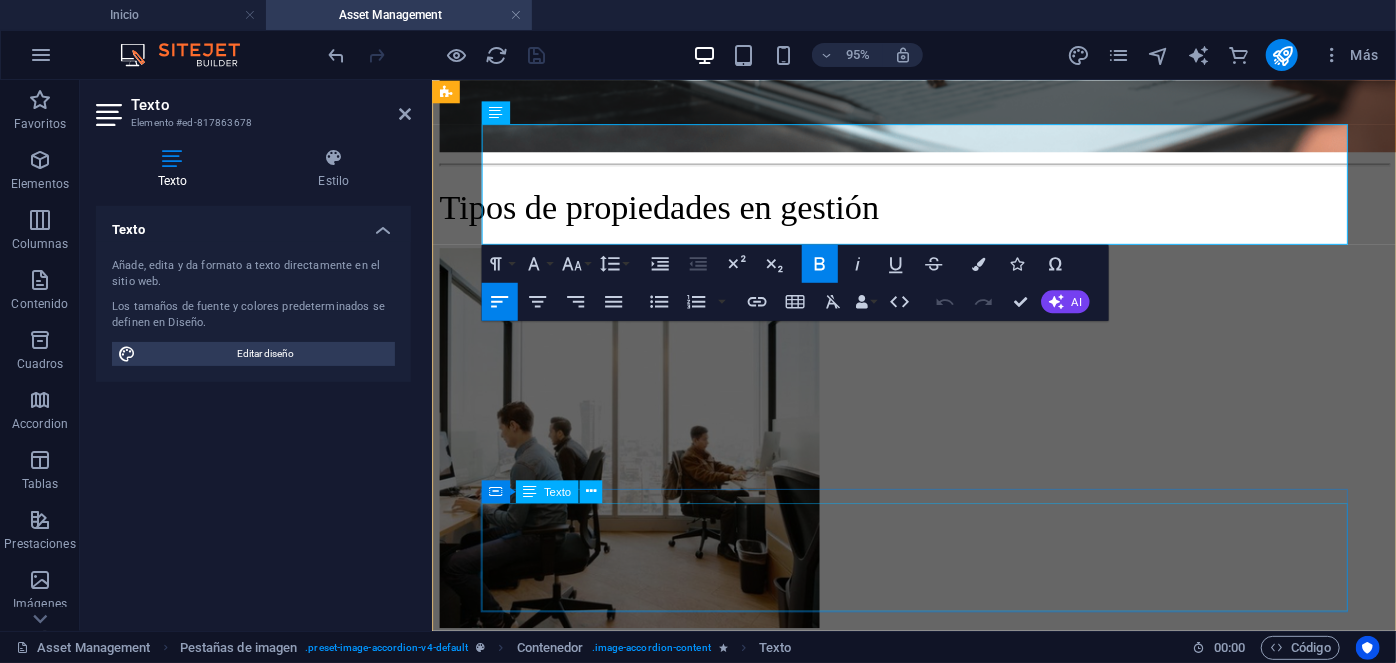 scroll, scrollTop: 2559, scrollLeft: 0, axis: vertical 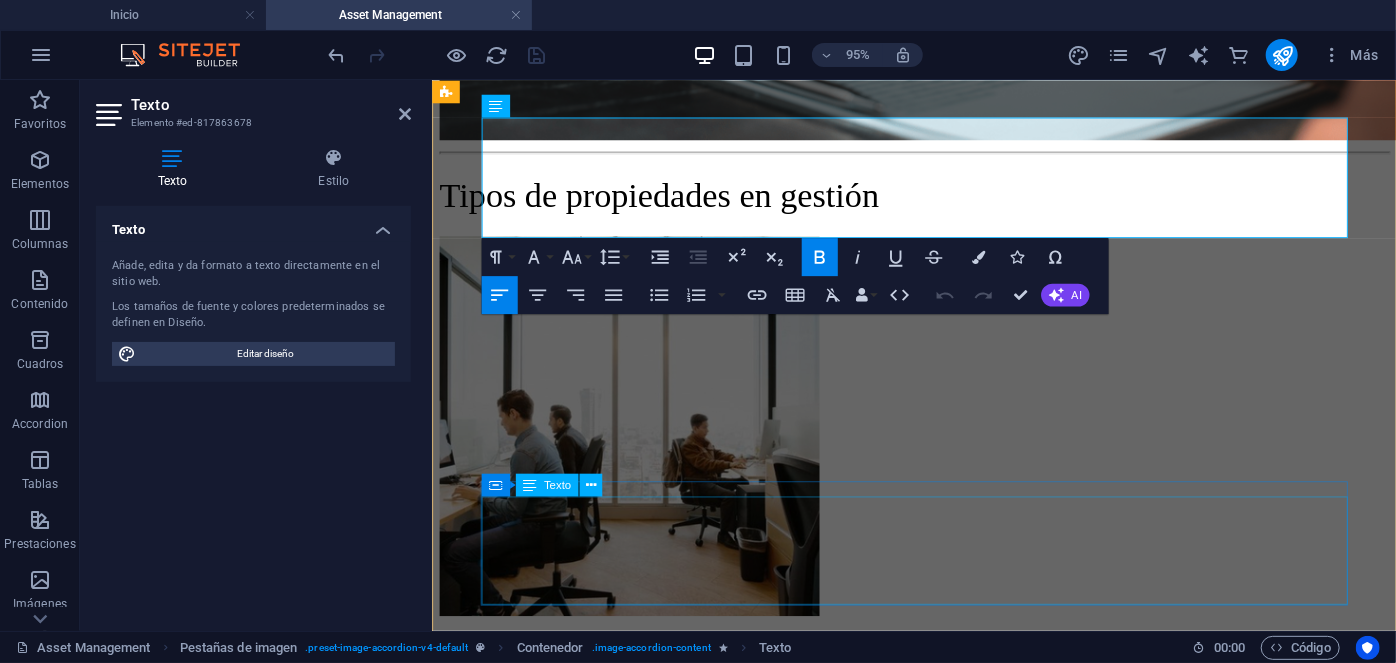 click on "Retail                                                                                           Brindamos una perspectiva distintiva y una experiencia excepcional, generando resultados para minoristas, restauradores, inversores, propietarios y desarrolladores." at bounding box center (914, 1529) 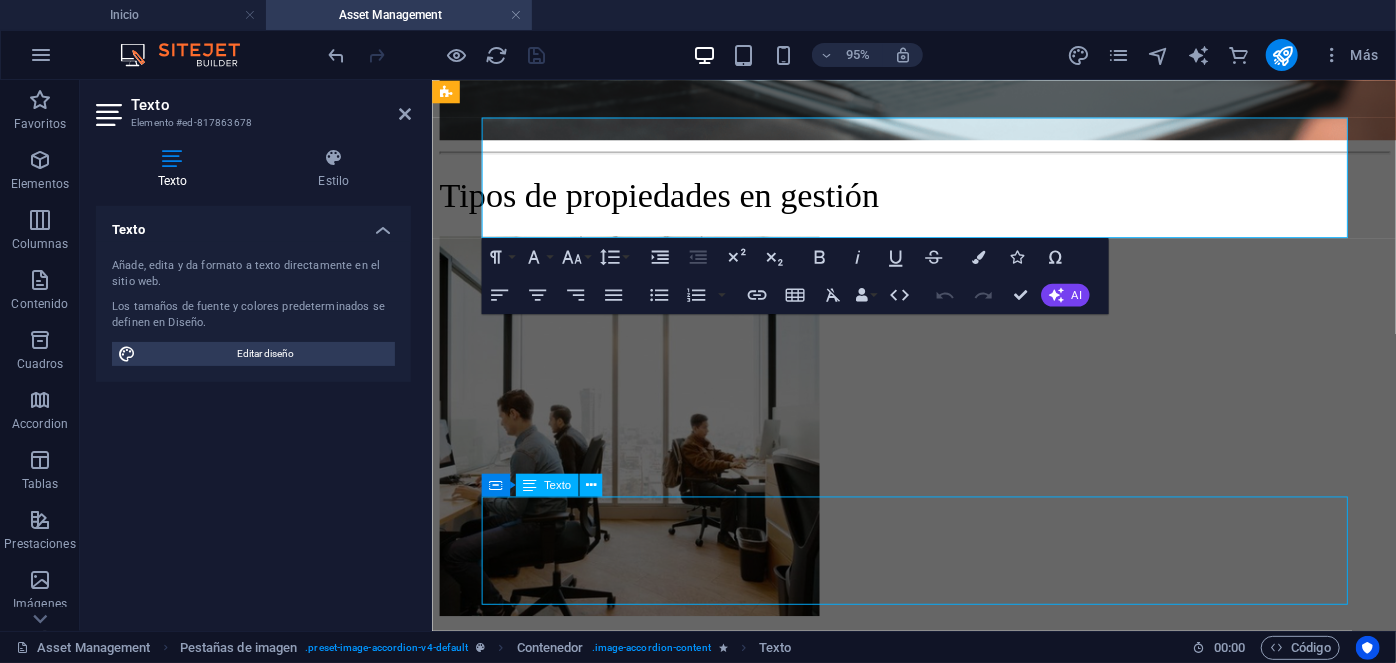 click on "Retail                                                                                           Brindamos una perspectiva distintiva y una experiencia excepcional, generando resultados para minoristas, restauradores, inversores, propietarios y desarrolladores." at bounding box center [914, 1529] 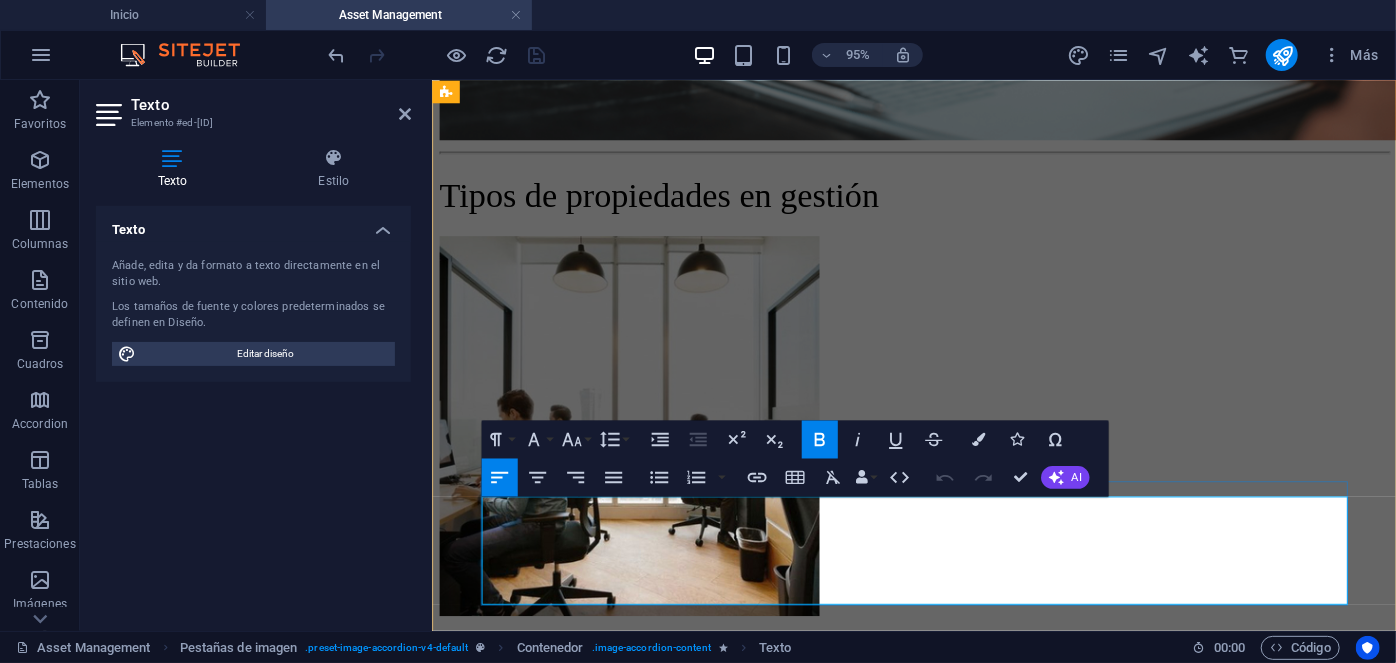 click on "Retail" at bounding box center [647, 1443] 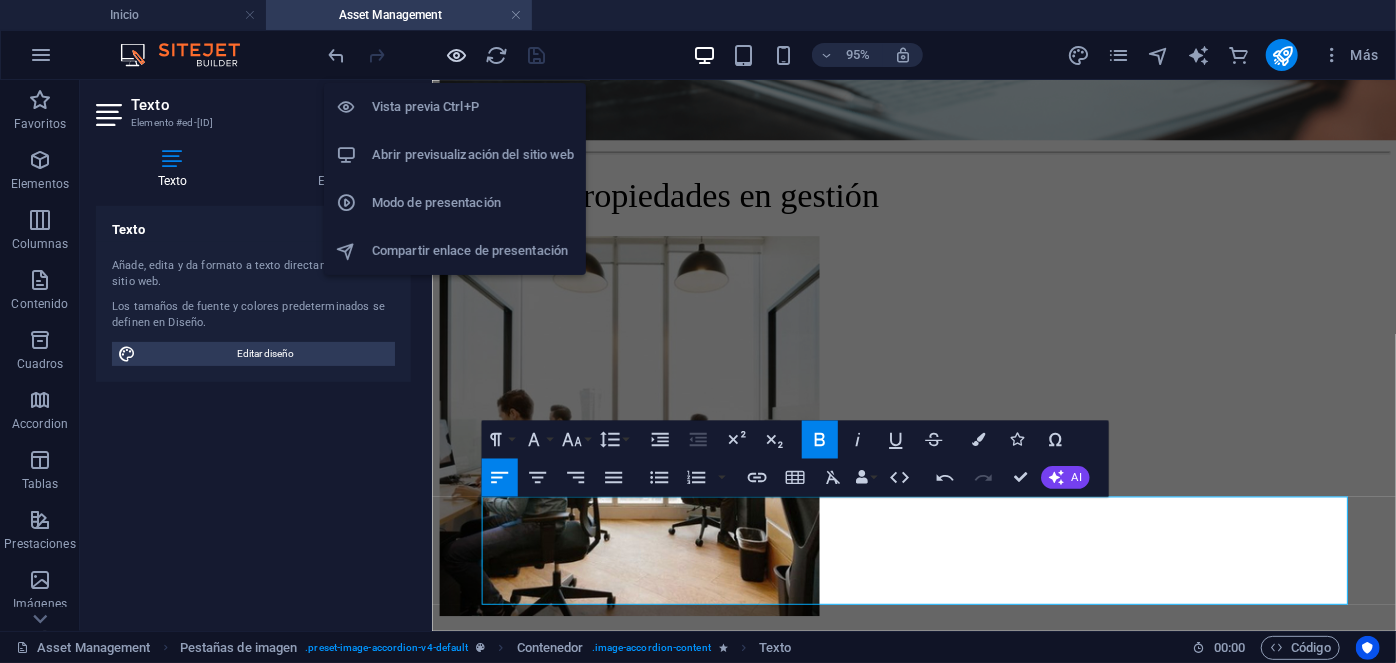 click at bounding box center (457, 55) 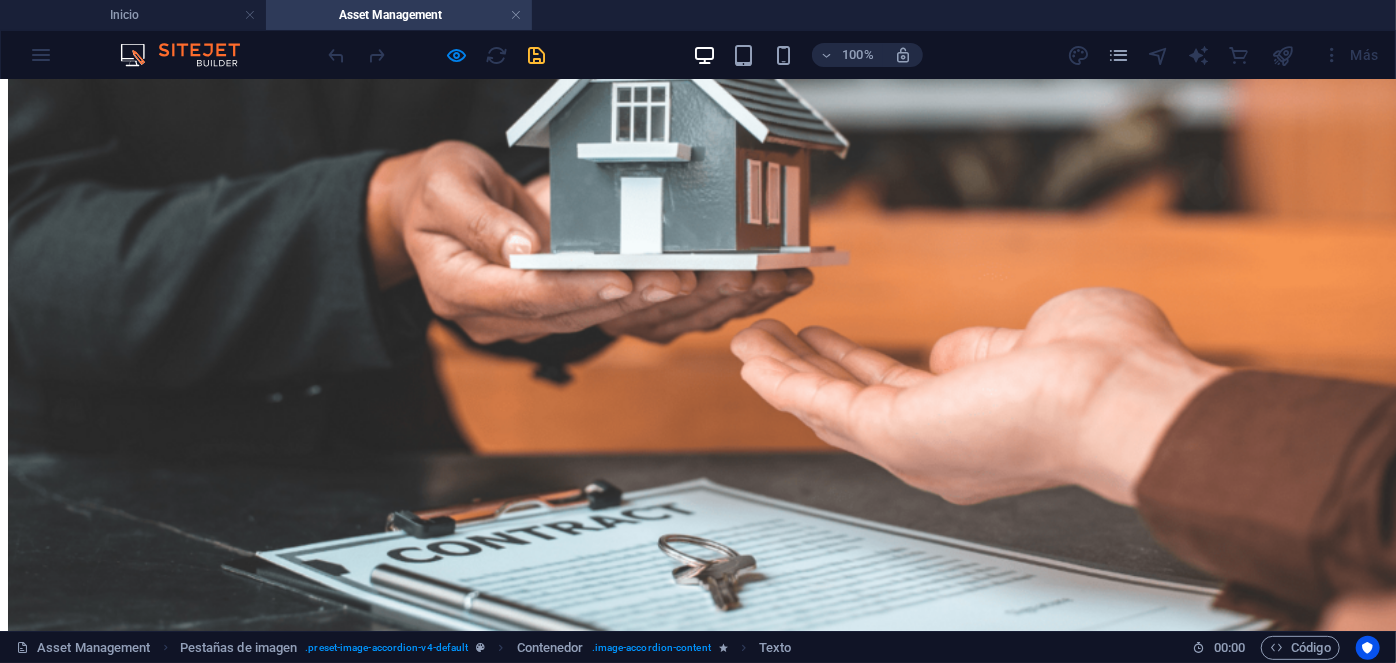 scroll, scrollTop: 1992, scrollLeft: 0, axis: vertical 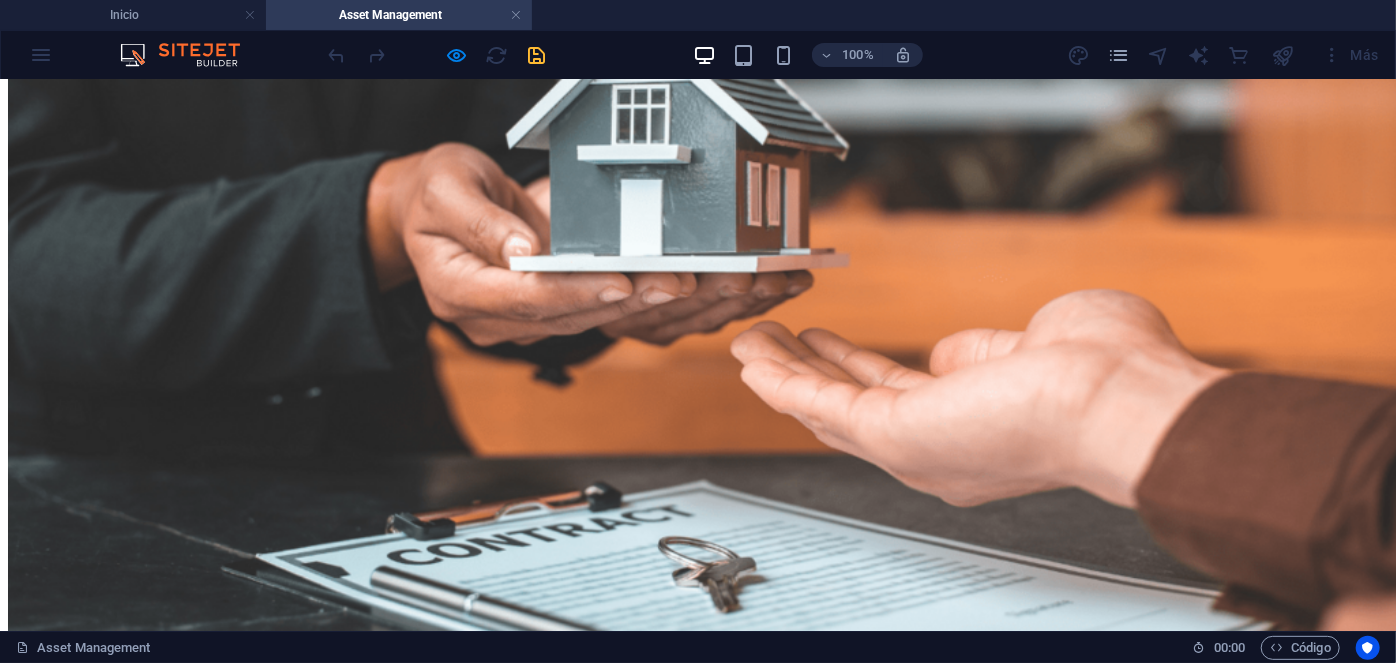 click on "Retail" at bounding box center (698, 1724) 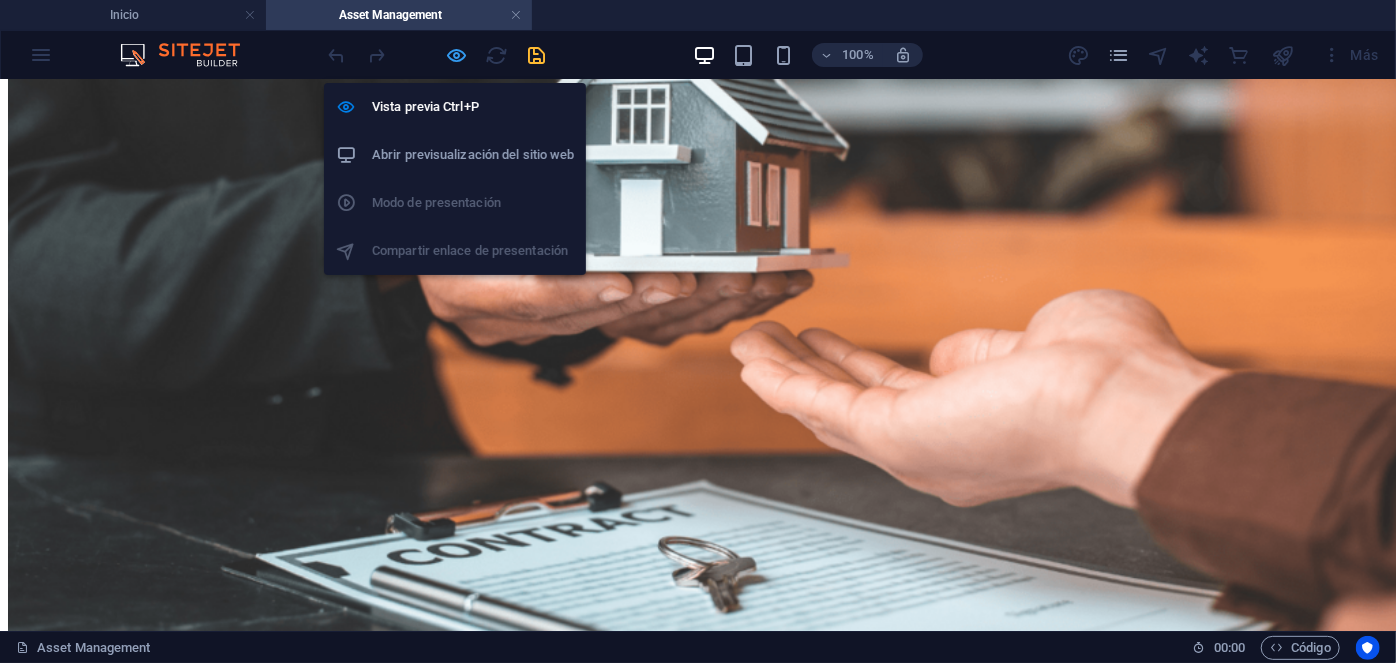 click at bounding box center [457, 55] 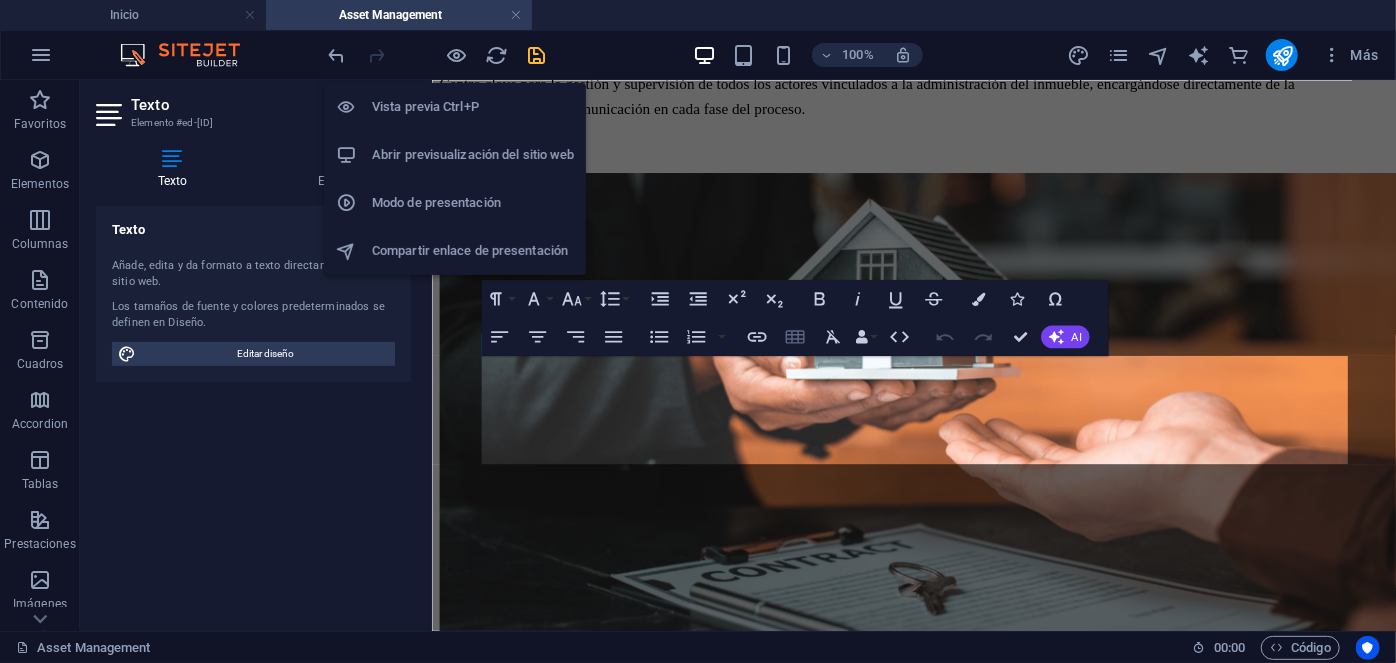 scroll, scrollTop: 2707, scrollLeft: 0, axis: vertical 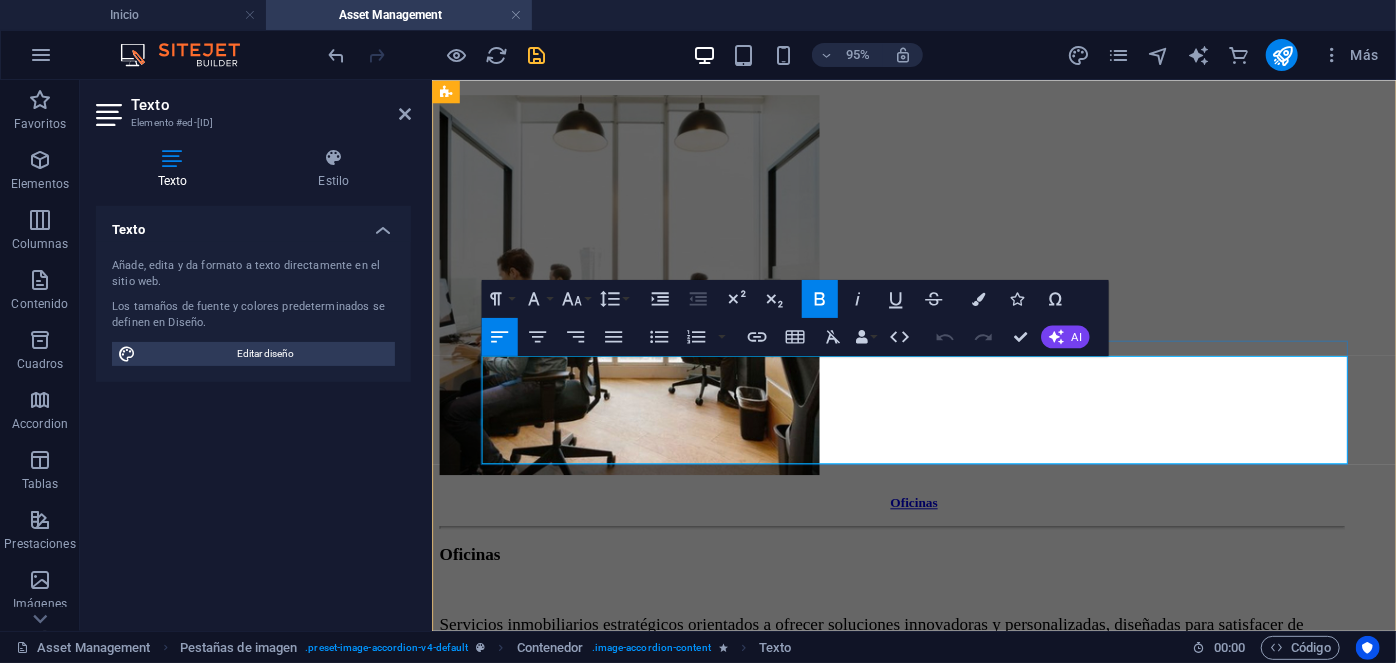click on "Retail" at bounding box center (647, 1295) 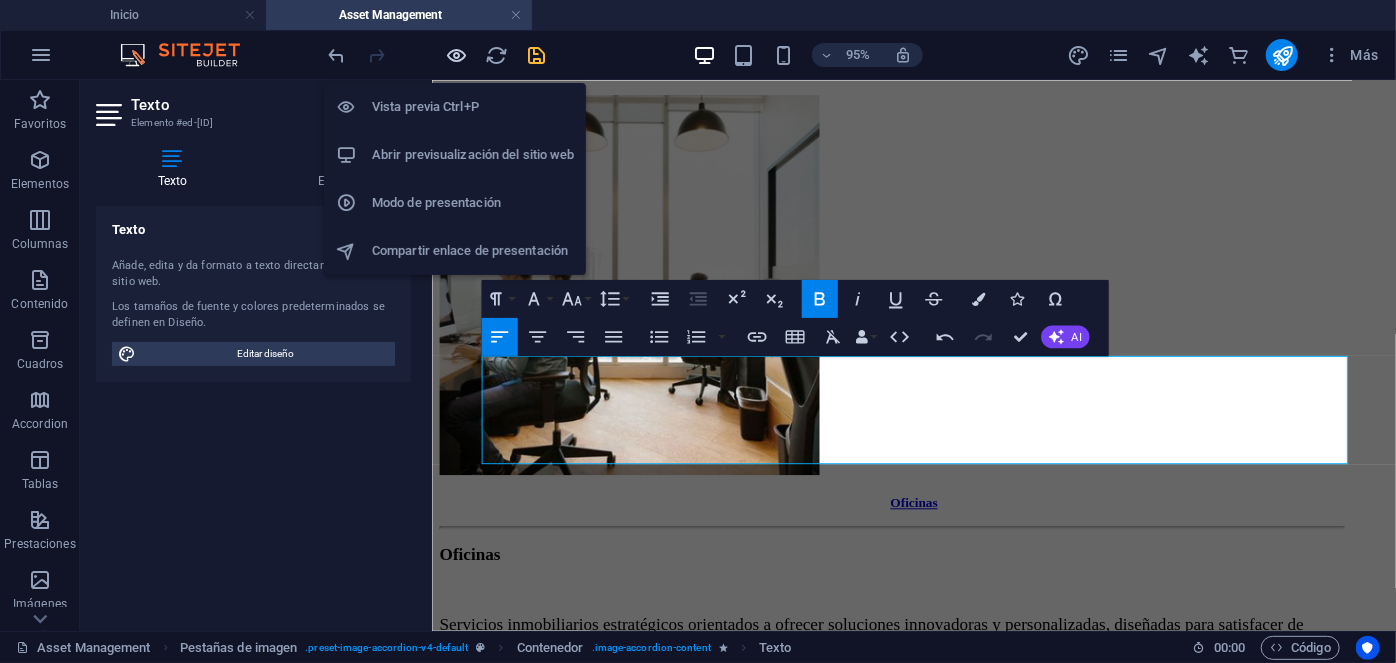 click at bounding box center [457, 55] 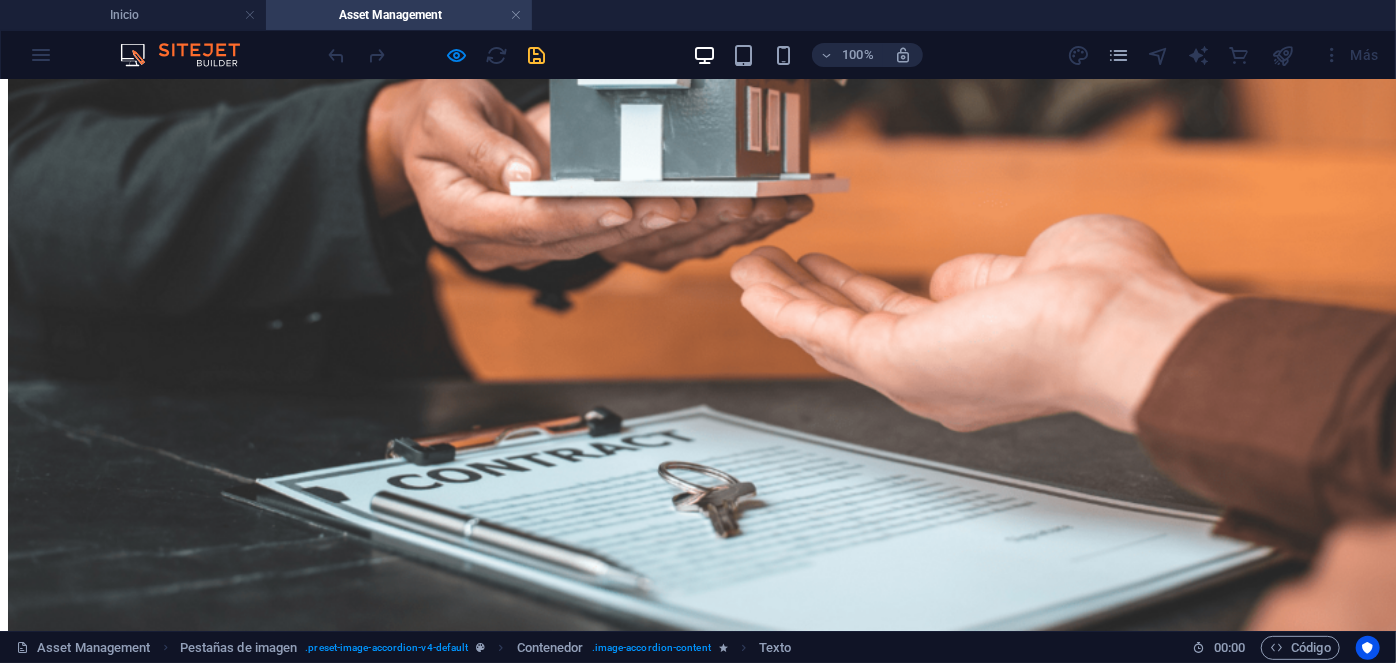 click at bounding box center [698, 1614] 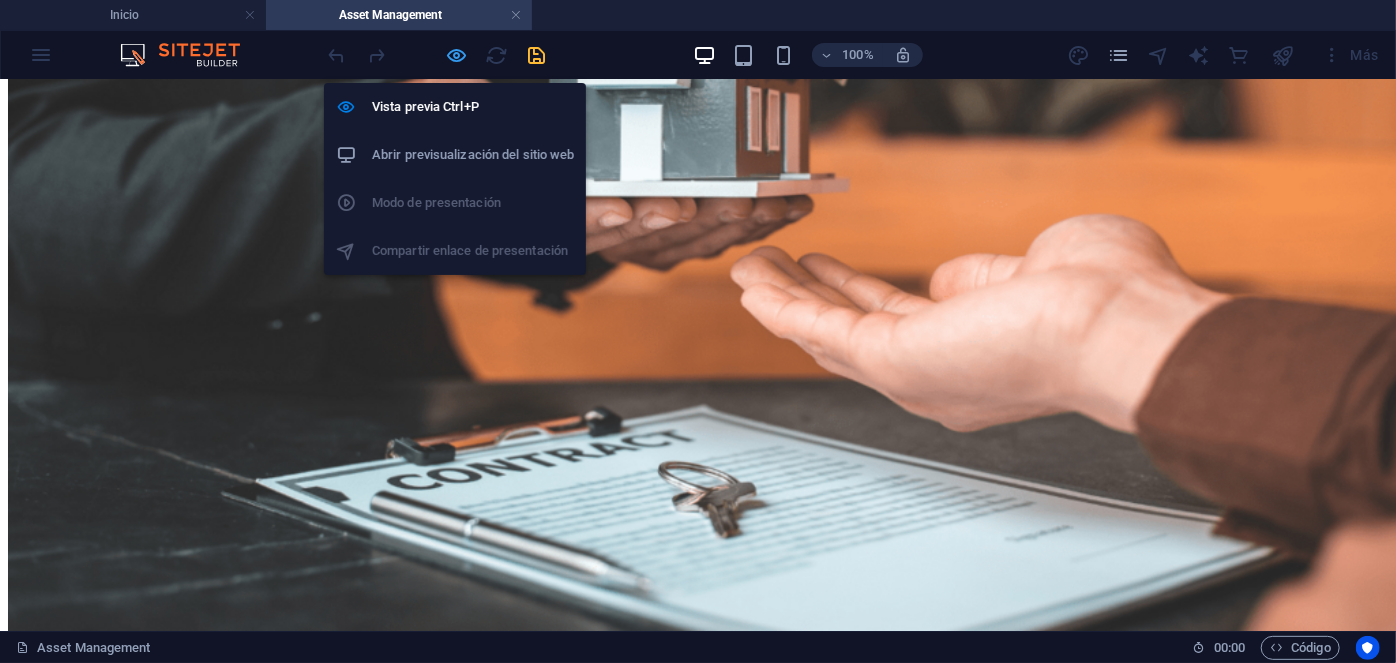drag, startPoint x: 458, startPoint y: 55, endPoint x: 389, endPoint y: 195, distance: 156.08011 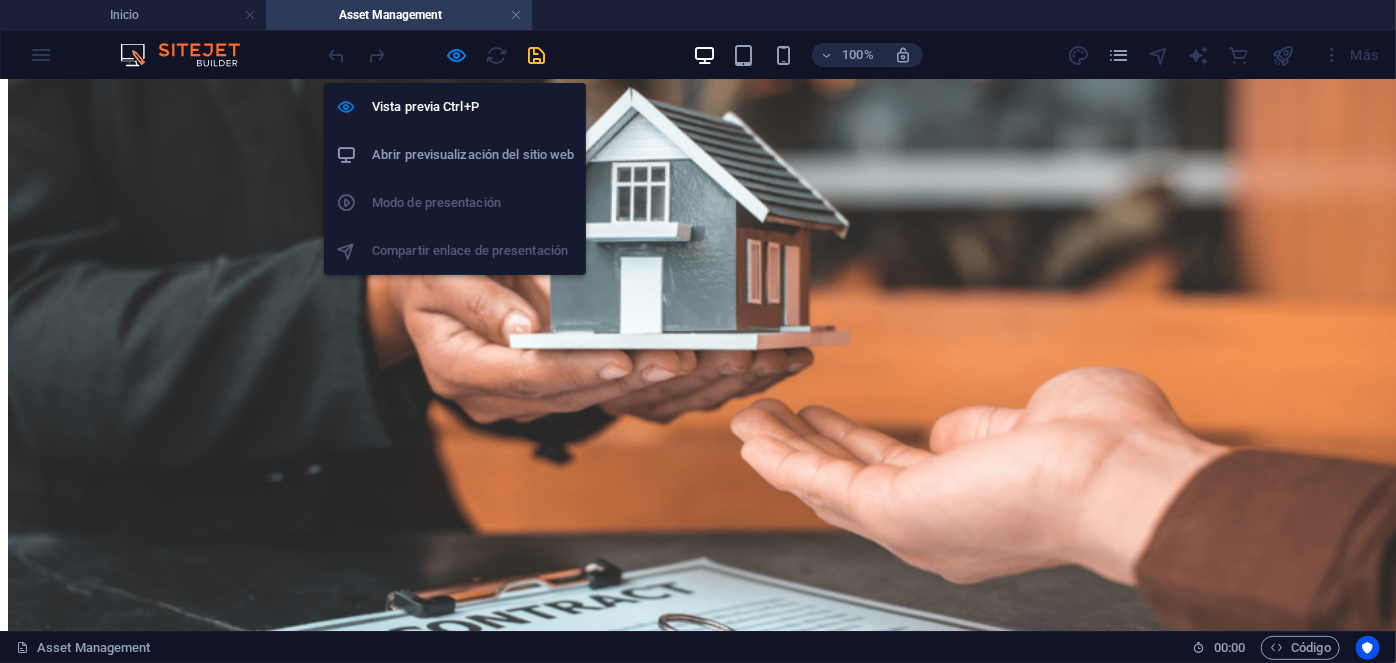 scroll, scrollTop: 2707, scrollLeft: 0, axis: vertical 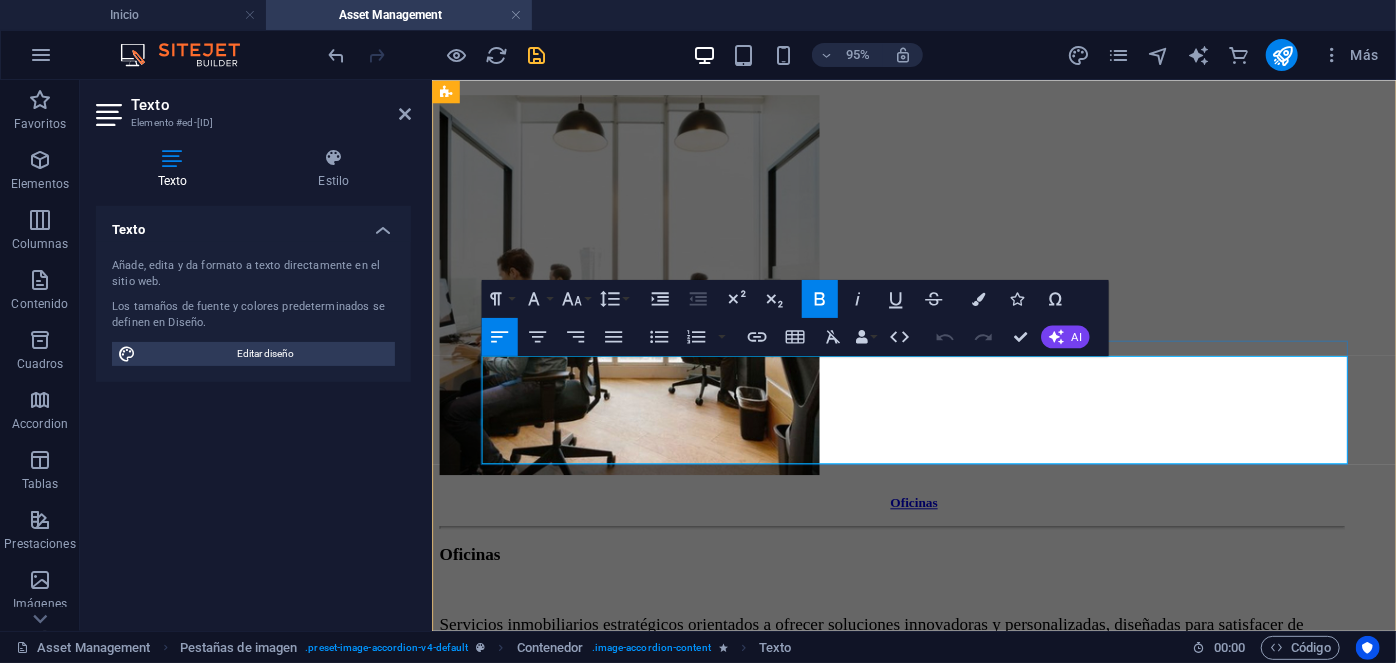 click on "Retail" at bounding box center (647, 1295) 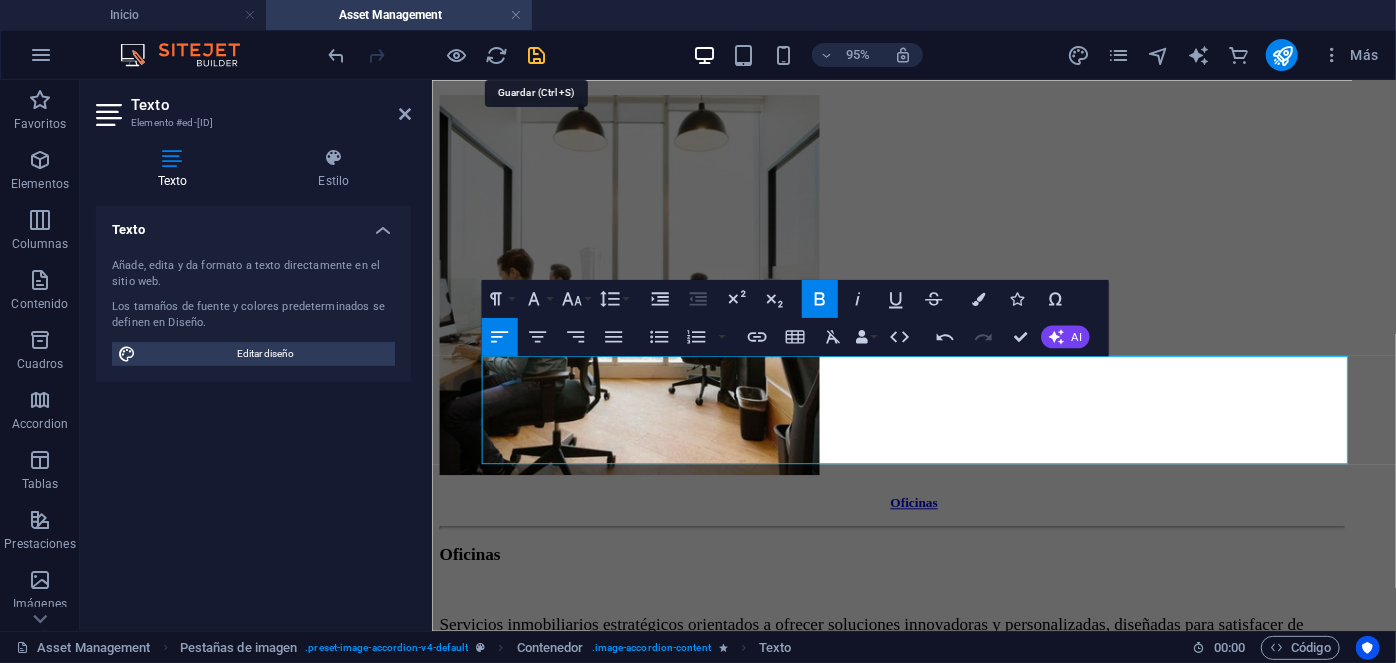 click at bounding box center (537, 55) 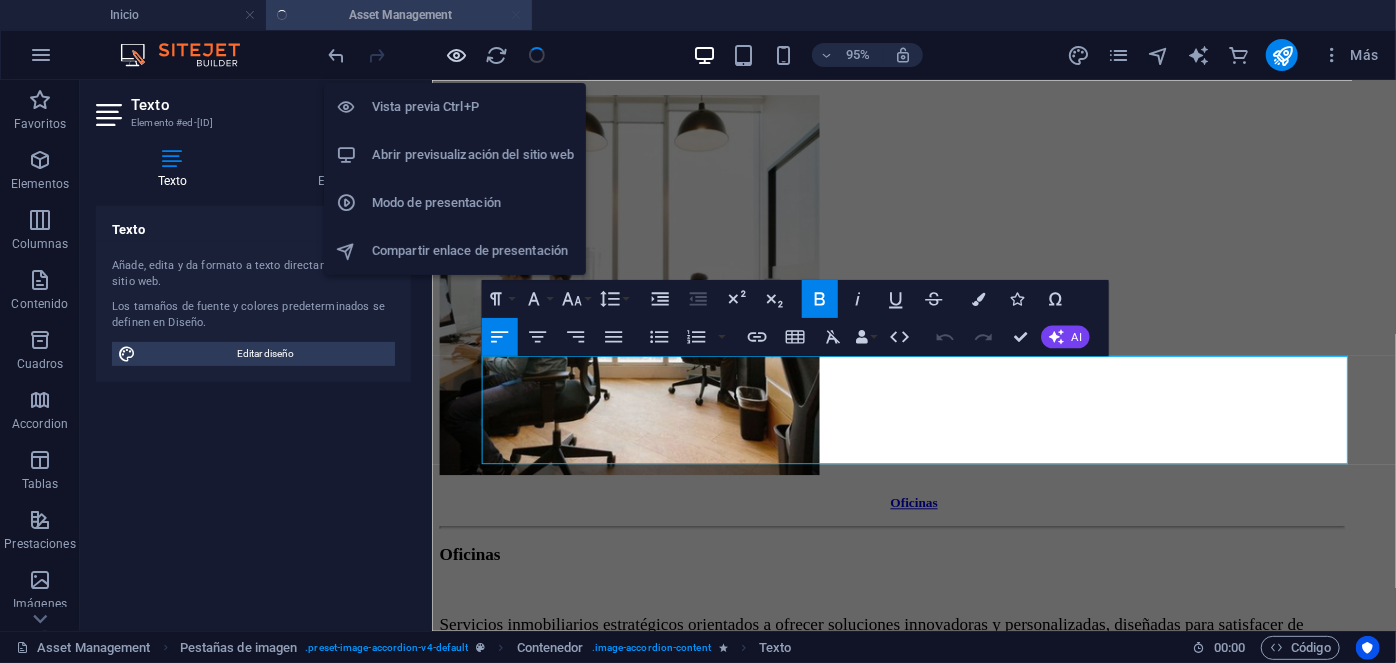 click at bounding box center [457, 55] 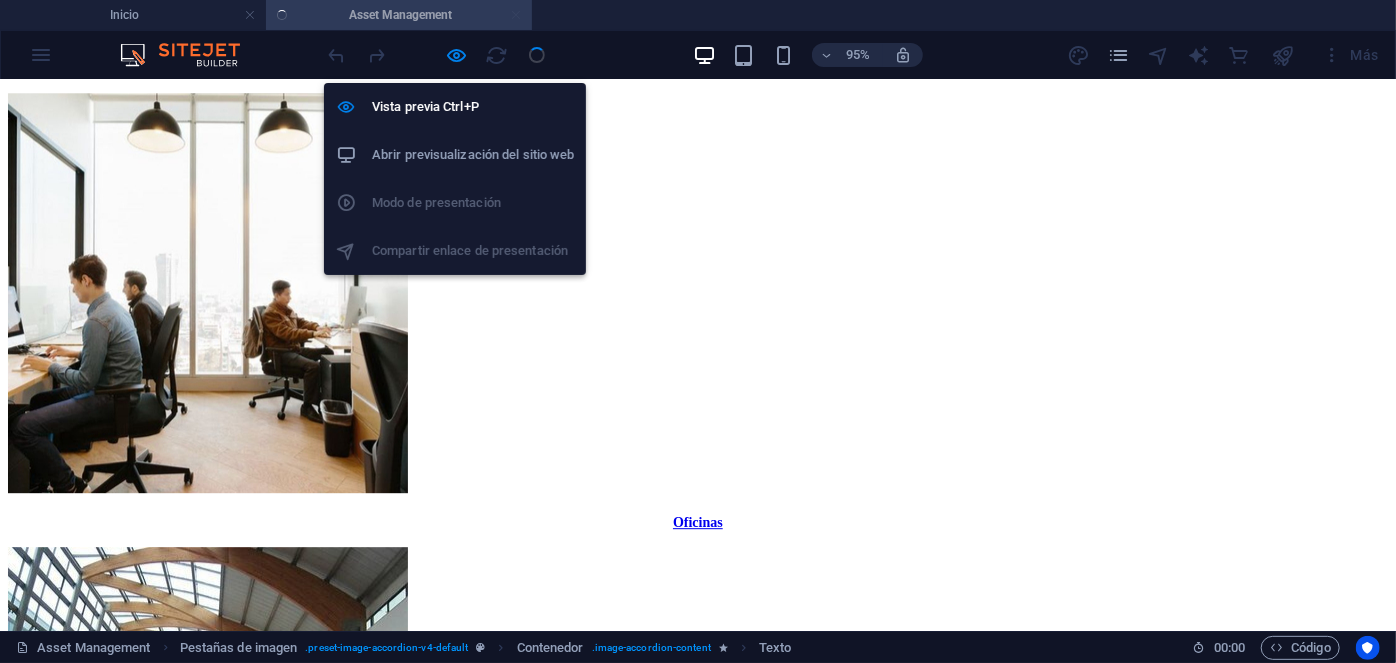 scroll, scrollTop: 2068, scrollLeft: 0, axis: vertical 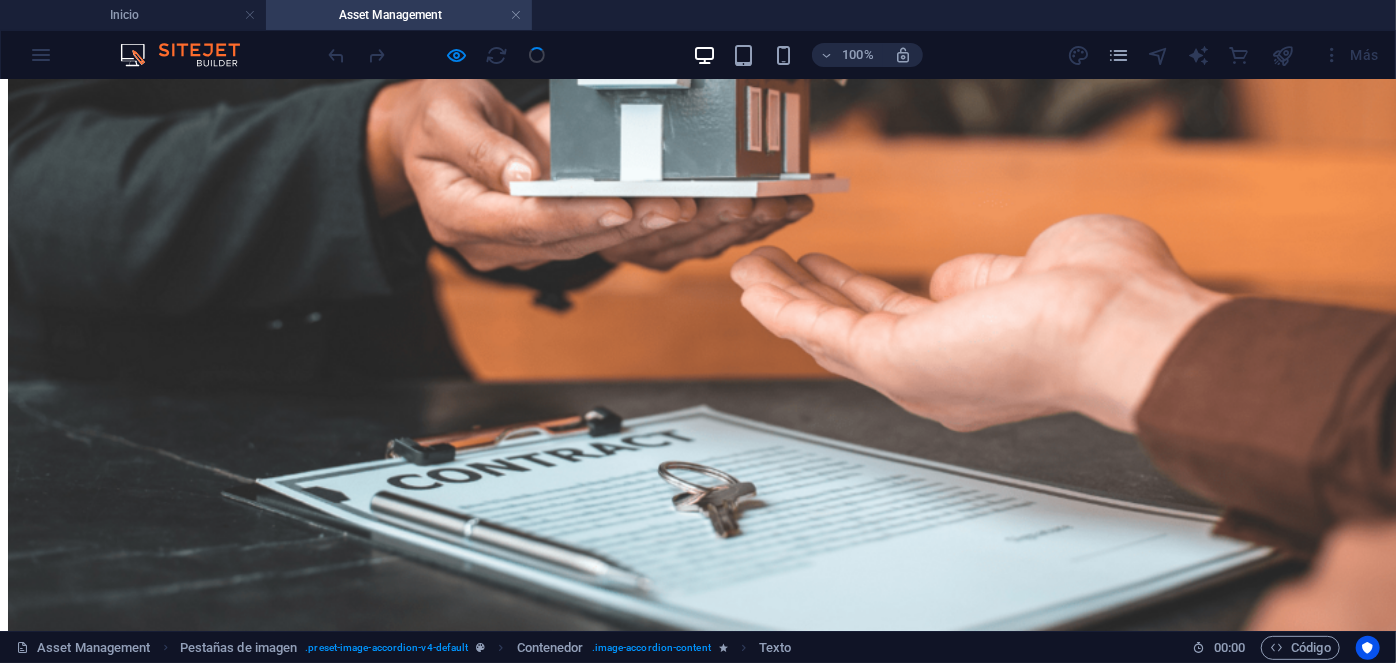 click on "Industrial & Logística" at bounding box center [697, 2170] 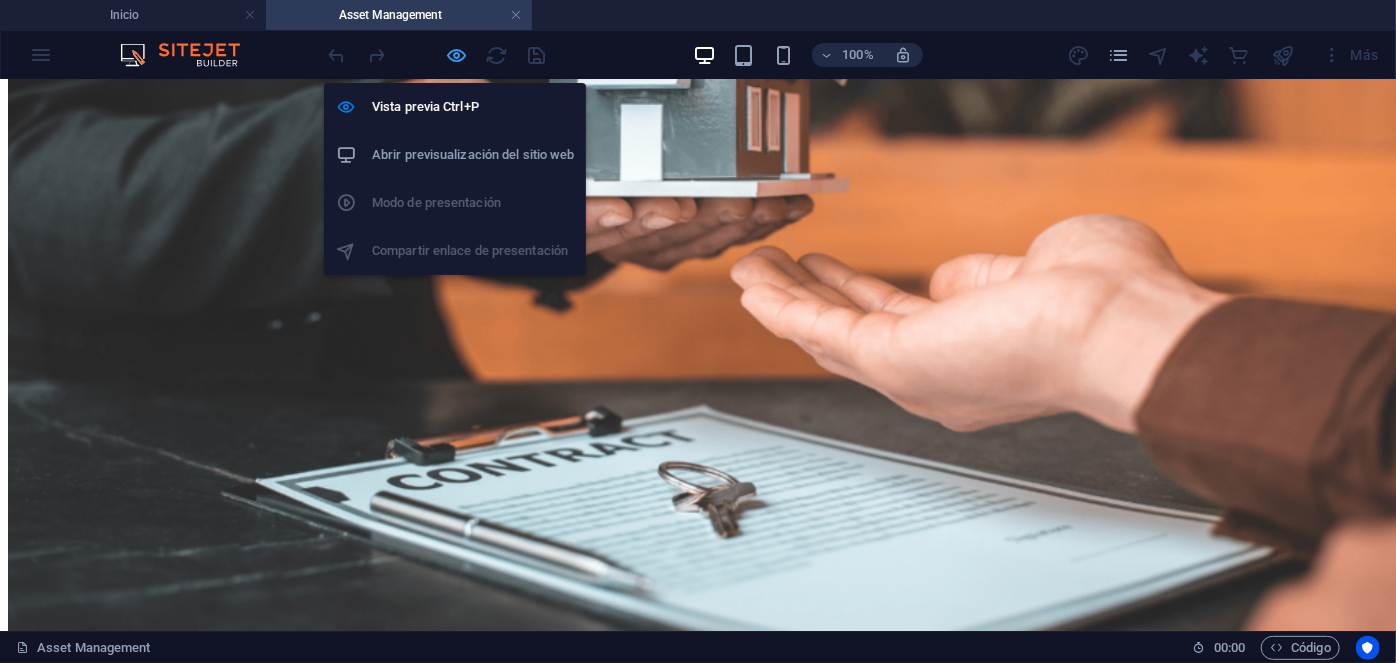 click at bounding box center [457, 55] 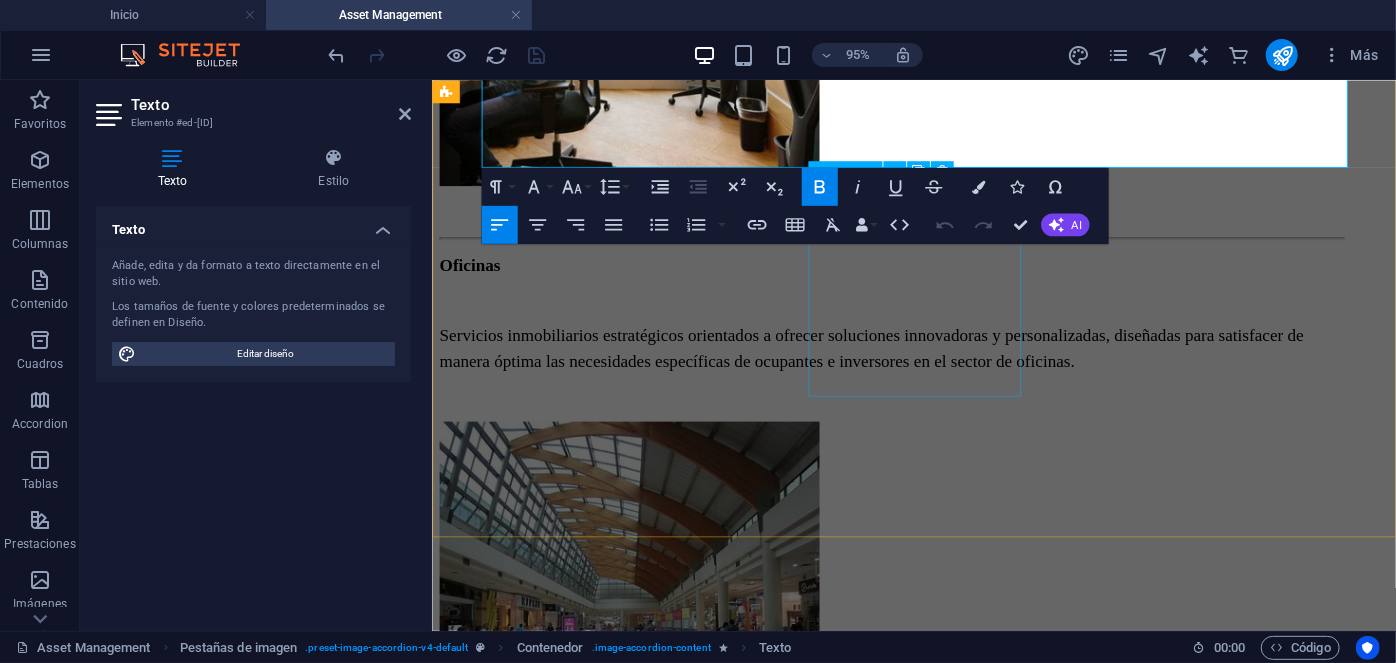 scroll, scrollTop: 3026, scrollLeft: 0, axis: vertical 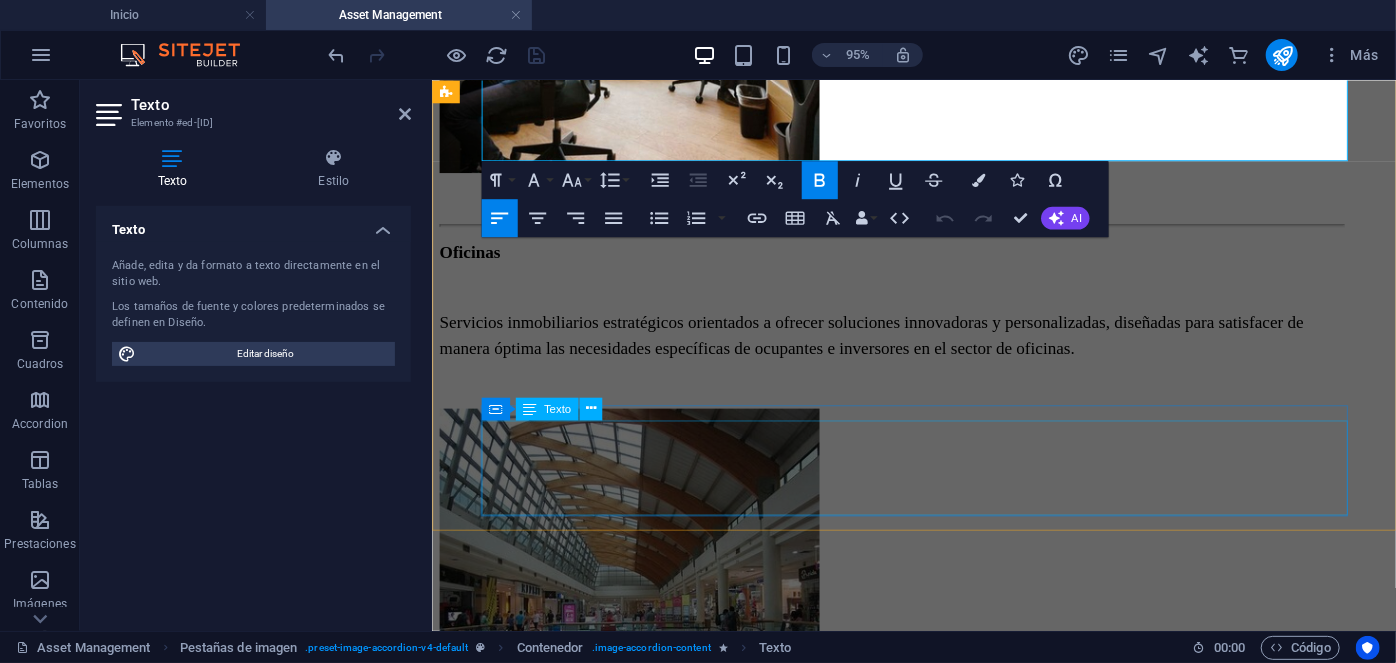 click on "Industrial & Logística                                                                                      Brindamos una gama completa de servicios integrados diseñados específicamente para satisfacer las necesidades de ocupantes e inversores." at bounding box center (914, 1795) 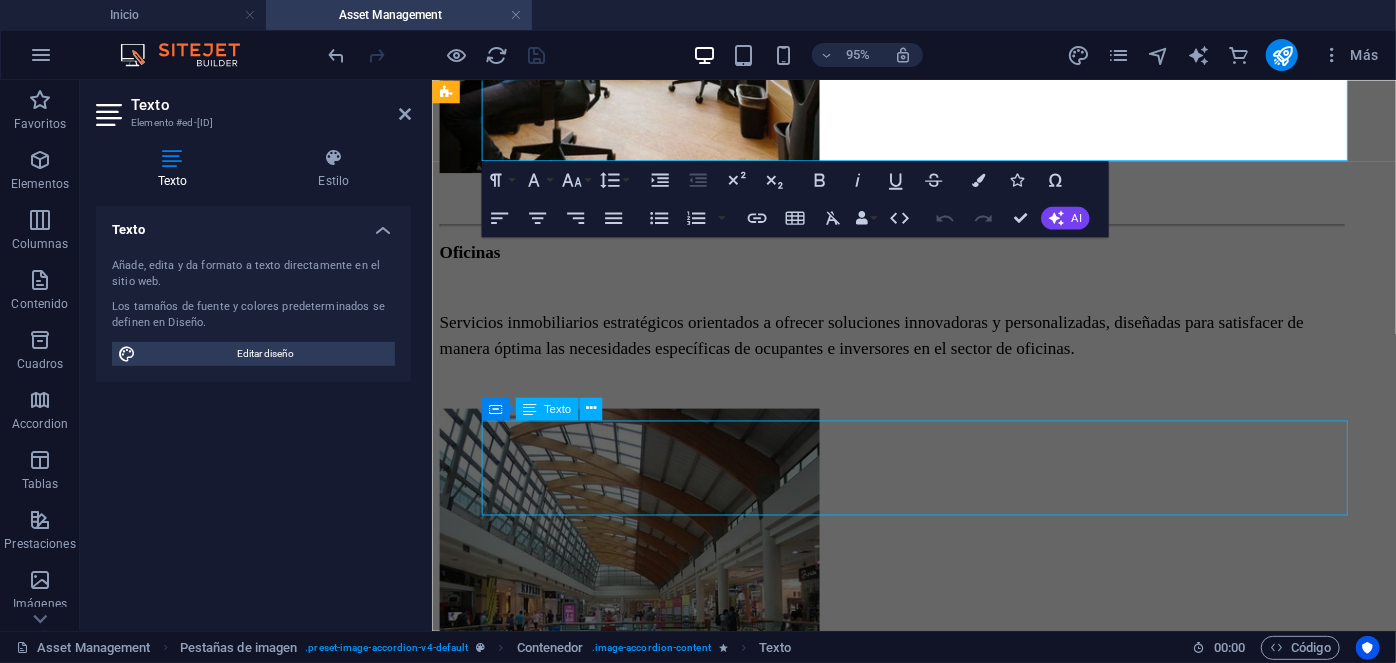 click on "Industrial & Logística                                                                                      Brindamos una gama completa de servicios integrados diseñados específicamente para satisfacer las necesidades de ocupantes e inversores." at bounding box center (914, 1795) 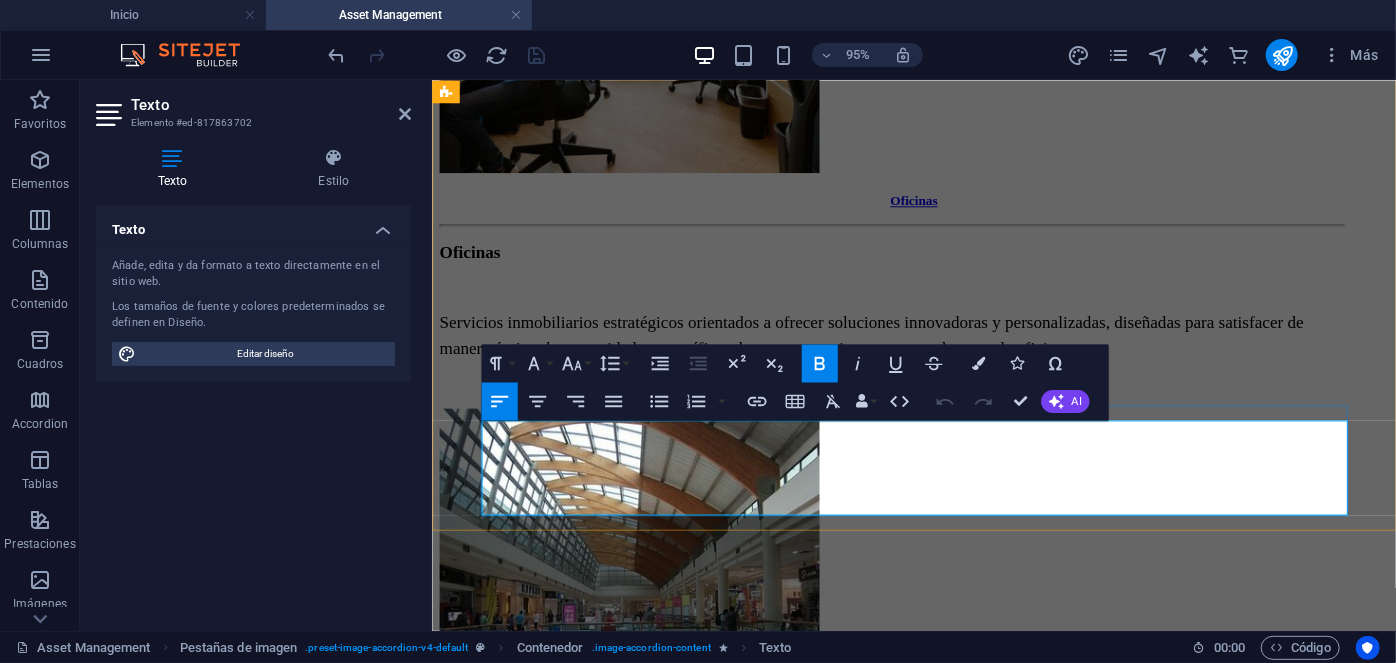 click on "Industrial & Logística" at bounding box center (988, 1726) 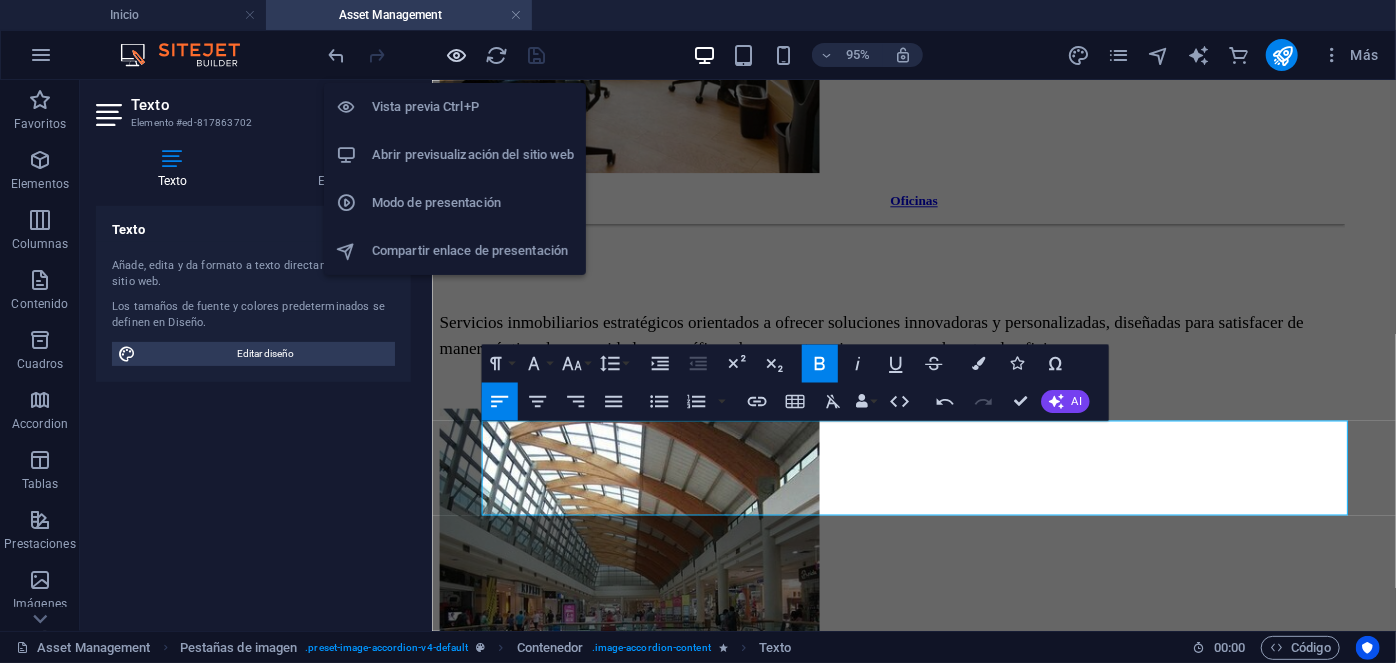 click at bounding box center (457, 55) 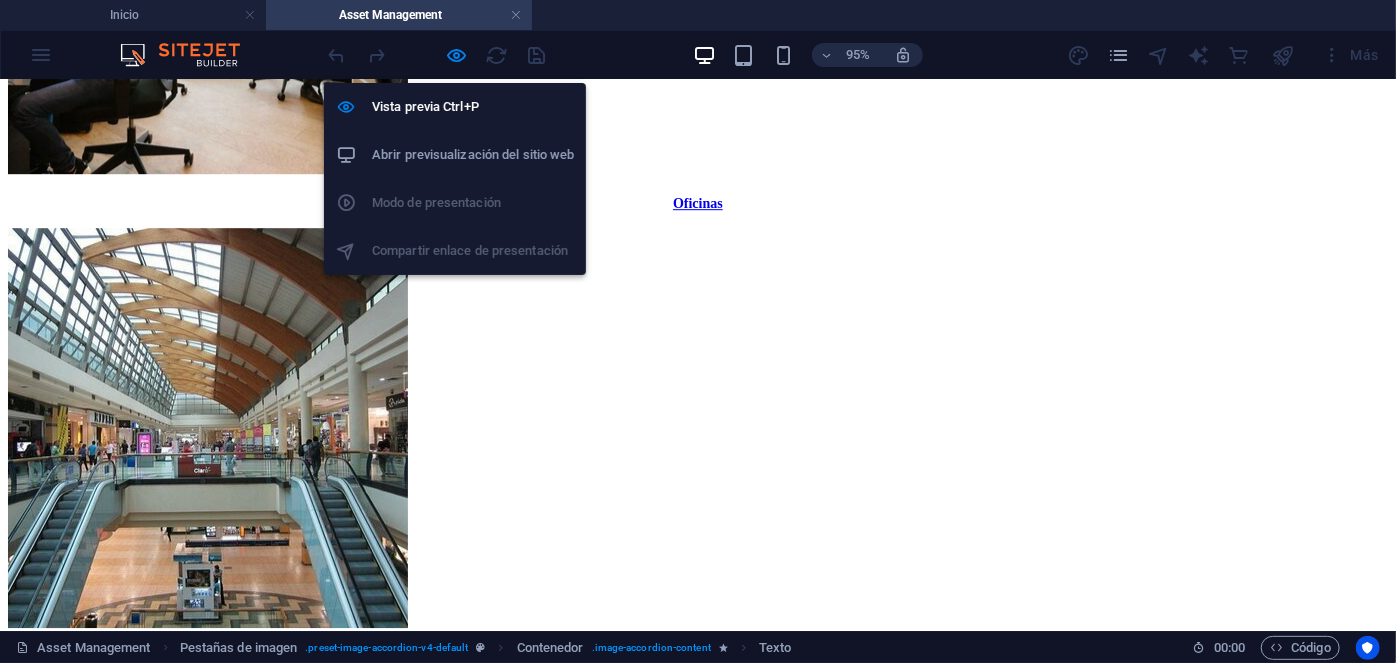 scroll, scrollTop: 2000, scrollLeft: 0, axis: vertical 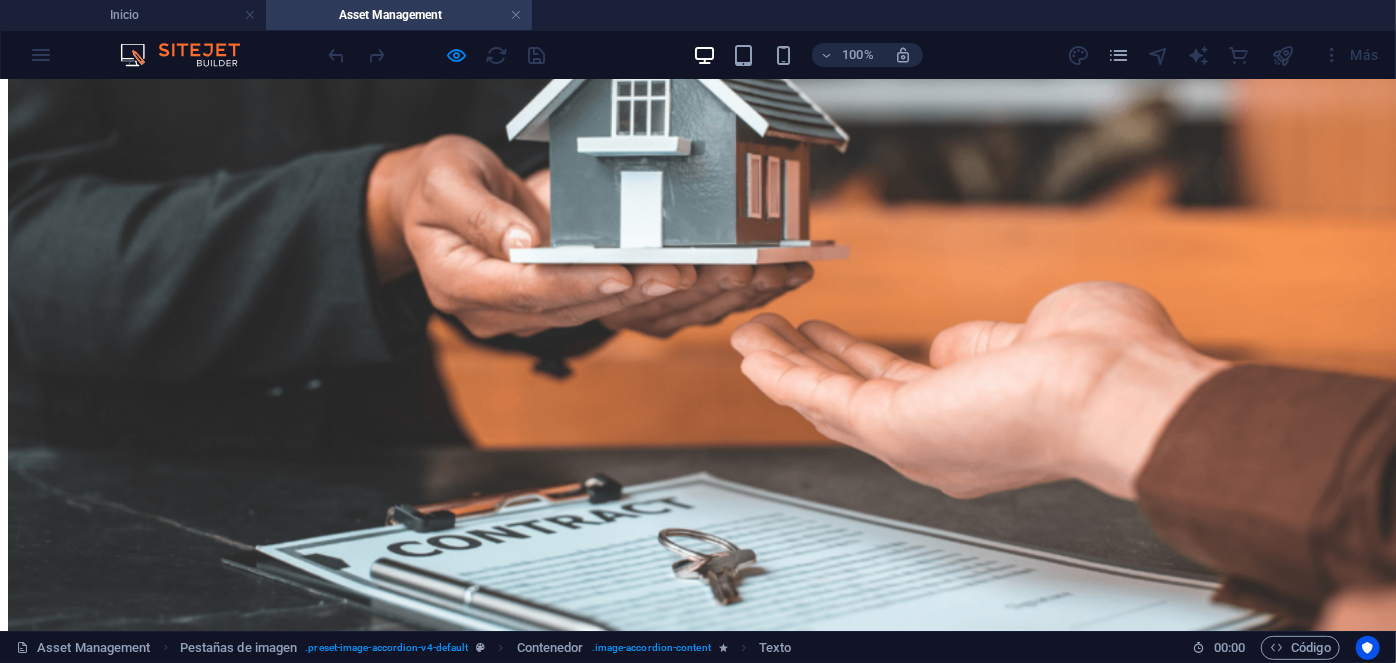 click on "Industrial & Logística" at bounding box center [698, 2238] 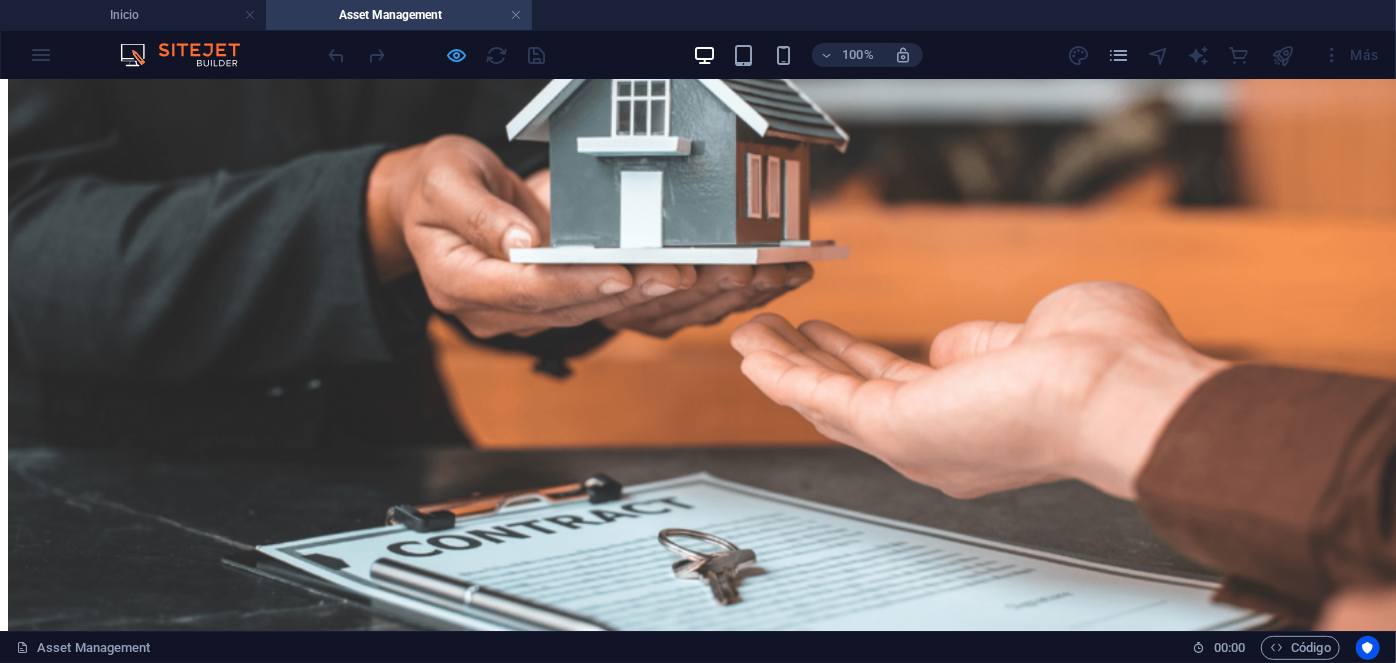 click at bounding box center [457, 55] 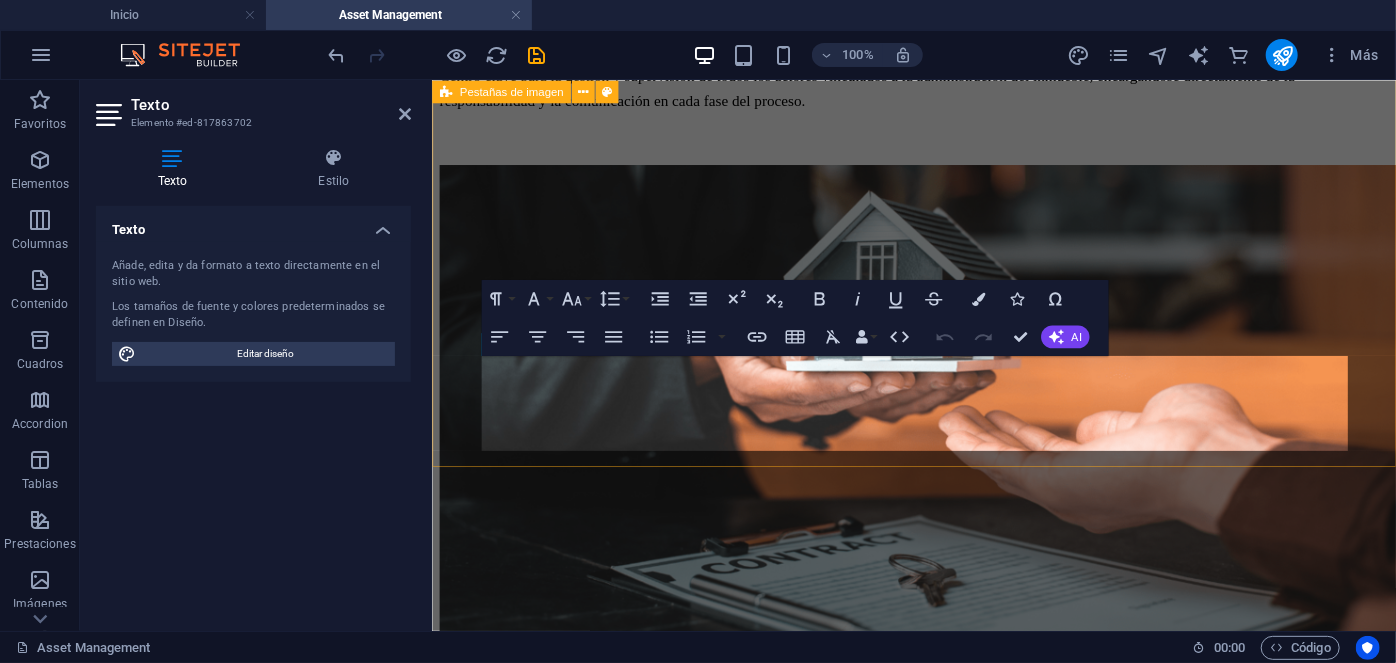 scroll, scrollTop: 3093, scrollLeft: 0, axis: vertical 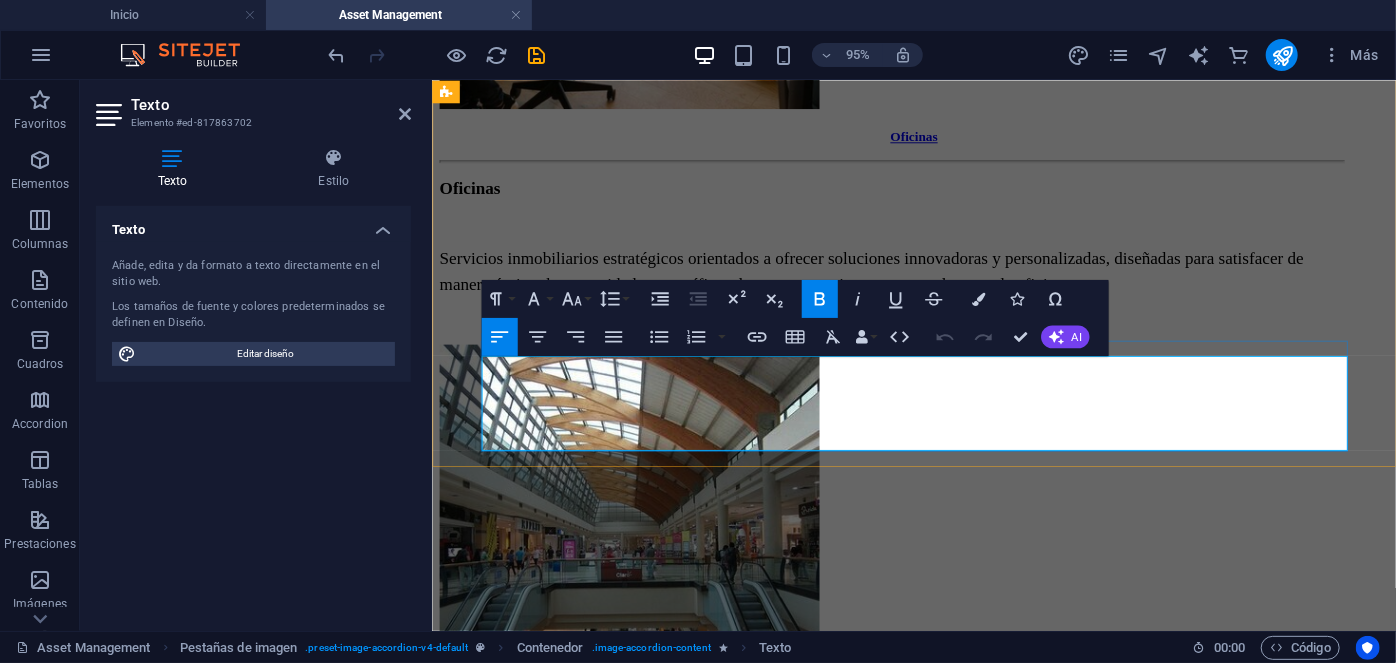 click on "Industrial & Logística" at bounding box center (988, 1659) 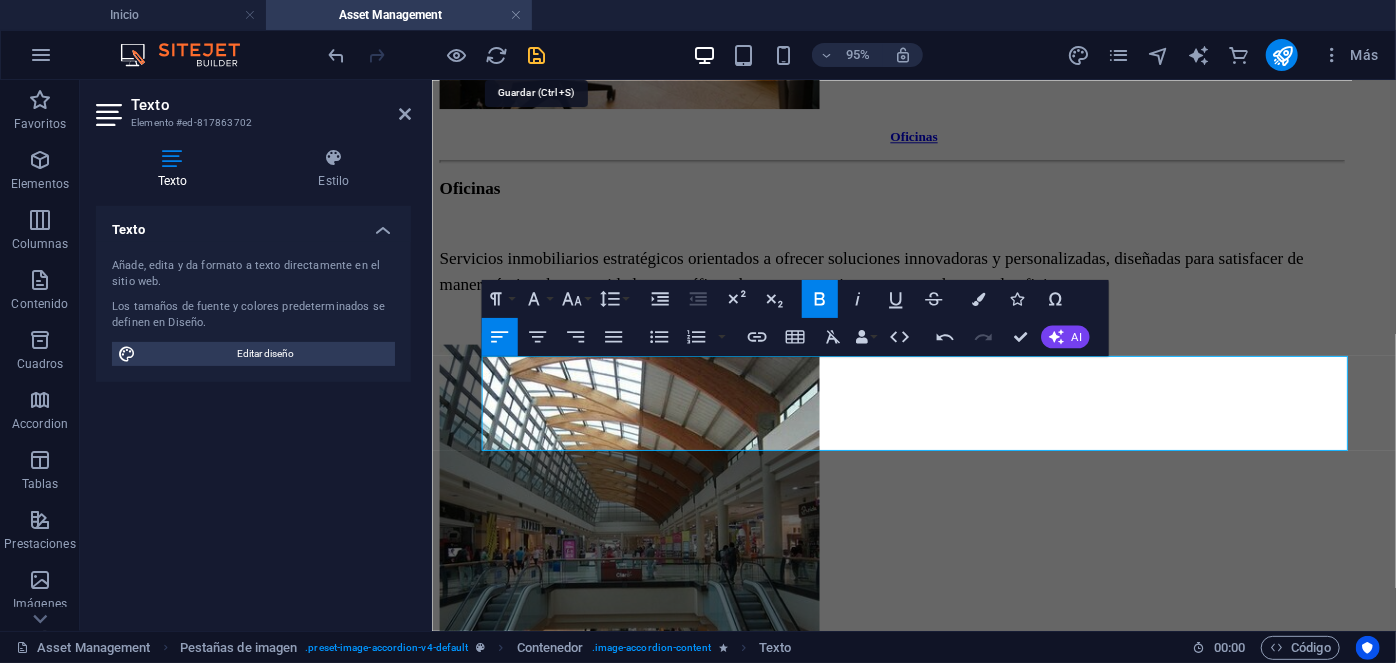 click at bounding box center (537, 55) 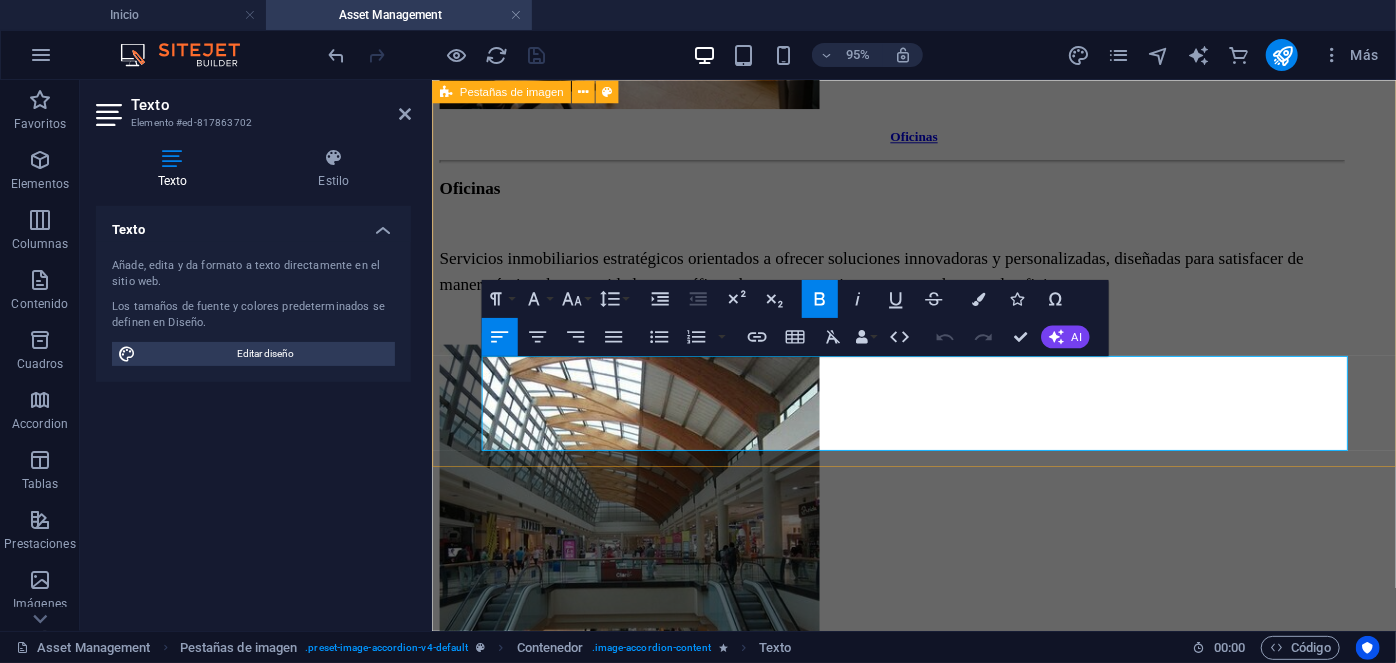 click on "Oficinas Oficinas Servicios inmobiliarios estratégicos orientados a ofrecer soluciones innovadoras y personalizadas, diseñadas para satisfacer de manera óptima las necesidades específicas de ocupantes e inversores en el sector de oficinas. Retail Retail Retail Brindamos una perspectiva distintiva y una experiencia excepcional, generando resultados para minoristas, restauradores, inversores, propietarios y desarrolladores. Industrial & Logística Industrial & Logística" at bounding box center [938, 759] 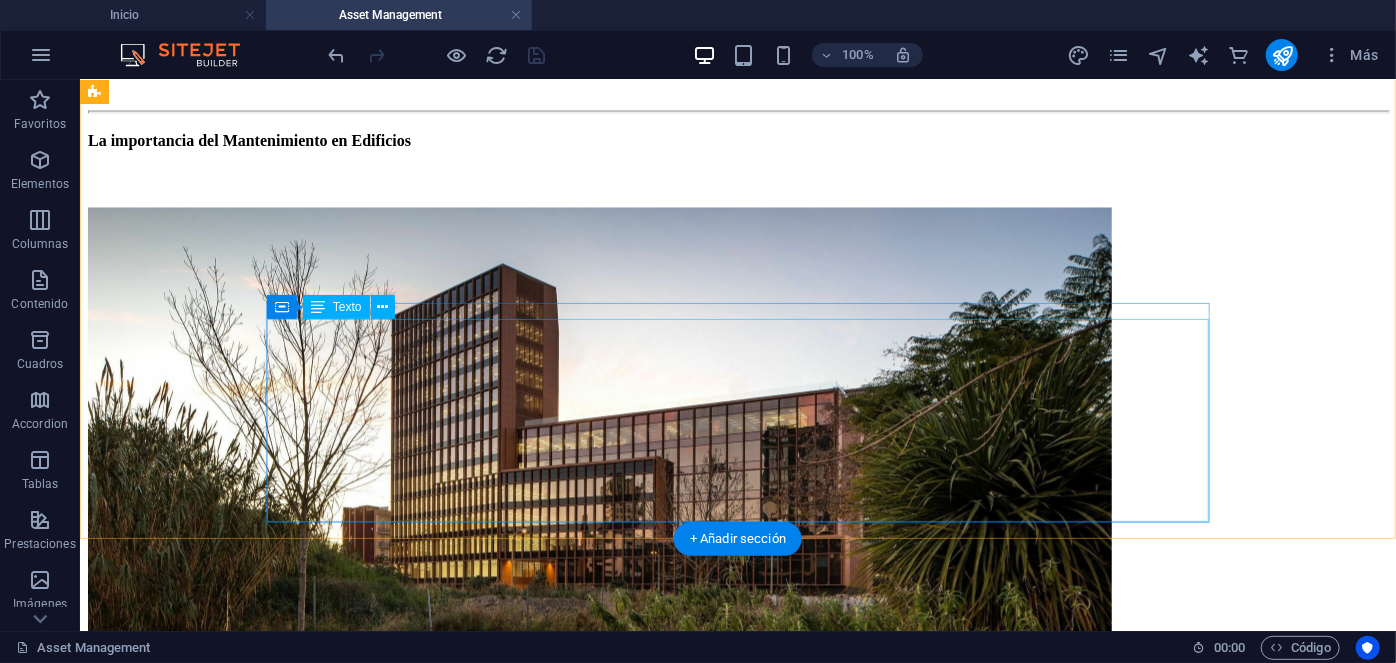 scroll, scrollTop: 5712, scrollLeft: 0, axis: vertical 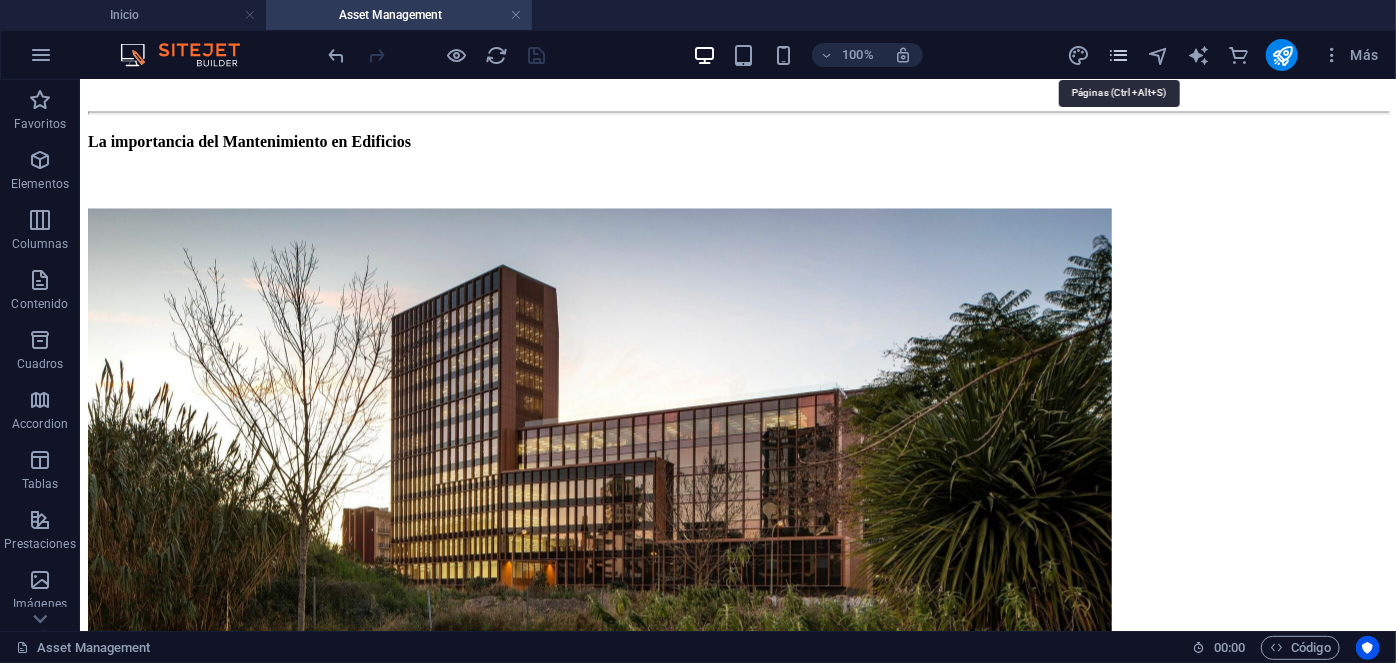 click at bounding box center (1118, 55) 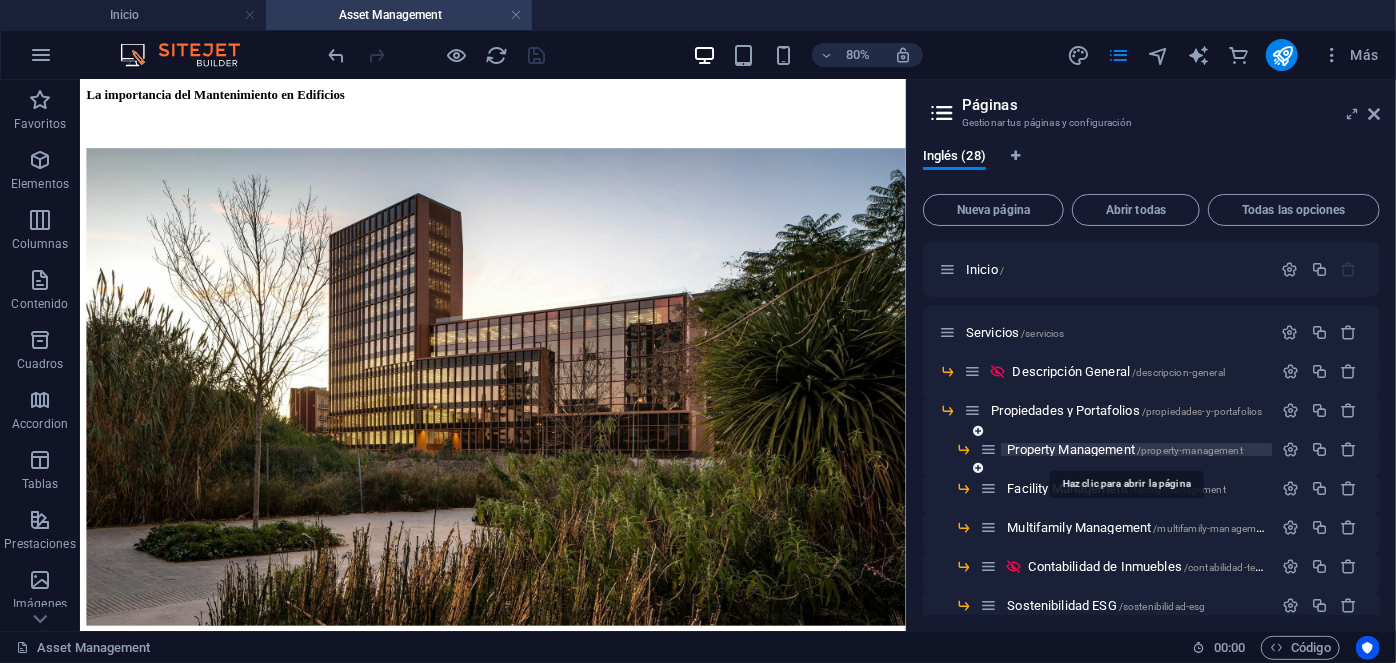 click on "Property Management /property-management" at bounding box center (1124, 449) 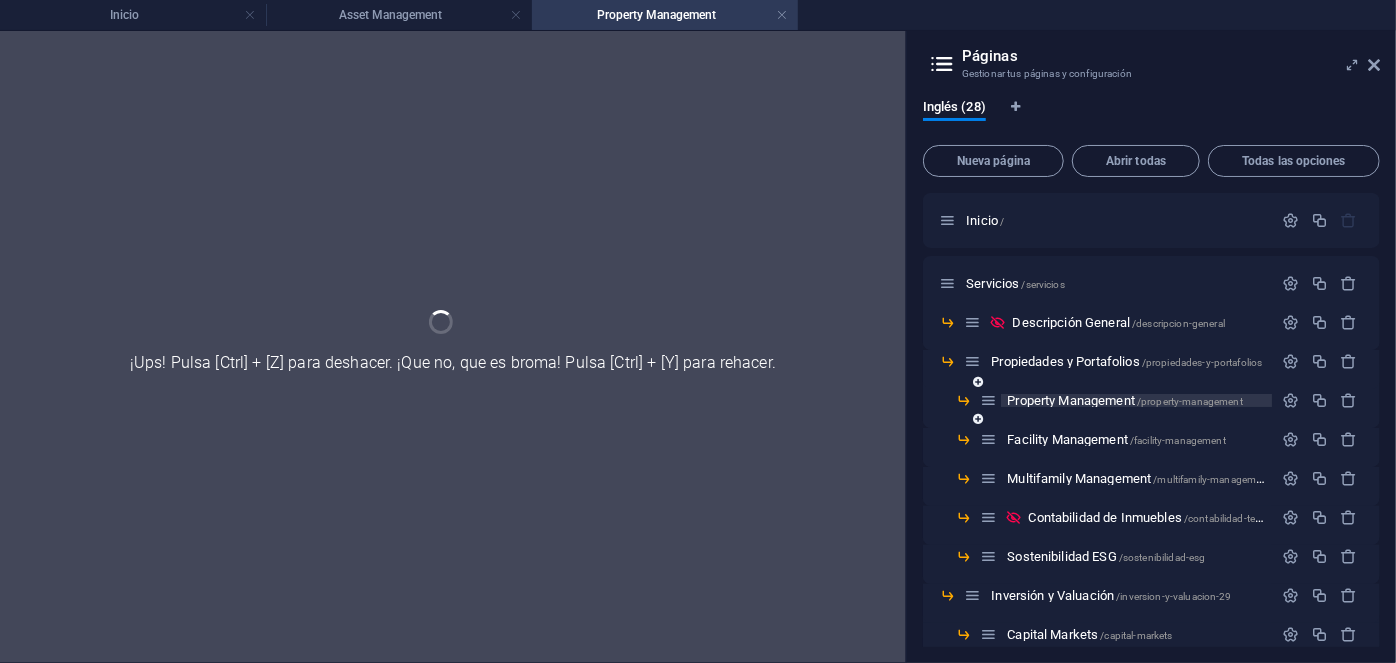 scroll, scrollTop: 0, scrollLeft: 0, axis: both 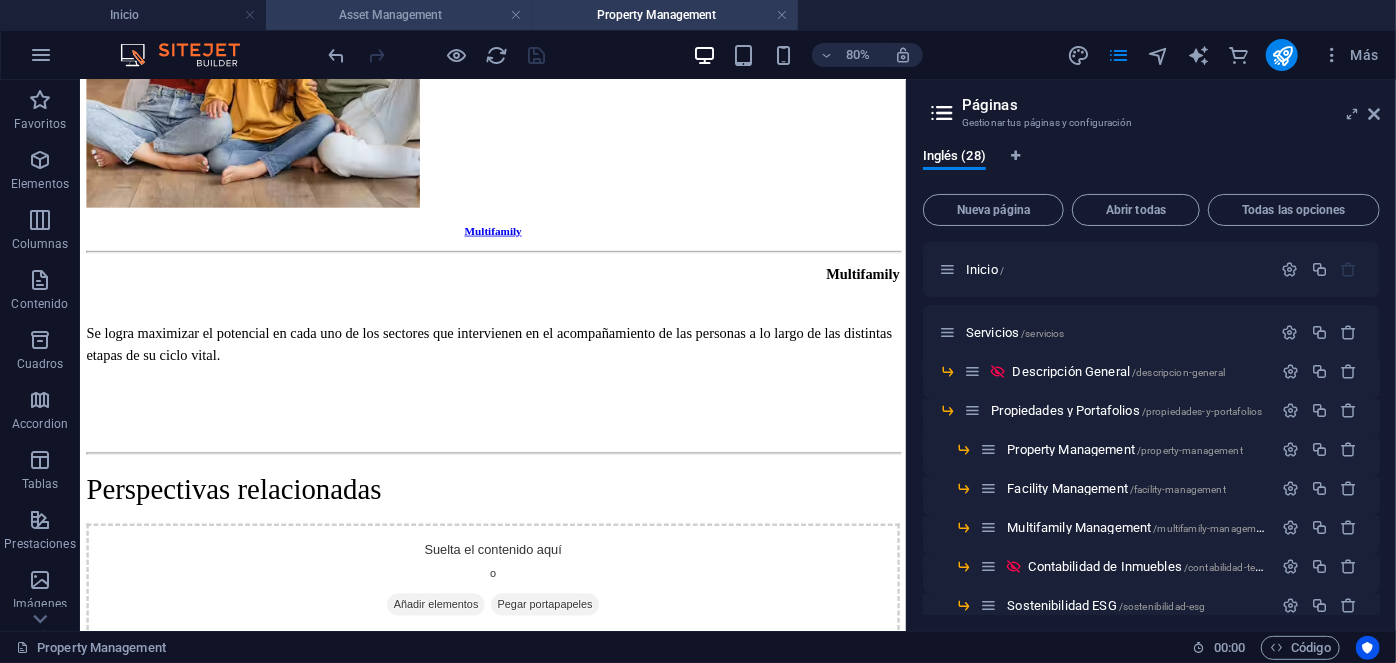 click on "Asset Management" at bounding box center (399, 15) 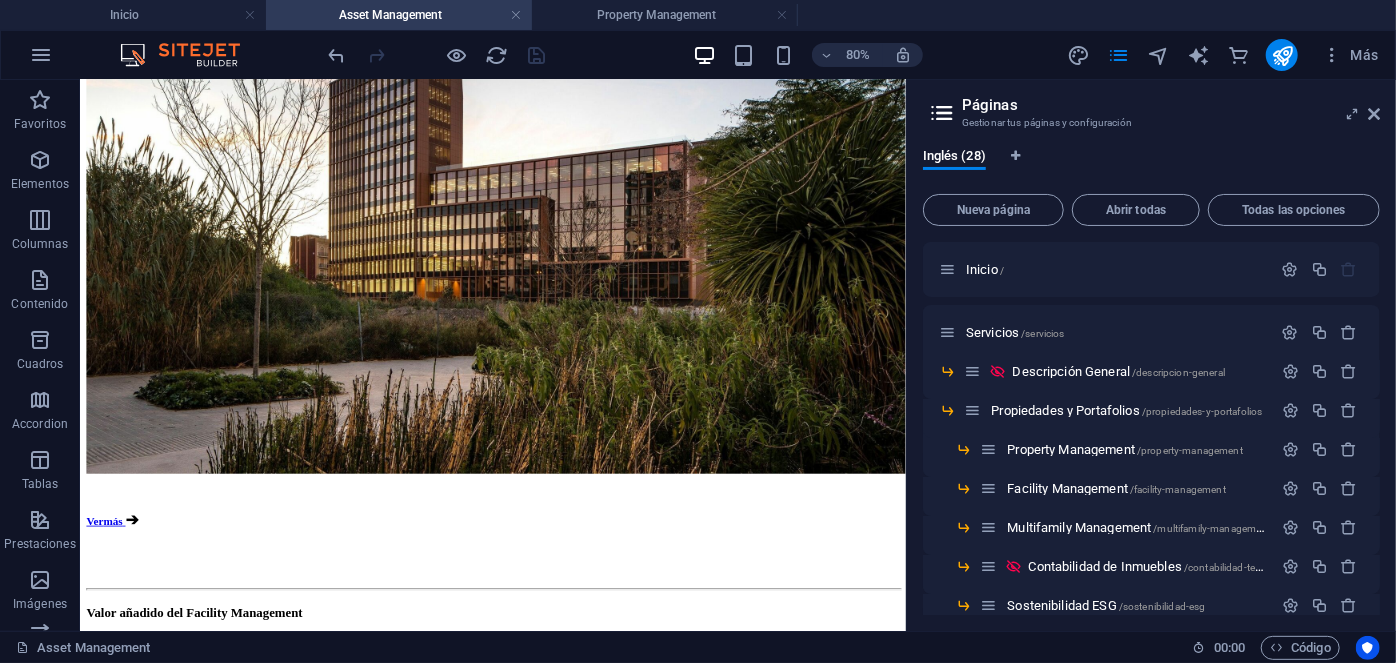 scroll, scrollTop: 0, scrollLeft: 0, axis: both 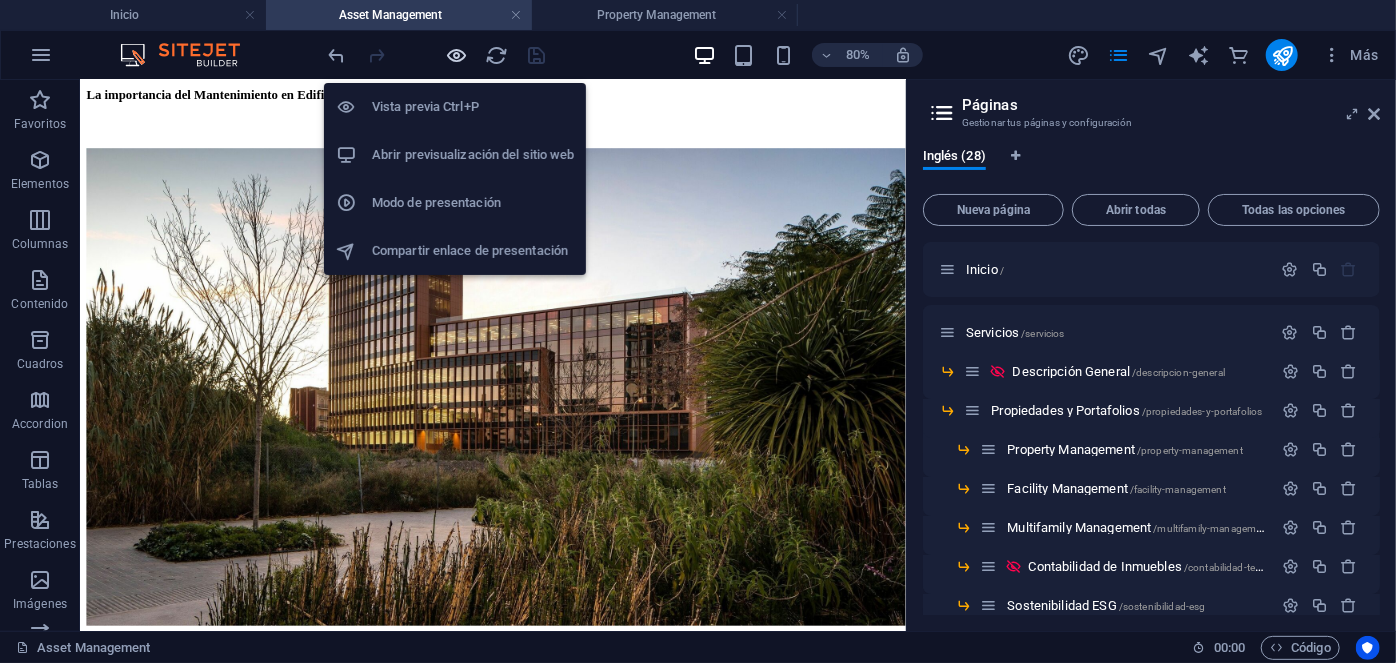 click at bounding box center [457, 55] 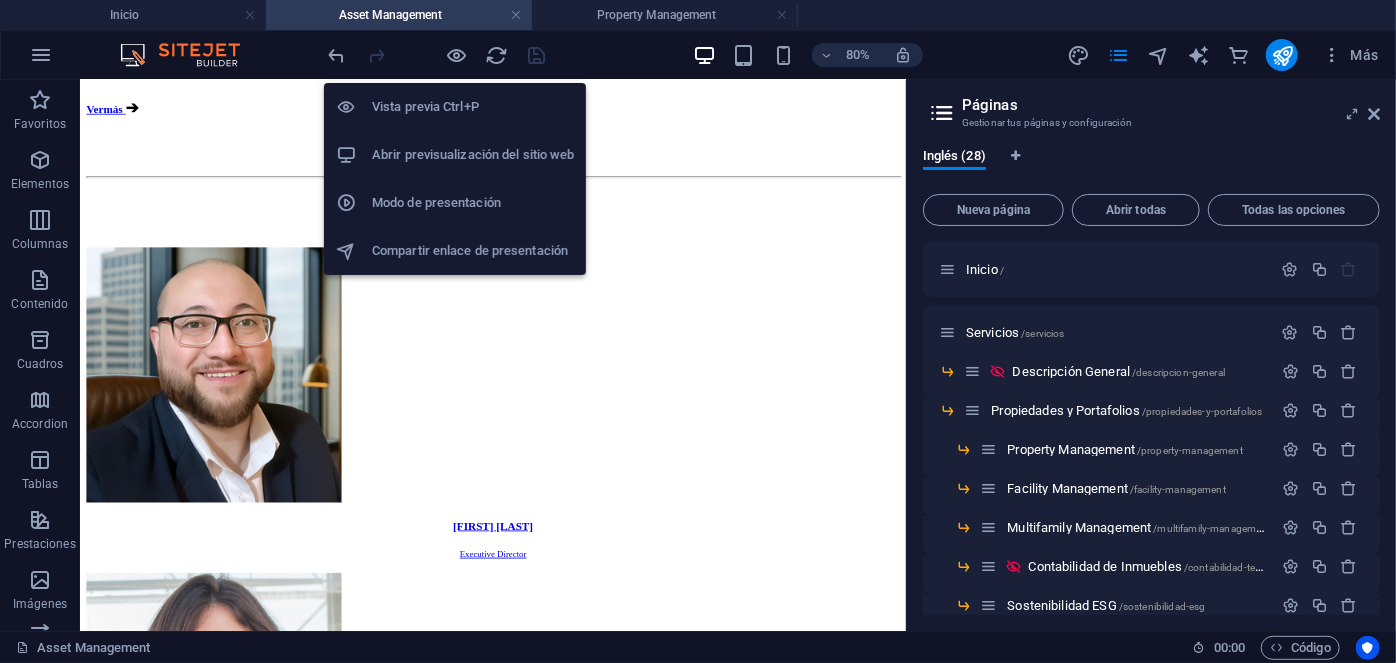 scroll, scrollTop: 3149, scrollLeft: 0, axis: vertical 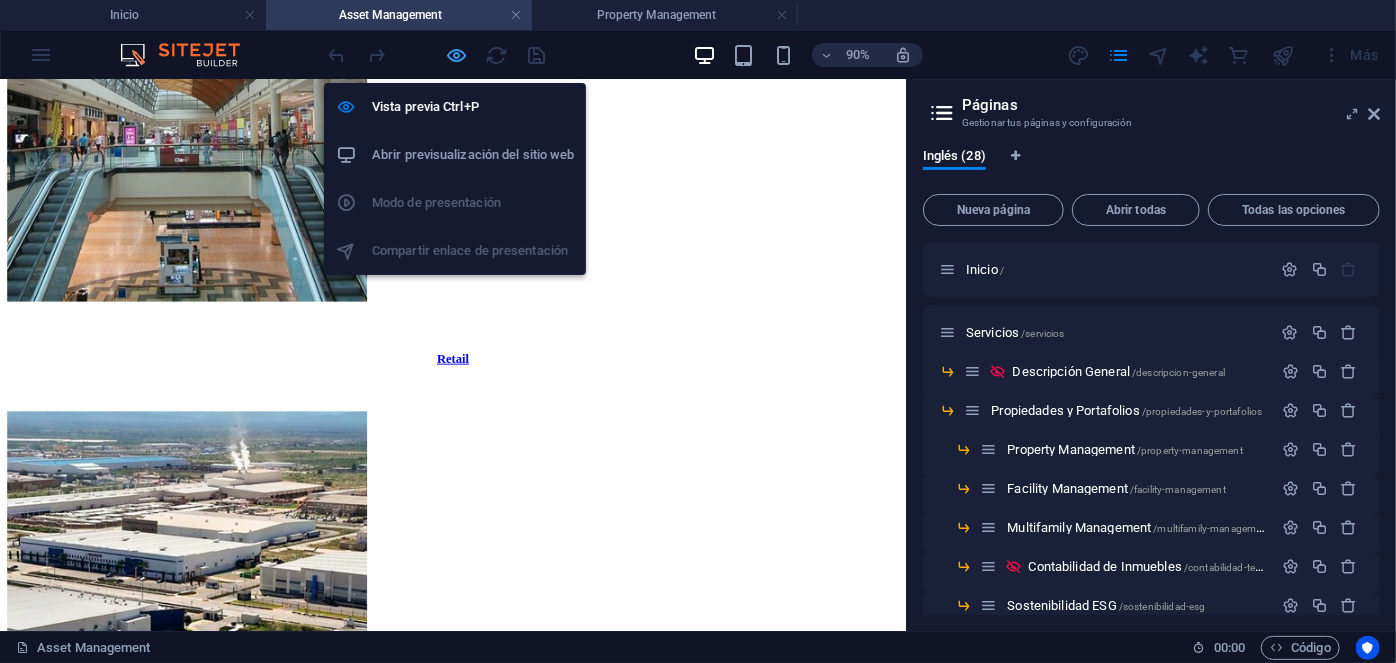 click at bounding box center [457, 55] 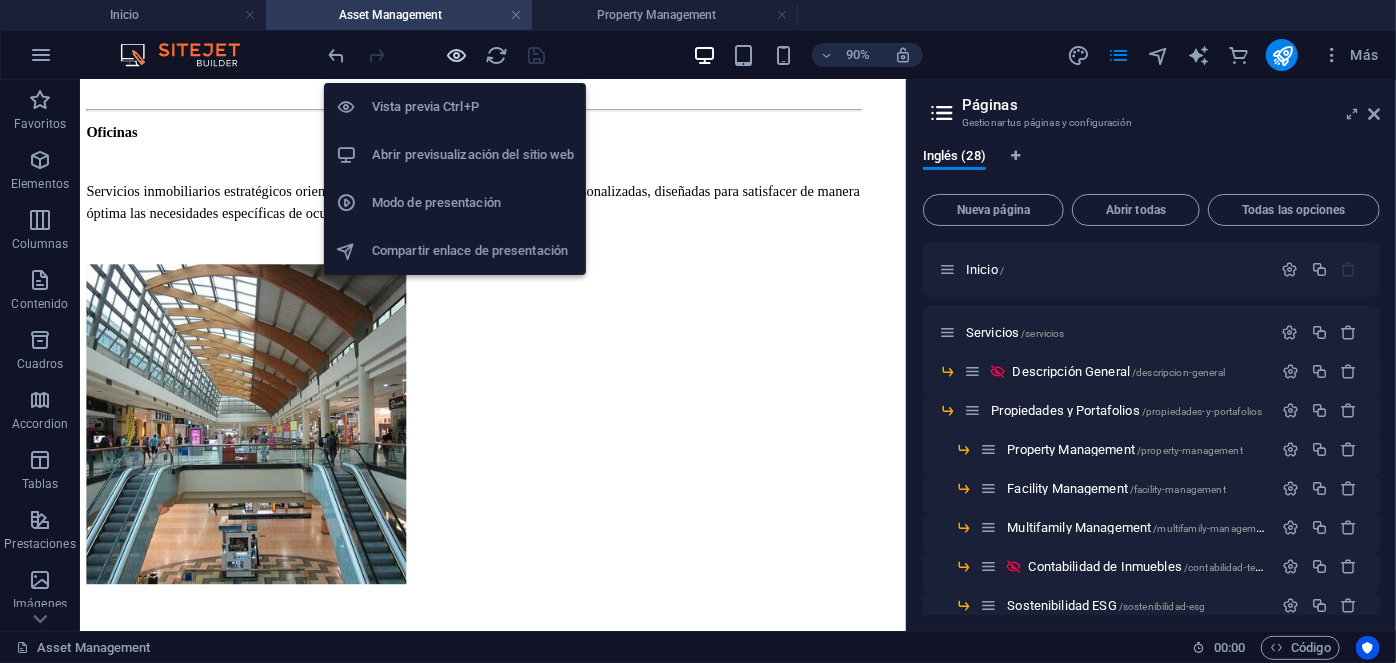scroll, scrollTop: 3226, scrollLeft: 0, axis: vertical 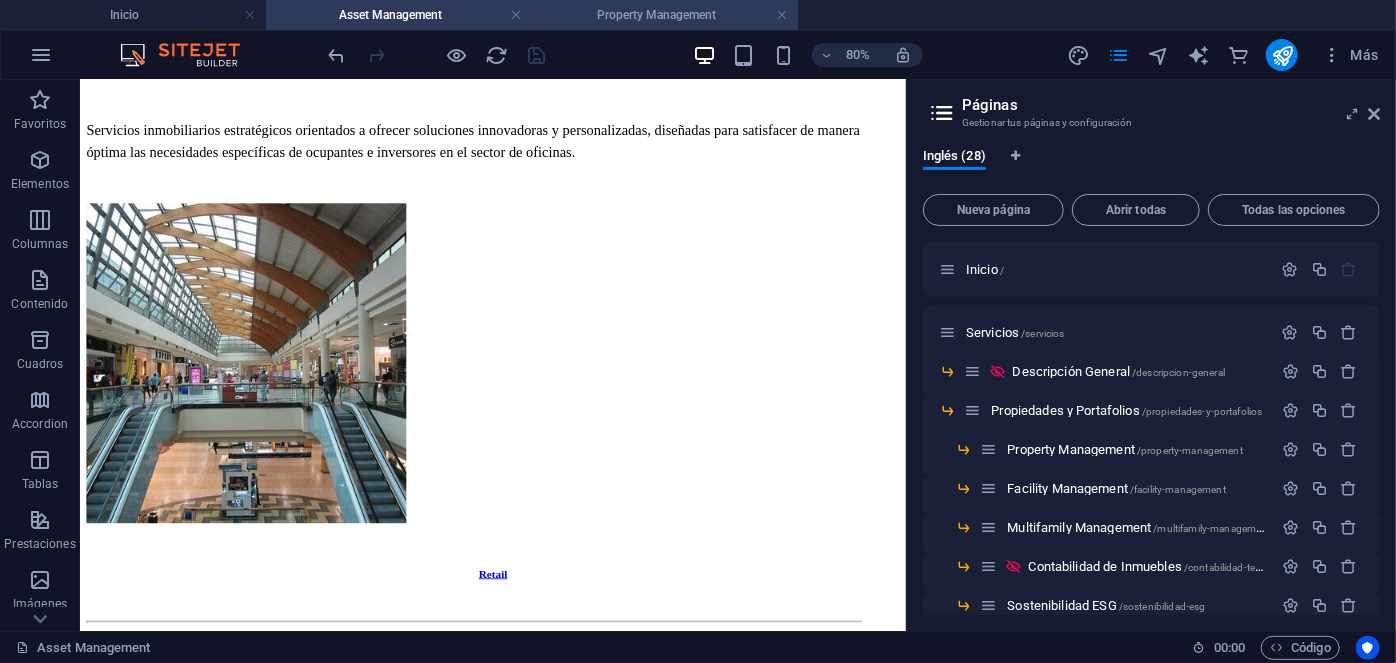 click on "Property Management" at bounding box center (665, 15) 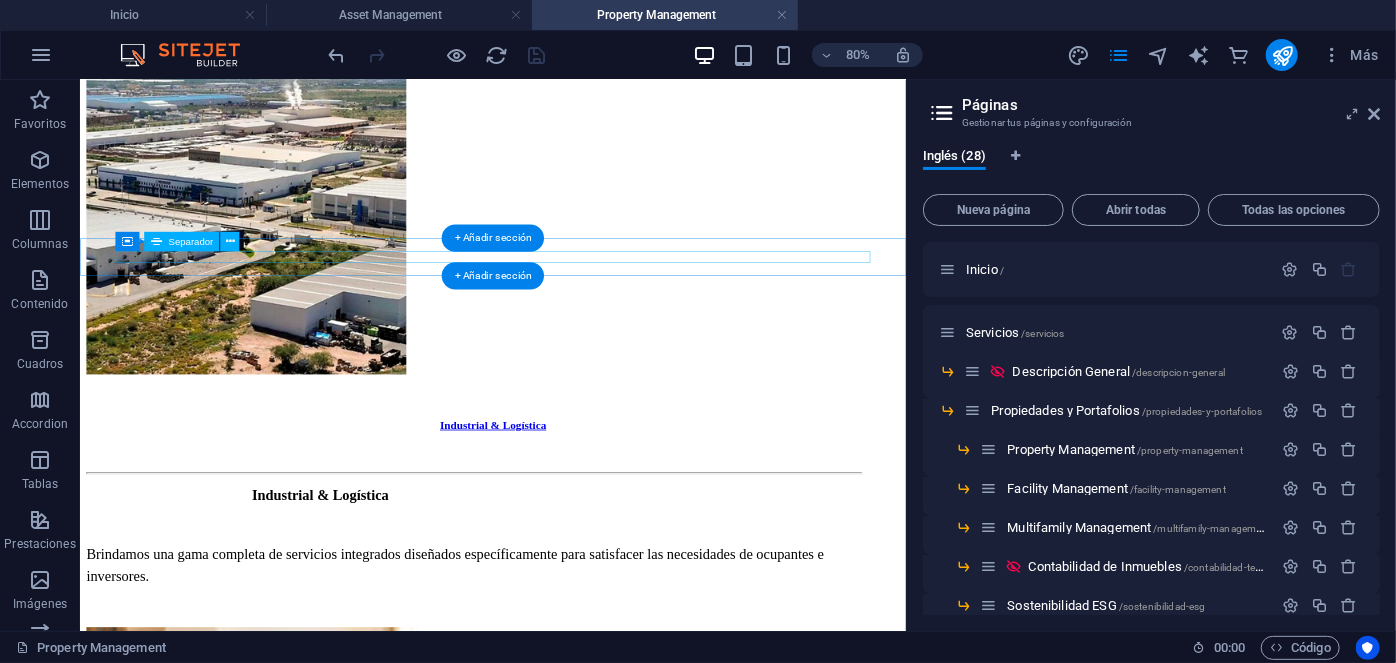 scroll, scrollTop: 5271, scrollLeft: 0, axis: vertical 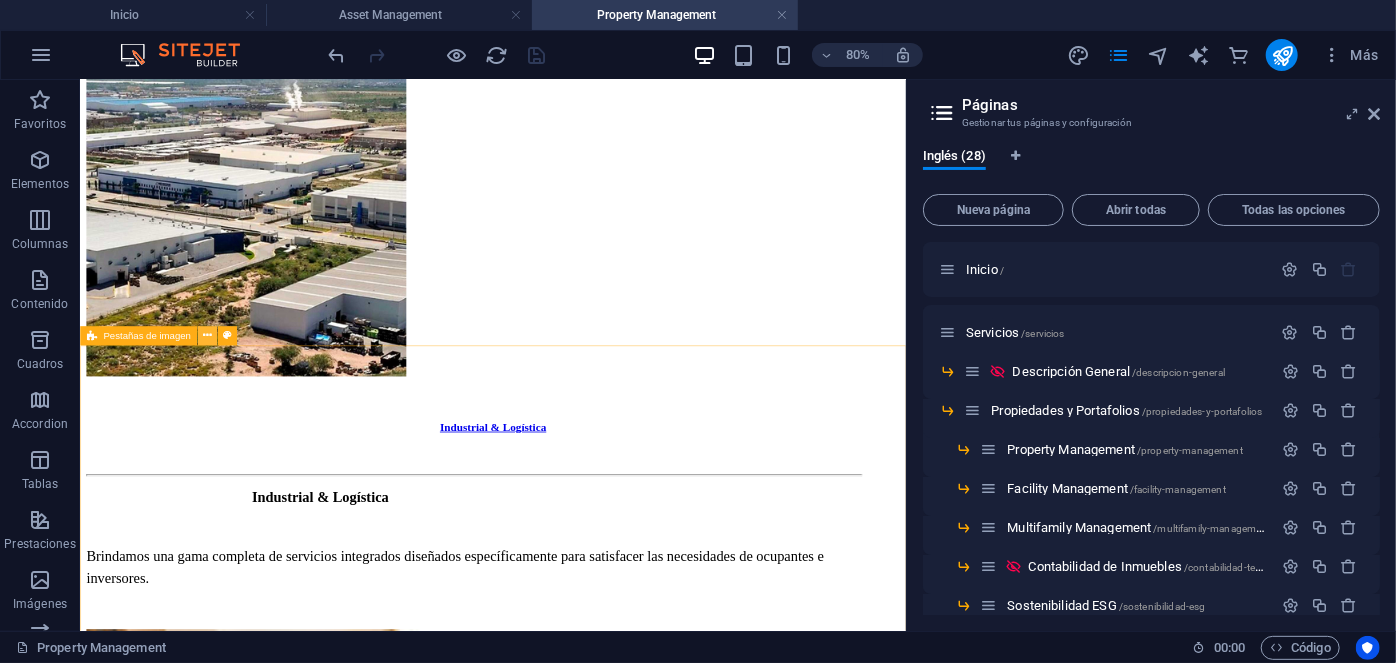 click at bounding box center [207, 336] 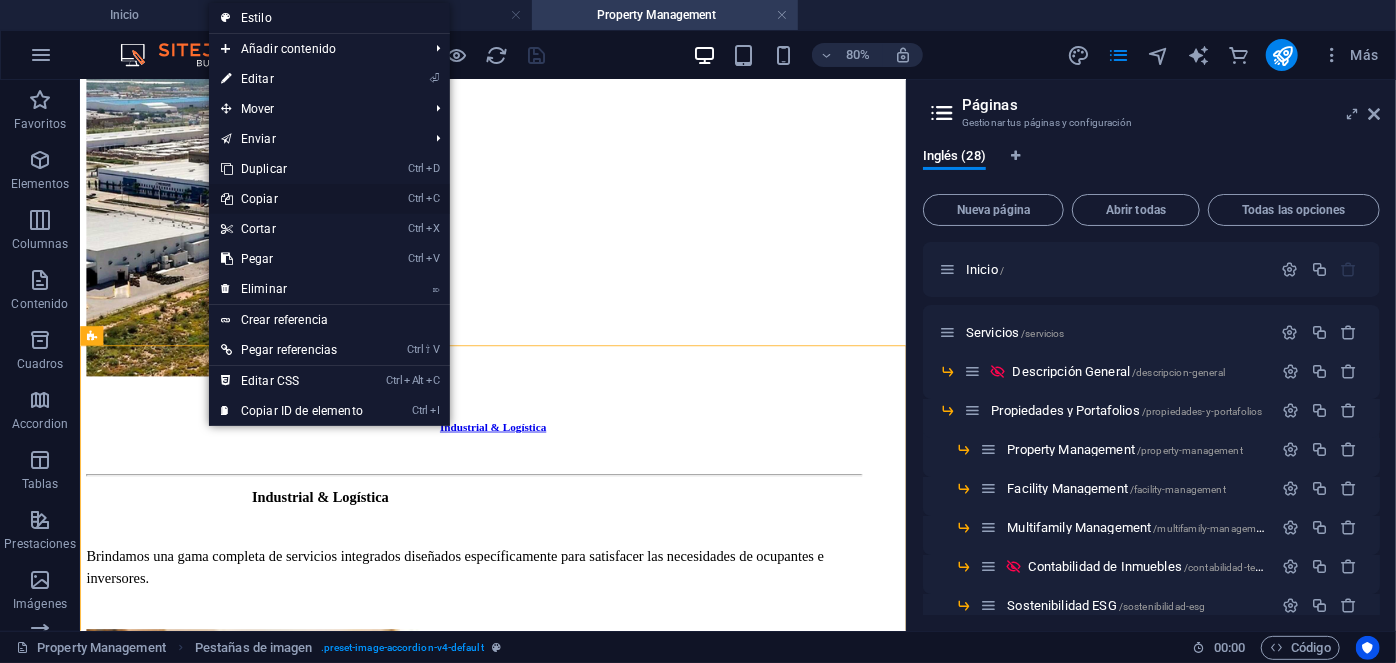 click on "Ctrl C  Copiar" at bounding box center [292, 199] 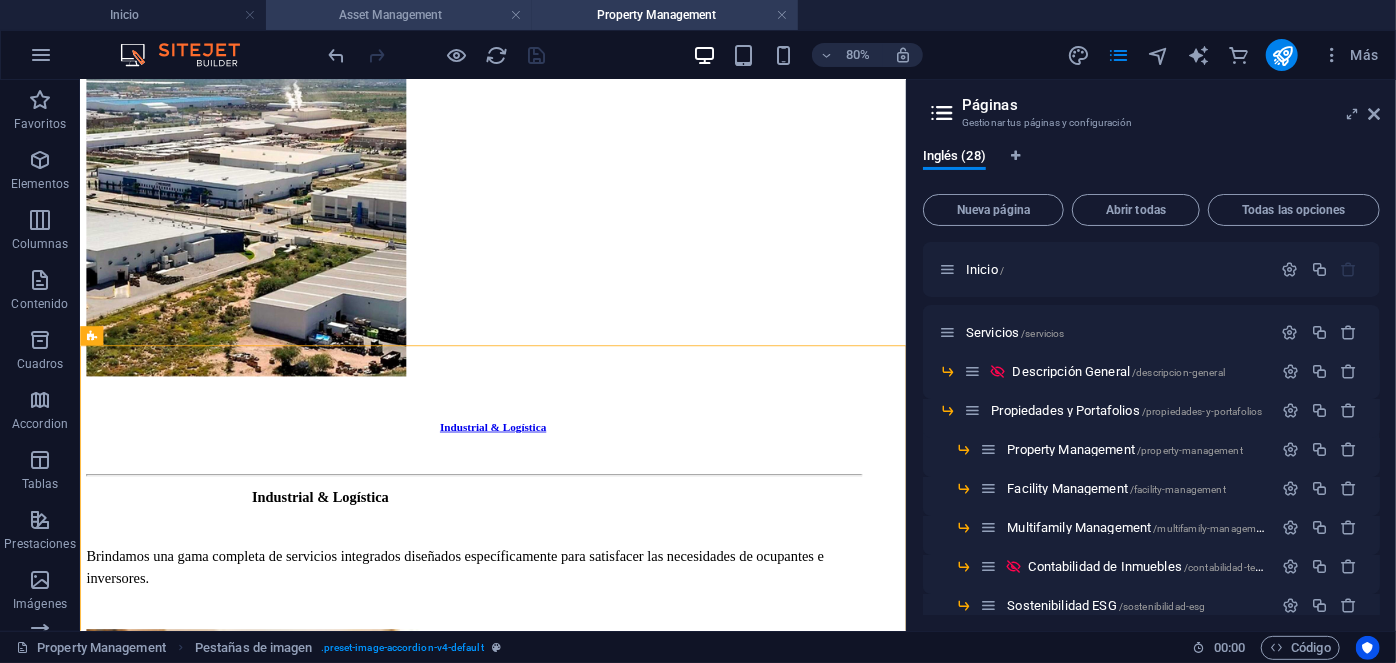 click on "Asset Management" at bounding box center (399, 15) 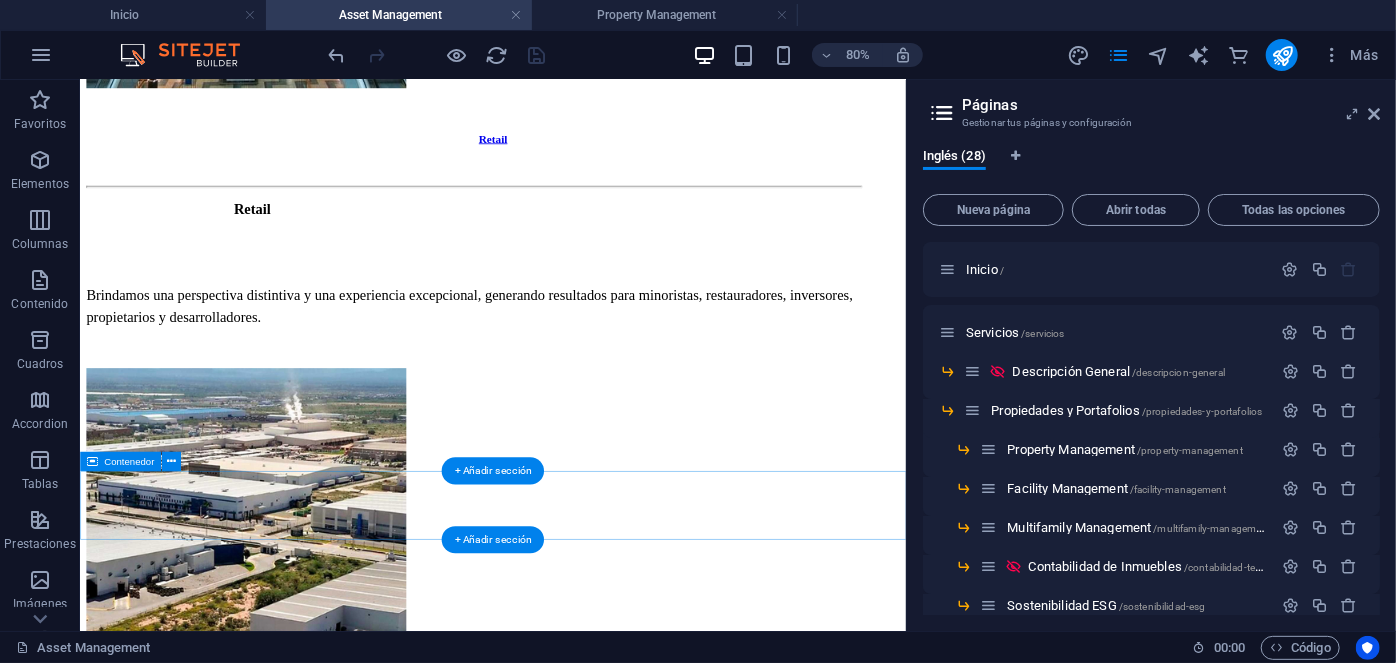 scroll, scrollTop: 3768, scrollLeft: 0, axis: vertical 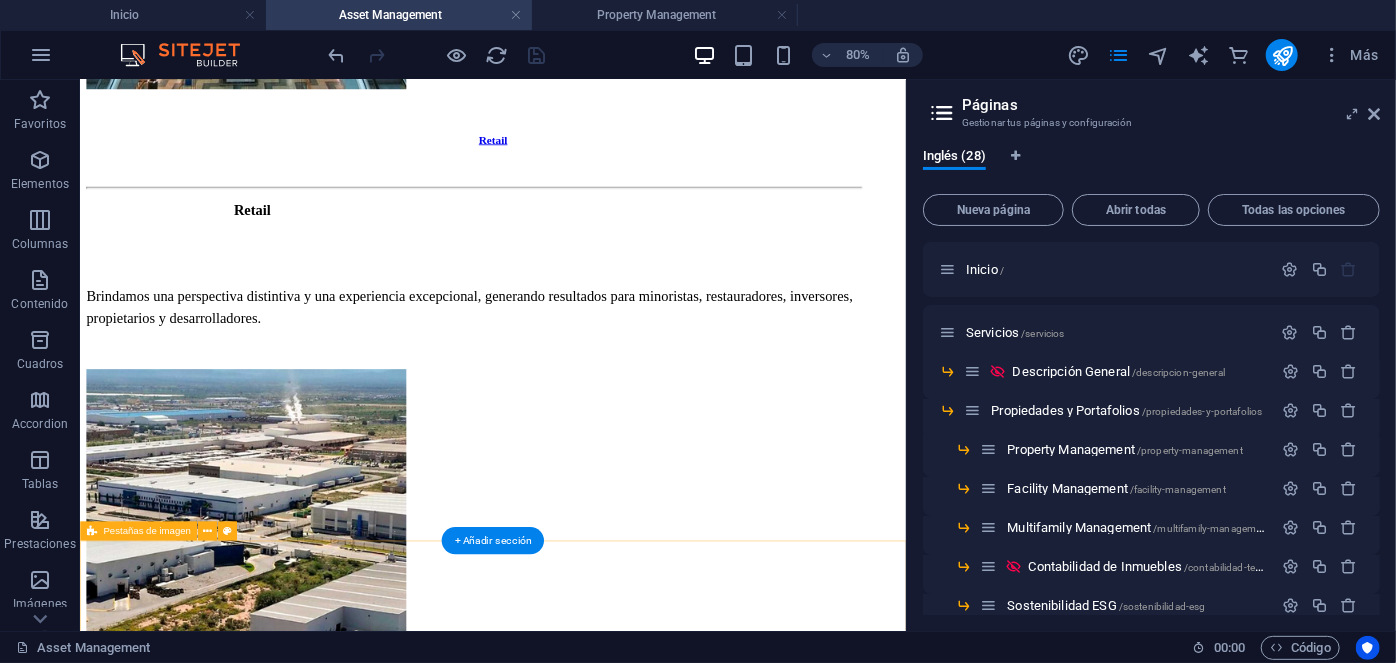 click on "[FIRST] [LAST] Executive Director [FIRST] [LAST]   Executive Director Contacto [EMAIL] [FIRST] [LAST] Gerente de Operaciones                                                               [FIRST] [LAST]                                                                                Operations Manager                                                                     Property & Facility Management                                                                                     Contacto                                                                              [EMAIL]                                                  —  Ver Perfil [FIRST] [LAST] Head of Asset Management [FIRST] [LAST]         Head of Asset Management [EMAIL] Ver Perfil [FIRST]" at bounding box center [595, 5162] 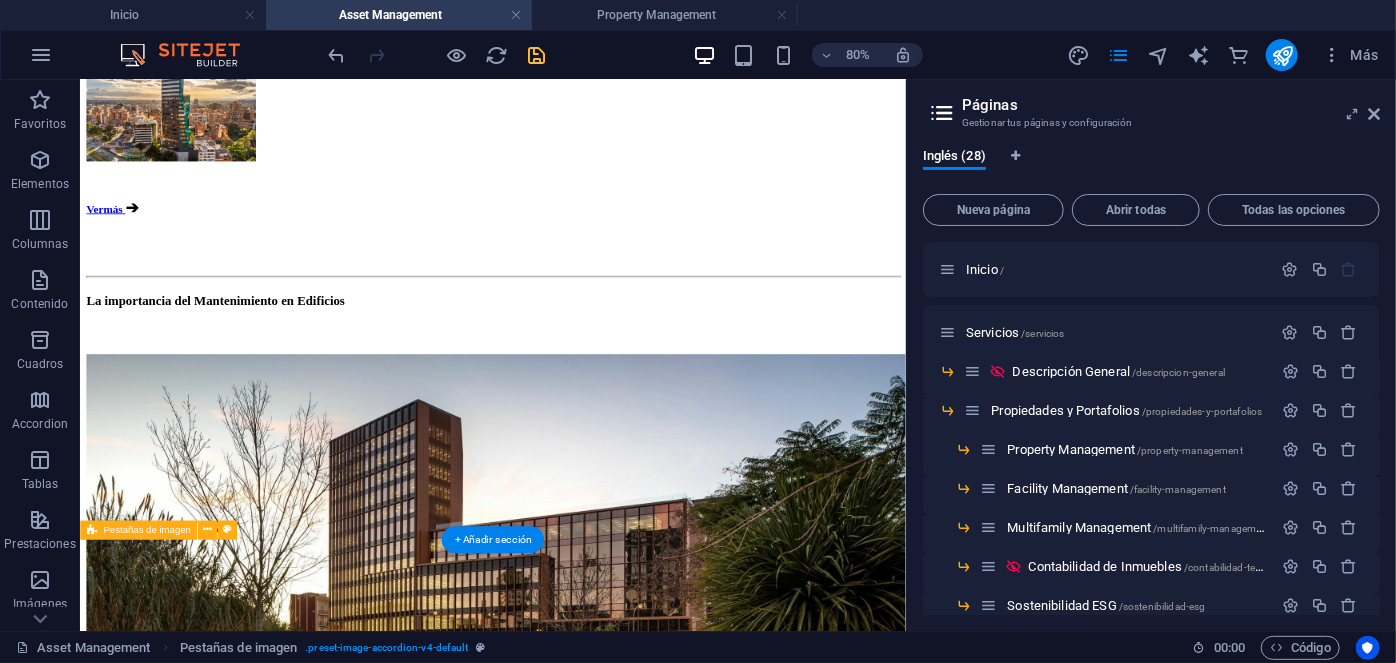 scroll, scrollTop: 6416, scrollLeft: 0, axis: vertical 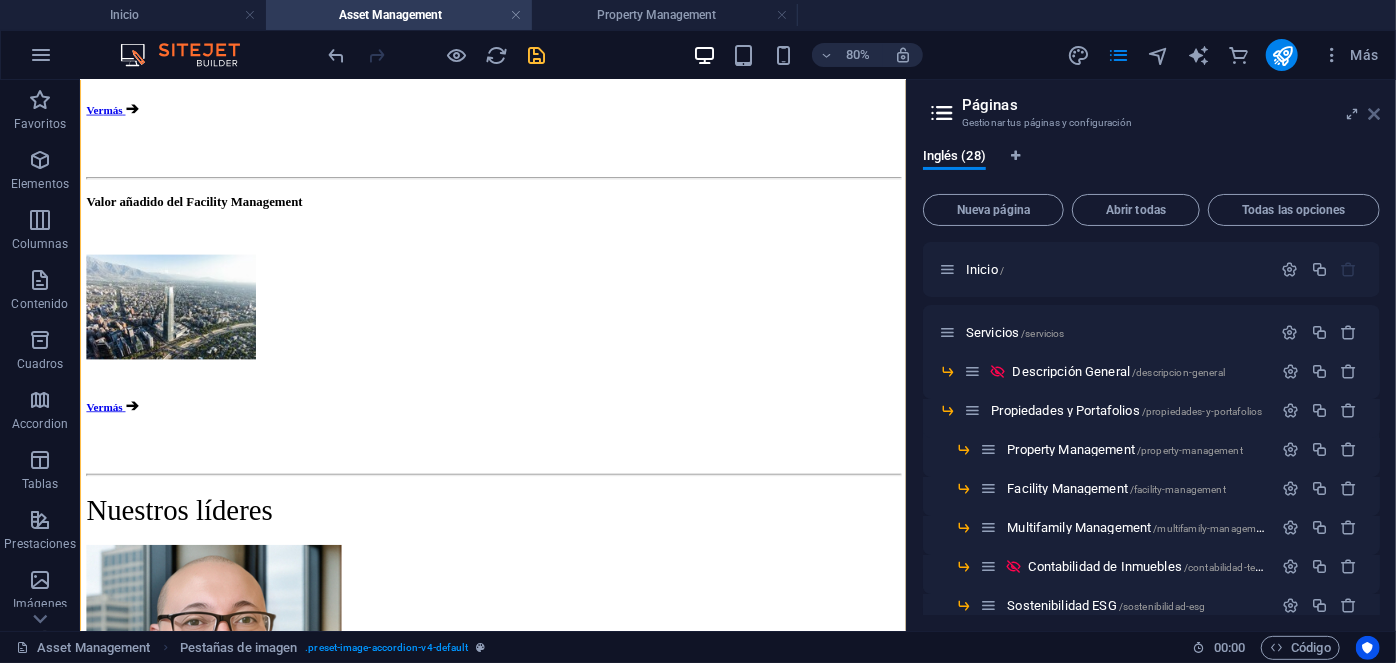 click at bounding box center [1374, 114] 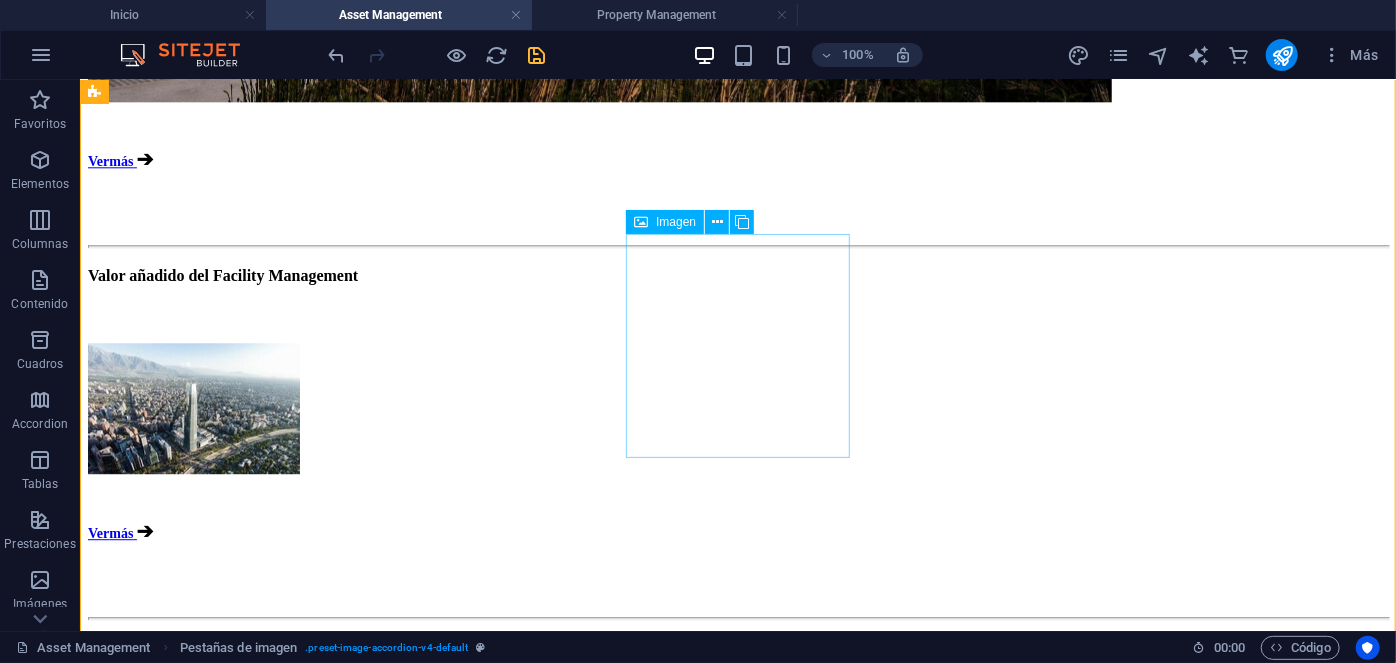 click on "[FIRST] [LAST] [LAST] [TITLE]" at bounding box center (737, 5605) 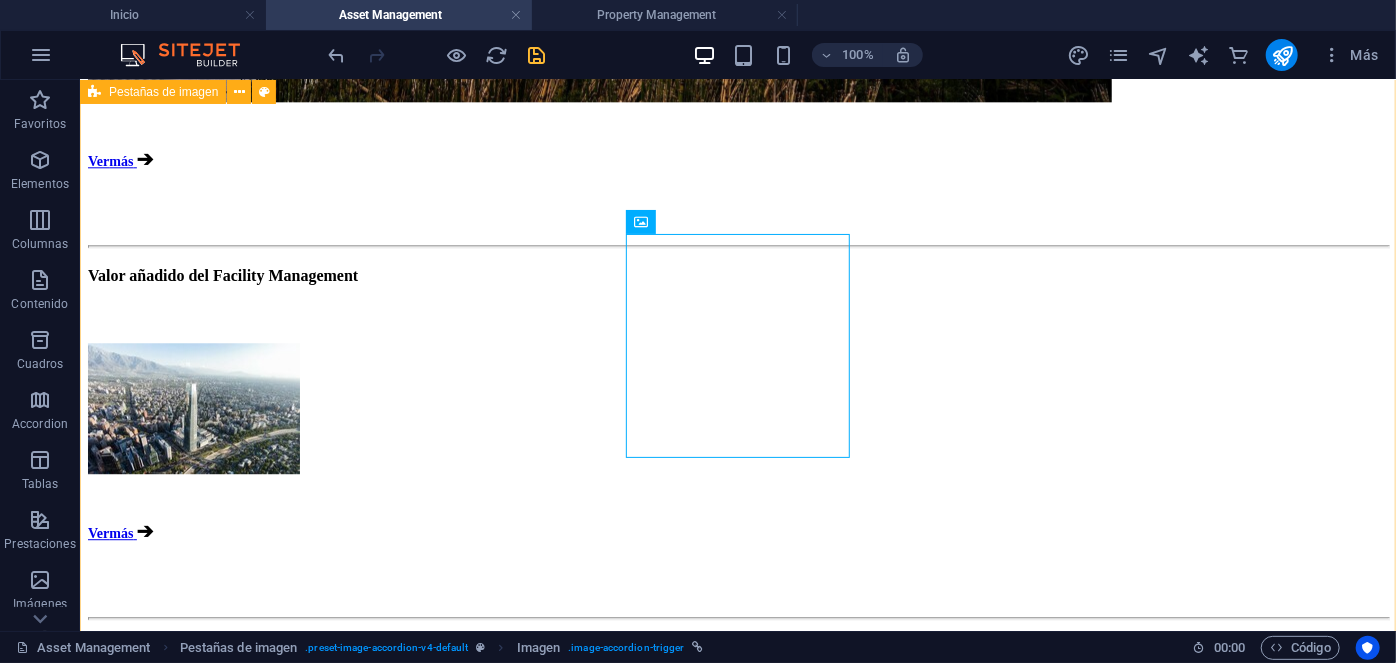 click on "[FIRST] [LAST] Executive Director                               [FIRST] [LAST]                                           Executive Director                                                Contacto                                         [EMAIL] [FIRST] [LAST] Head of Asset Management                                                                          [FIRST] [LAST]                                                                                               Head of Asset Management                                                                                                              Contacto                                                                                                       [EMAIL]" at bounding box center (737, 5733) 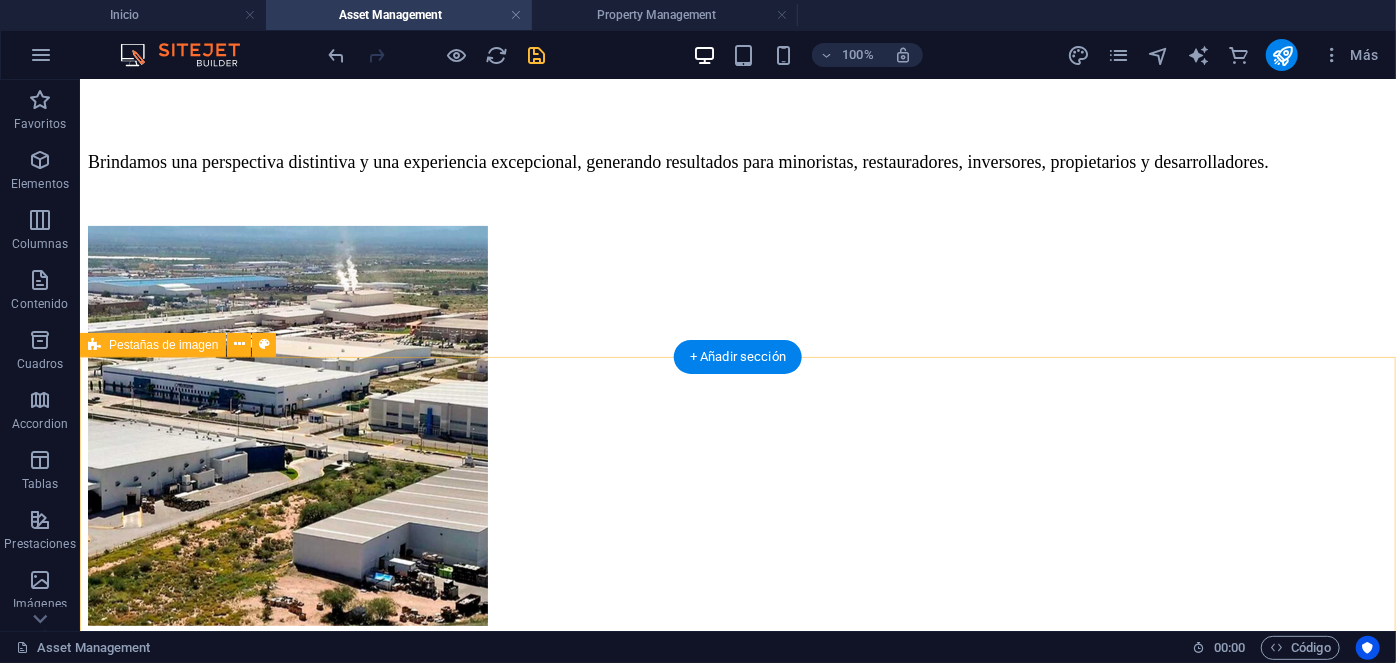 scroll, scrollTop: 4087, scrollLeft: 0, axis: vertical 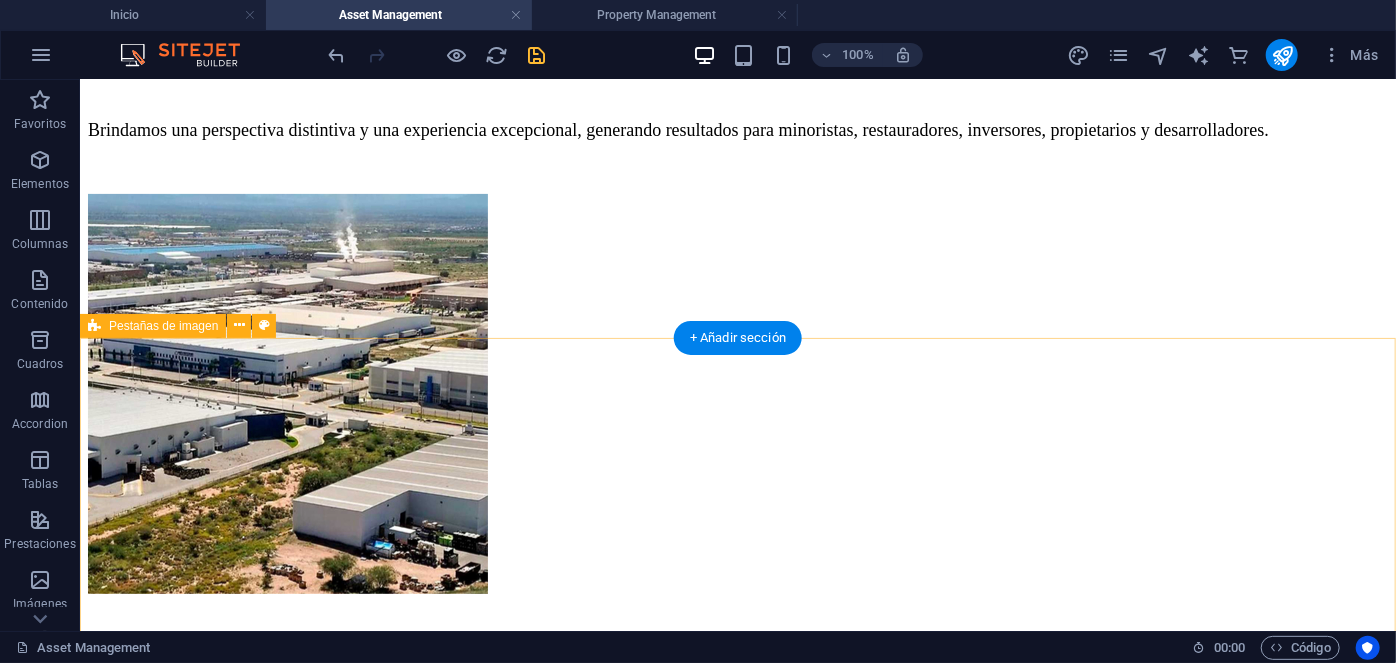 click on "[FIRST] [LAST] Executive Director [FIRST] [LAST]   Executive Director Contacto [EMAIL] [FIRST] [LAST] Gerente de Operaciones                                                               [FIRST] [LAST]                                                                                Operations Manager                                                                     Property & Facility Management                                                                                     Contacto                                                                              [EMAIL]                                                  —  Ver Perfil [FIRST] [LAST] Head of Asset Management [FIRST] [LAST]         Head of Asset Management [EMAIL] Ver Perfil [FIRST]" at bounding box center (737, 4887) 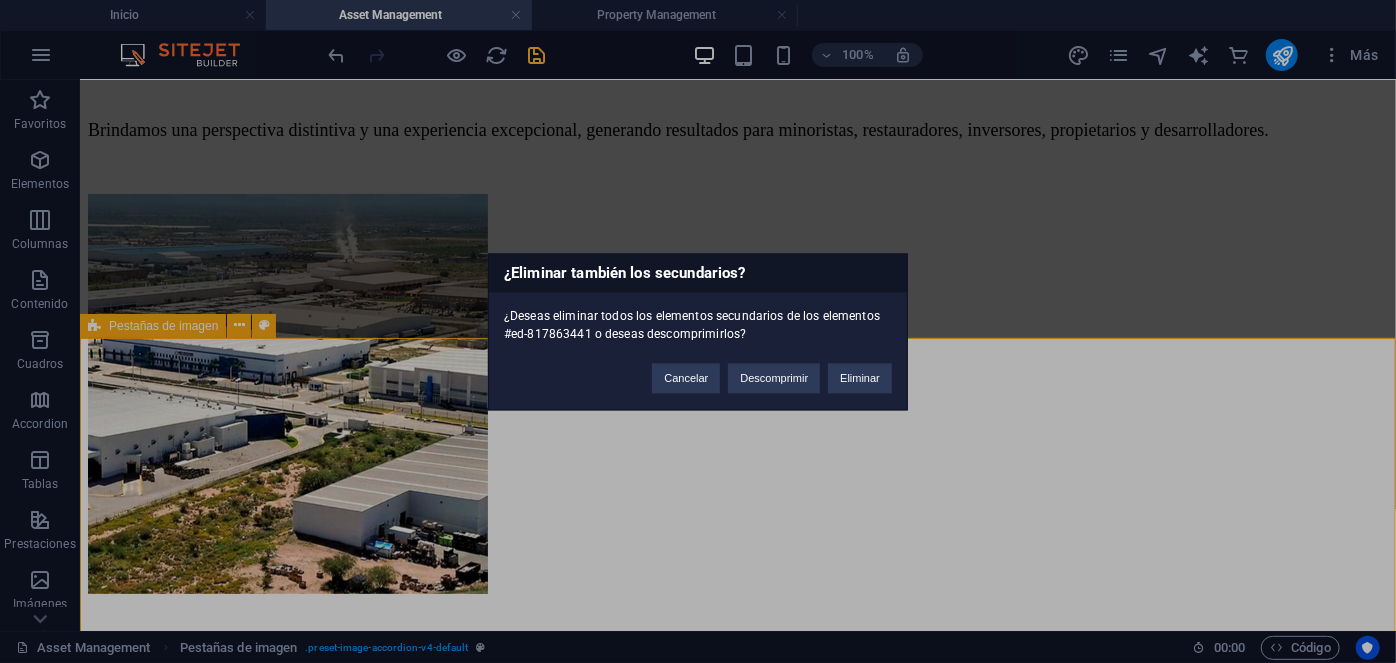 type 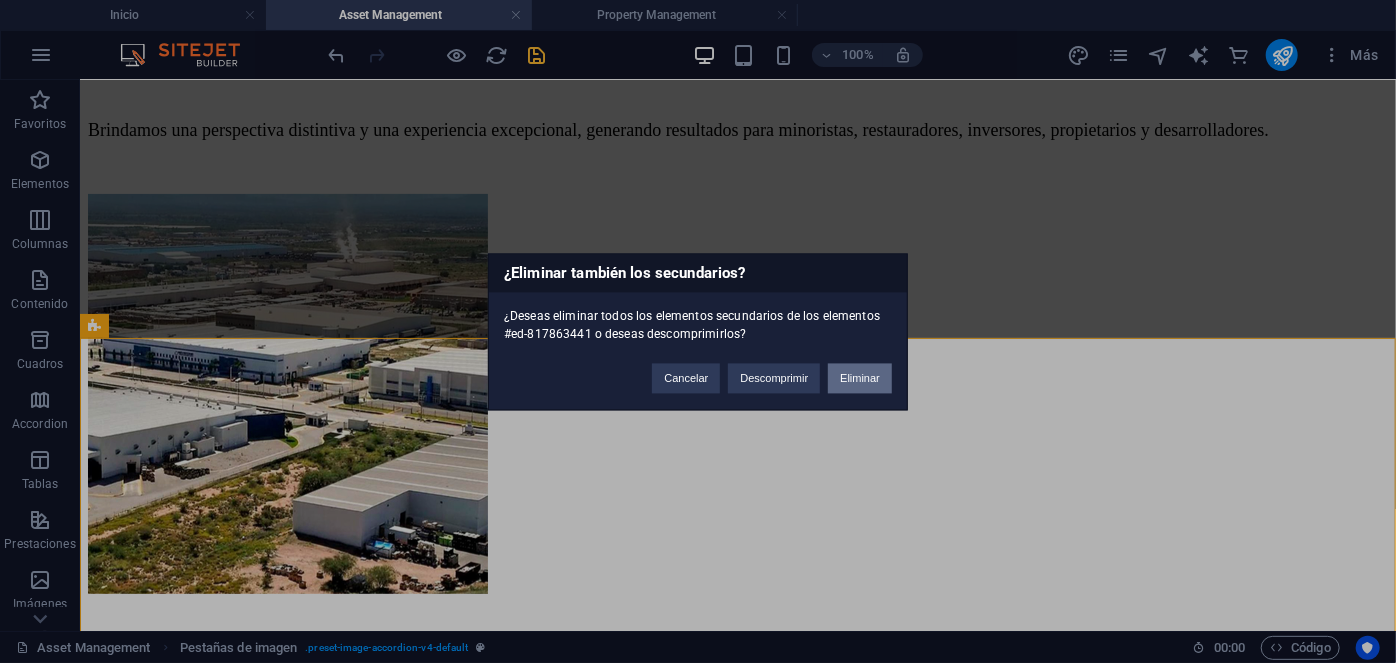 click on "Eliminar" at bounding box center [860, 378] 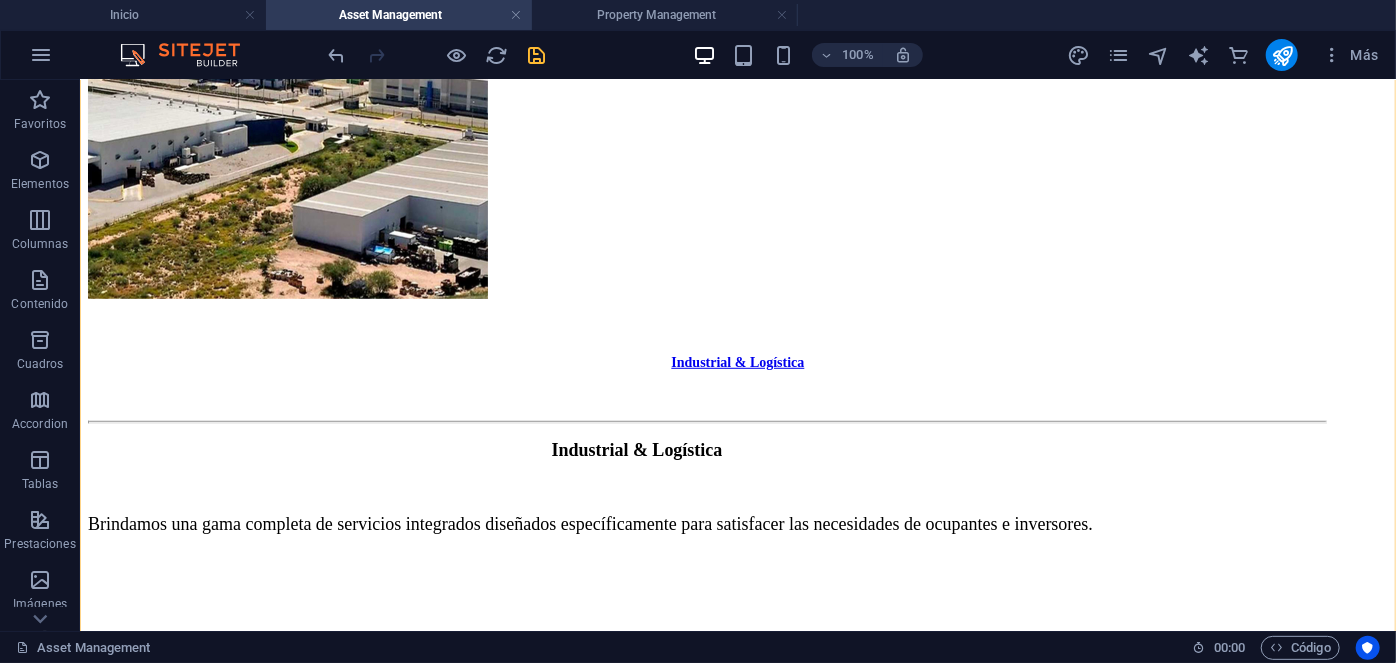 scroll, scrollTop: 4391, scrollLeft: 0, axis: vertical 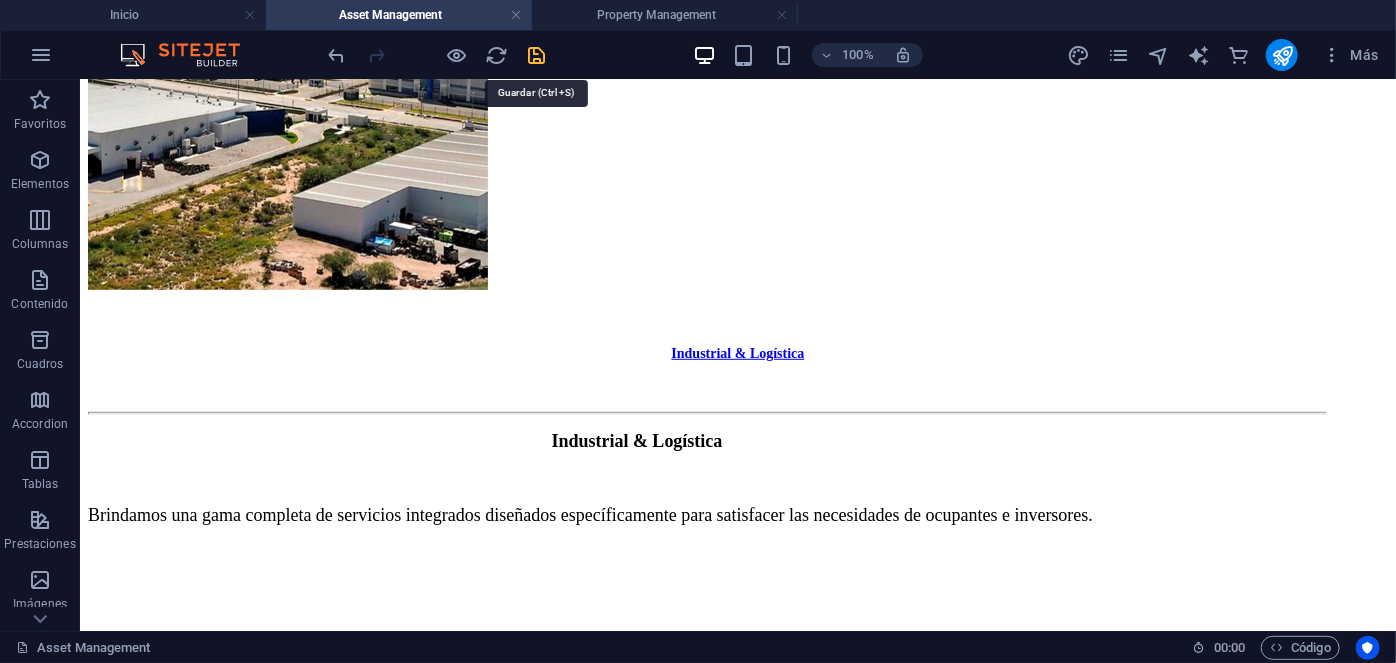 click at bounding box center [537, 55] 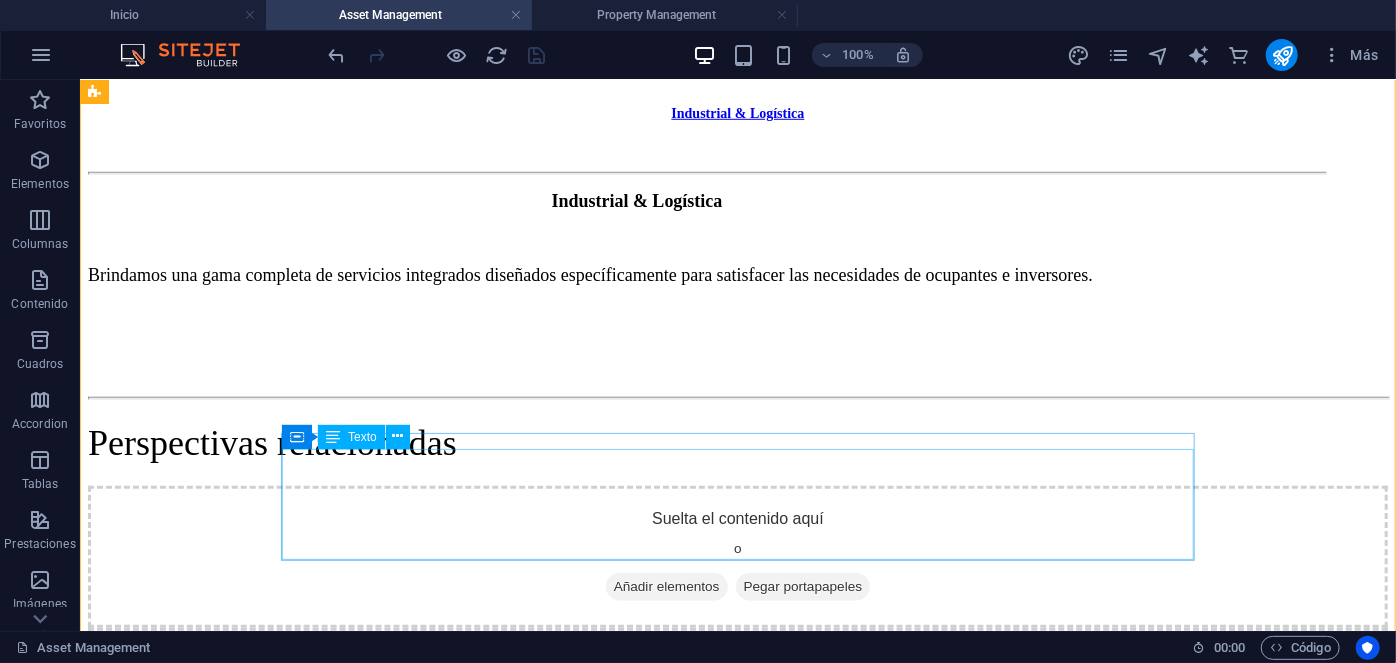 scroll, scrollTop: 4251, scrollLeft: 0, axis: vertical 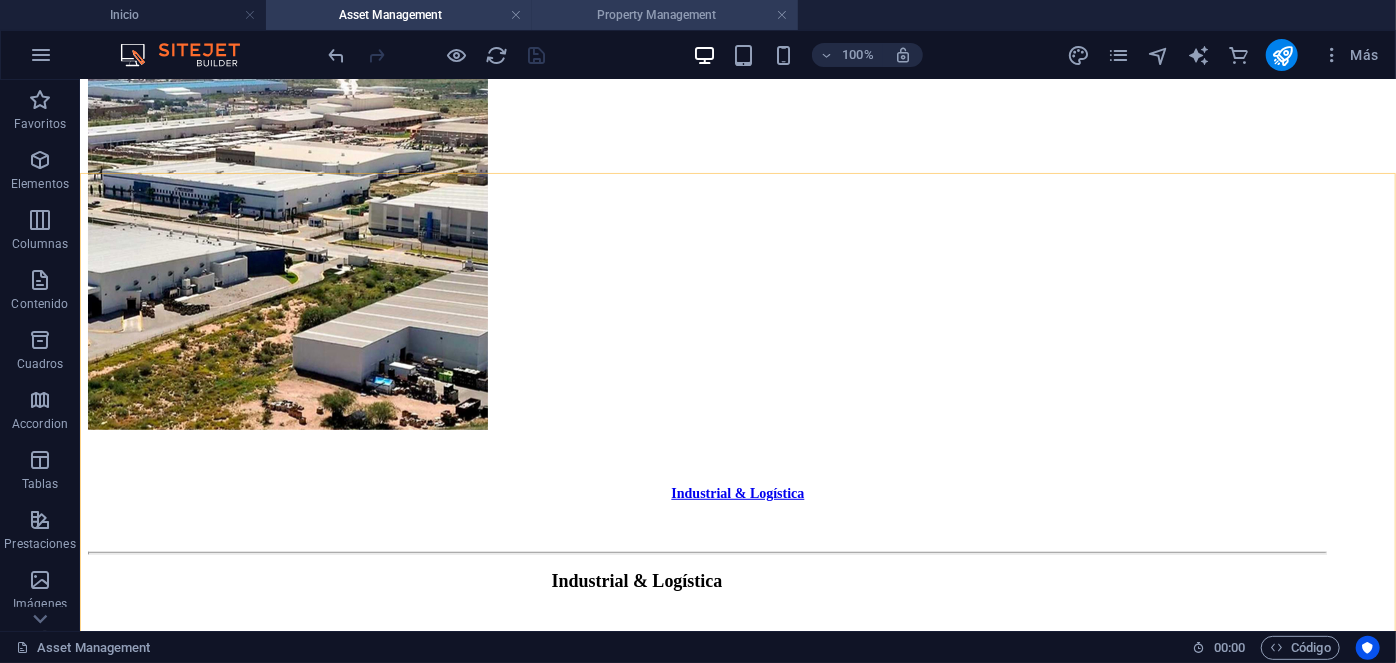 click on "Property Management" at bounding box center [665, 15] 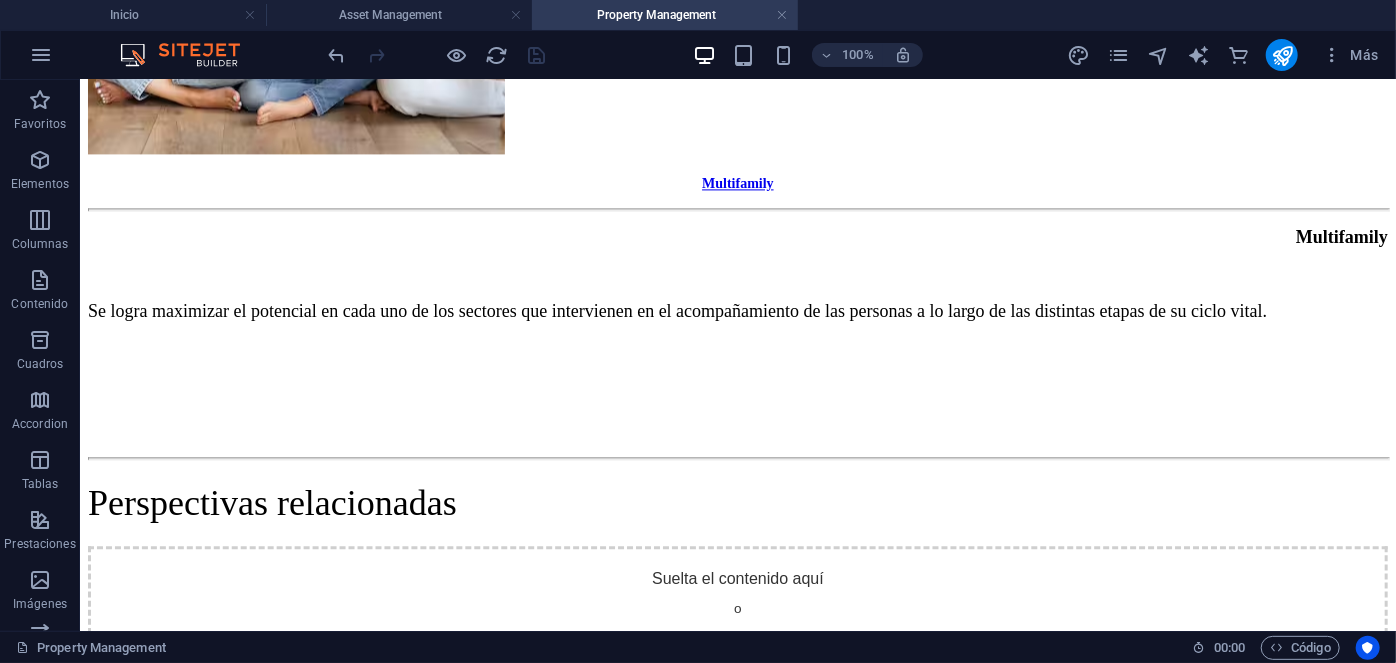 scroll, scrollTop: 6066, scrollLeft: 0, axis: vertical 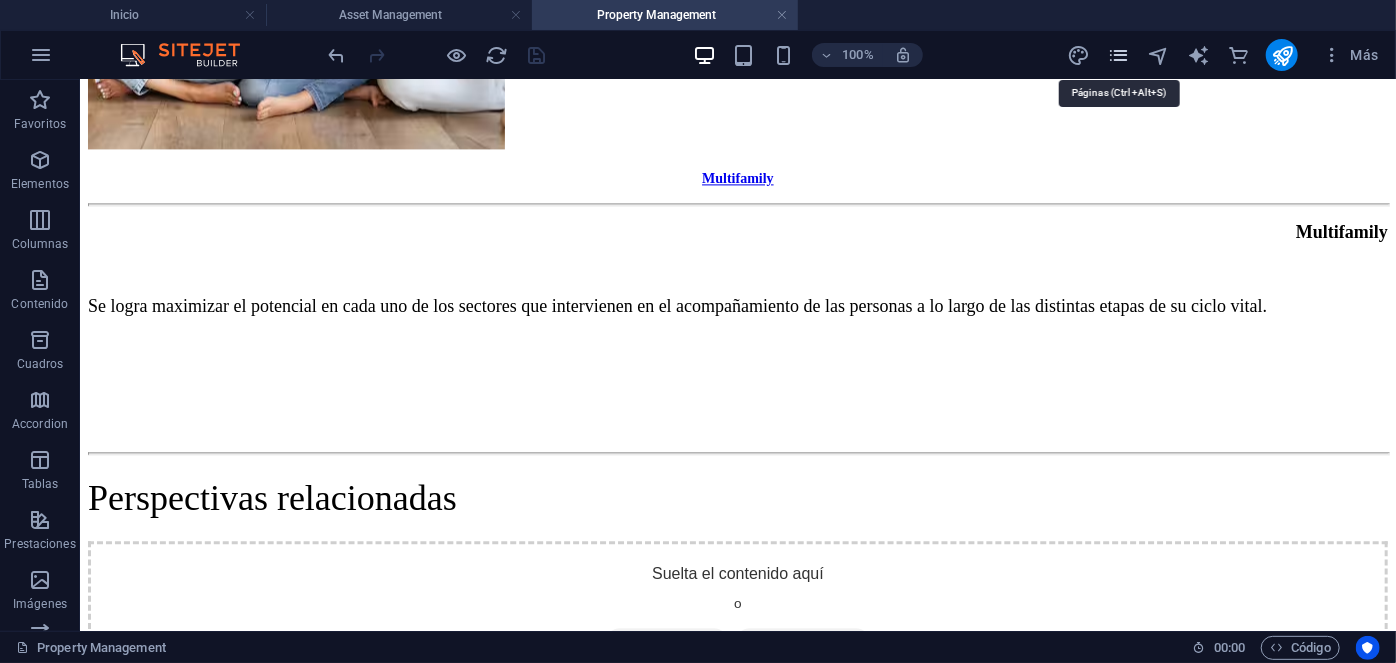 click at bounding box center (1118, 55) 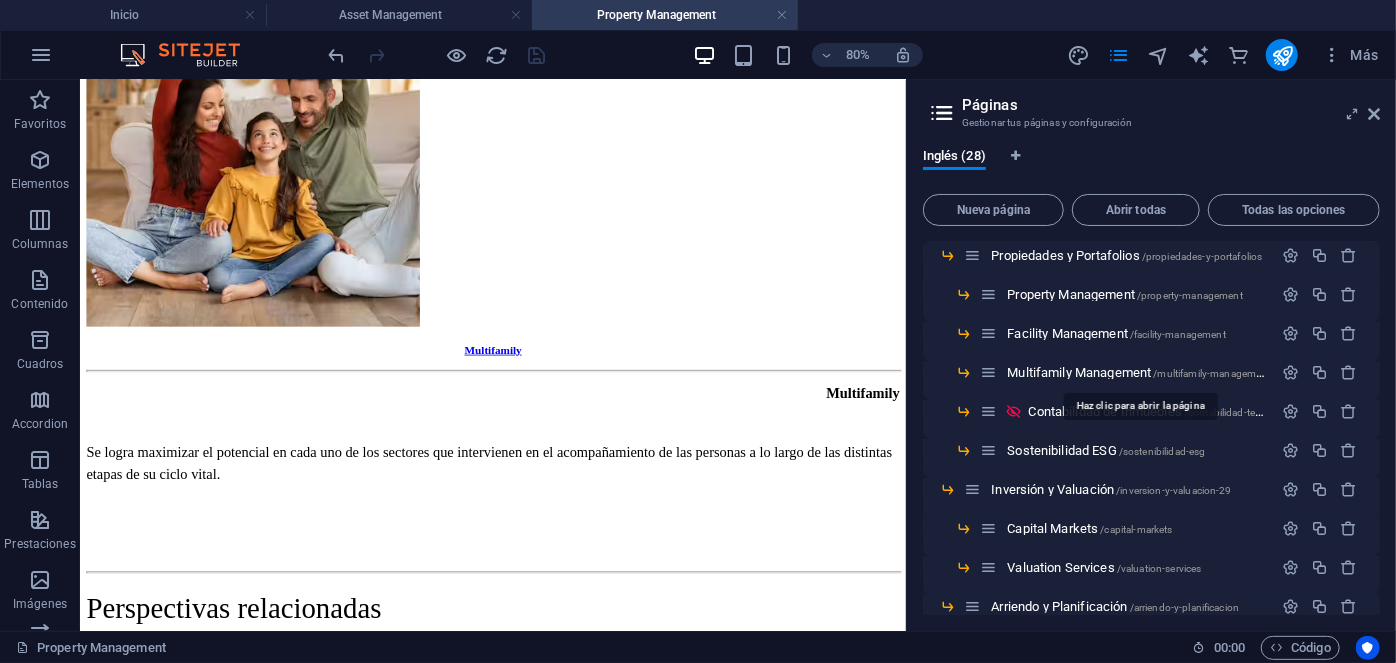 scroll, scrollTop: 156, scrollLeft: 0, axis: vertical 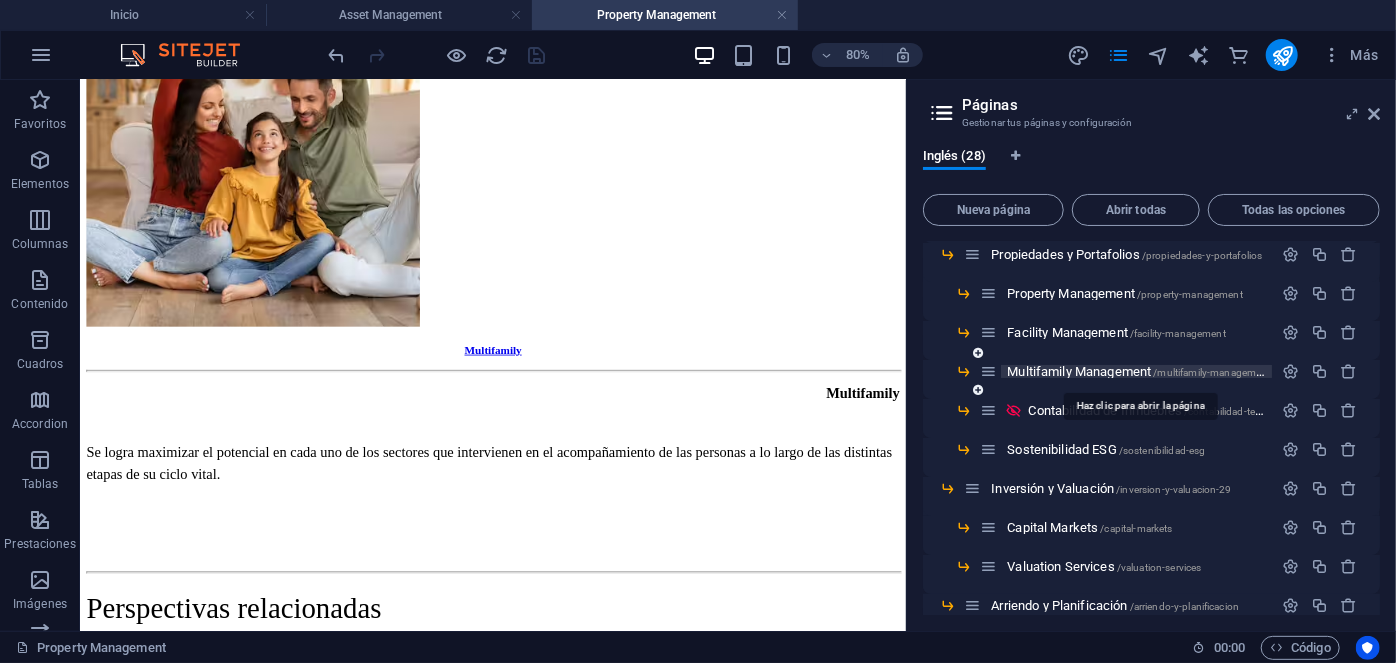 click on "Multifamily Management /multifamily-management" at bounding box center [1138, 371] 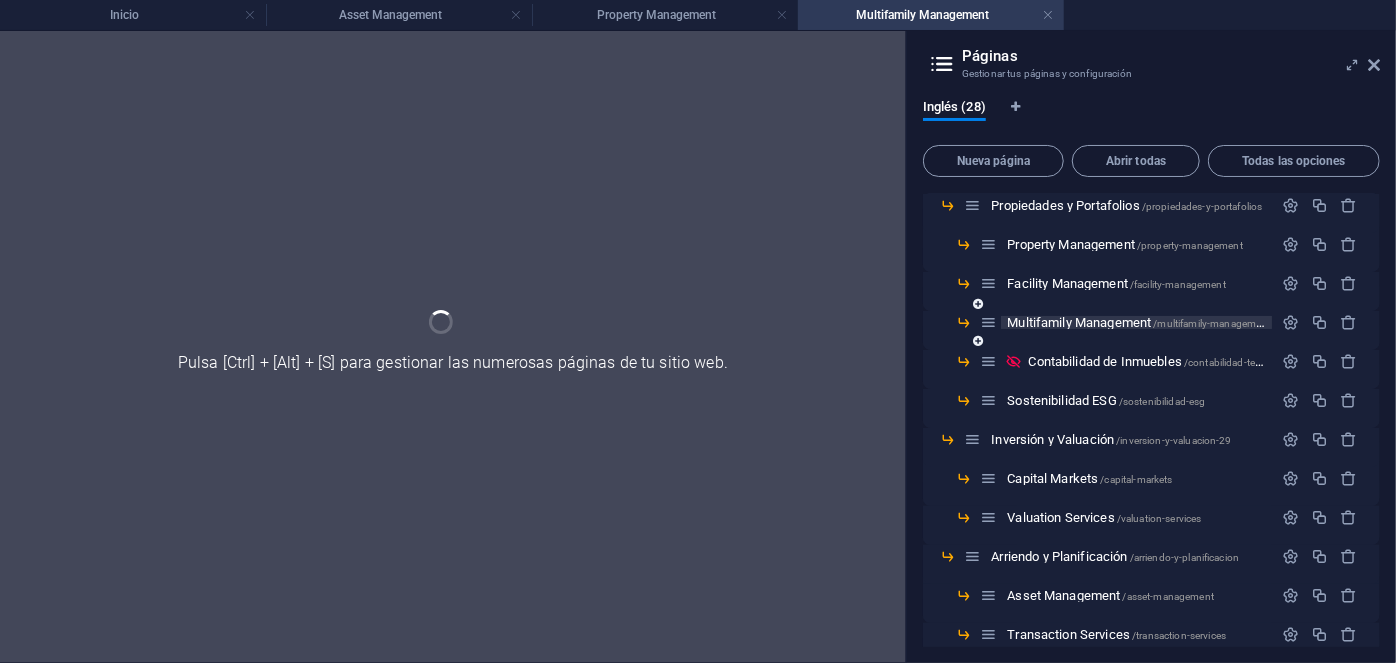 scroll, scrollTop: 0, scrollLeft: 0, axis: both 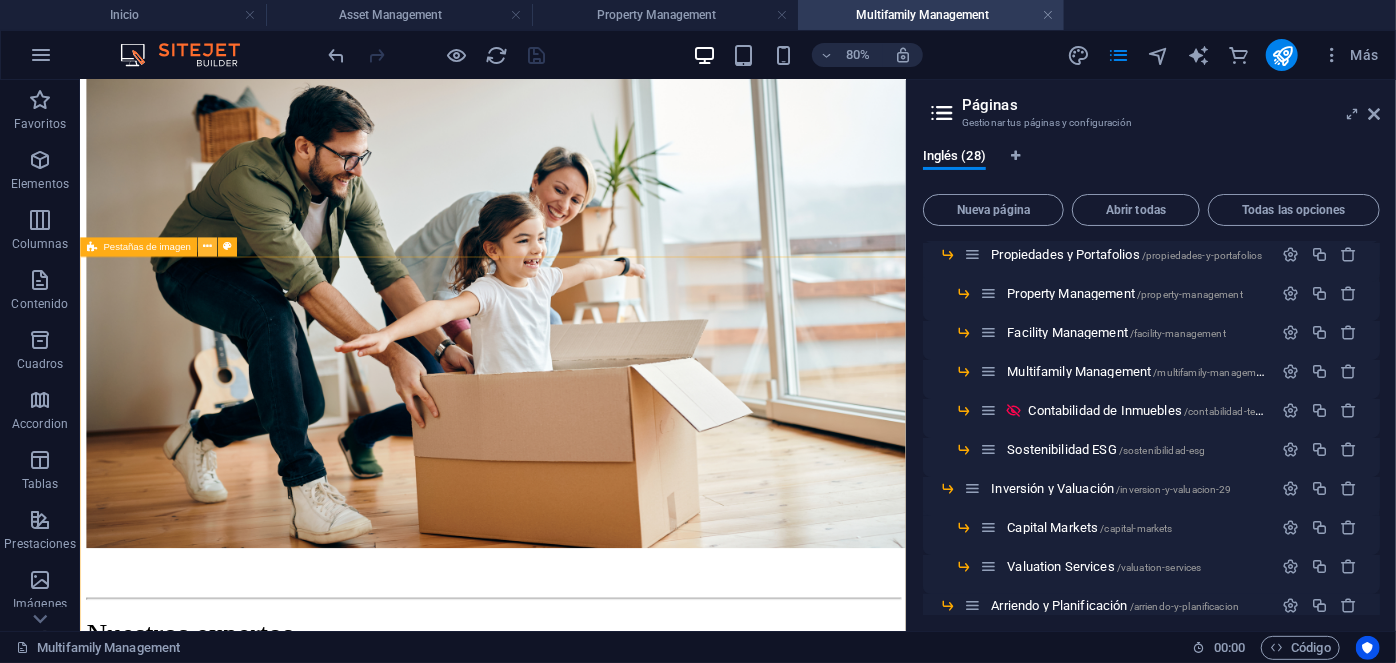 click at bounding box center [207, 246] 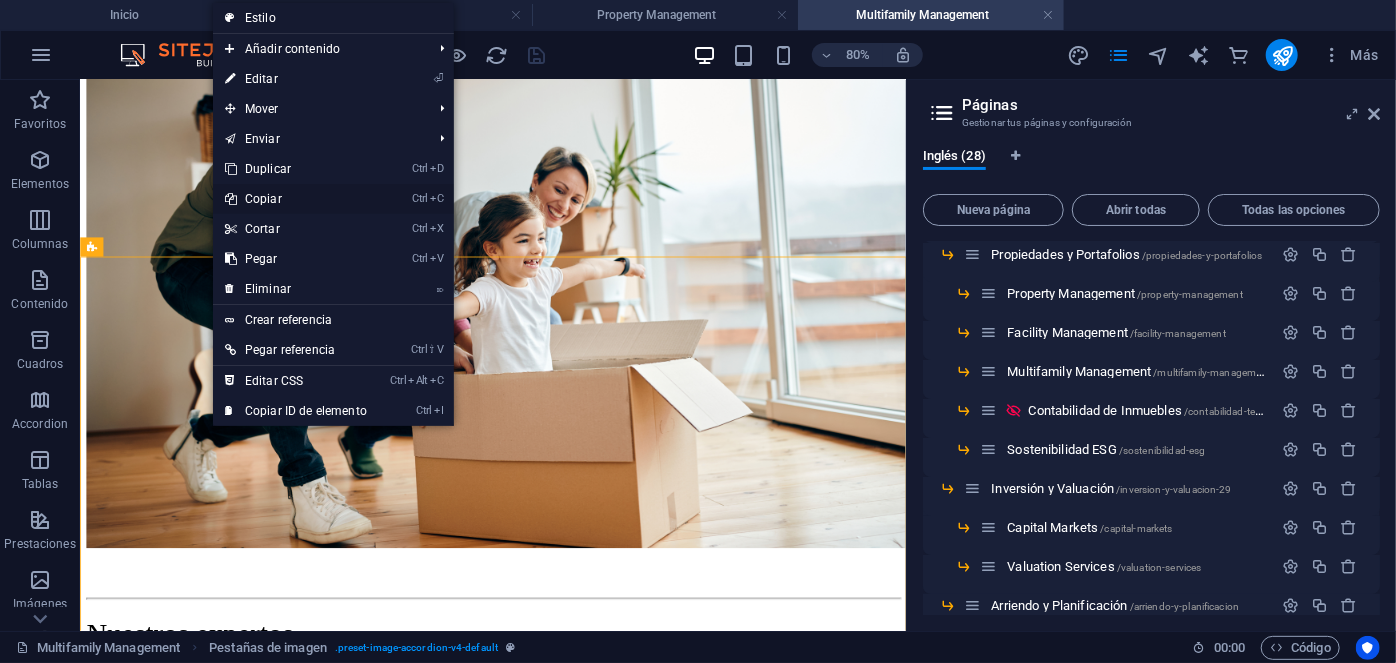 click on "Ctrl C  Copiar" at bounding box center (296, 199) 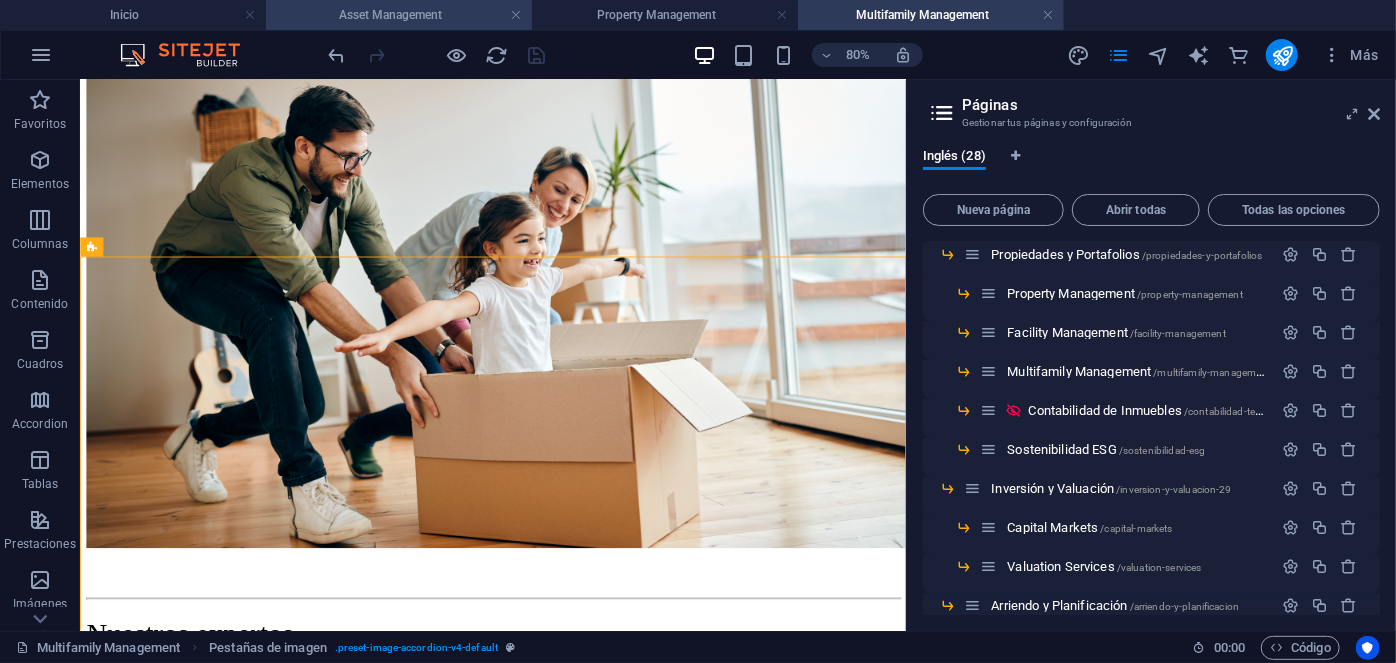 click on "Asset Management" at bounding box center (399, 15) 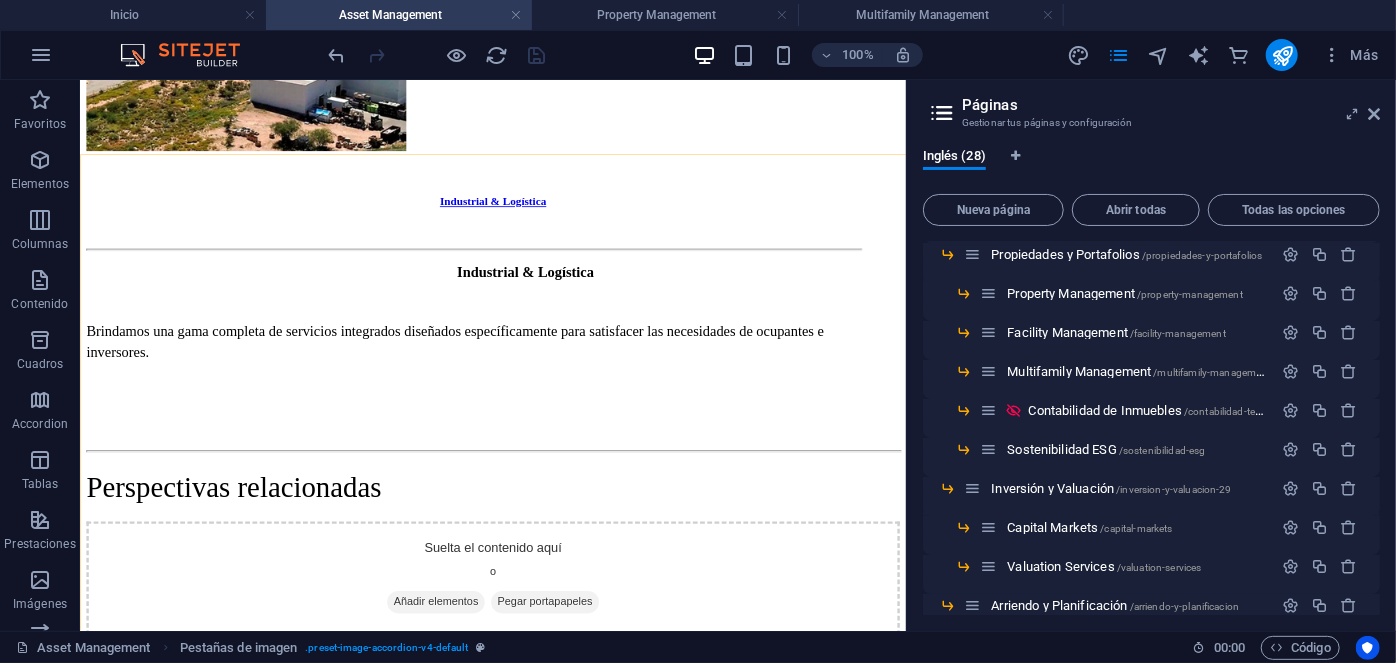 scroll, scrollTop: 0, scrollLeft: 0, axis: both 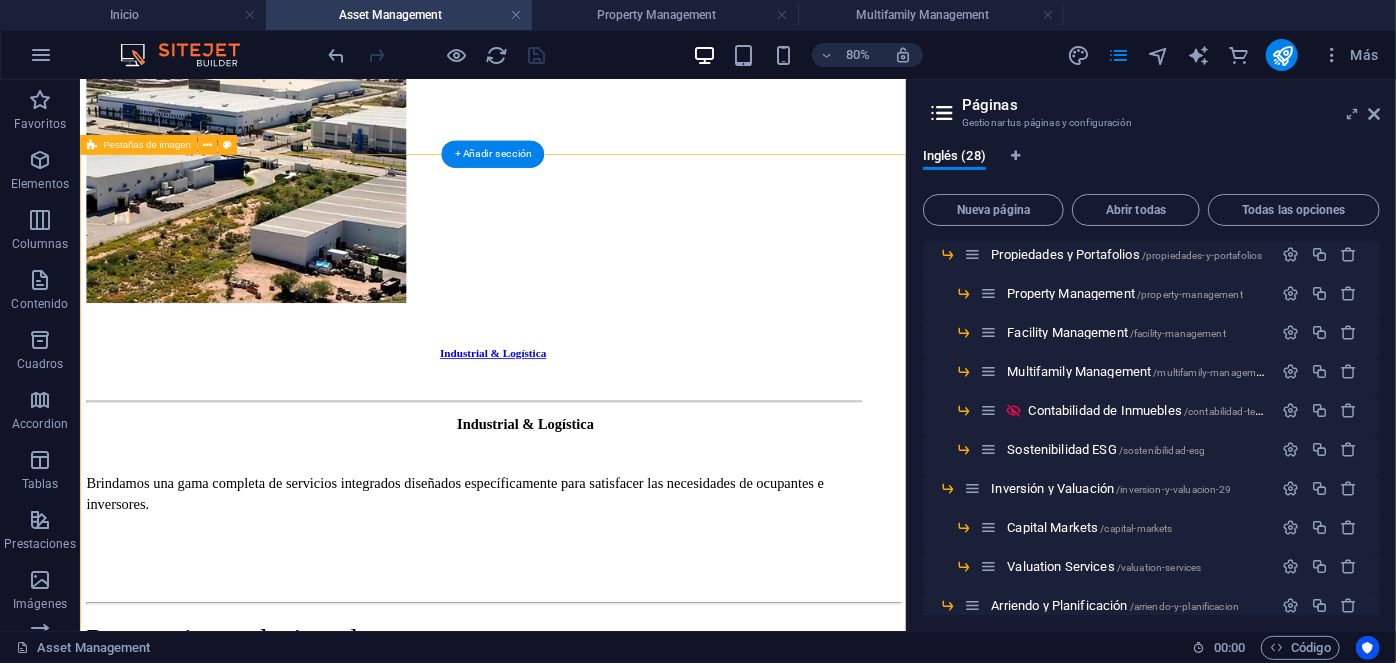 click on "[FIRST] [LAST] Executive Director                               [FIRST] [LAST]                                           Executive Director                                                Contacto                                         [EMAIL] [FIRST] [LAST] Head of Asset Management                                                                          [FIRST] [LAST]                                                                                               Head of Asset Management                                                                                                              Contacto                                                                                                       [EMAIL]" at bounding box center (595, 4132) 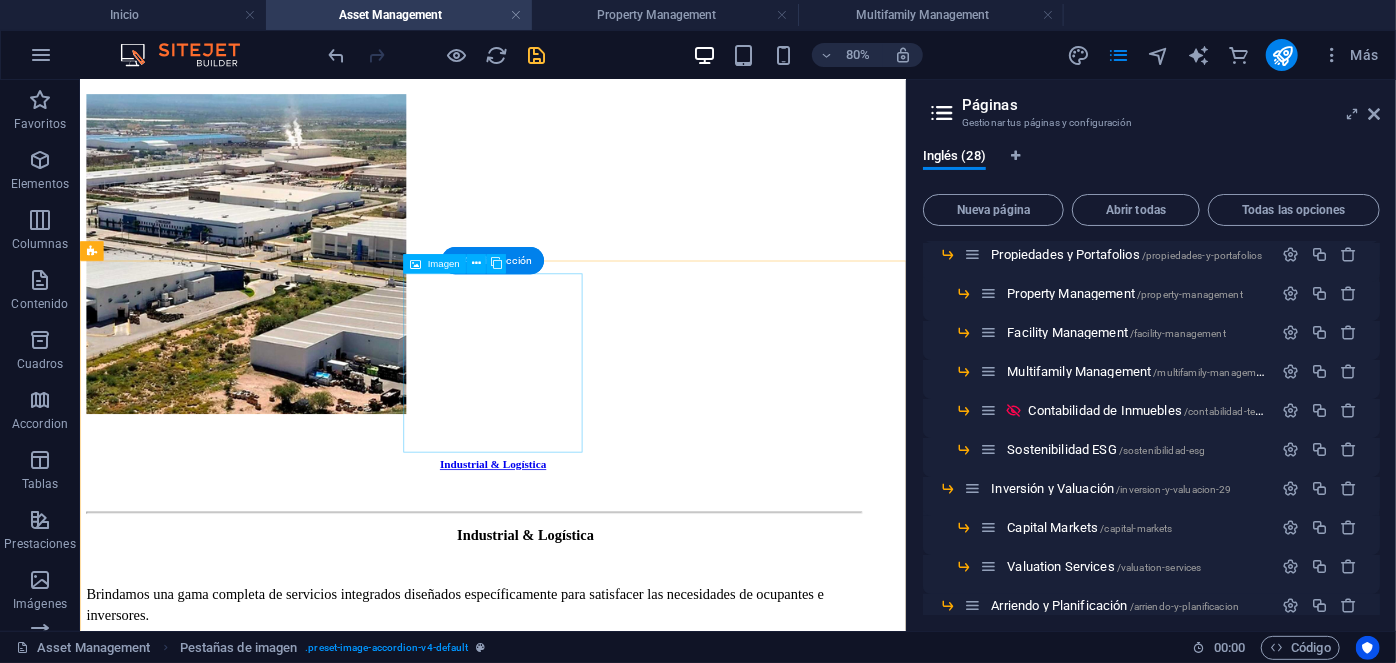 scroll, scrollTop: 4109, scrollLeft: 0, axis: vertical 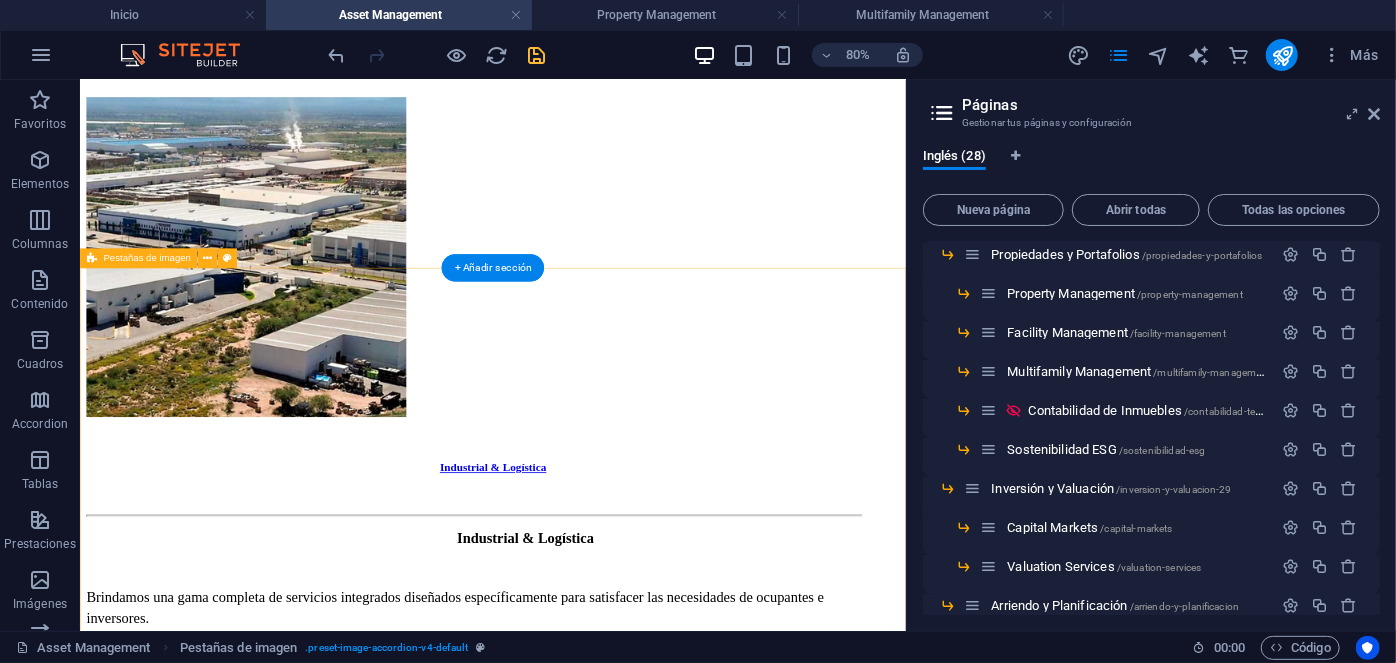 click on "[FIRST] [LAST] Executive Director                               [FIRST] [LAST]                                           Executive Director                                                Contacto                                         [EMAIL] [FIRST] [LAST] Head of Asset Management                                                                          [FIRST] [LAST]                                                                                               Head of Asset Management                                                                                                              Contacto                                                                                                       [EMAIL]" at bounding box center [595, 4274] 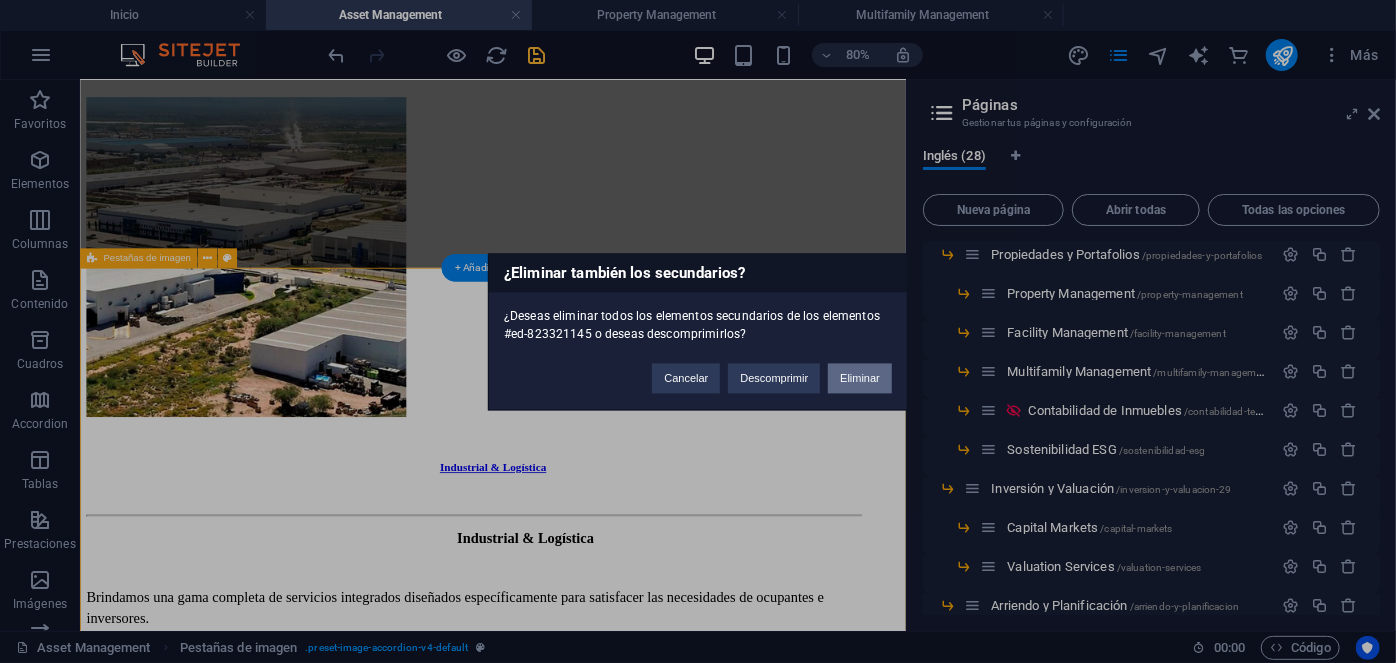 type 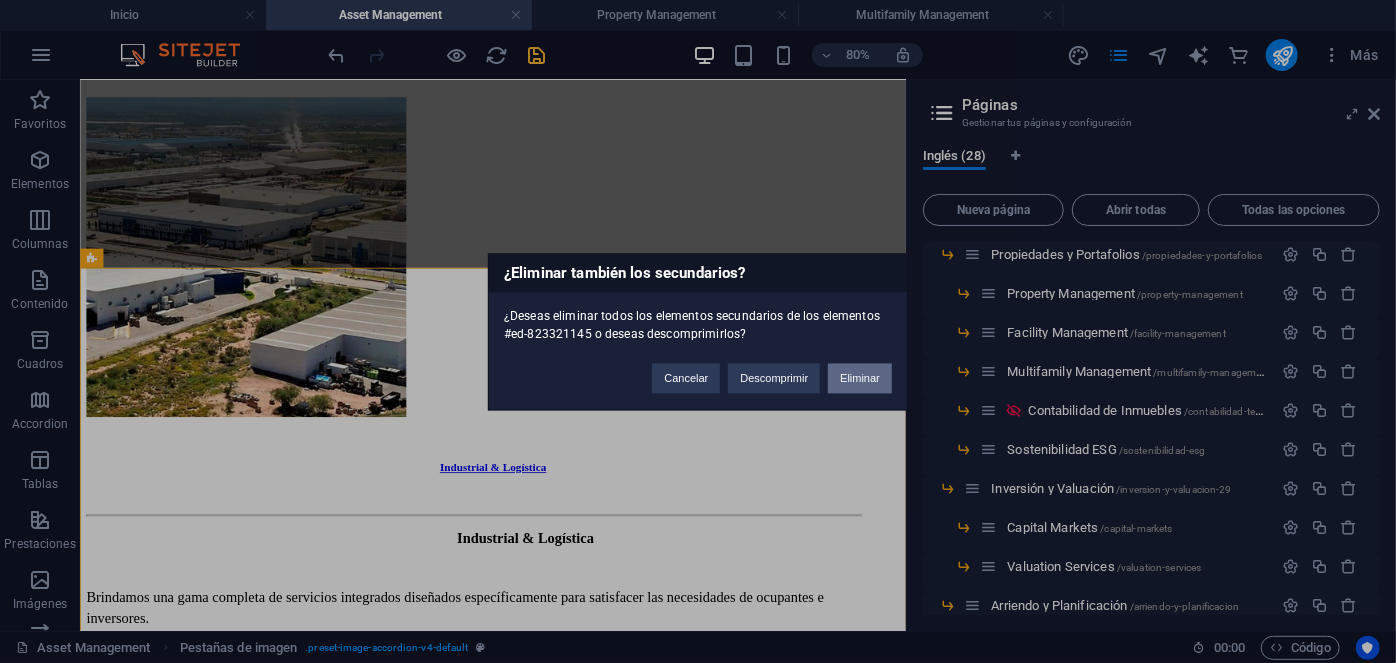 click on "Eliminar" at bounding box center [860, 378] 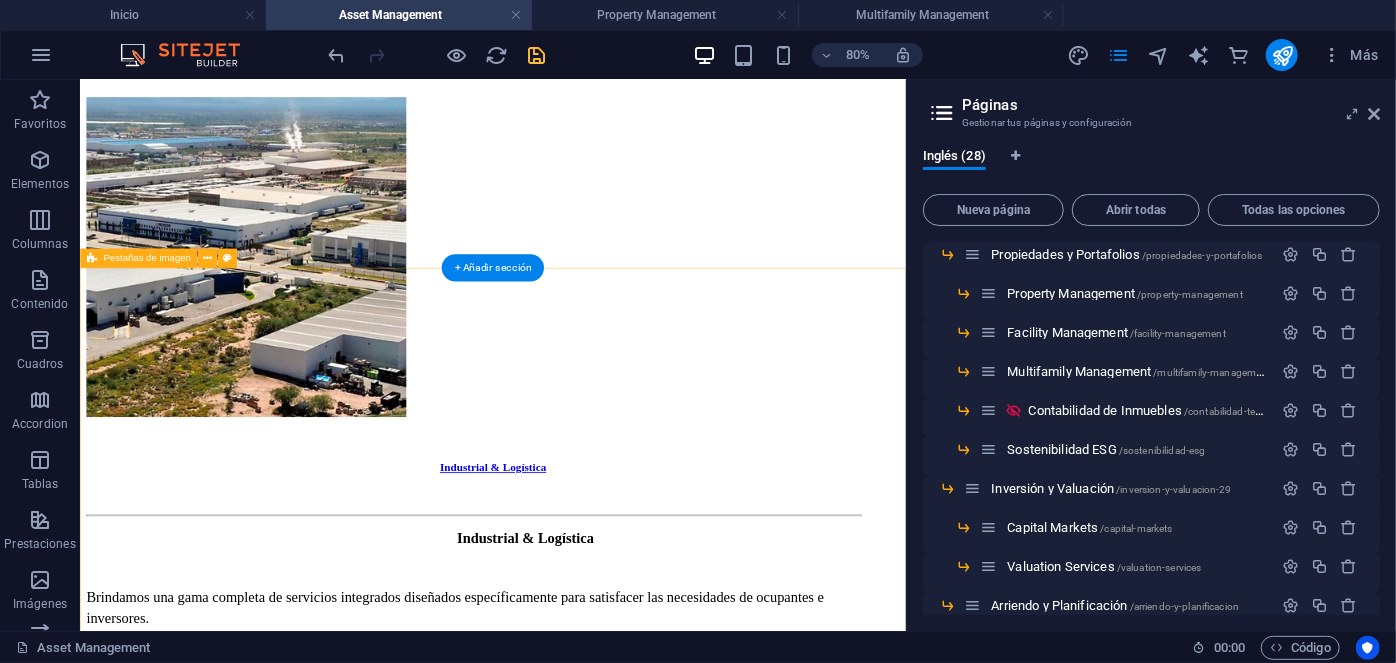 scroll, scrollTop: 4590, scrollLeft: 0, axis: vertical 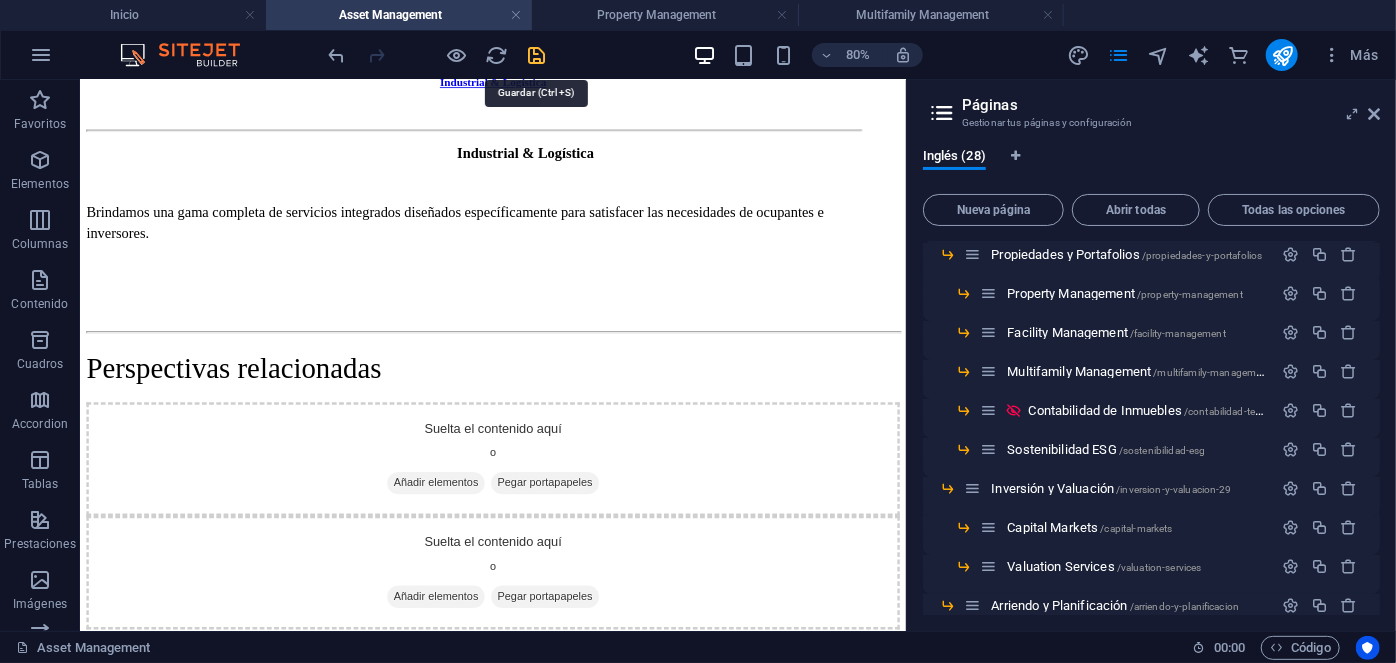 click at bounding box center (537, 55) 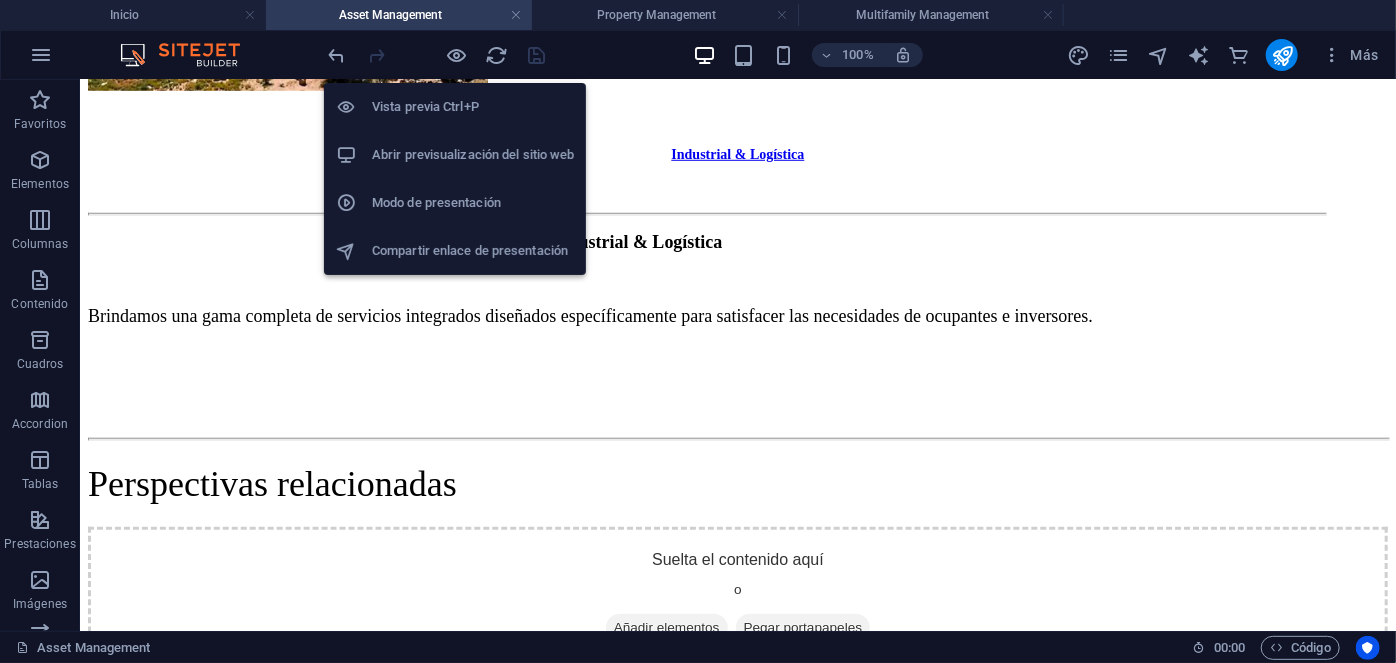 click on "Abrir previsualización del sitio web" at bounding box center [455, 155] 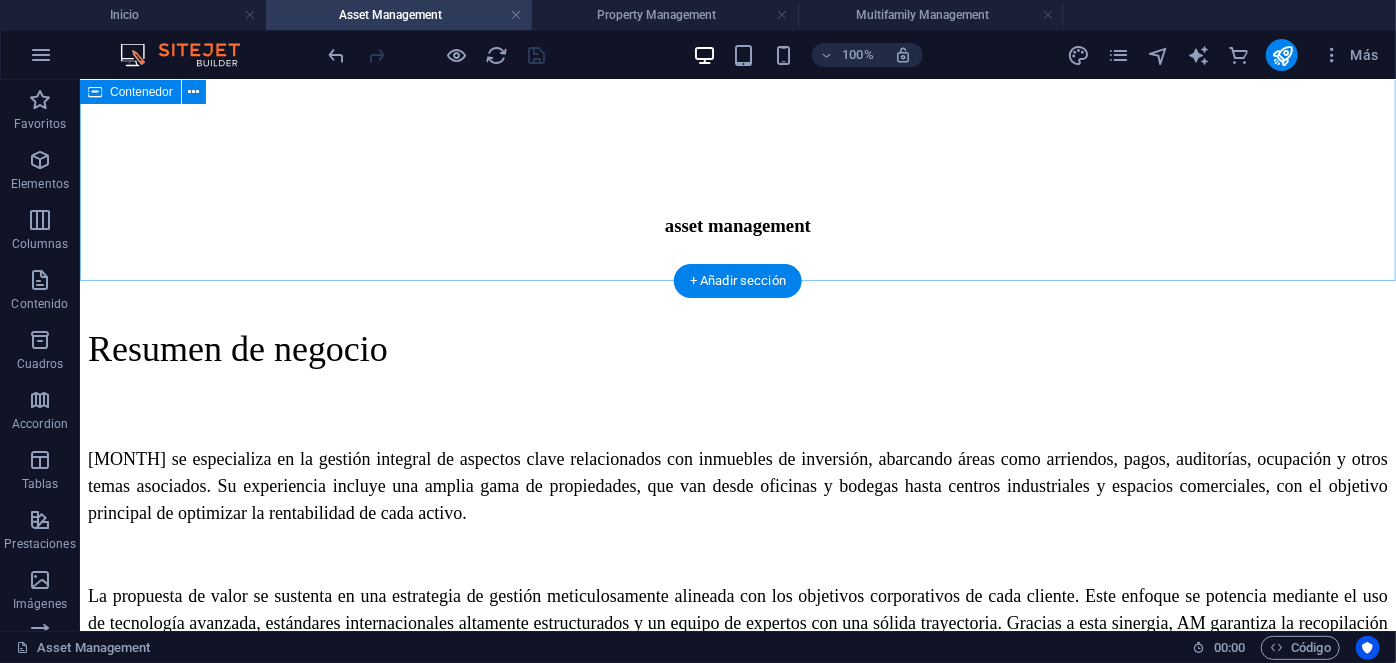scroll, scrollTop: 583, scrollLeft: 0, axis: vertical 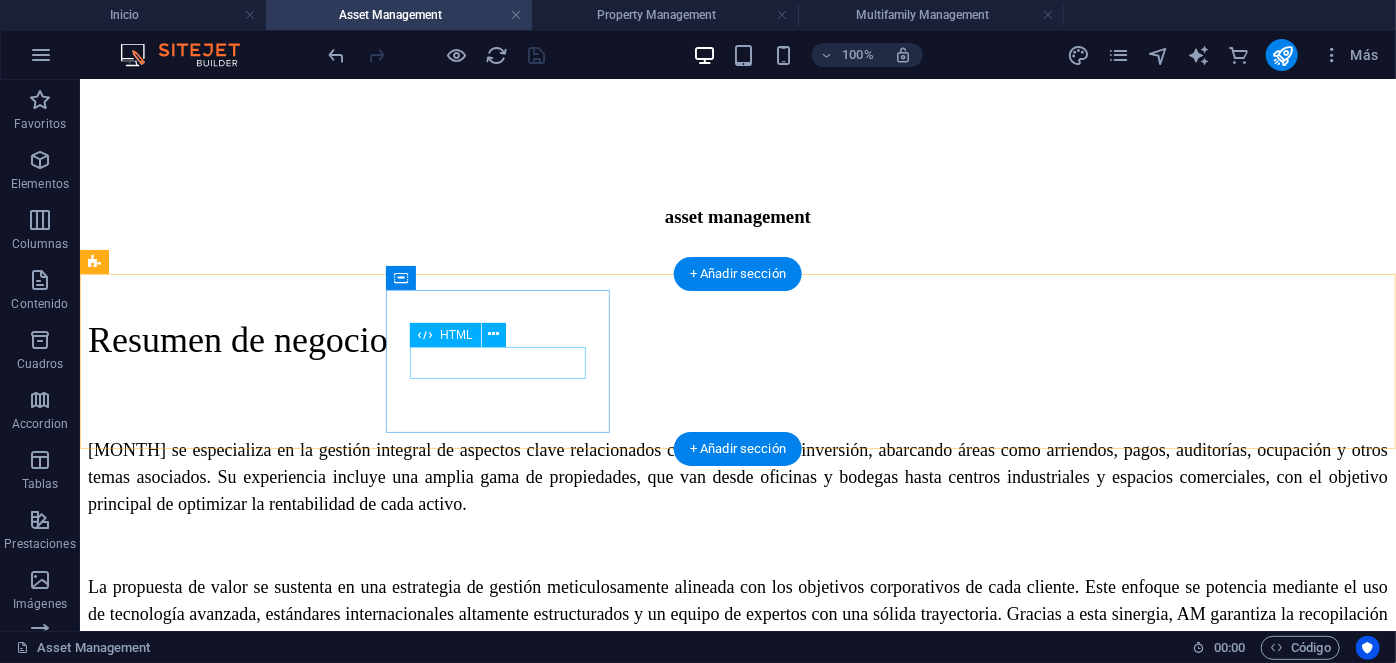 click on "+ 12.000" at bounding box center [737, 793] 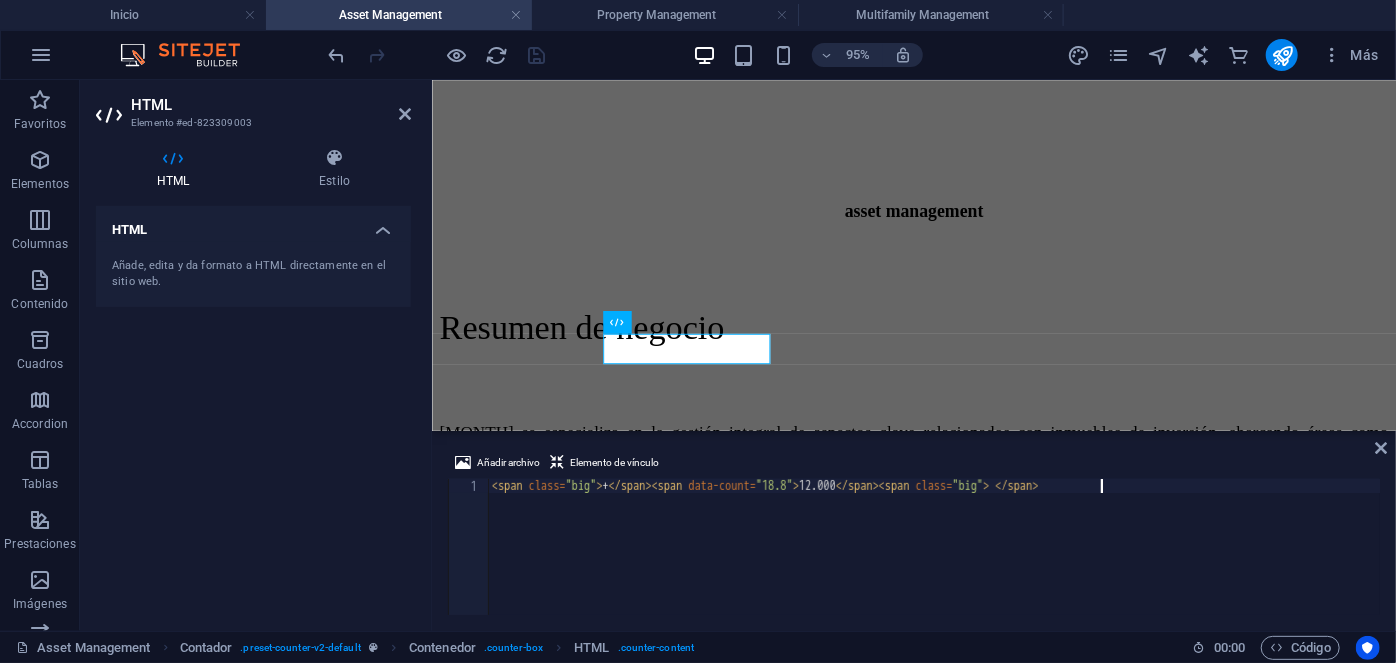 click on "< span   class = "big" >  + </ span > < span   data-count = "18.8" > 12.000 </ span > < span   class = "big" >   </ span >" at bounding box center (934, 561) 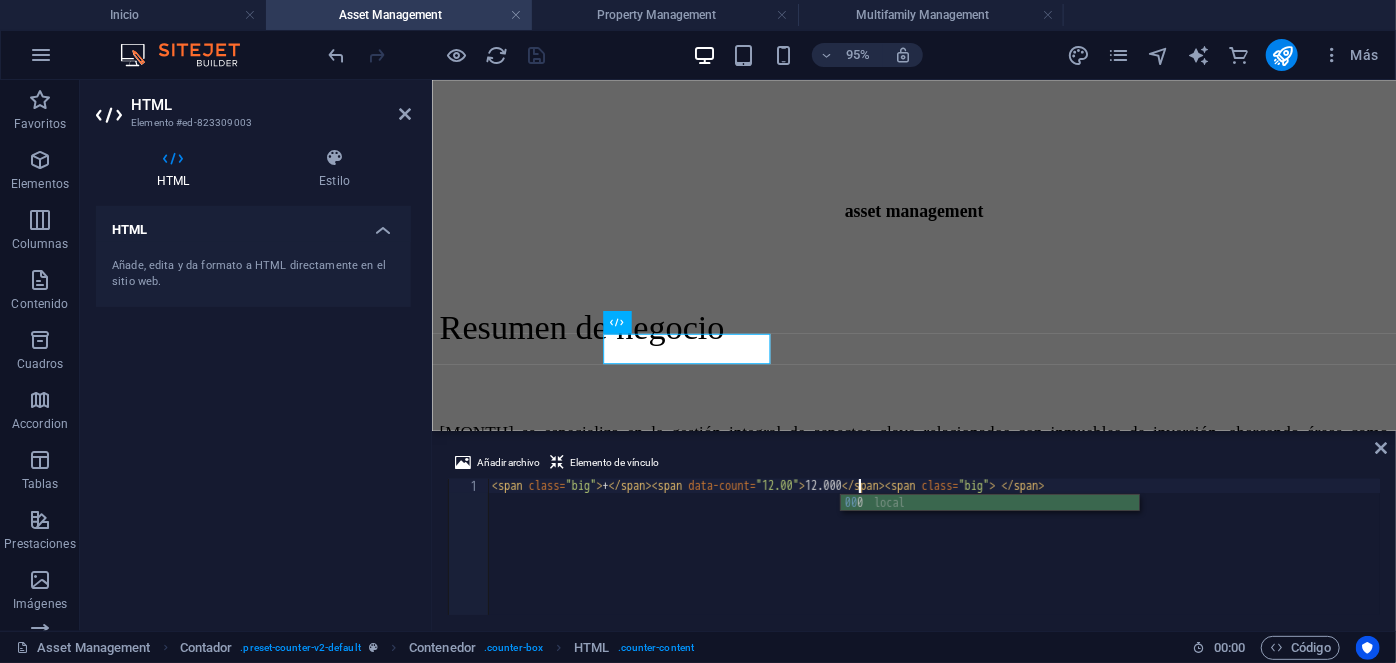 scroll, scrollTop: 0, scrollLeft: 30, axis: horizontal 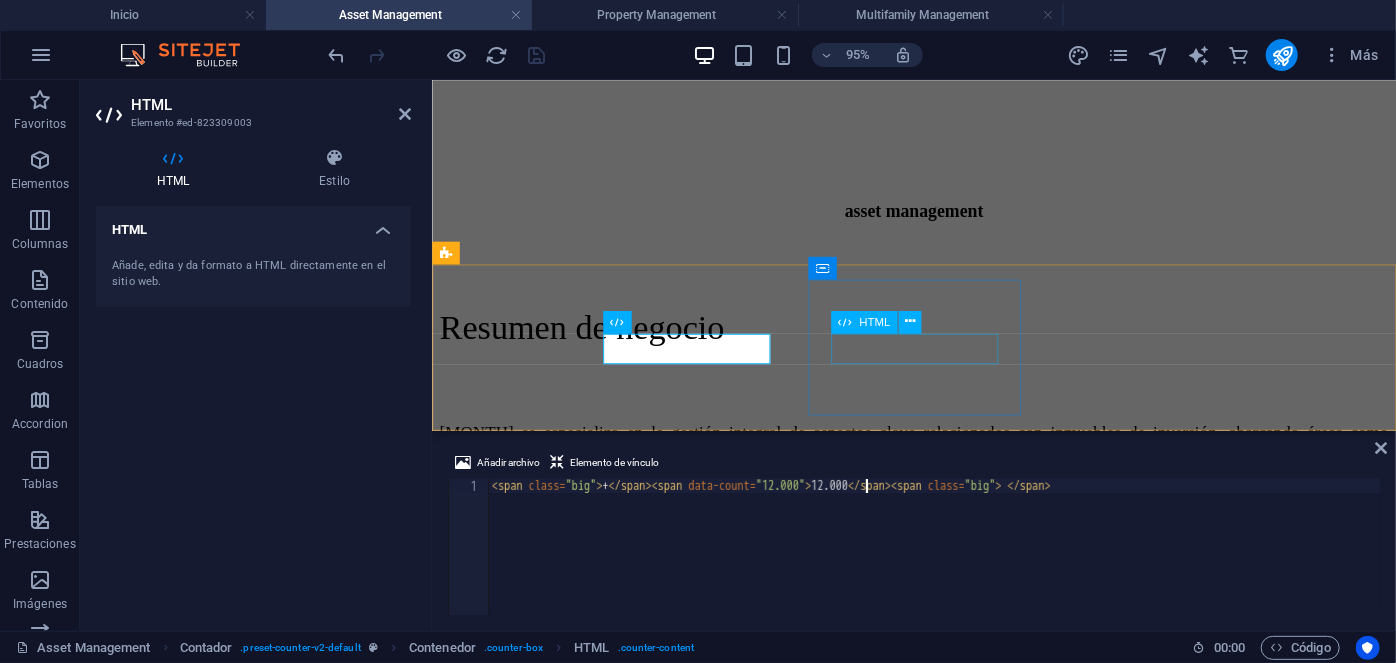 type on "<span class="big"> +</span><span data-count="12.000">12.000</span><span class="big"> </span>" 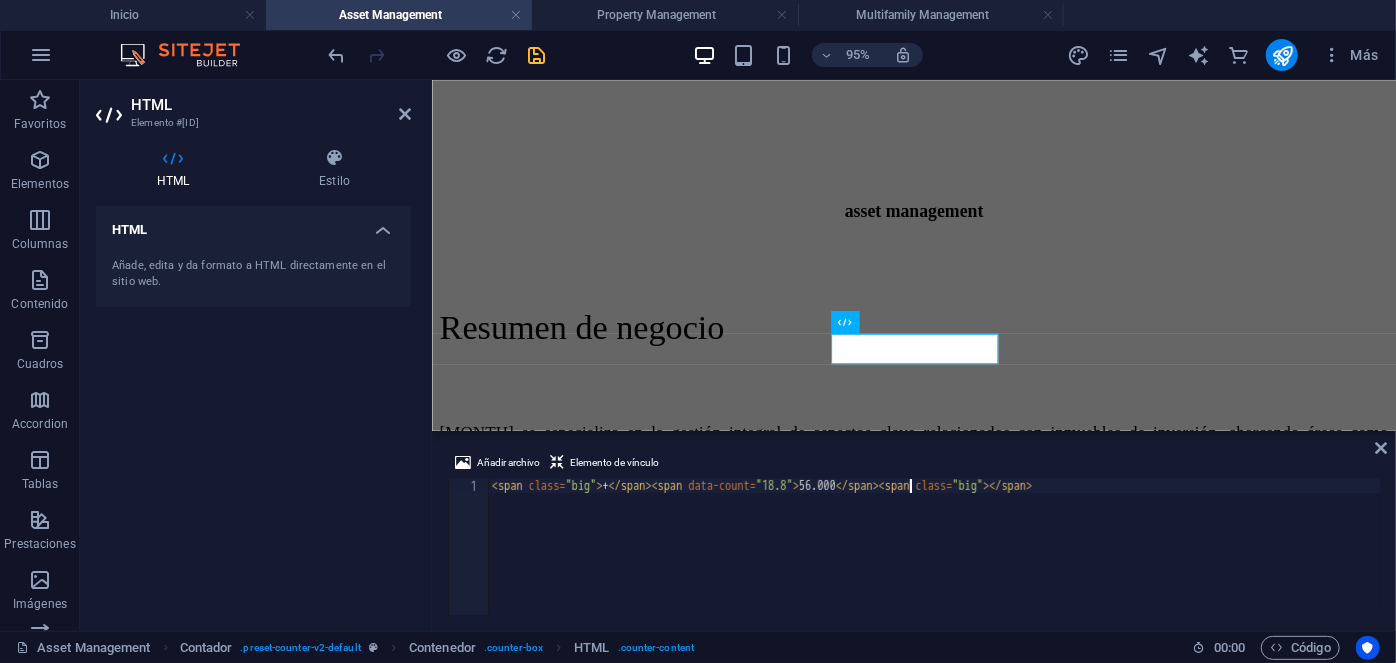 click on "< span   class = "big" >  + </ span > < span   data-count = "18.8" > 56.000 </ span > < span   class = "big" > </ span >" at bounding box center [934, 561] 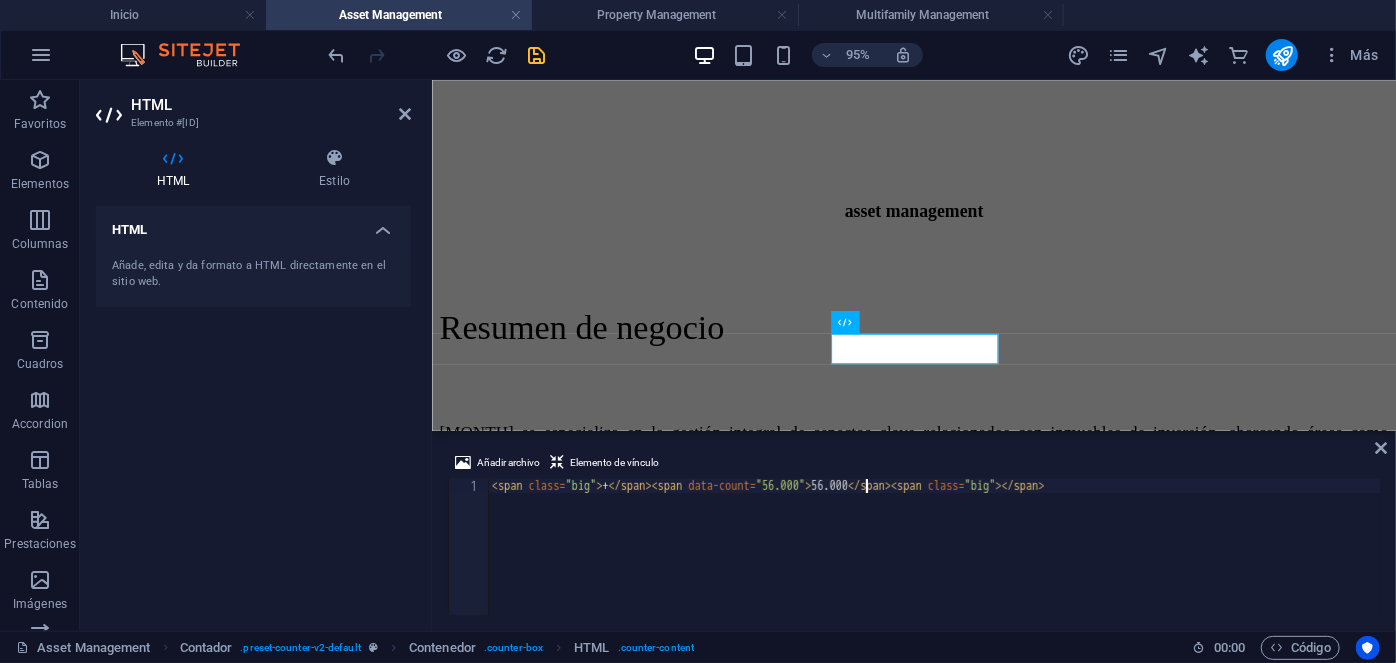 scroll, scrollTop: 0, scrollLeft: 30, axis: horizontal 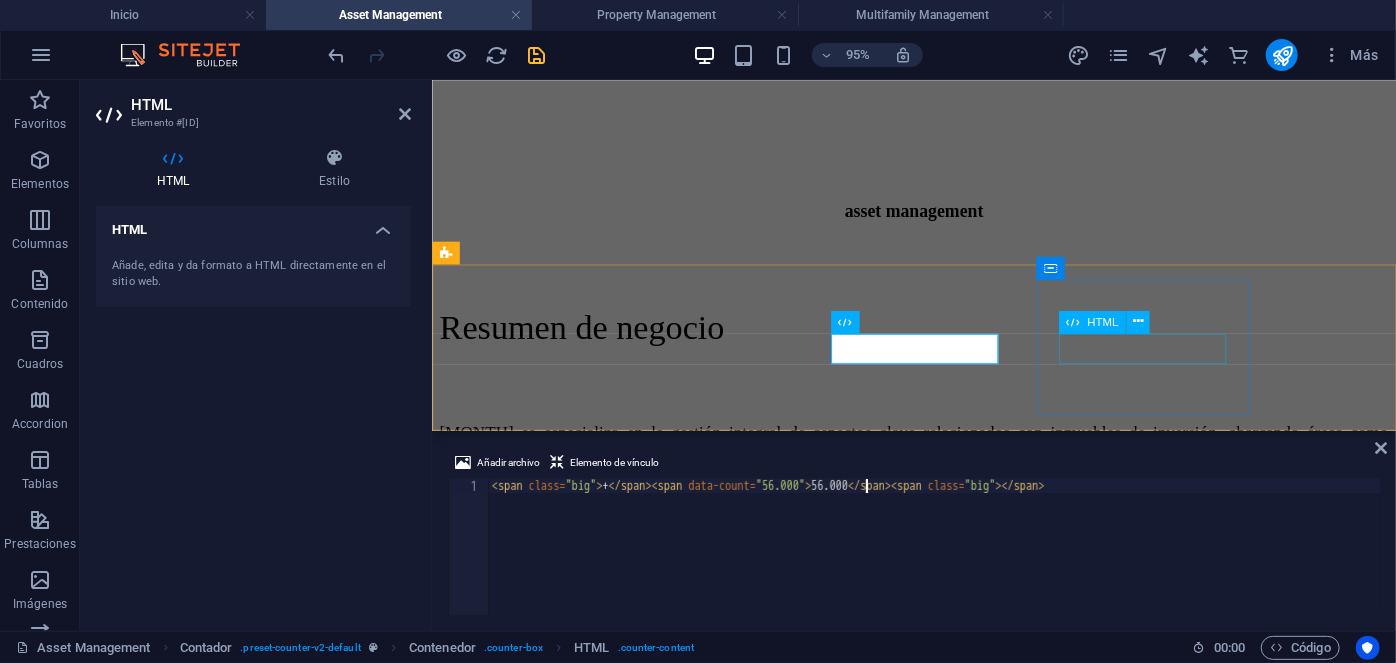 type on "<span class="big"> +</span><span data-count="56.000">56.000</span><span class="big"></span>" 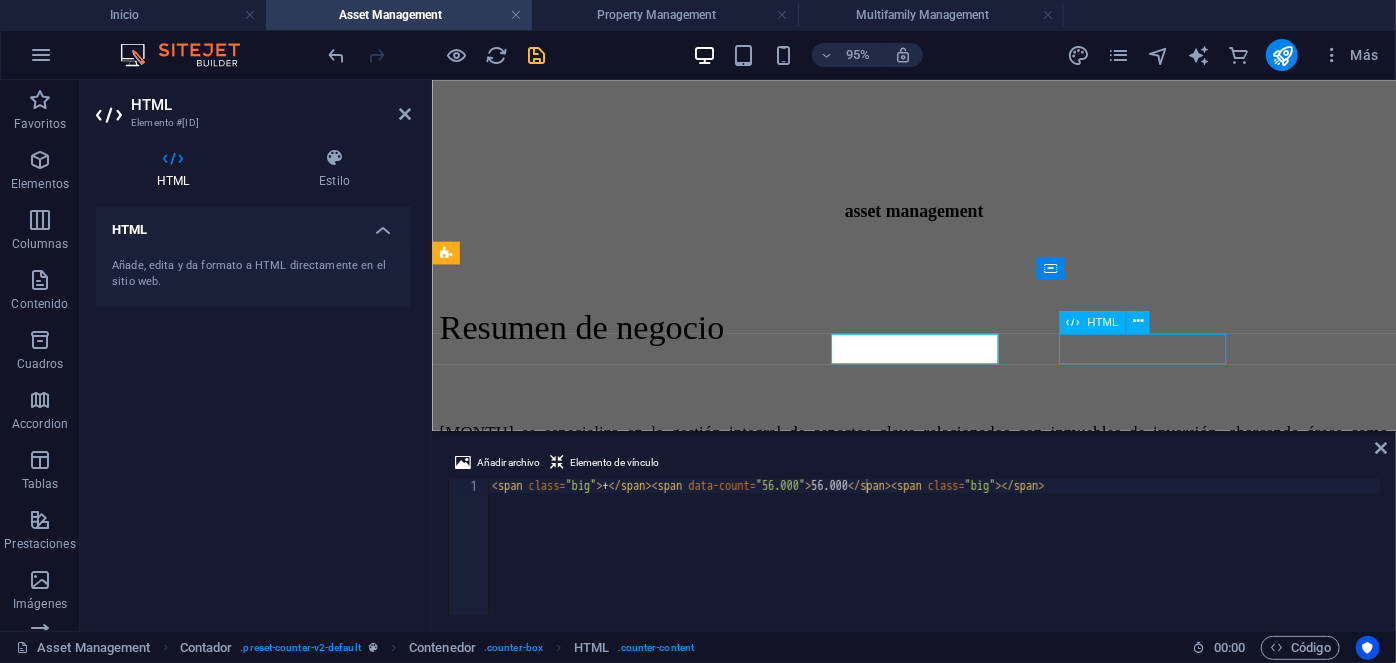 click on "+ 180.000" at bounding box center [938, 1014] 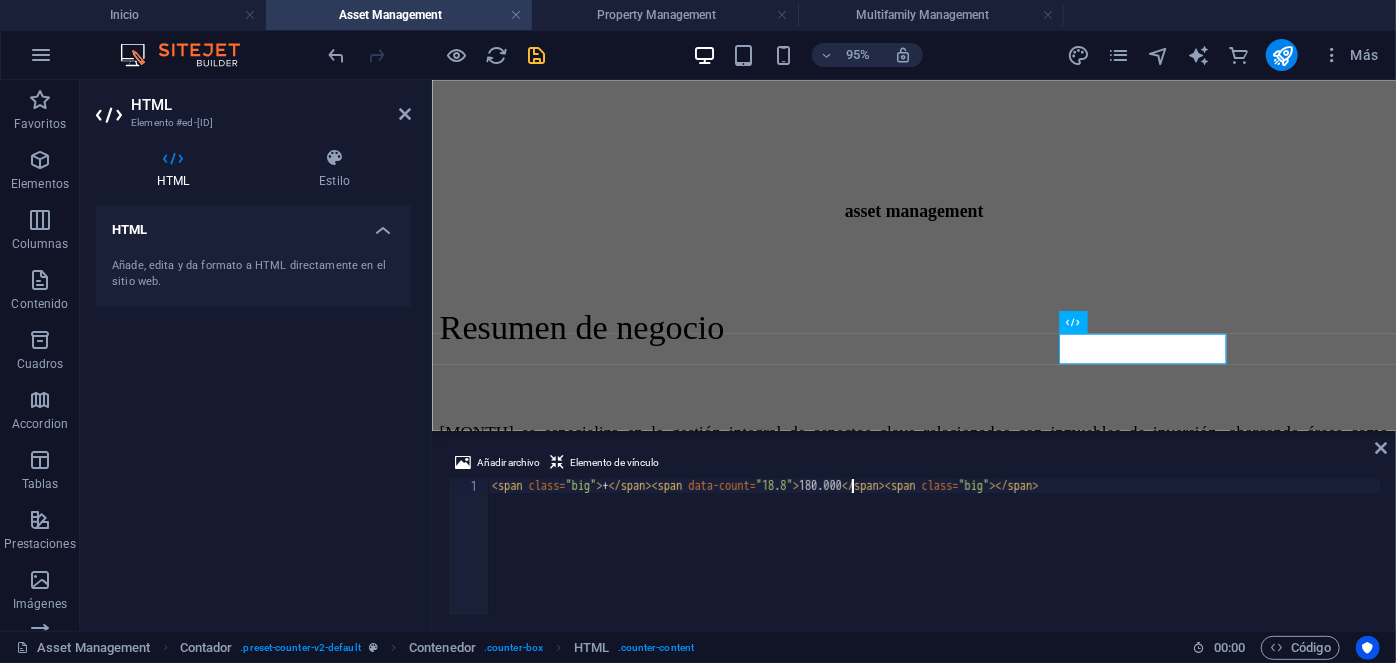 click on "< span   class = "big" >  + </ span > < span   data-count = "18.8" > 180.000 </ span > < span   class = "big" > </ span >" at bounding box center (934, 561) 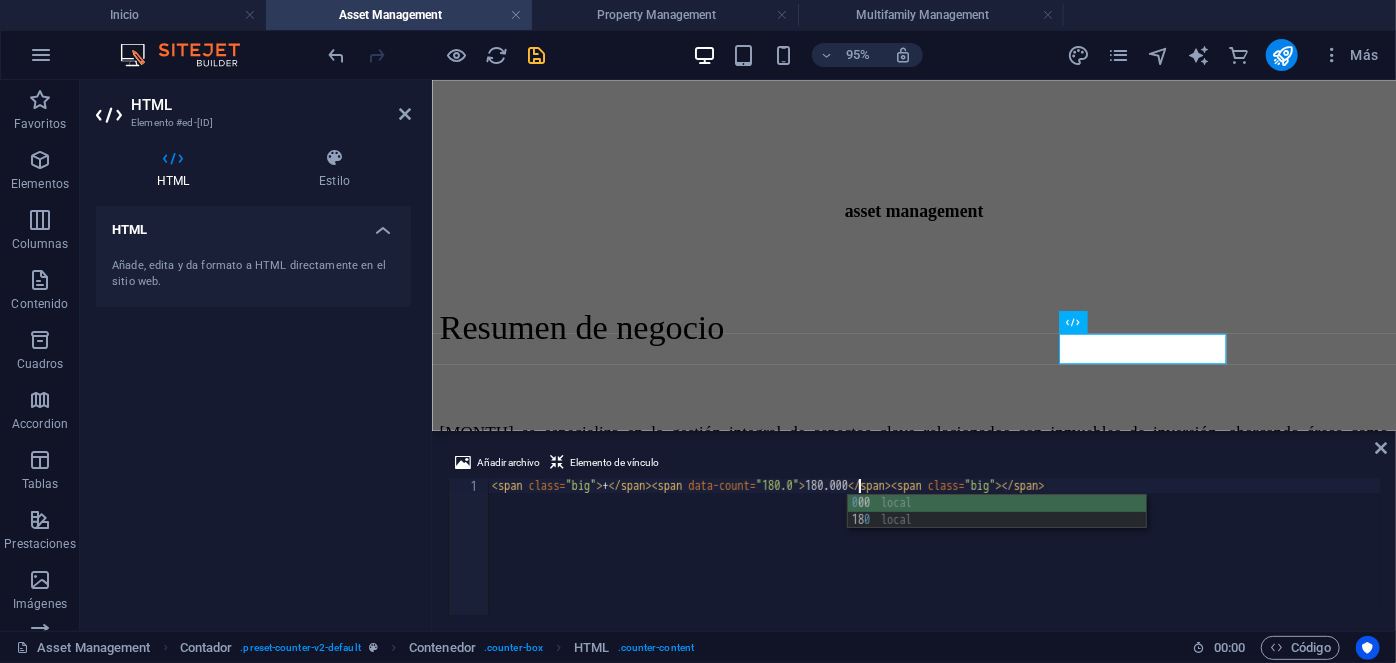 scroll, scrollTop: 0, scrollLeft: 31, axis: horizontal 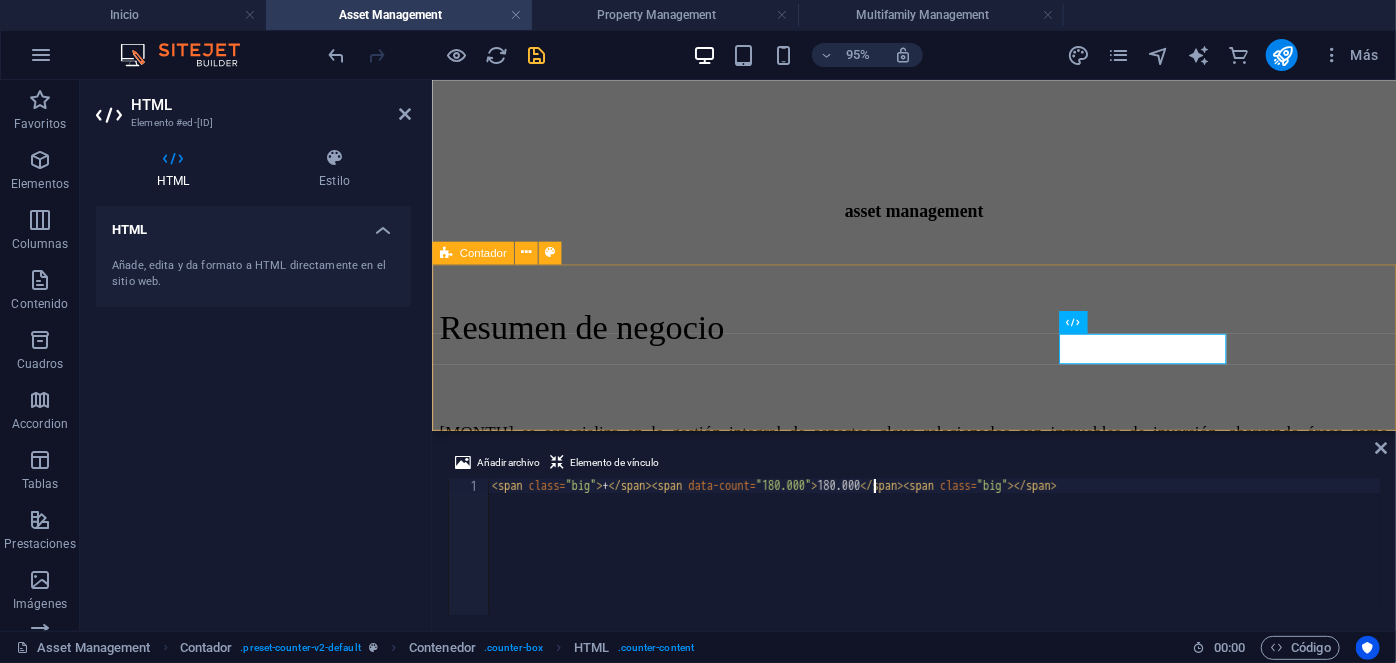 type on "<span class="big"> +</span><span data-count="180.000">180.000</span><span class="big"></span>" 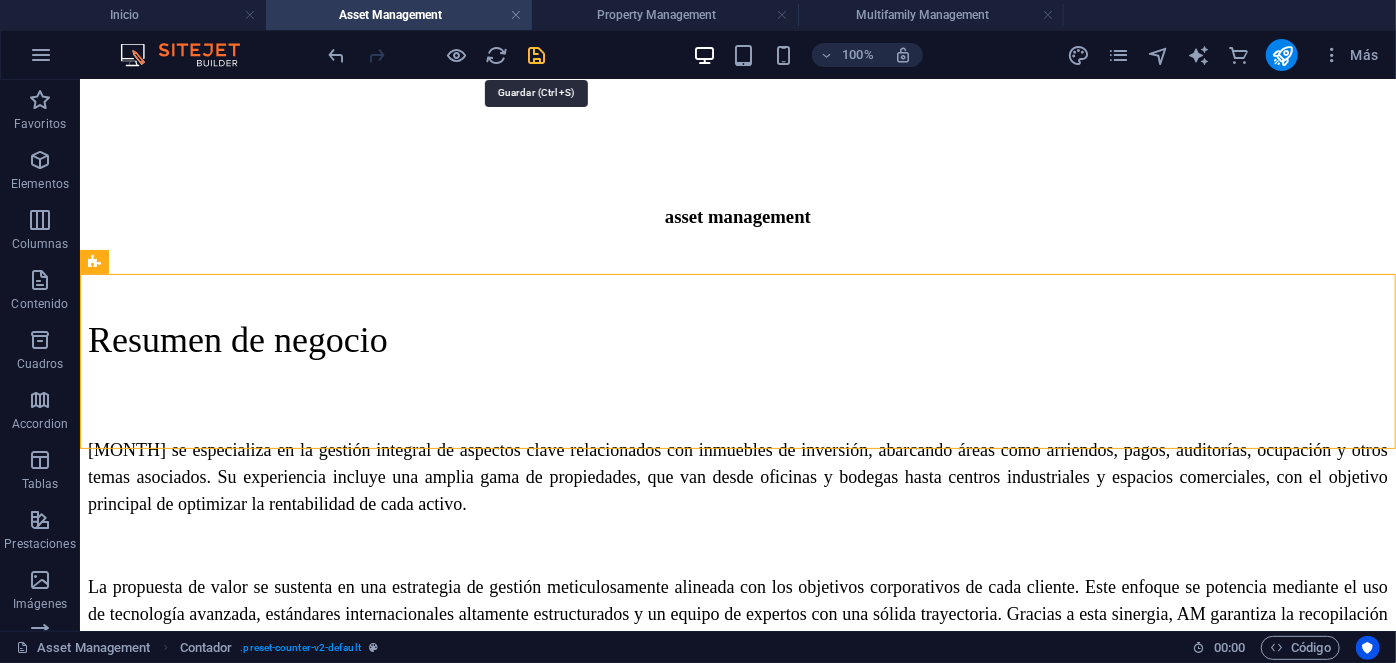 click at bounding box center [537, 55] 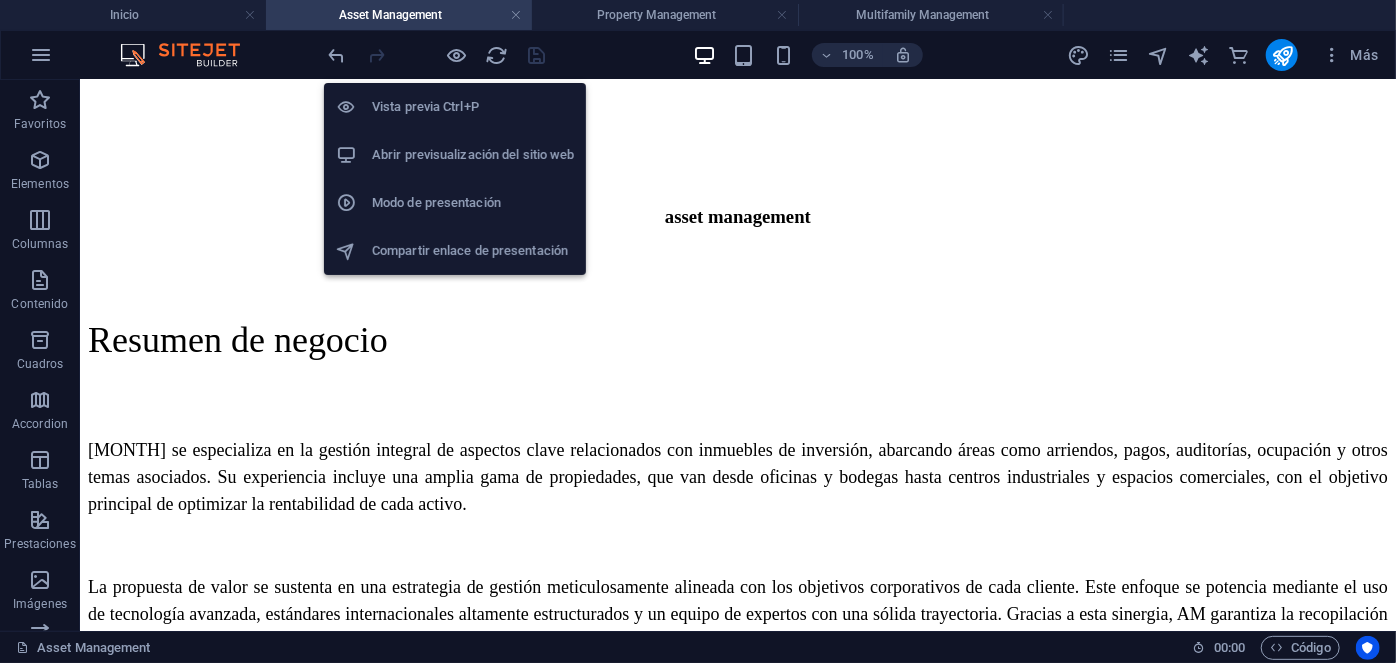click on "Abrir previsualización del sitio web" at bounding box center [473, 155] 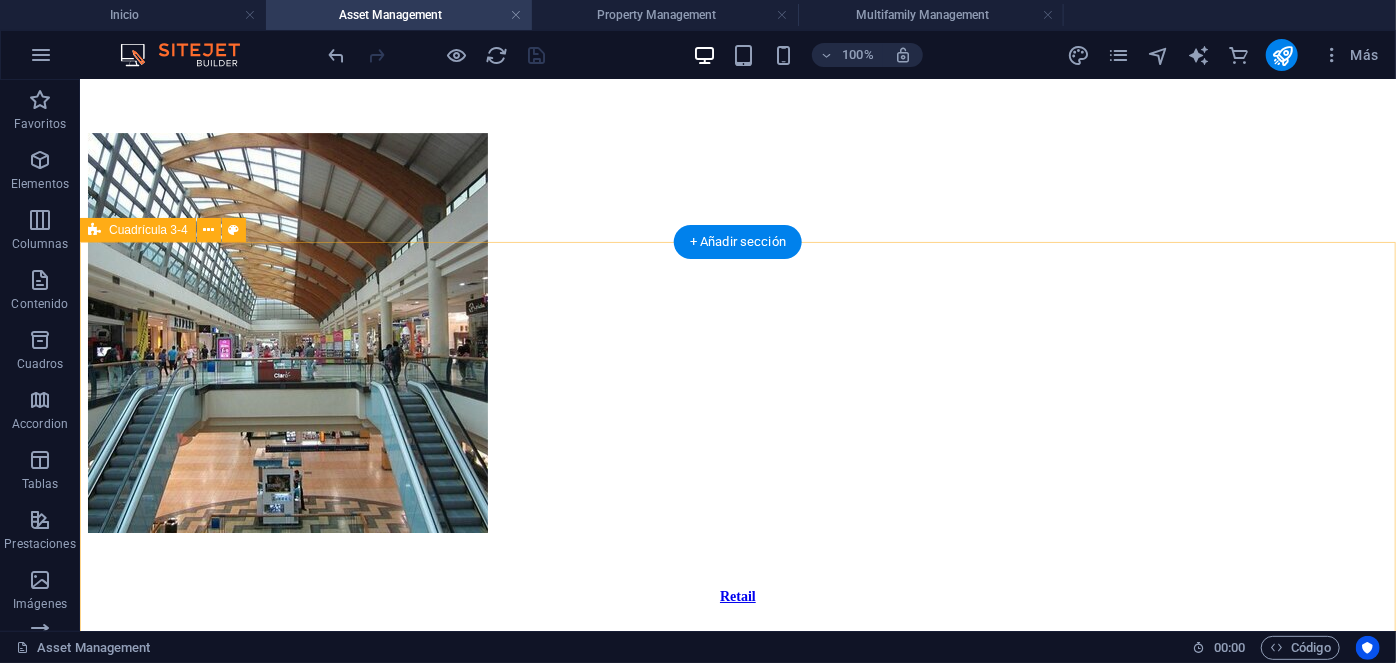 scroll, scrollTop: 3437, scrollLeft: 0, axis: vertical 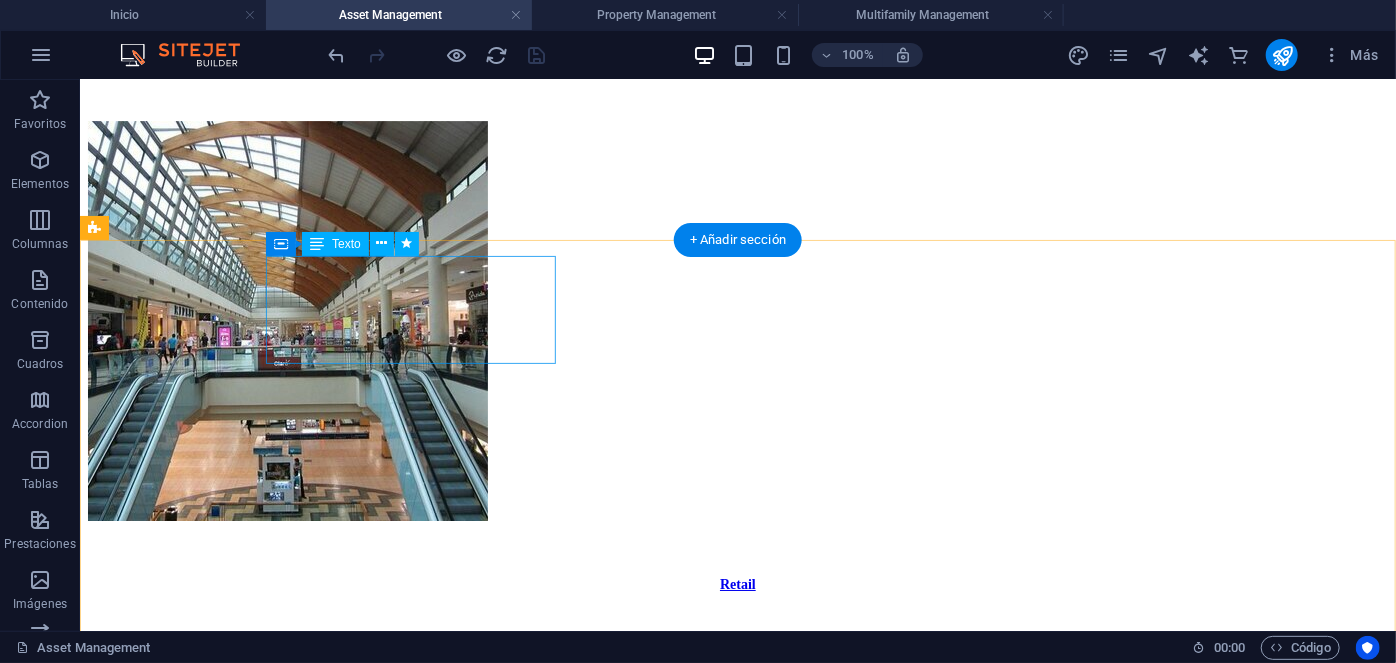 click on "Perspectivas relacionadas" at bounding box center [737, 1636] 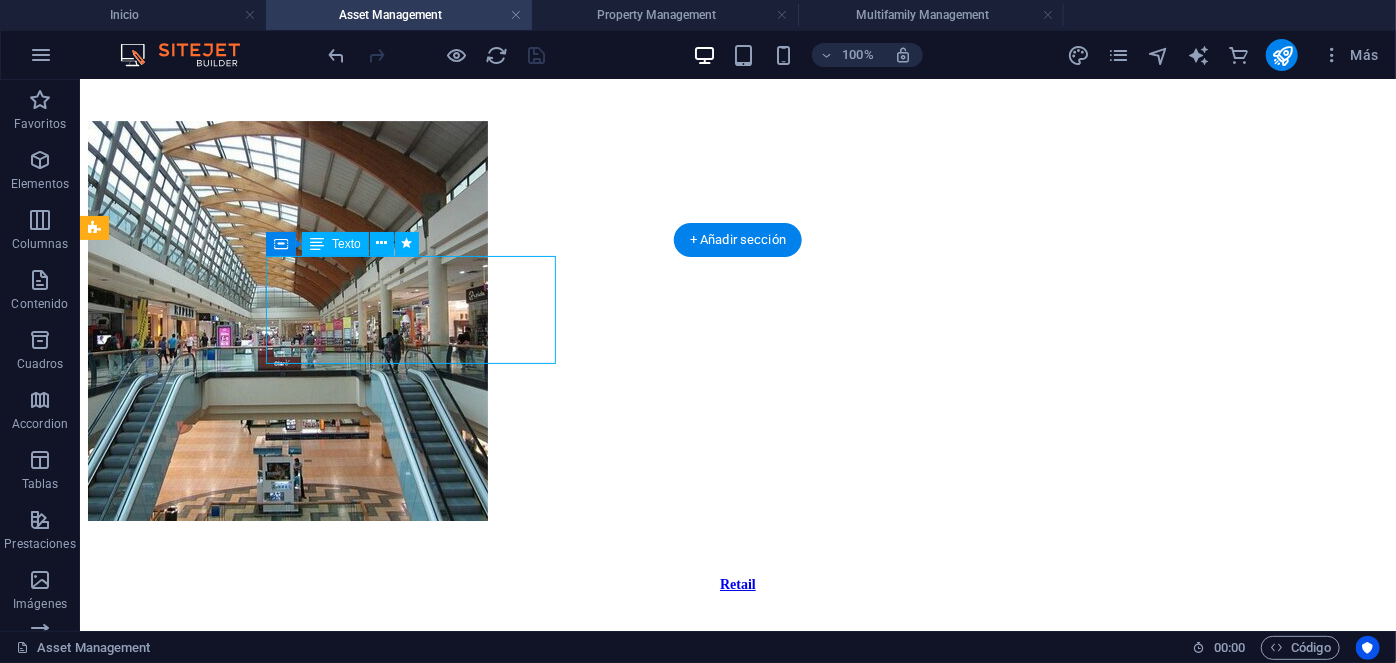 click on "Perspectivas relacionadas" at bounding box center (737, 1636) 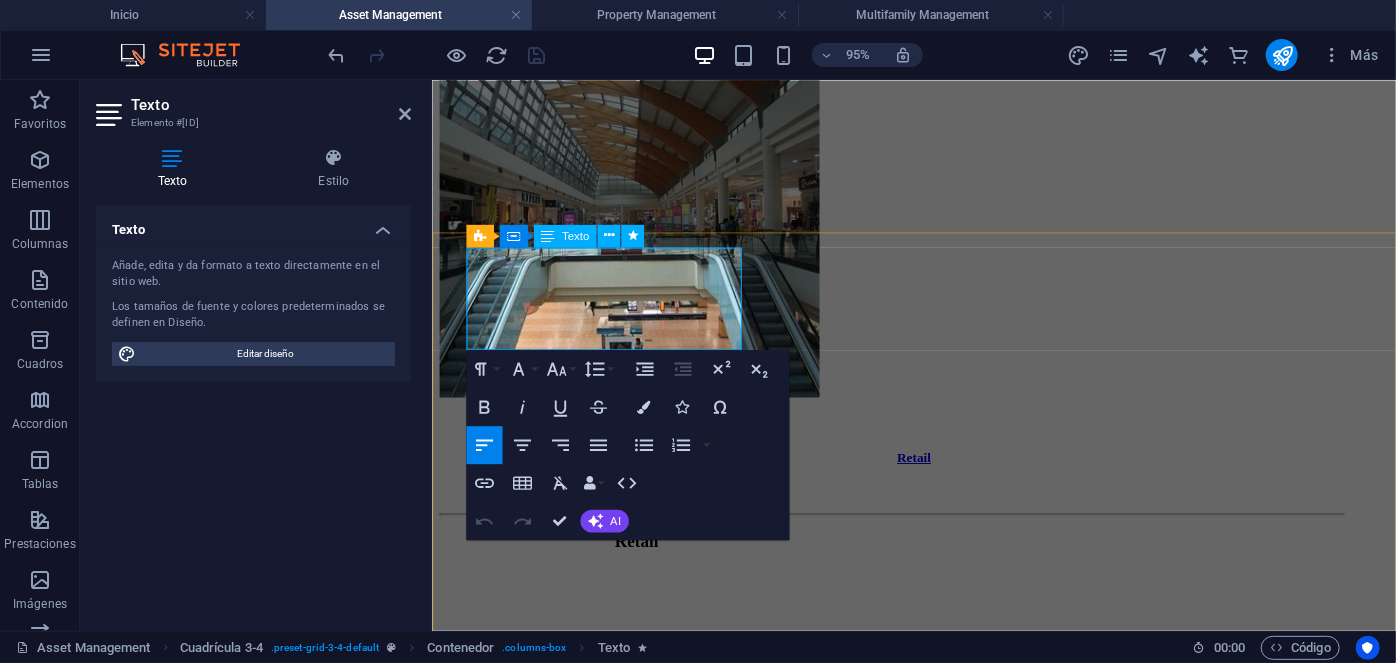 click on "Perspectivas relacionadas" at bounding box center (623, 1584) 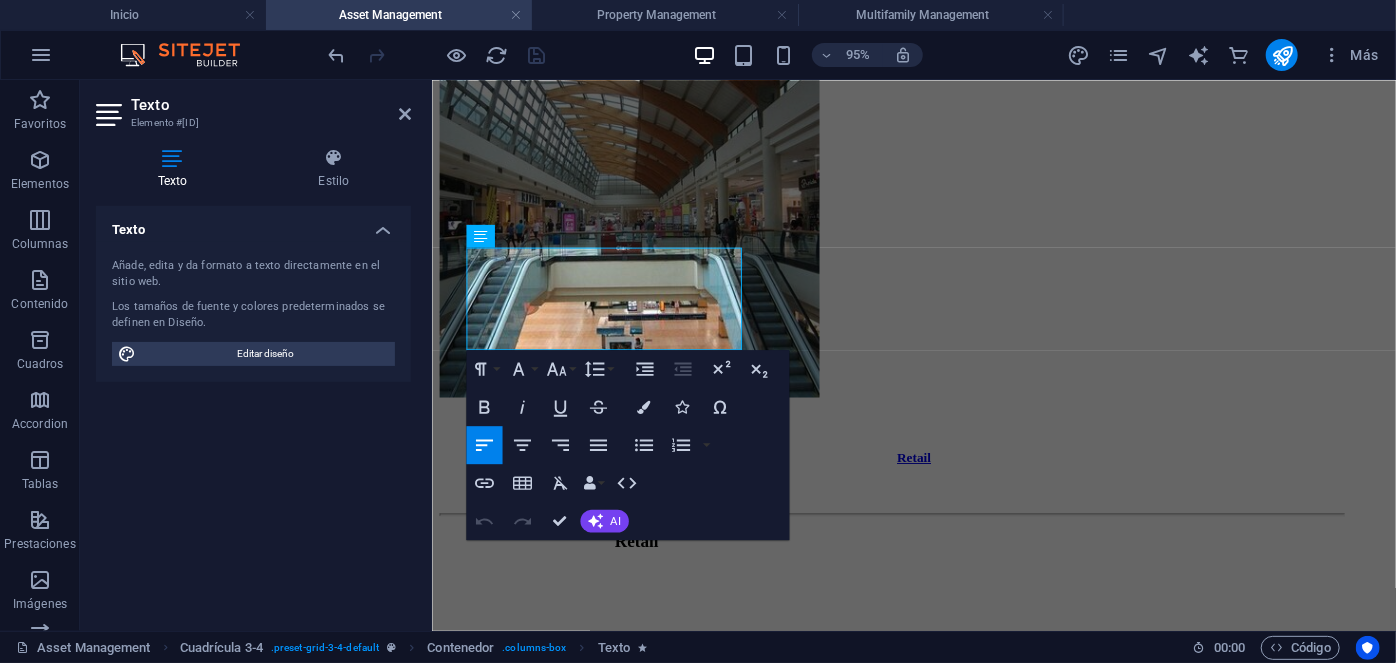 drag, startPoint x: 677, startPoint y: 288, endPoint x: 404, endPoint y: 257, distance: 274.75443 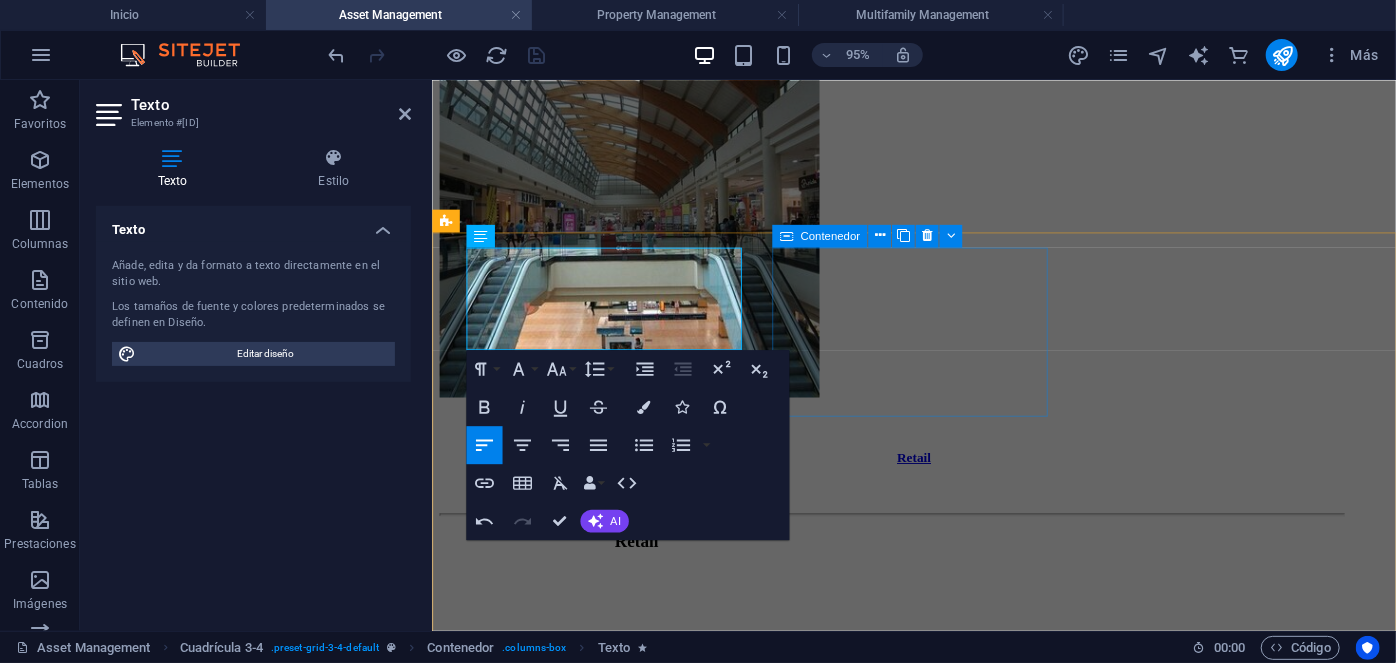 click on "Suelta el contenido aquí o  Añadir elementos  Pegar portapapeles" at bounding box center (938, 1698) 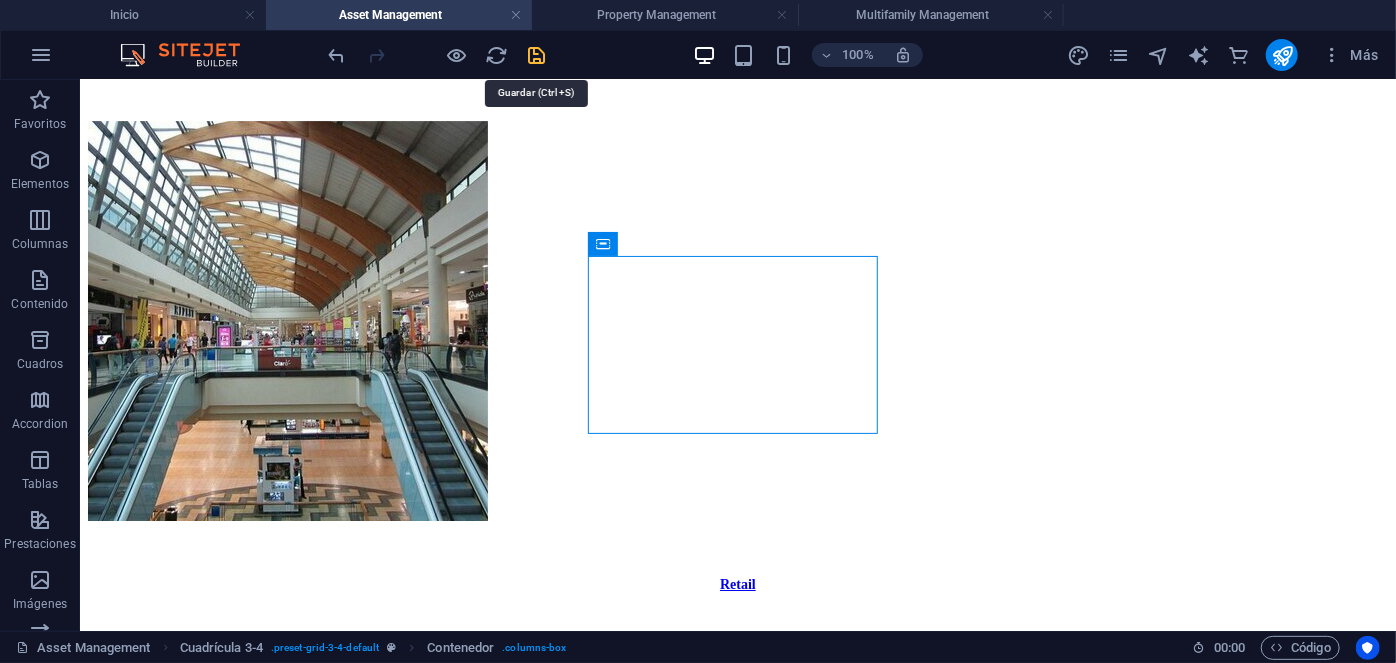 click at bounding box center [537, 55] 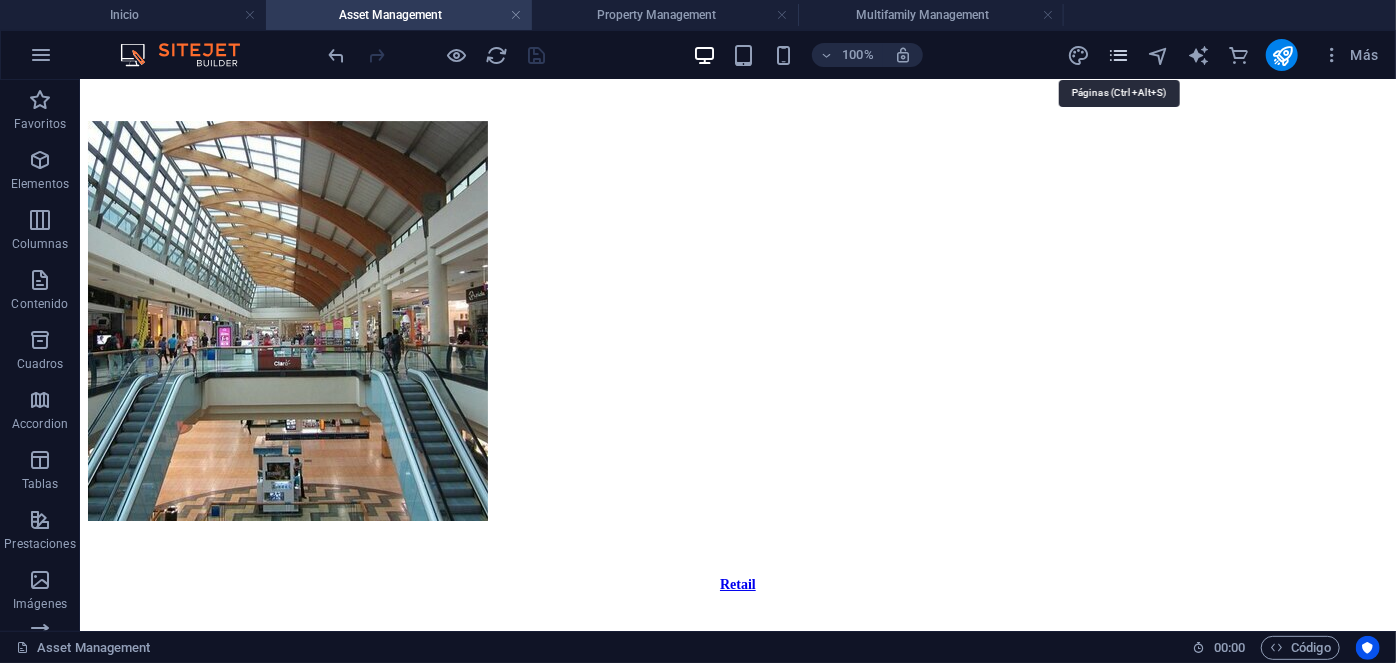 click at bounding box center (1118, 55) 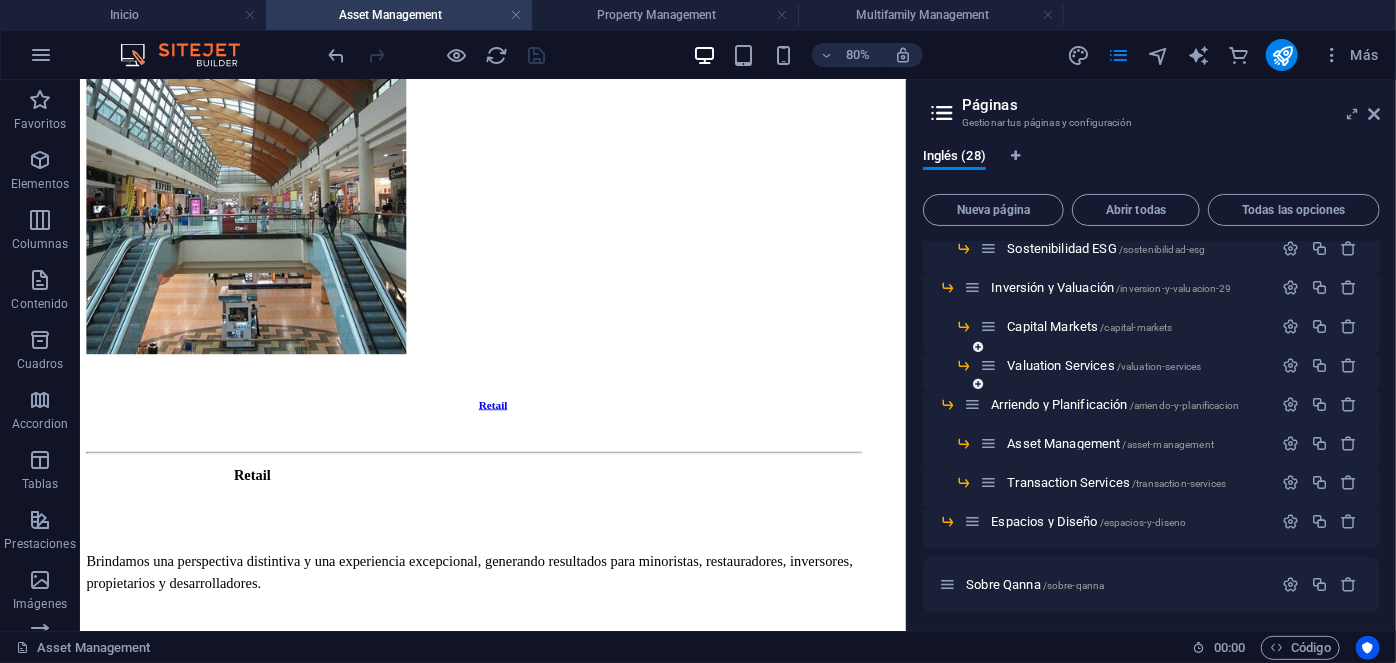 scroll, scrollTop: 363, scrollLeft: 0, axis: vertical 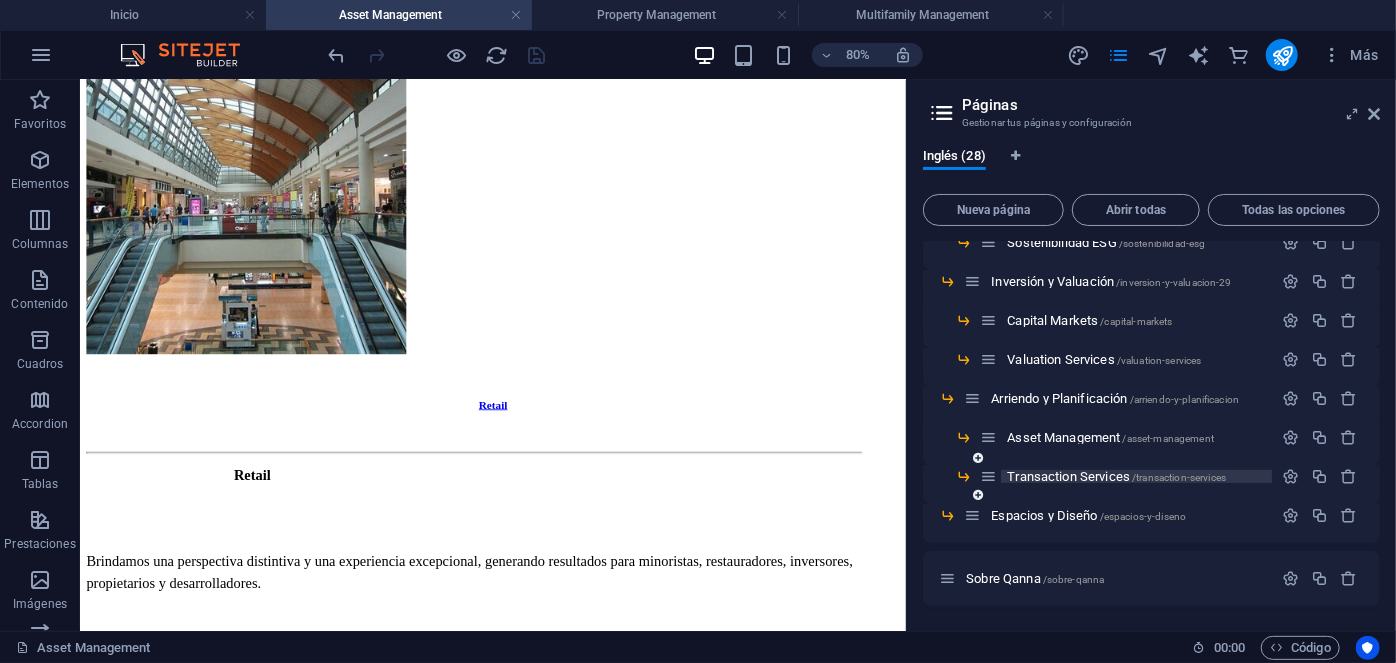 click on "Transaction Services /transaction-services" at bounding box center [1116, 476] 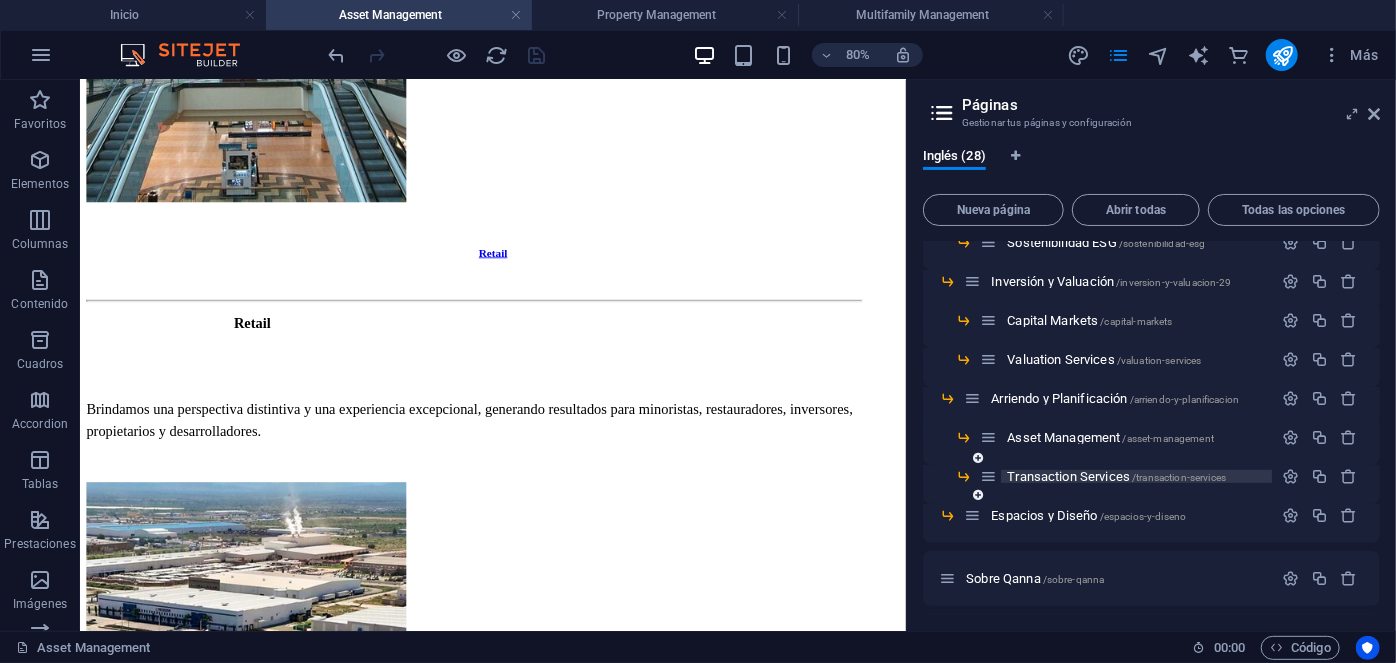 scroll, scrollTop: 0, scrollLeft: 0, axis: both 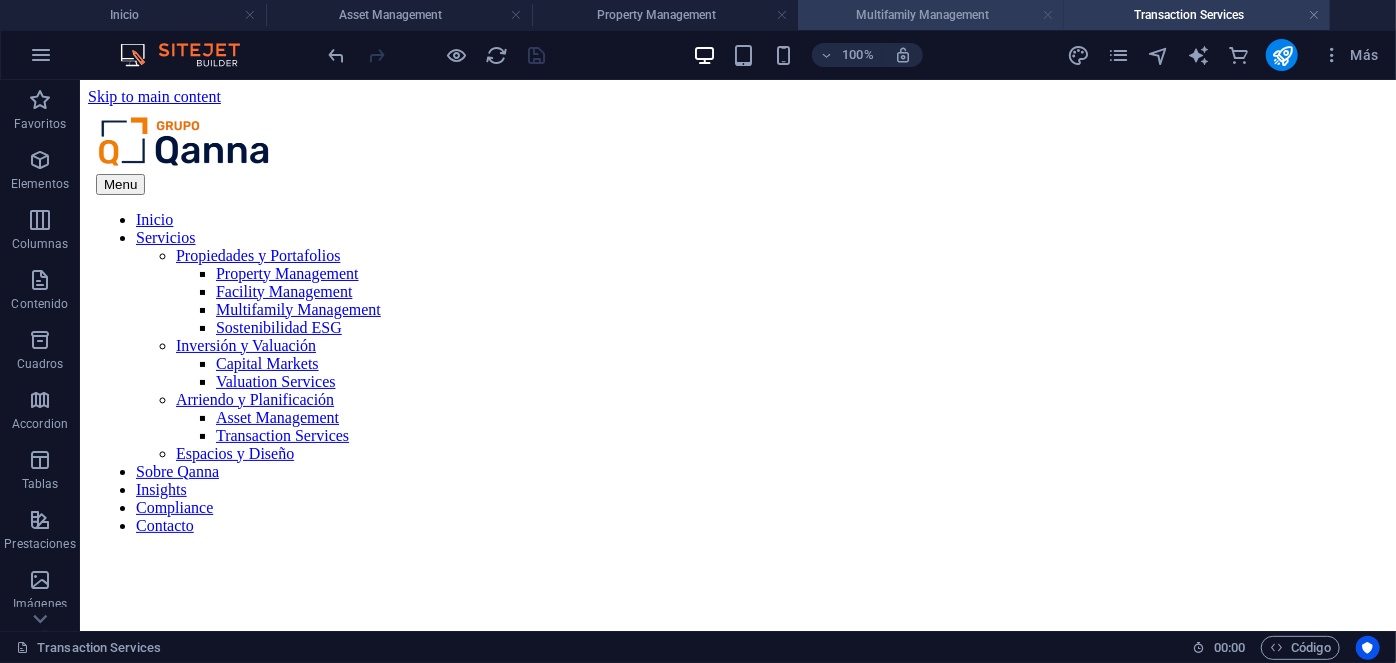 click at bounding box center [1048, 15] 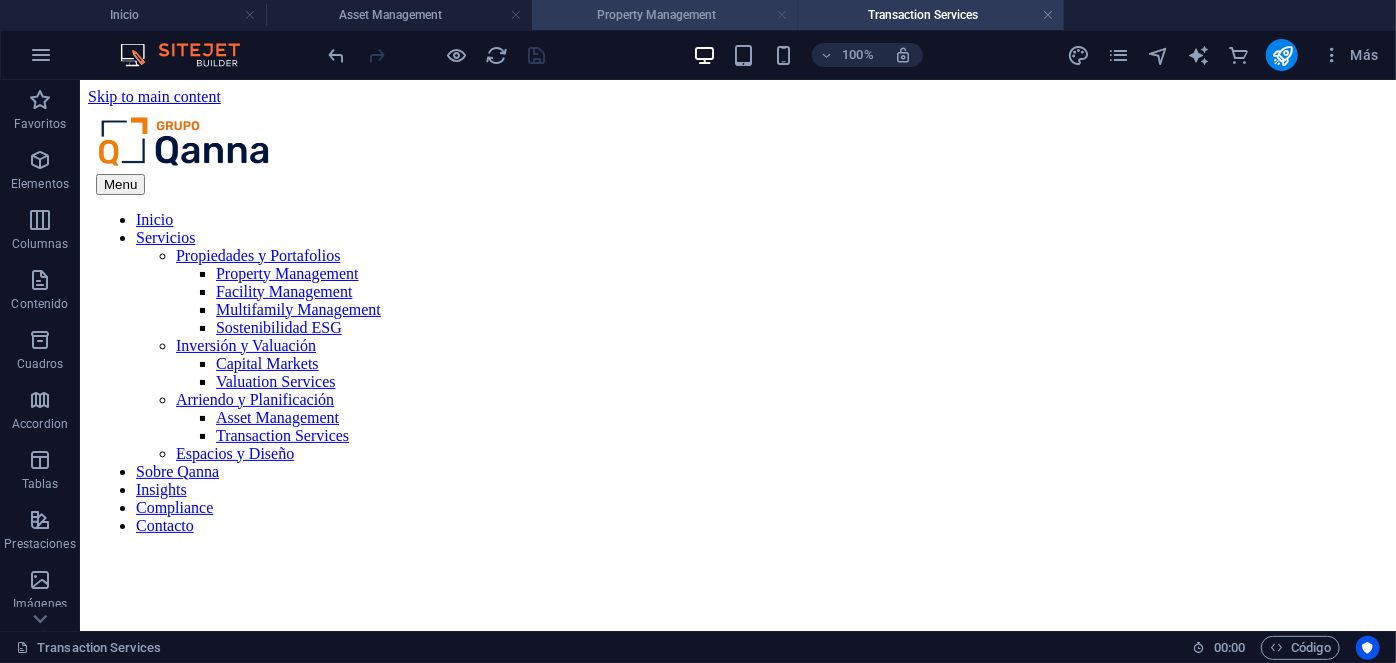 click at bounding box center (782, 15) 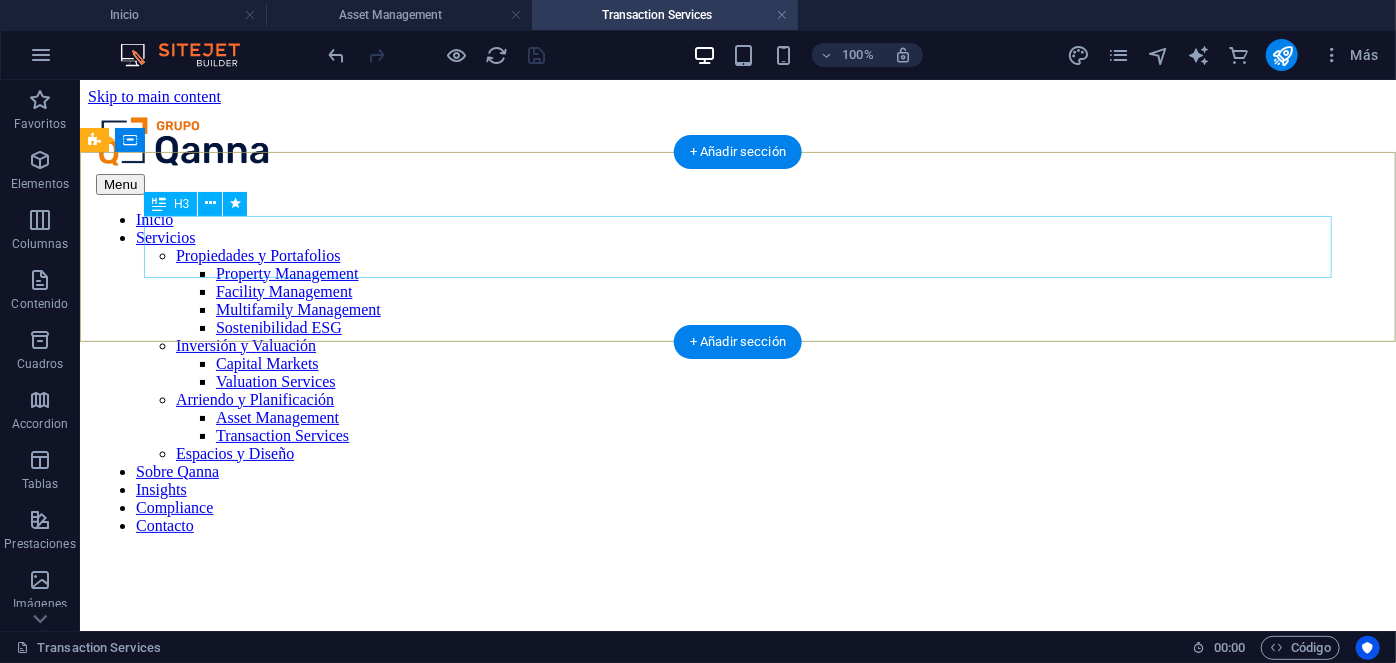click on "Property management" at bounding box center (737, 788) 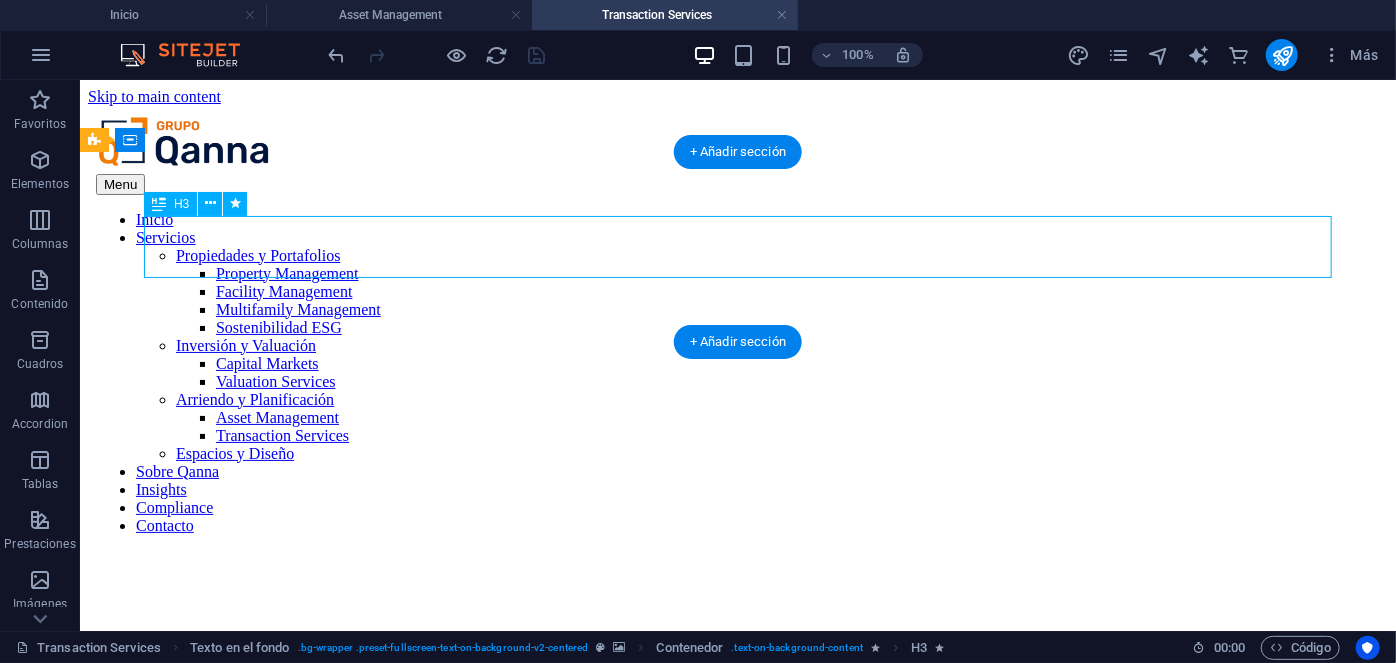 click on "Property management" at bounding box center (737, 788) 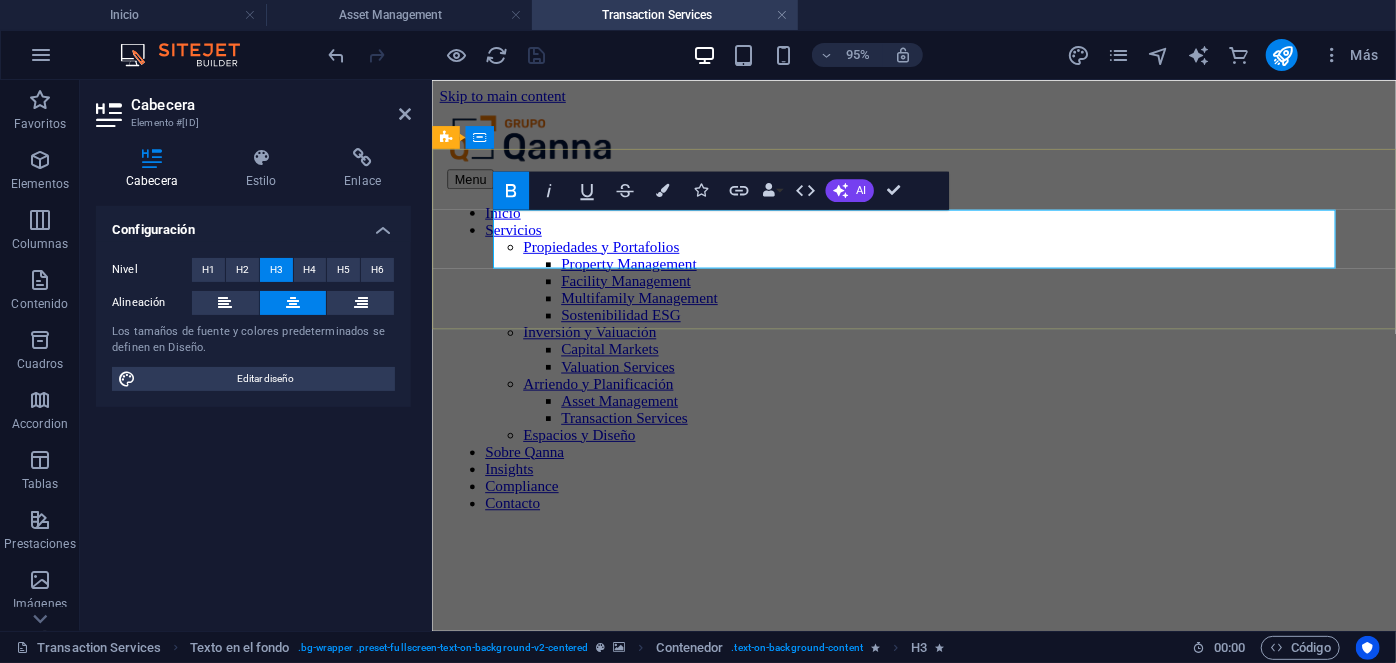 click on "Property management" at bounding box center (938, 789) 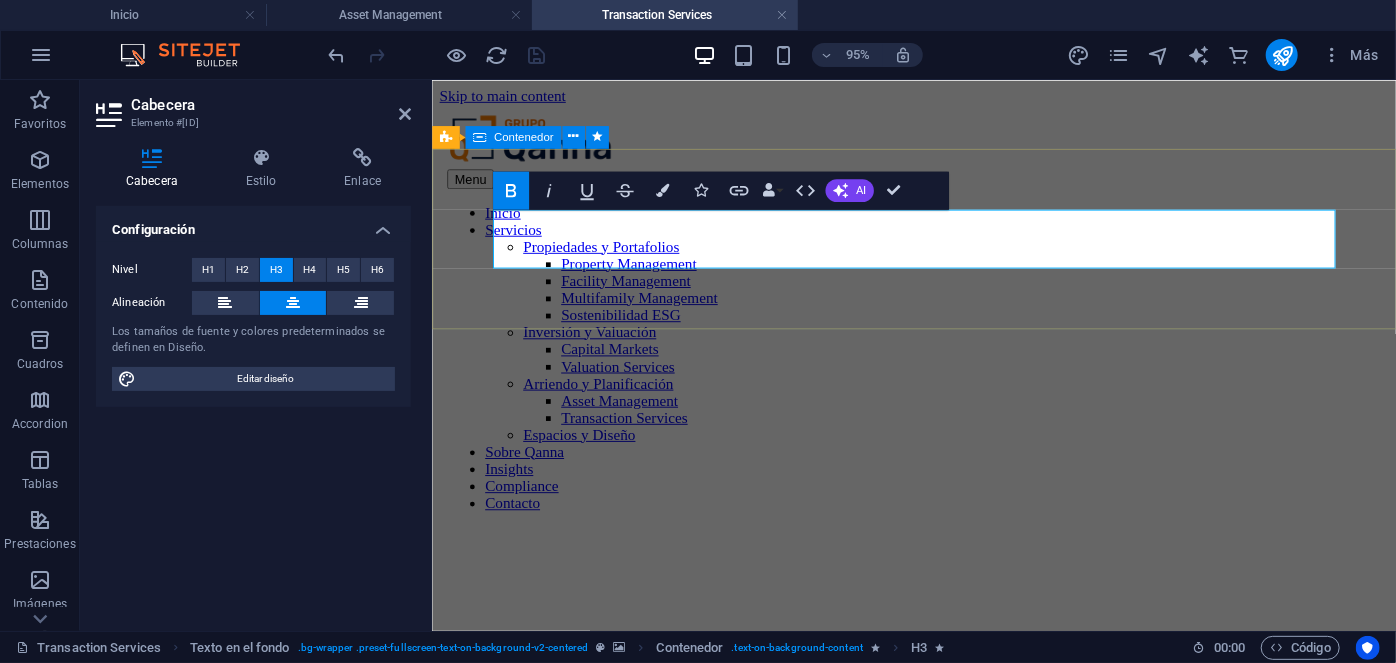 click on "transaction services" at bounding box center [938, 789] 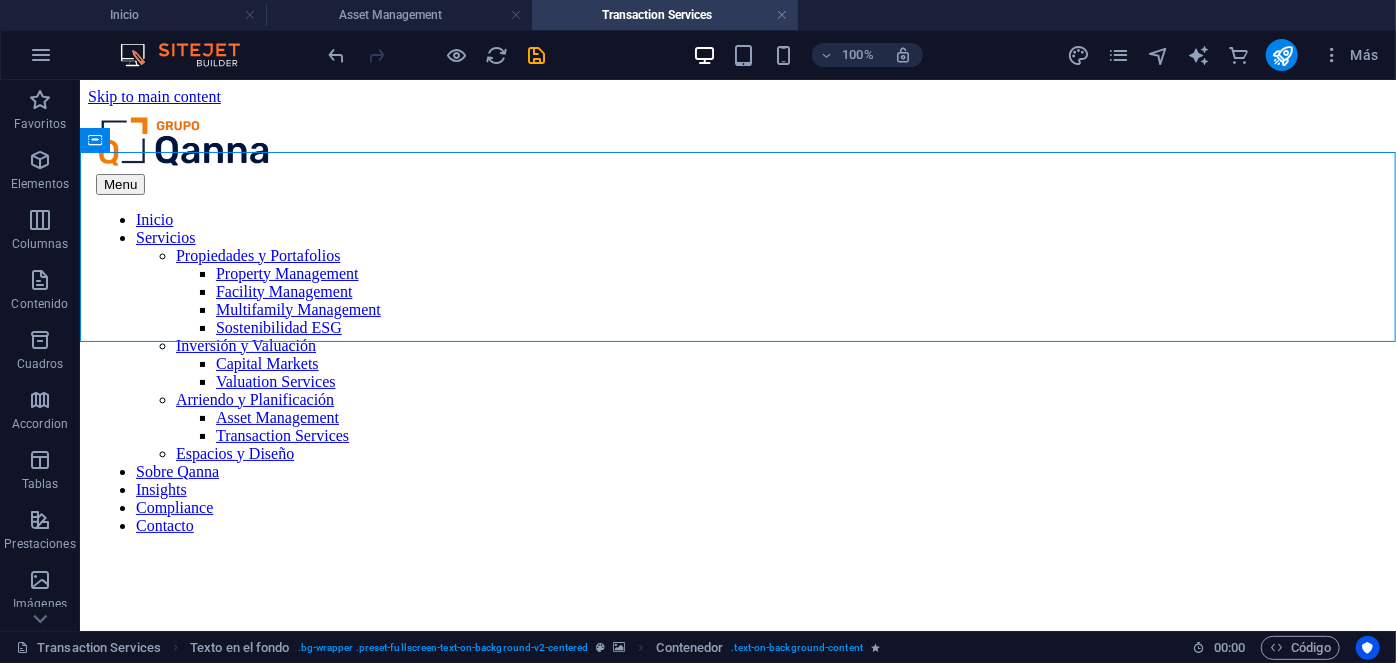 click at bounding box center [437, 55] 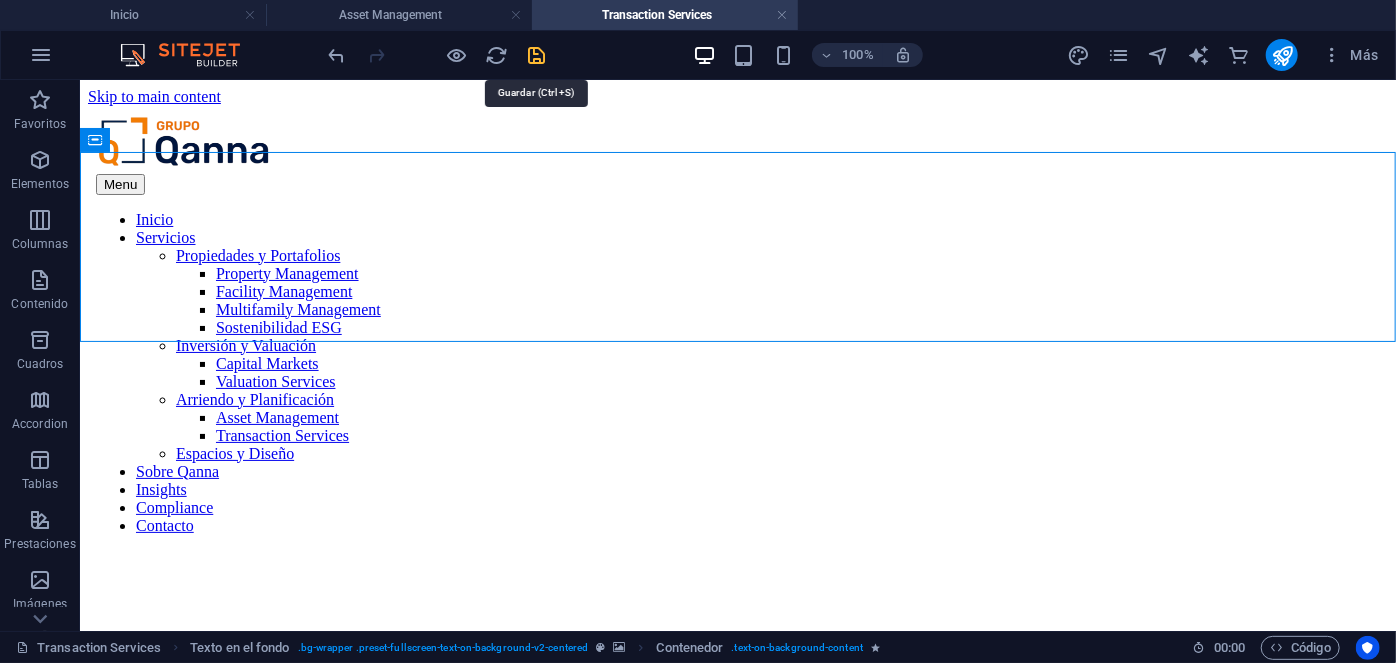 click at bounding box center (537, 55) 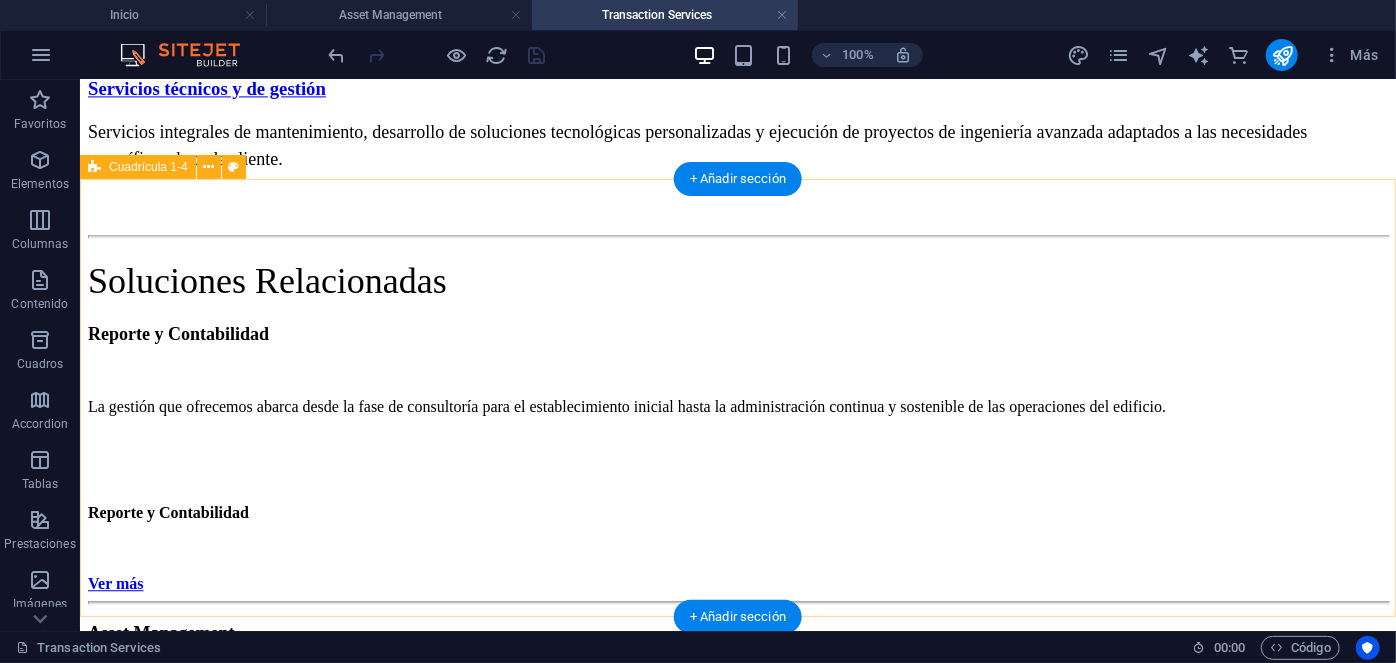 scroll, scrollTop: 2292, scrollLeft: 0, axis: vertical 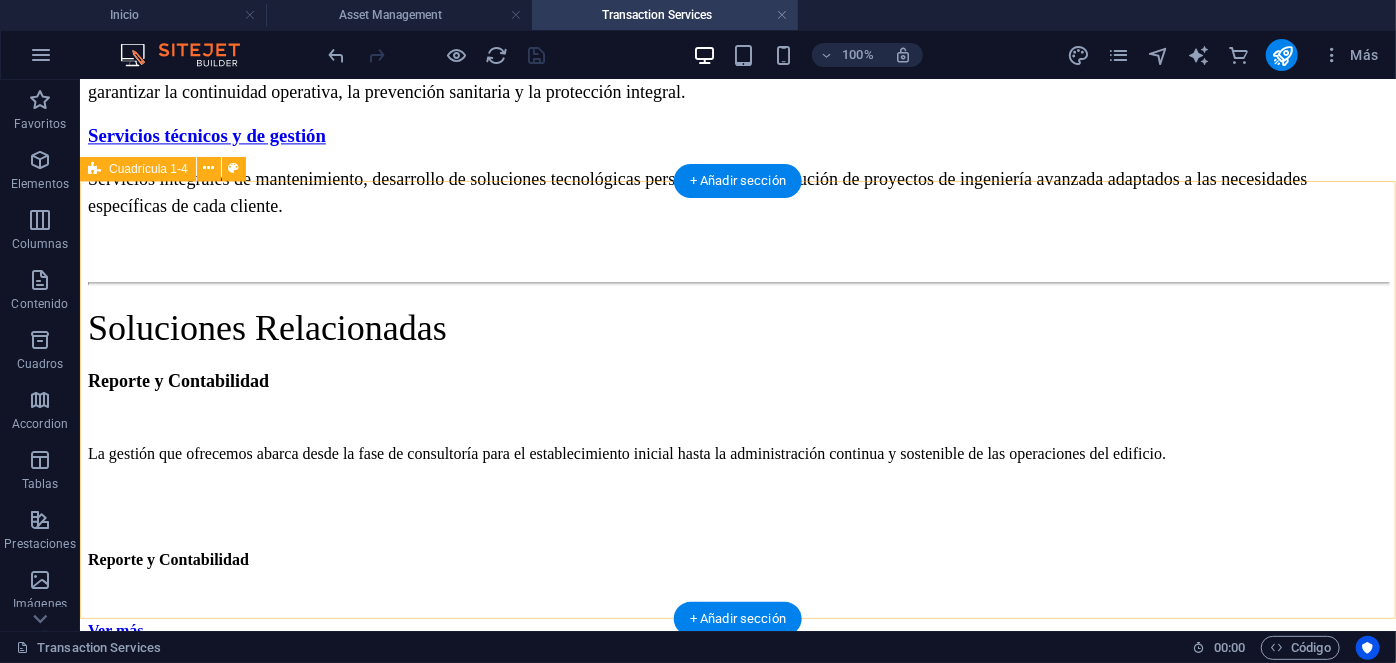 click on "Soluciones Relacionadas Reporte y Contabilidad La gestión que ofrecemos abarca desde la fase de consultoría para el establecimiento inicial hasta la administración continua y sostenible de las operaciones del edificio. Reporte y Contabilidad Ver más Asset Management AM gestiona los arriendos, pagos, auditorías y la ocupación de inmuebles de inversión para el sector de oficinas, industrial, logística, retail y multifamily, con el objetivo principal de maximizar su rentabilidad. Asset Management Ver más" at bounding box center [737, 641] 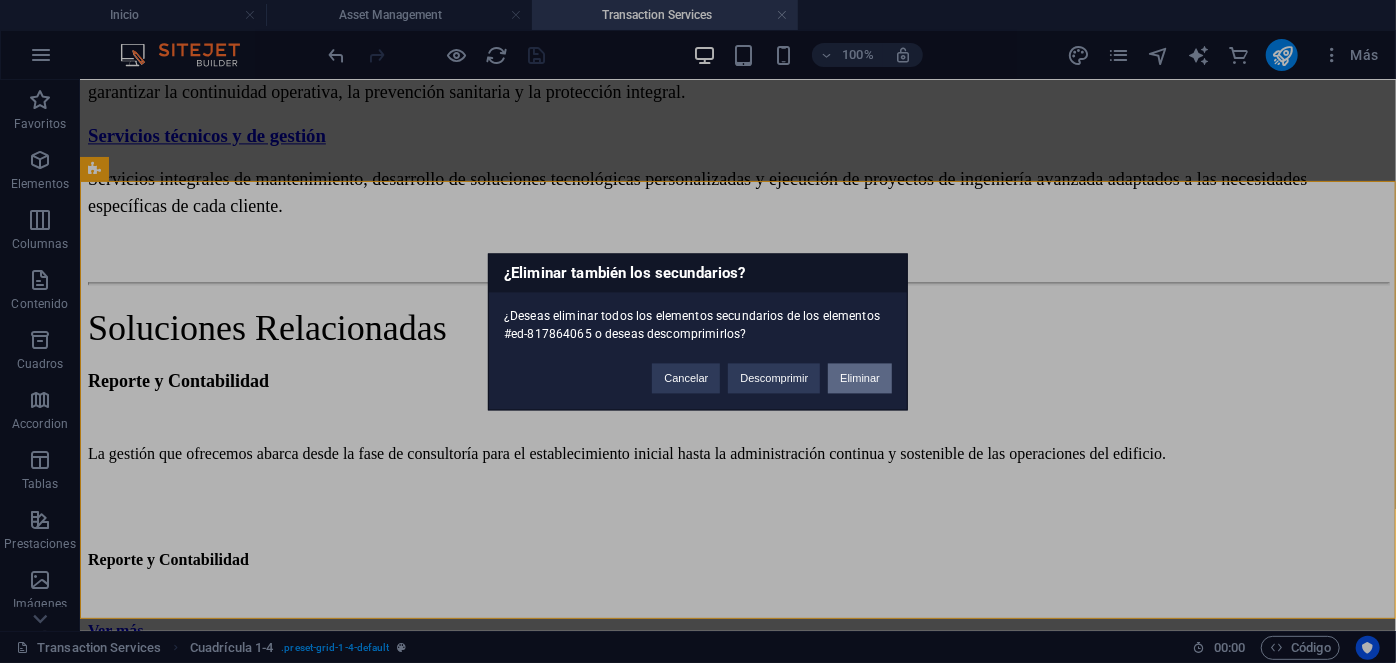 click on "Eliminar" at bounding box center [860, 378] 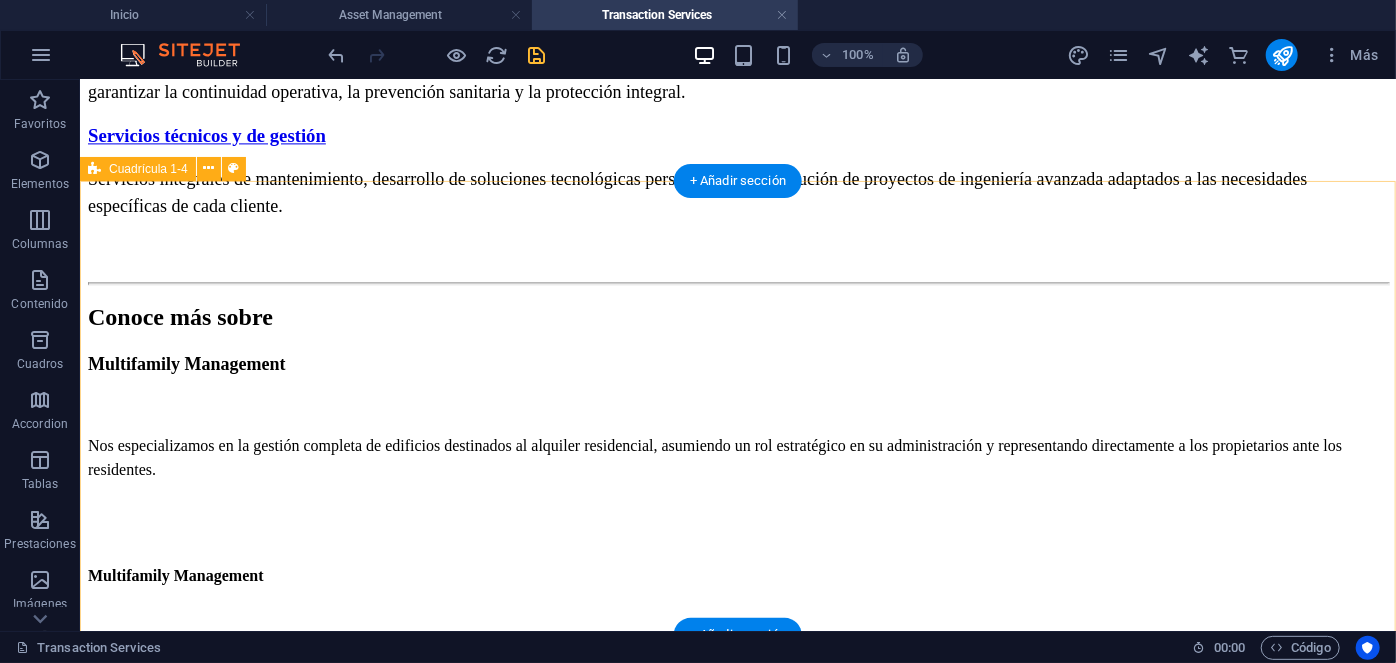 click on "Conoce más sobre Multifamily Management Nos especializamos en la gestión completa de edificios destinados al alquiler residencial, asumiendo un rol estratégico en su administración y representando directamente a los propietarios ante los residentes.  Multifamily Management Ver más Área Técnica   El equipo técnico que tenemos a disposición se especializa en ofrecer soluciones de máxima calidad, diseñadas para salvaguardar y potenciar las inversiones en bienes raíces.  Área Técnica  Ver más" at bounding box center [737, 638] 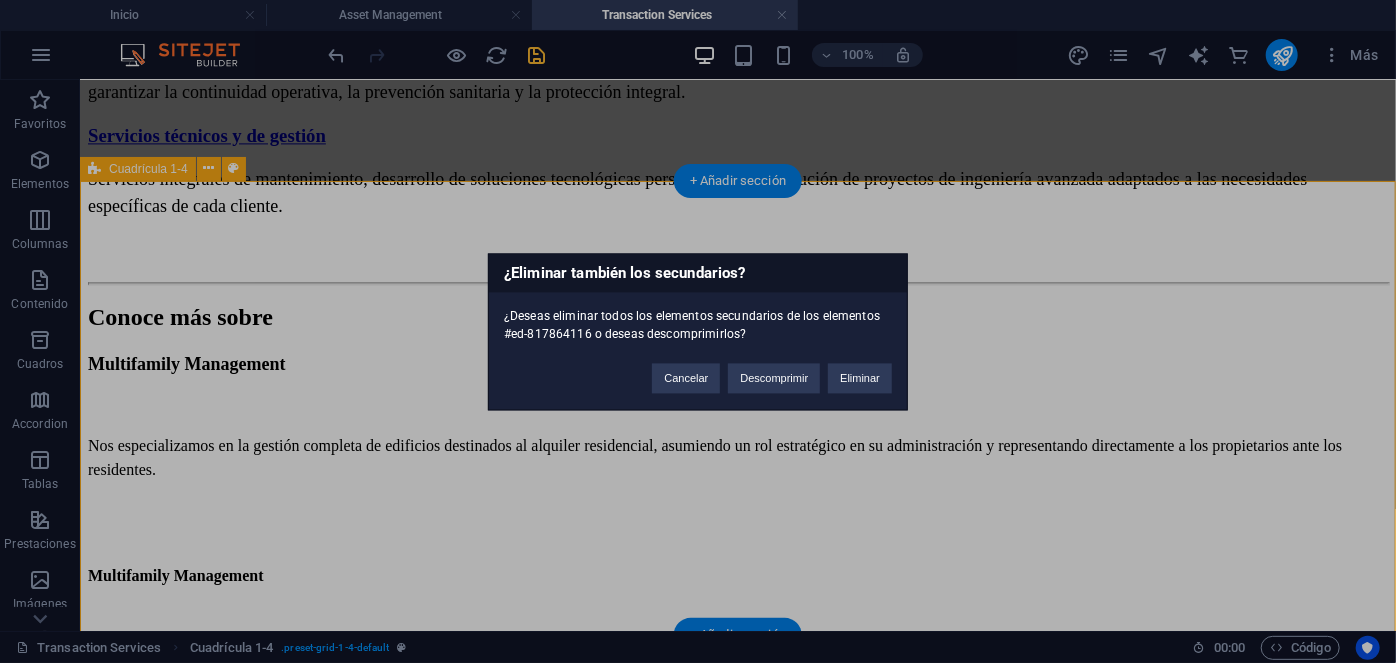 type 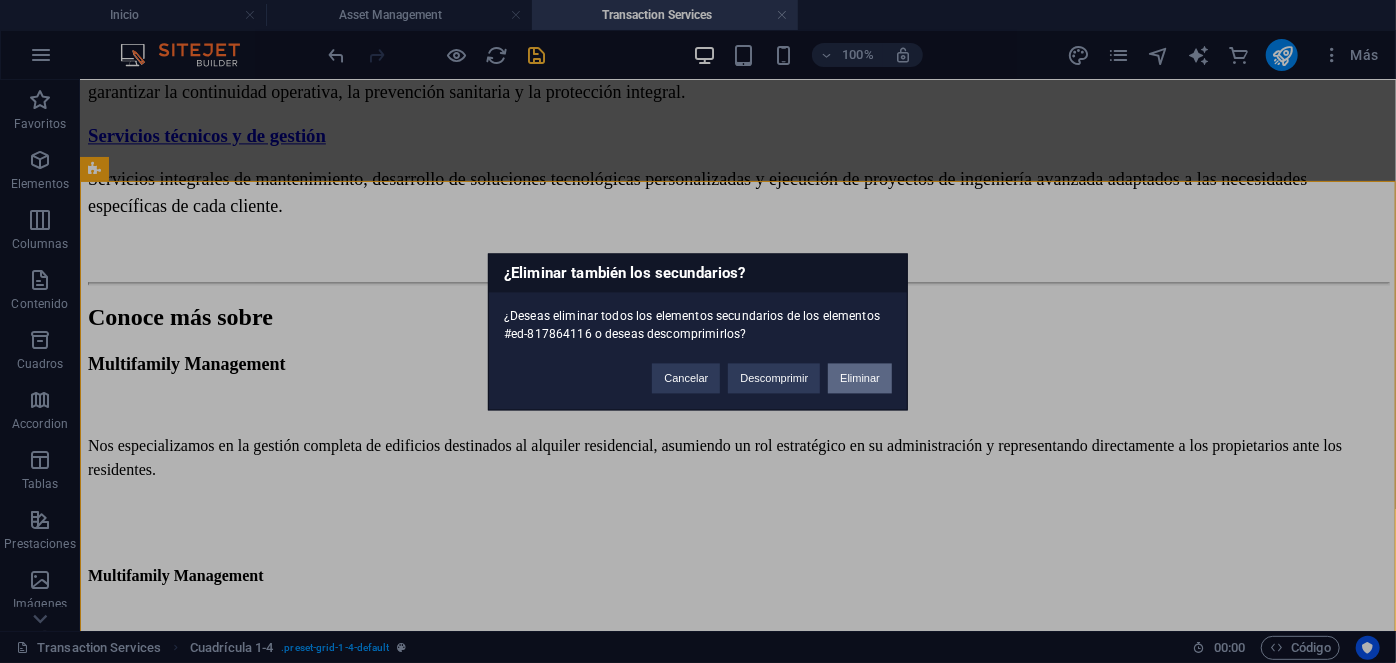 click on "Eliminar" at bounding box center (860, 378) 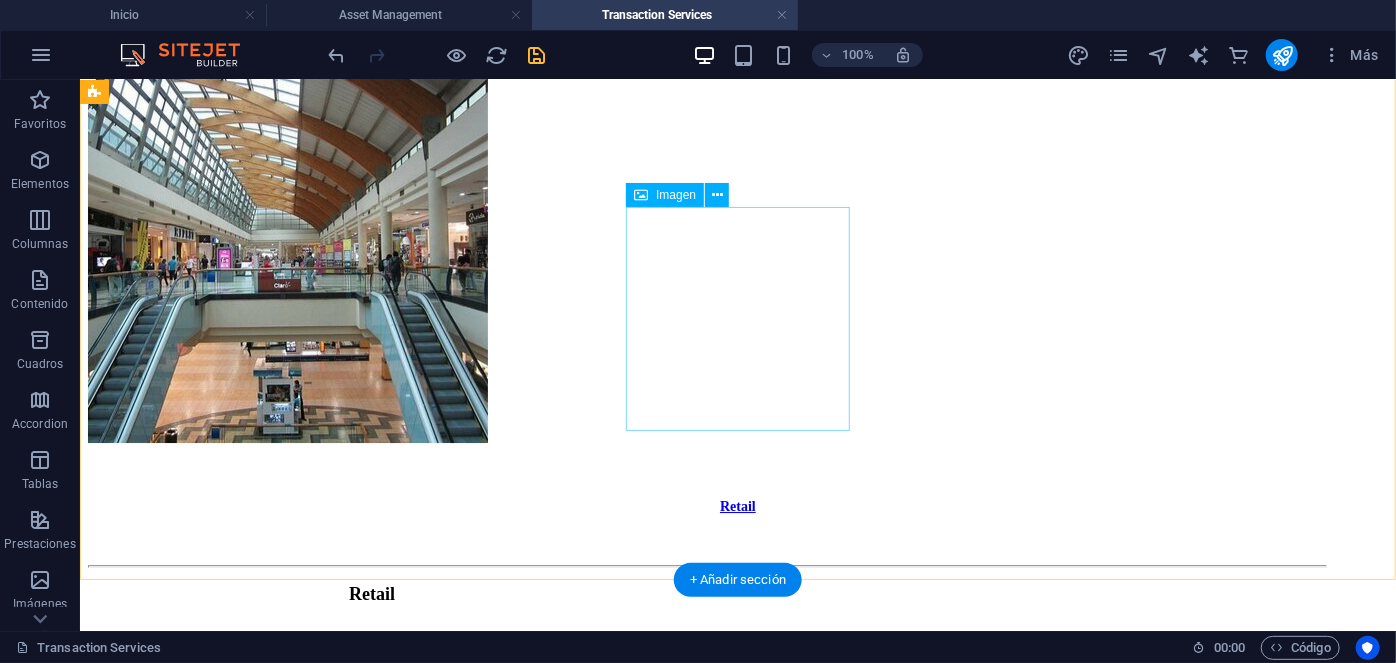 scroll, scrollTop: 3573, scrollLeft: 0, axis: vertical 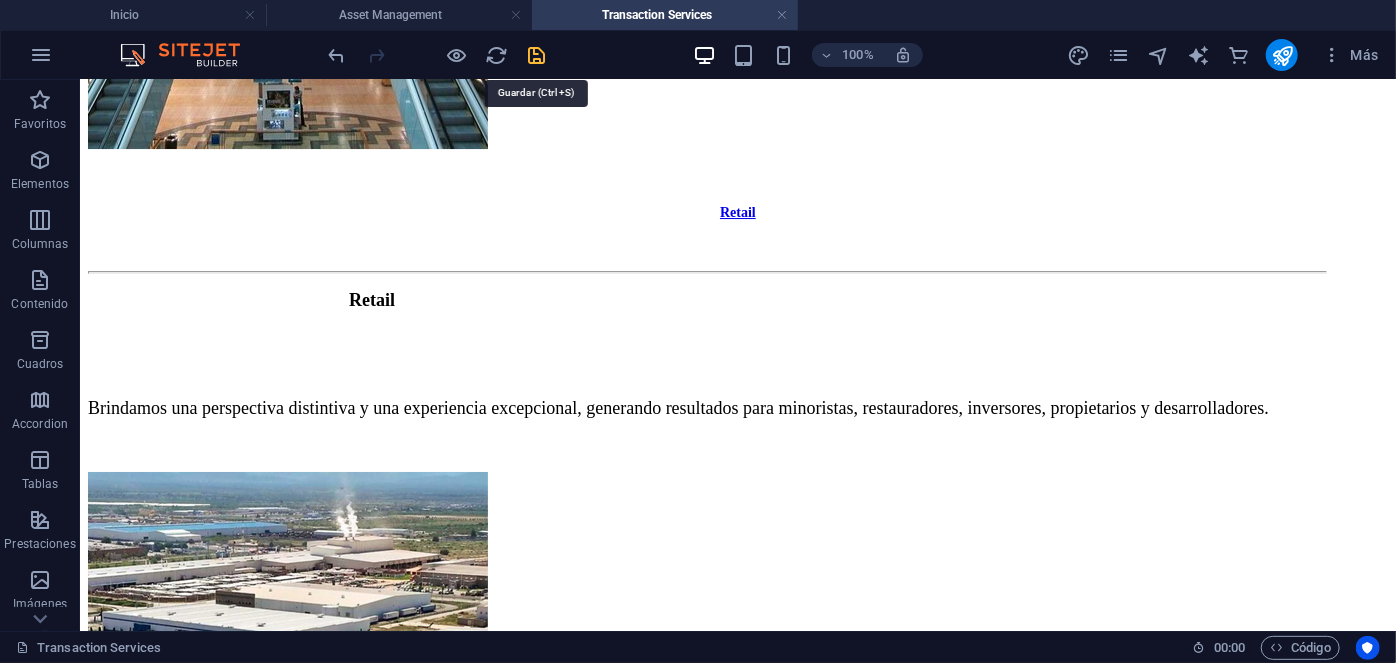 click at bounding box center (537, 55) 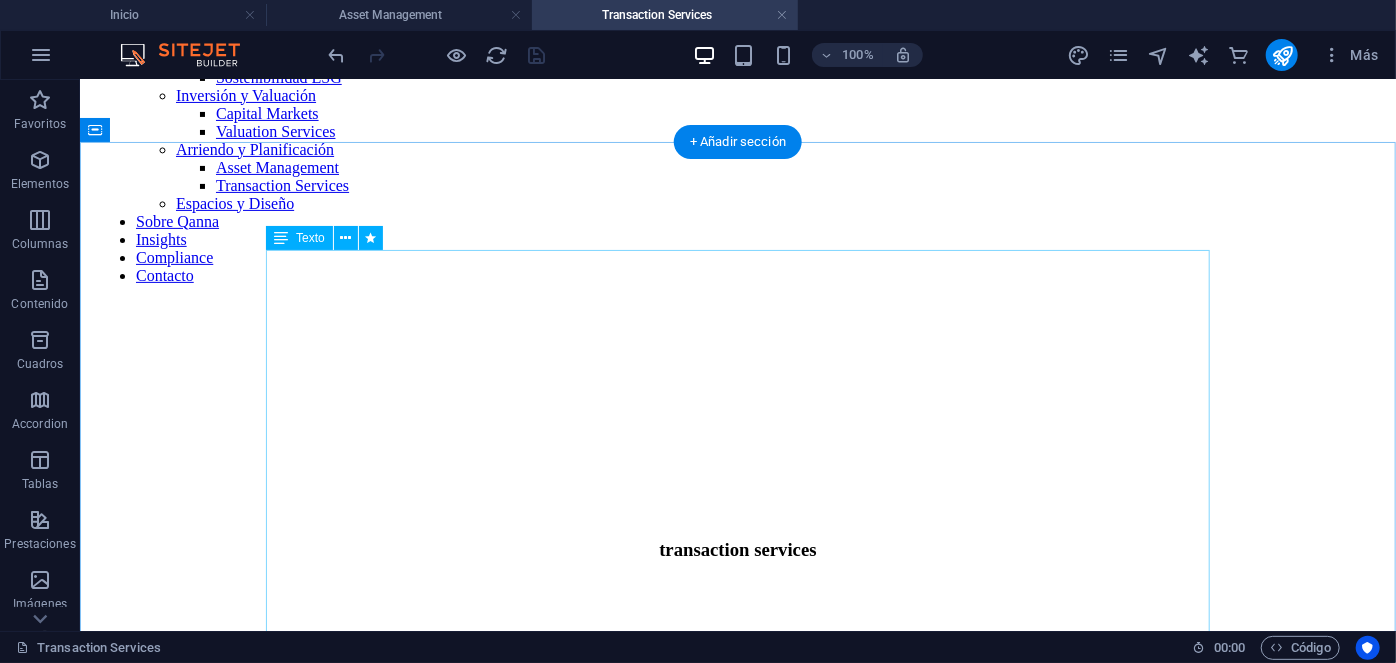 scroll, scrollTop: 253, scrollLeft: 0, axis: vertical 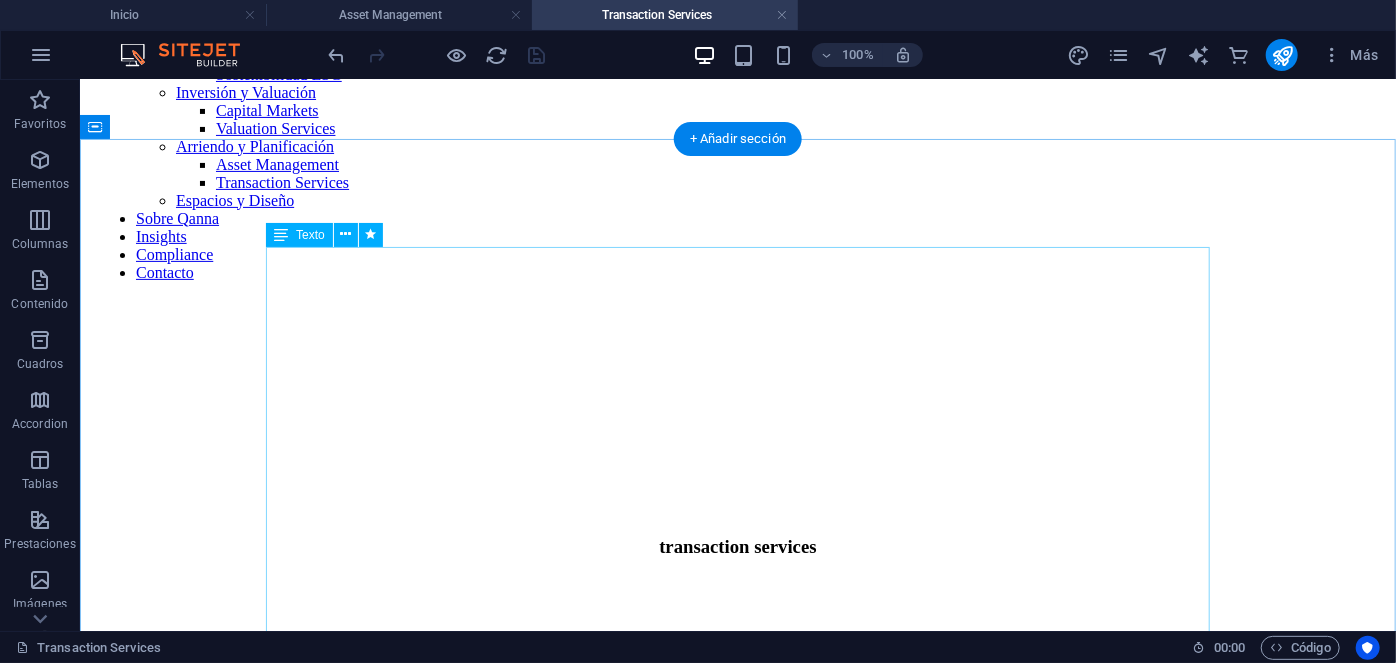 click on "Nos esforzamos con dedicación y compromiso para comprender profundamente las diversas necesidades de nuestros clientes y usuarios, procurando brindar de manera consistente y sostenida un valor significativo que beneficie tanto a las personas como a las organizaciones que confían en nosotros. Disponemos de un equipo altamente capacitado y experimentado que lleva a cabo la gestión integral de más de 6,5 millones de metros cuadrados distribuidos en América Latina y otros 12,3 millones de metros cuadrados ubicados en Estados Unidos. En este esfuerzo continuo, fomentamos entre nuestros profesionales la adopción de valores esenciales que guían nuestra labor diaria, la implementación de prácticas ejemplares, así como el estímulo a ideas innovadoras que emergen desde nuestra experiencia consolidada en la administración global de espacios." at bounding box center (737, 960) 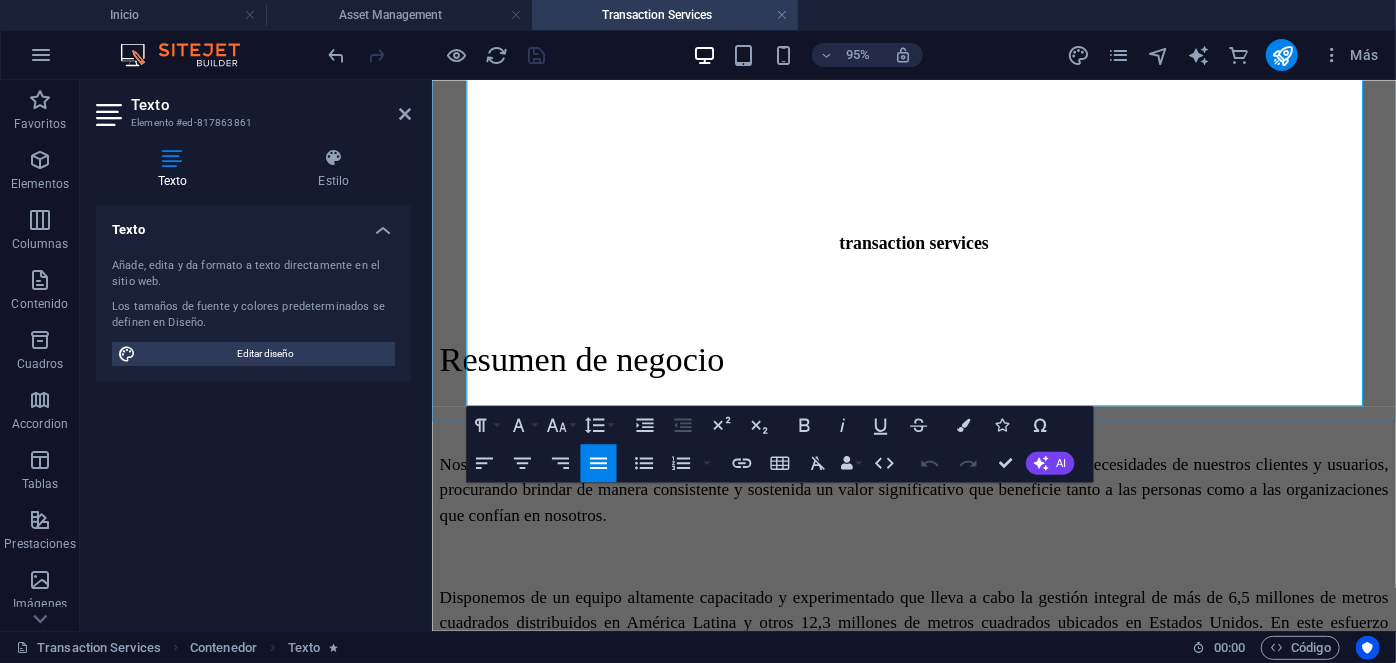 scroll, scrollTop: 573, scrollLeft: 0, axis: vertical 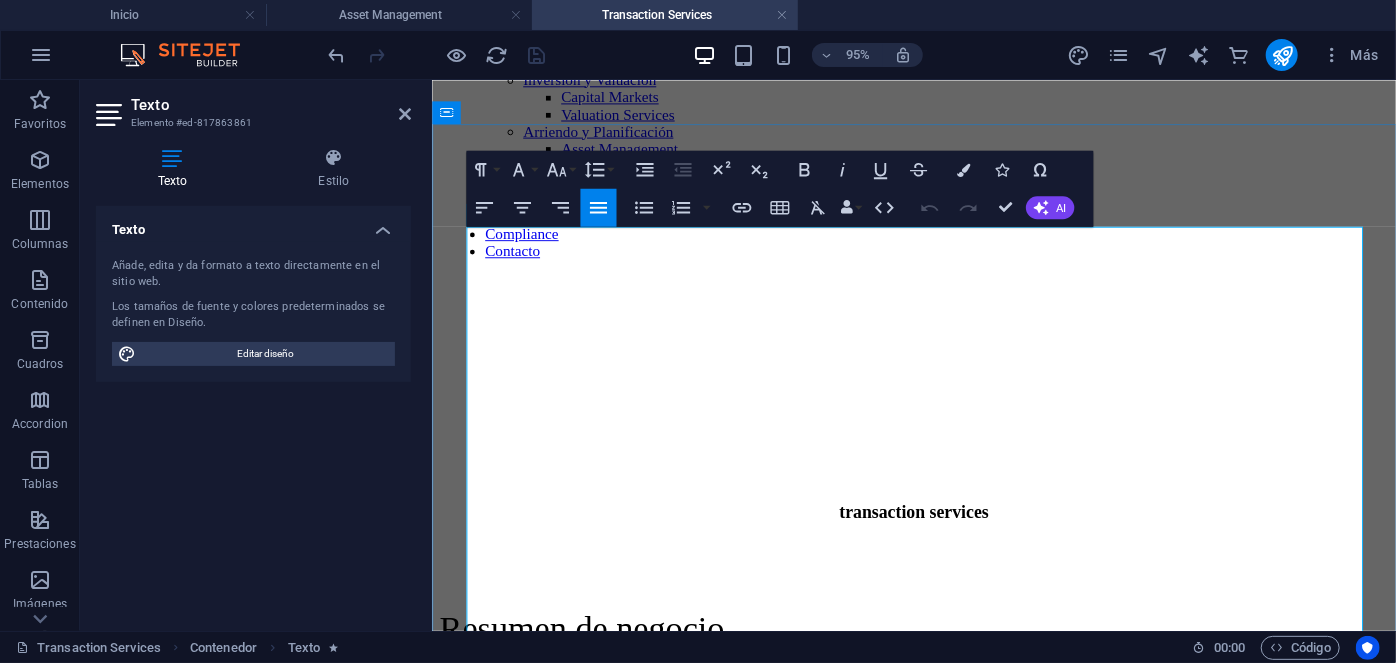 drag, startPoint x: 687, startPoint y: 387, endPoint x: 467, endPoint y: 256, distance: 256.04883 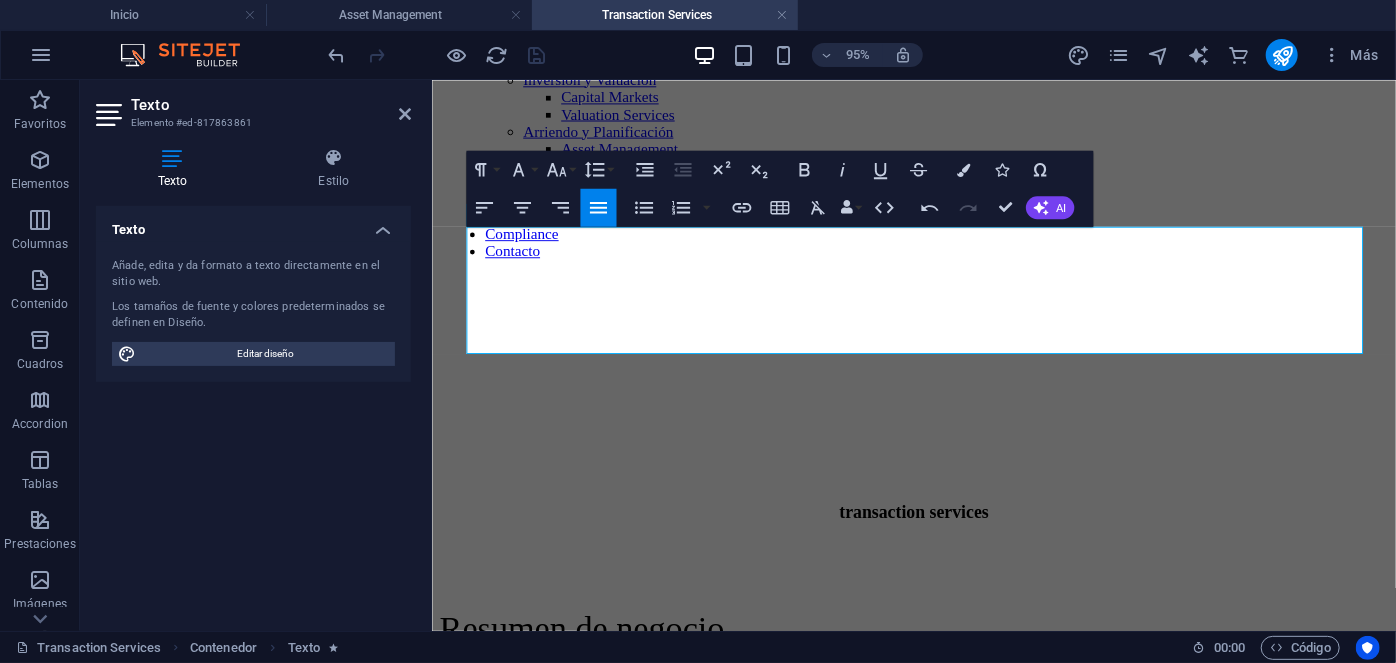 drag, startPoint x: 1006, startPoint y: 358, endPoint x: 245, endPoint y: 223, distance: 772.8816 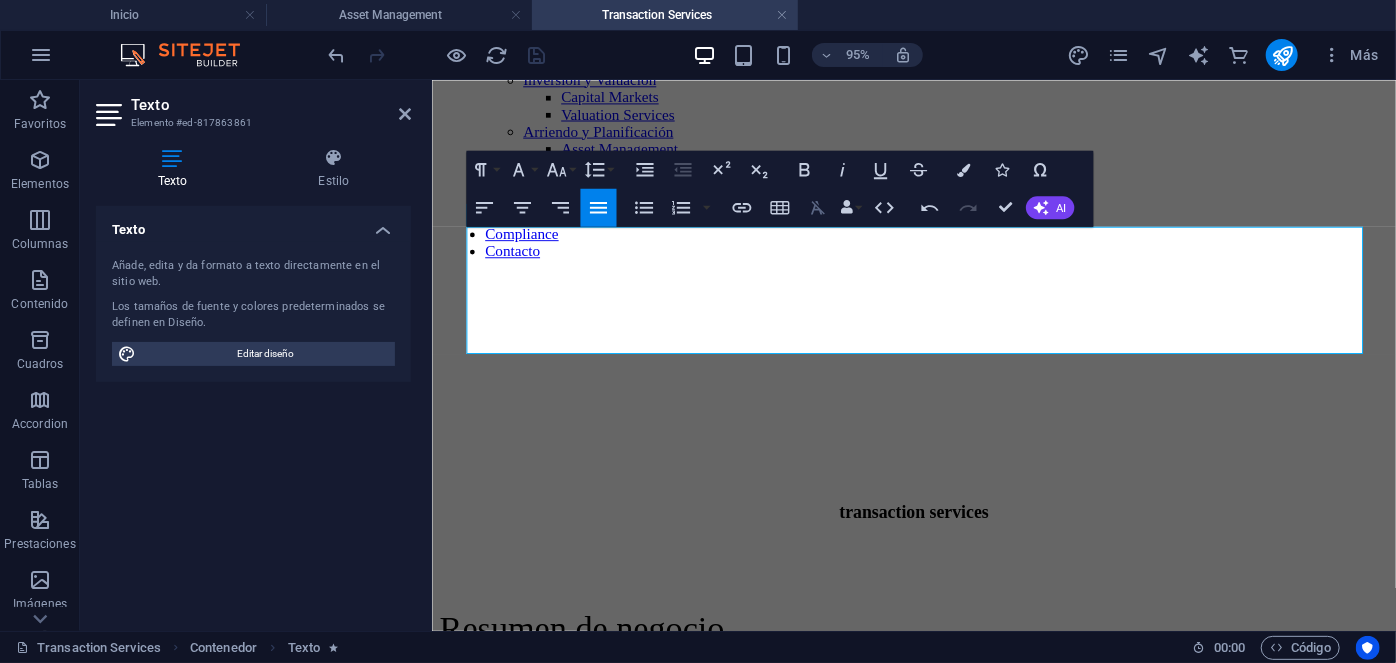 click 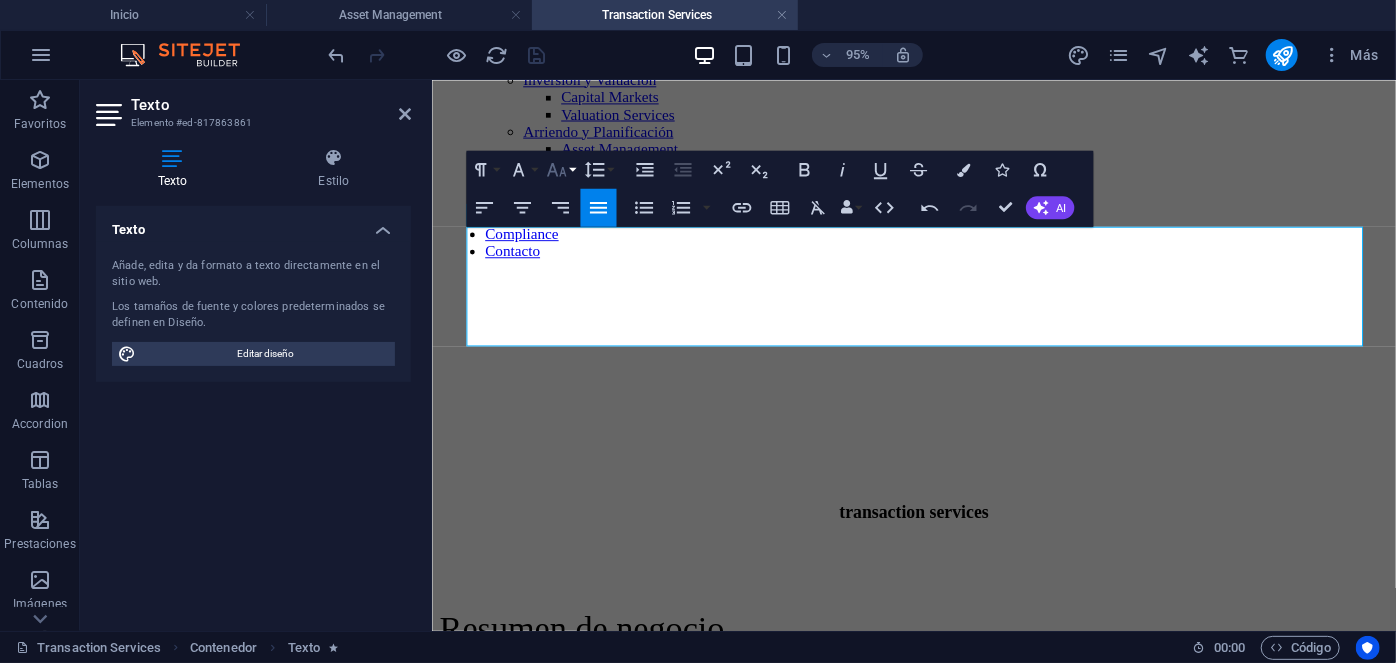 click 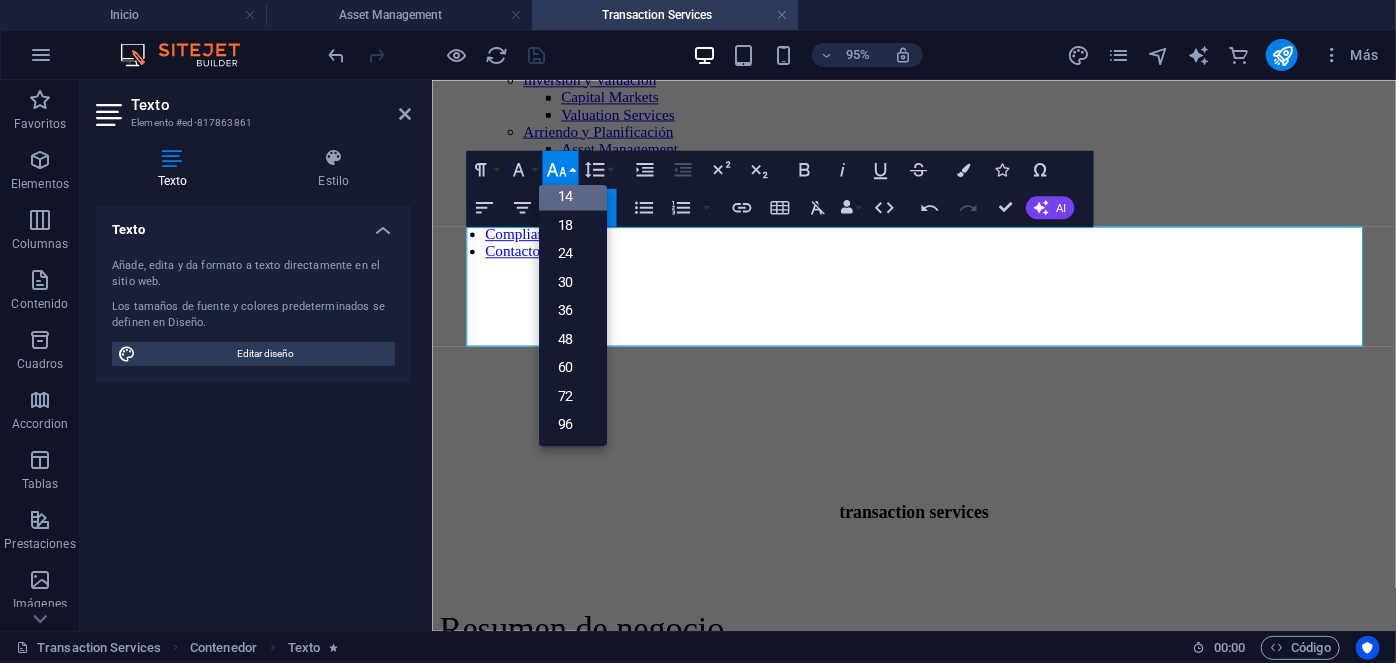 scroll, scrollTop: 161, scrollLeft: 0, axis: vertical 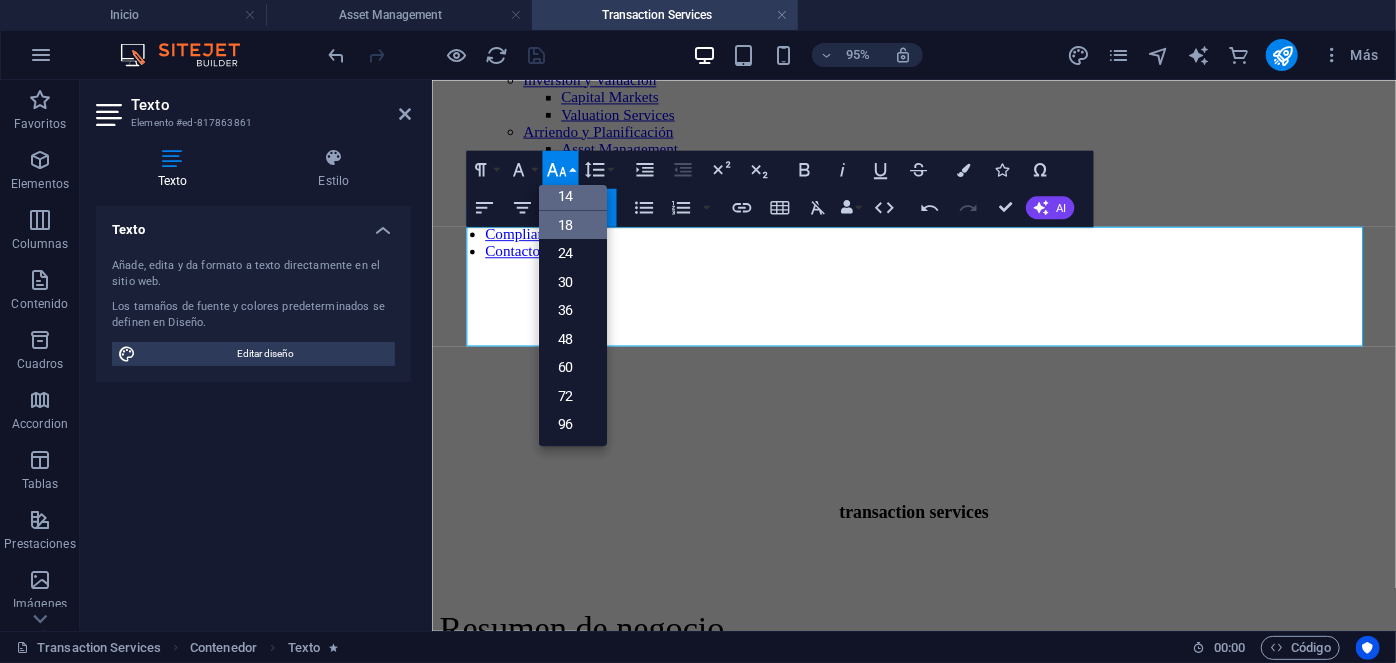 click on "18" at bounding box center [572, 224] 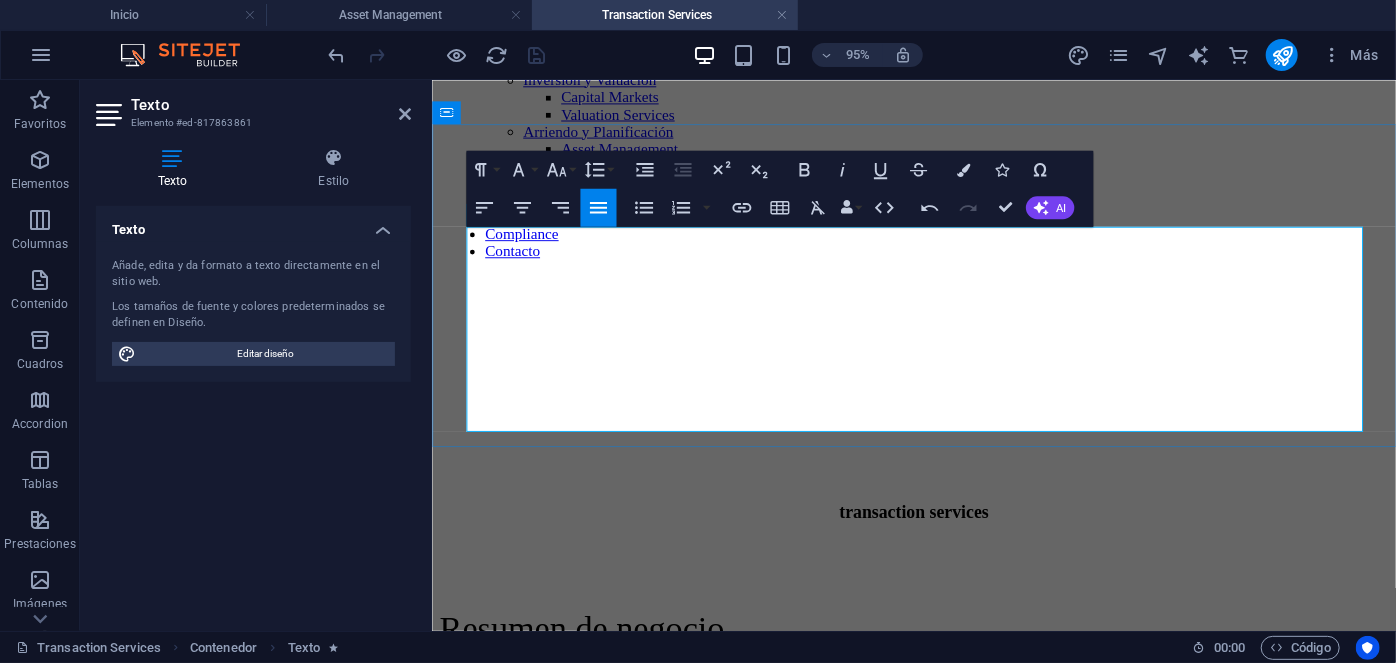 click on "Proponemos una visión transformadora con un enfoque individualizado y soluciones exclusivas, concebidas para satisfacer las necesidades de los usuarios y cumplir con las expectativas de los inversionistas en el sector inmobiliario.Nuestro equipo de especialistas combina una experiencia consolidada en la industria con una capacidad sobresaliente para identificar oportunidades antes que cualquiera en el mercado, ofreciendo alternativas diseñadas a medida para cada cliente.Este enfoque se apoya en un departamento de análisis vigoroso, dedicado a mantener datos de mercado constantemente actualizados. Así aseguramos decisiones estratégicas fundamentadas en información precisa y en fuentes altamente confiables." at bounding box center [938, 834] 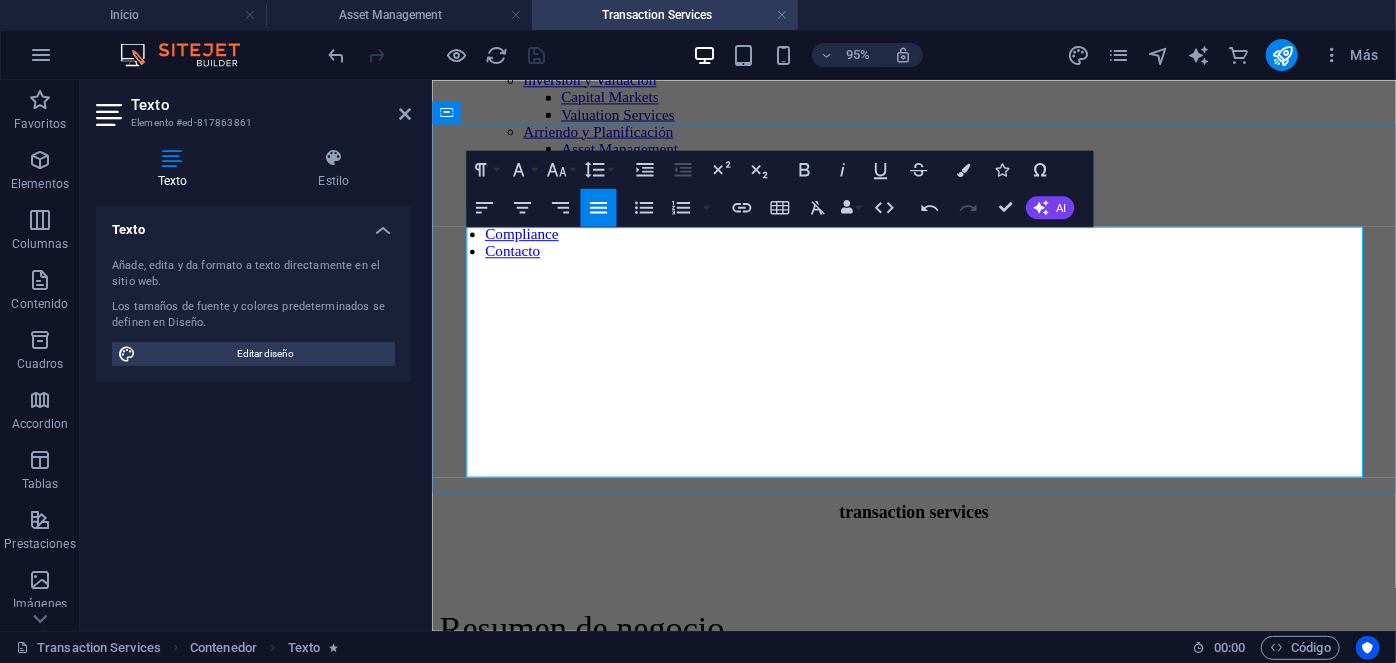 click on "Nuestro equipo de especialistas combina una experiencia consolidada en la industria con una capacidad sobresaliente para identificar oportunidades antes que cualquiera en el mercado, ofreciendo alternativas diseñadas a medida para cada cliente.Este enfoque se apoya en un departamento de análisis vigoroso, dedicado a mantener datos de mercado constantemente actualizados. Así aseguramos decisiones estratégicas fundamentadas en información precisa y en fuentes altamente confiables." at bounding box center [938, 917] 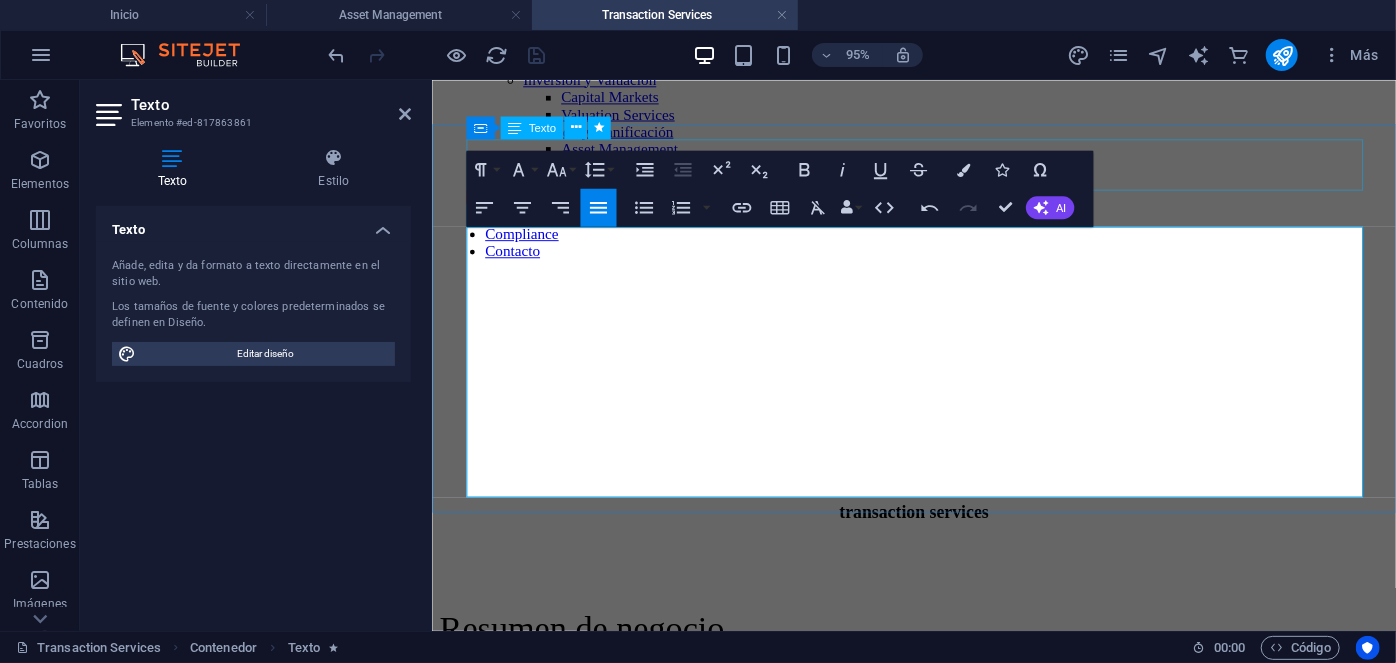 click on "Resumen de negocio" at bounding box center [938, 657] 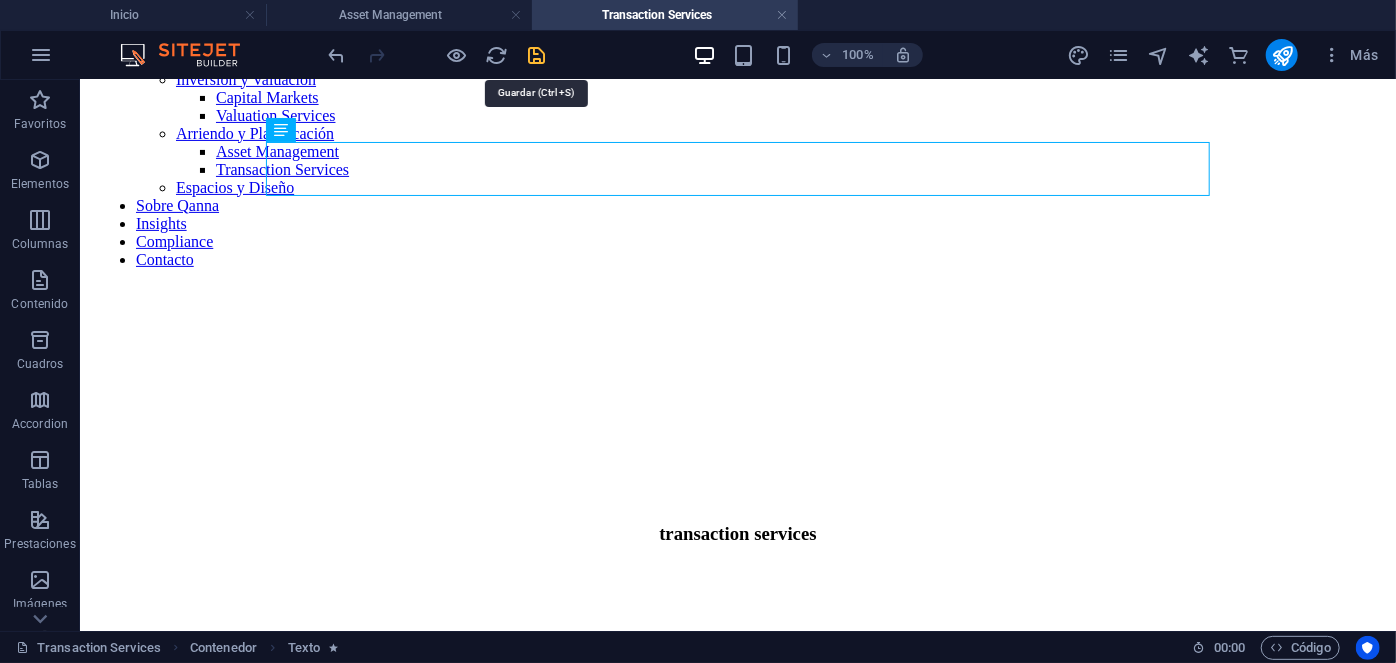 click at bounding box center (537, 55) 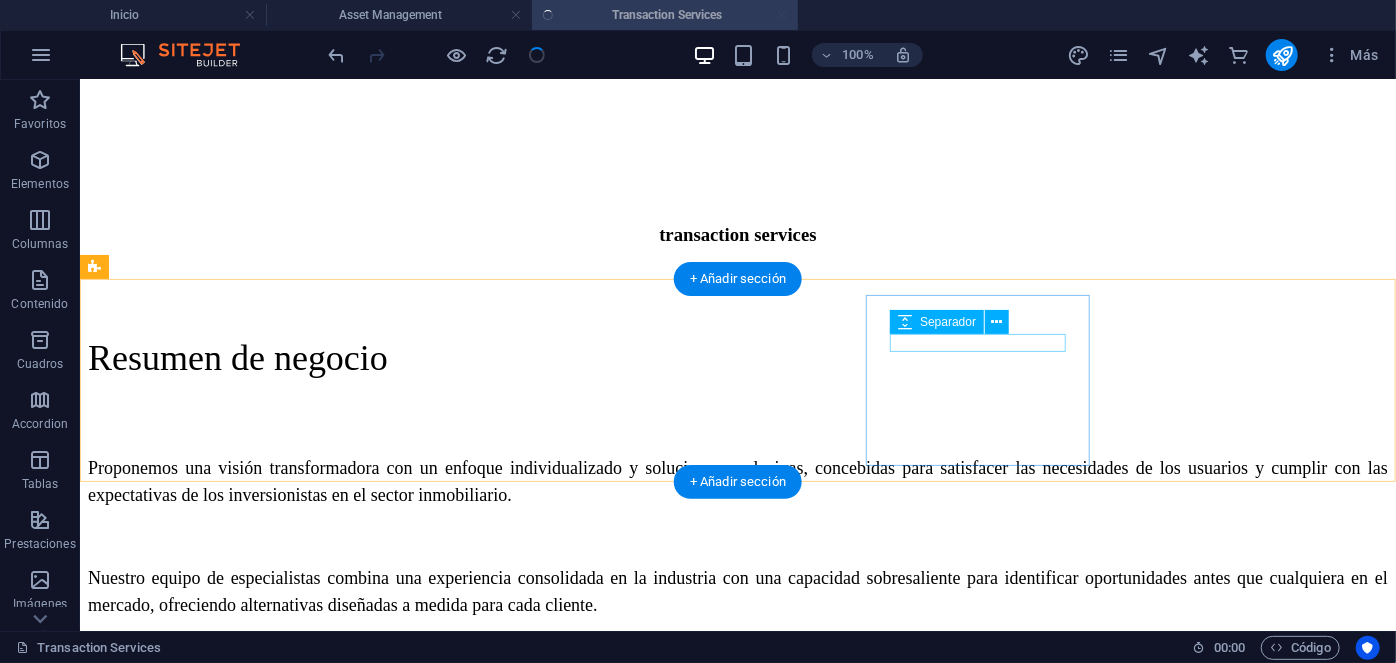 scroll, scrollTop: 582, scrollLeft: 0, axis: vertical 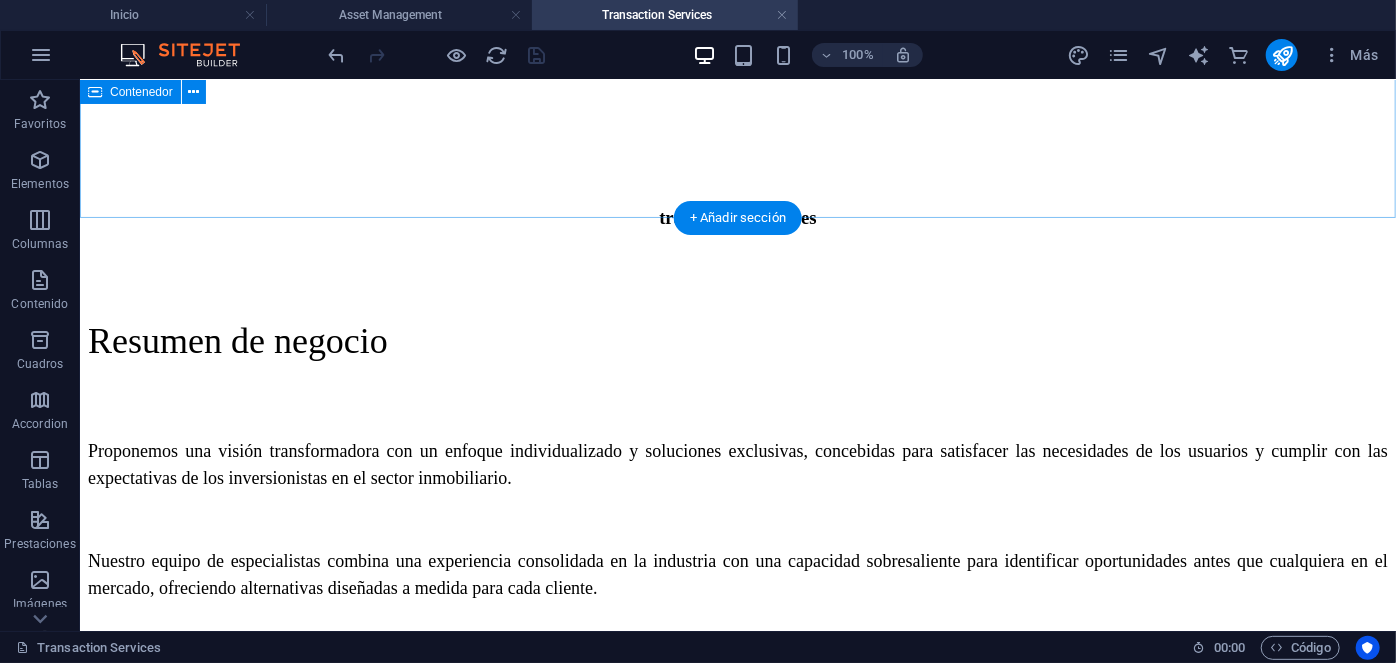 click on "Resumen de negocio Proponemos una visión transformadora con un enfoque individualizado y soluciones exclusivas, concebidas para satisfacer las necesidades de los usuarios y cumplir con las expectativas de los inversionistas en el sector inmobiliario.Nuestro equipo de especialistas combina una experiencia consolidada en la industria con una capacidad sobresaliente para identificar oportunidades antes que cualquiera en el mercado, ofreciendo alternativas diseñadas a medida para cada cliente.Este enfoque se apoya en un departamento de análisis vigoroso, dedicado a mantener datos de mercado constantemente actualizados. Así aseguramos decisiones estratégicas fundamentadas en información precisa y en fuentes altamente confiables." at bounding box center [737, 512] 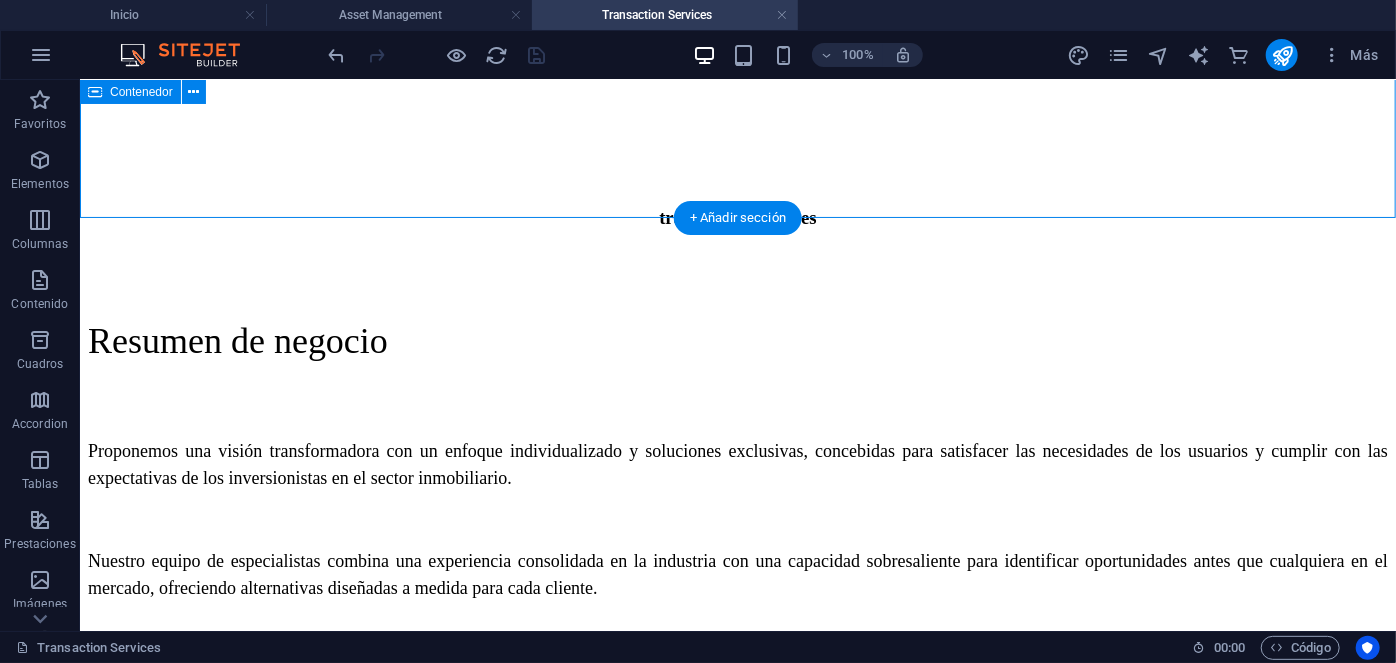 click on "Resumen de negocio Proponemos una visión transformadora con un enfoque individualizado y soluciones exclusivas, concebidas para satisfacer las necesidades de los usuarios y cumplir con las expectativas de los inversionistas en el sector inmobiliario.Nuestro equipo de especialistas combina una experiencia consolidada en la industria con una capacidad sobresaliente para identificar oportunidades antes que cualquiera en el mercado, ofreciendo alternativas diseñadas a medida para cada cliente.Este enfoque se apoya en un departamento de análisis vigoroso, dedicado a mantener datos de mercado constantemente actualizados. Así aseguramos decisiones estratégicas fundamentadas en información precisa y en fuentes altamente confiables." at bounding box center (737, 512) 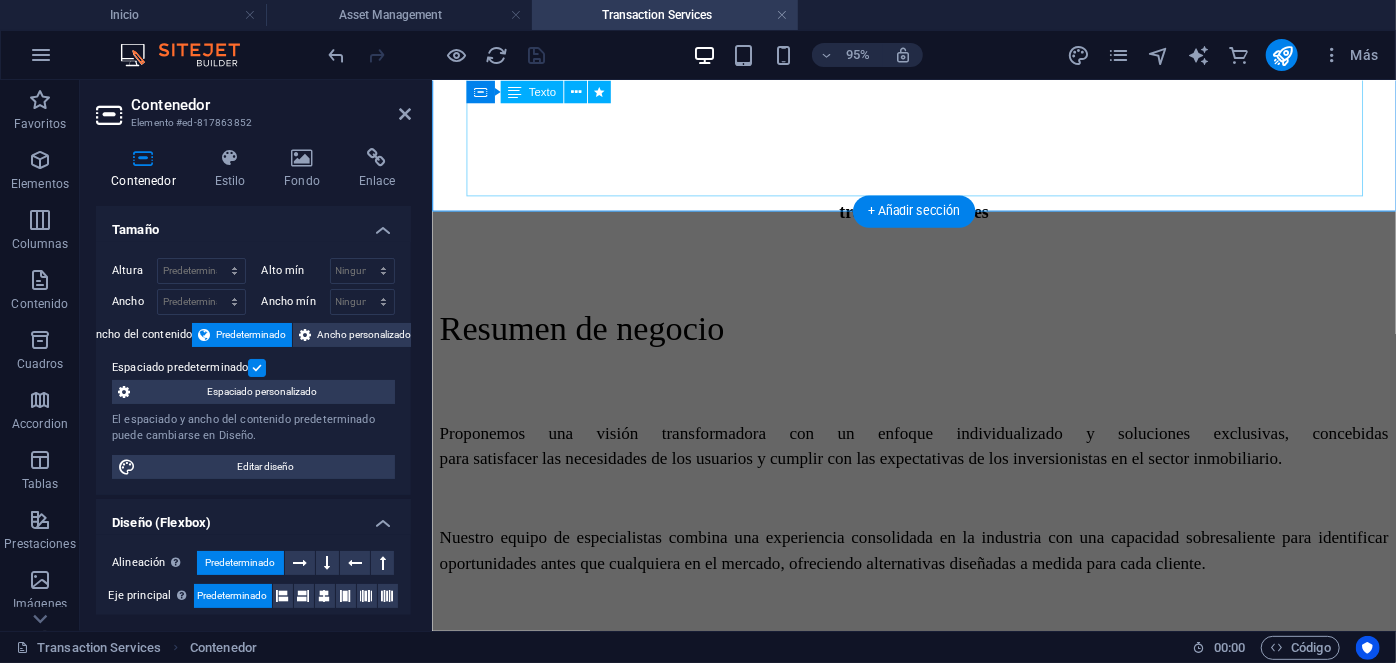 click on "Proponemos una visión transformadora con un enfoque individualizado y soluciones exclusivas, concebidas para satisfacer las necesidades de los usuarios y cumplir con las expectativas de los inversionistas en el sector inmobiliario. Nuestro equipo de especialistas combina una experiencia consolidada en la industria con una capacidad sobresaliente para identificar oportunidades antes que cualquiera en el mercado, ofreciendo alternativas diseñadas a medida para cada cliente. Este enfoque se apoya en un departamento de análisis vigoroso, dedicado a mantener datos de mercado constantemente actualizados. Así aseguramos decisiones estratégicas fundamentadas en información precisa y en fuentes altamente confiables." at bounding box center [938, 588] 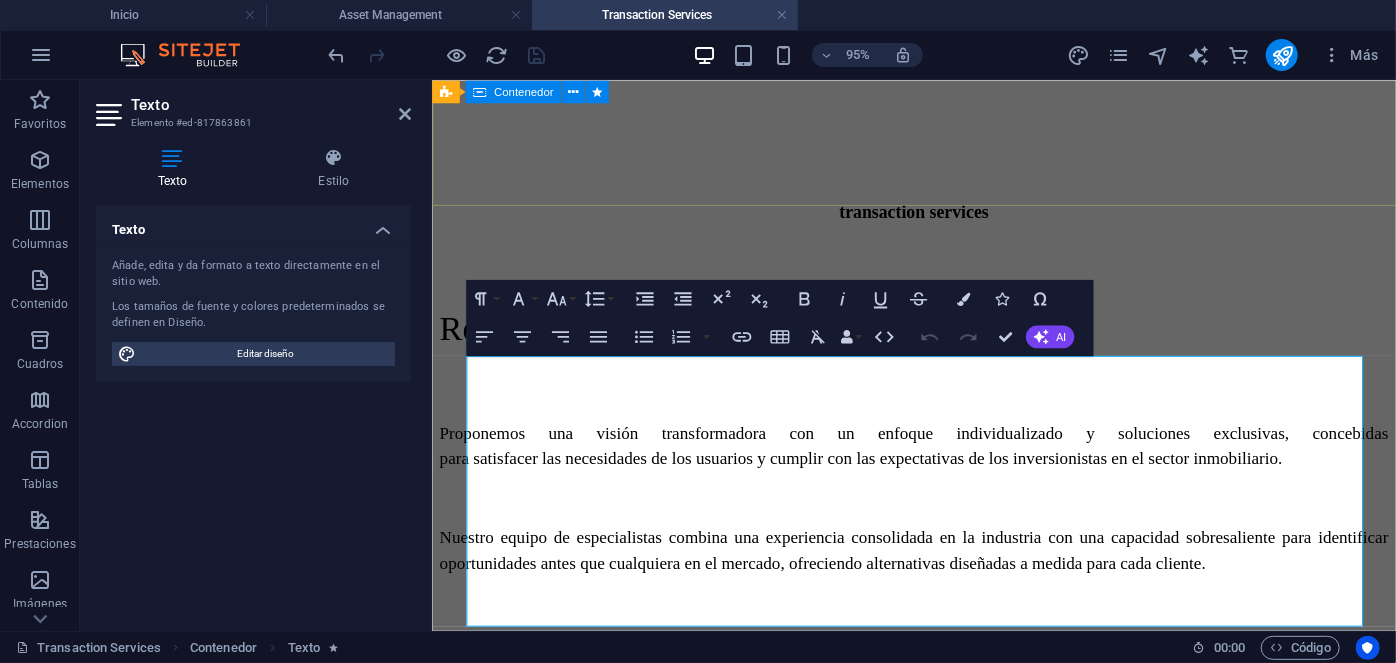 scroll, scrollTop: 130, scrollLeft: 0, axis: vertical 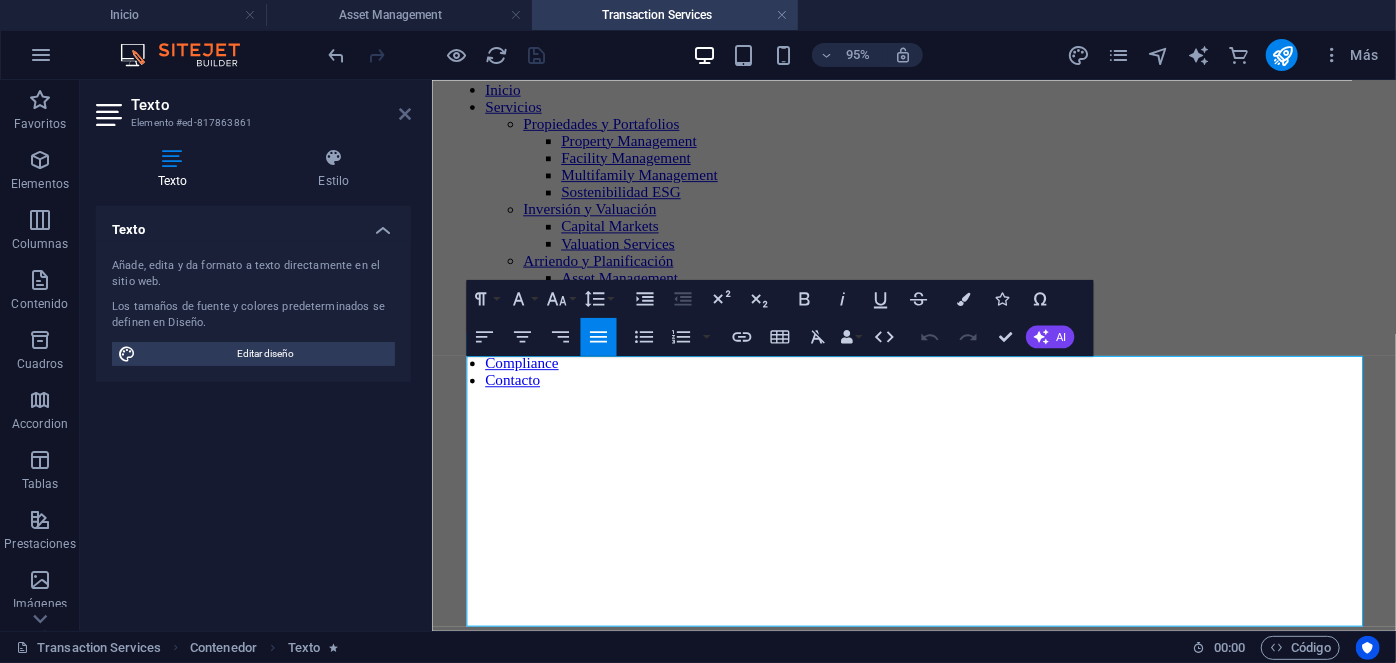 click at bounding box center (405, 114) 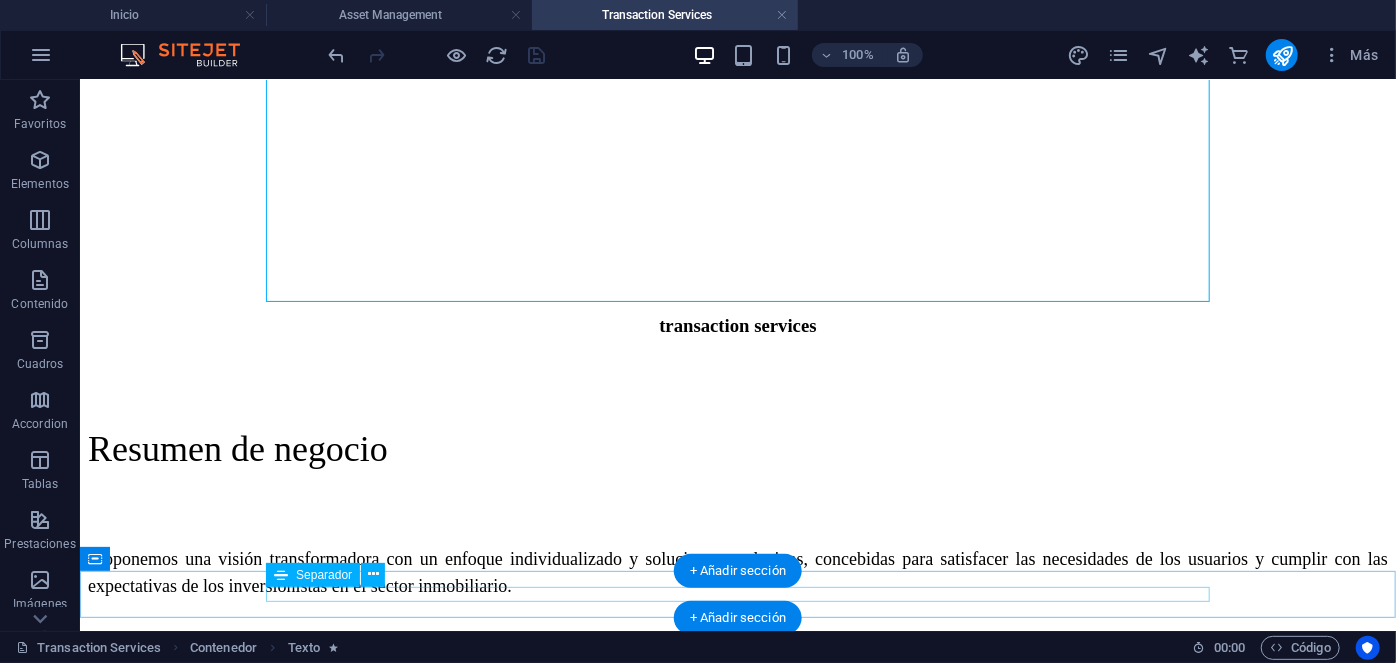scroll, scrollTop: 485, scrollLeft: 0, axis: vertical 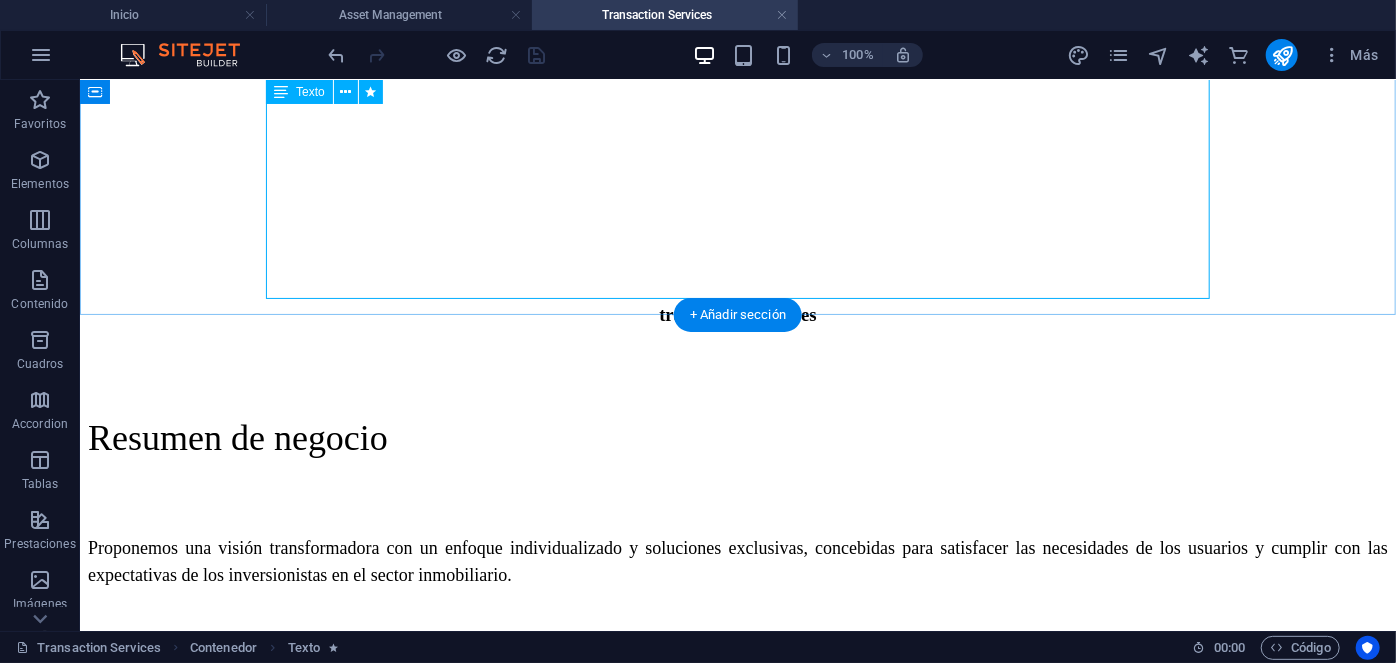 click on "Proponemos una visión transformadora con un enfoque individualizado y soluciones exclusivas, concebidas para satisfacer las necesidades de los usuarios y cumplir con las expectativas de los inversionistas en el sector inmobiliario. Nuestro equipo de especialistas combina una experiencia consolidada en la industria con una capacidad sobresaliente para identificar oportunidades antes que cualquiera en el mercado, ofreciendo alternativas diseñadas a medida para cada cliente. Este enfoque se apoya en un departamento de análisis vigoroso, dedicado a mantener datos de mercado constantemente actualizados. Así aseguramos decisiones estratégicas fundamentadas en información precisa y en fuentes altamente confiables." at bounding box center (737, 671) 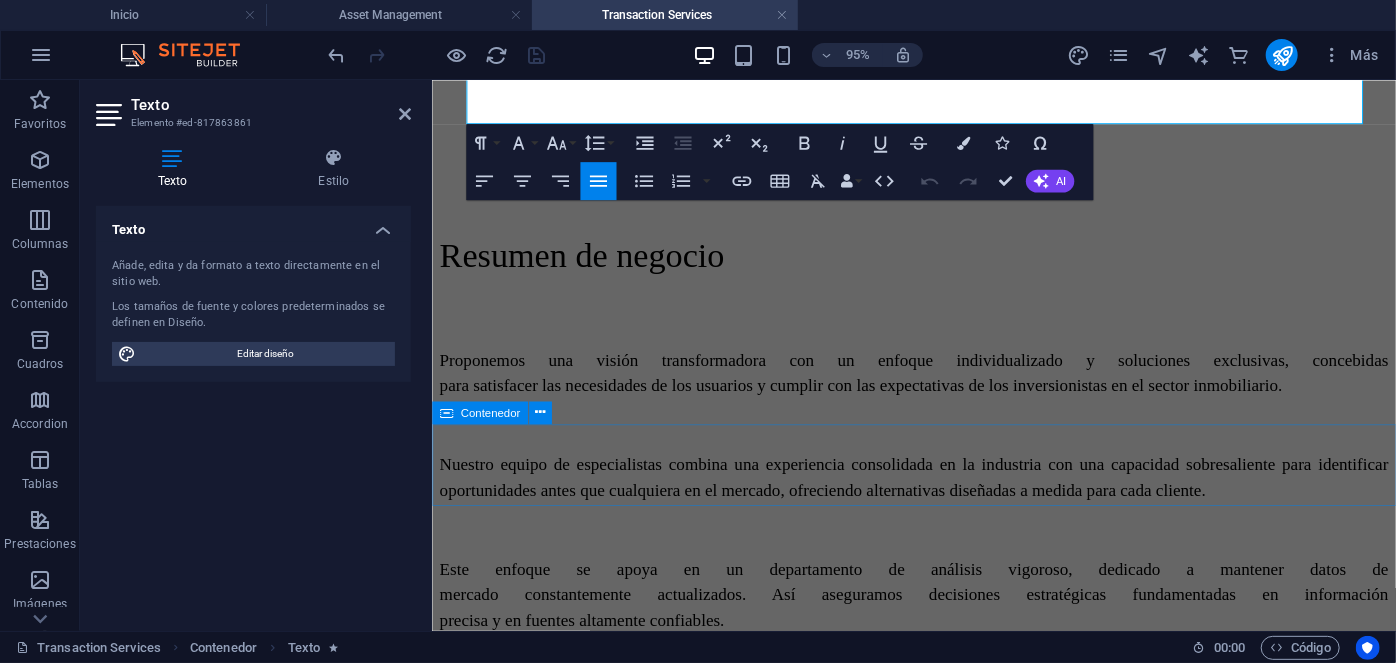 scroll, scrollTop: 658, scrollLeft: 0, axis: vertical 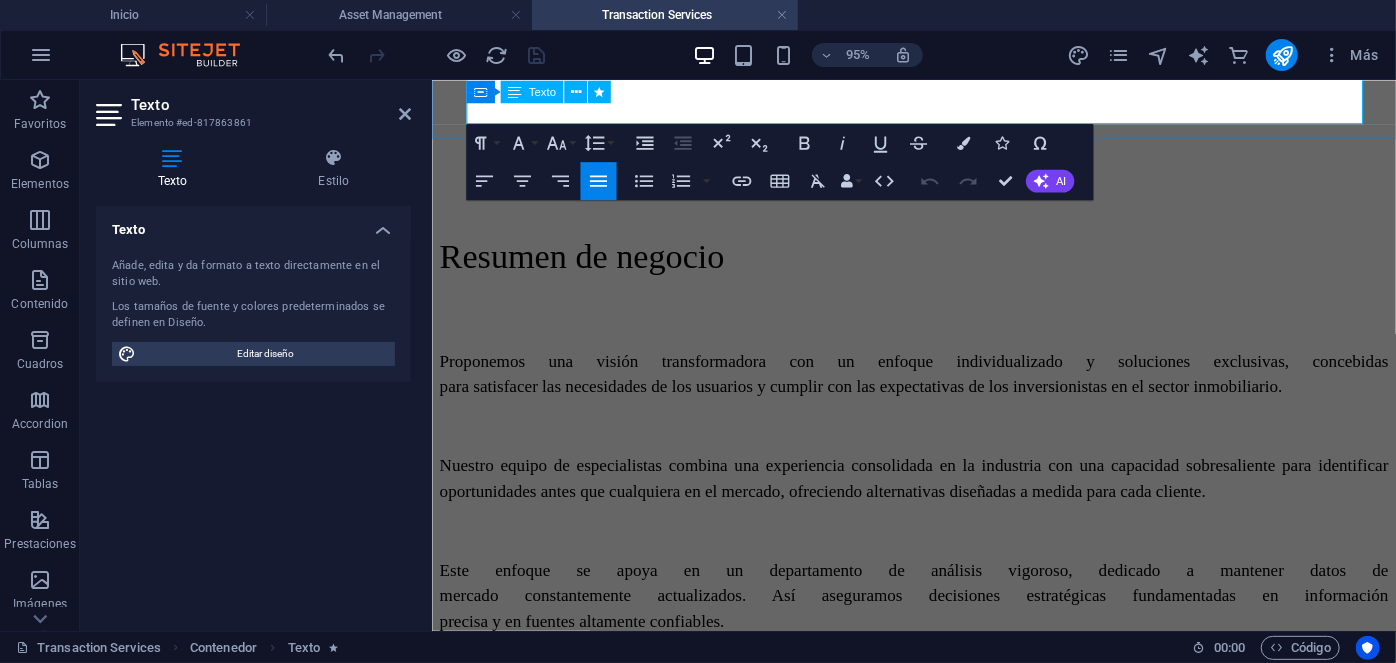 click on "Este enfoque se apoya en un departamento de análisis vigoroso, dedicado a mantener datos de mercado constantemente actualizados. Así aseguramos decisiones estratégicas fundamentadas en información precisa y en fuentes altamente confiables." at bounding box center [938, 622] 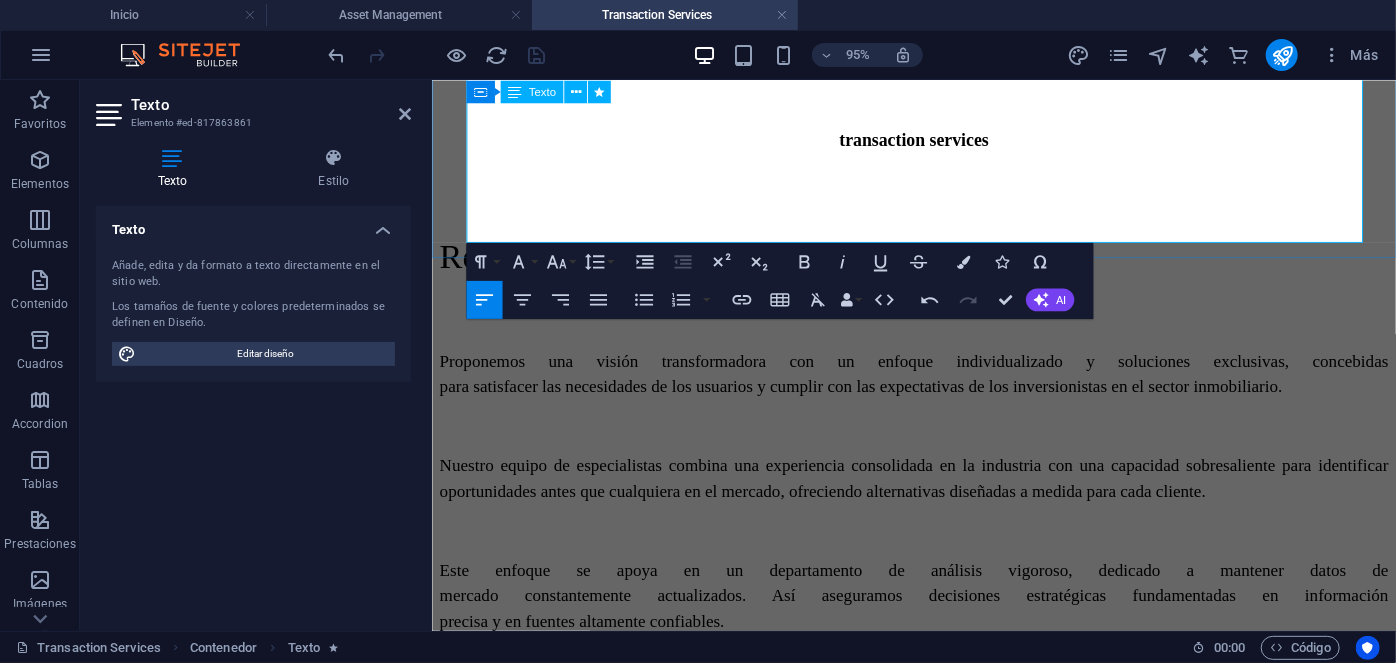 scroll, scrollTop: 4005, scrollLeft: 2, axis: both 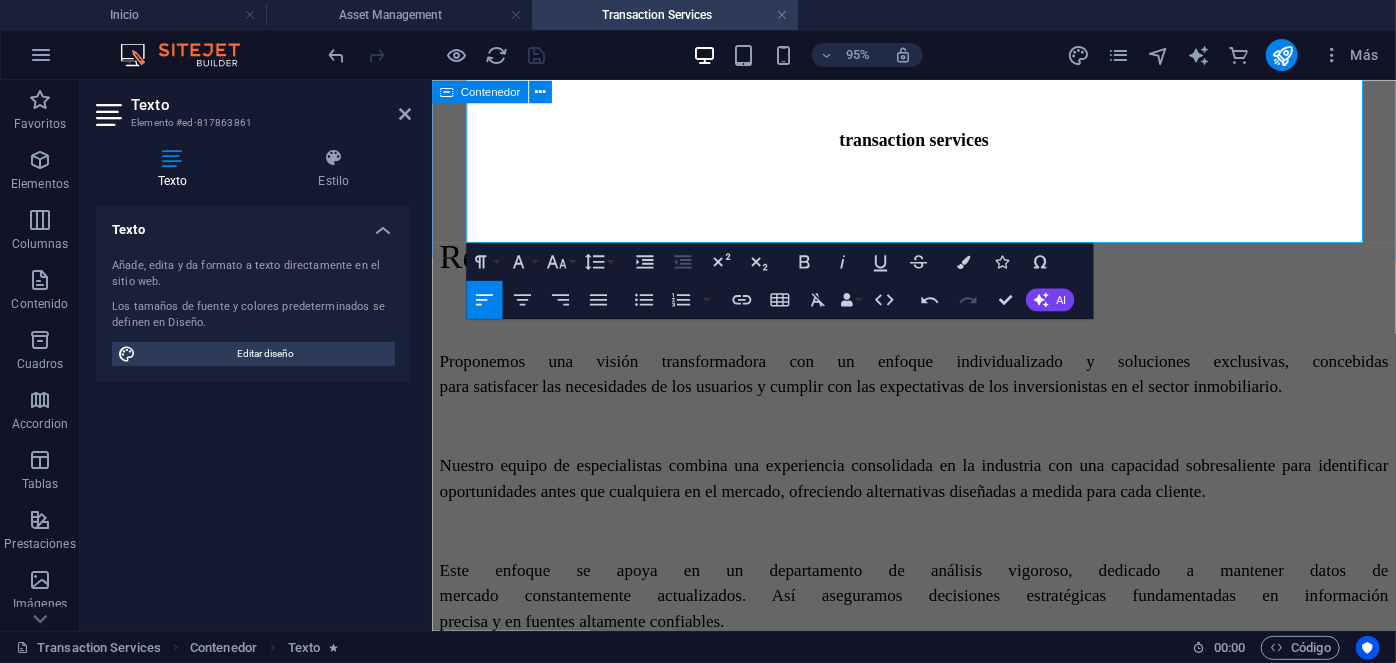 drag, startPoint x: 644, startPoint y: 244, endPoint x: 461, endPoint y: 160, distance: 201.3579 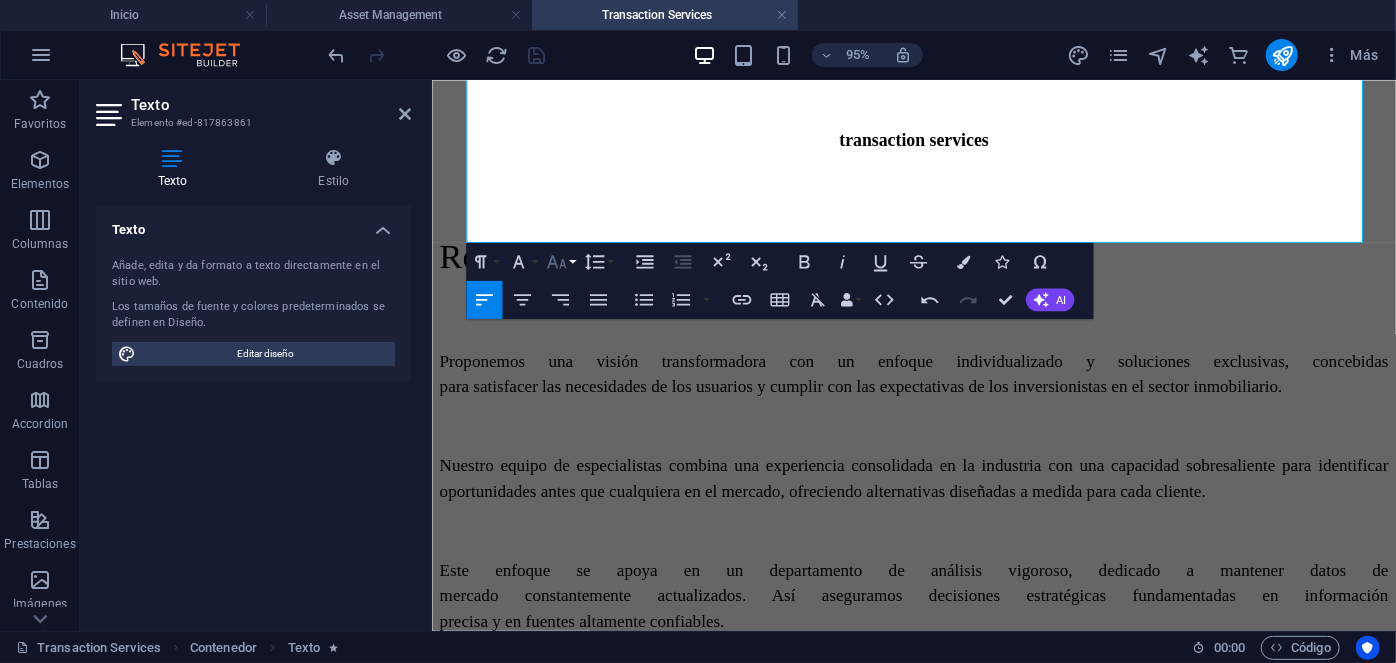 click 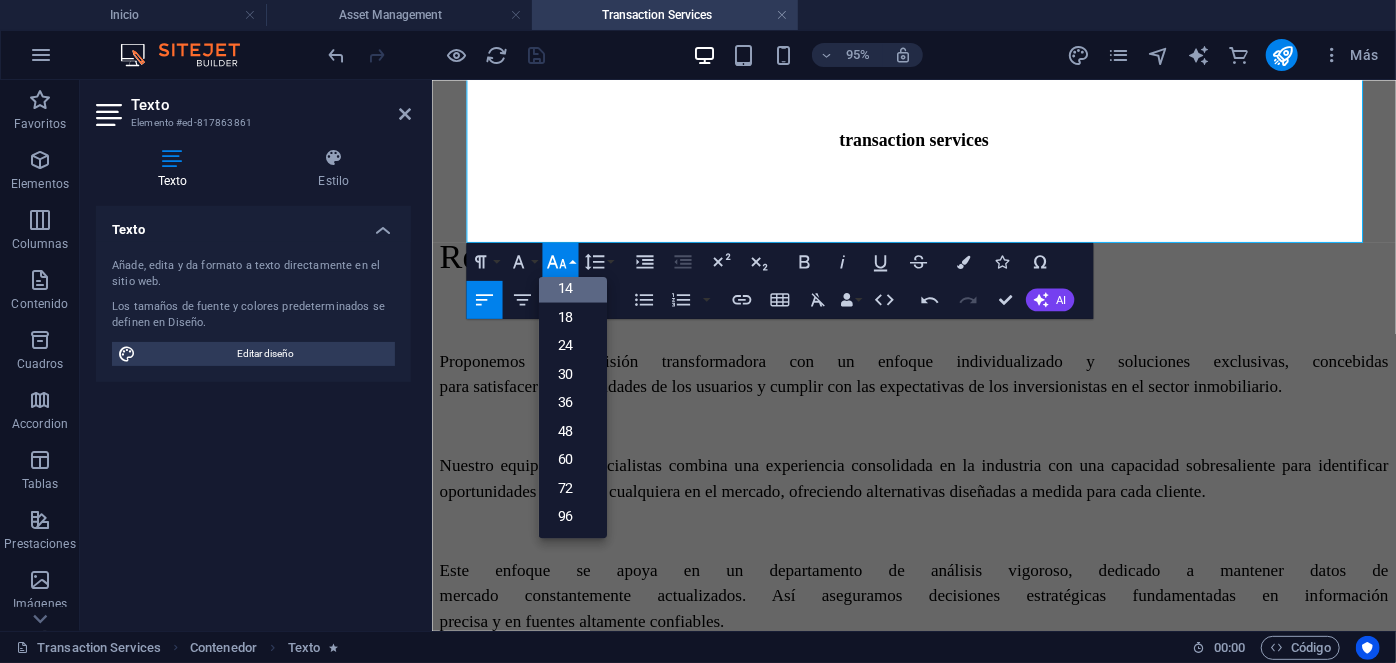 scroll, scrollTop: 161, scrollLeft: 0, axis: vertical 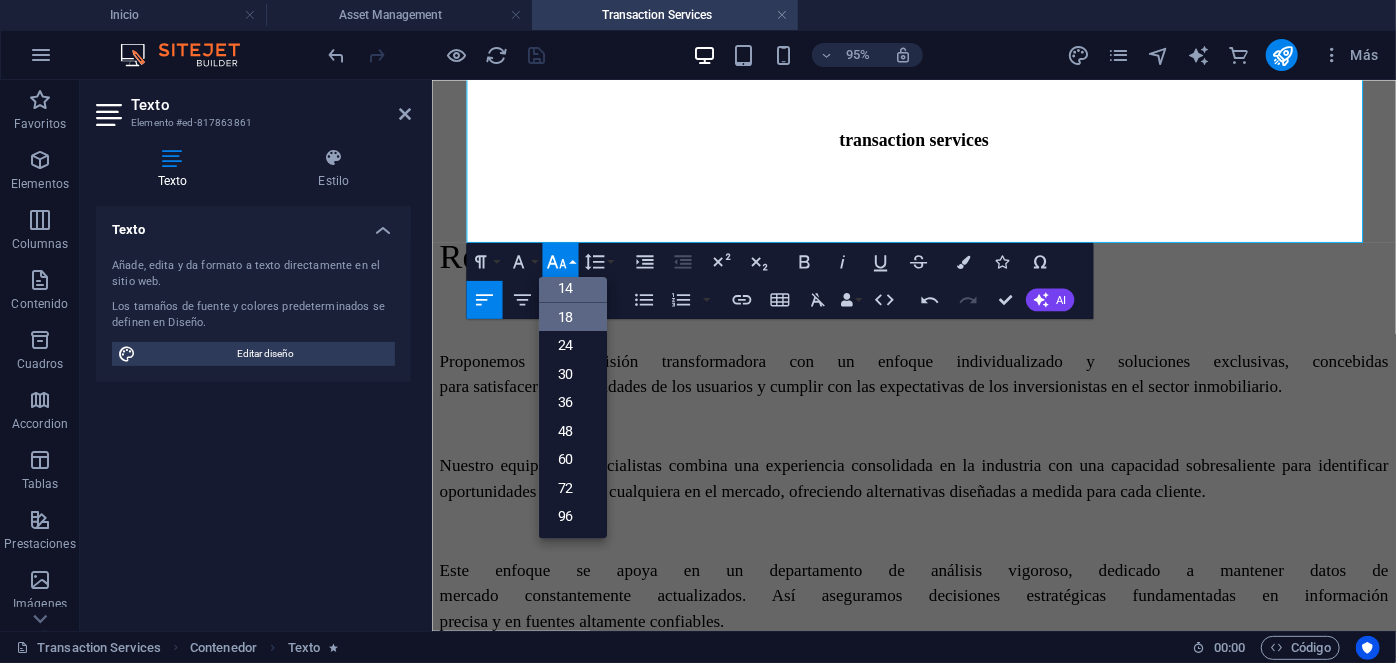 click on "18" at bounding box center [572, 316] 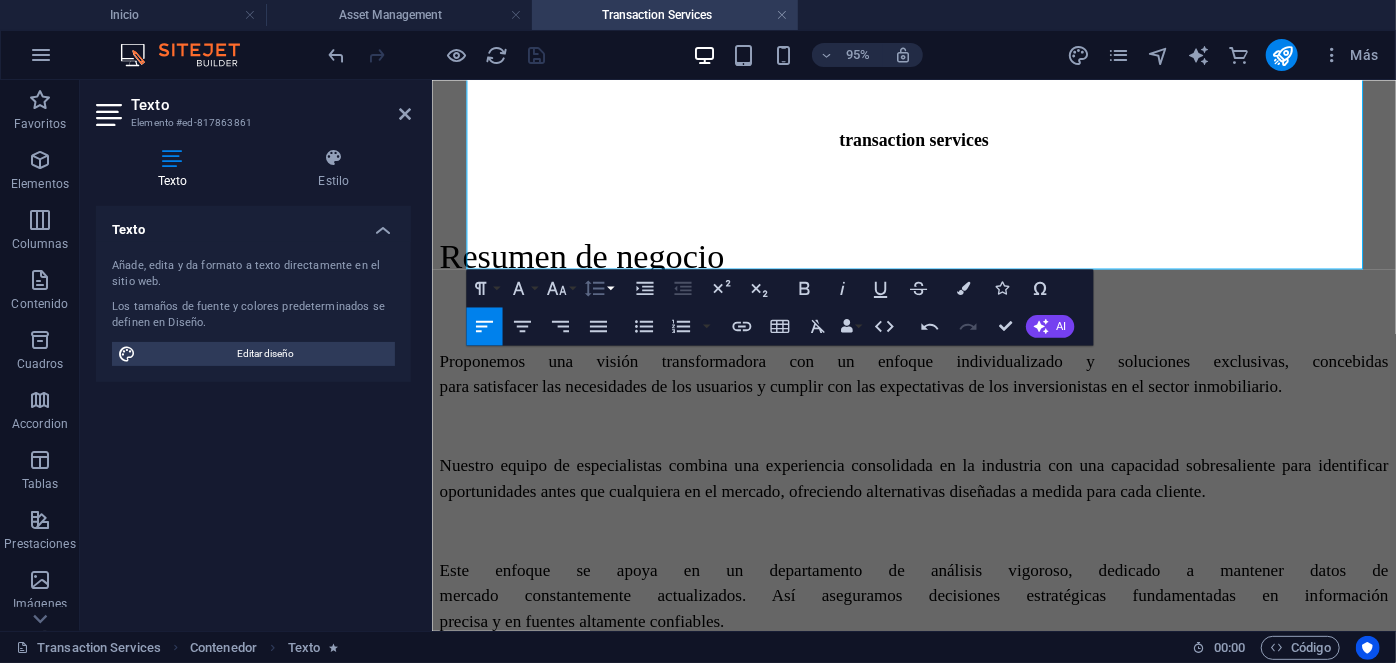 click 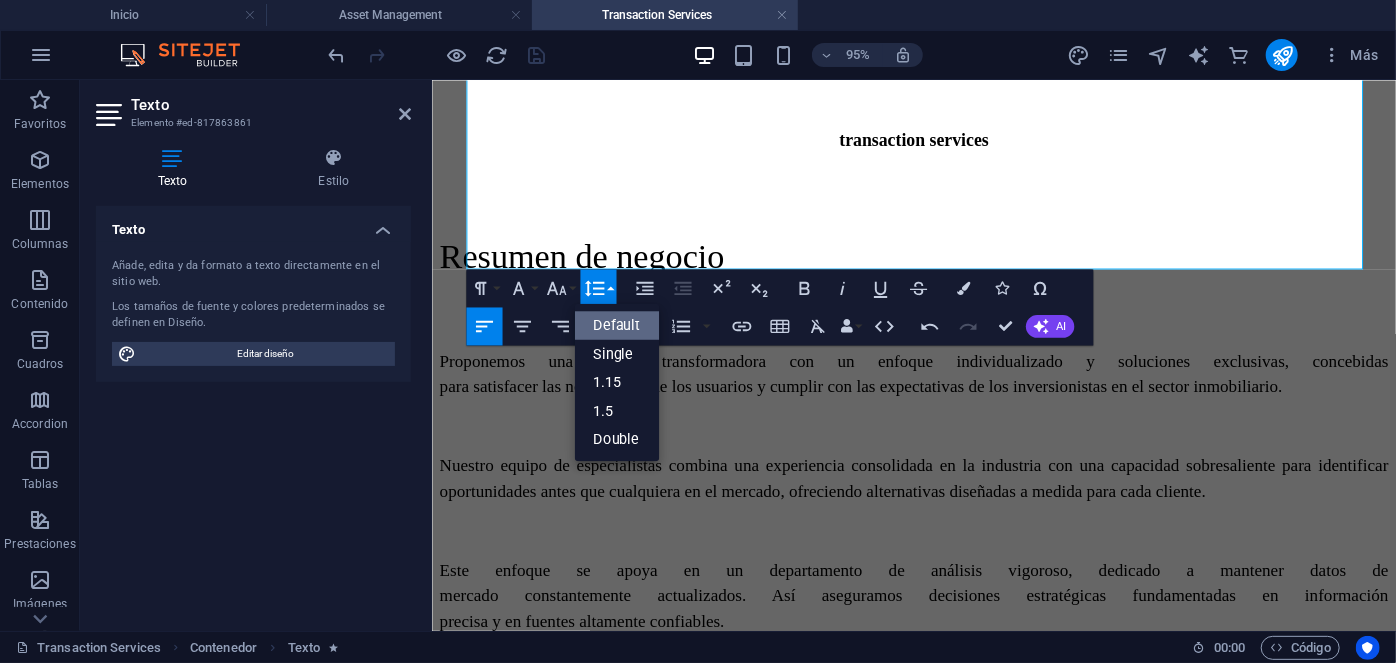 scroll, scrollTop: 0, scrollLeft: 0, axis: both 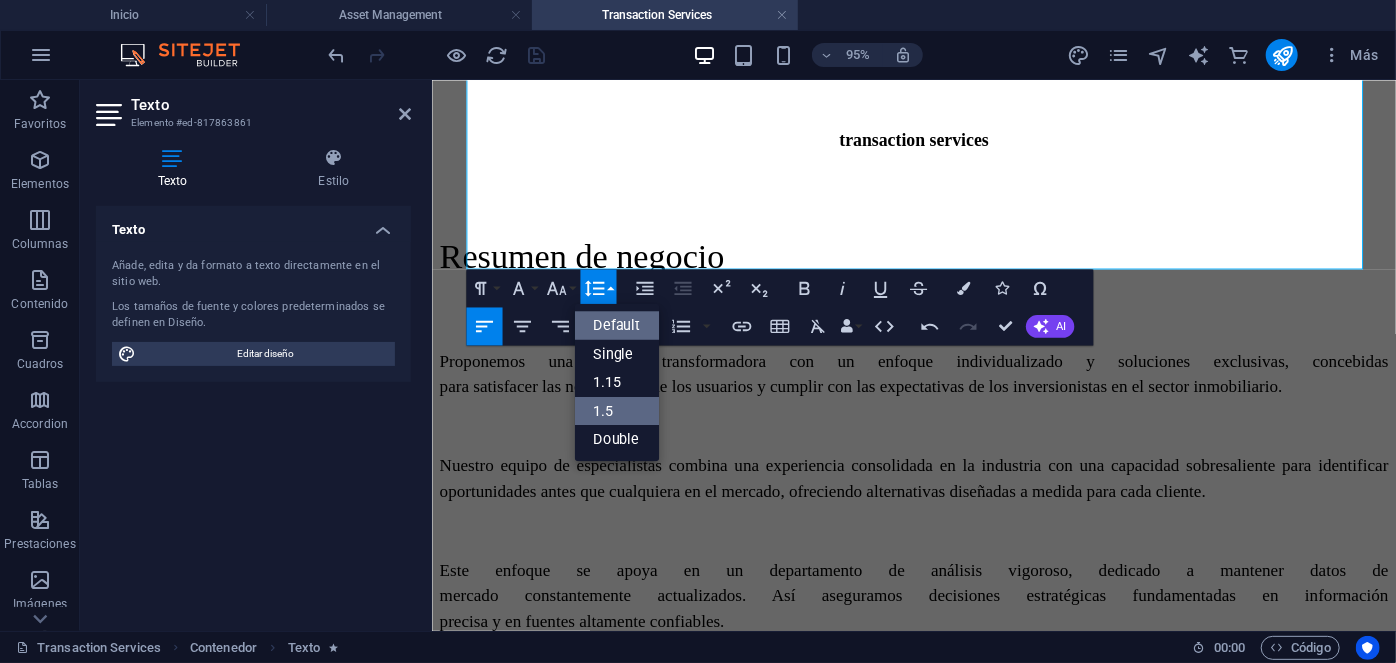 click on "1.5" at bounding box center [616, 410] 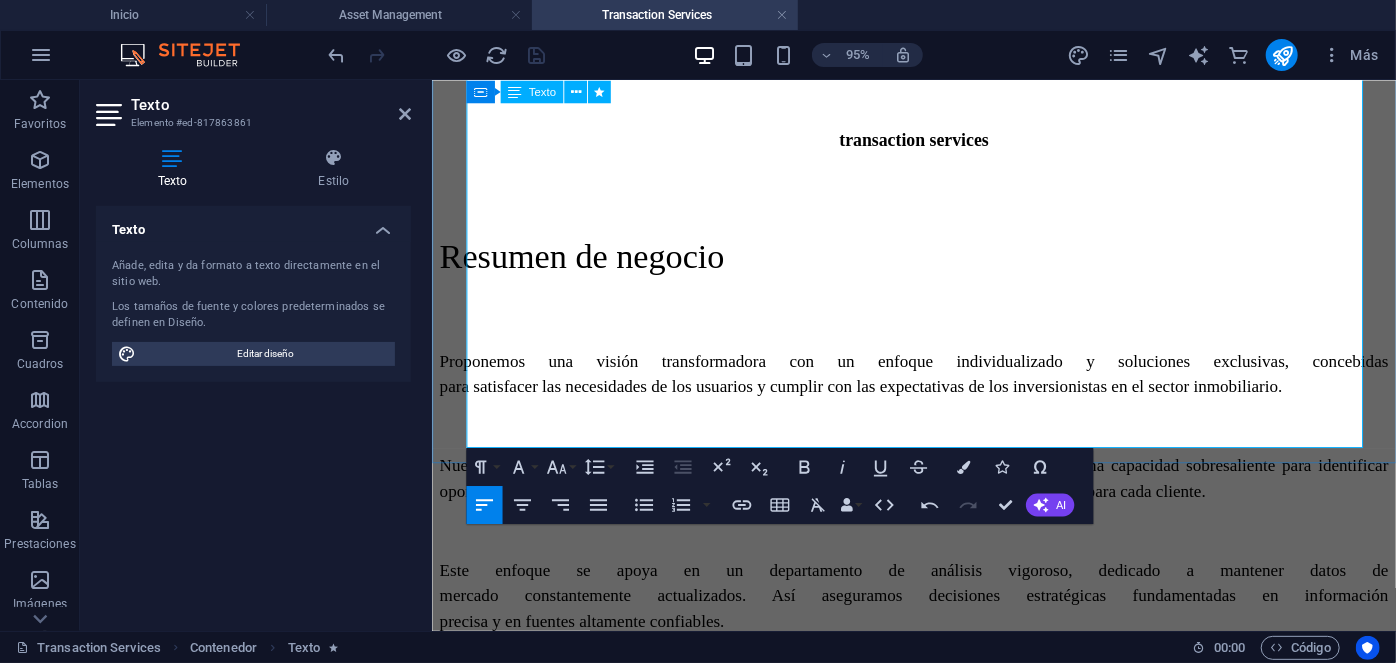 scroll, scrollTop: 532, scrollLeft: 0, axis: vertical 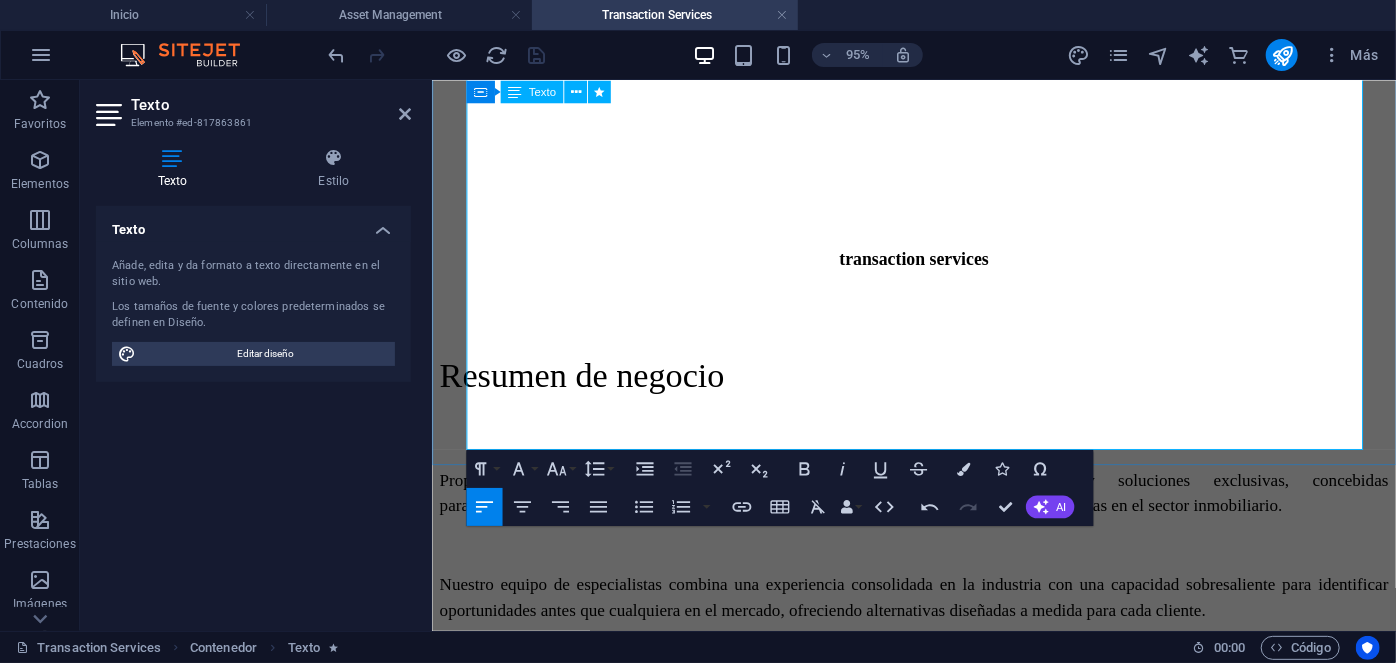 click on "Brindamos una amplia variedad de servicios de intermediación en bienes raíces comerciales, dirigidos tanto a arrendatarios como a propietarios, con un enfoque especializado en los siguientes sectores:" at bounding box center [911, 874] 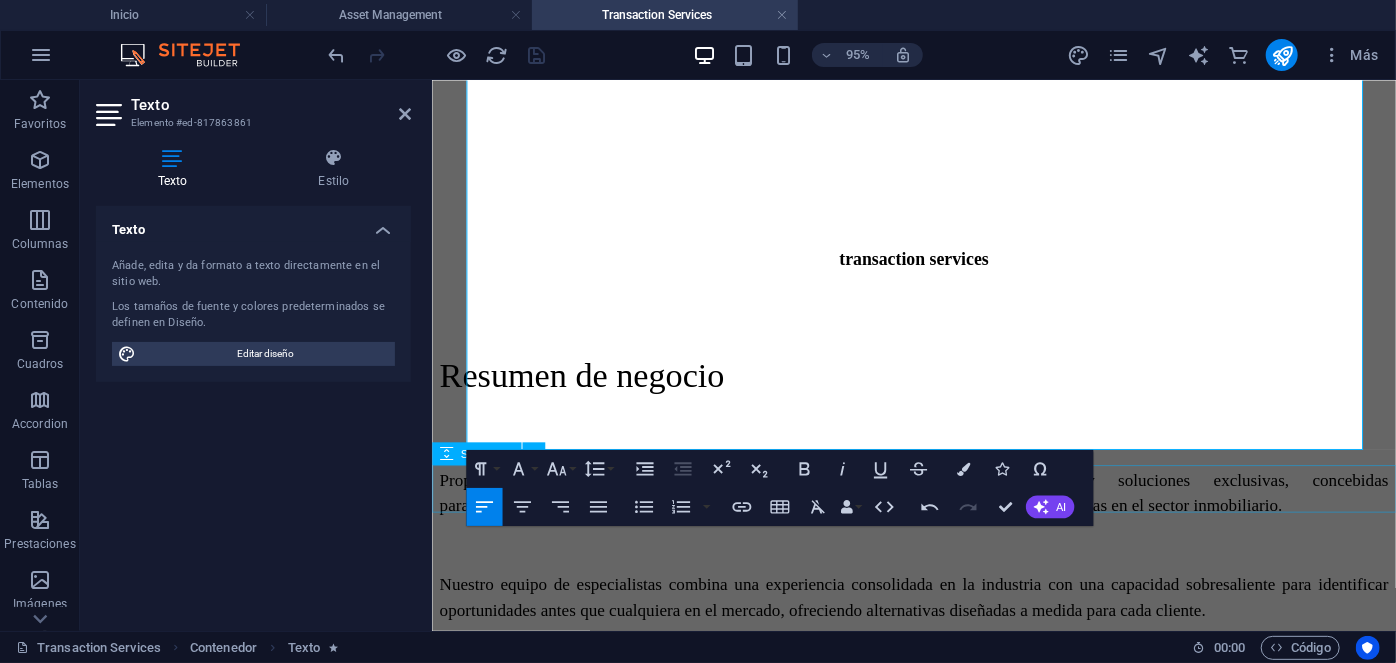 click at bounding box center (938, 1158) 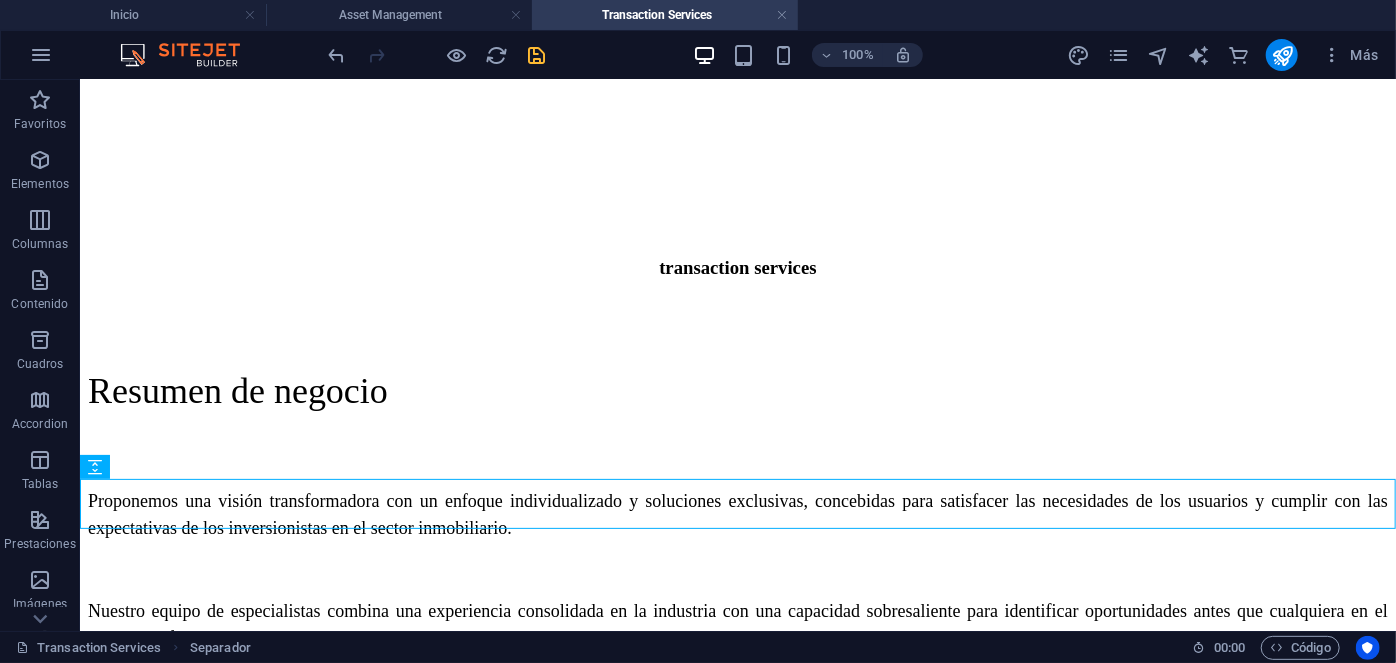 click on "100% Más" at bounding box center (698, 55) 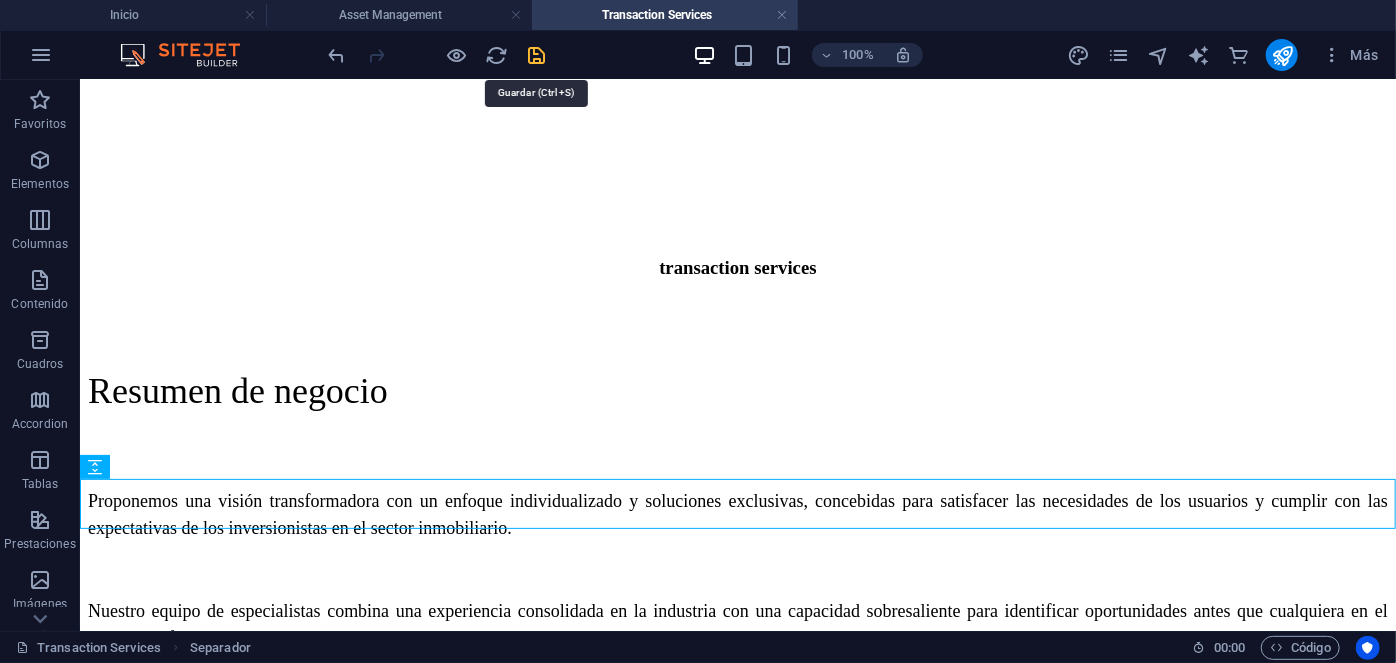 click at bounding box center (537, 55) 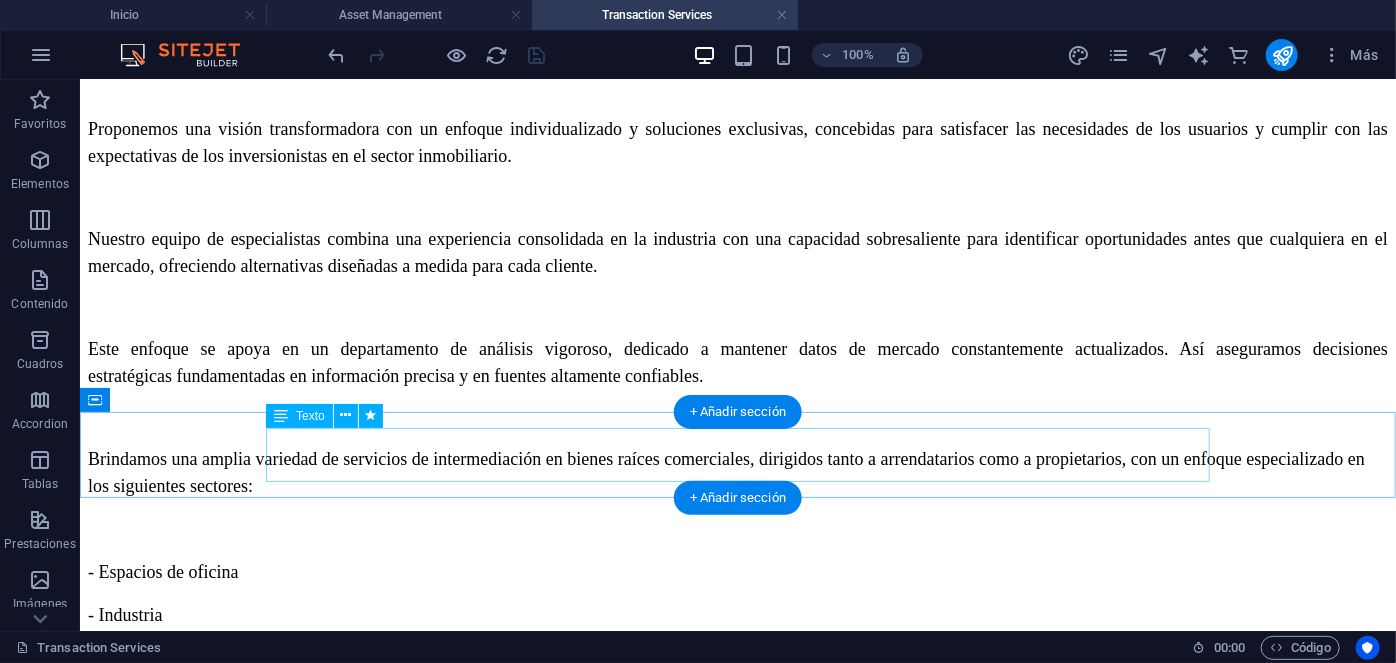 scroll, scrollTop: 908, scrollLeft: 0, axis: vertical 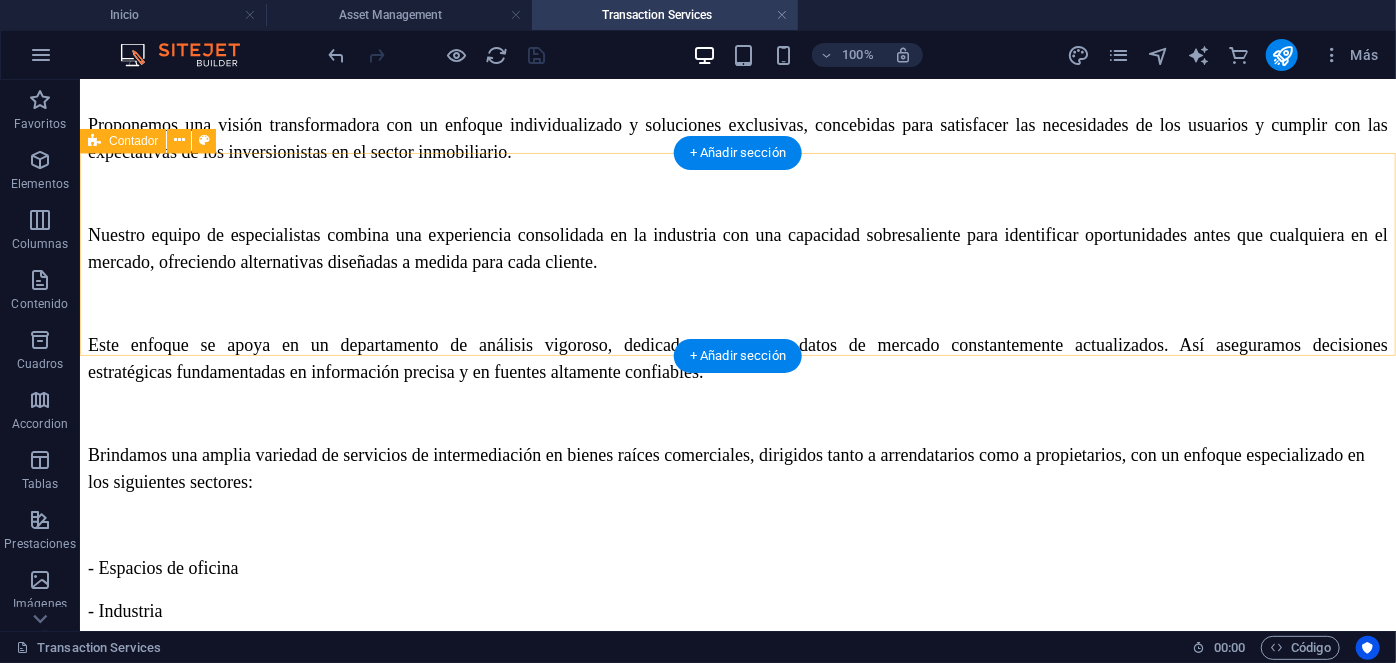 click on "+ 18.8  mm De metros cuadrados gestionados globalmente  + 950 Propiedades administradas en Chile  + 1 k Empleados a nivel global" at bounding box center (737, 927) 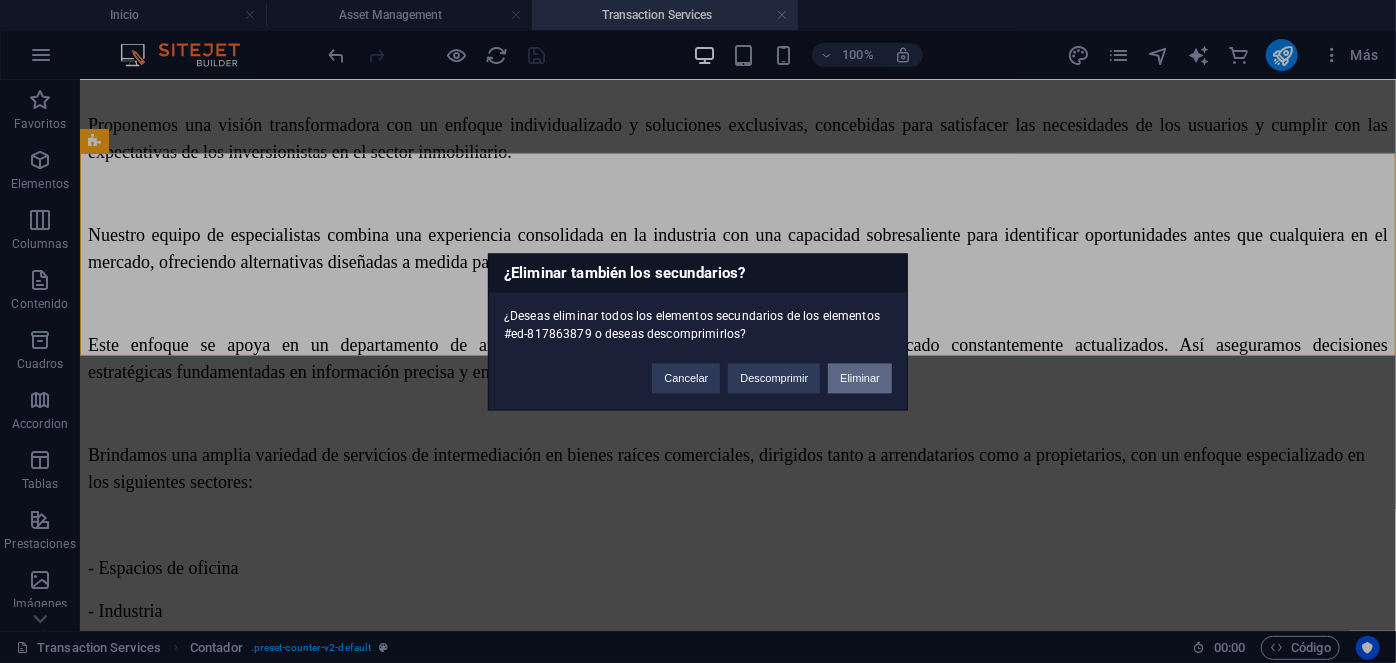 click on "Eliminar" at bounding box center (860, 378) 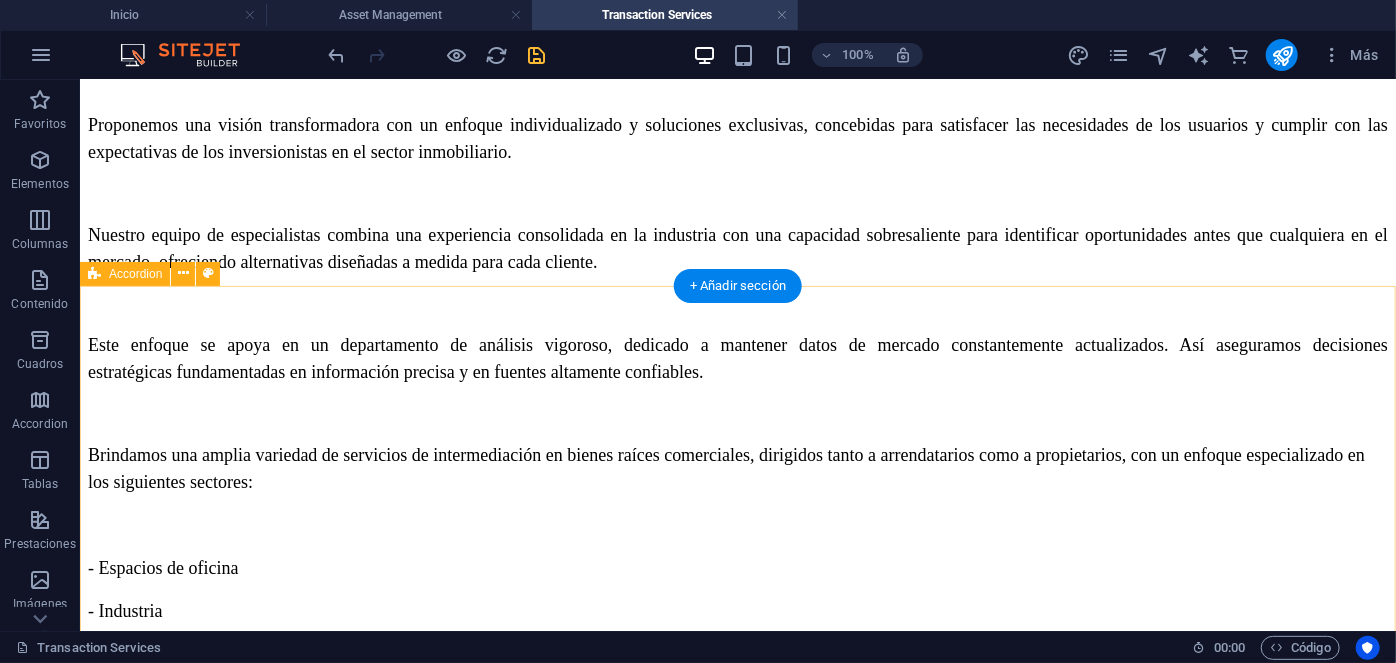 click on "Asesoría Técnica y HSE Contamos con un equipo de especialistas comprometidos en apoyar y mejorar las operaciones de nuestros clientes en cada fase del ciclo de vida de sus activos. (Health, Safety, Enviroment) rrhh El proceso de reclutamiento, formación y desarrollo del talento humano en los equipos del Grupo Qanna, destinados a prestar servicios dentro de las instalaciones de los clientes. desarrollo Disponemos de completos programas de formación y desarrollo profesional diseñados para impulsar y mejorar las competencias de nuestro equipo. Adquisiciones y Licitaciones Seguridad Instrumentos, procedimientos, servicios estratégicos y planes integrales de seguridad, respaldados por asistencia disponible las 24 horas, los 7 días de la semana, diseñados para garantizar la continuidad operativa, la prevención sanitaria y la protección integral. Servicios técnicos y de gestión" at bounding box center [737, 1193] 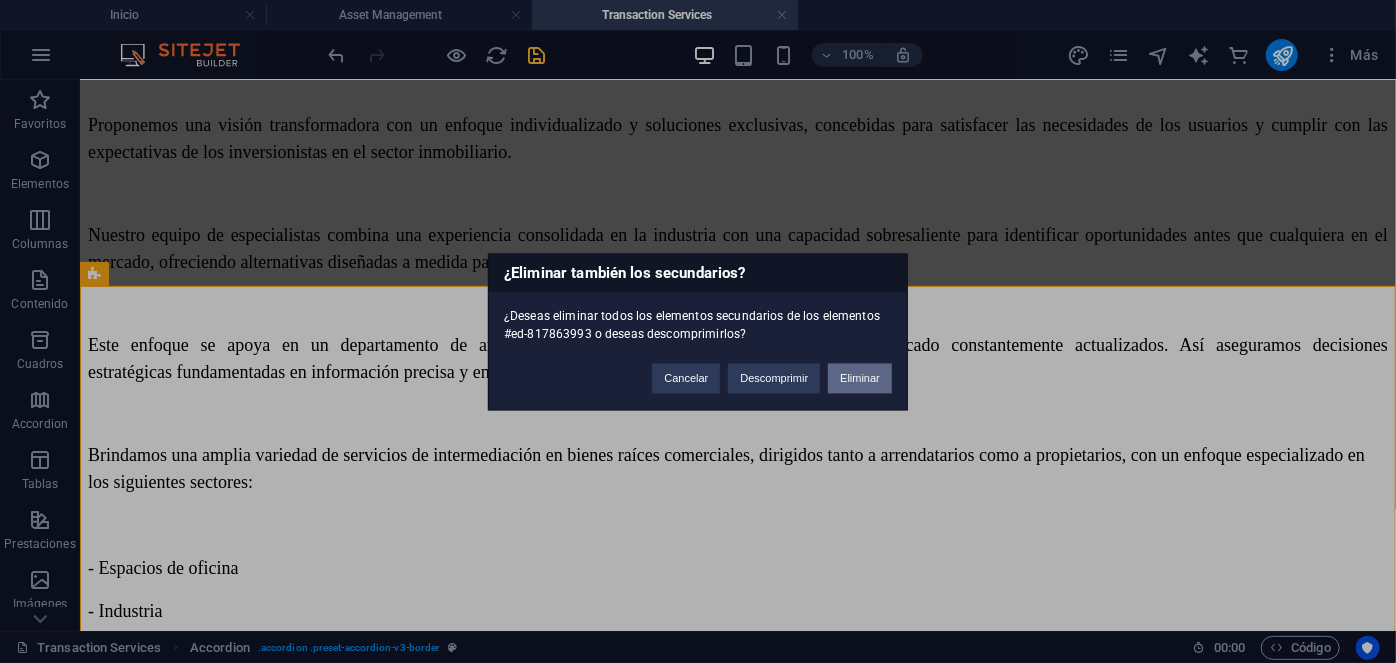 click on "Eliminar" at bounding box center (860, 378) 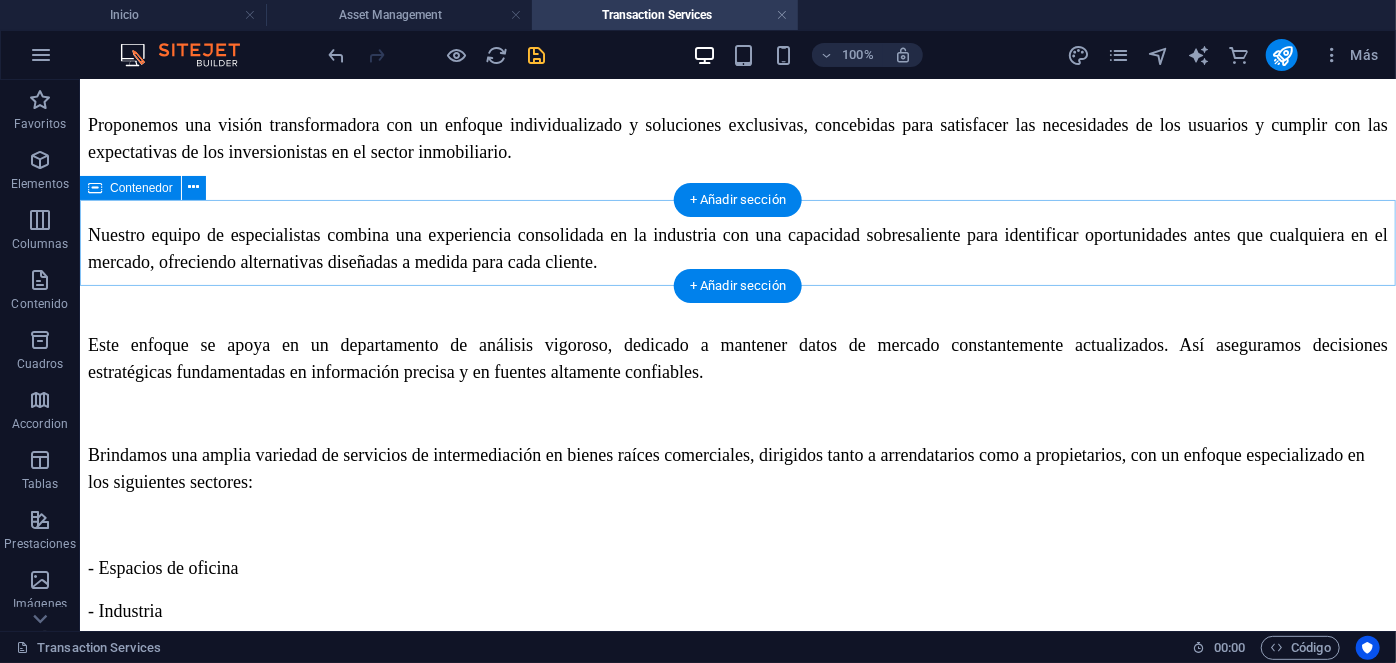 click on "Detalle de servicio" at bounding box center (737, 830) 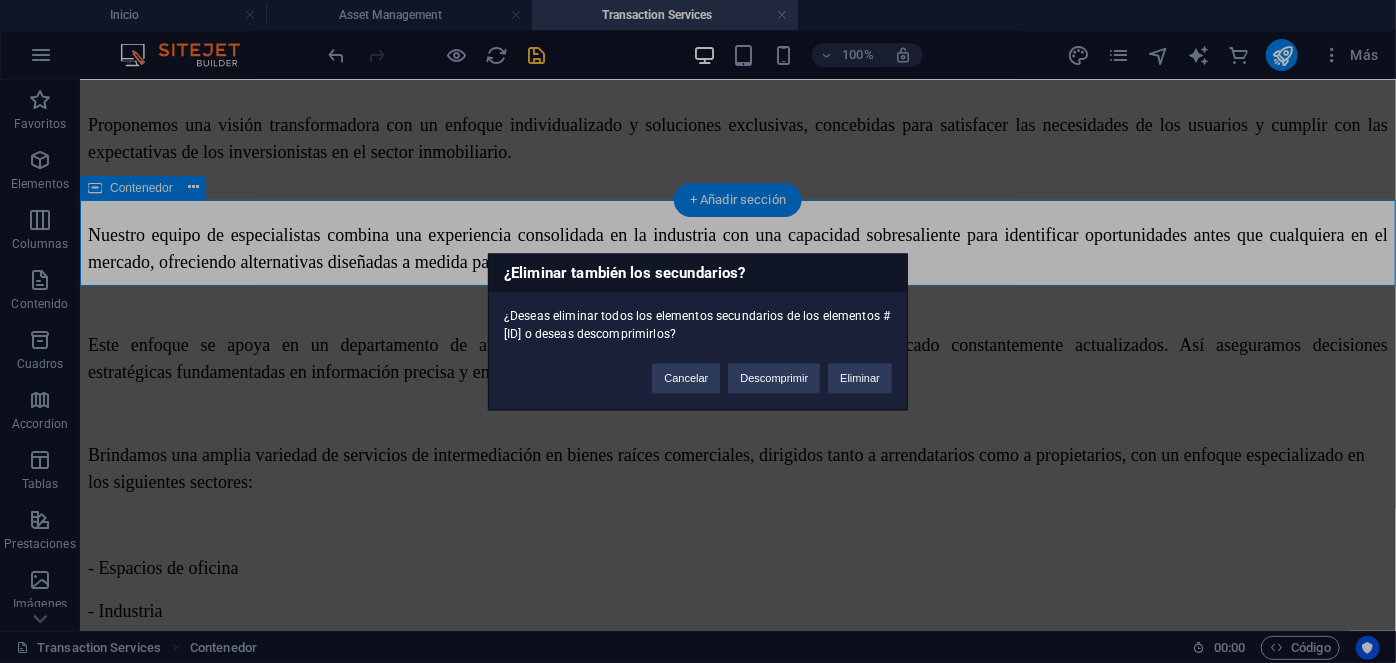 type 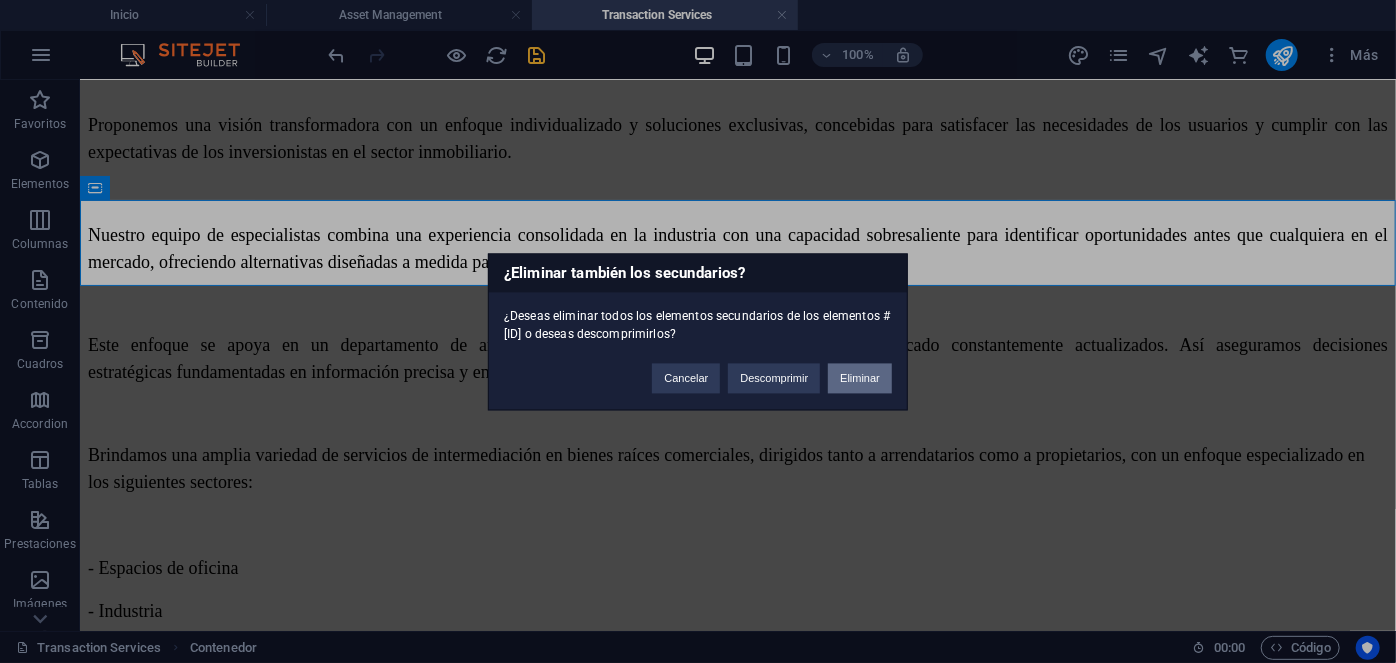 click on "Eliminar" at bounding box center [860, 378] 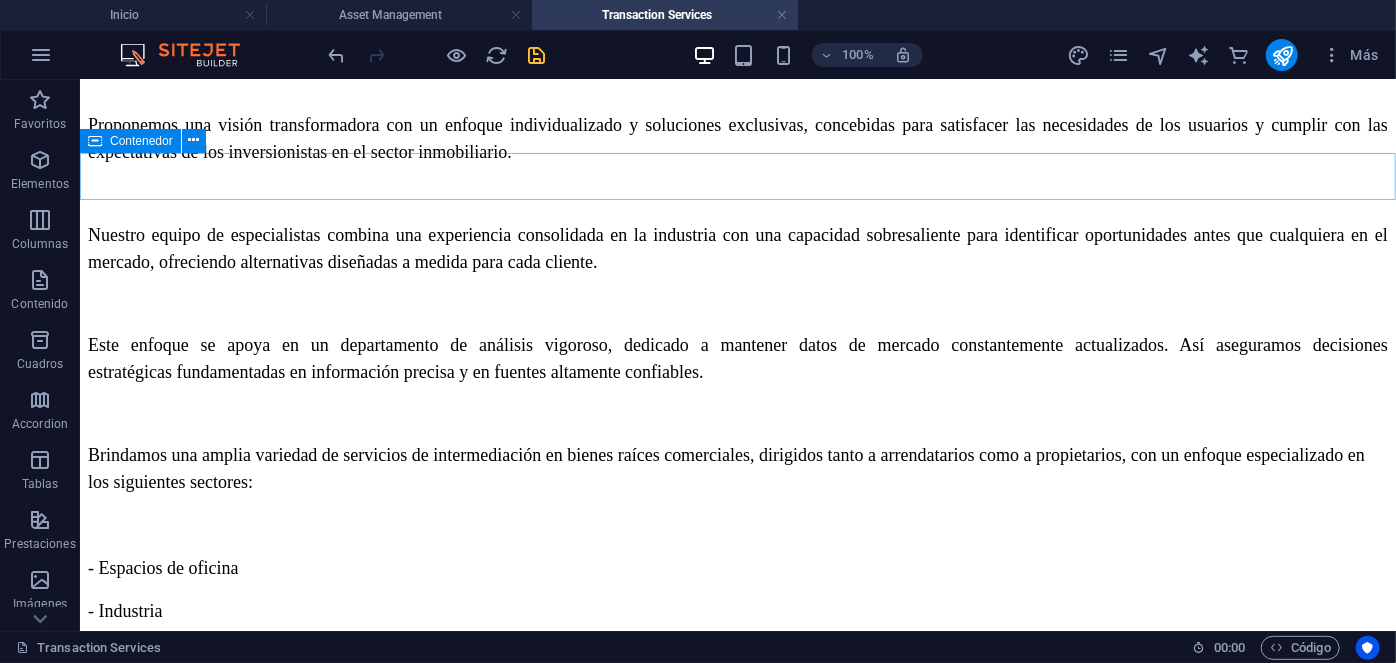 click on "Contenedor" at bounding box center (130, 141) 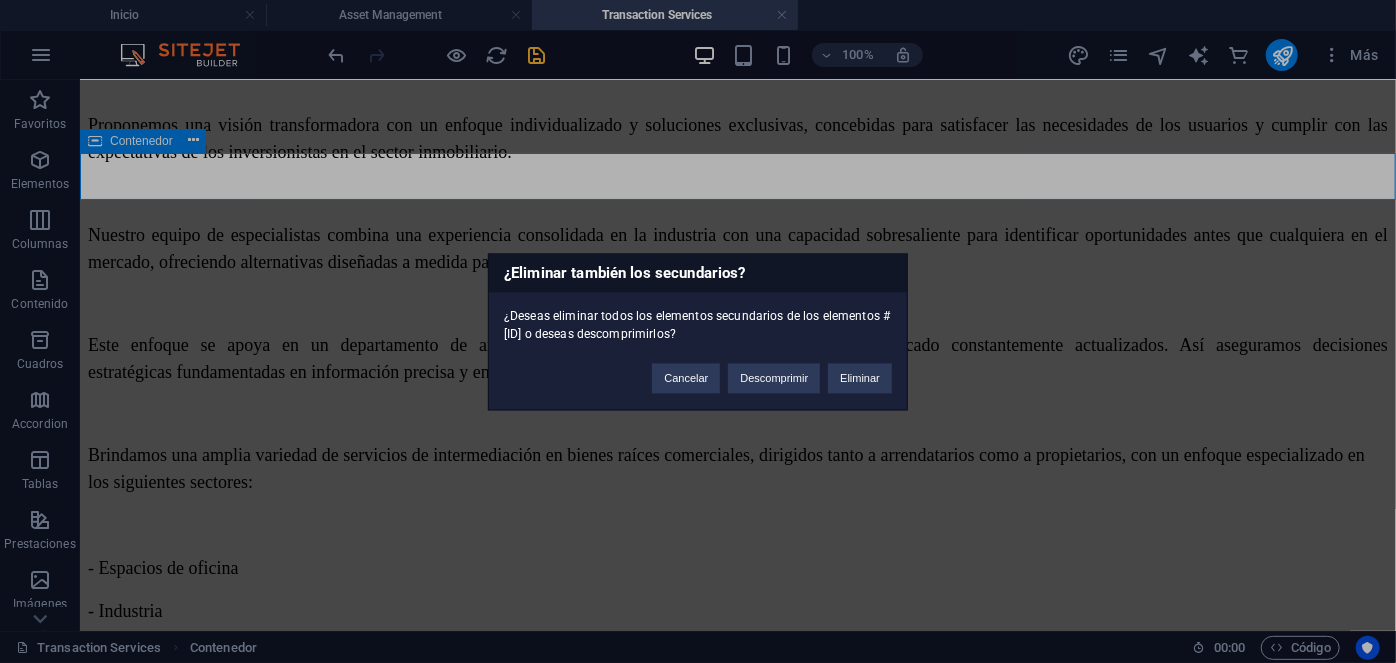 type 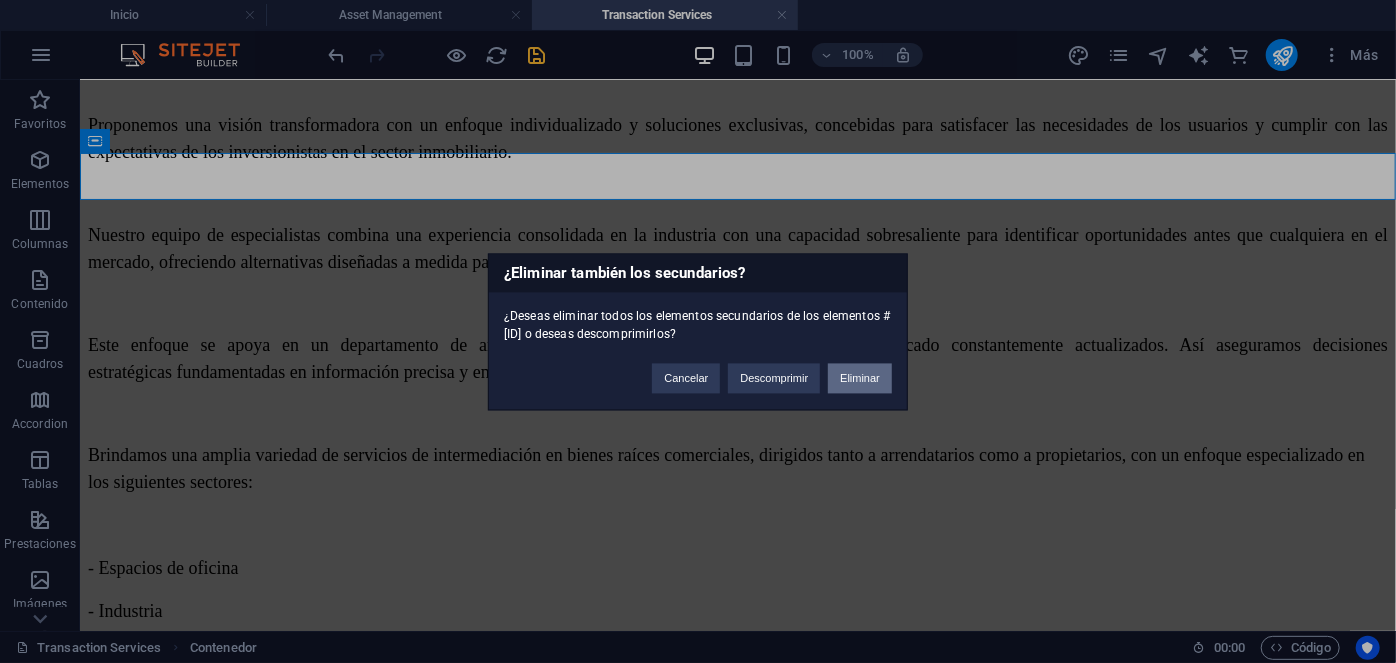 click on "Eliminar" at bounding box center (860, 378) 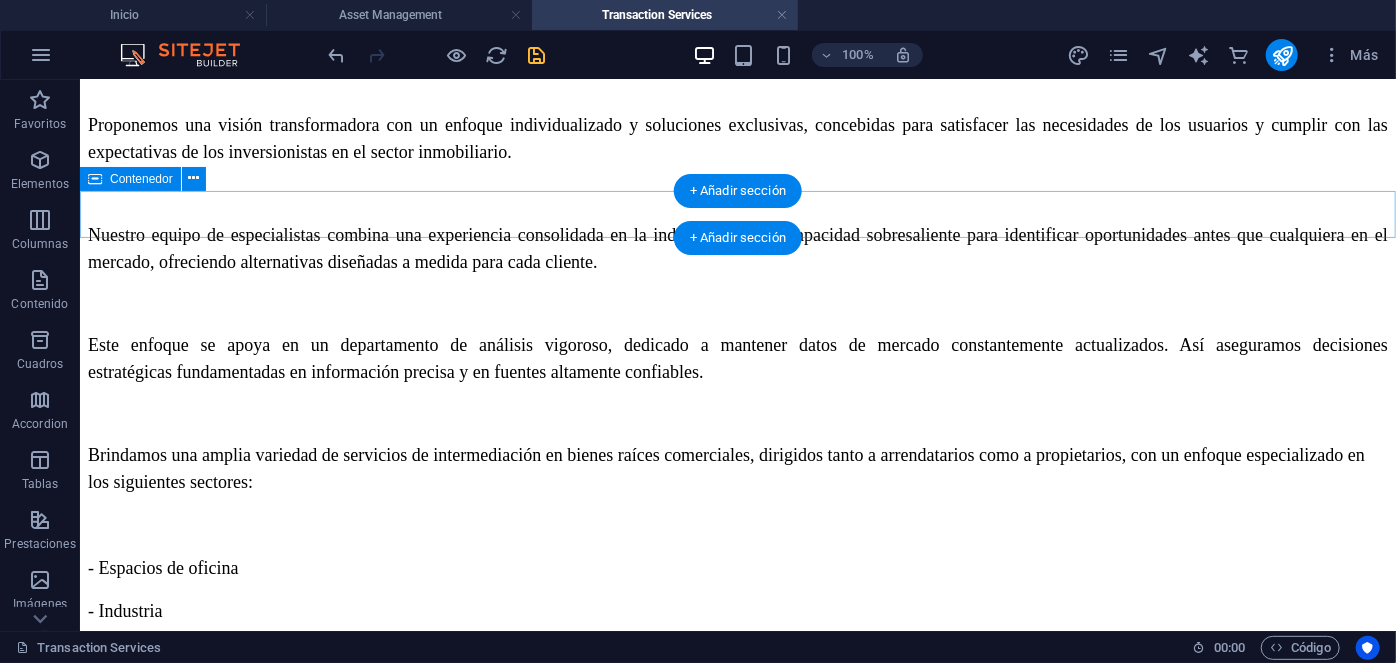click at bounding box center (737, 823) 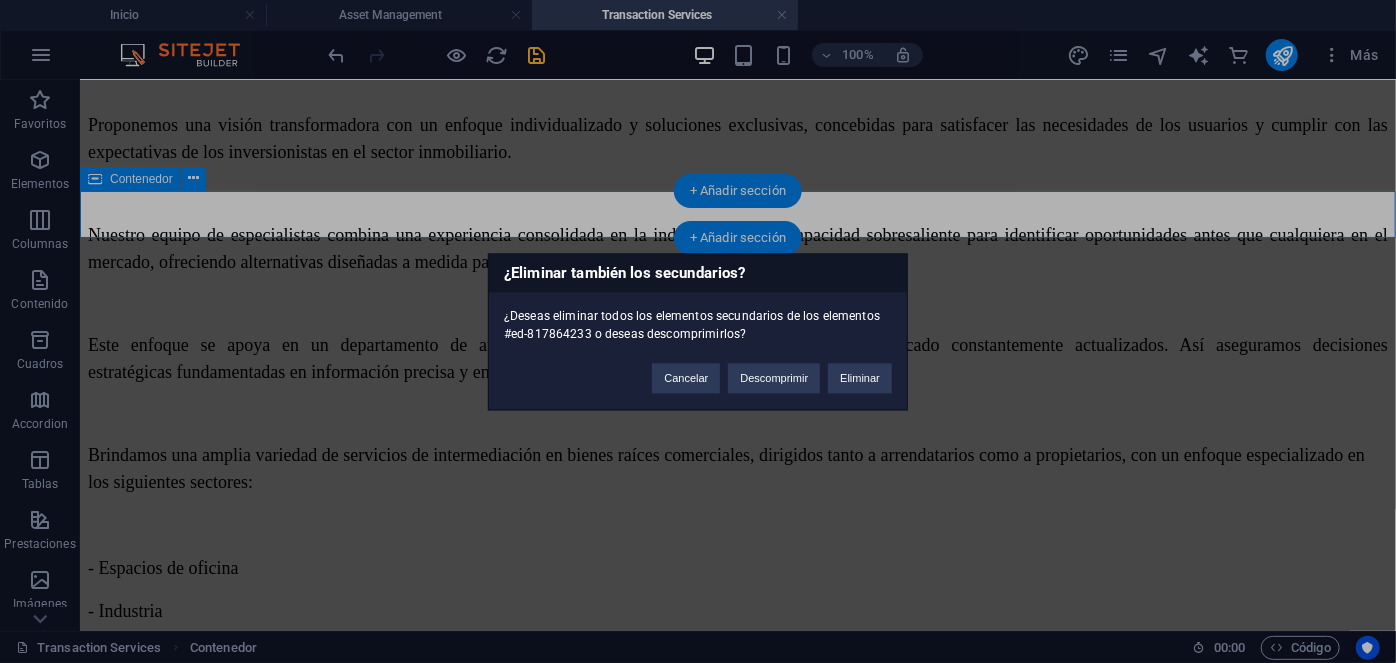 type 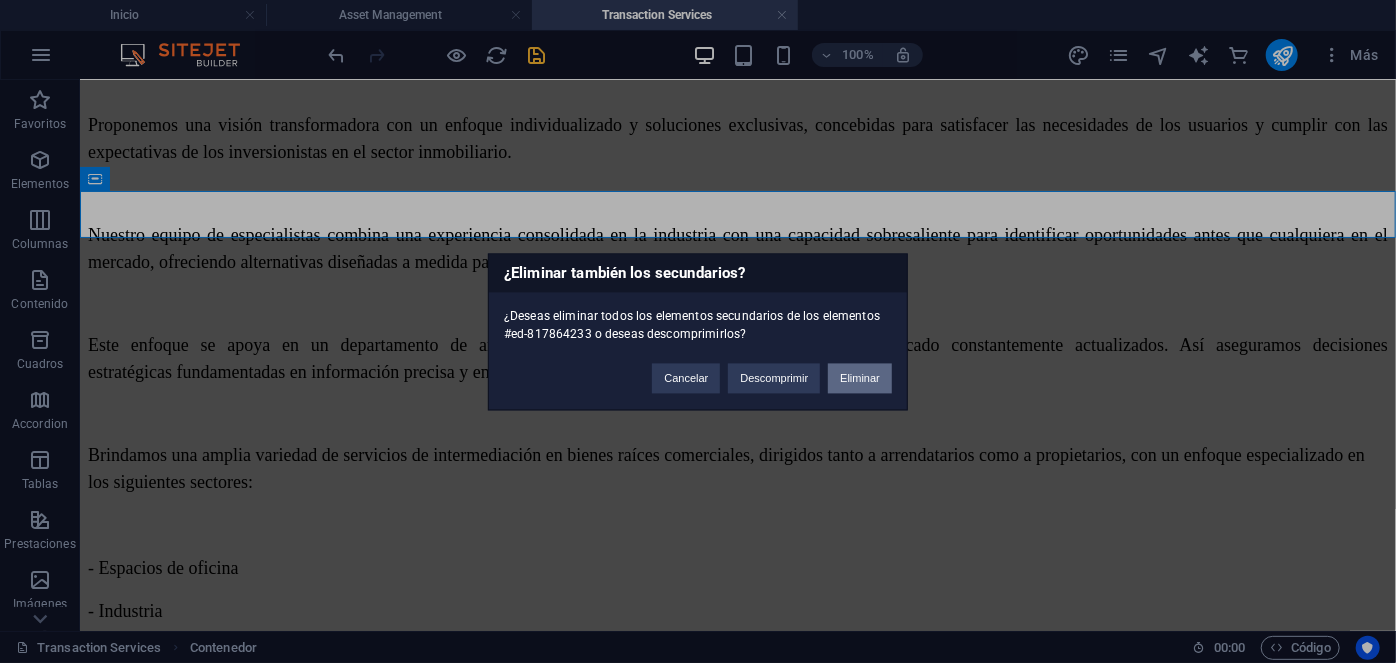 click on "Eliminar" at bounding box center (860, 378) 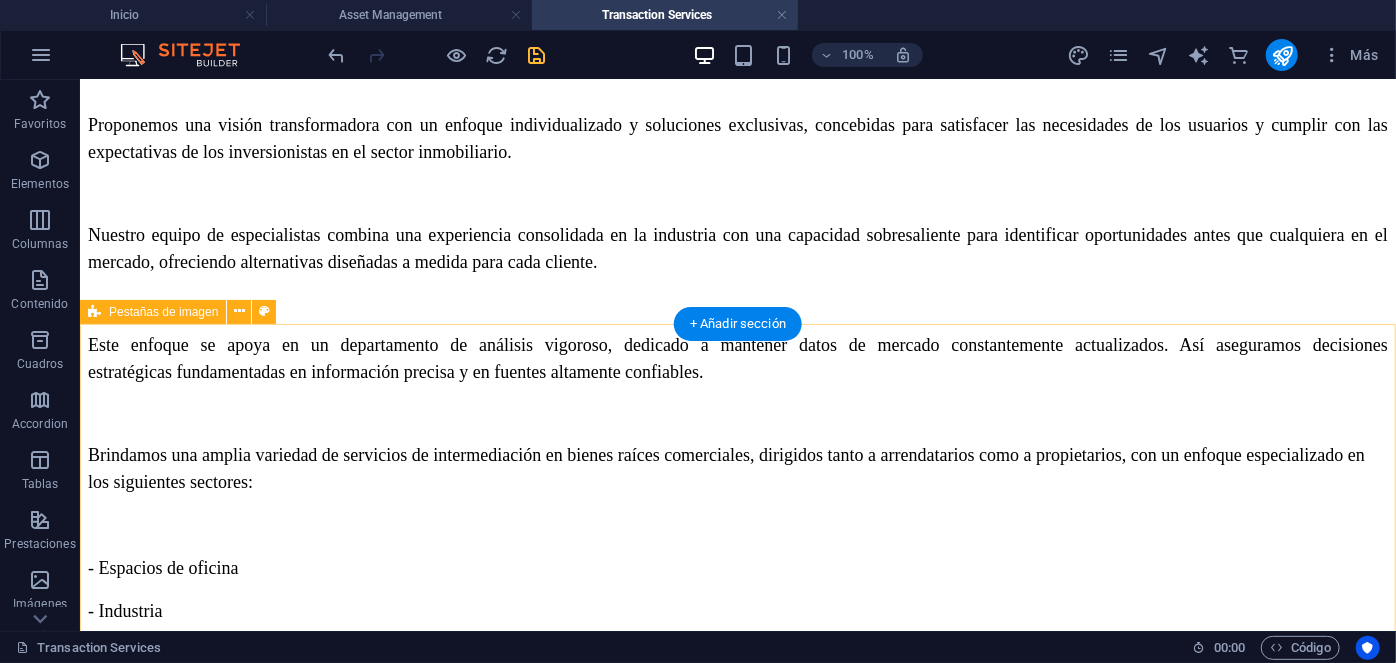 click on "Oficinas Oficinas Servicios inmobiliarios estratégicos orientados a ofrecer soluciones innovadoras y personalizadas, diseñadas para satisfacer de manera óptima las necesidades específicas de ocupantes e inversores en el sector de oficinas. Retail Retail Brindamos una perspectiva distintiva y una experiencia excepcional, generando resultados para minoristas, restauradores, inversores, propietarios y desarrolladores. Industrial & Logística Industrial & Logística Multifamily Multifamily" at bounding box center (737, 2264) 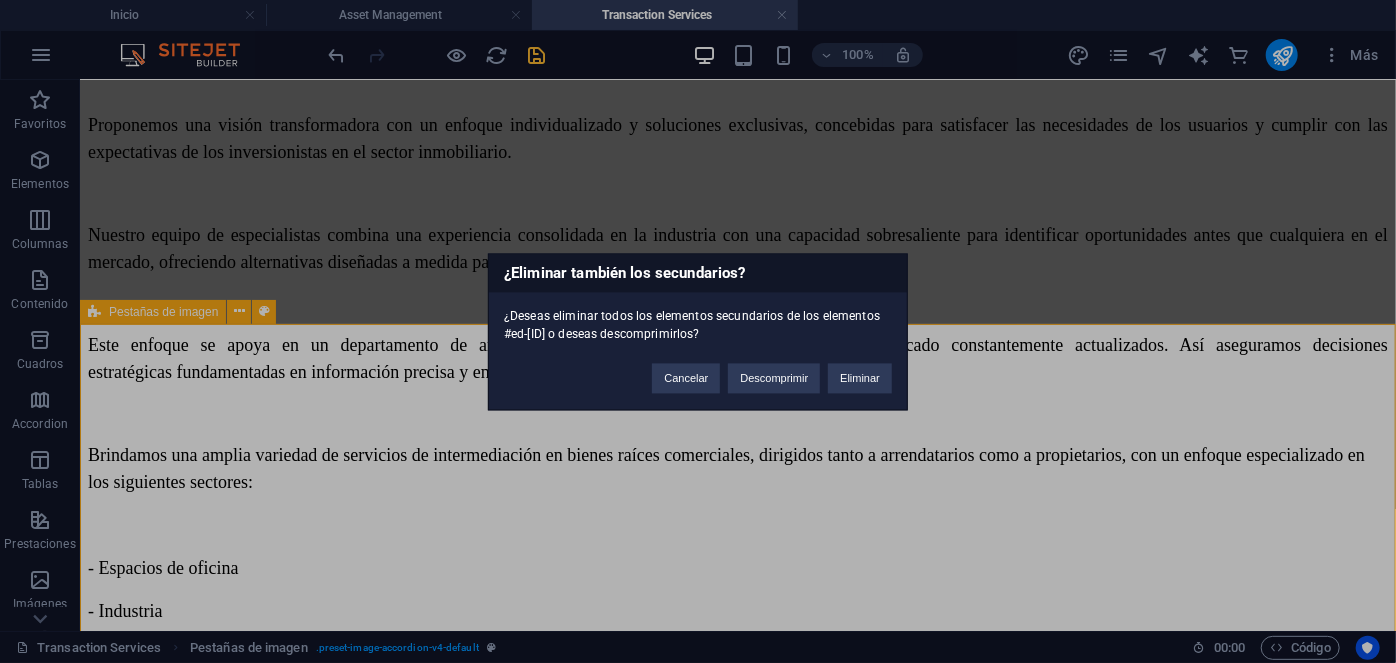 type 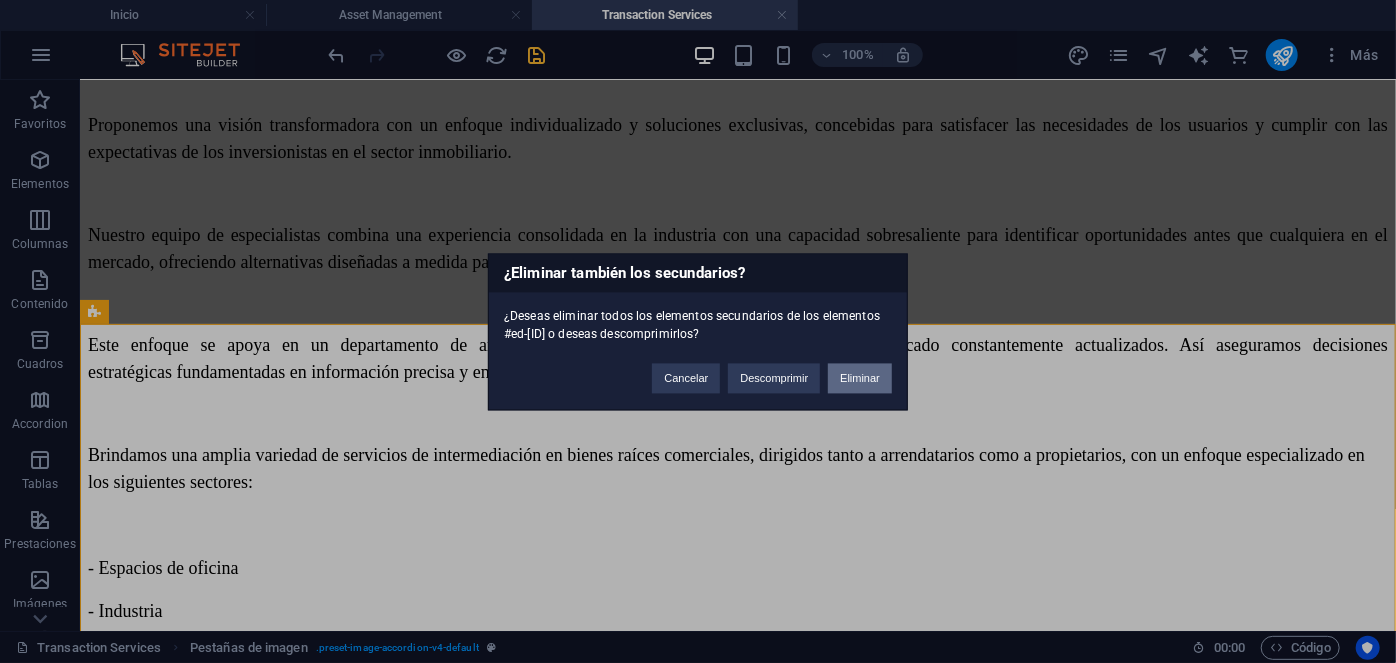 click on "Eliminar" at bounding box center (860, 378) 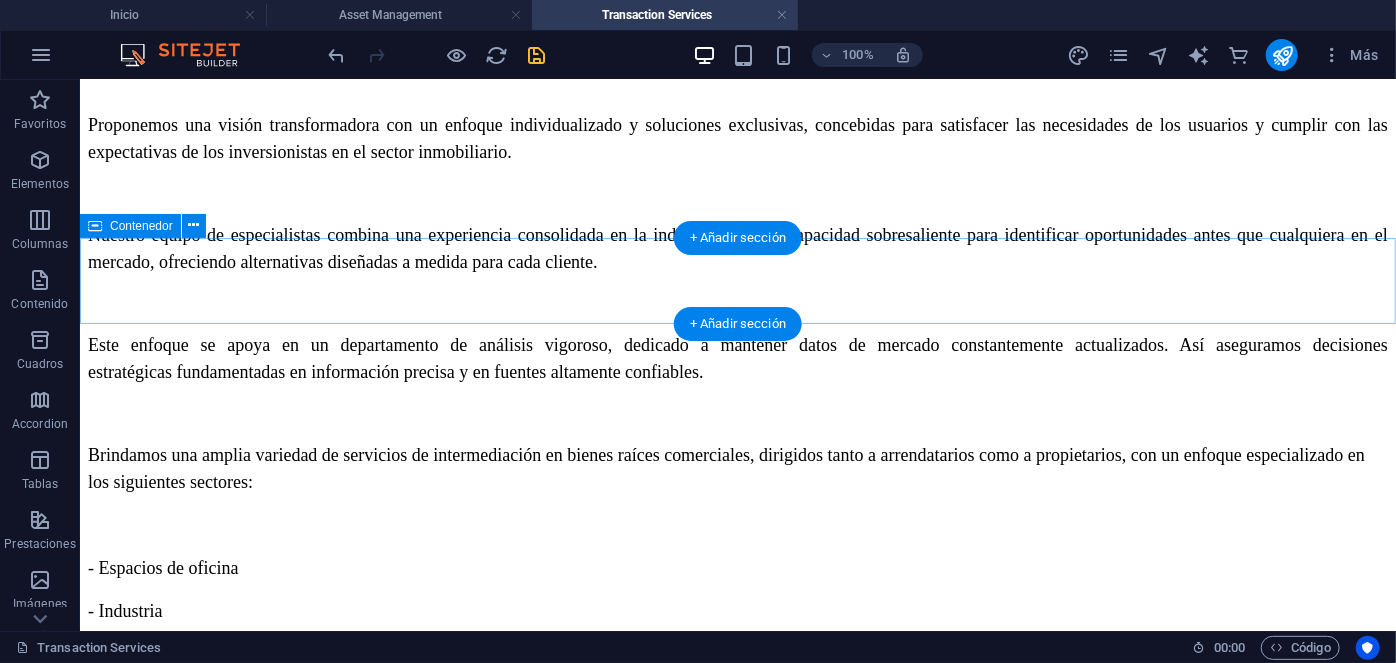 click on "Tipos de propiedades en gestión" at bounding box center [737, 868] 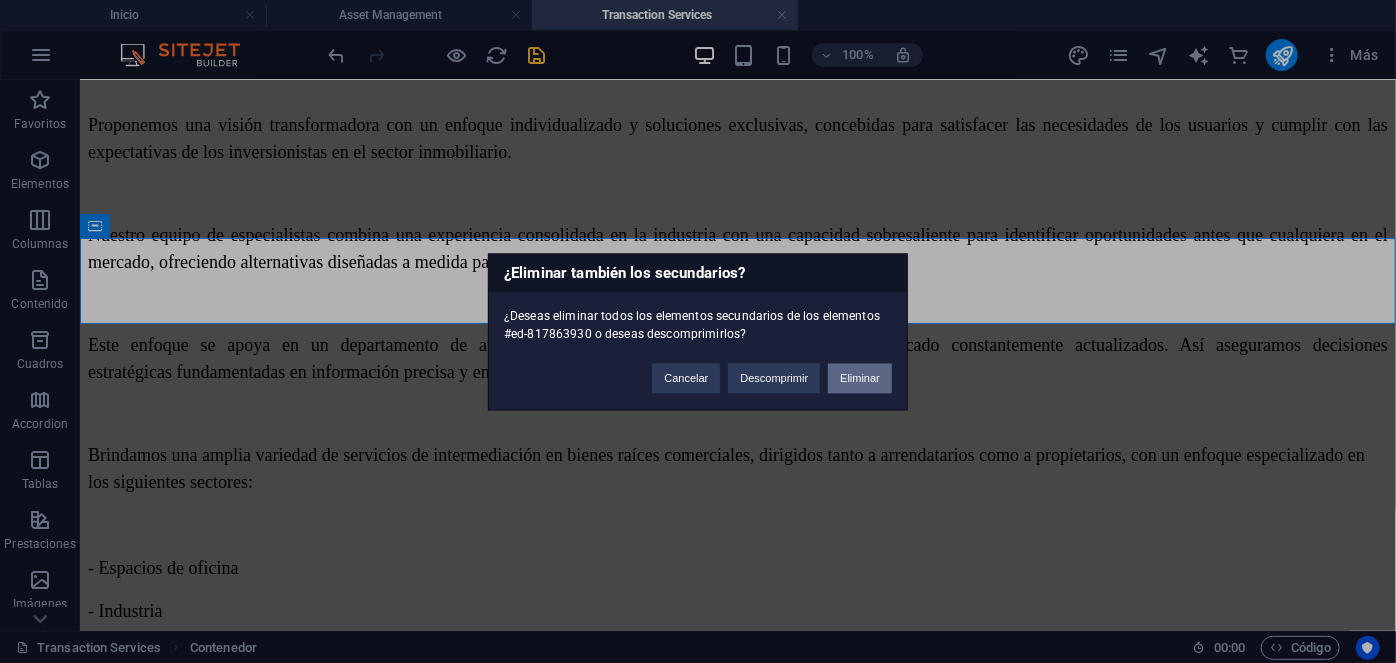 click on "Eliminar" at bounding box center [860, 378] 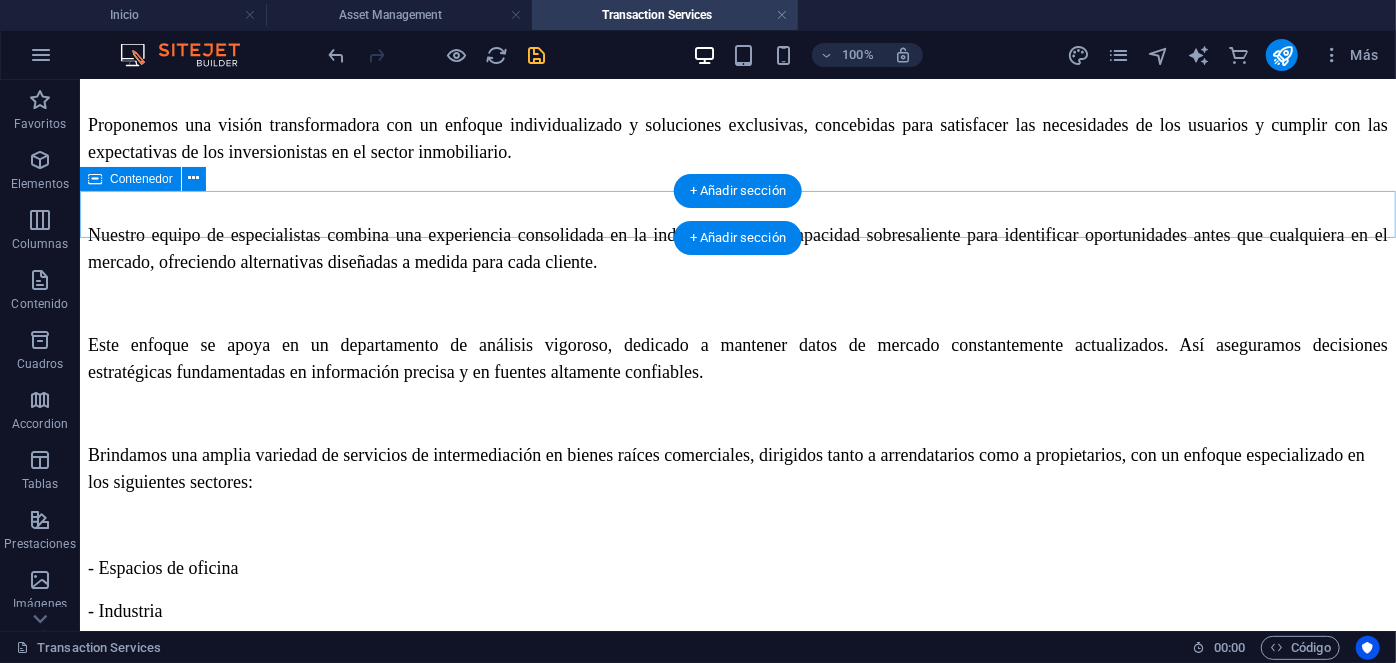 click at bounding box center [737, 823] 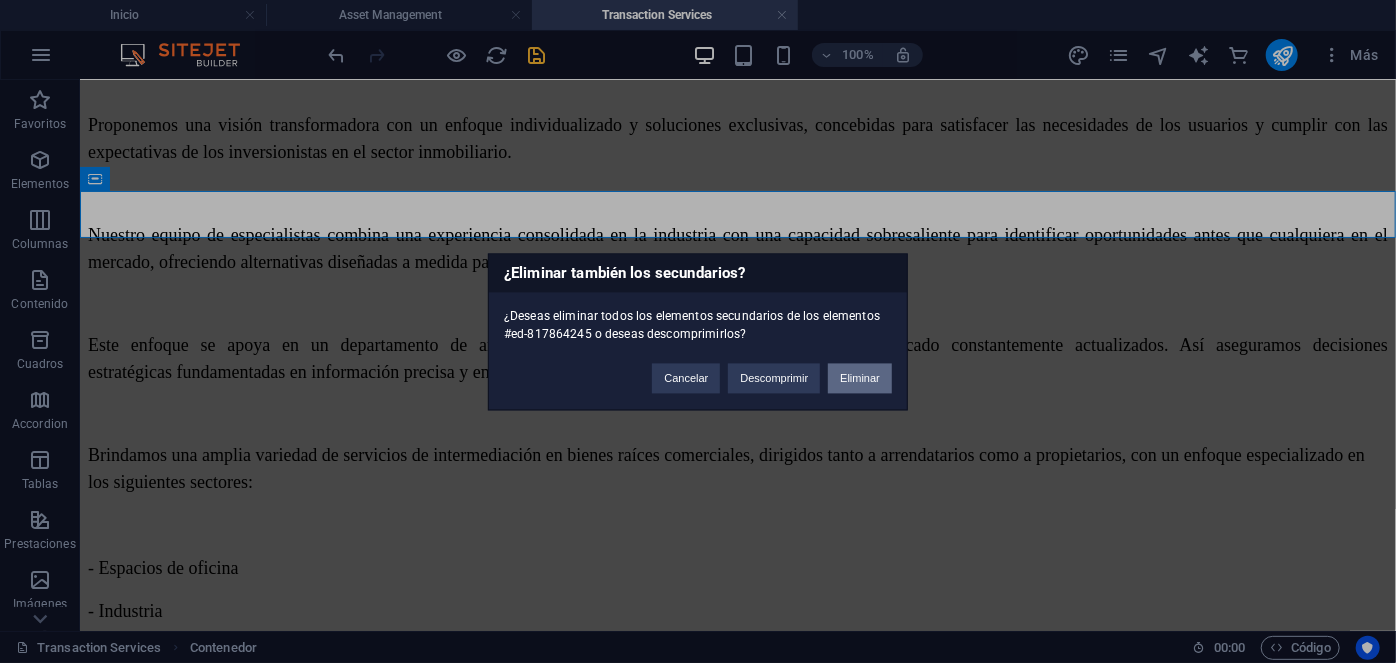 click on "Eliminar" at bounding box center [860, 378] 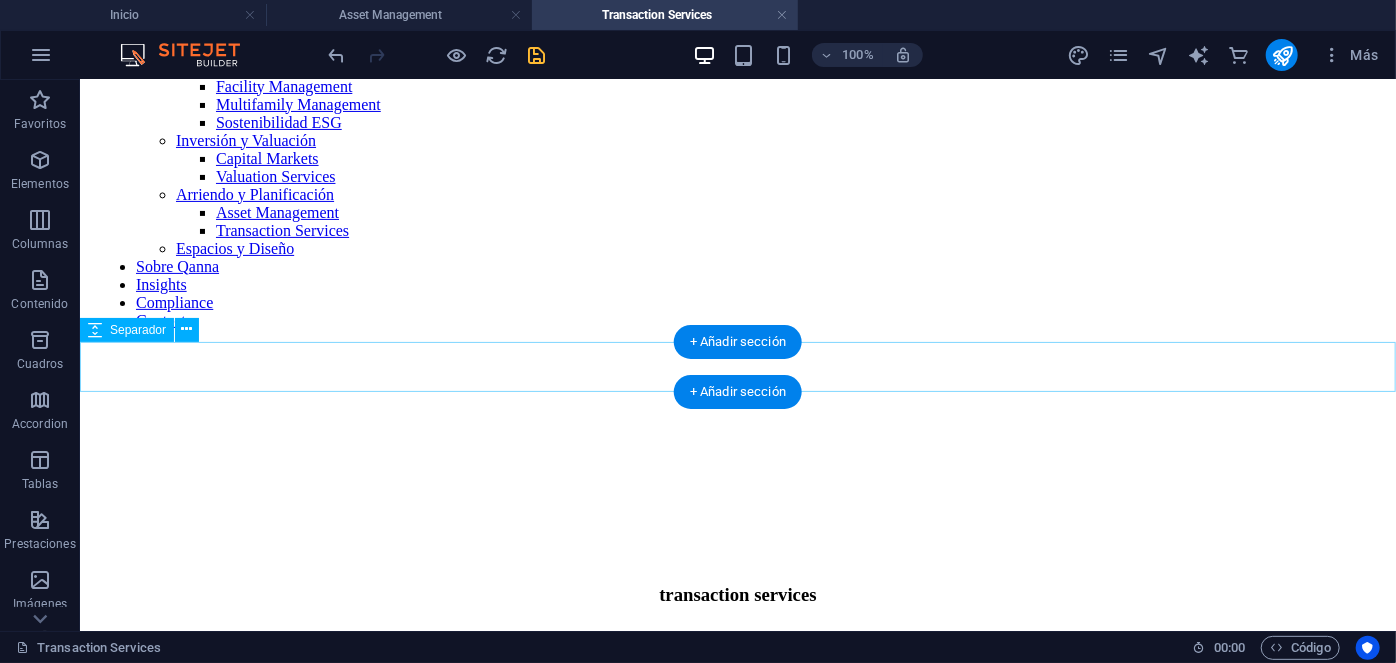 scroll, scrollTop: 0, scrollLeft: 0, axis: both 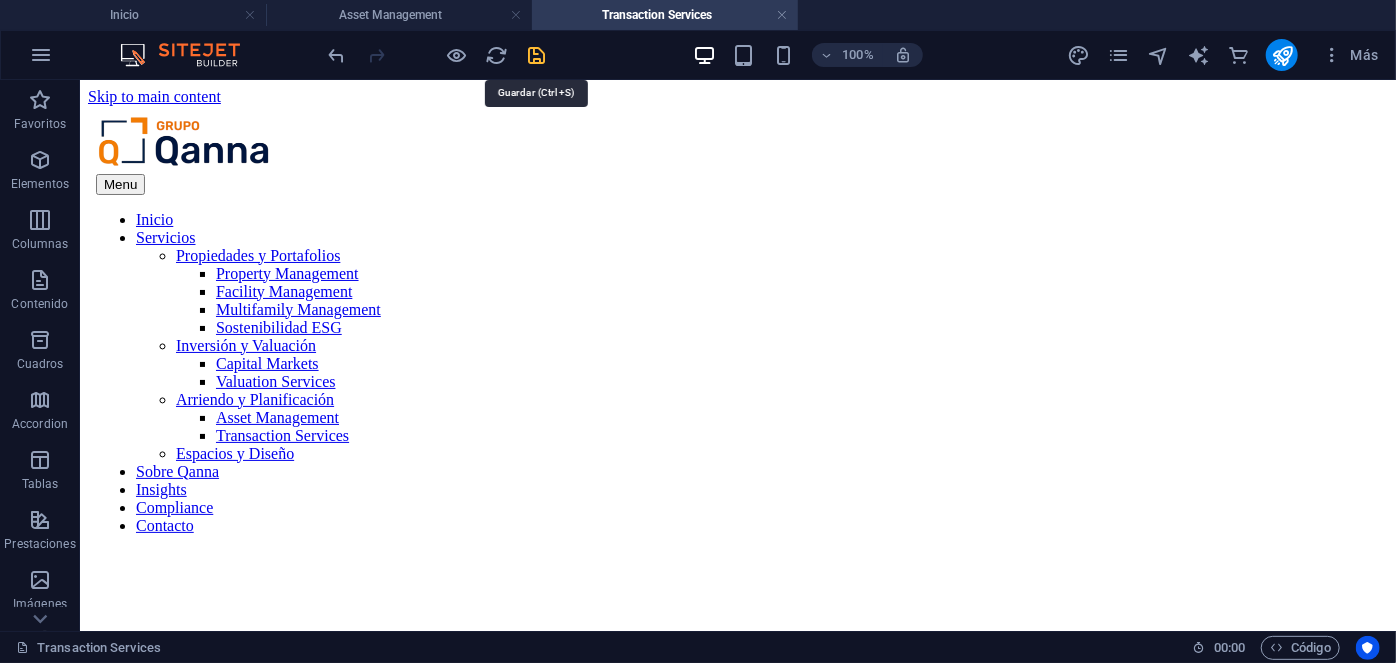 click at bounding box center (537, 55) 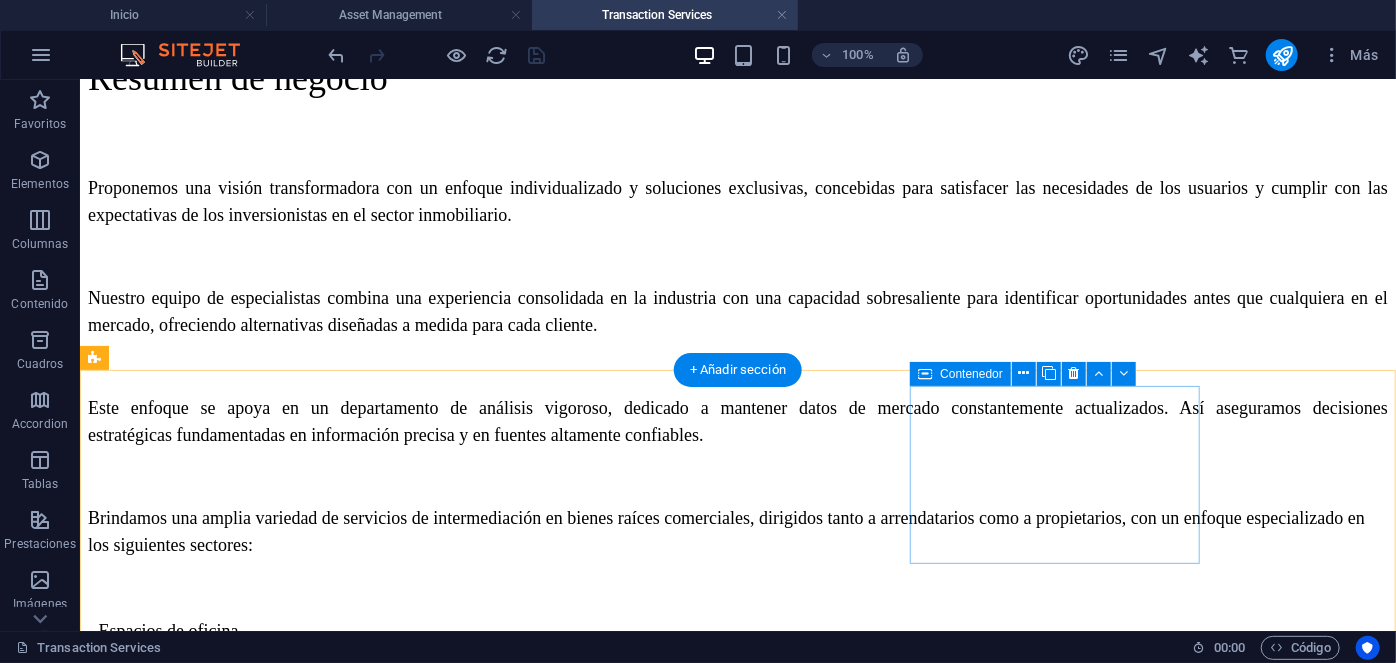 scroll, scrollTop: 872, scrollLeft: 0, axis: vertical 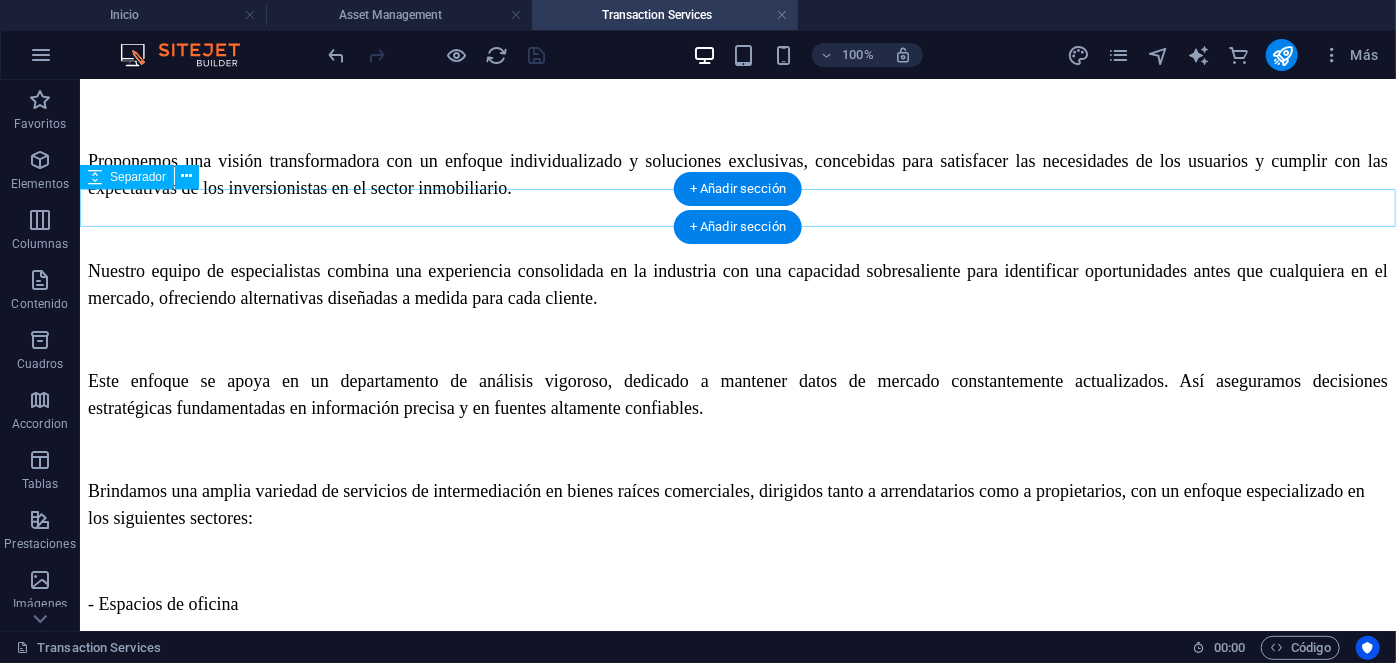 click at bounding box center (737, 831) 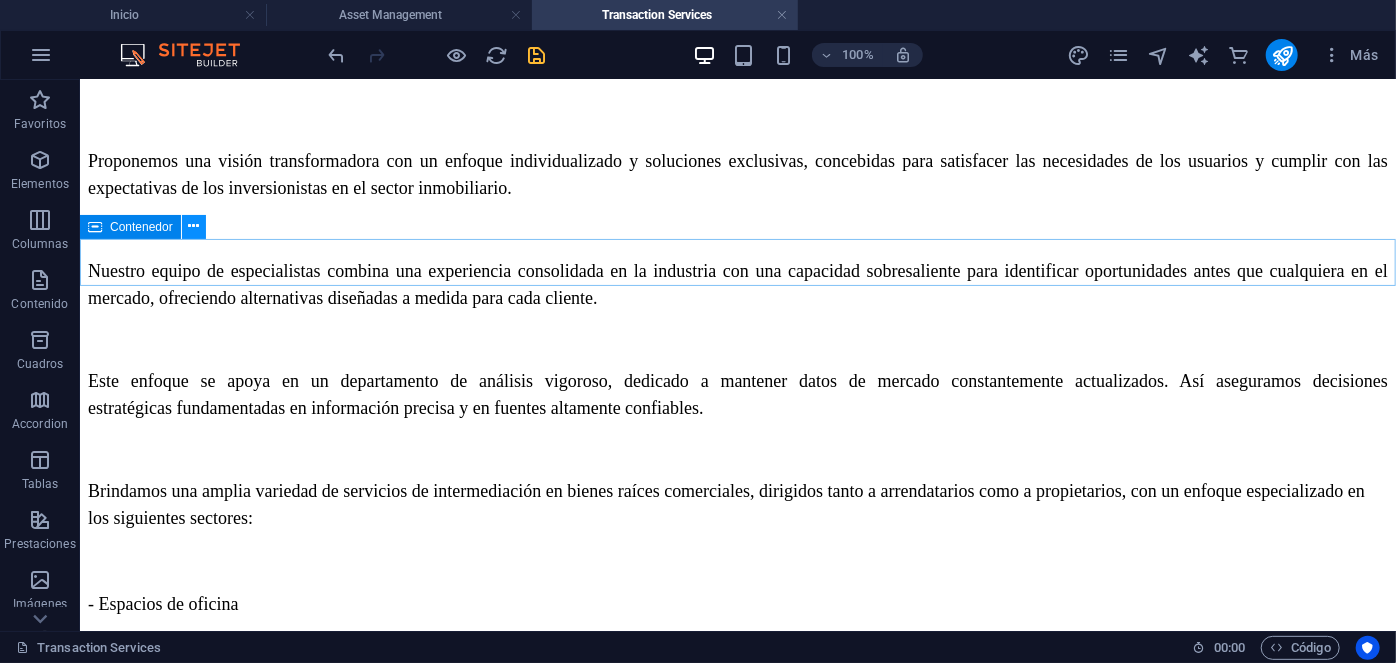 click at bounding box center (194, 227) 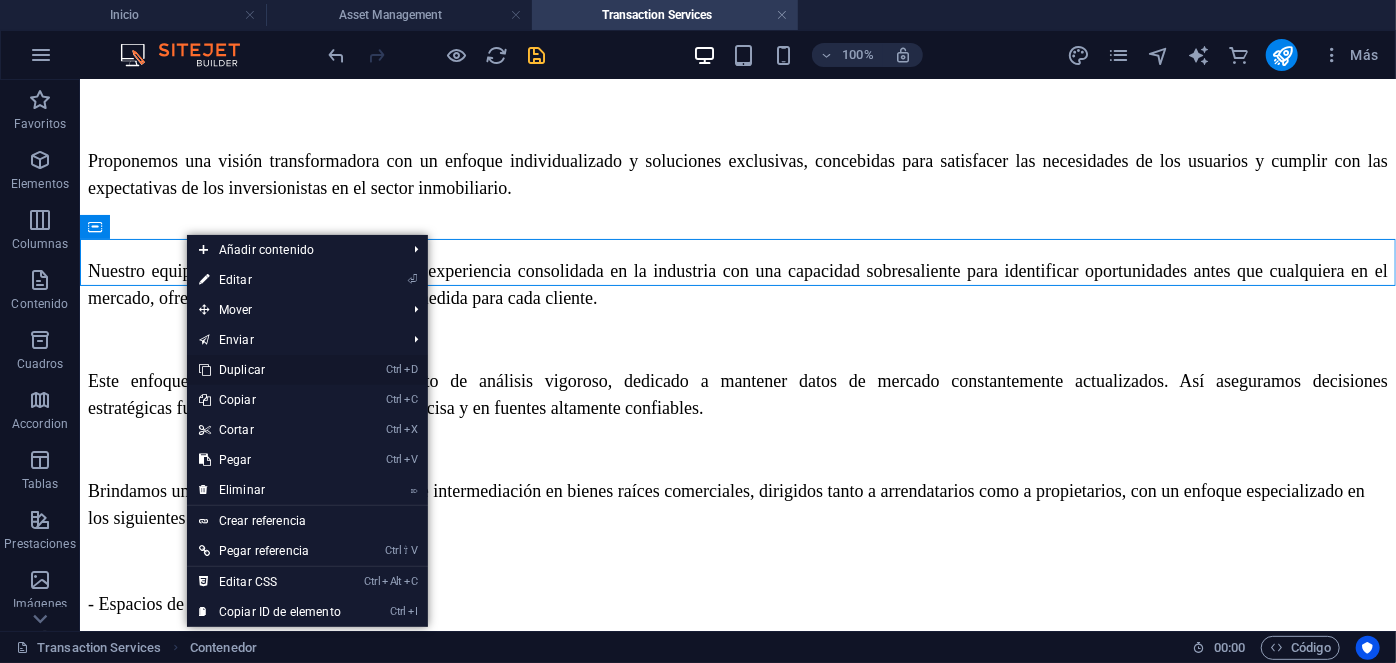 click on "Ctrl D  Duplicar" at bounding box center [270, 370] 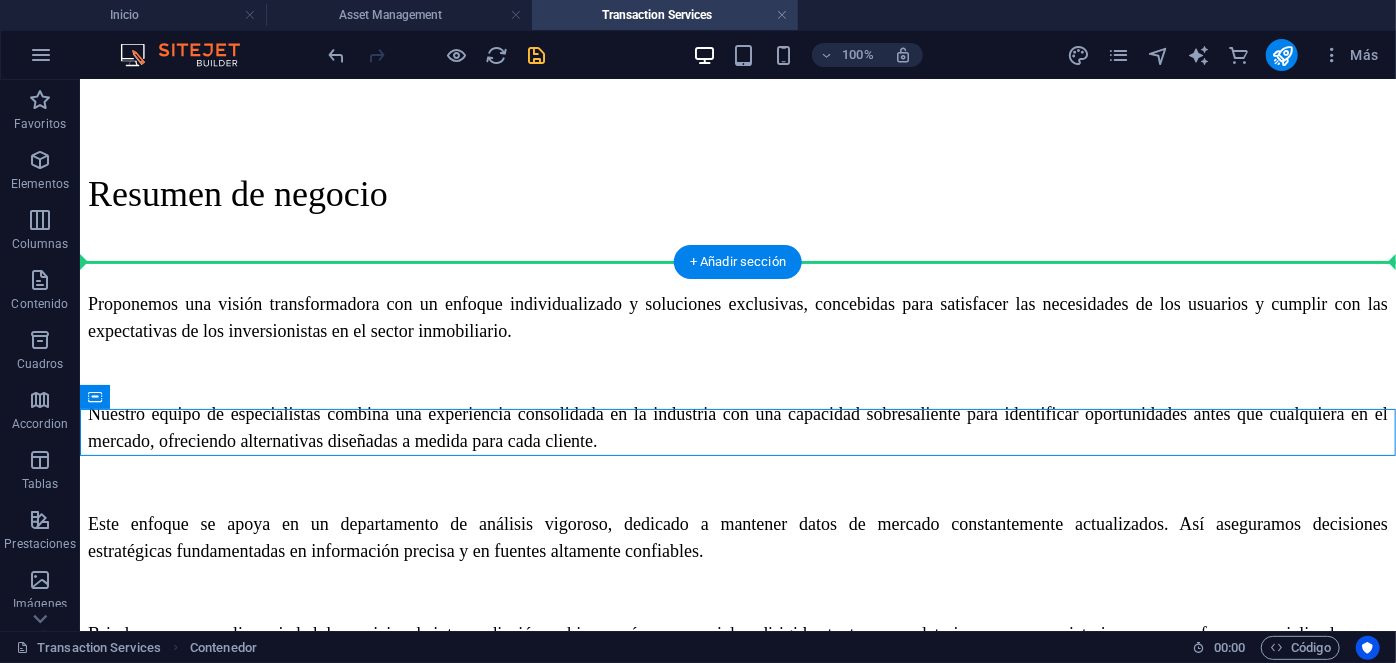 scroll, scrollTop: 718, scrollLeft: 0, axis: vertical 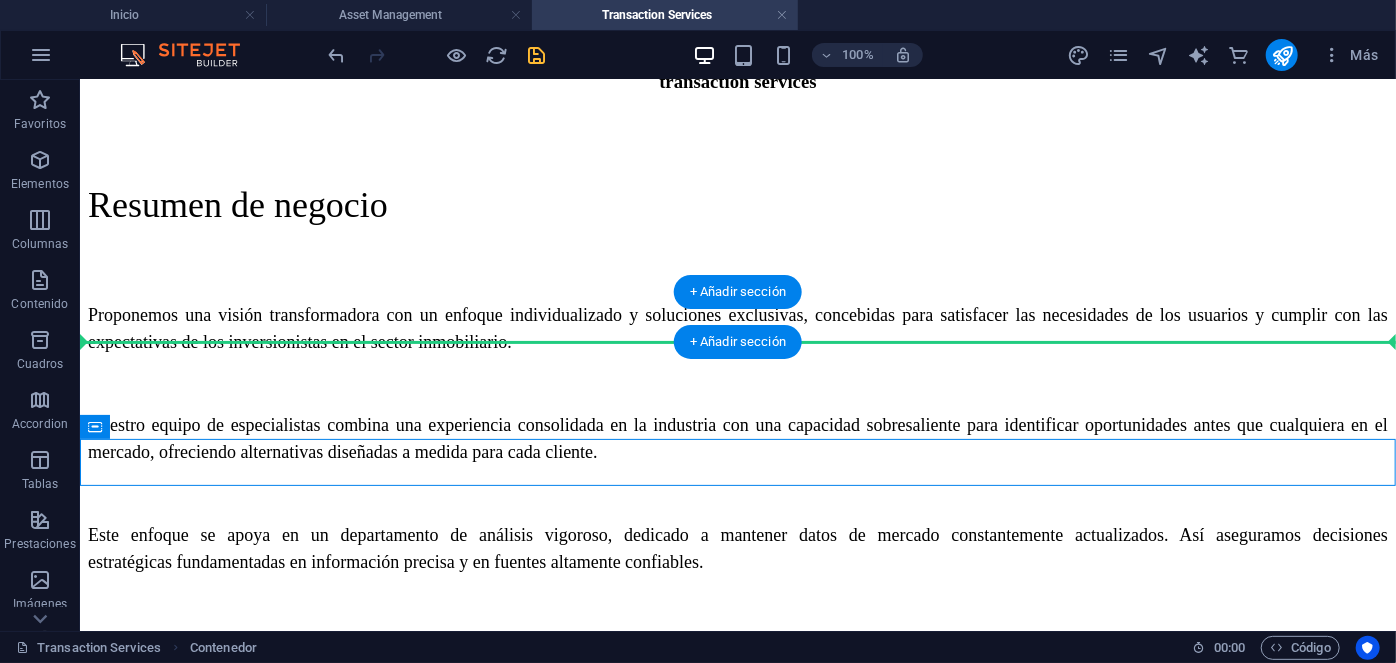 drag, startPoint x: 201, startPoint y: 352, endPoint x: 147, endPoint y: 318, distance: 63.812225 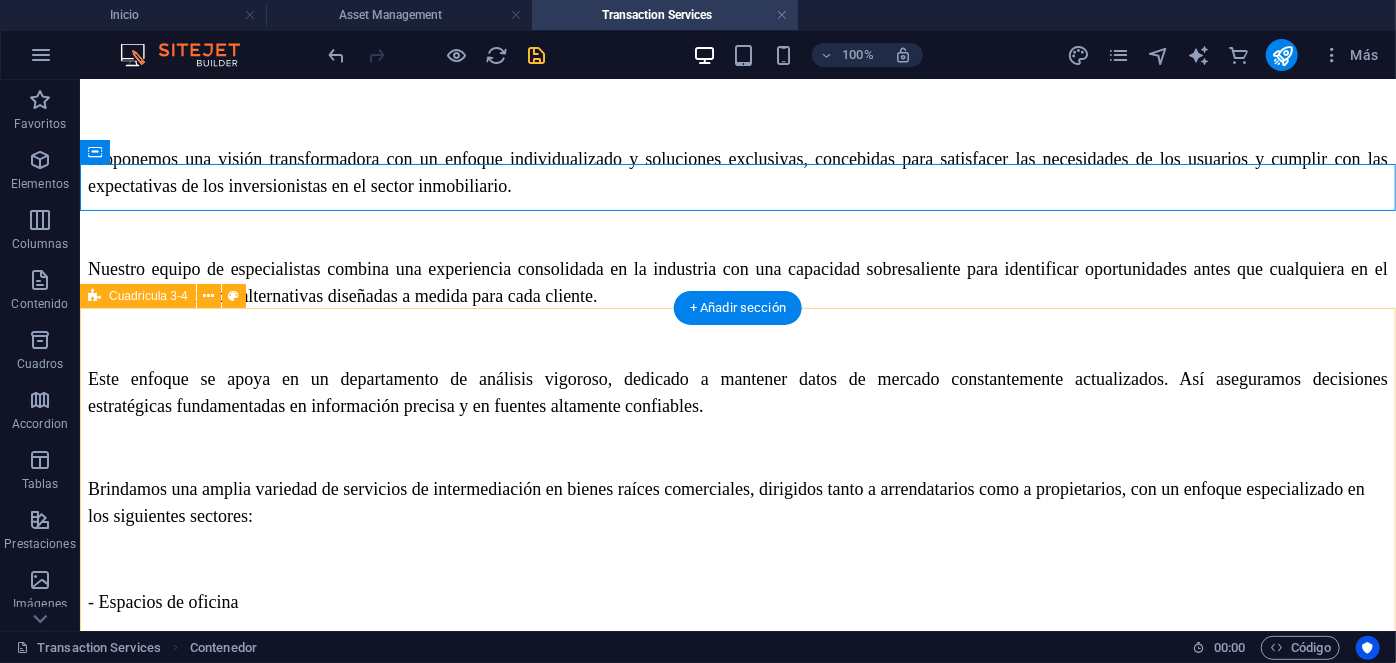 scroll, scrollTop: 901, scrollLeft: 0, axis: vertical 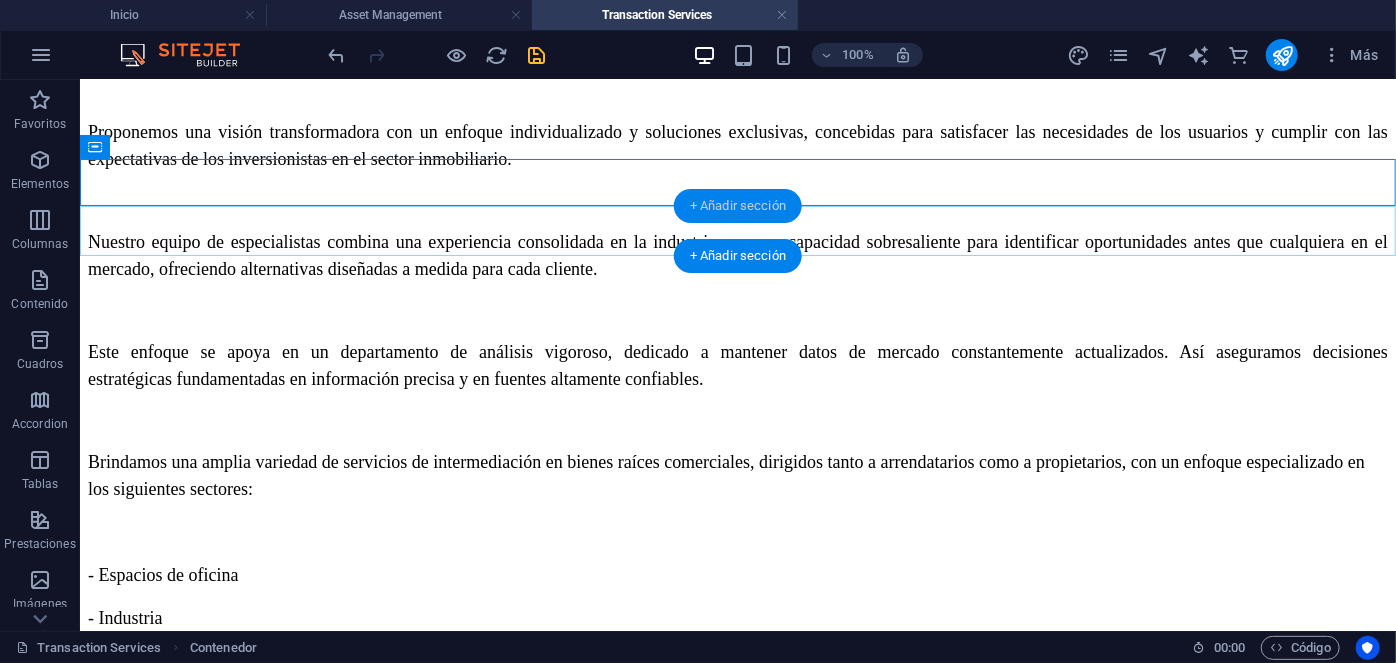 click on "+ Añadir sección" at bounding box center (738, 206) 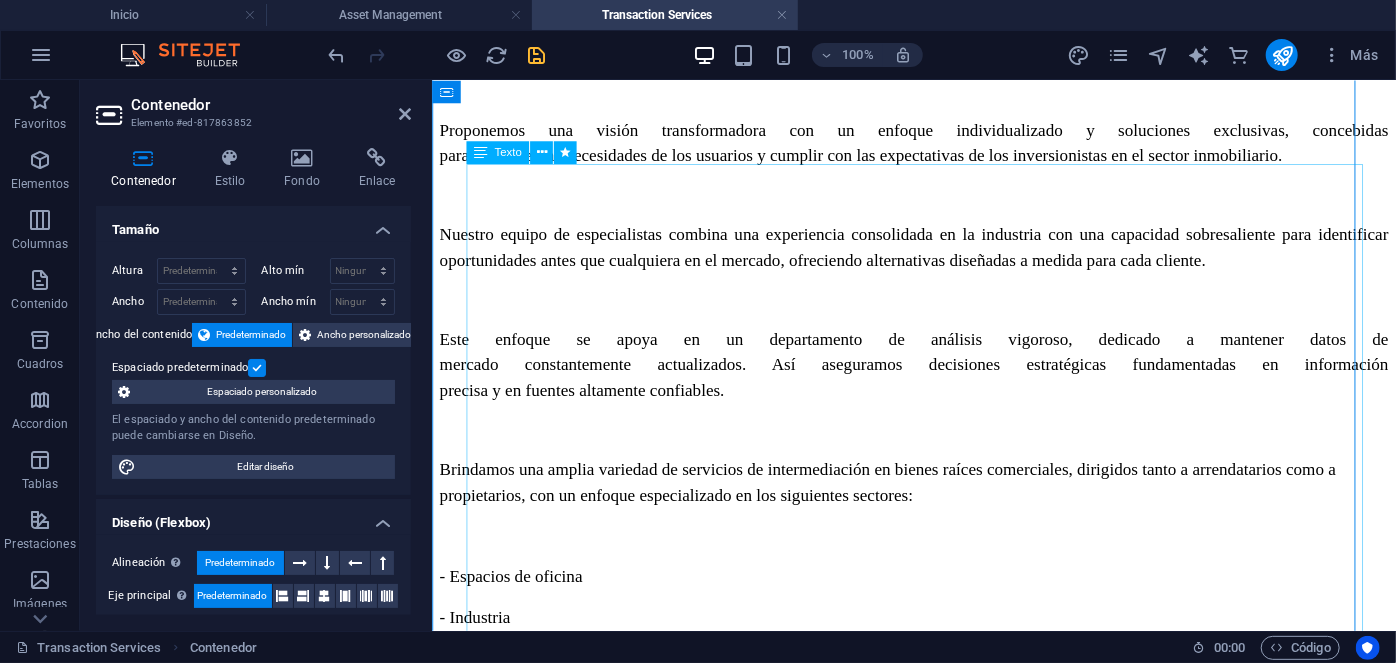 scroll, scrollTop: 331, scrollLeft: 0, axis: vertical 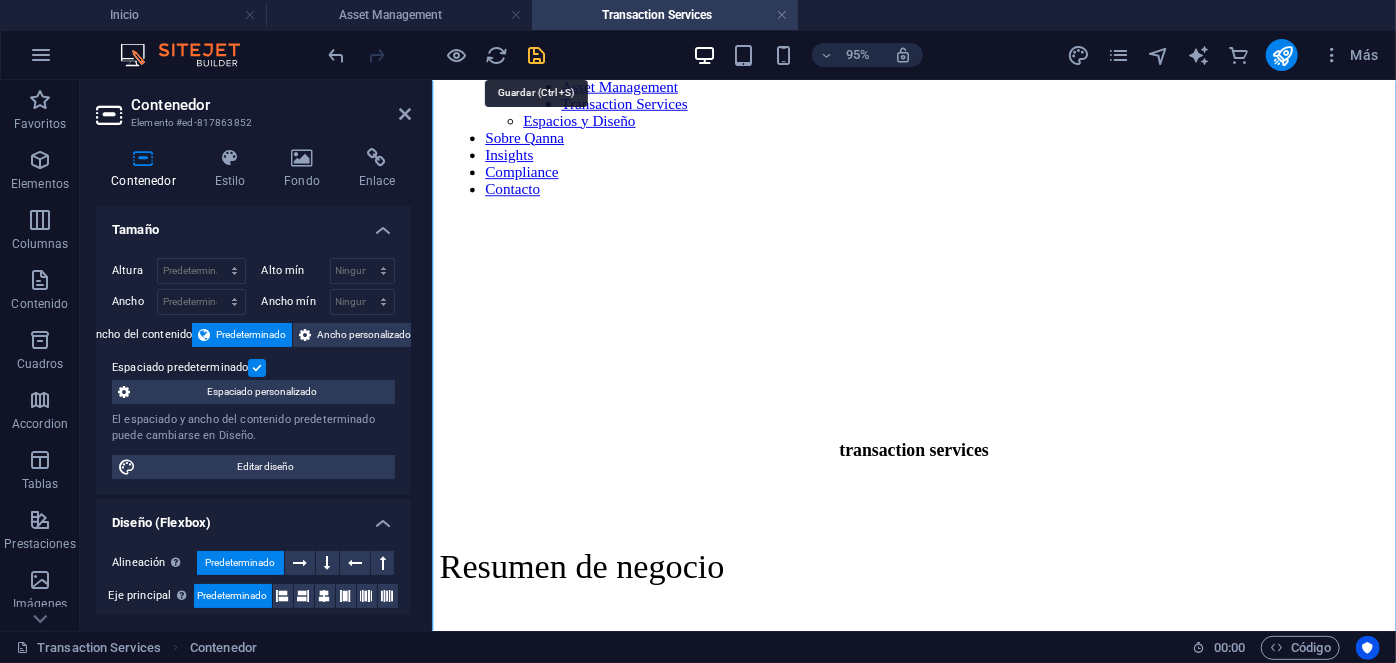 click at bounding box center [537, 55] 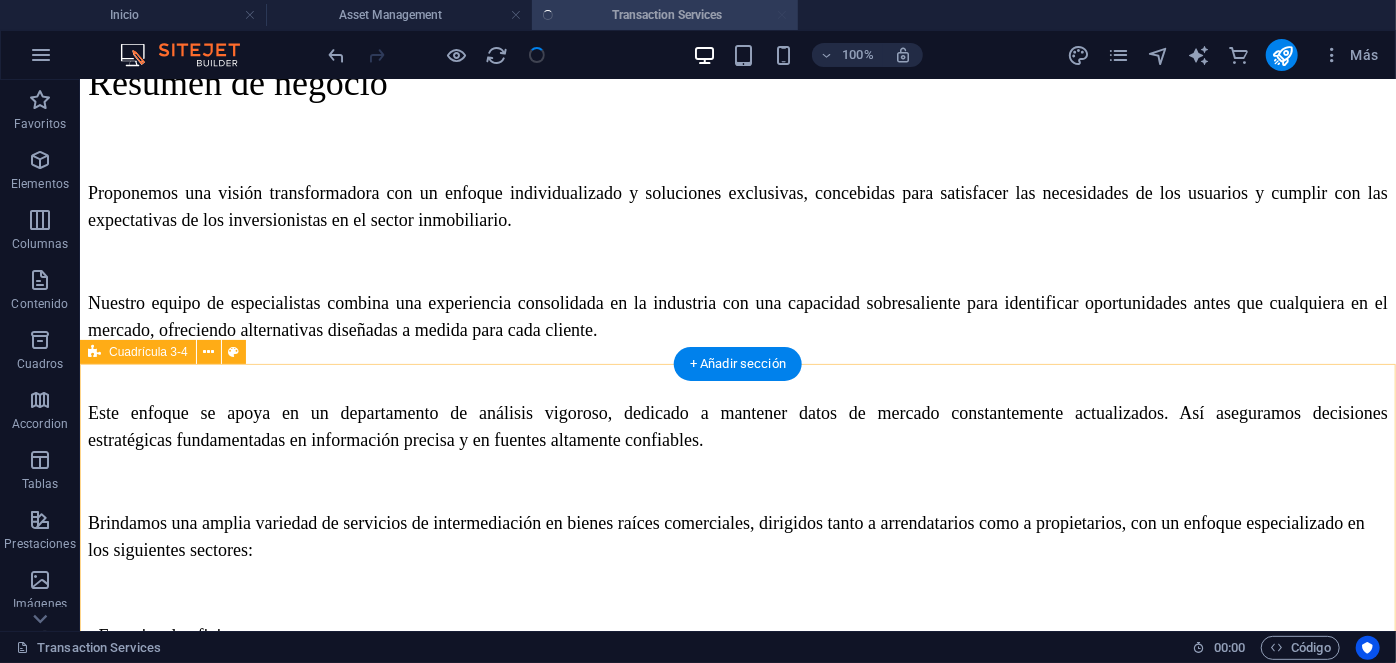 scroll, scrollTop: 880, scrollLeft: 0, axis: vertical 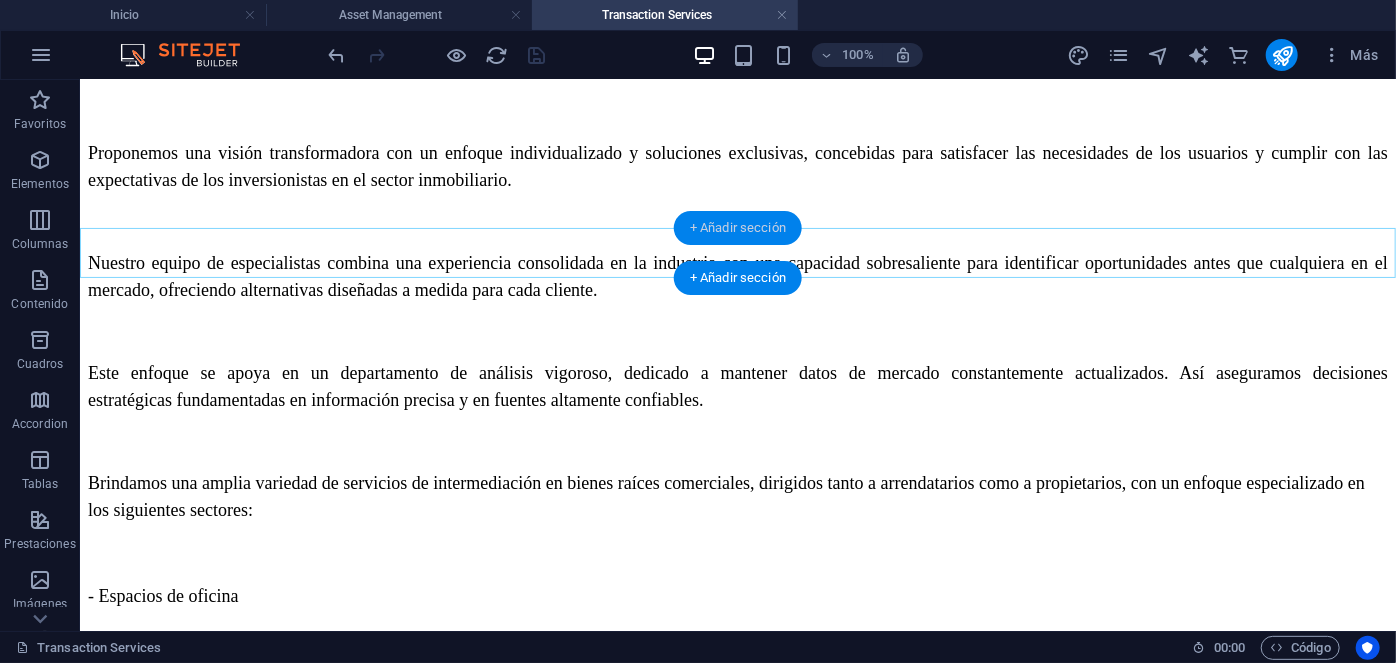 click on "+ Añadir sección" at bounding box center [738, 228] 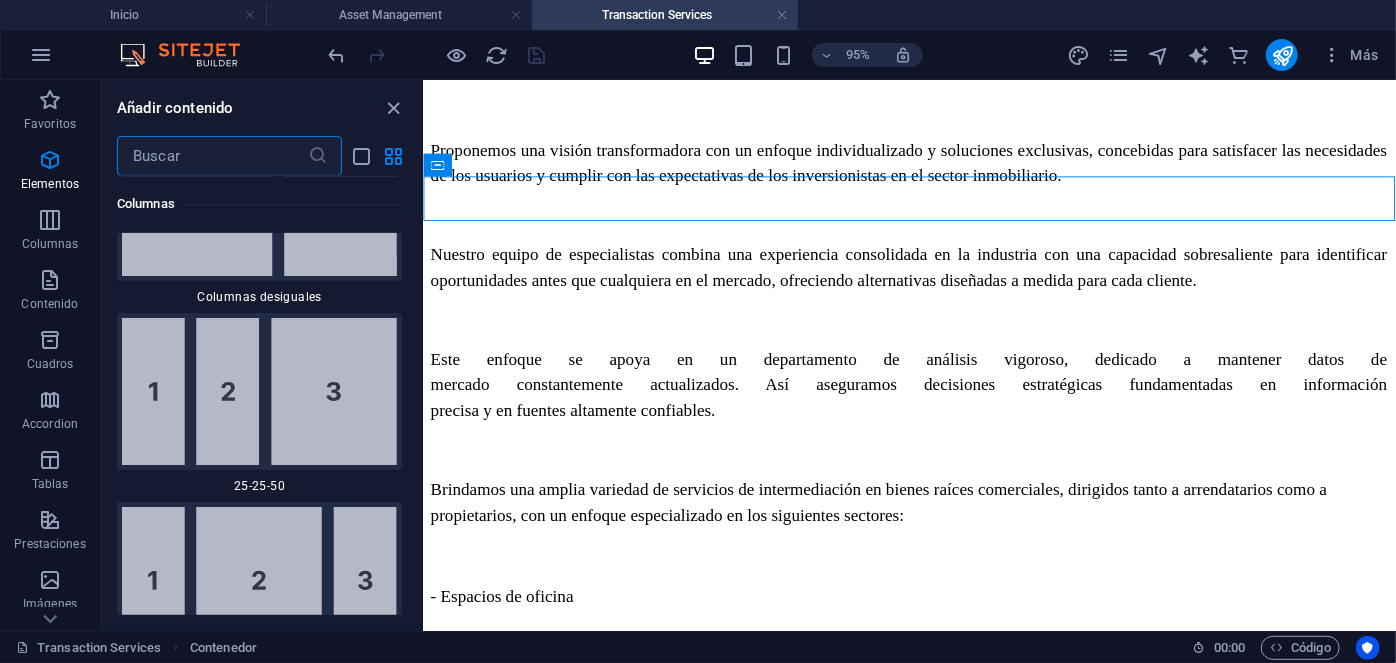 scroll, scrollTop: 0, scrollLeft: 0, axis: both 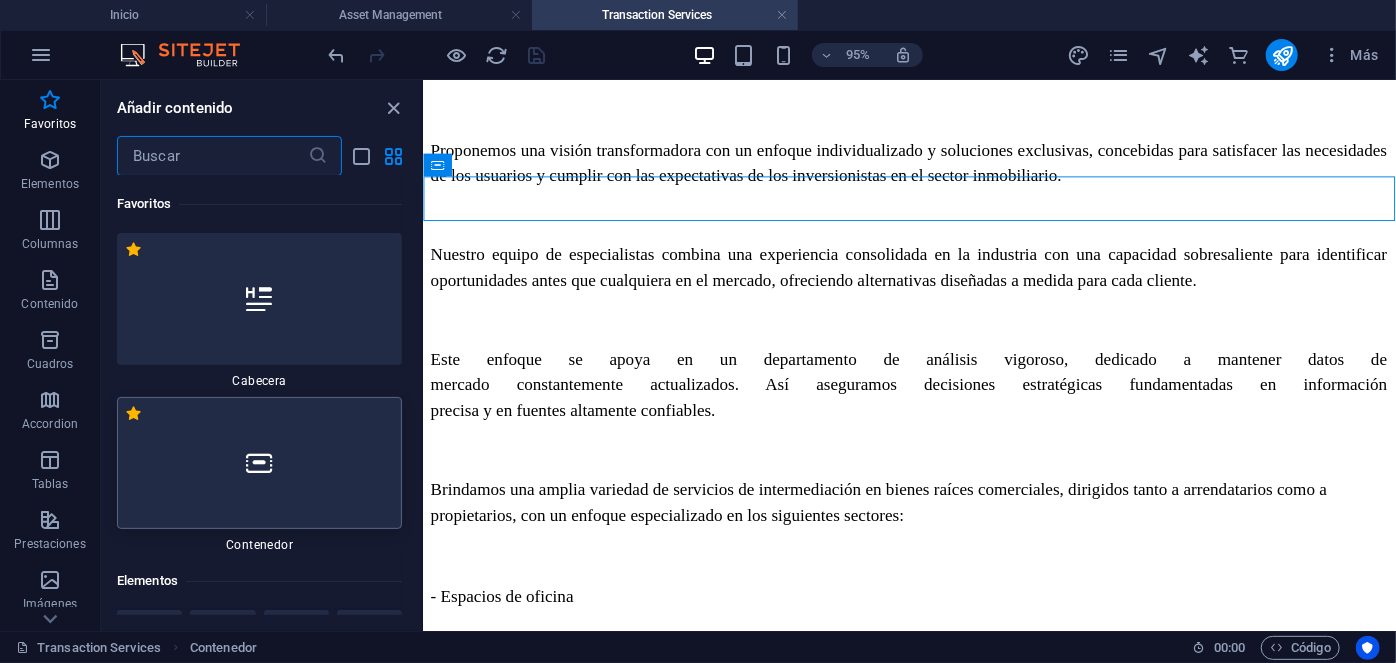 click at bounding box center (259, 463) 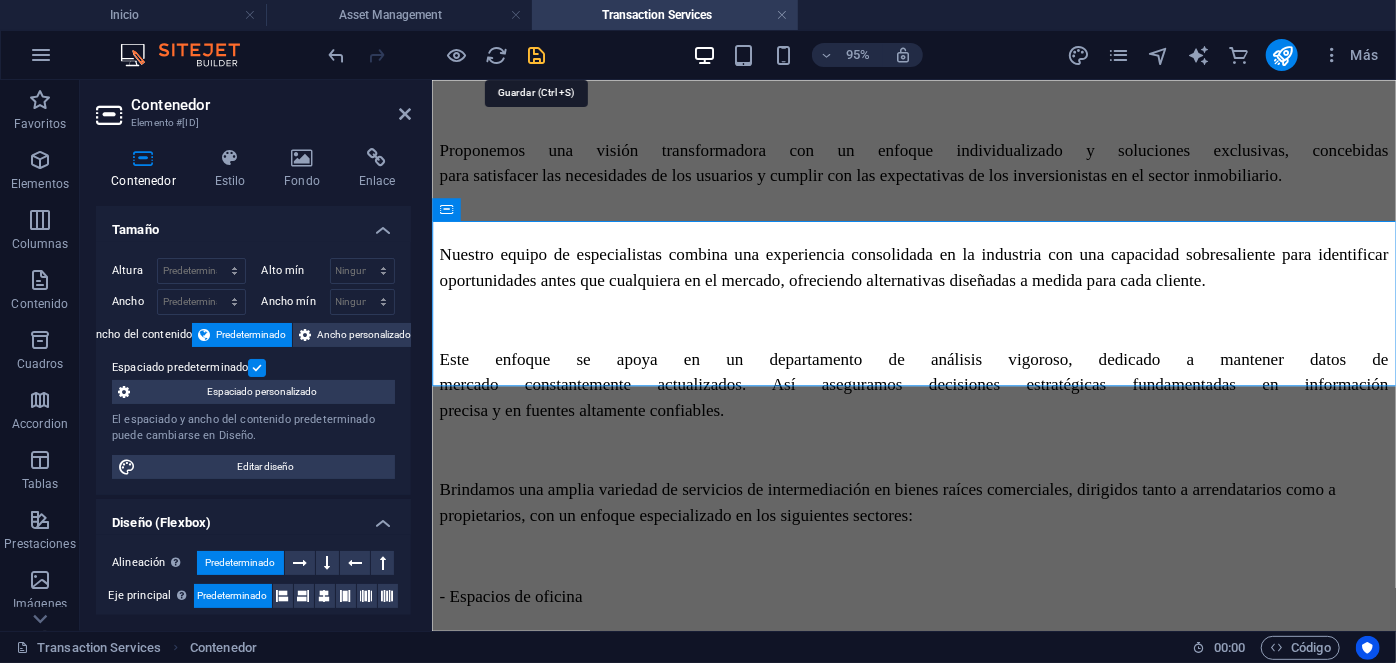 click at bounding box center (537, 55) 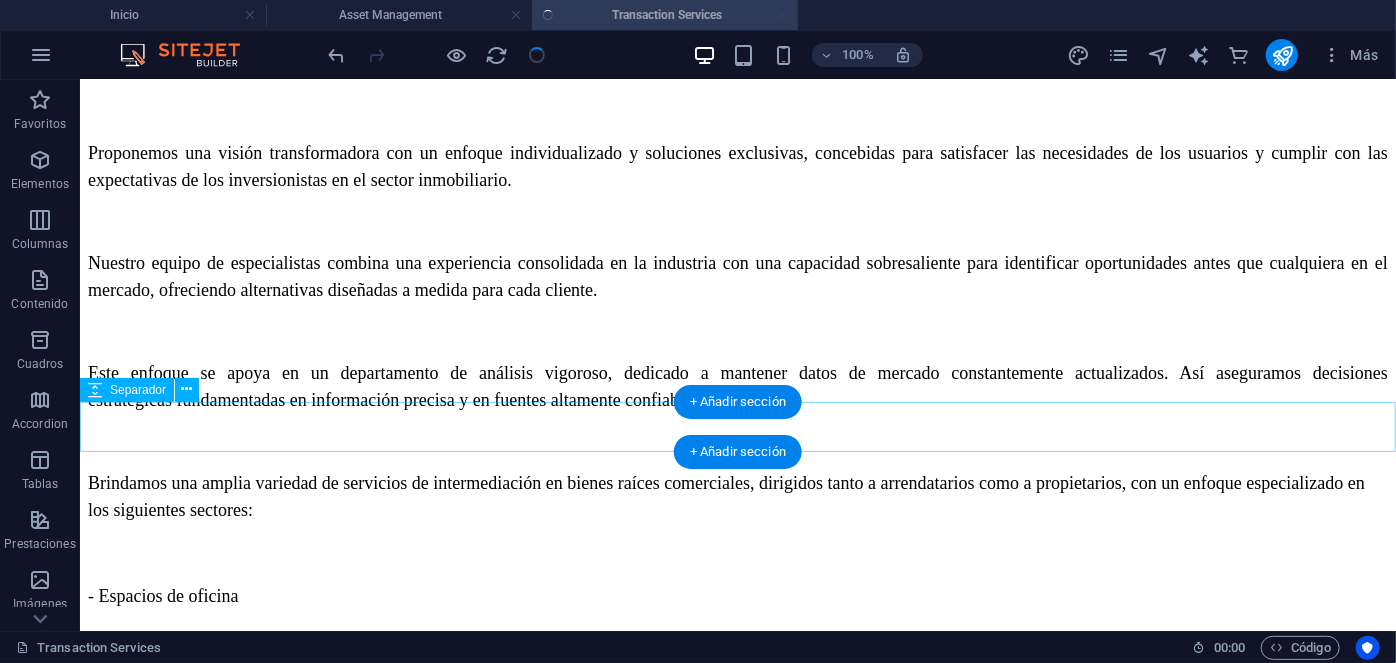 click at bounding box center [737, 990] 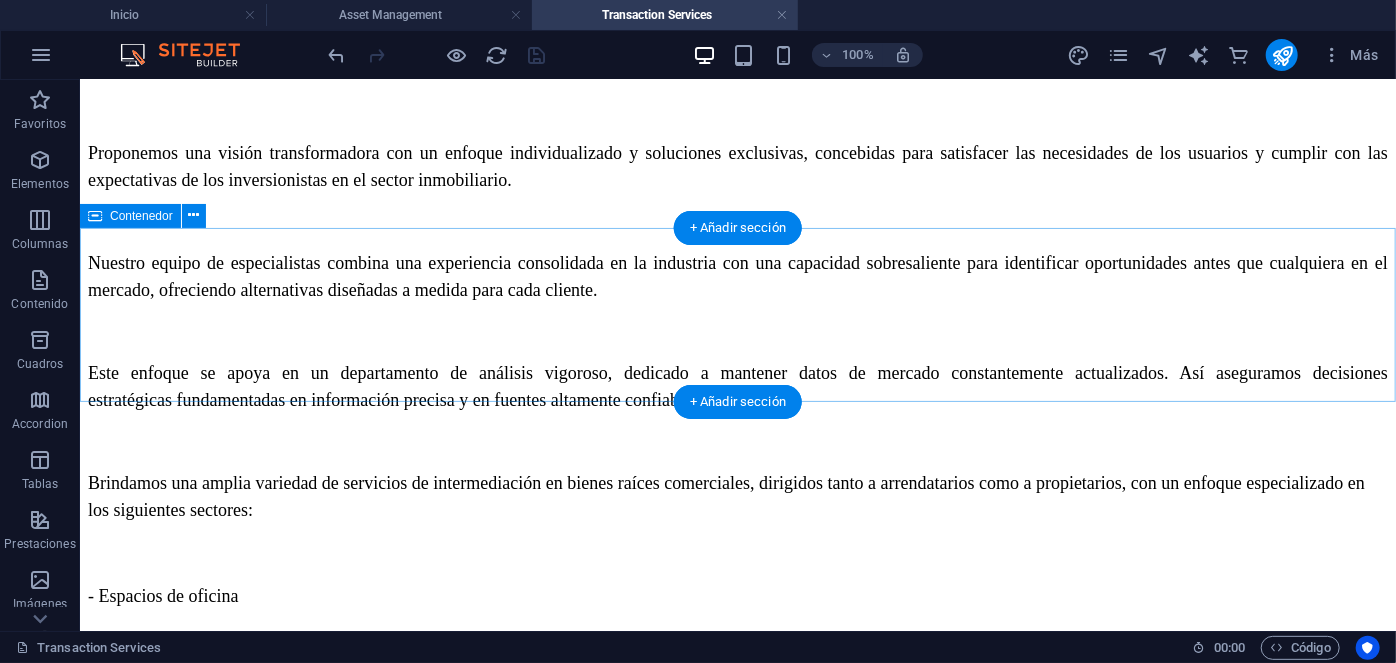 click on "Añadir elementos" at bounding box center (666, 924) 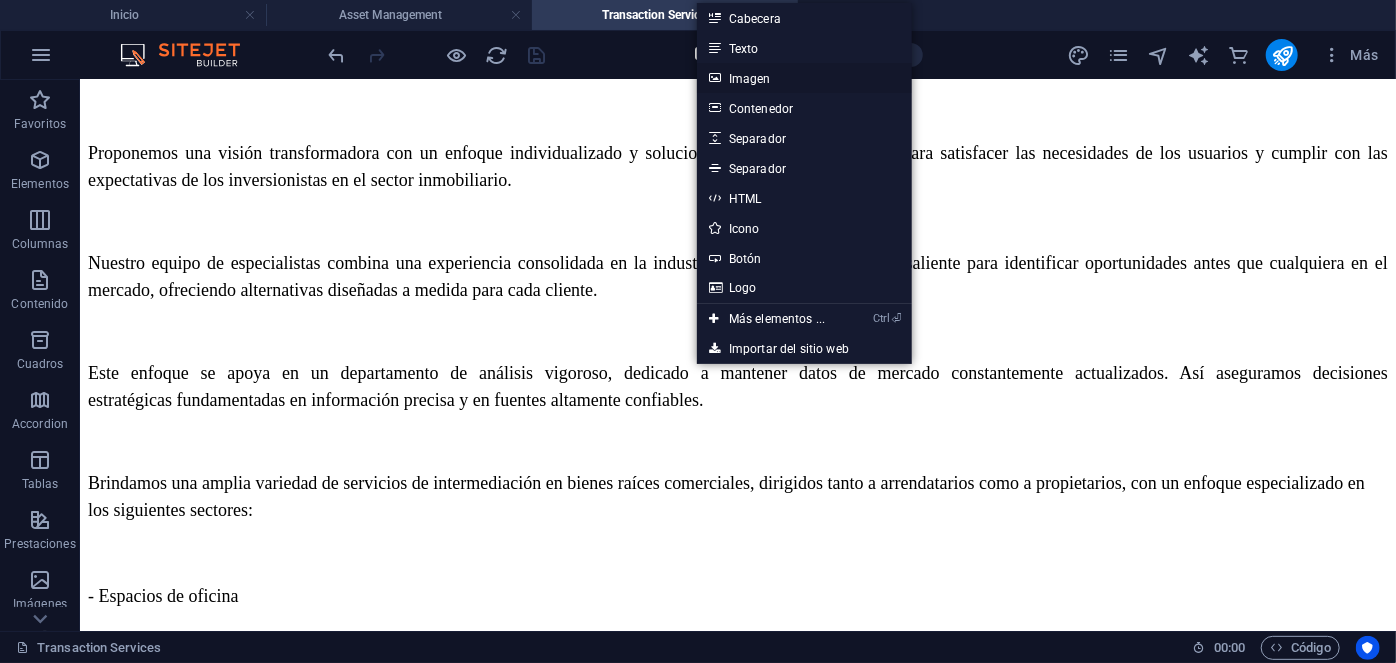click on "Imagen" at bounding box center (804, 78) 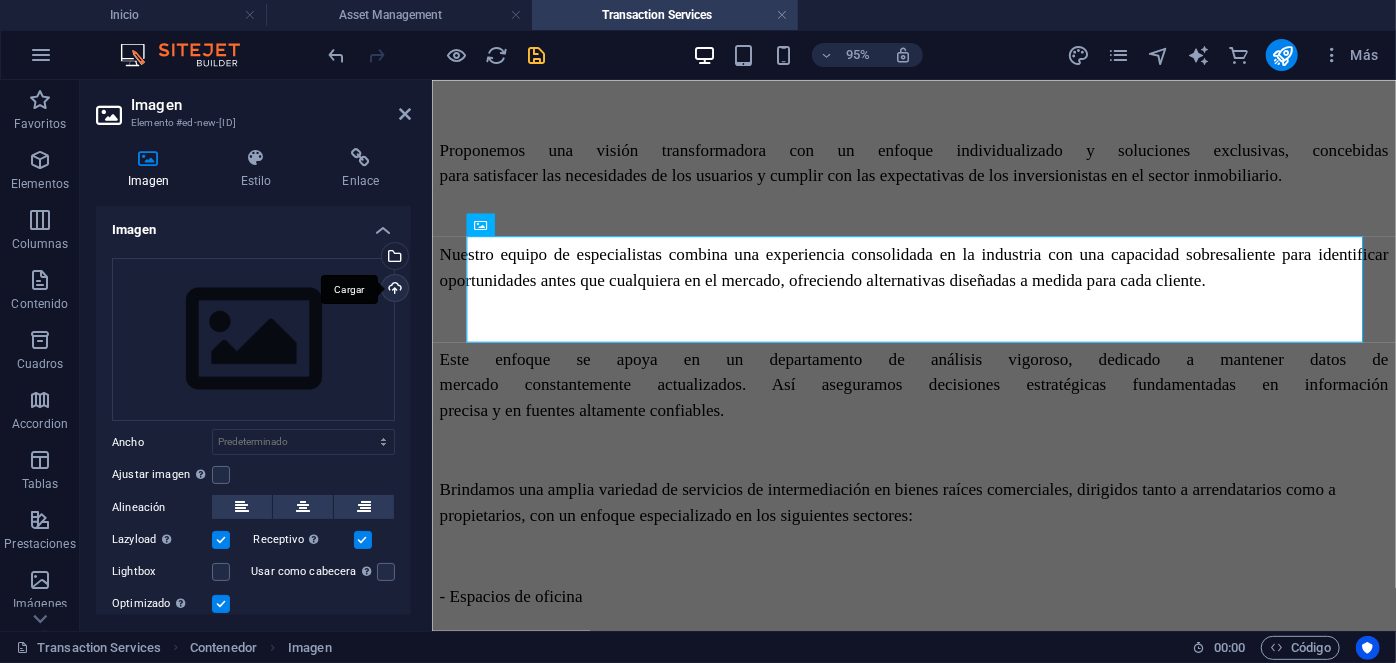 click on "Cargar" at bounding box center (393, 290) 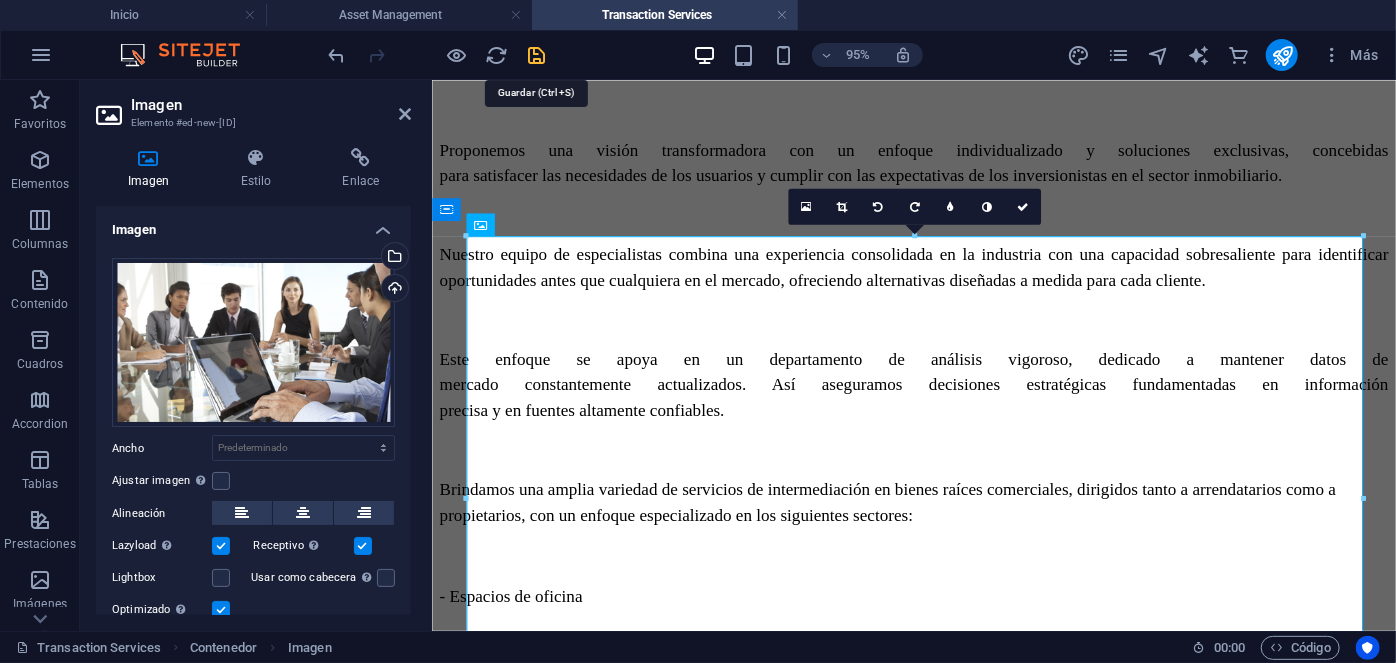 click at bounding box center [537, 55] 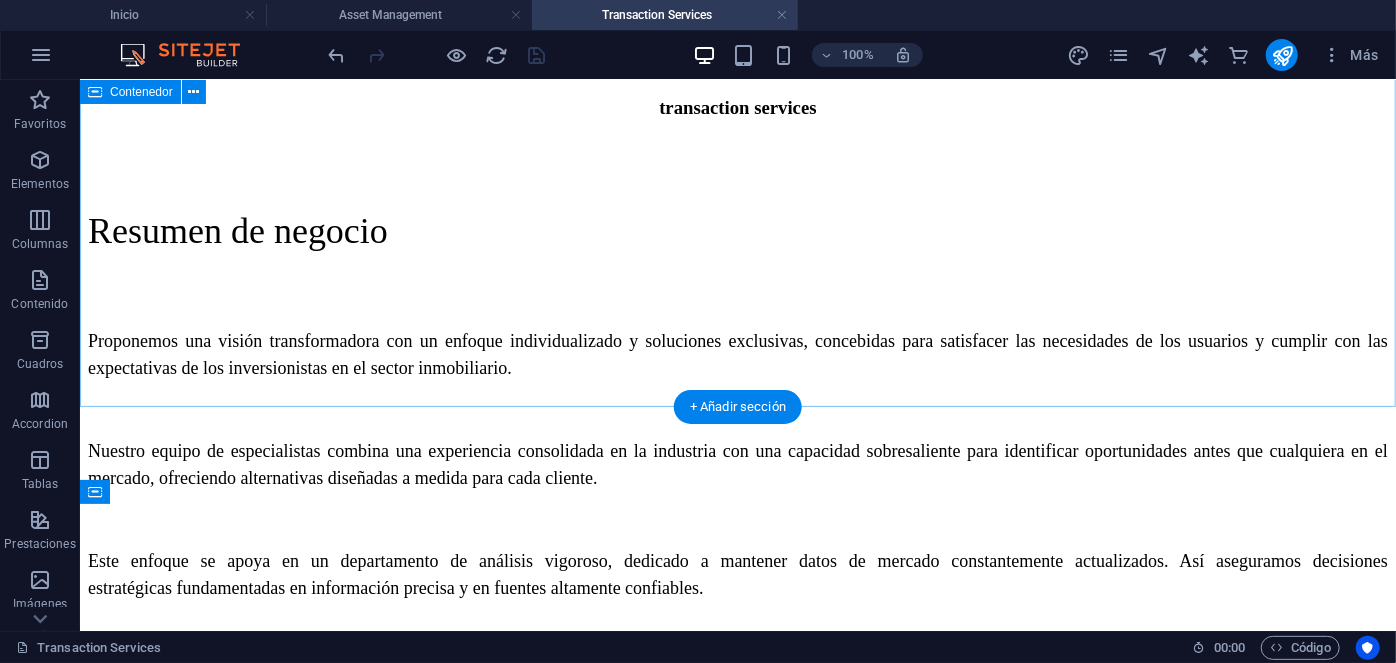 scroll, scrollTop: 0, scrollLeft: 0, axis: both 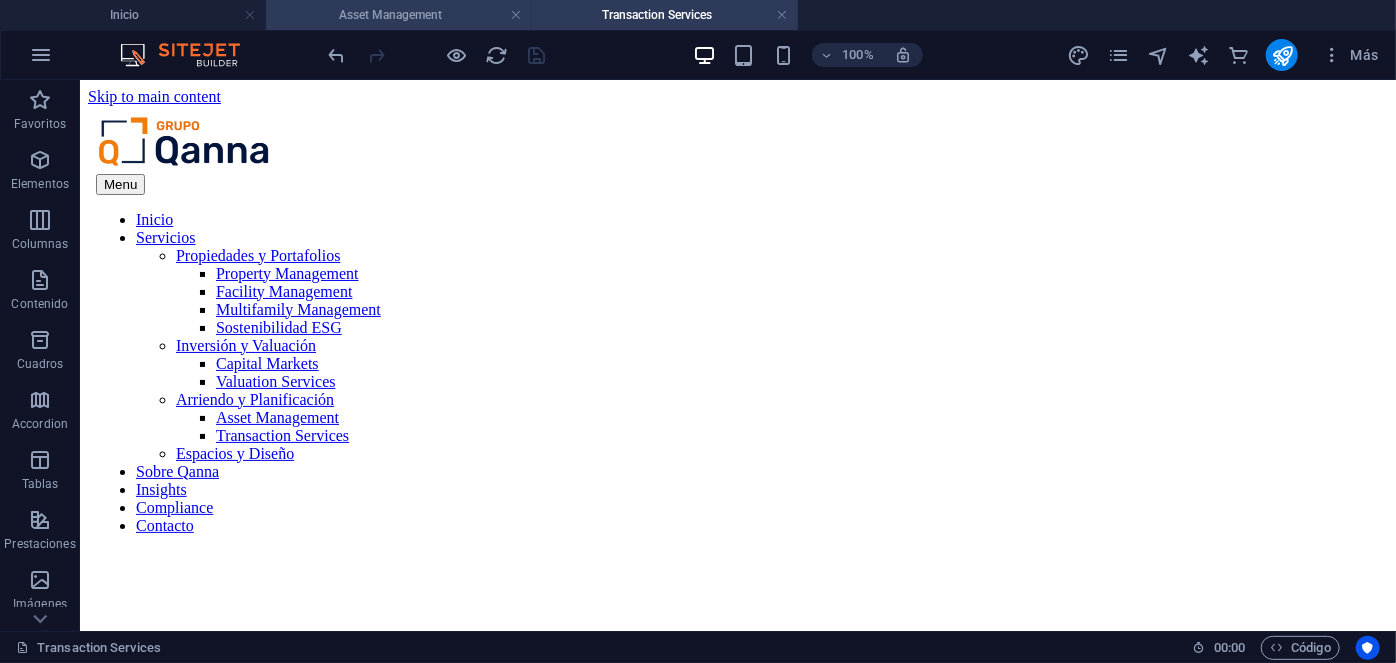 click on "Asset Management" at bounding box center (399, 15) 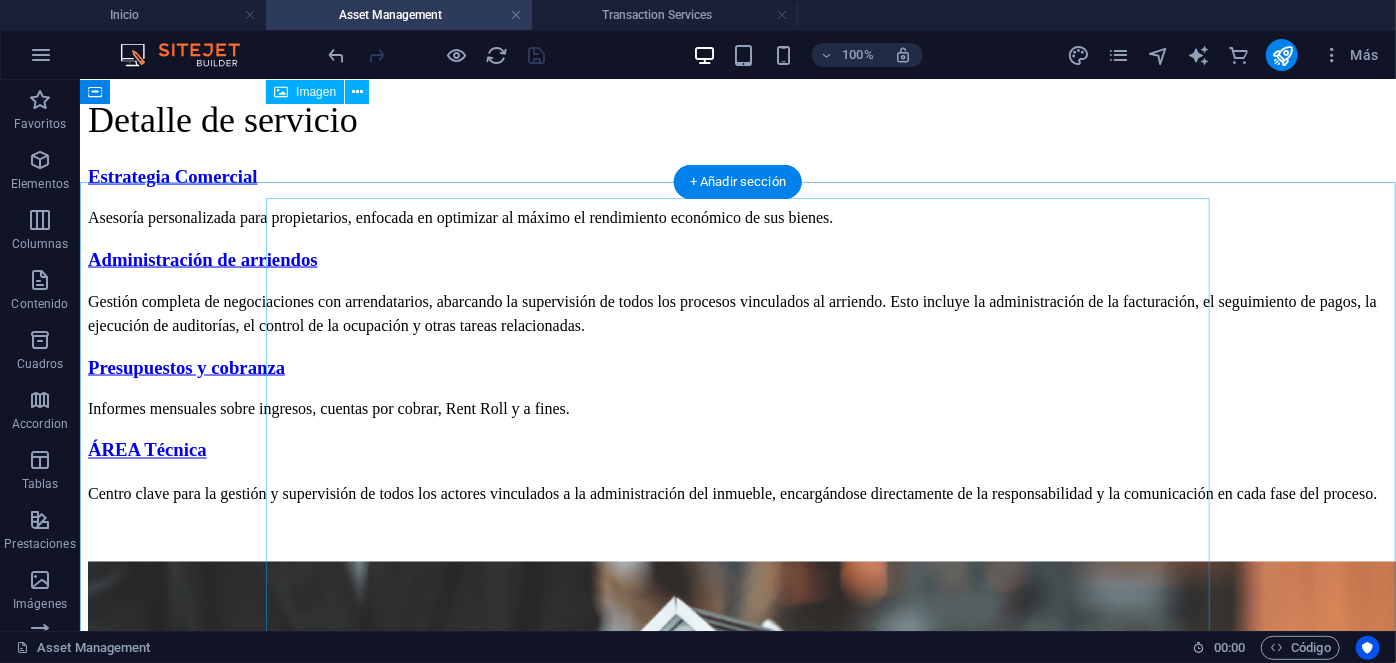 scroll, scrollTop: 1552, scrollLeft: 0, axis: vertical 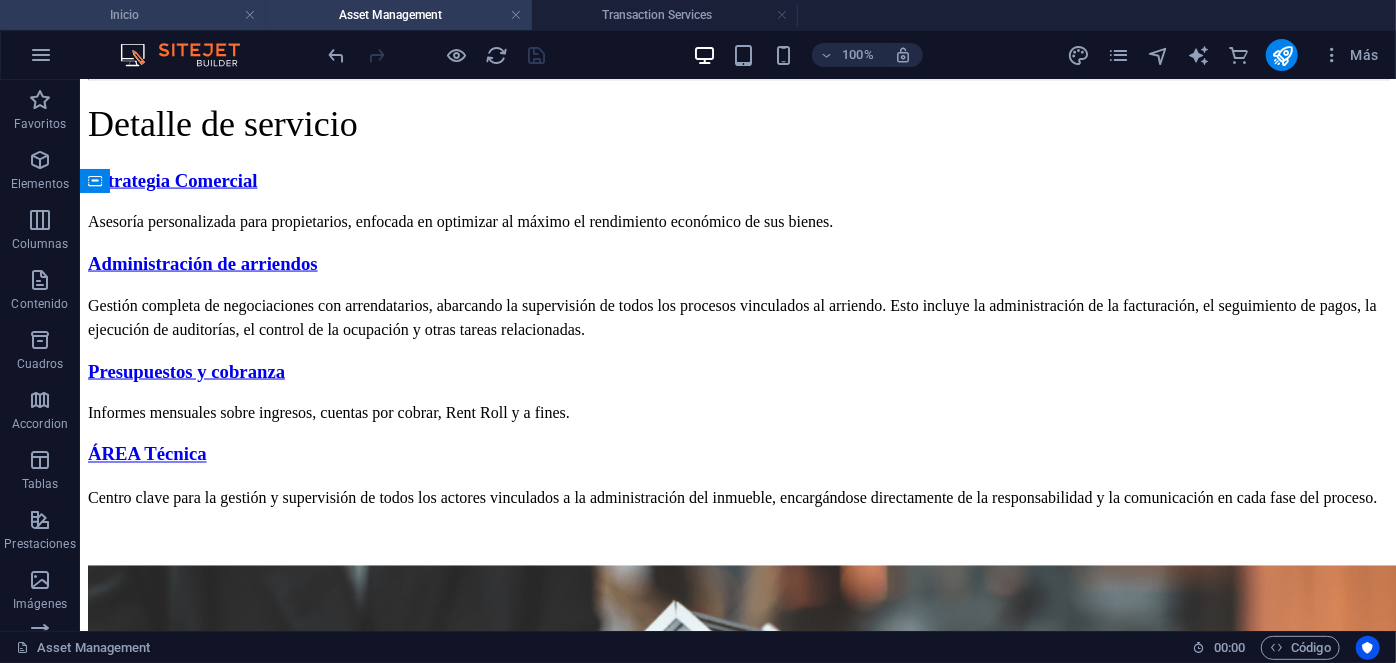 click on "Inicio" at bounding box center (133, 15) 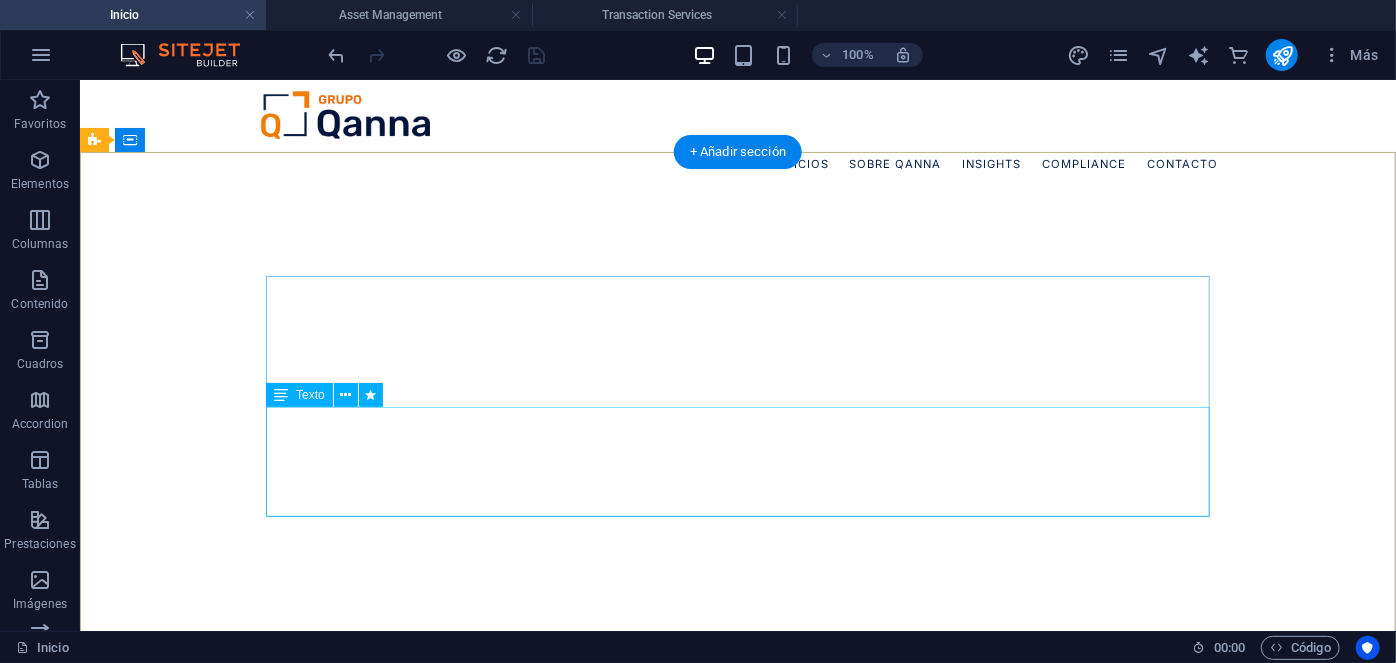 scroll, scrollTop: 668, scrollLeft: 0, axis: vertical 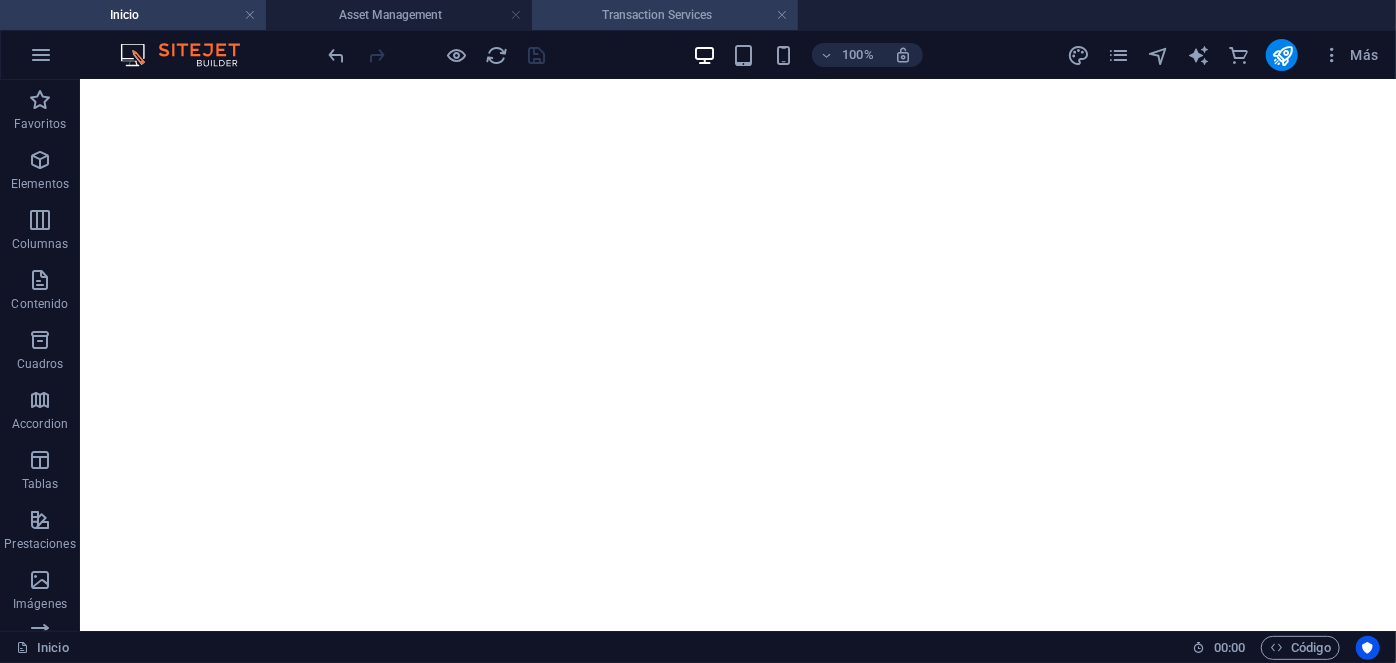 click on "Transaction Services" at bounding box center [665, 15] 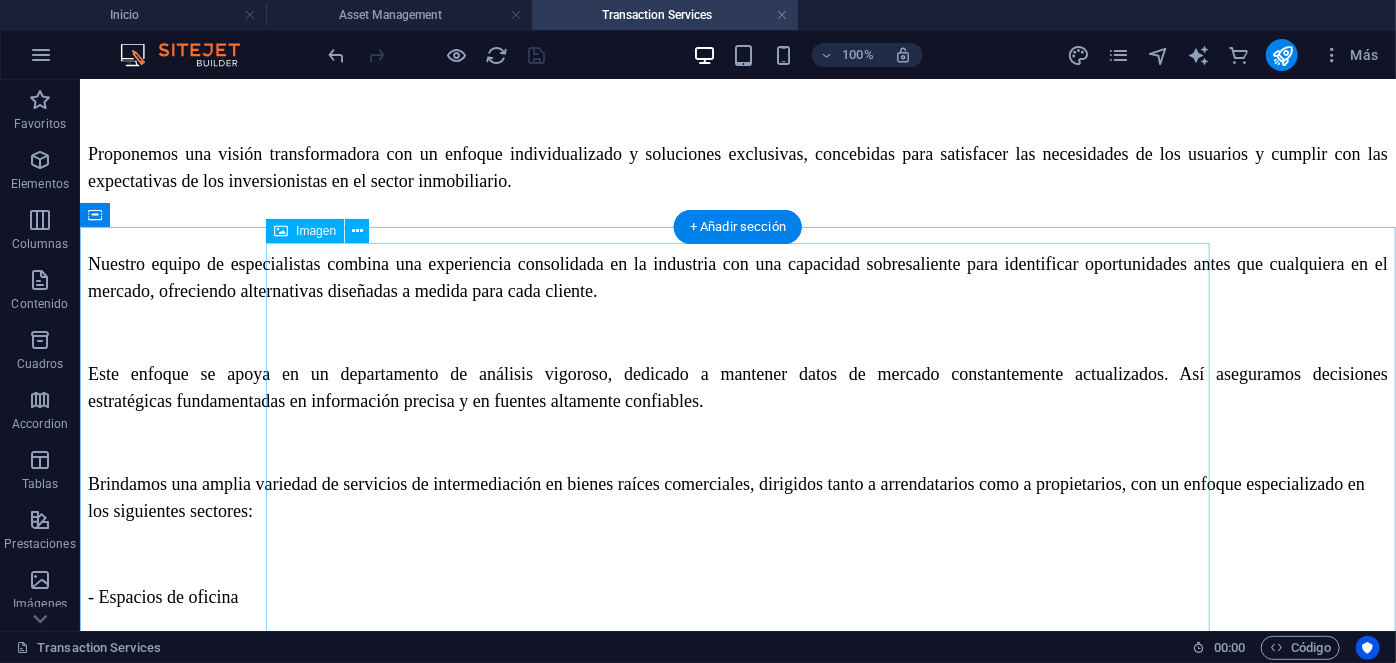 scroll, scrollTop: 882, scrollLeft: 0, axis: vertical 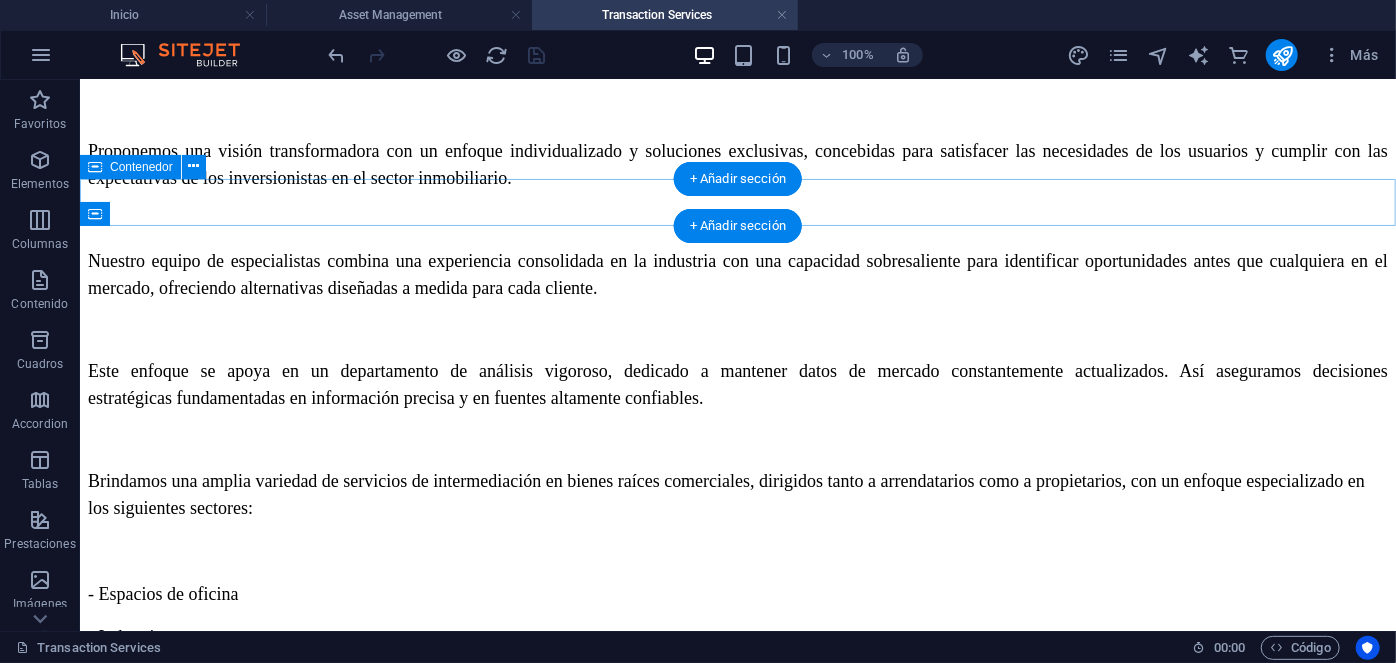 click at bounding box center (737, 811) 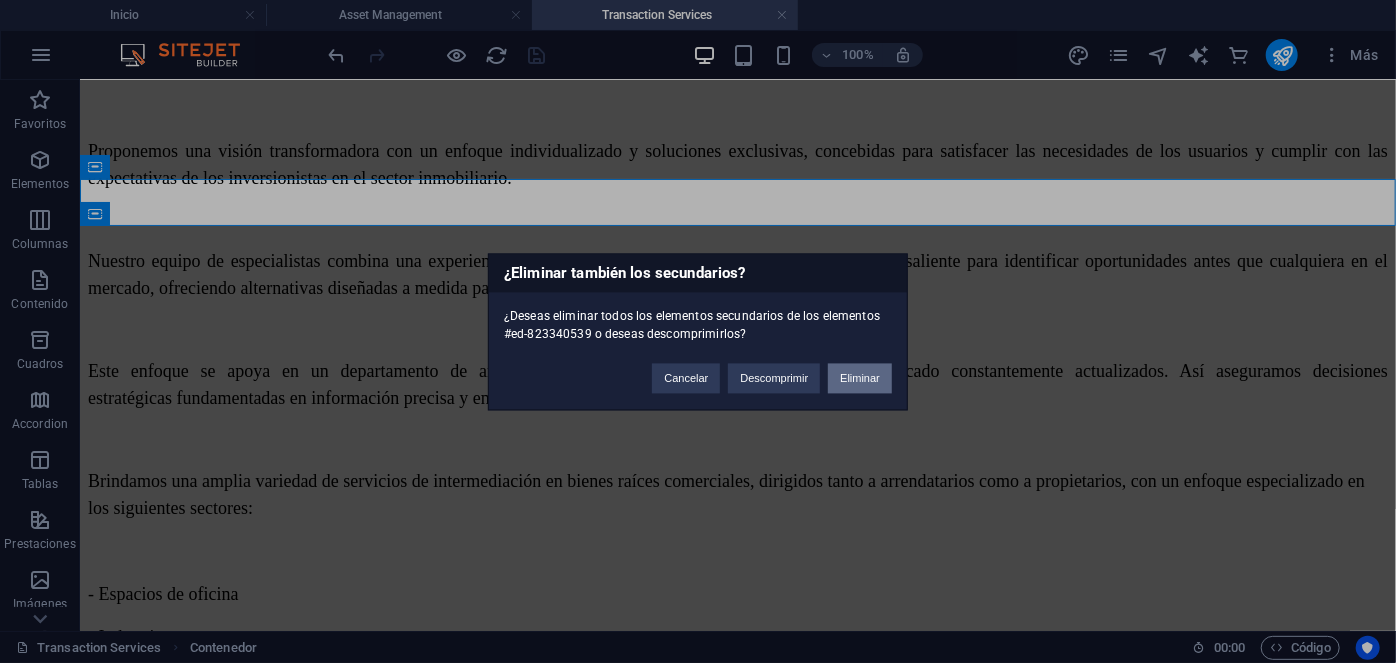 click on "Eliminar" at bounding box center (860, 378) 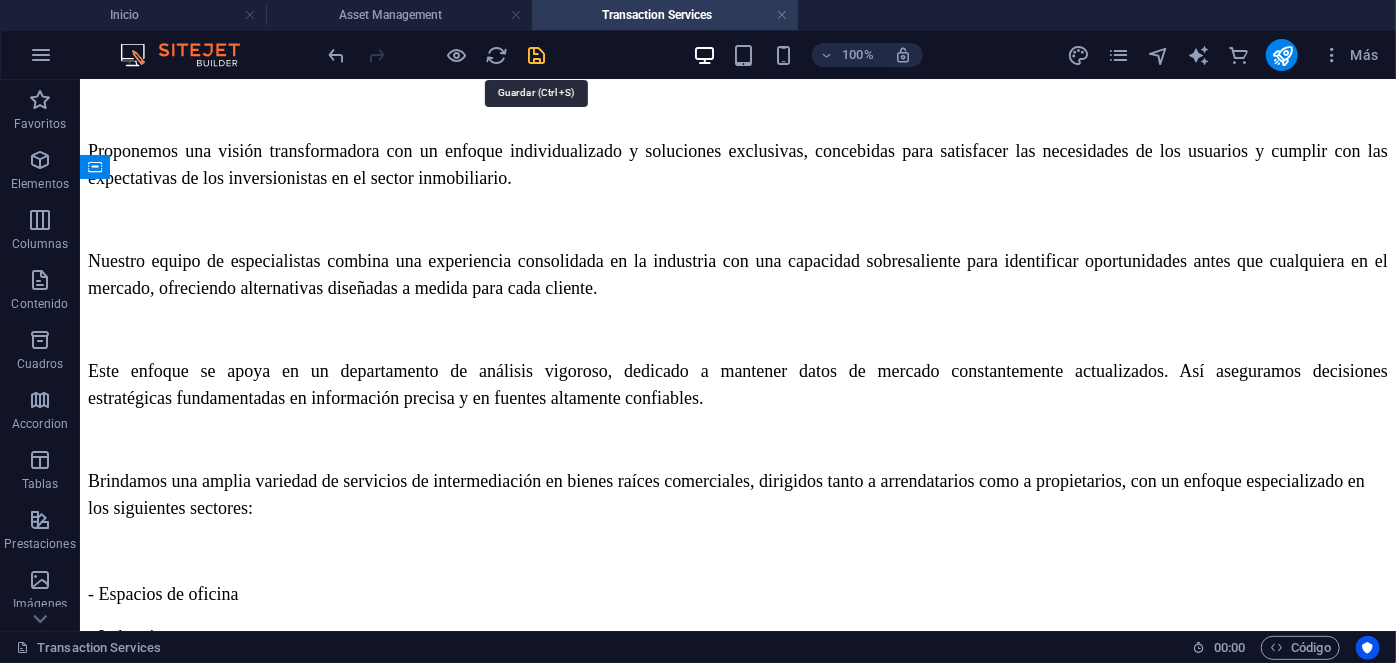 click at bounding box center [537, 55] 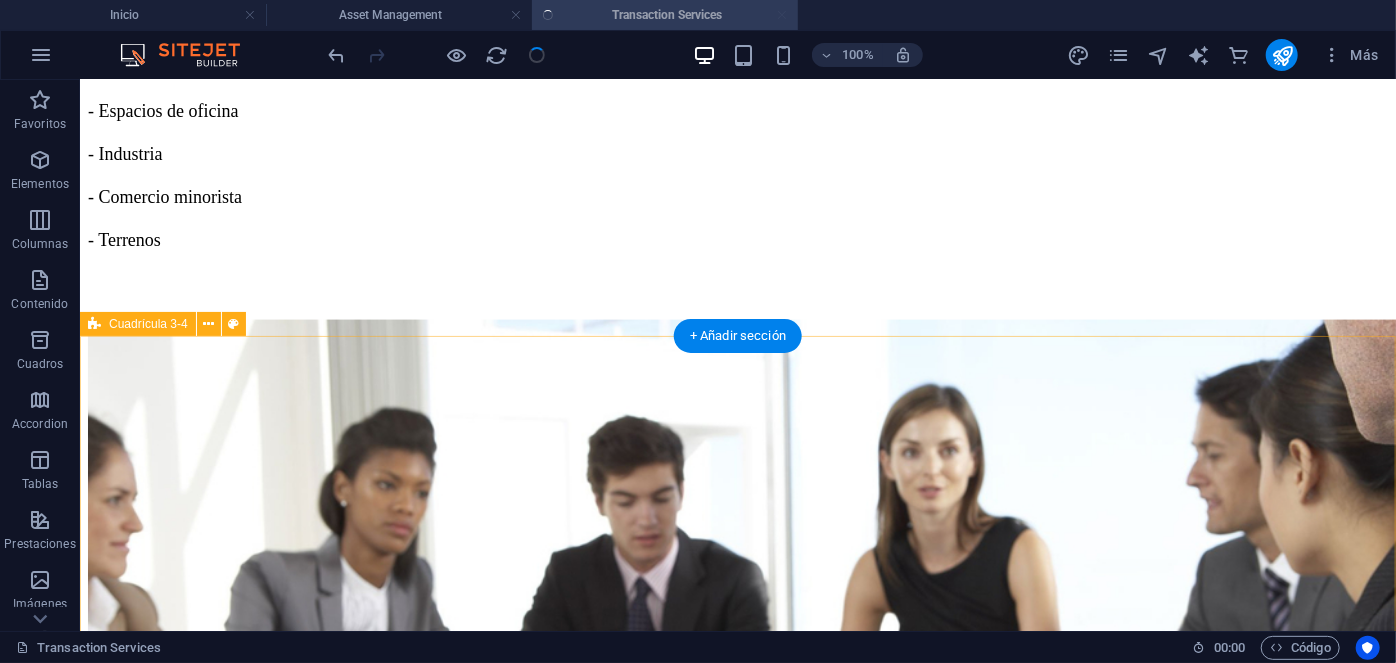scroll, scrollTop: 1370, scrollLeft: 0, axis: vertical 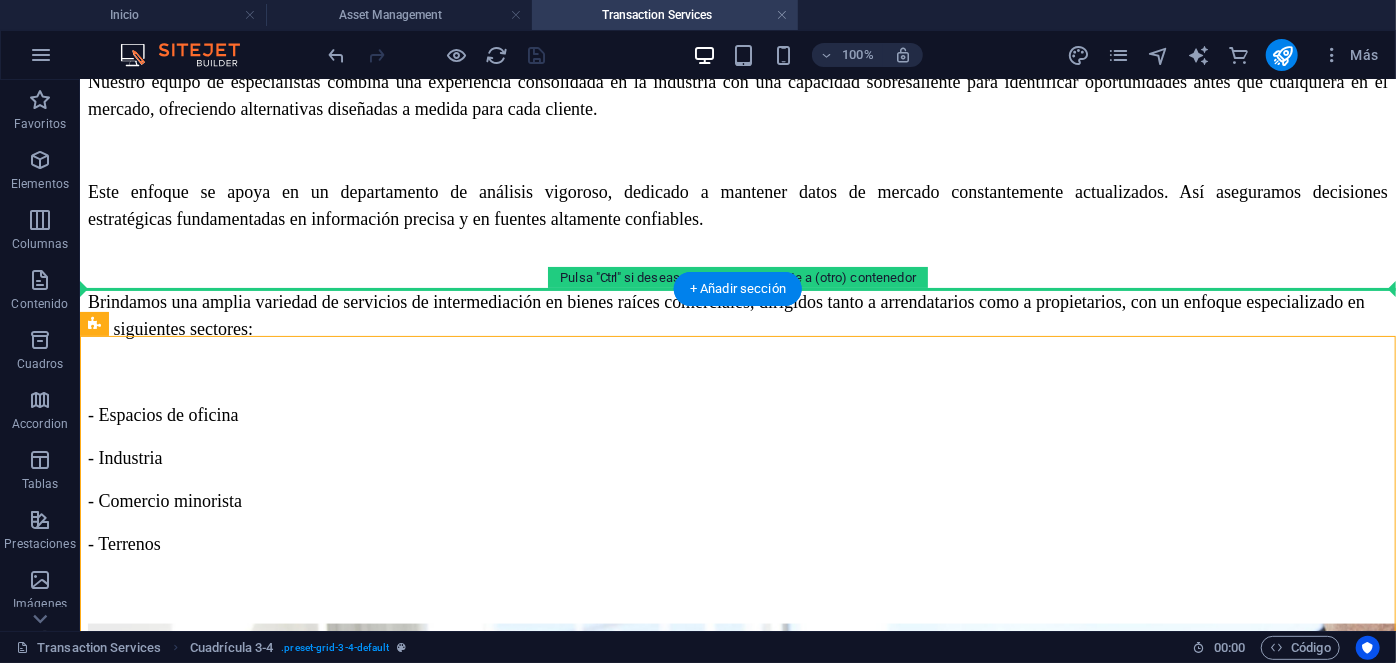drag, startPoint x: 1225, startPoint y: 421, endPoint x: 1290, endPoint y: 79, distance: 348.1221 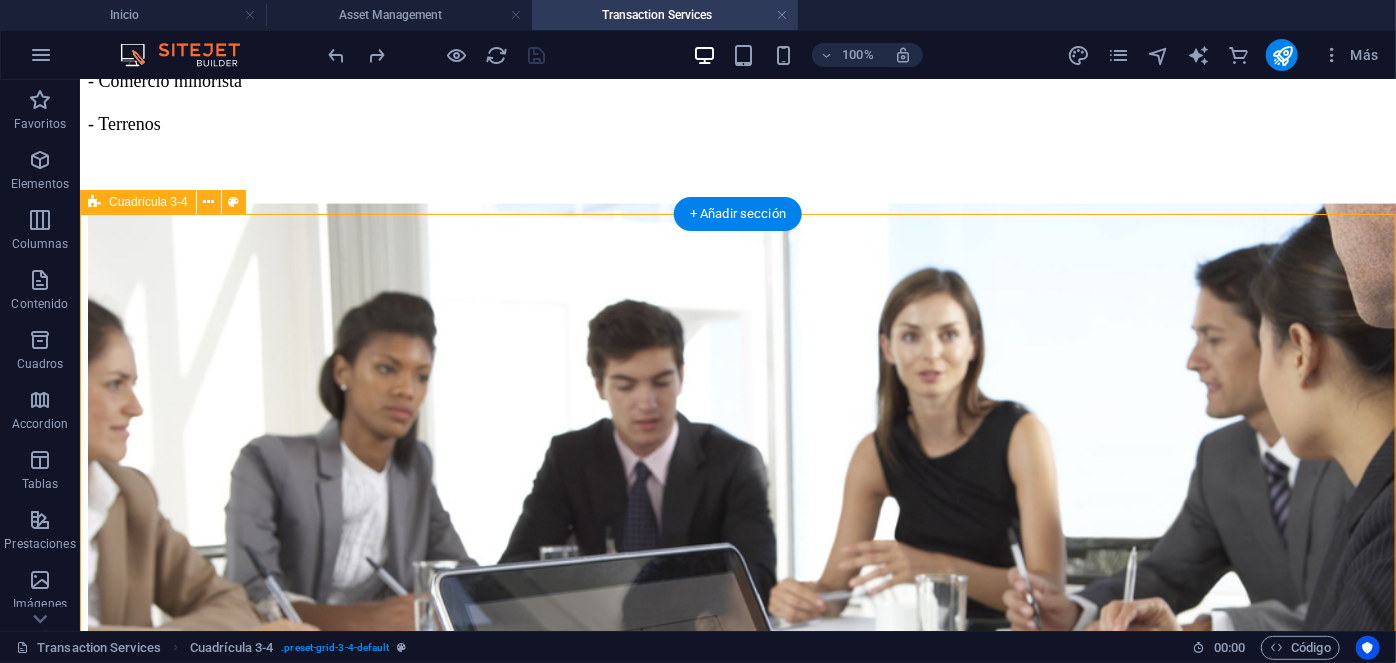scroll, scrollTop: 1487, scrollLeft: 0, axis: vertical 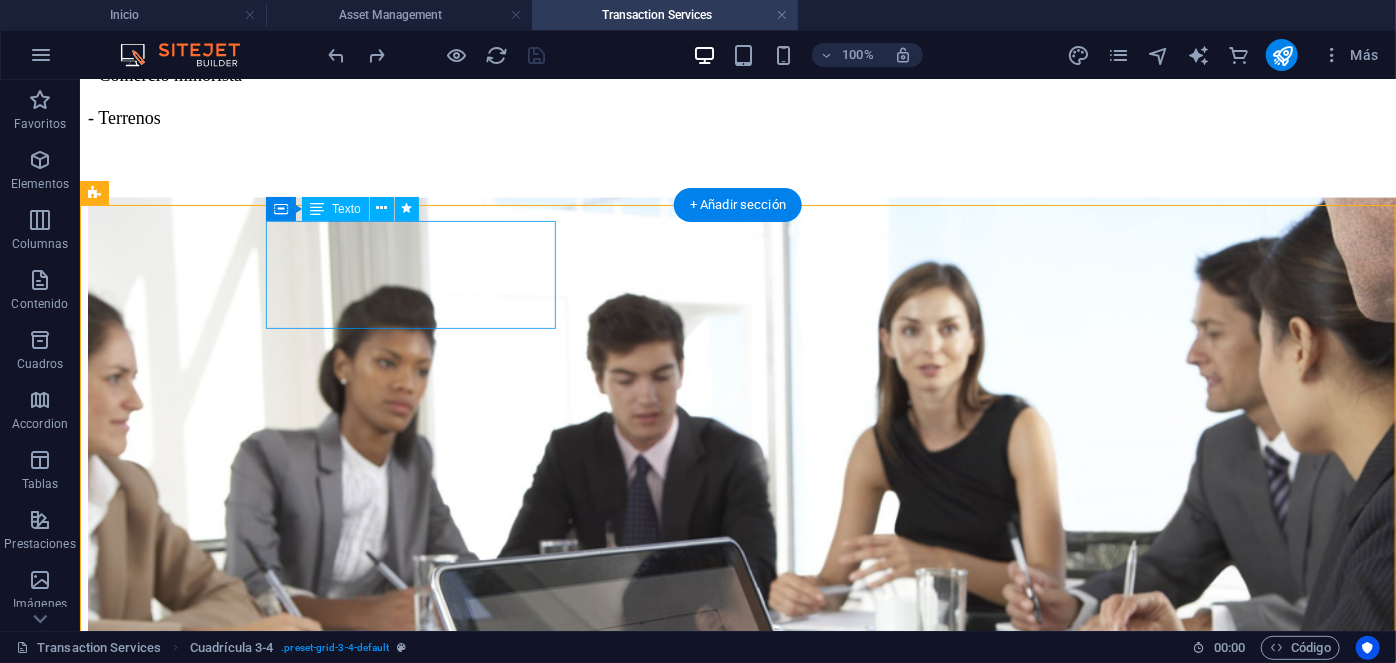 click on "Perspectivas relacionadas" at bounding box center [737, 1025] 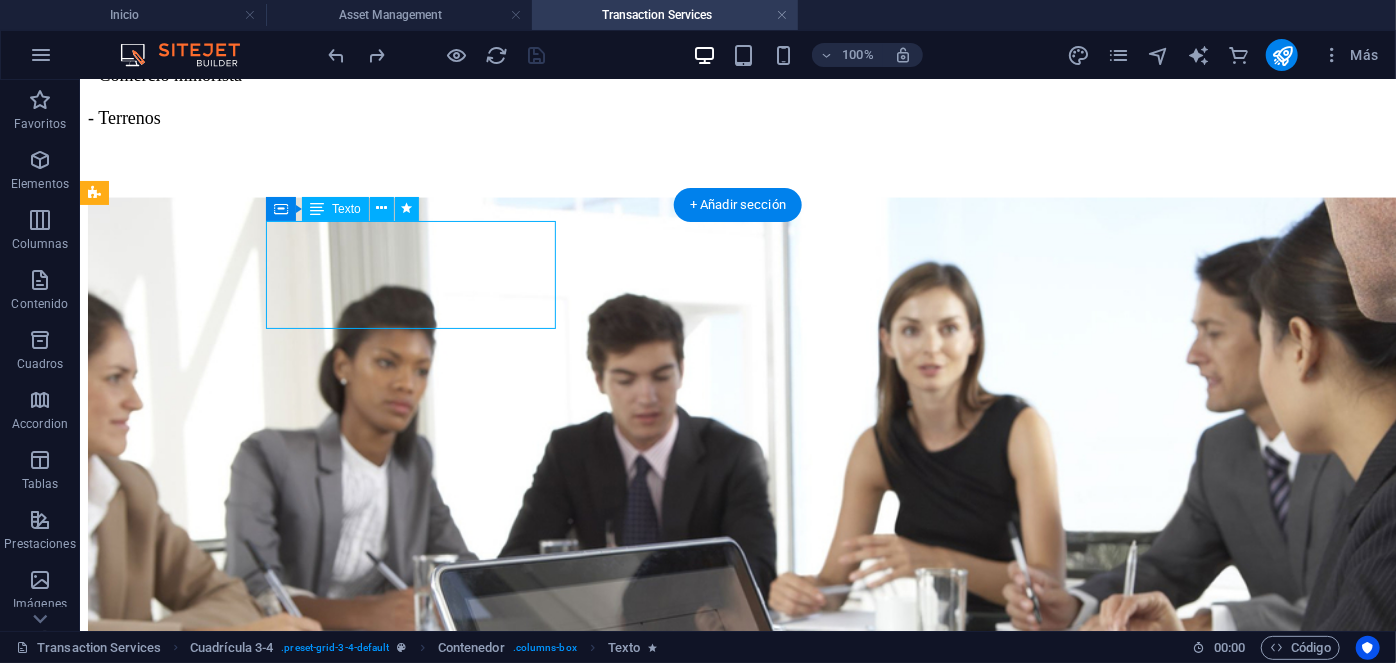 click on "Perspectivas relacionadas" at bounding box center (737, 1025) 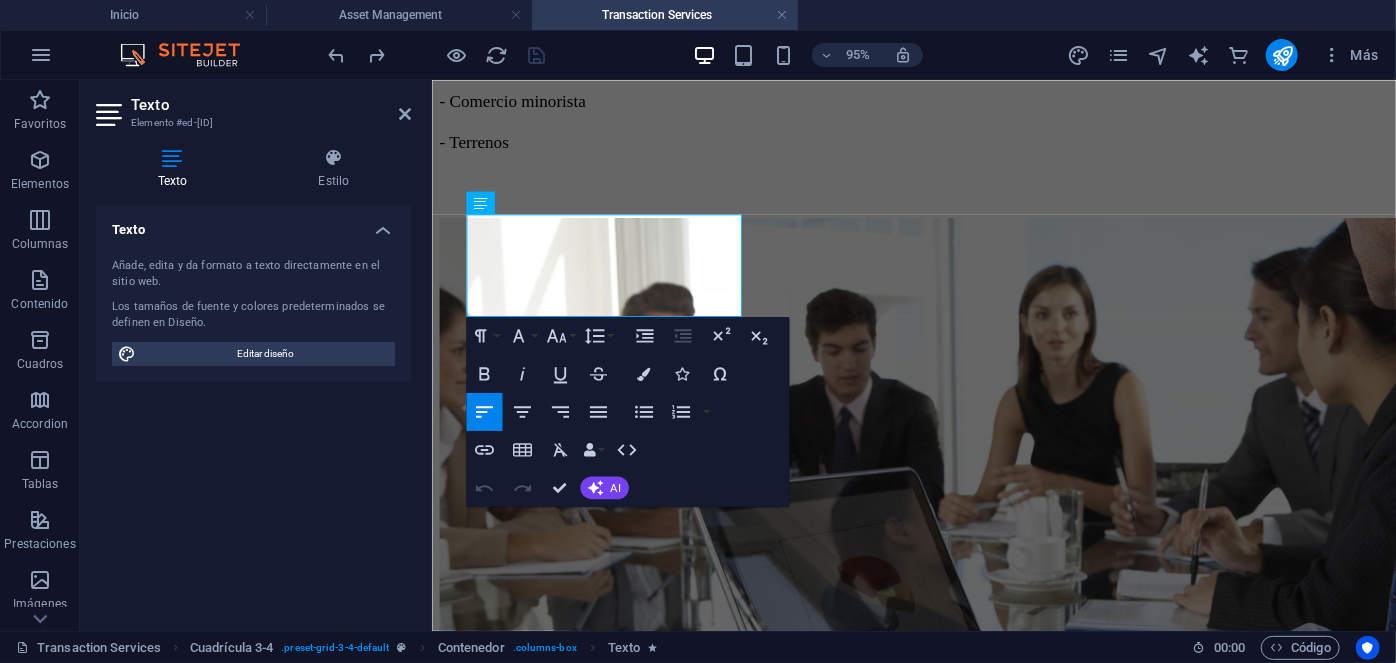 drag, startPoint x: 679, startPoint y: 237, endPoint x: 406, endPoint y: 225, distance: 273.2636 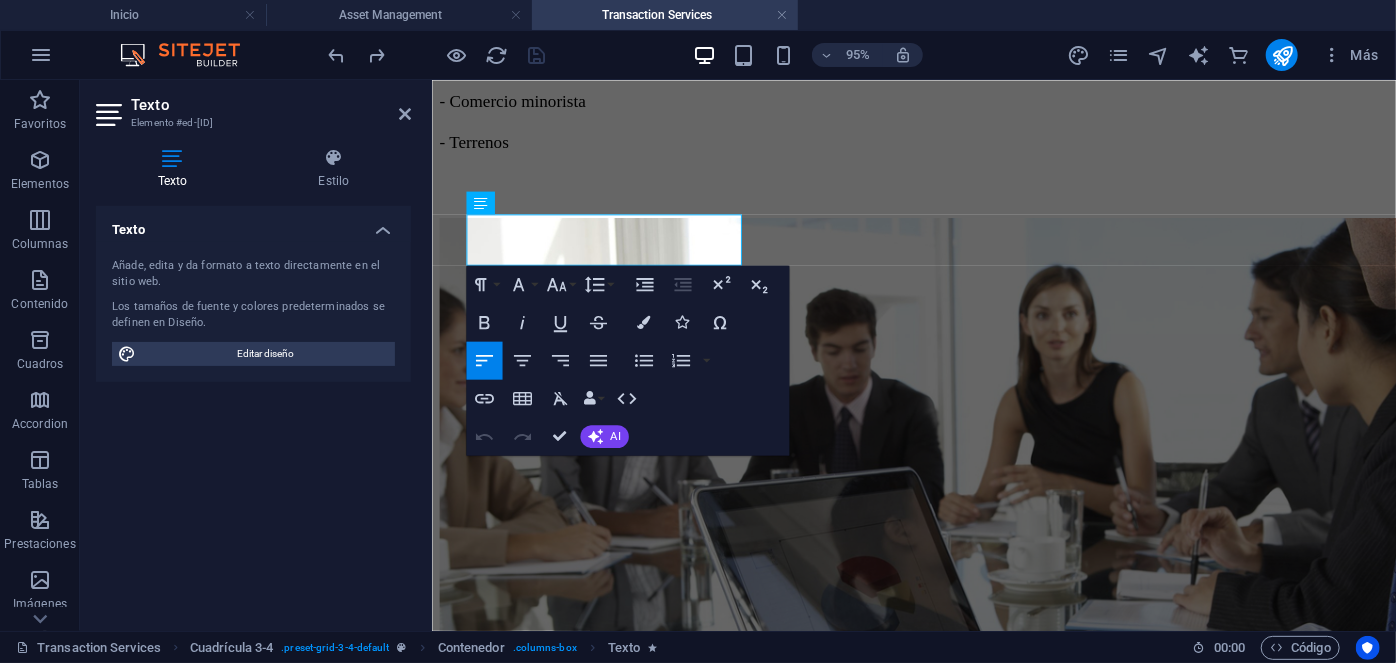 type 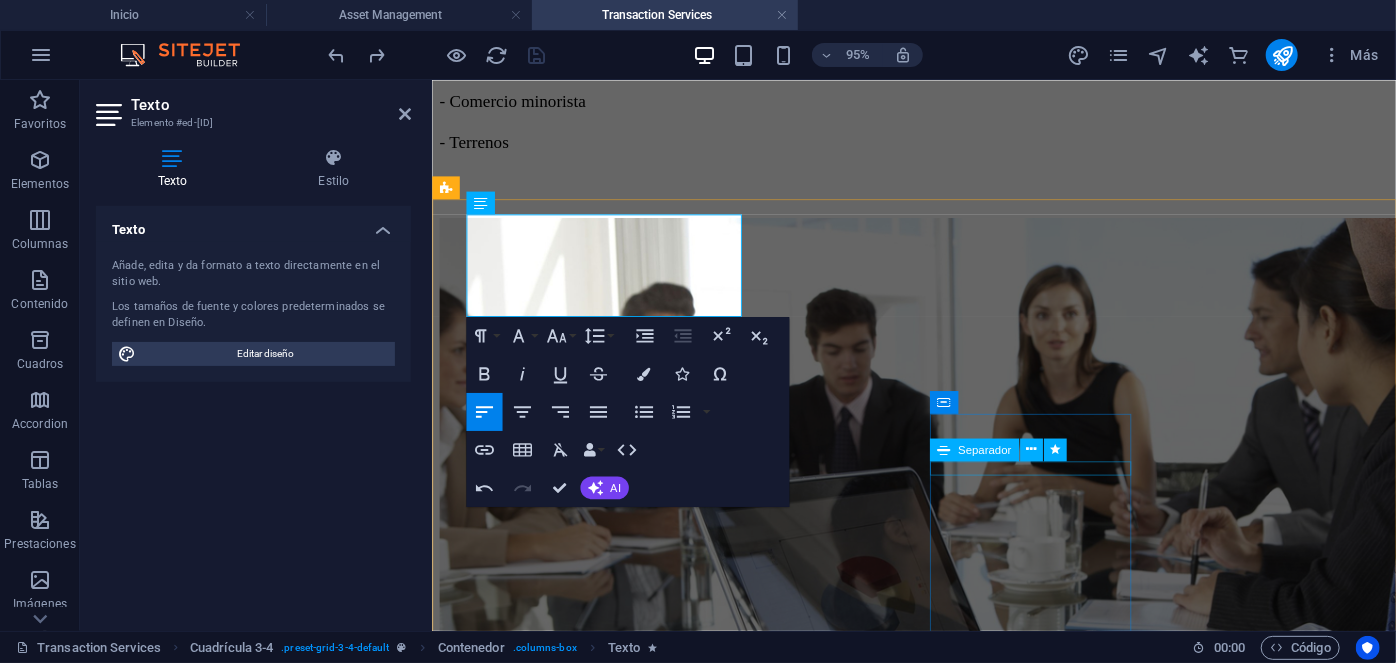 click at bounding box center [938, 2465] 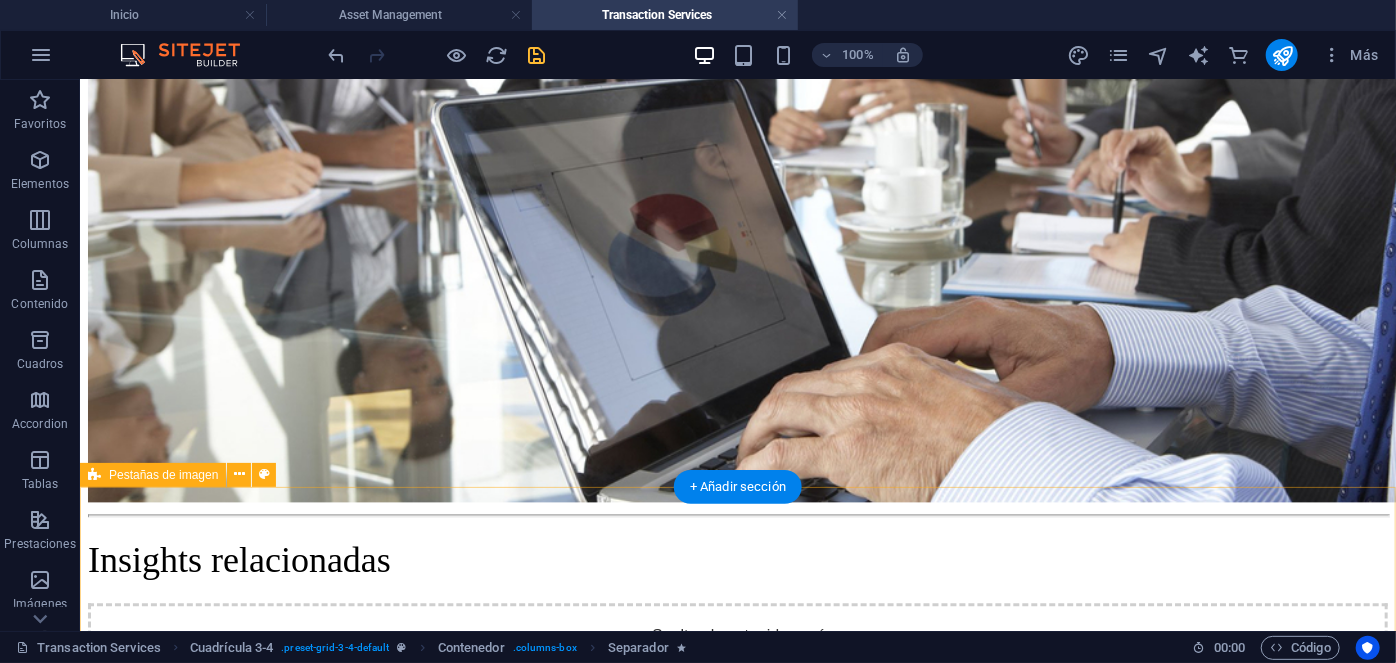 scroll, scrollTop: 1954, scrollLeft: 0, axis: vertical 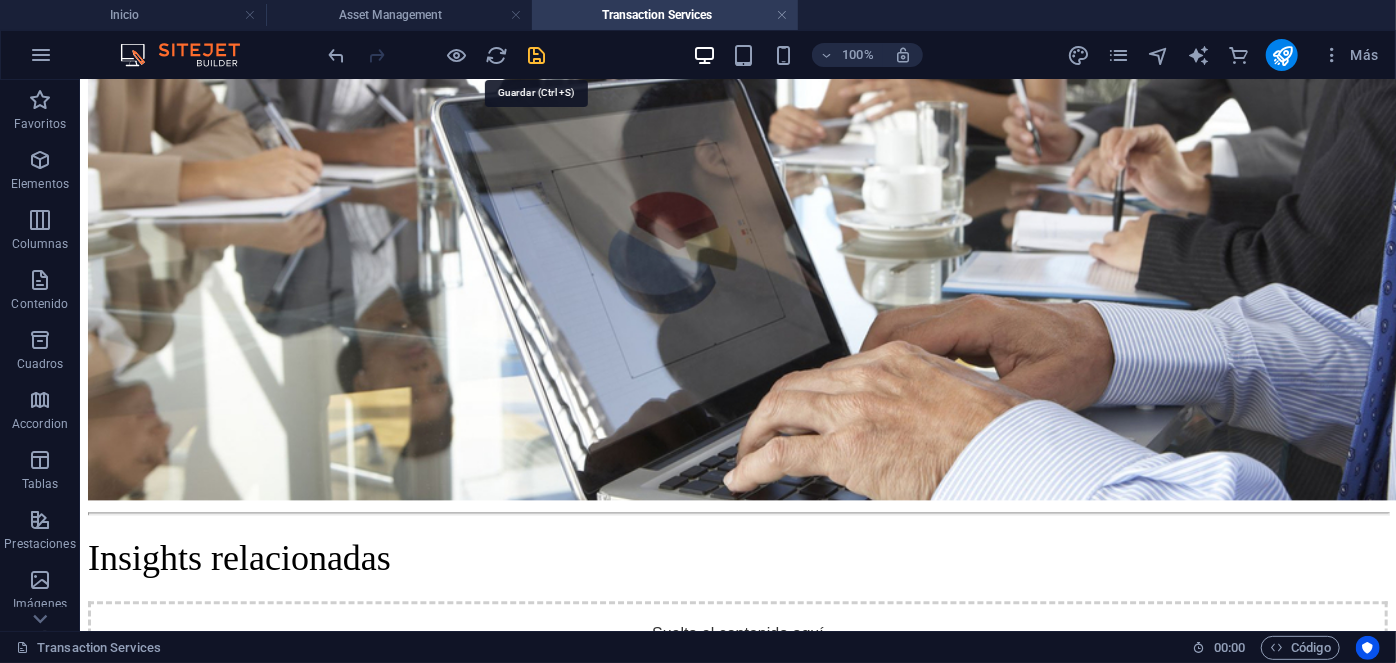 click at bounding box center (537, 55) 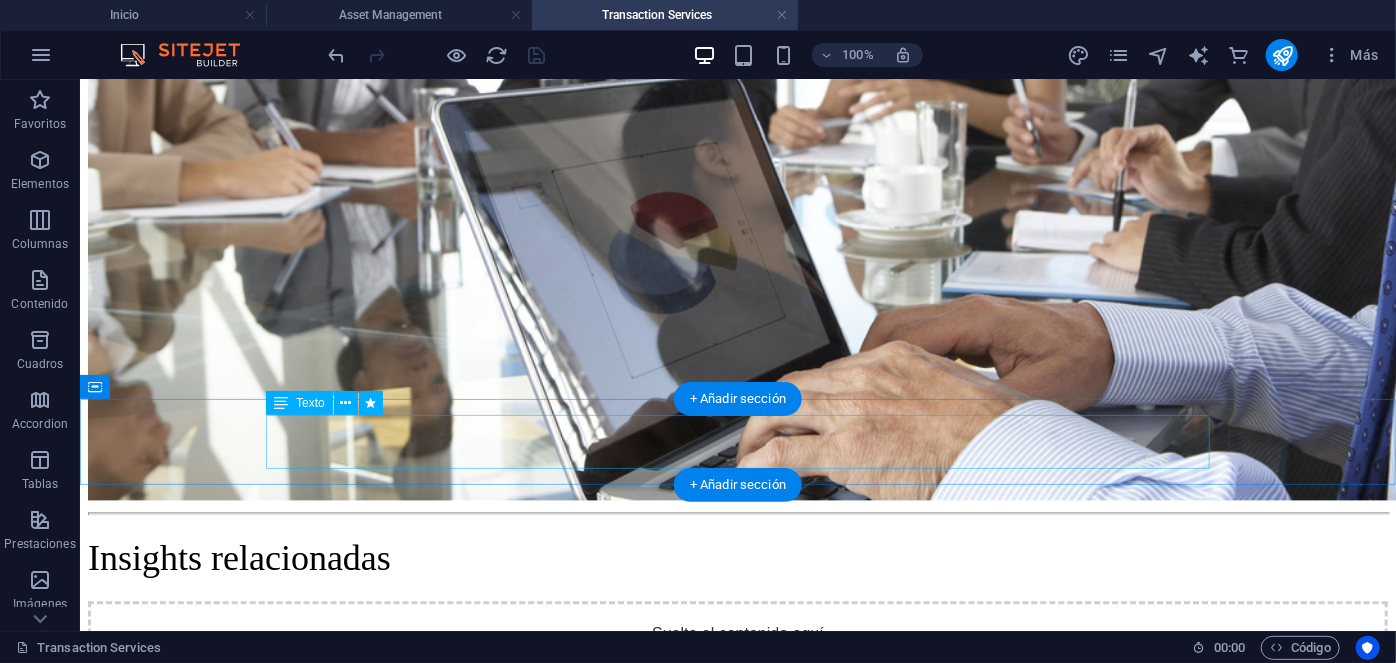 click on "Nuestros líderes" at bounding box center [737, 2562] 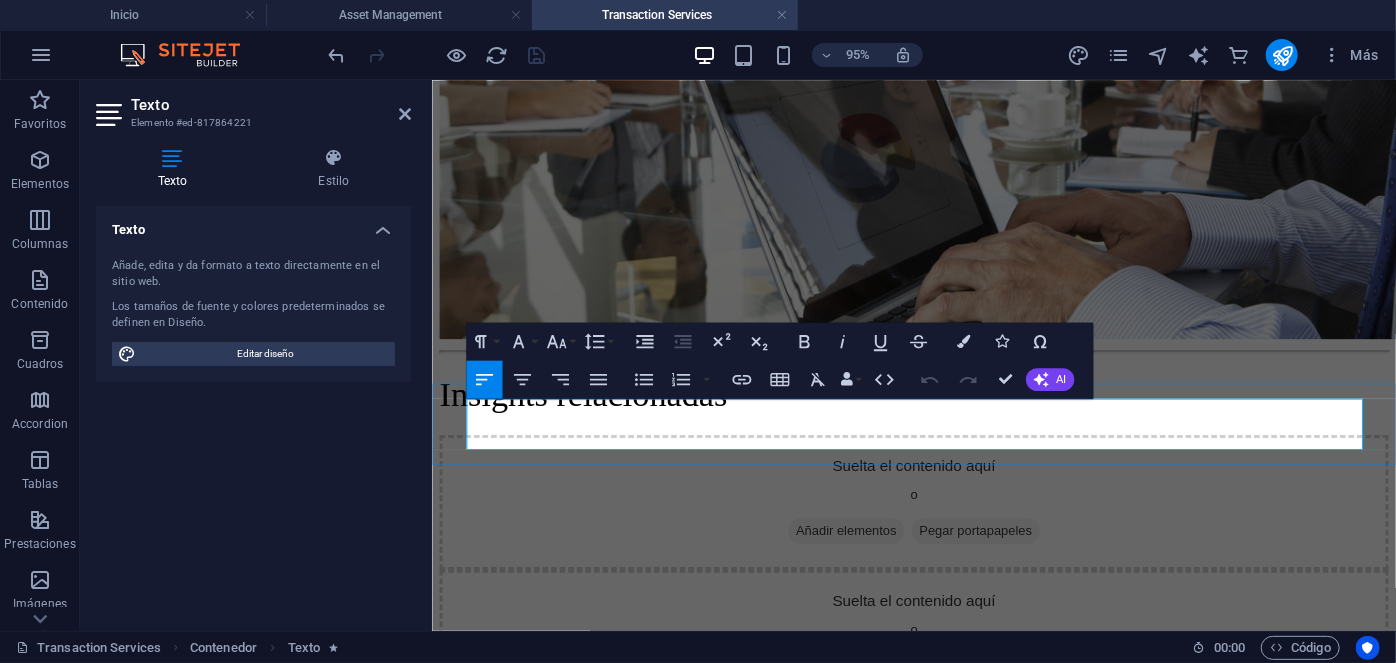 drag, startPoint x: 754, startPoint y: 444, endPoint x: 627, endPoint y: 441, distance: 127.03543 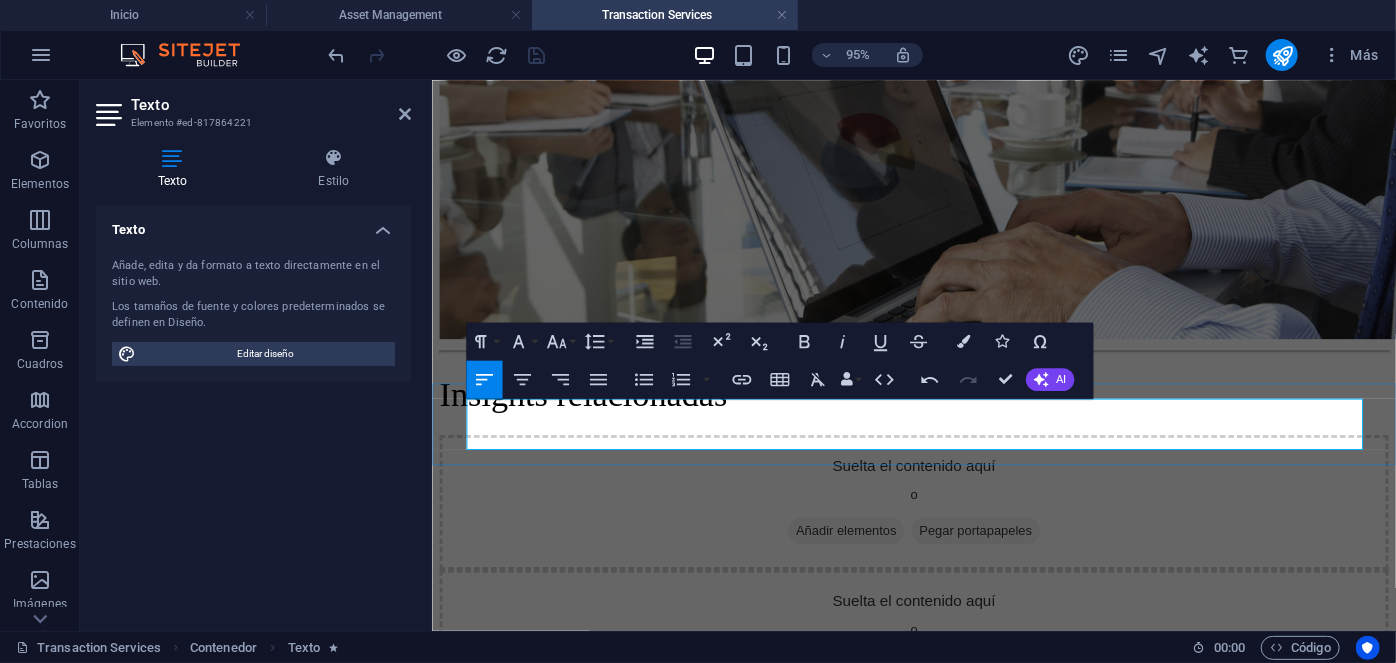 click on "Nuestrosexpertos" at bounding box center (564, 2414) 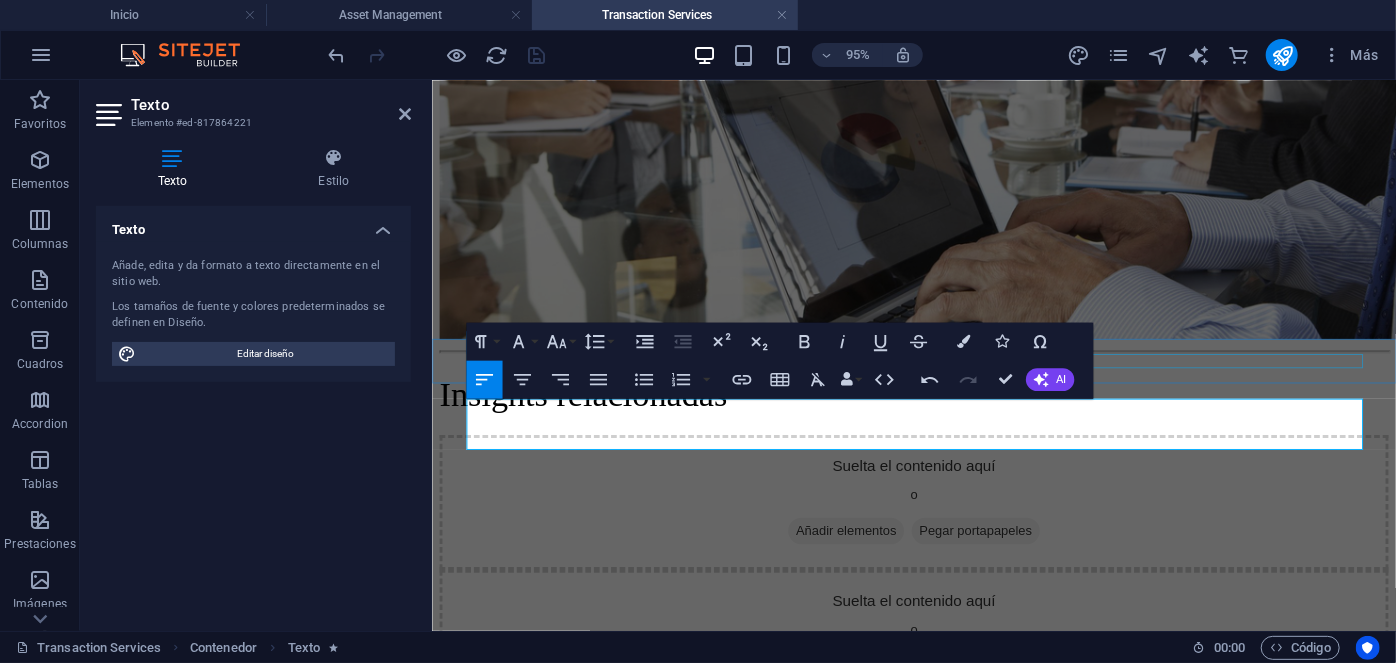 click at bounding box center [938, 2369] 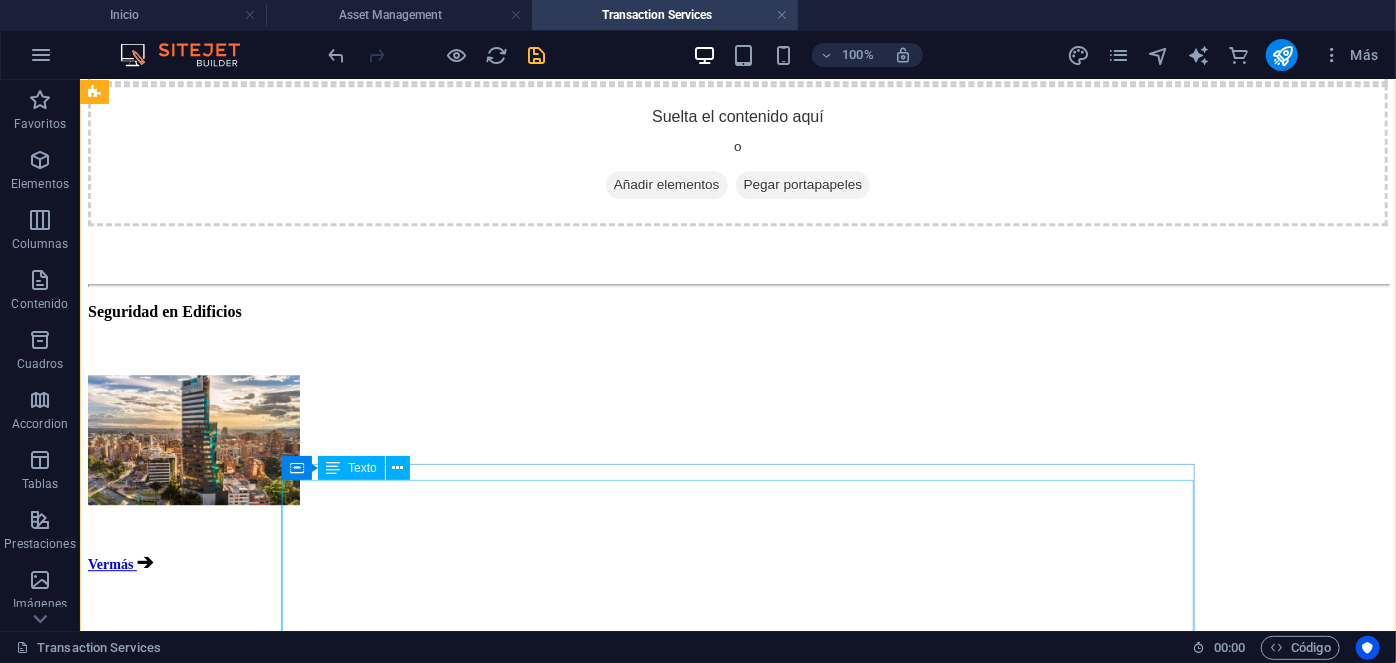 scroll, scrollTop: 2642, scrollLeft: 0, axis: vertical 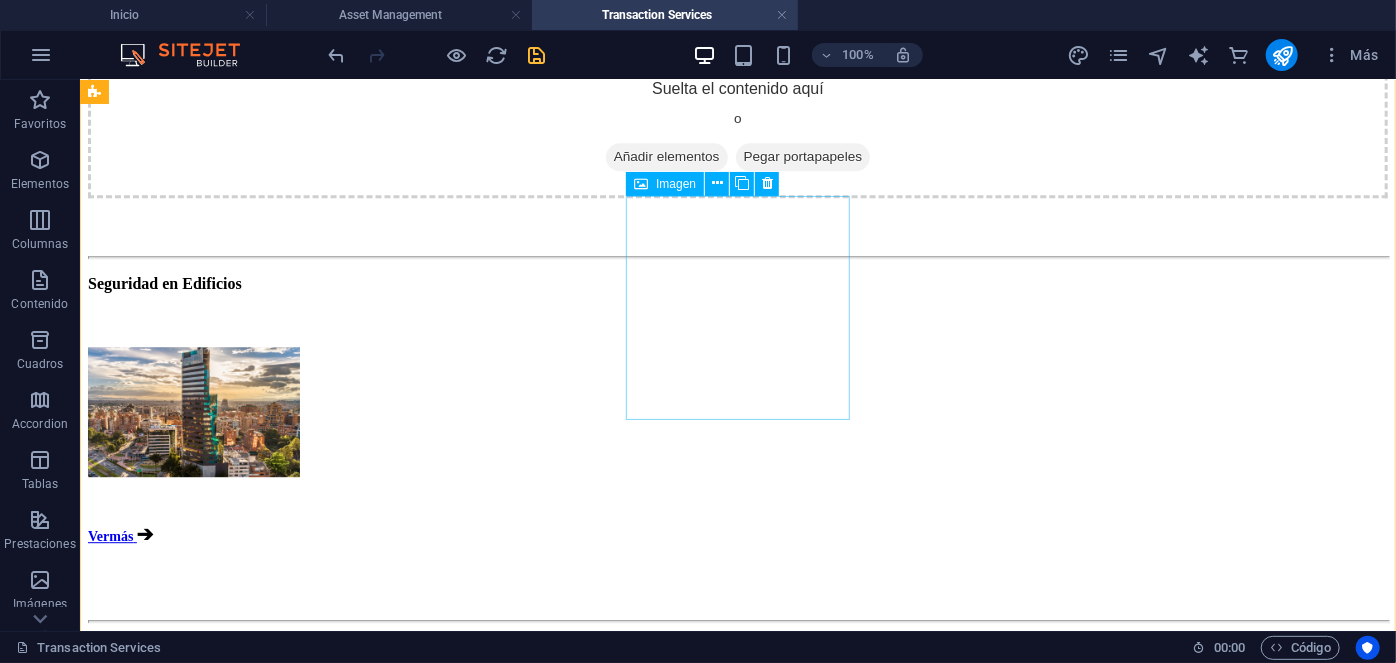 click on "[FIRST] [LAST] Gerente de Operaciones" at bounding box center (737, 2741) 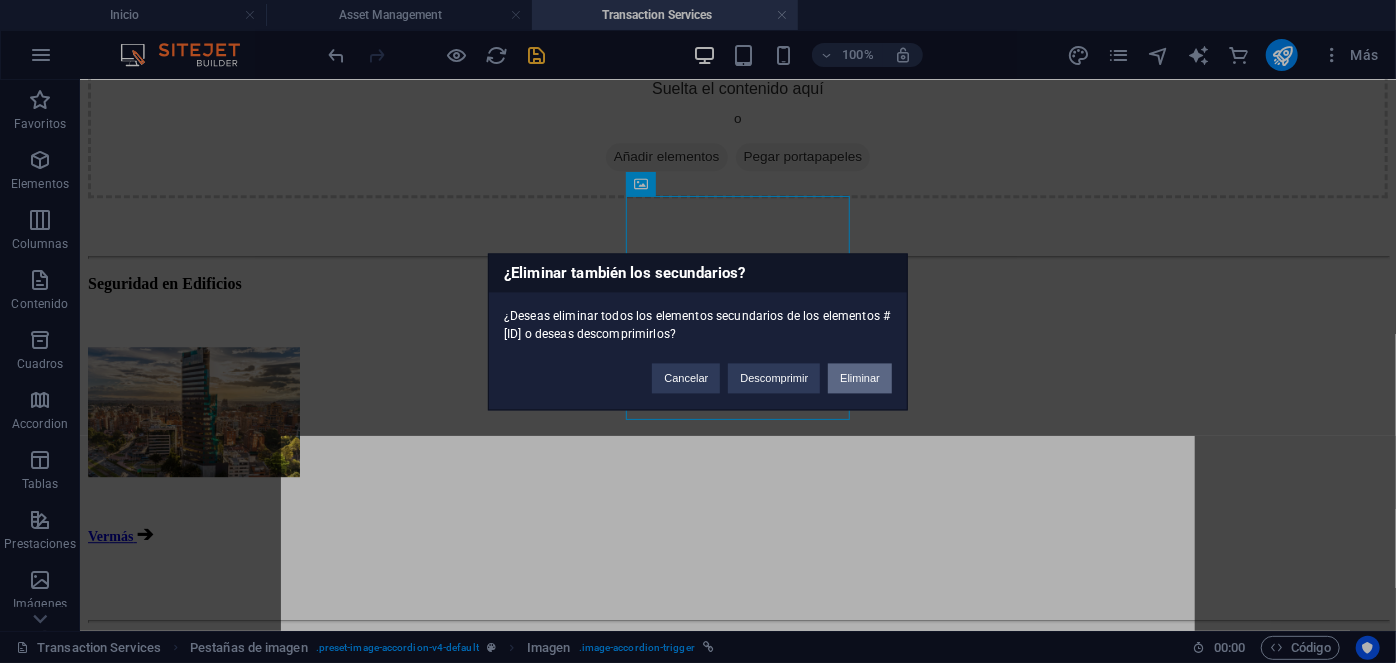 click on "Eliminar" at bounding box center [860, 378] 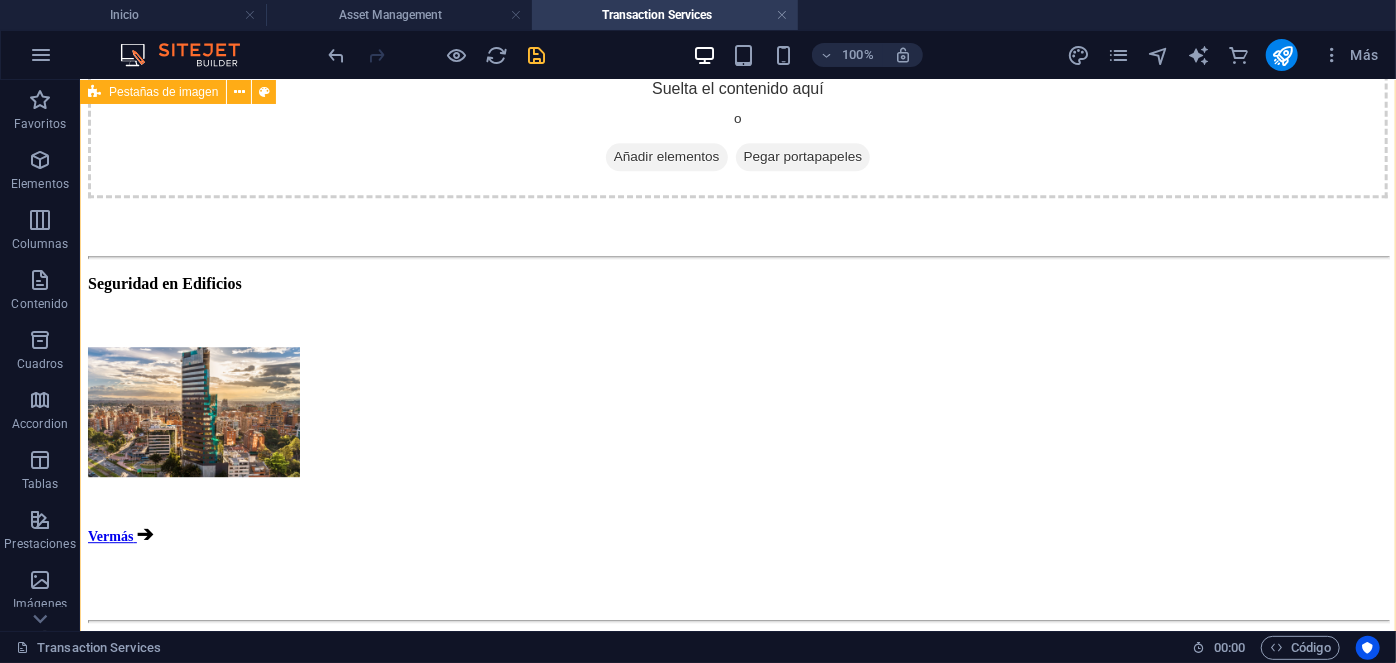 scroll, scrollTop: 2649, scrollLeft: 0, axis: vertical 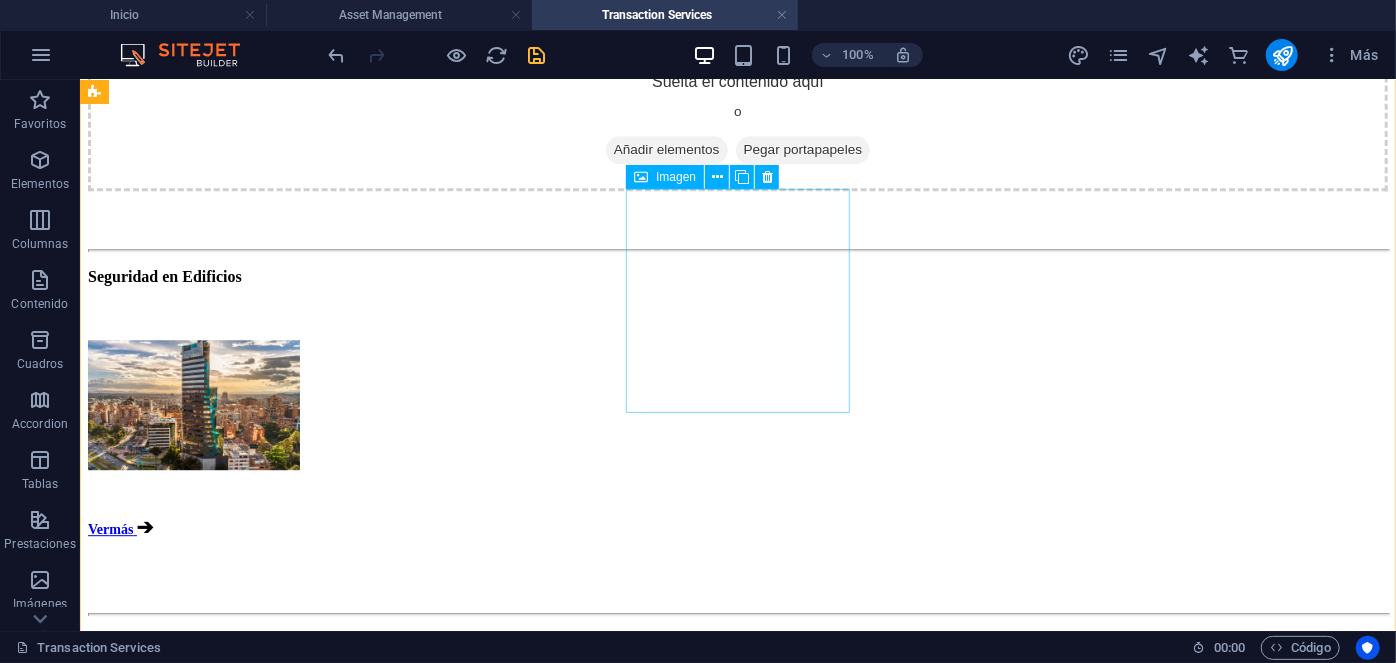 click on "[FIRST] [LAST] [LAST] [TITLE]" at bounding box center [737, 3088] 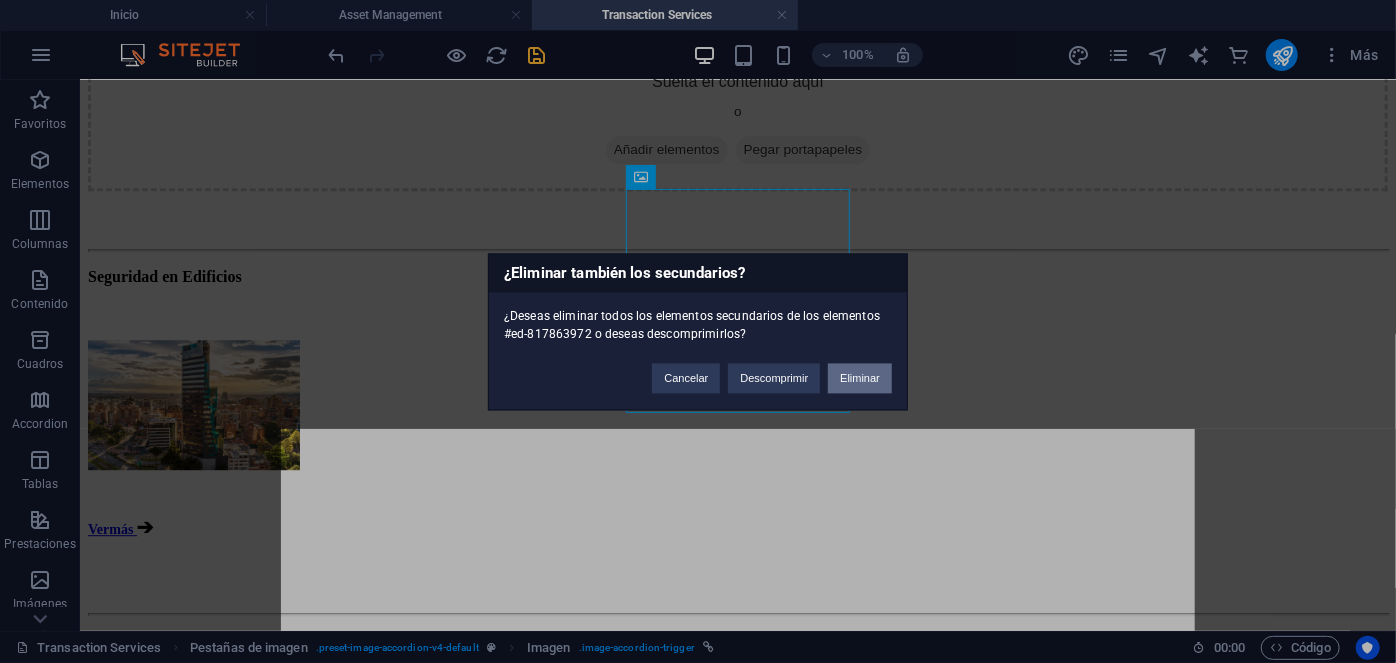 click on "Eliminar" at bounding box center [860, 378] 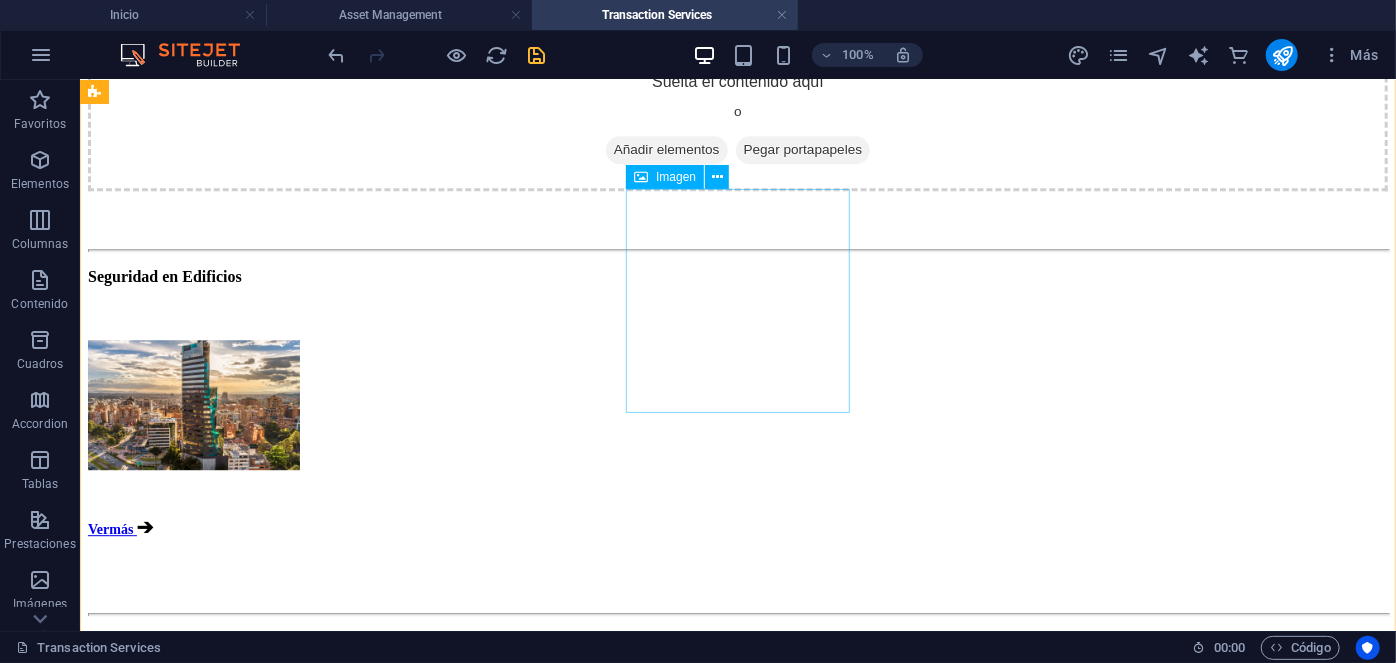 click on "[FIRST] [LAST] Manager Asset & Multifamily Management" at bounding box center (737, 2734) 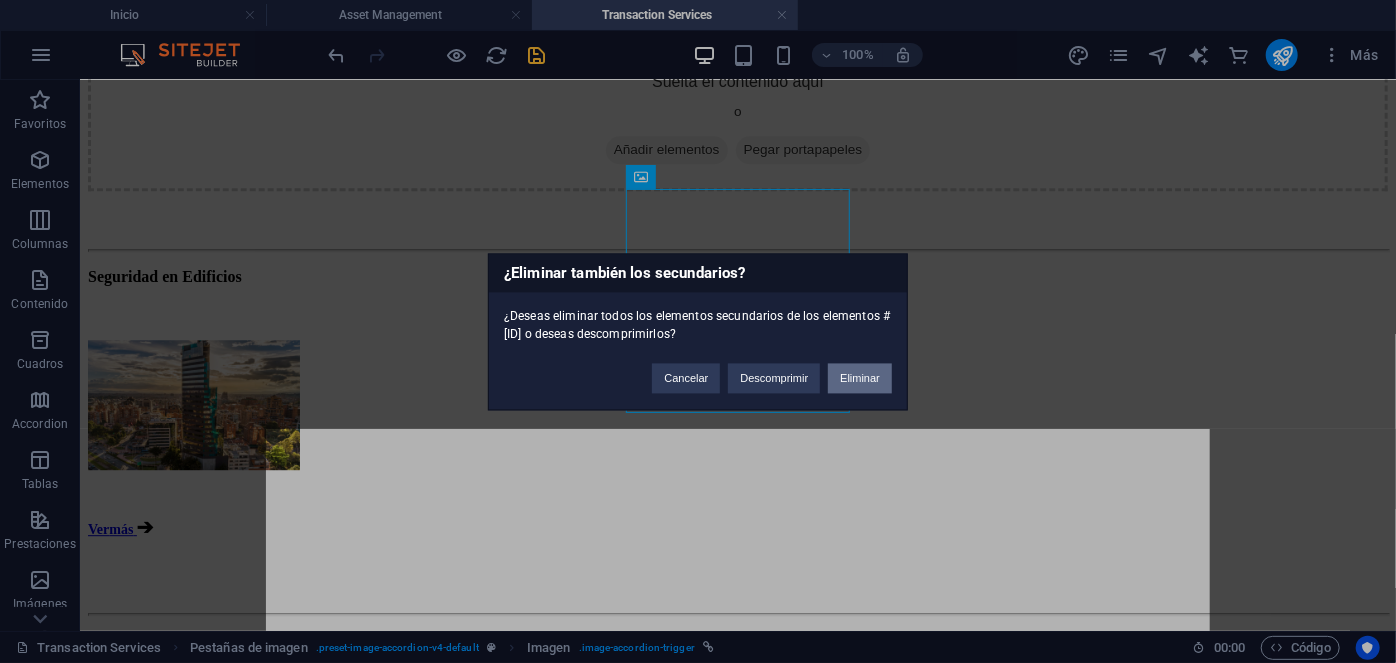 click on "Eliminar" at bounding box center [860, 378] 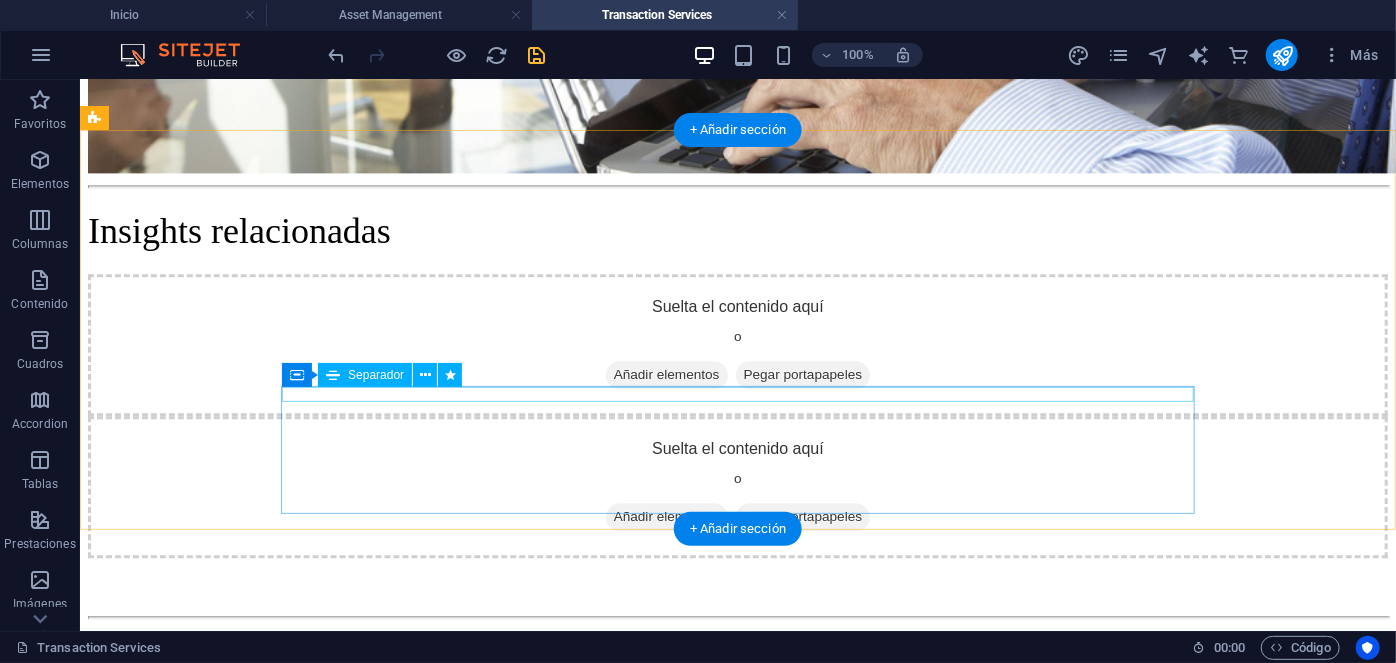 scroll, scrollTop: 2277, scrollLeft: 0, axis: vertical 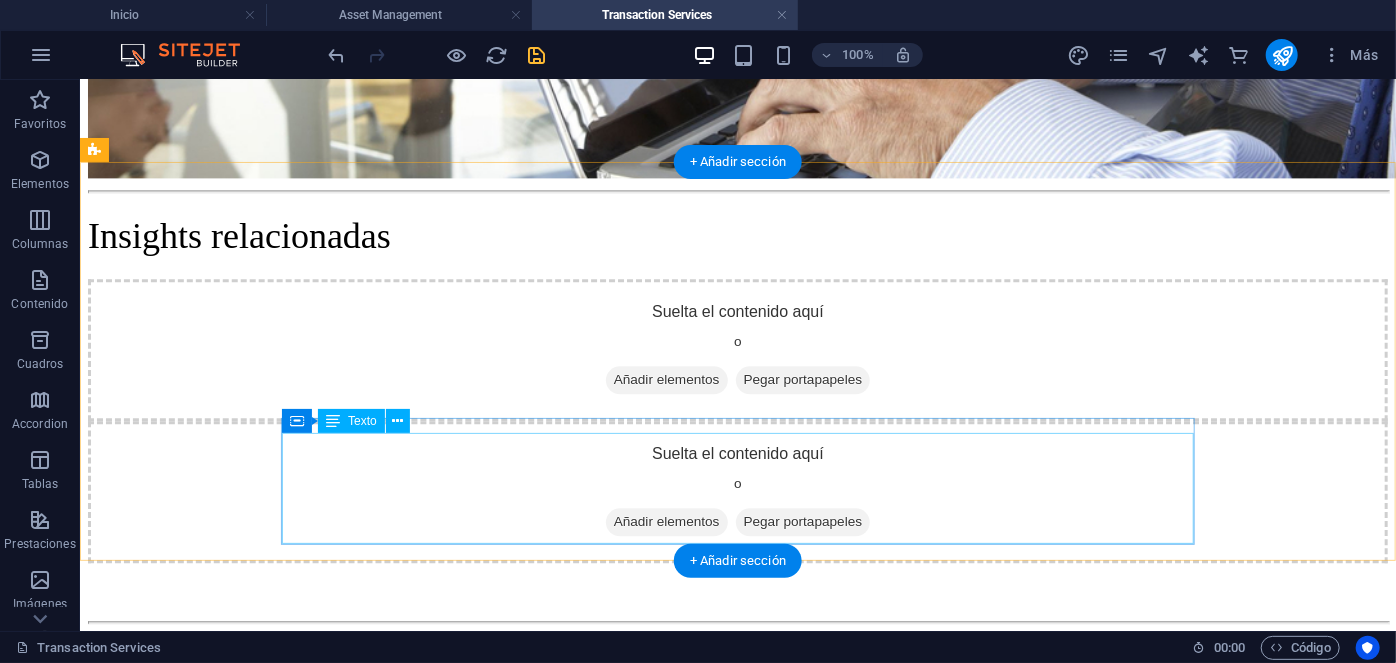 click on "[FIRST] [LAST]   Executive Director Contacto [EMAIL]" at bounding box center [705, 2801] 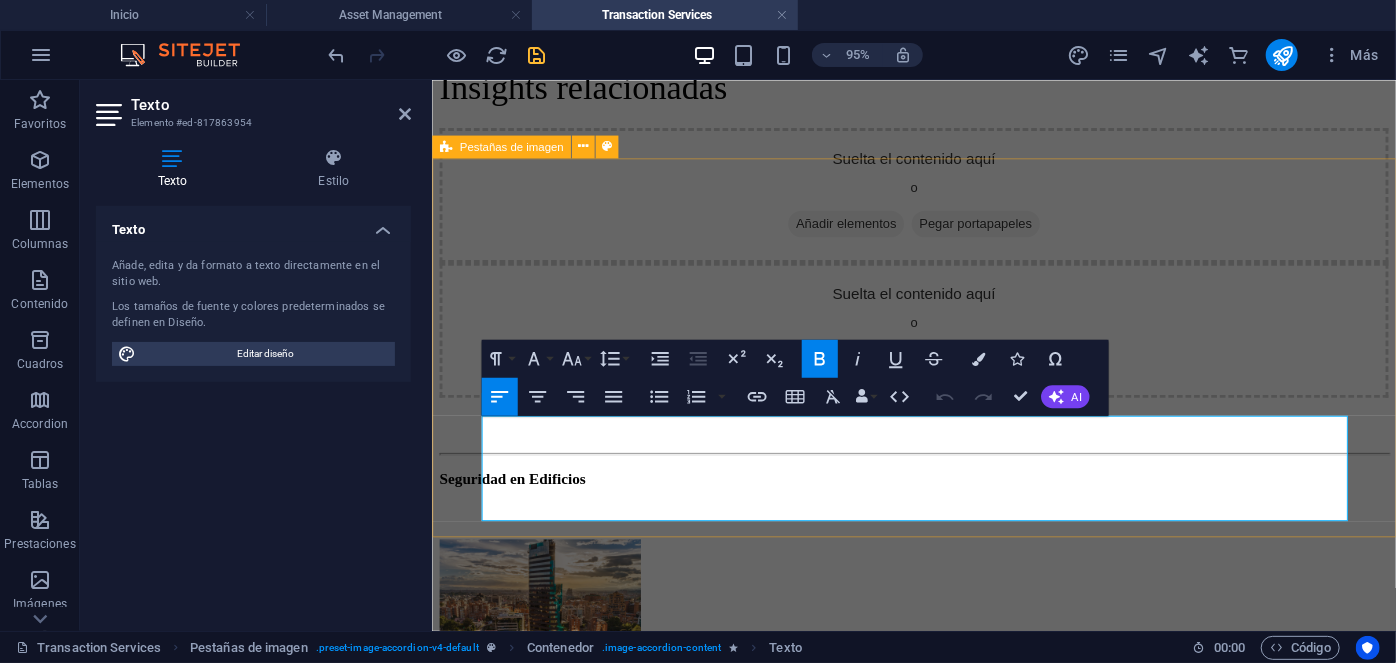 drag, startPoint x: 655, startPoint y: 530, endPoint x: 441, endPoint y: 417, distance: 242.00206 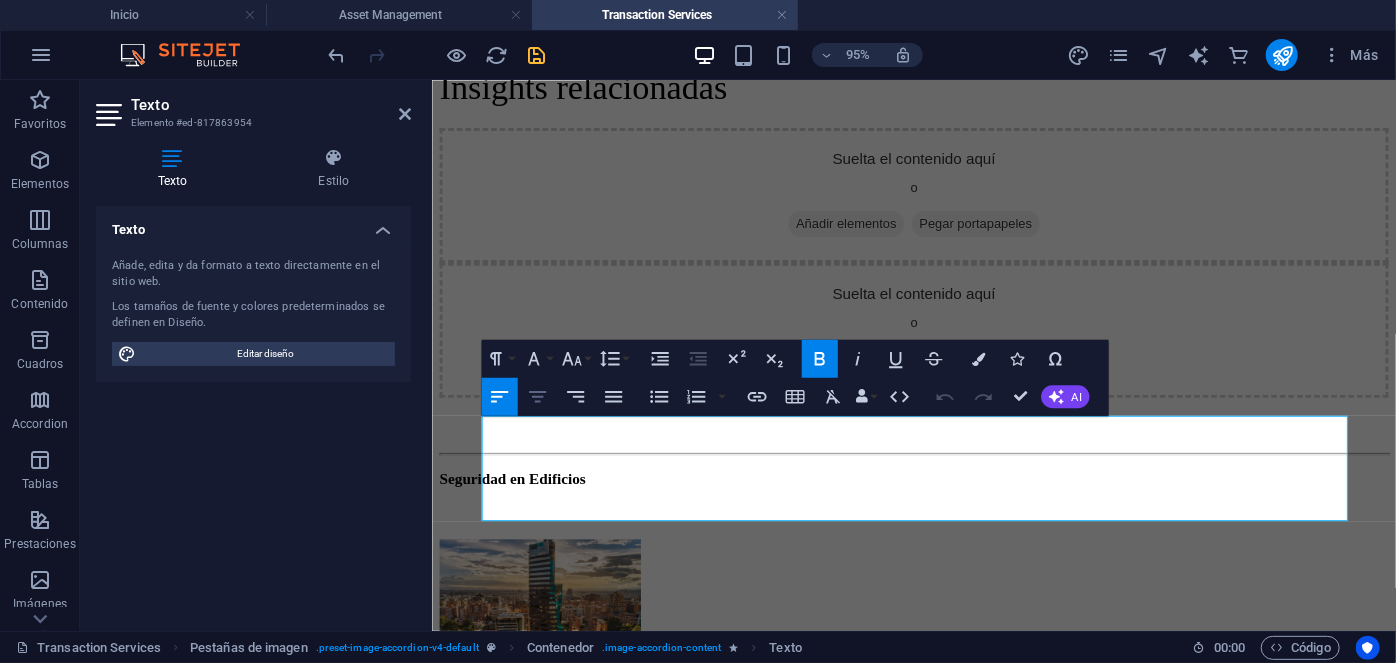 click 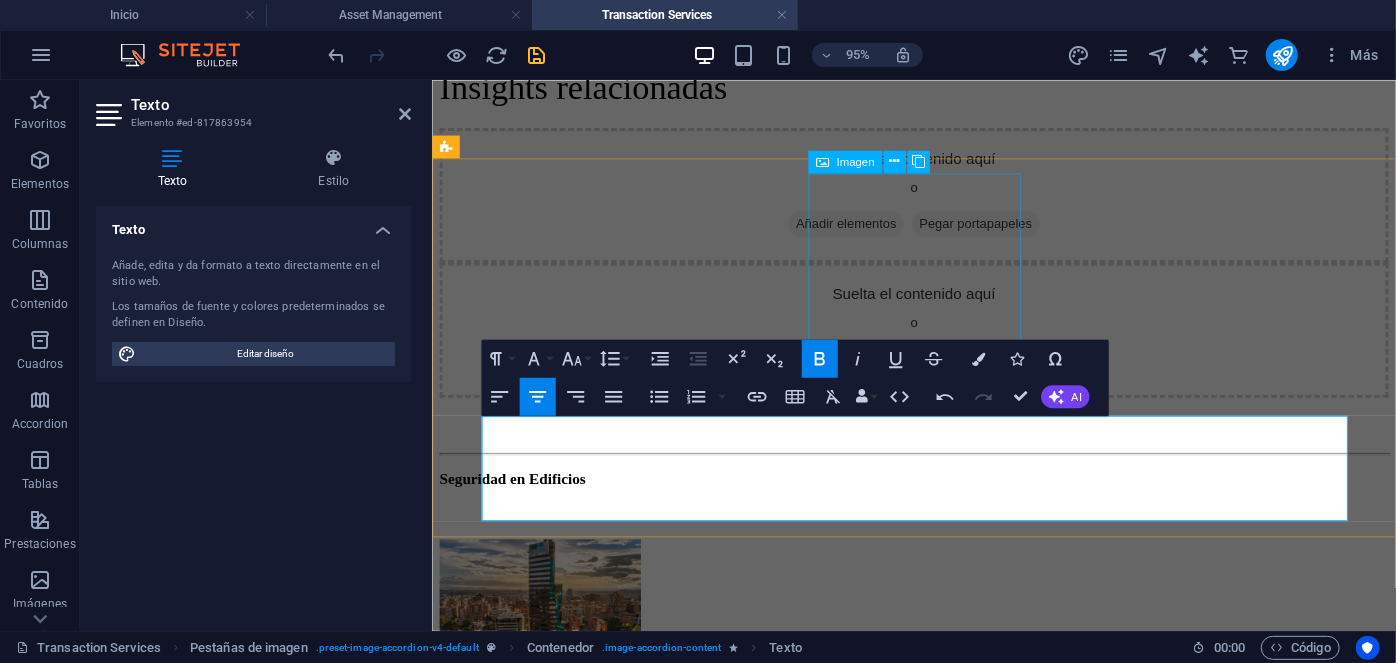 click on "[FIRST] [LAST] Executive Director" at bounding box center (938, 2329) 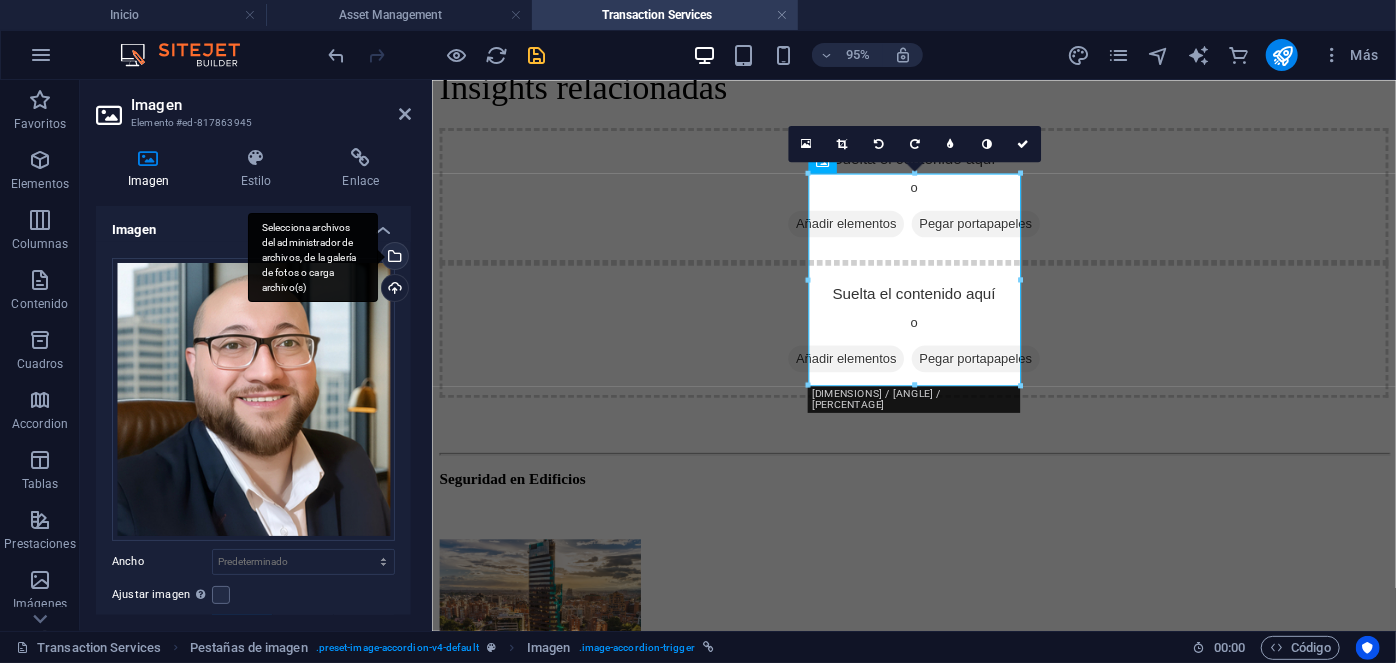 click on "Selecciona archivos del administrador de archivos, de la galería de fotos o carga archivo(s)" at bounding box center [313, 258] 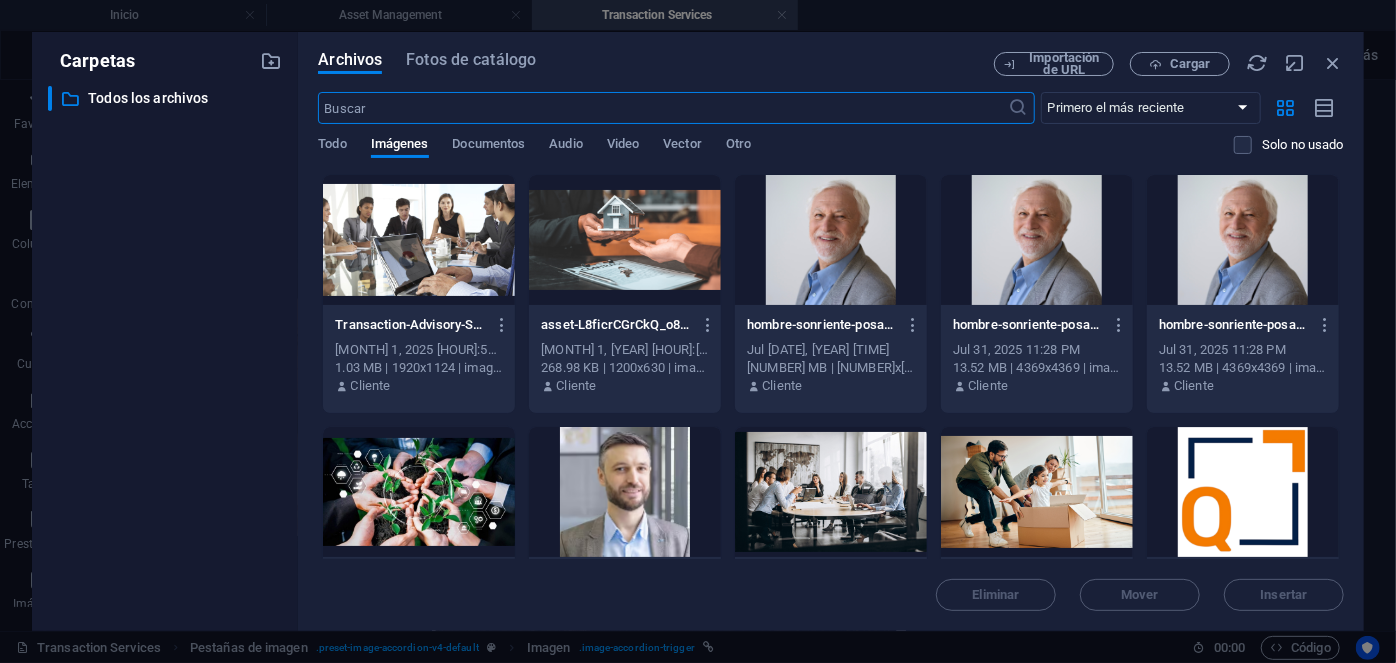 scroll, scrollTop: 1988, scrollLeft: 0, axis: vertical 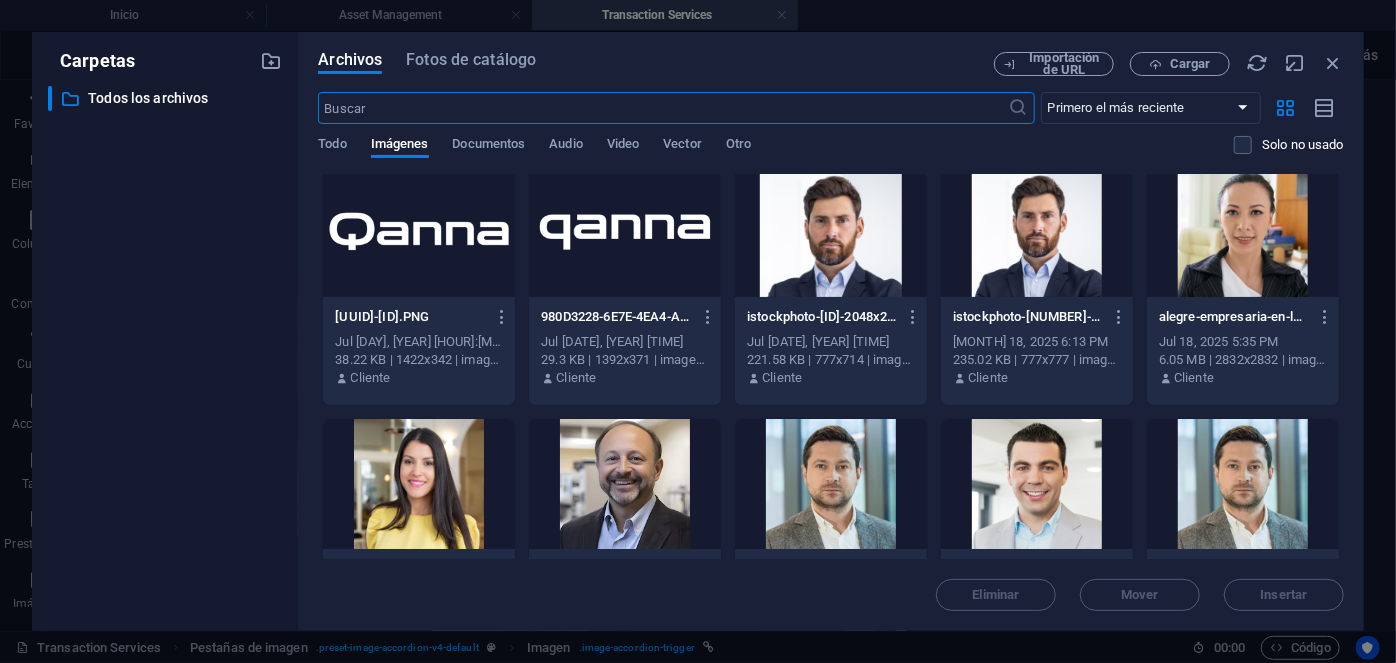 click at bounding box center (831, 232) 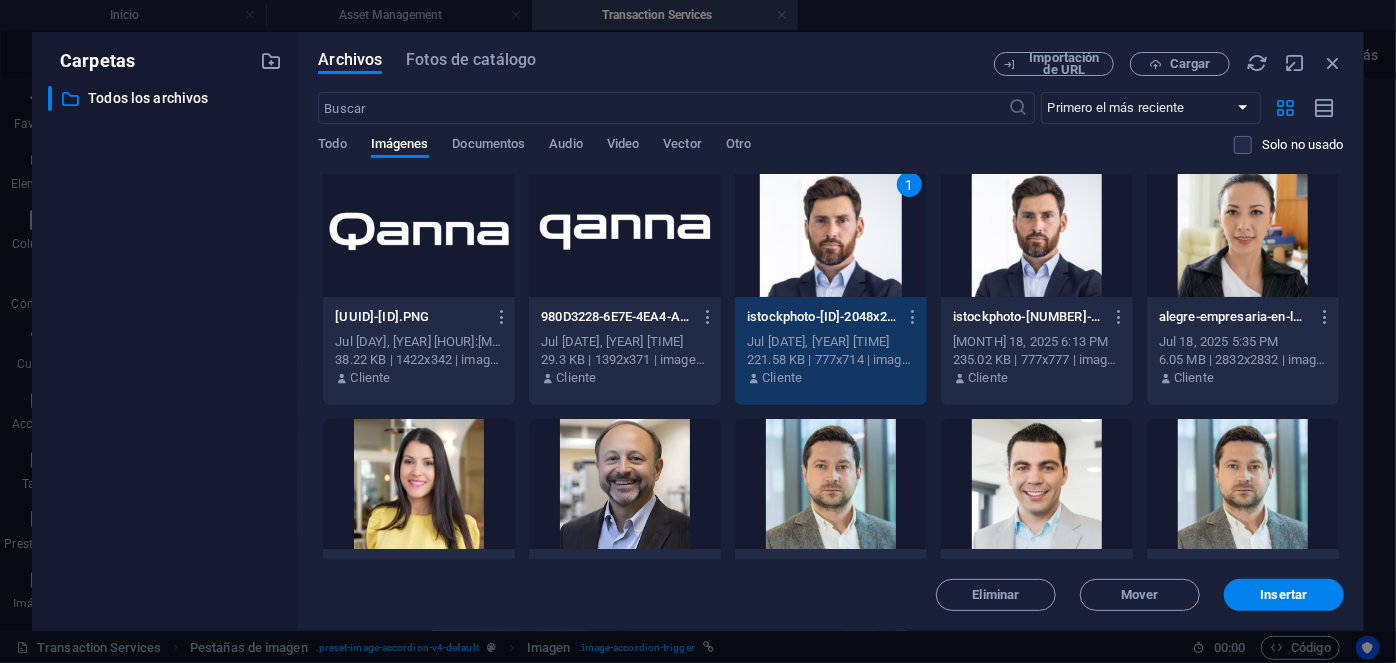 click on "1" at bounding box center (831, 232) 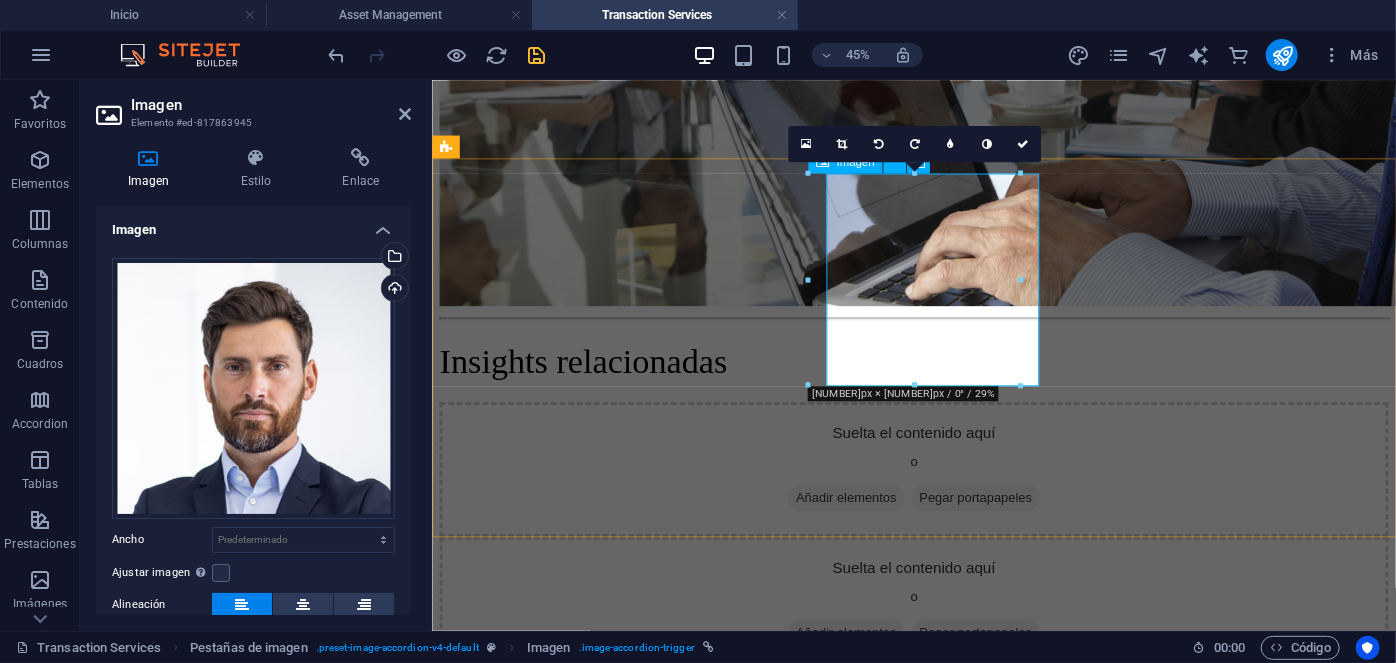 scroll, scrollTop: 2277, scrollLeft: 0, axis: vertical 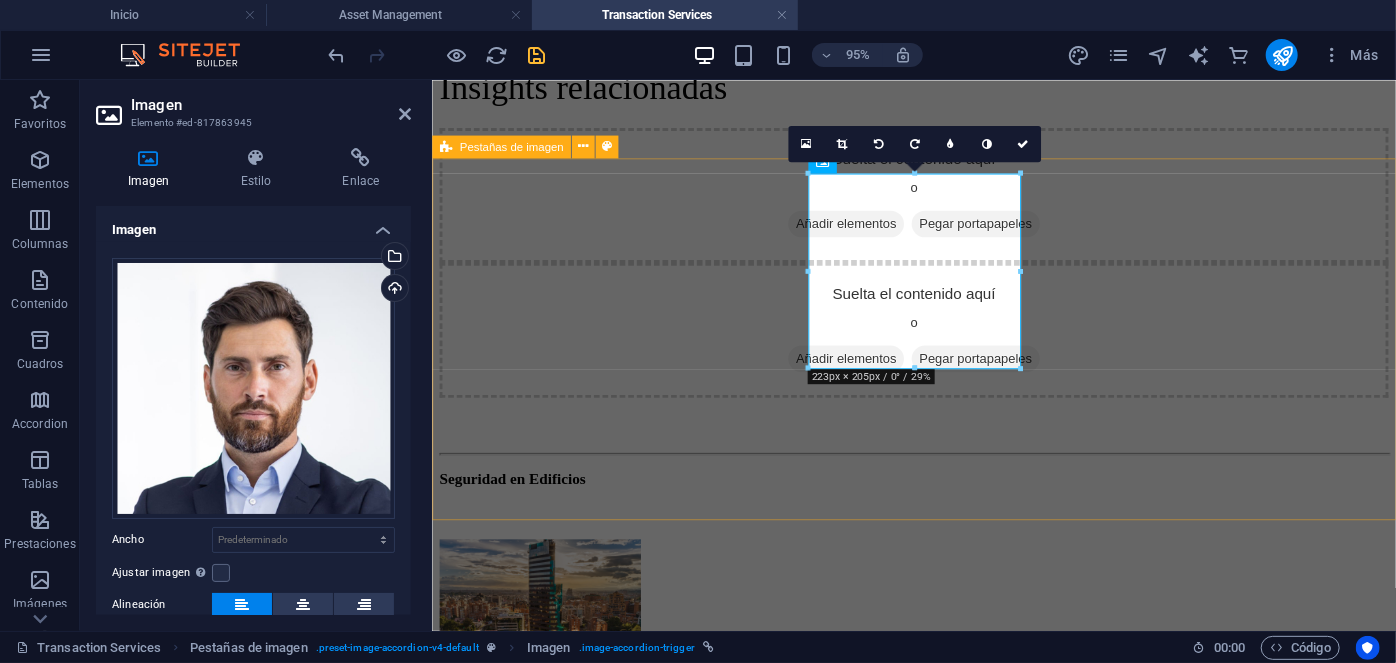 click on "[FIRST] [LAST] Executive Director [FIRST] [LAST] Executive Director Contacto [EMAIL]" at bounding box center (938, 2638) 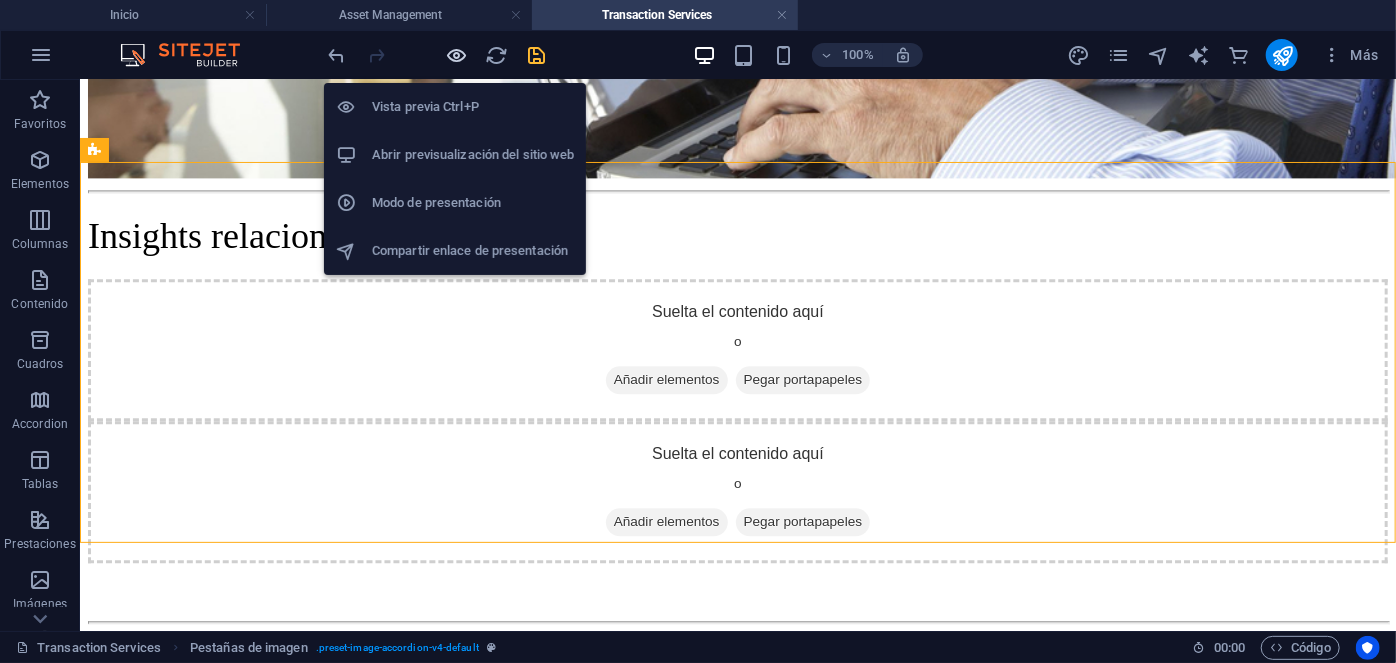 click at bounding box center [457, 55] 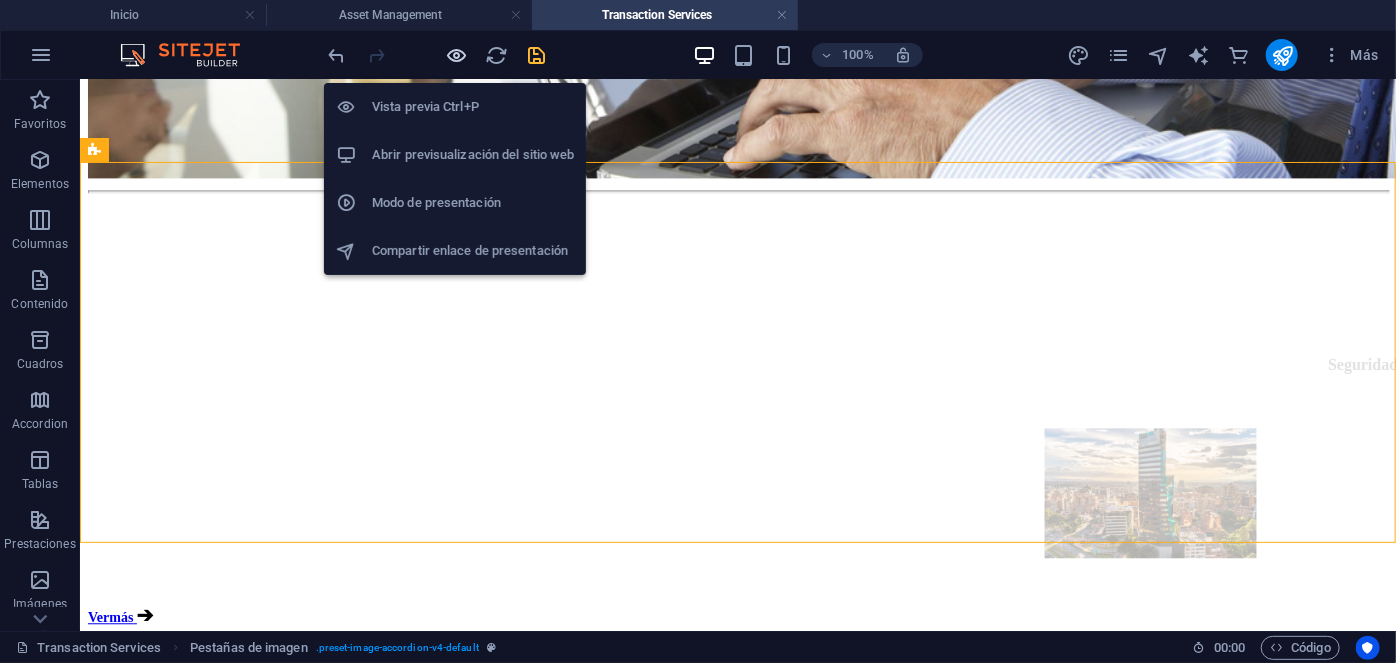 scroll, scrollTop: 2208, scrollLeft: 0, axis: vertical 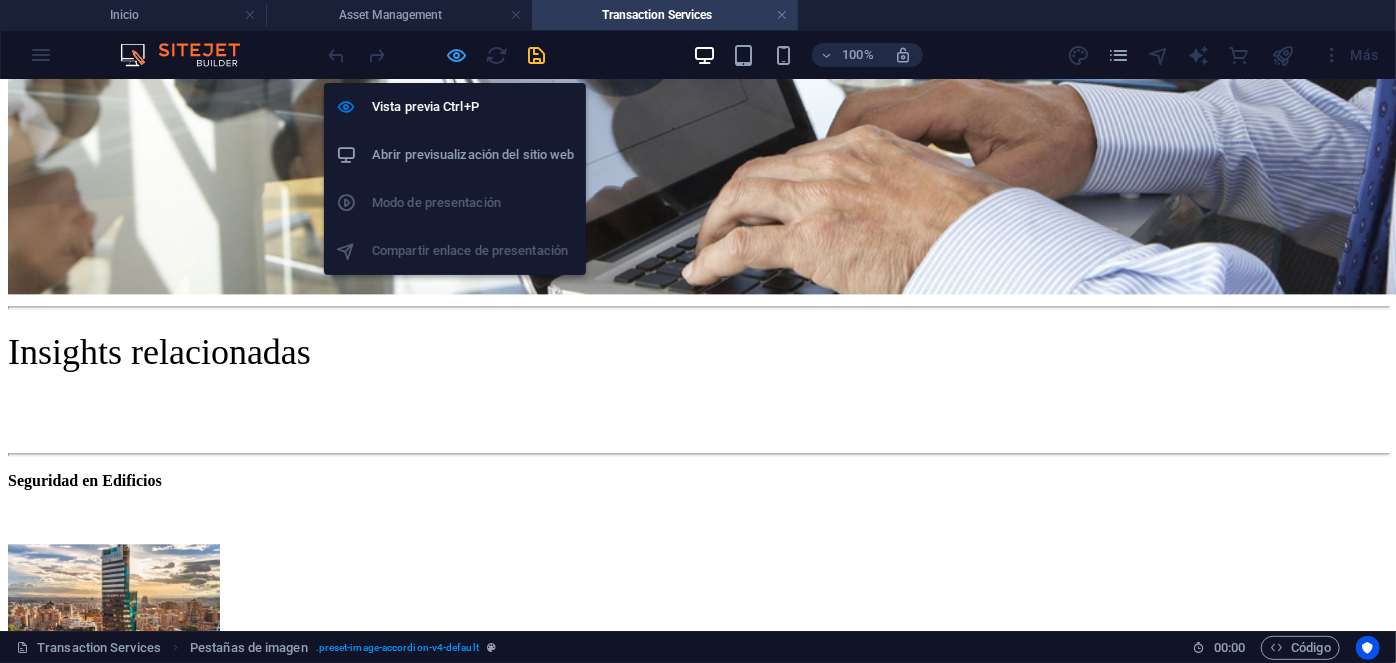click at bounding box center (457, 55) 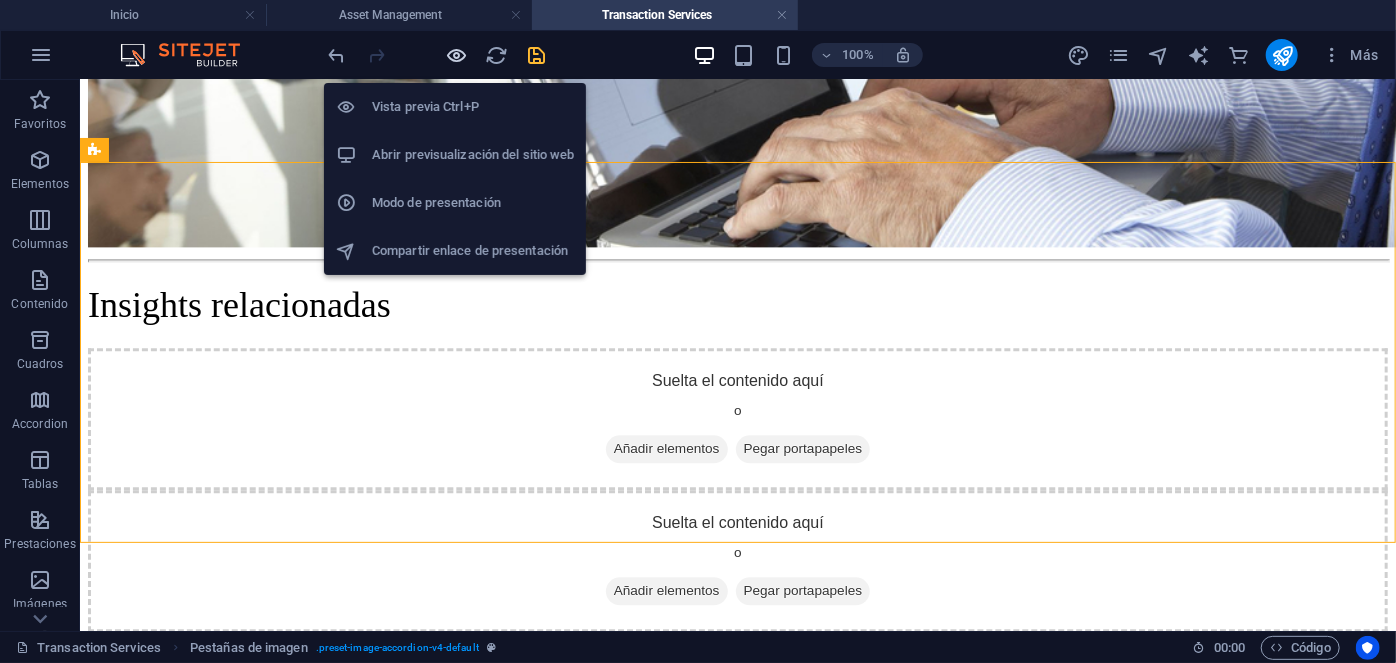 scroll, scrollTop: 2277, scrollLeft: 0, axis: vertical 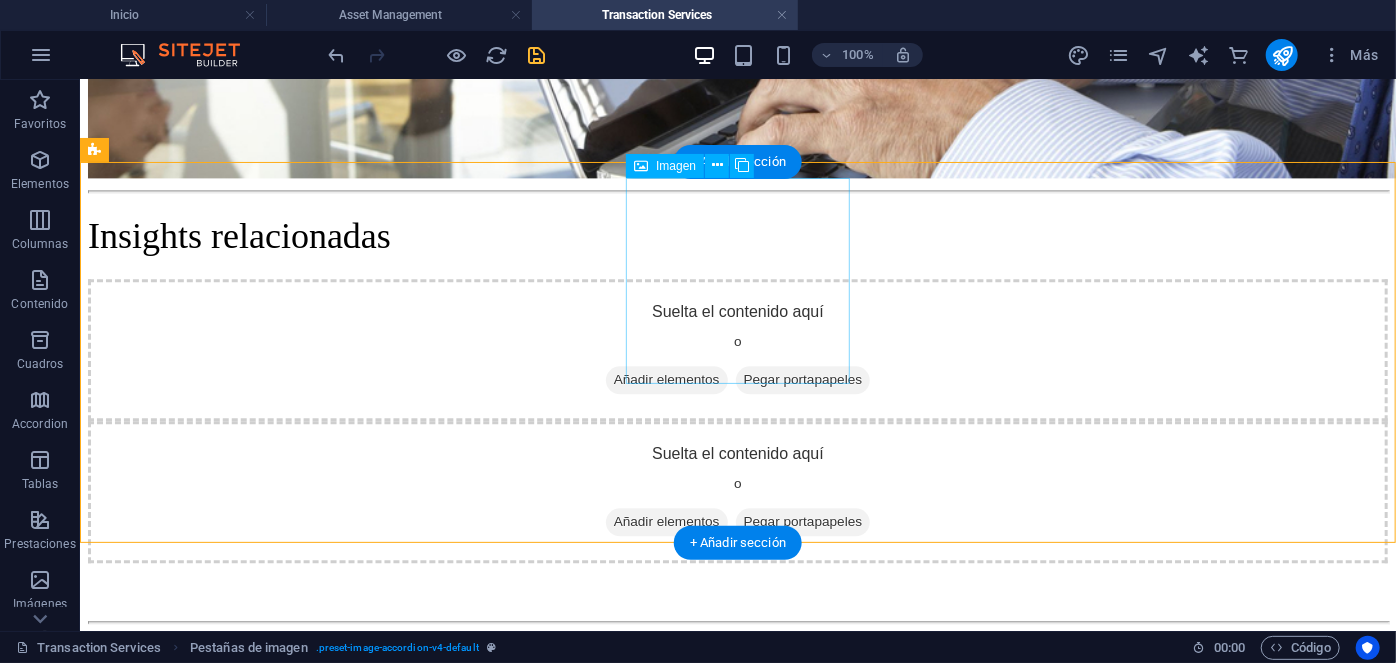 click on "[FIRST] [LAST] Executive Director" at bounding box center (737, 2675) 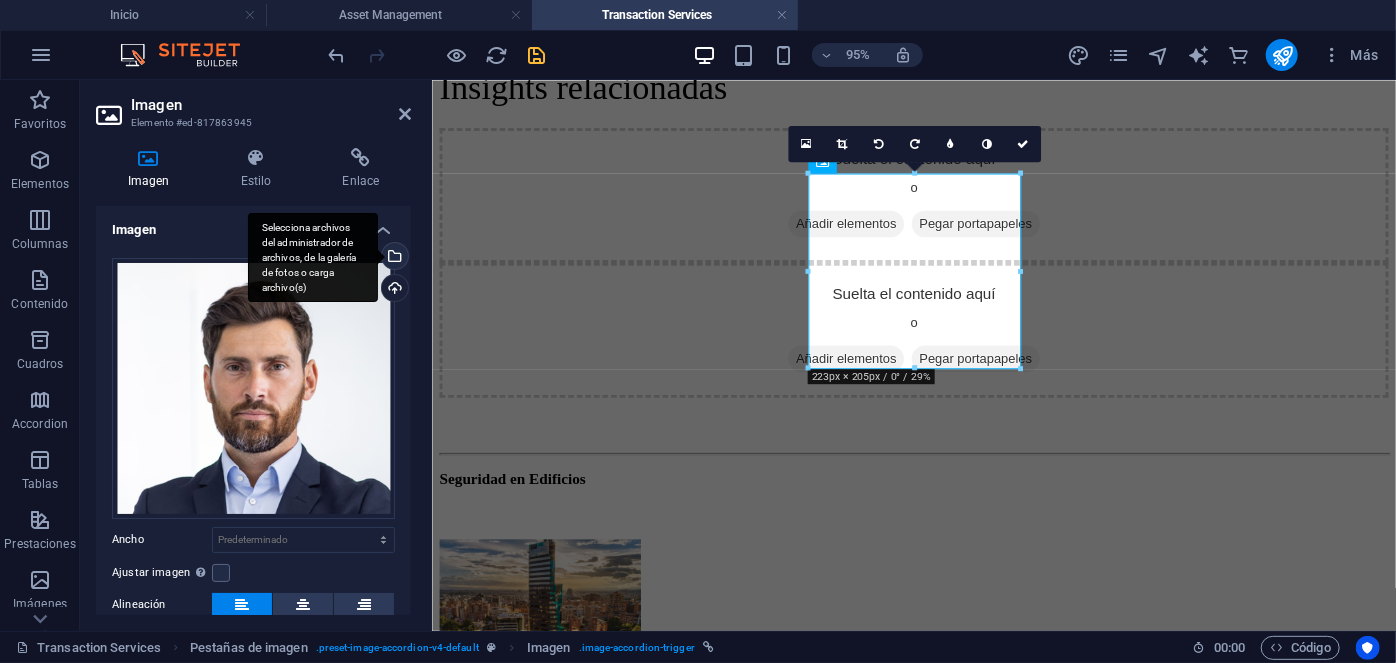 click on "Selecciona archivos del administrador de archivos, de la galería de fotos o carga archivo(s)" at bounding box center [313, 258] 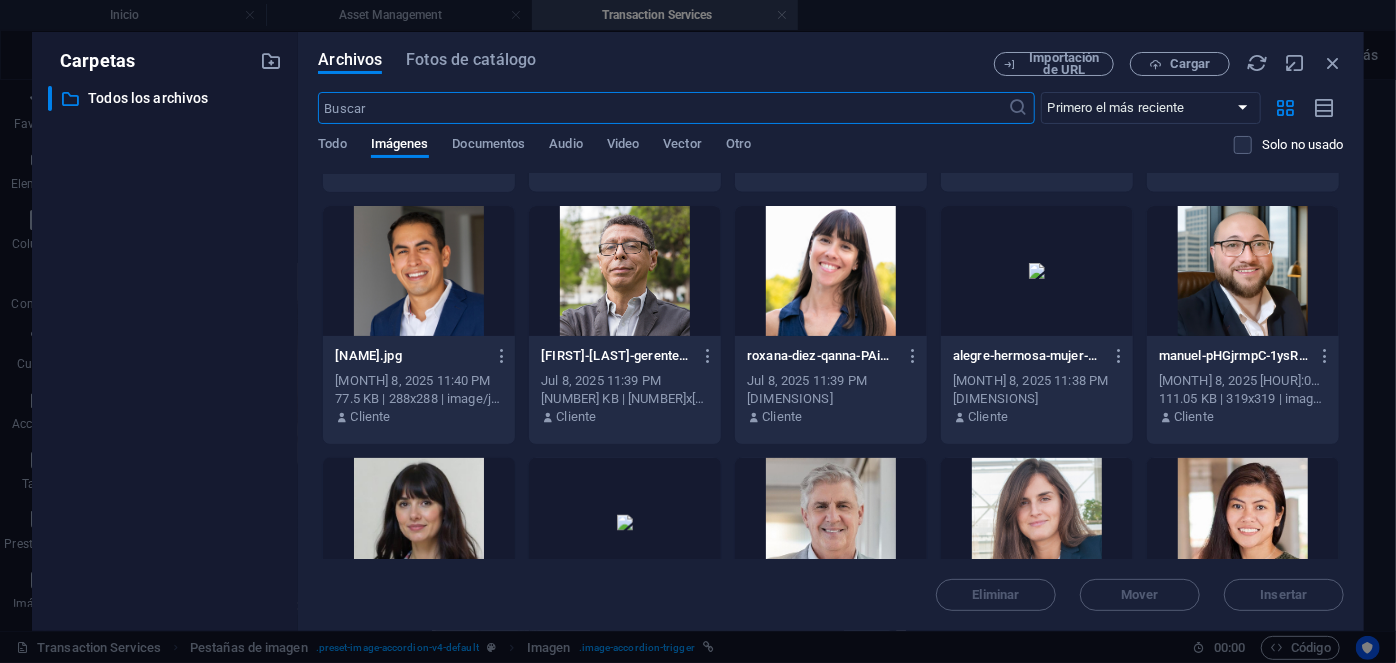 scroll, scrollTop: 9288, scrollLeft: 0, axis: vertical 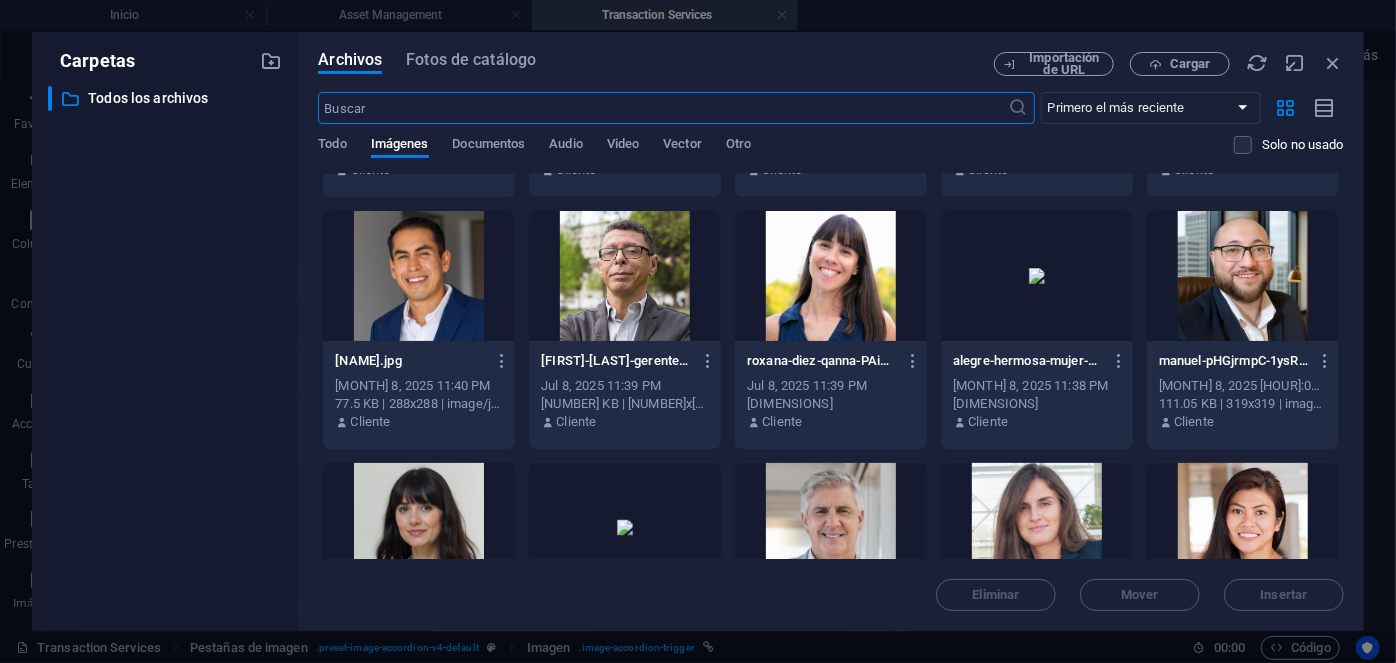 click at bounding box center [419, 276] 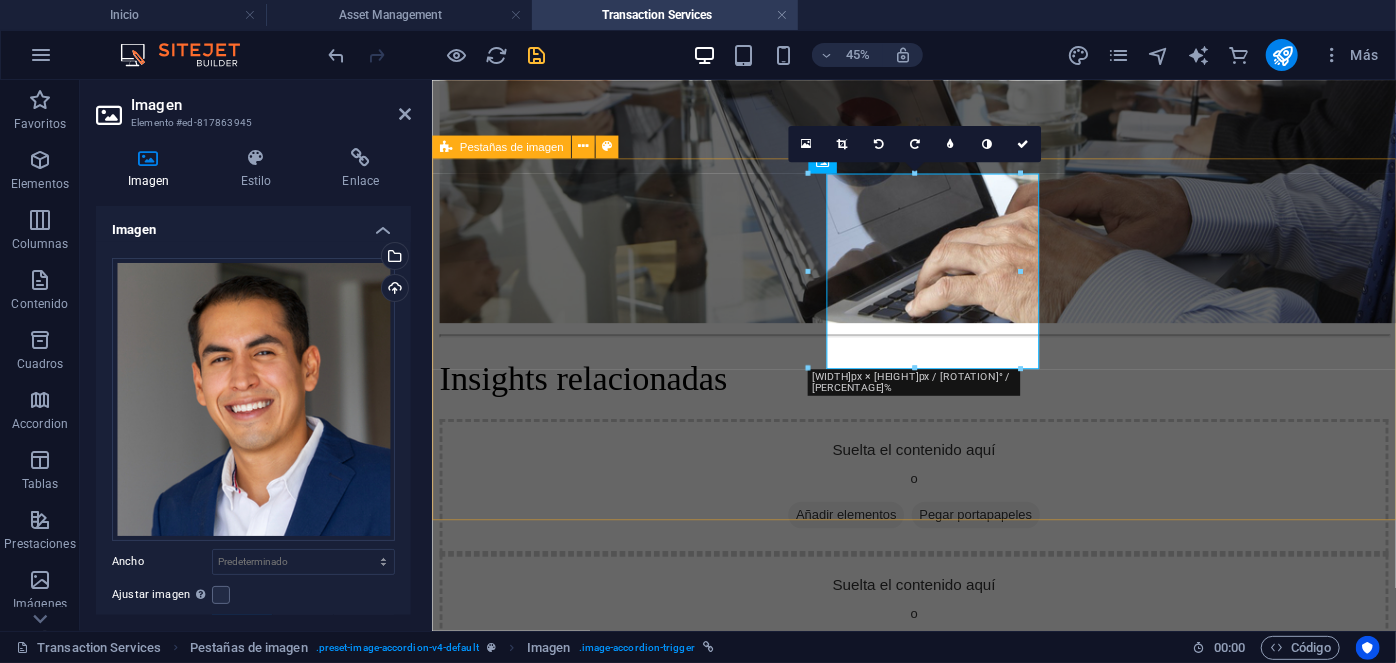scroll, scrollTop: 2277, scrollLeft: 0, axis: vertical 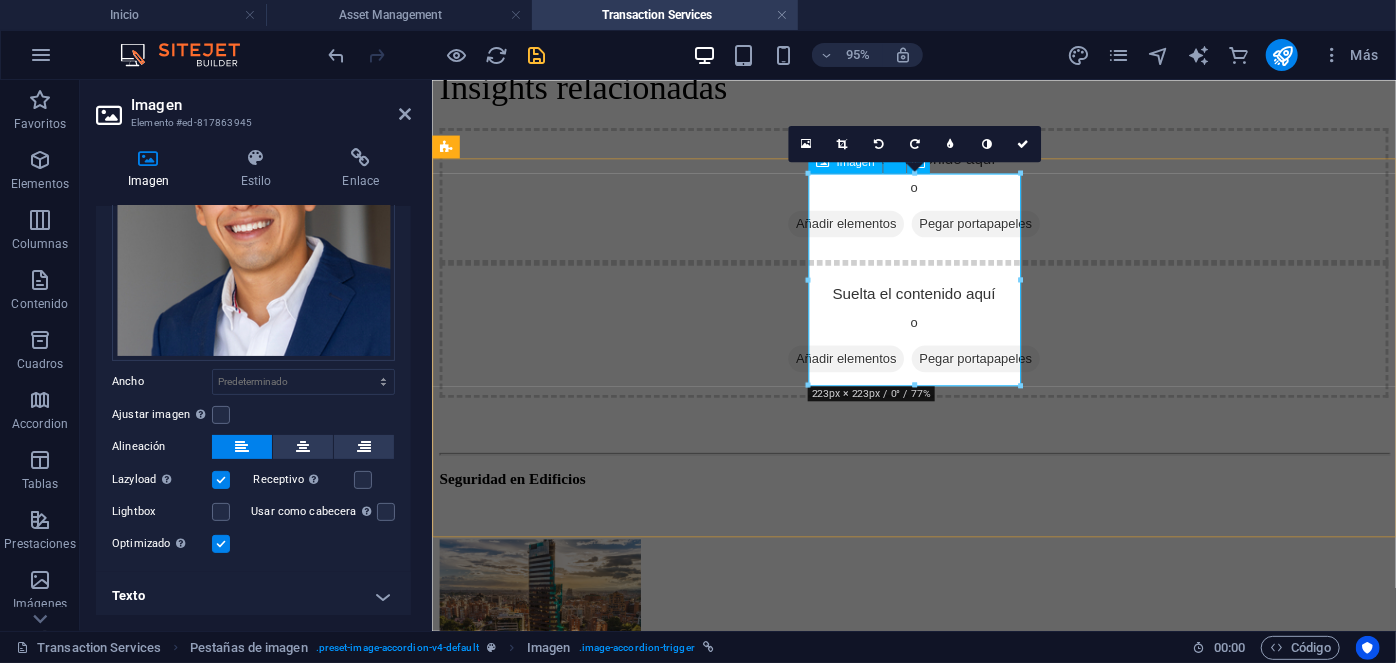 click on "[FIRST] [LAST] Executive Director" at bounding box center [938, 2314] 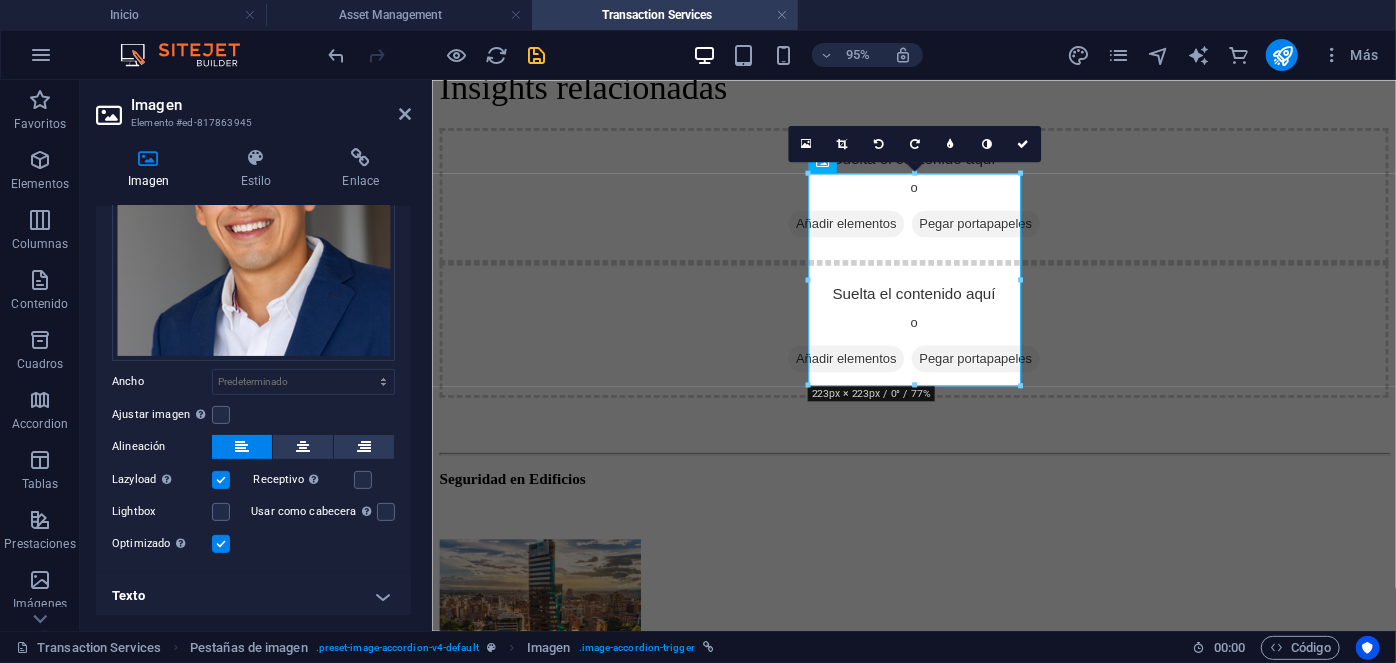 click on "Texto" at bounding box center (253, 596) 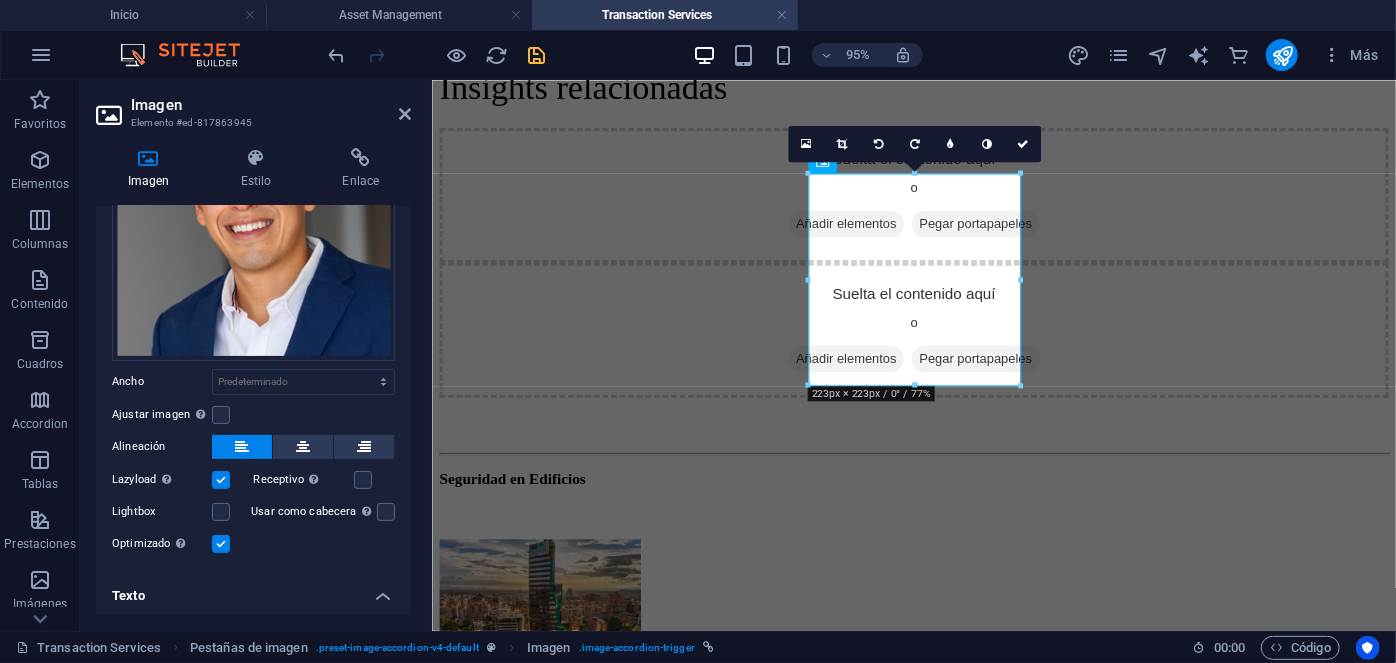 scroll, scrollTop: 368, scrollLeft: 0, axis: vertical 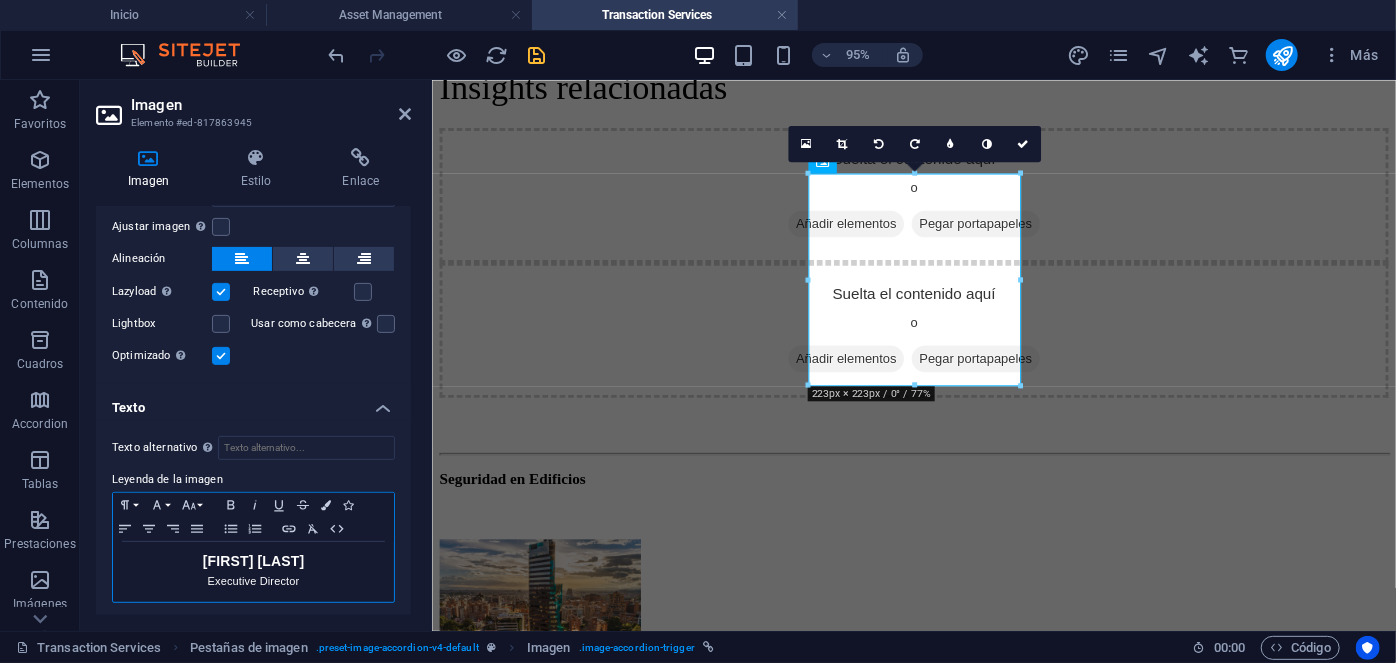 click on "Executive Director" at bounding box center [253, 581] 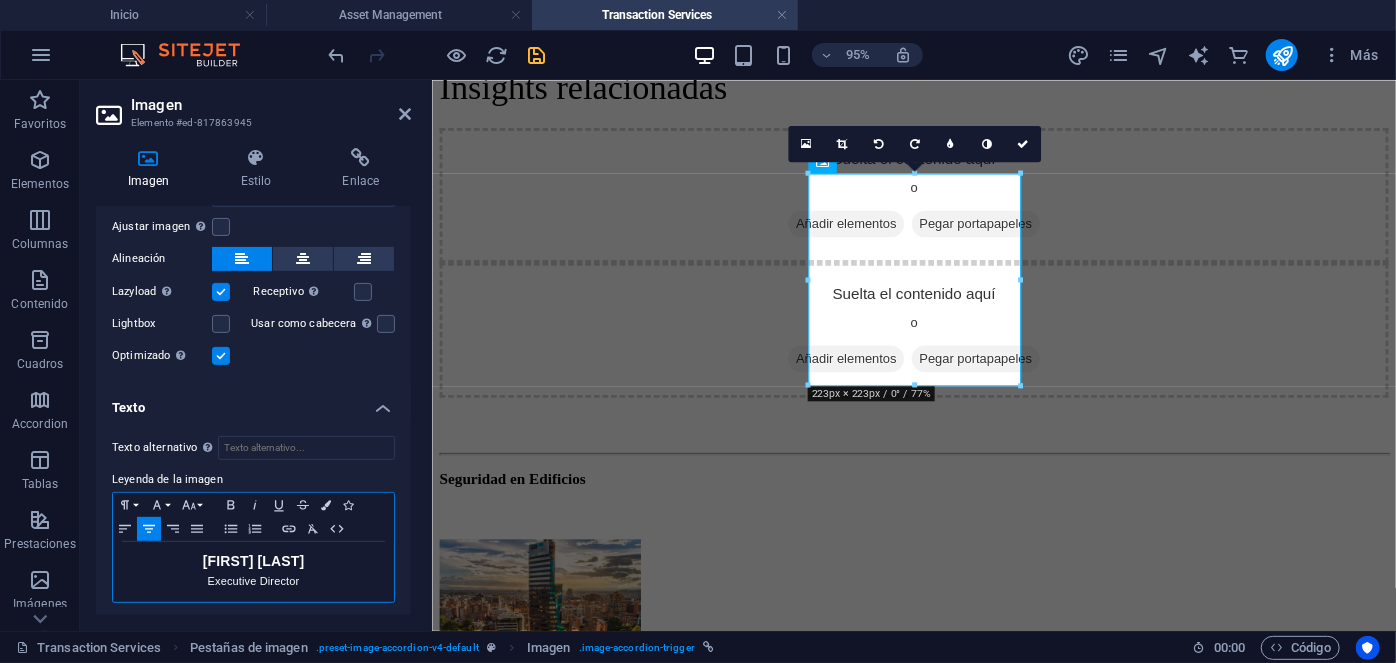 drag, startPoint x: 311, startPoint y: 560, endPoint x: 202, endPoint y: 562, distance: 109.01835 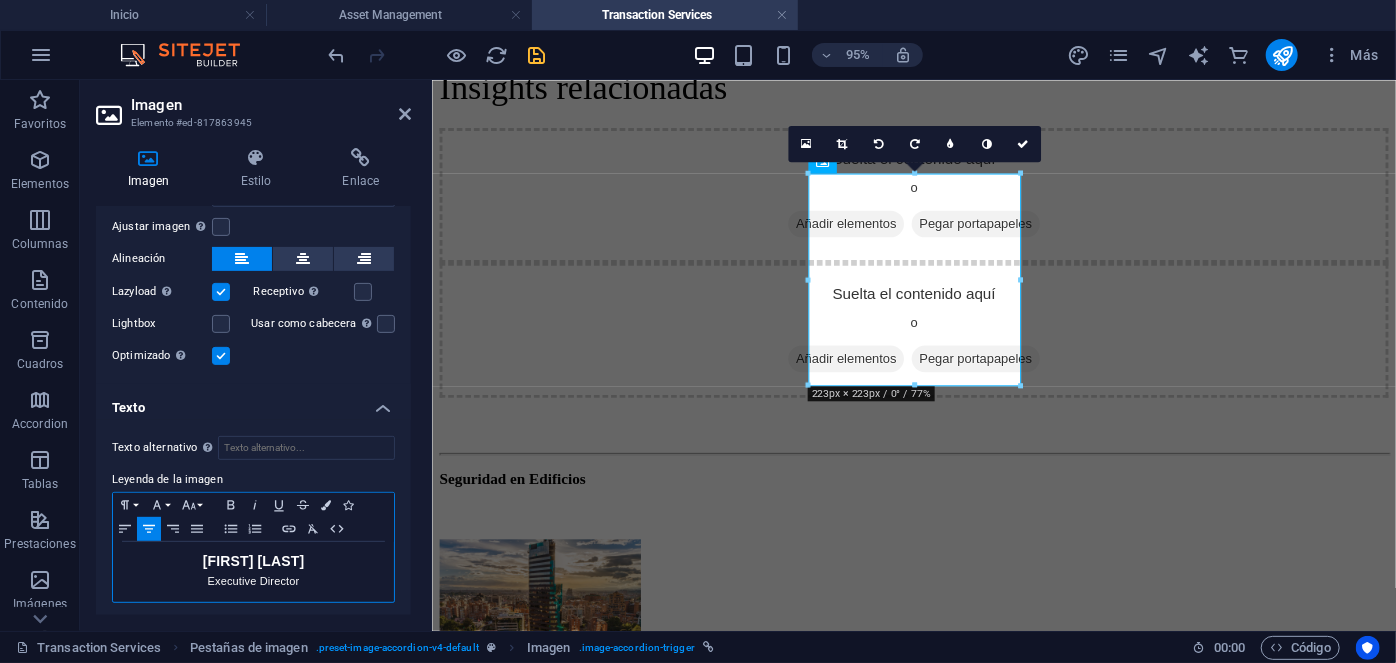 click on "[FIRST] [LAST]" at bounding box center [253, 562] 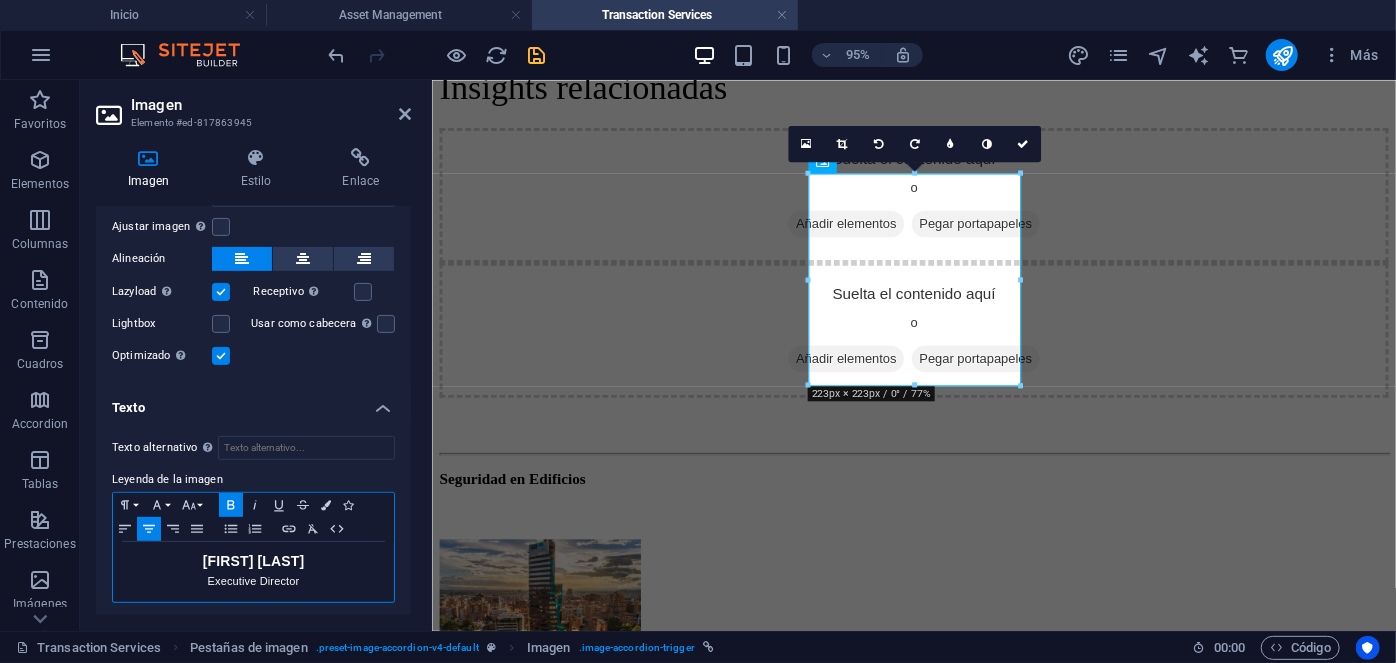 type 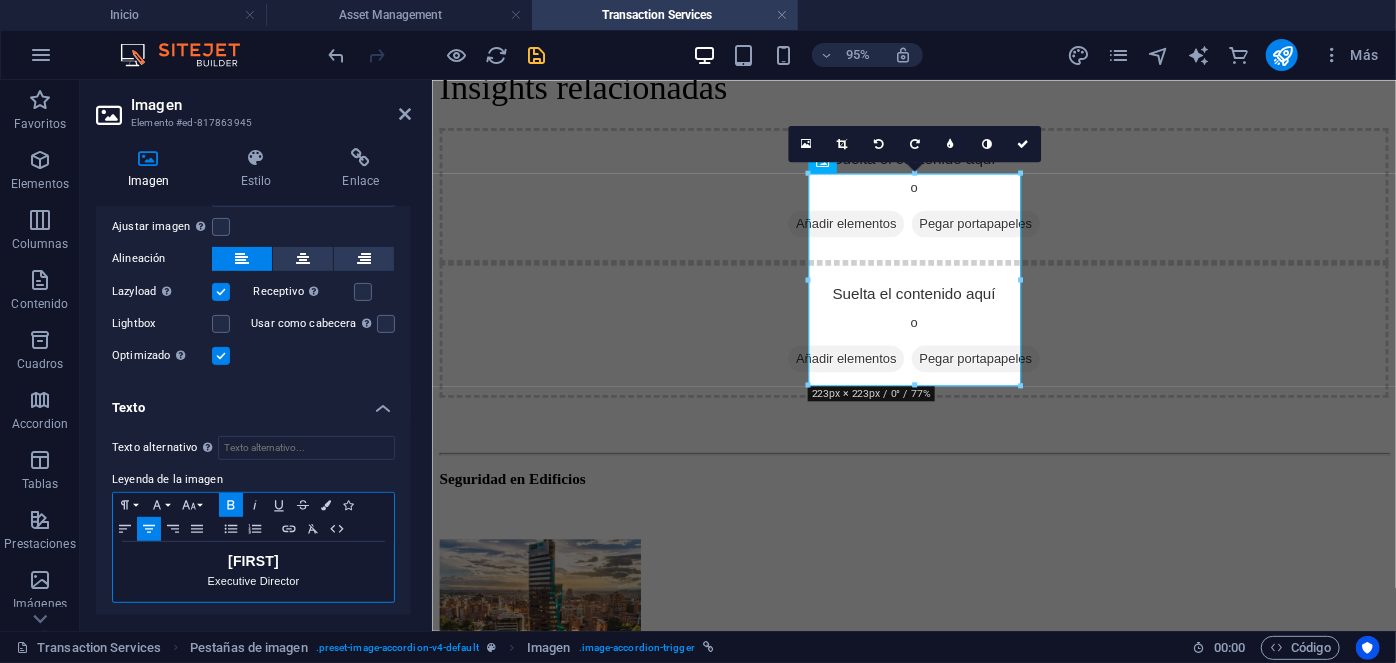 click on "[FIRST]" at bounding box center (253, 561) 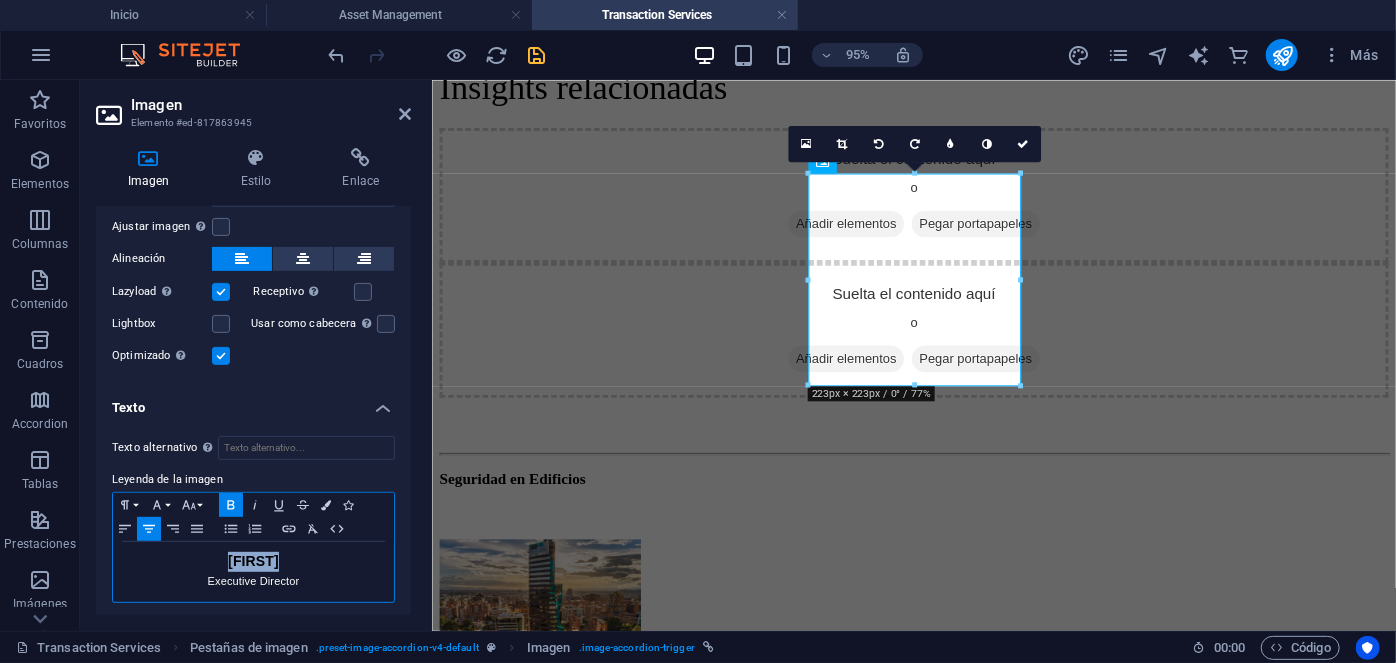 click on "[FIRST]" at bounding box center [253, 561] 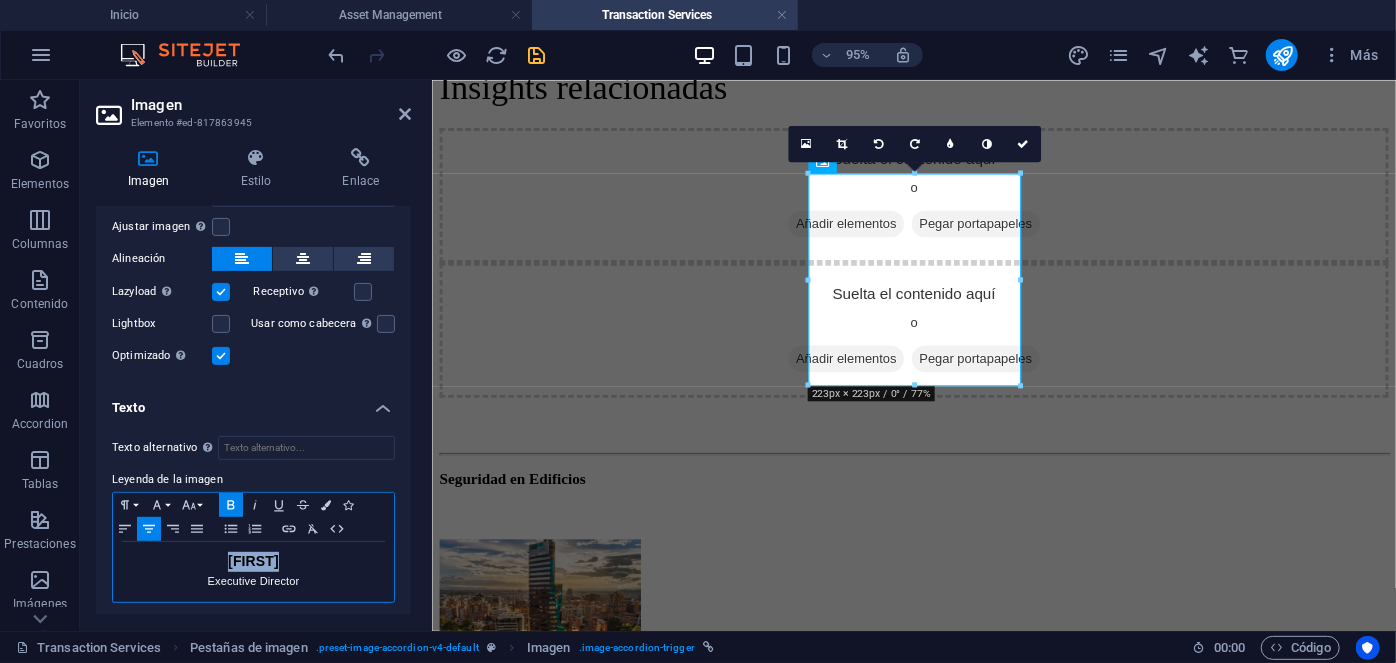 click on "[FIRST]" at bounding box center [253, 562] 